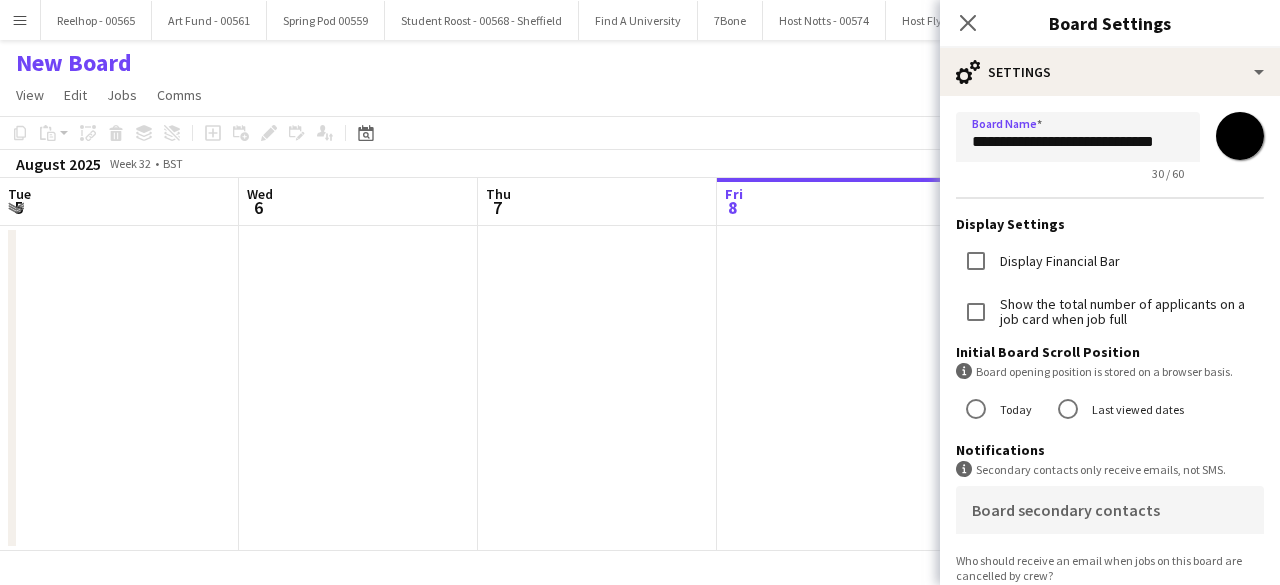 scroll, scrollTop: 0, scrollLeft: 0, axis: both 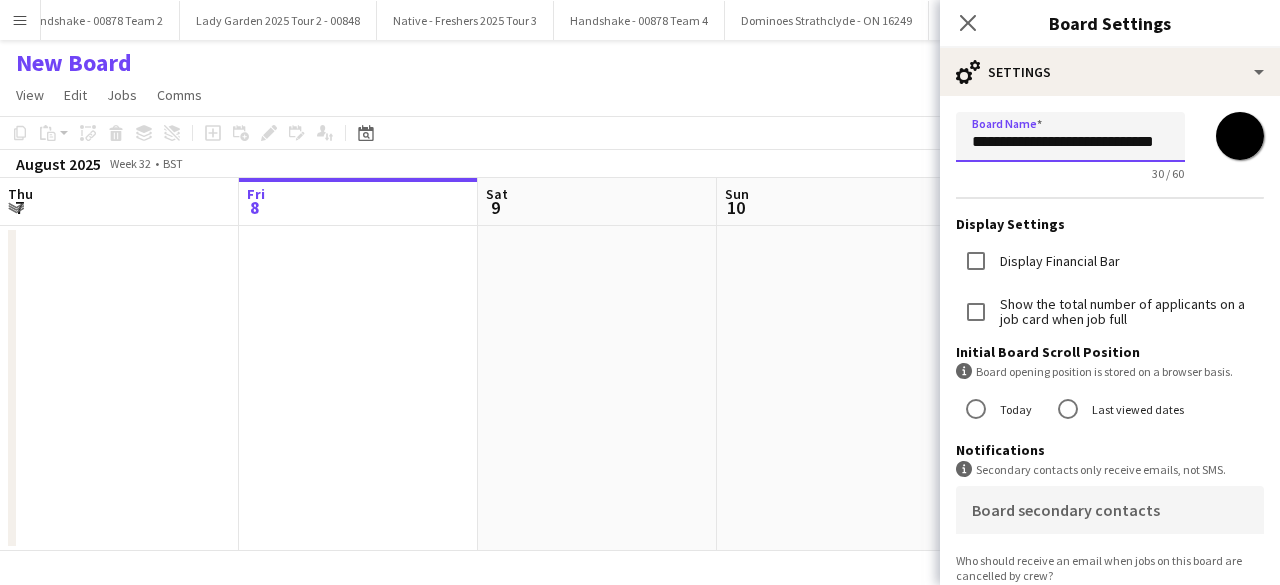 drag, startPoint x: 972, startPoint y: 147, endPoint x: 1212, endPoint y: 160, distance: 240.35182 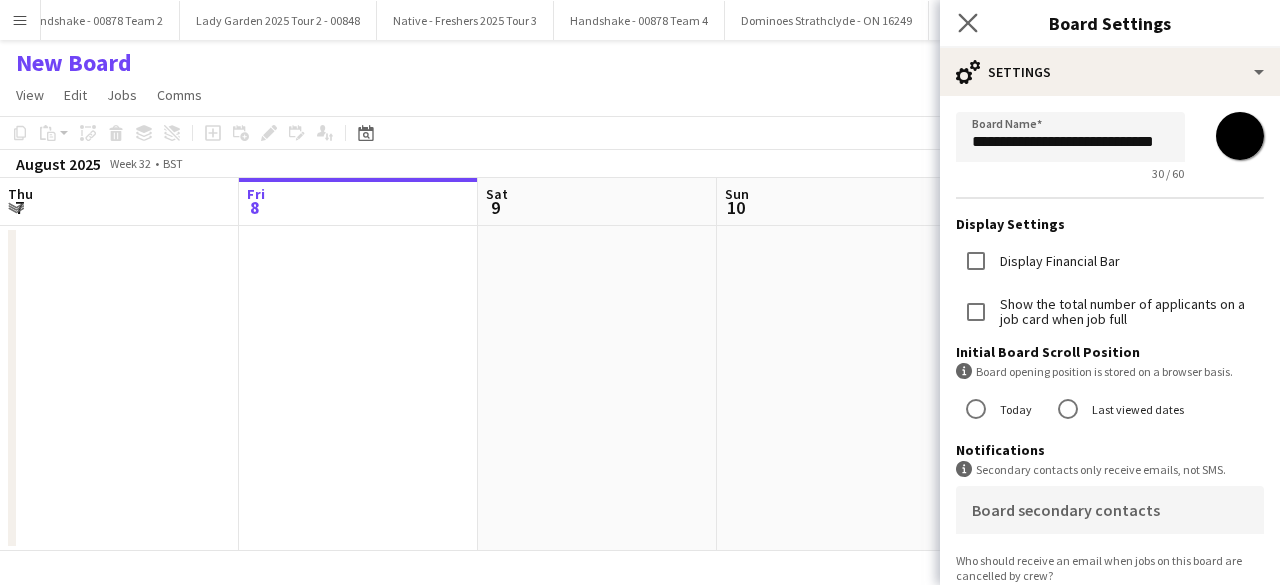 scroll, scrollTop: 0, scrollLeft: 0, axis: both 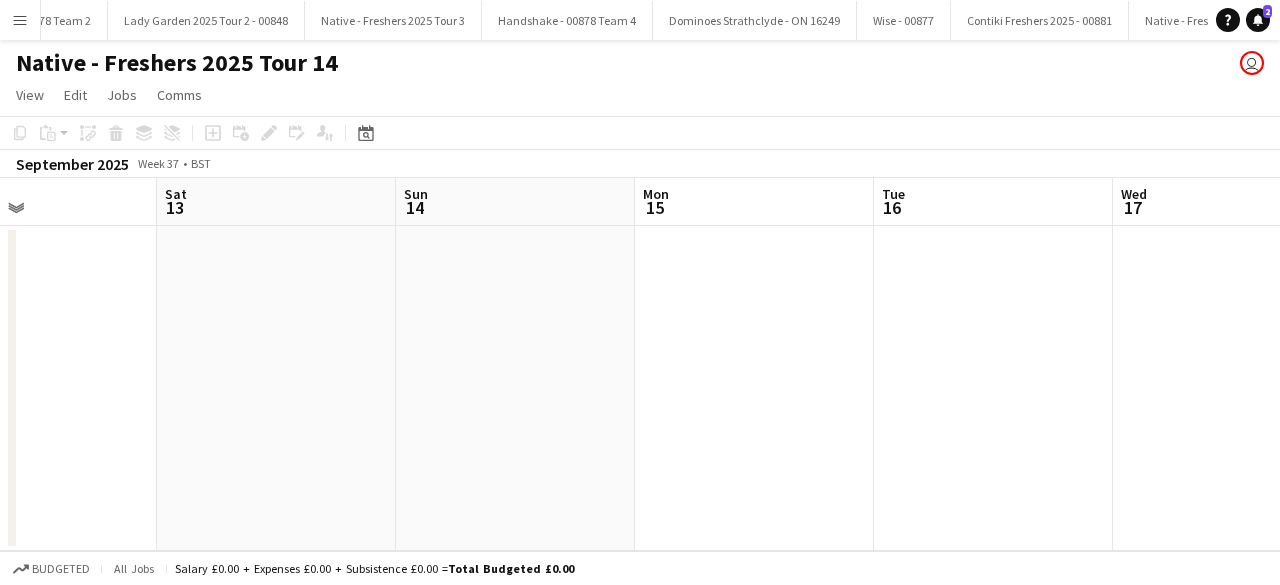 click at bounding box center (993, 388) 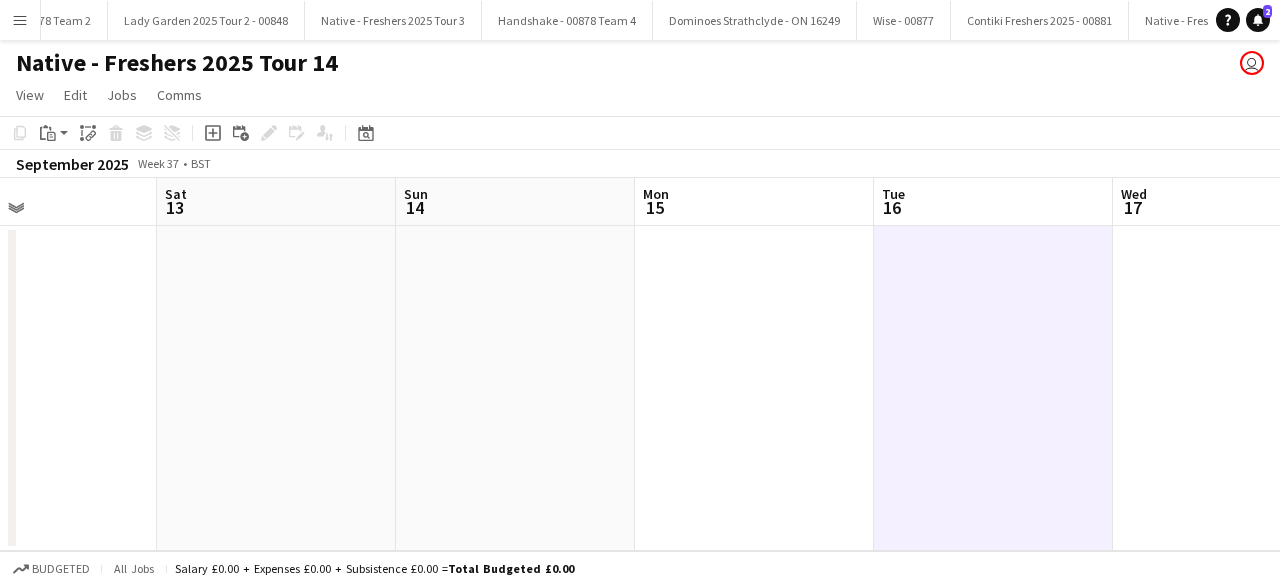 click at bounding box center (754, 388) 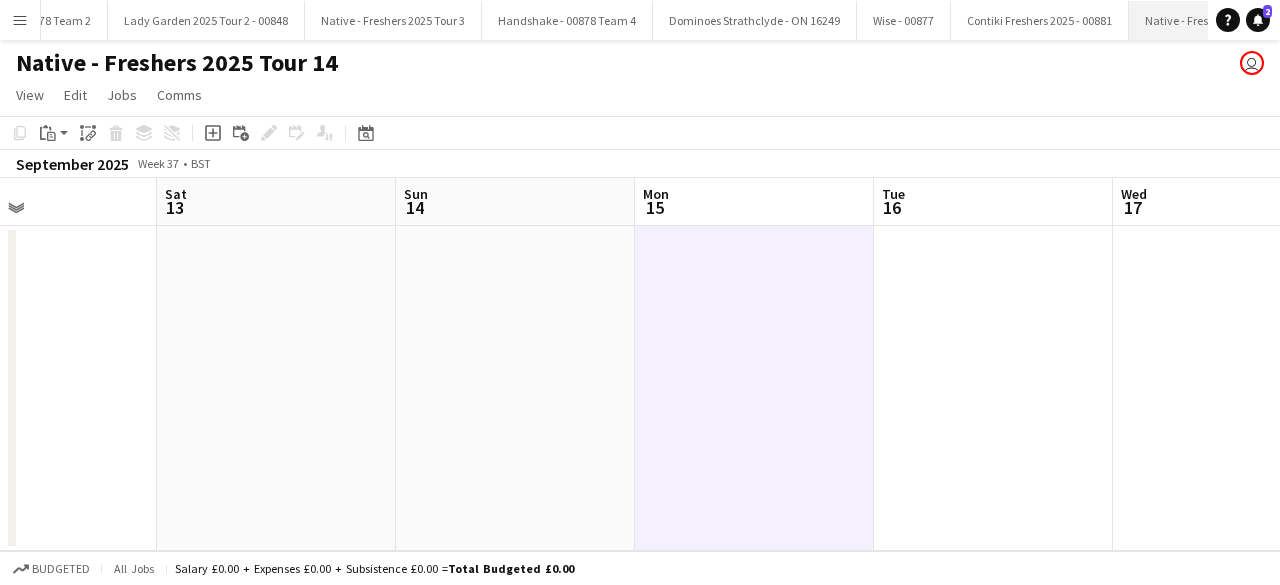click on "Native - Freshers 2025 Tour 13
Close" at bounding box center [1220, 20] 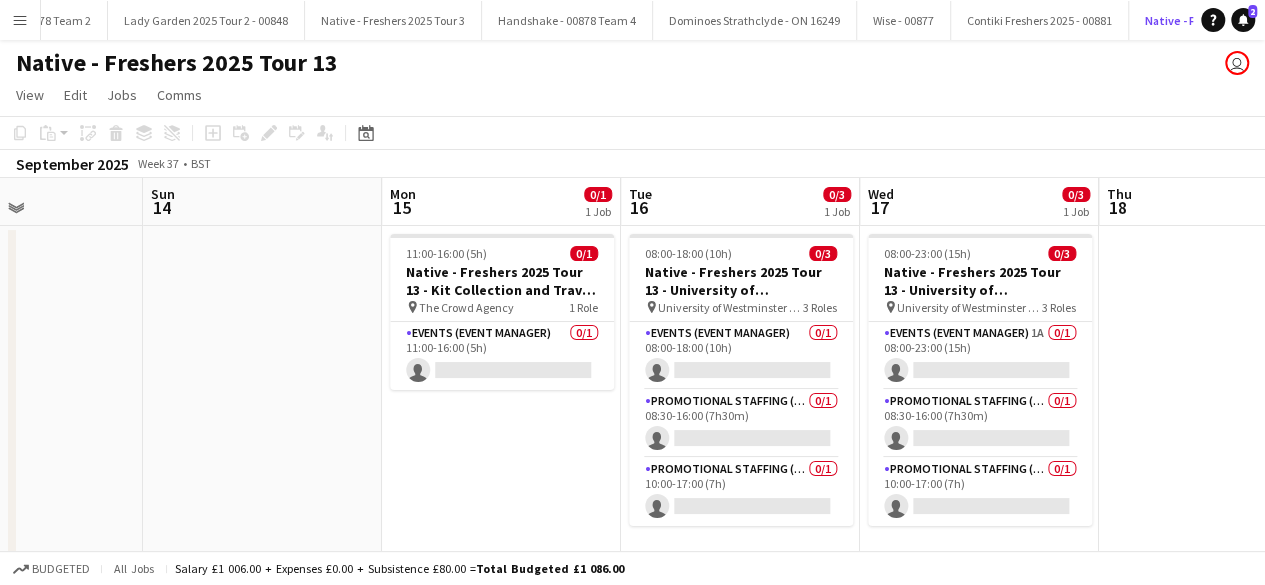 scroll, scrollTop: 0, scrollLeft: 573, axis: horizontal 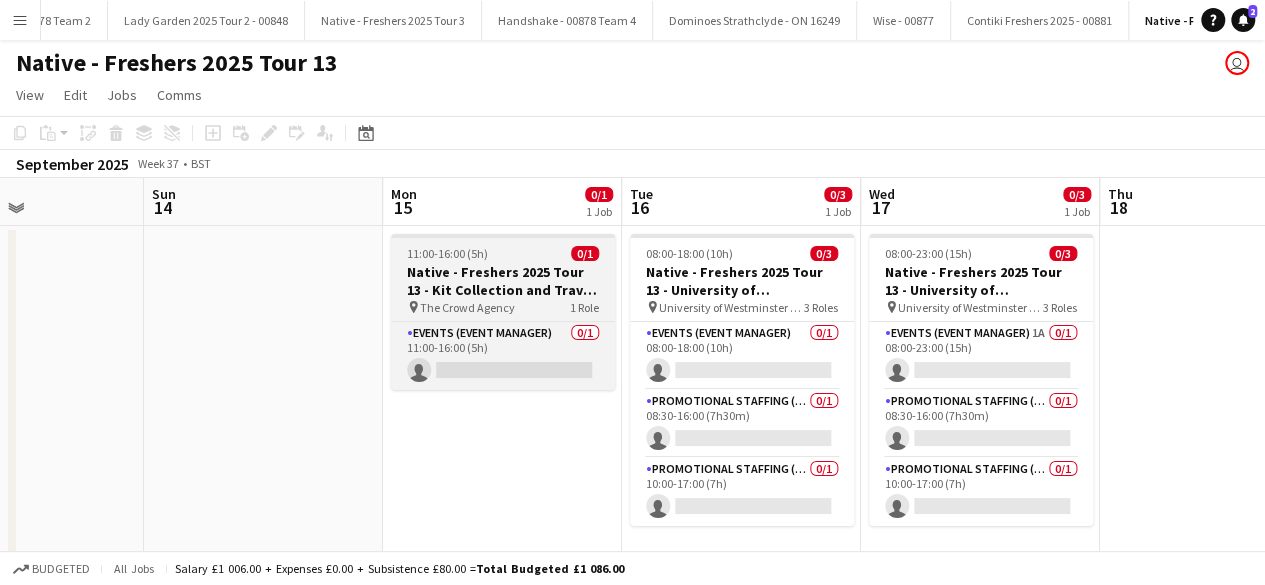 click on "11:00-16:00 (5h)    0/1" at bounding box center (503, 253) 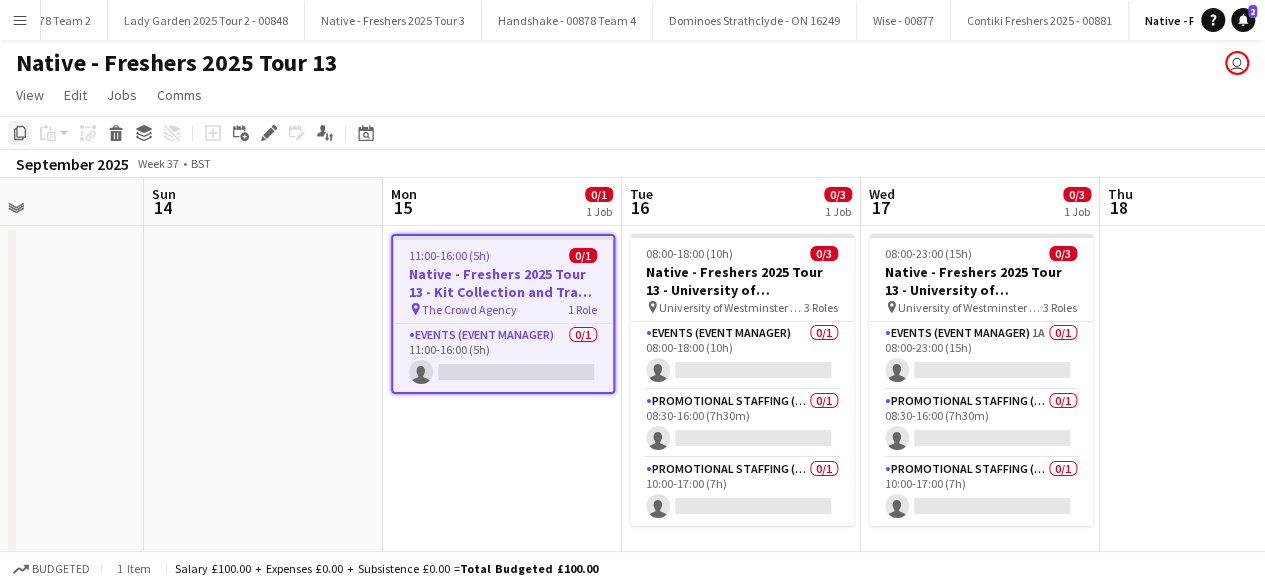 click 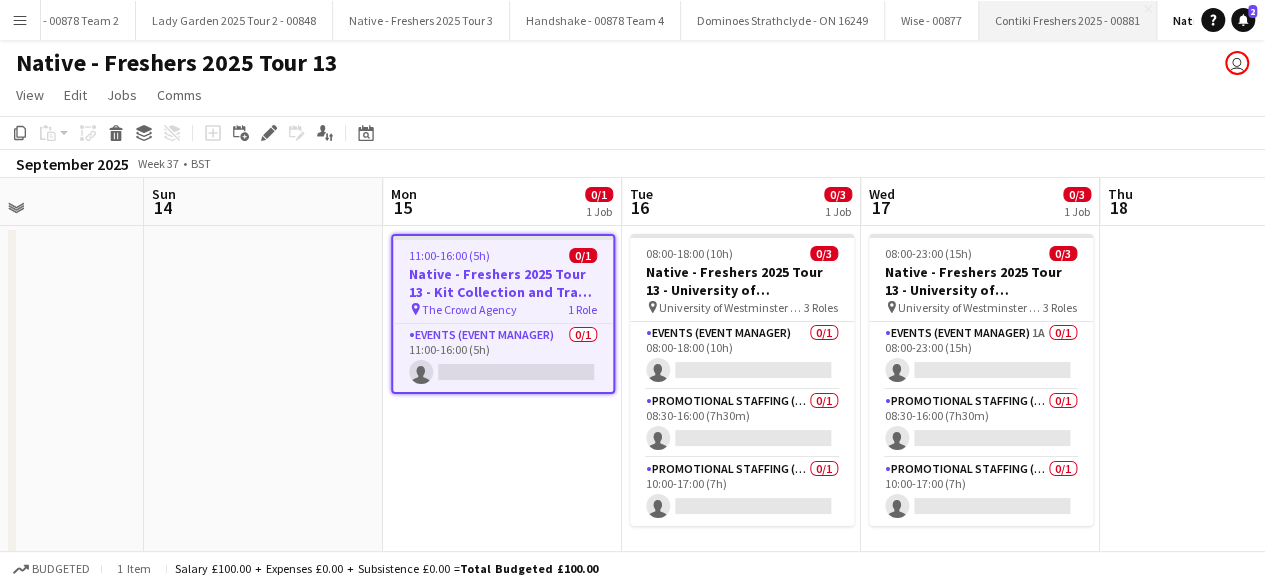 scroll, scrollTop: 0, scrollLeft: 29856, axis: horizontal 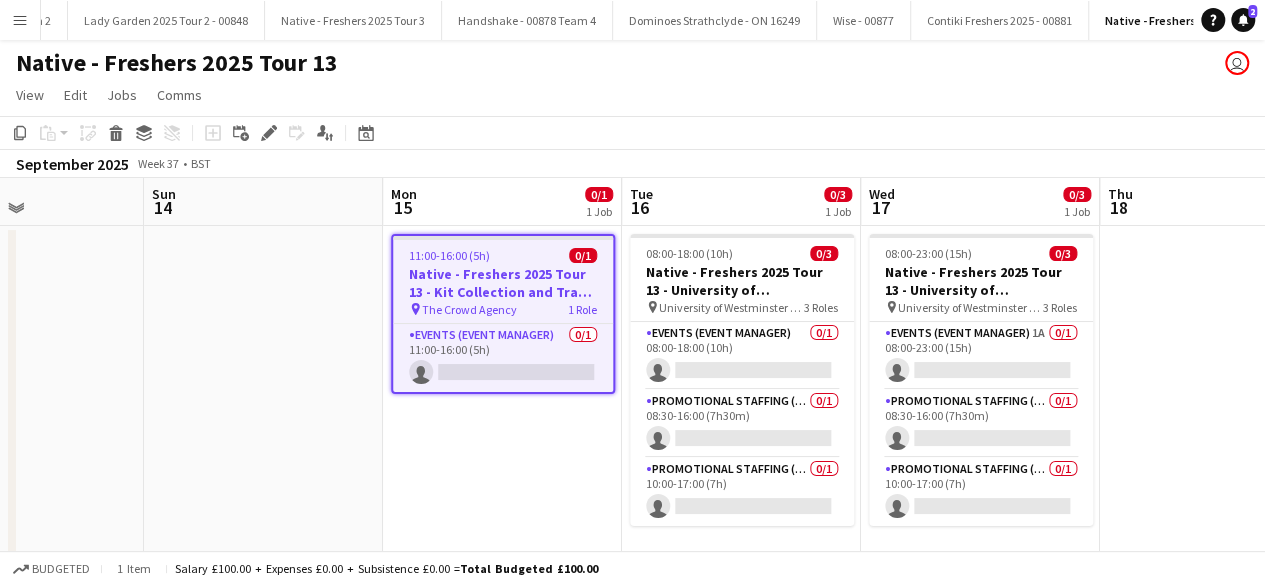 click on "Add" at bounding box center (1475, 20) 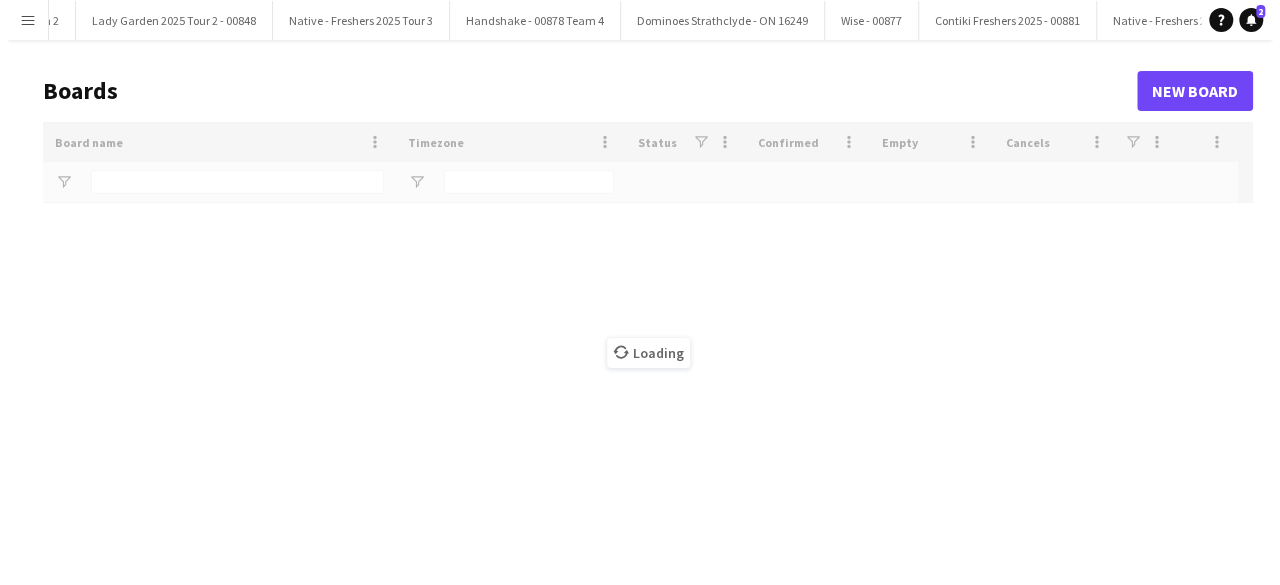 scroll, scrollTop: 0, scrollLeft: 29852, axis: horizontal 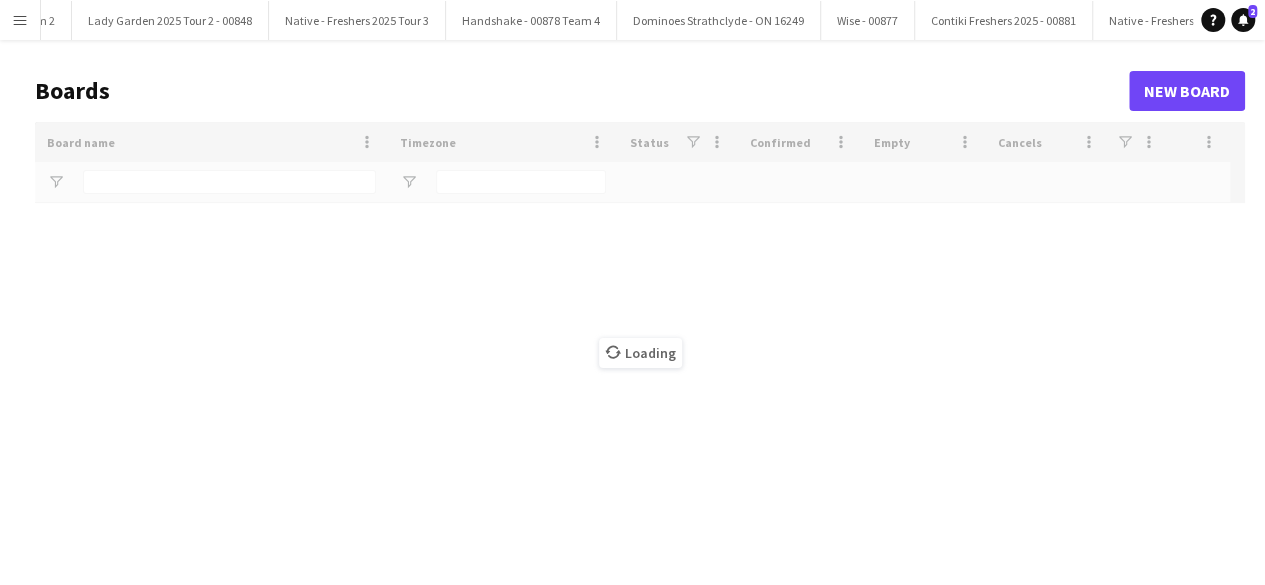 type on "**********" 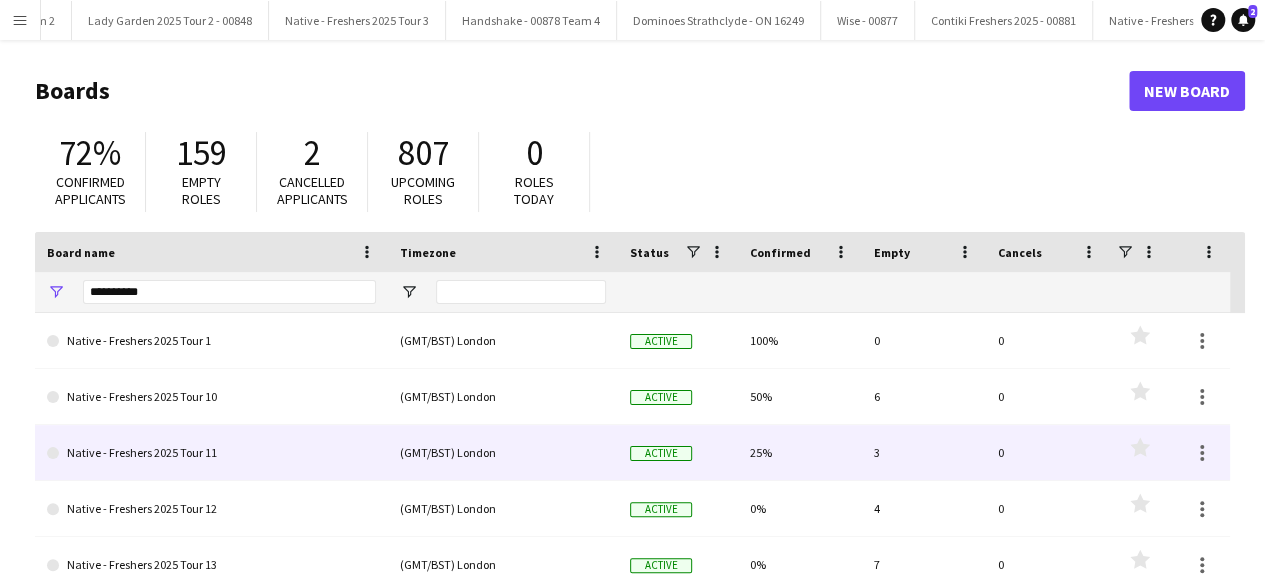 click on "Native - Freshers 2025 Tour 11" 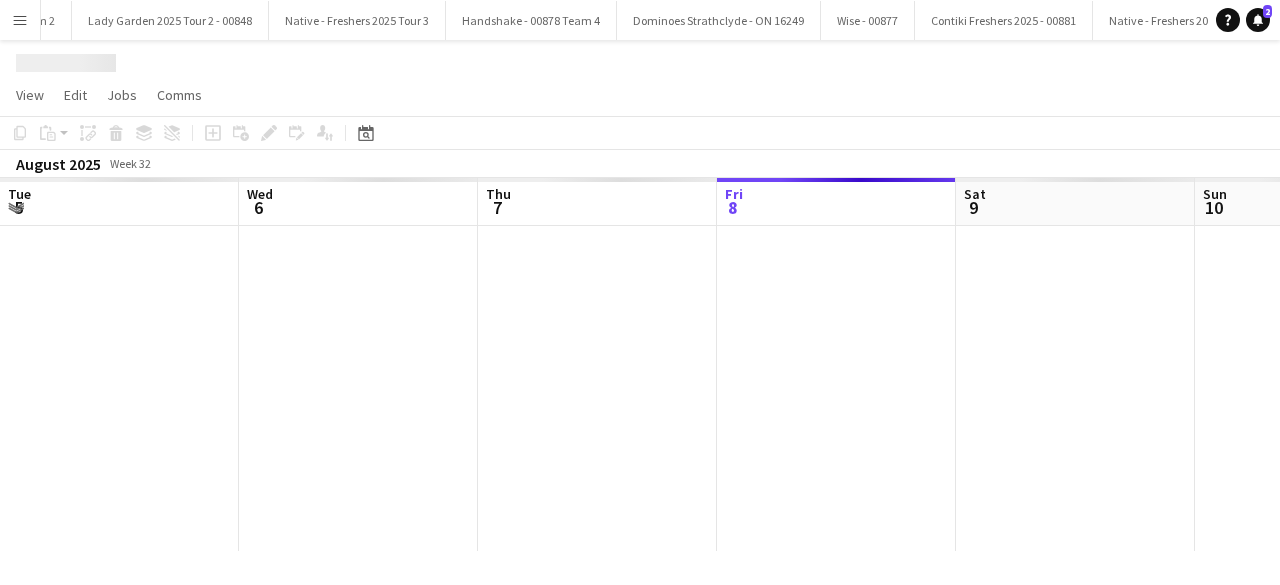 scroll, scrollTop: 0, scrollLeft: 30023, axis: horizontal 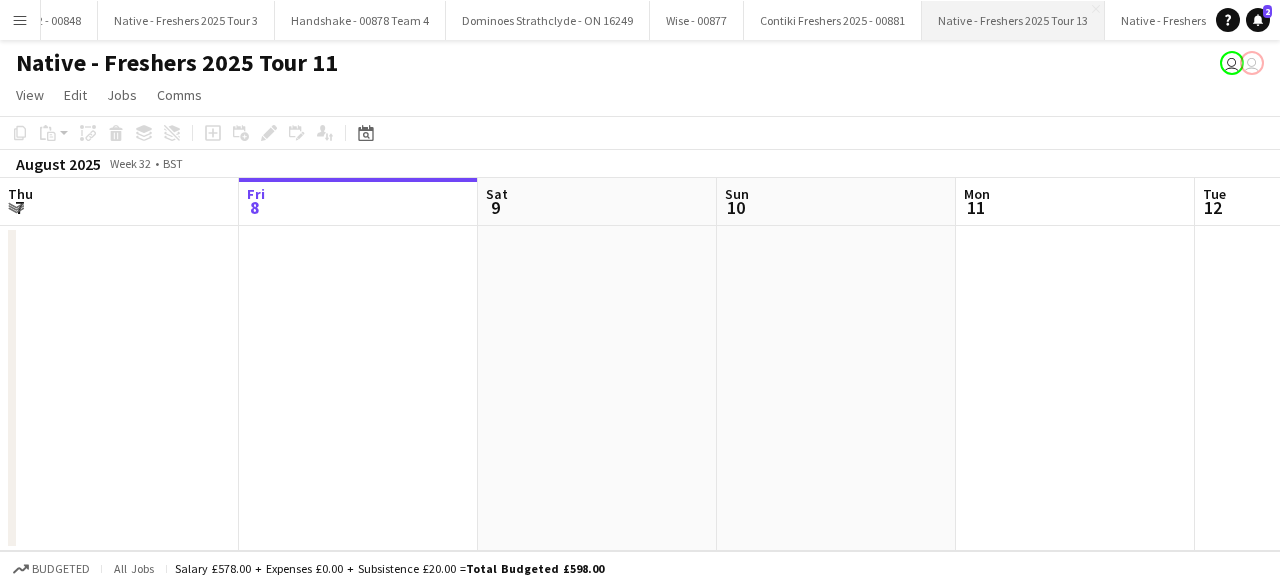 click on "Native - Freshers 2025 Tour 13
Close" at bounding box center [1013, 20] 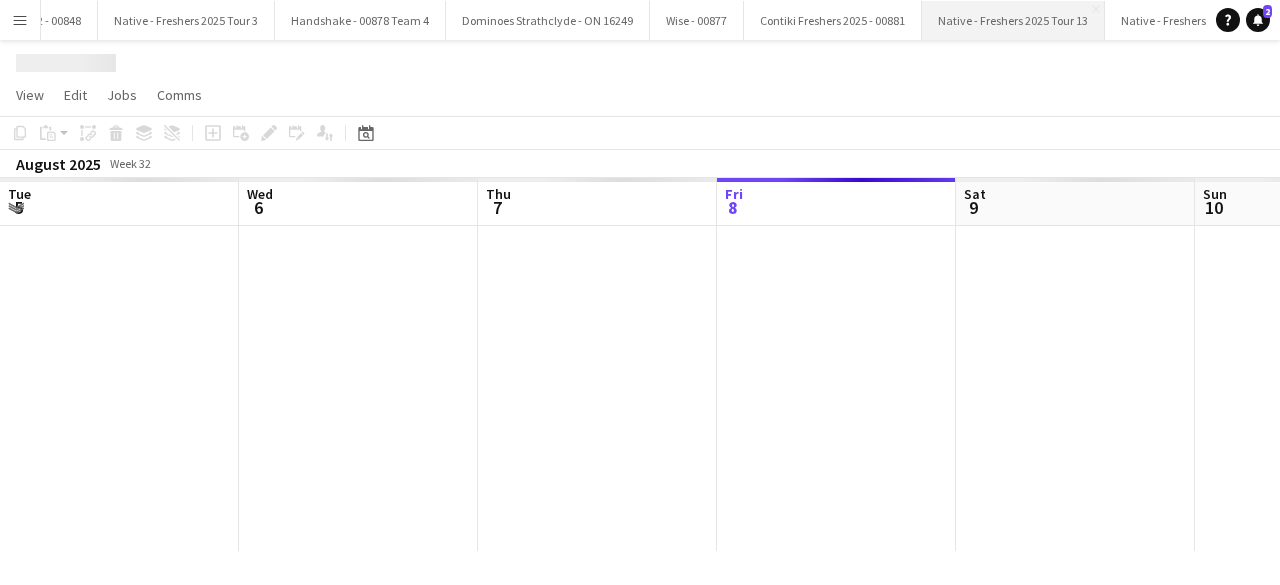 scroll, scrollTop: 0, scrollLeft: 30018, axis: horizontal 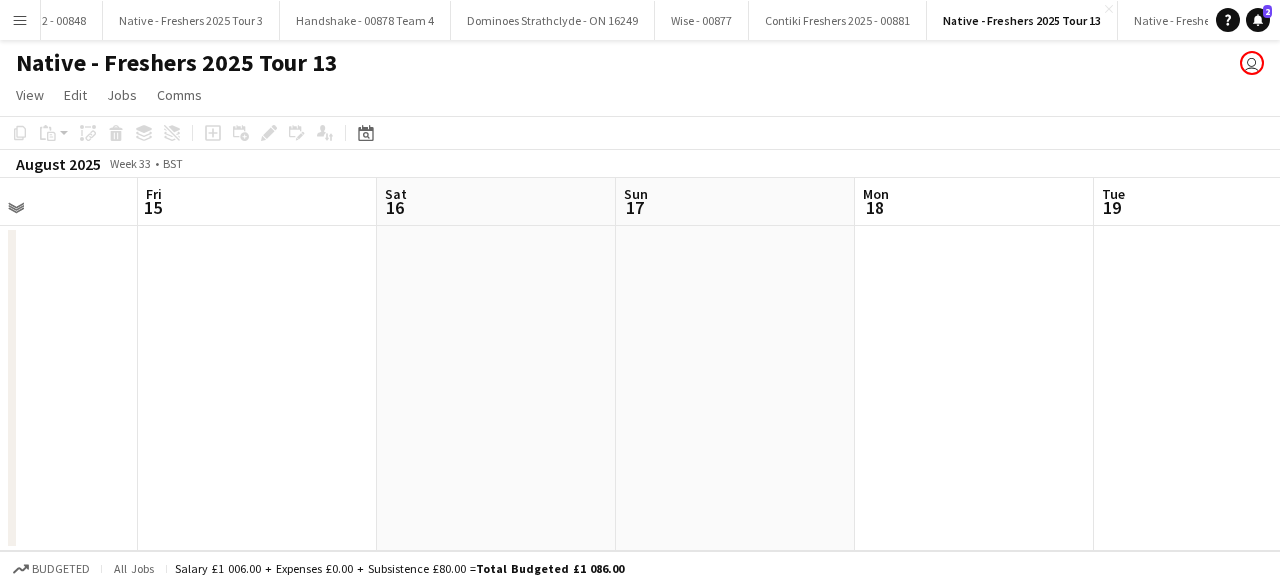 click on "Native - Freshers 2025 Tour 11
Close" at bounding box center [1392, 20] 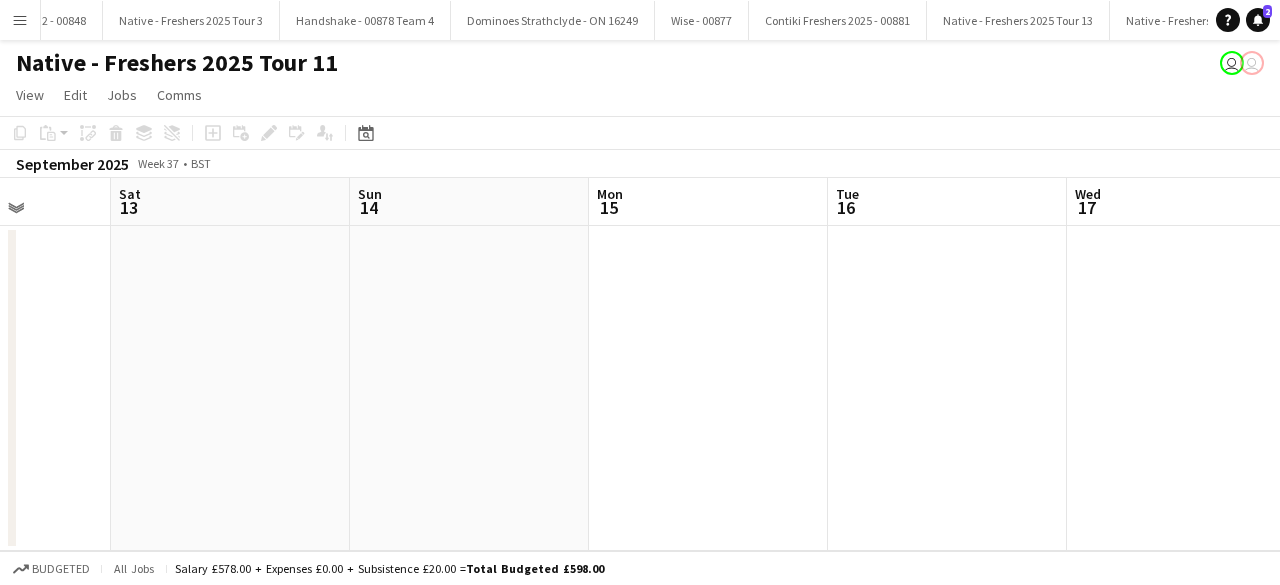 scroll, scrollTop: 0, scrollLeft: 604, axis: horizontal 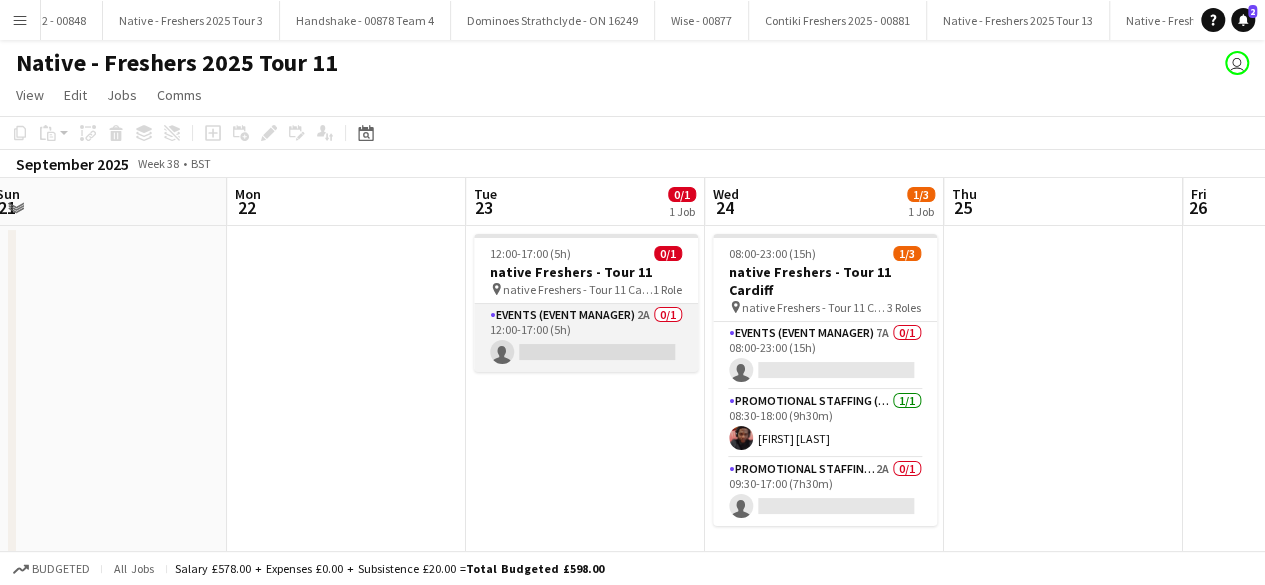 click on "Events (Event Manager)   2A   0/1   12:00-17:00 (5h)
single-neutral-actions" at bounding box center [586, 338] 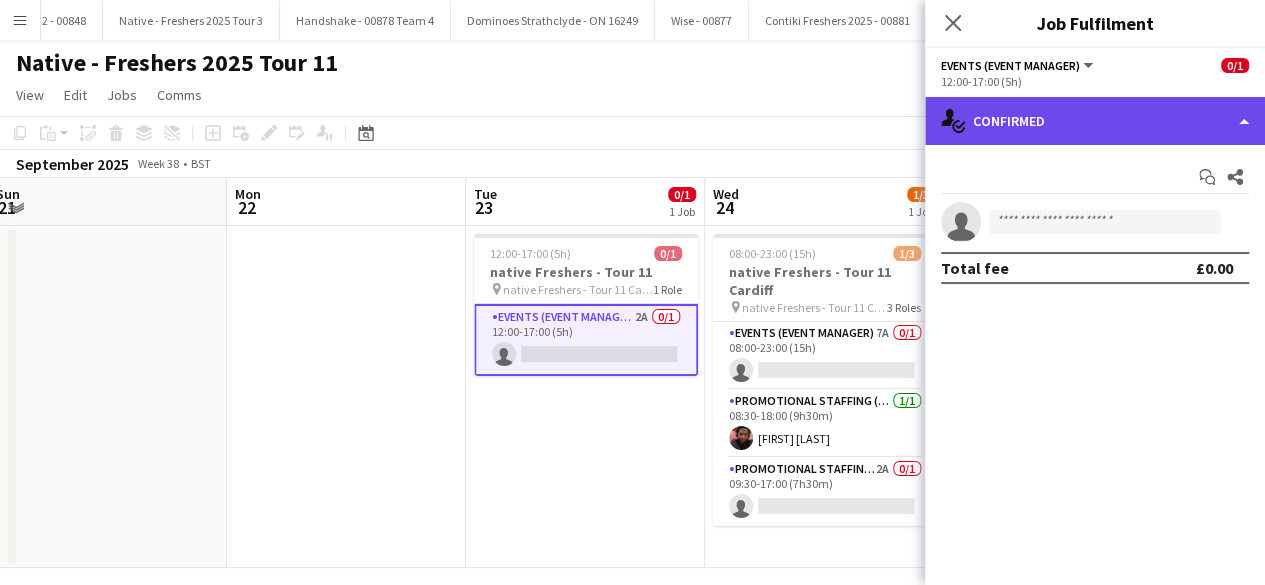 click on "single-neutral-actions-check-2
Confirmed" 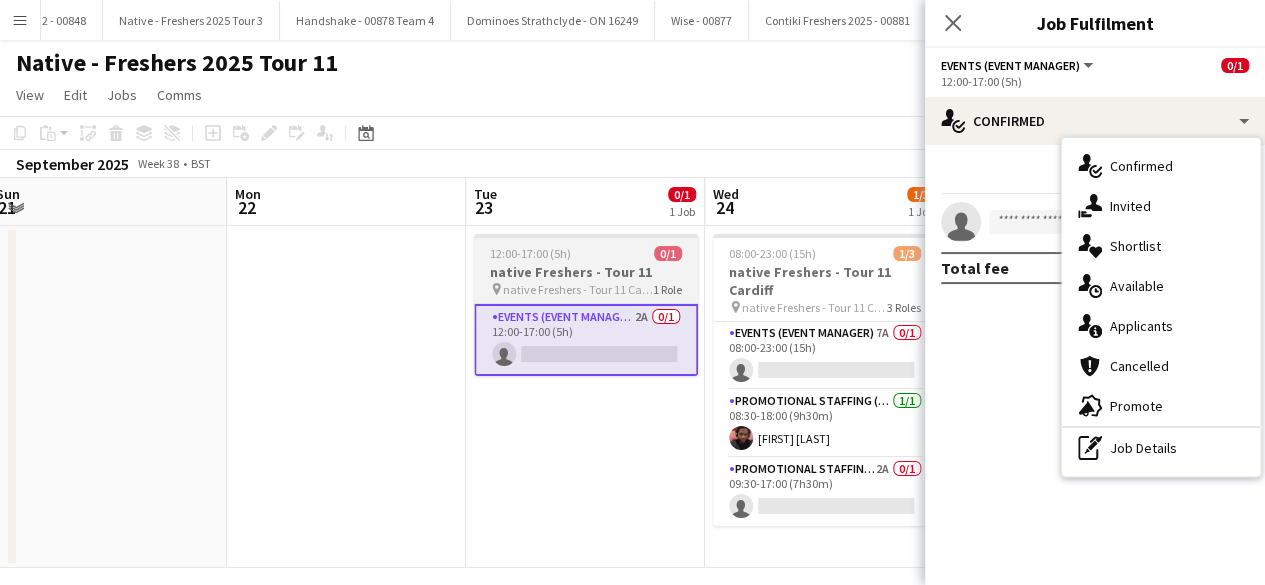 click on "native Freshers - Tour 11" at bounding box center (586, 272) 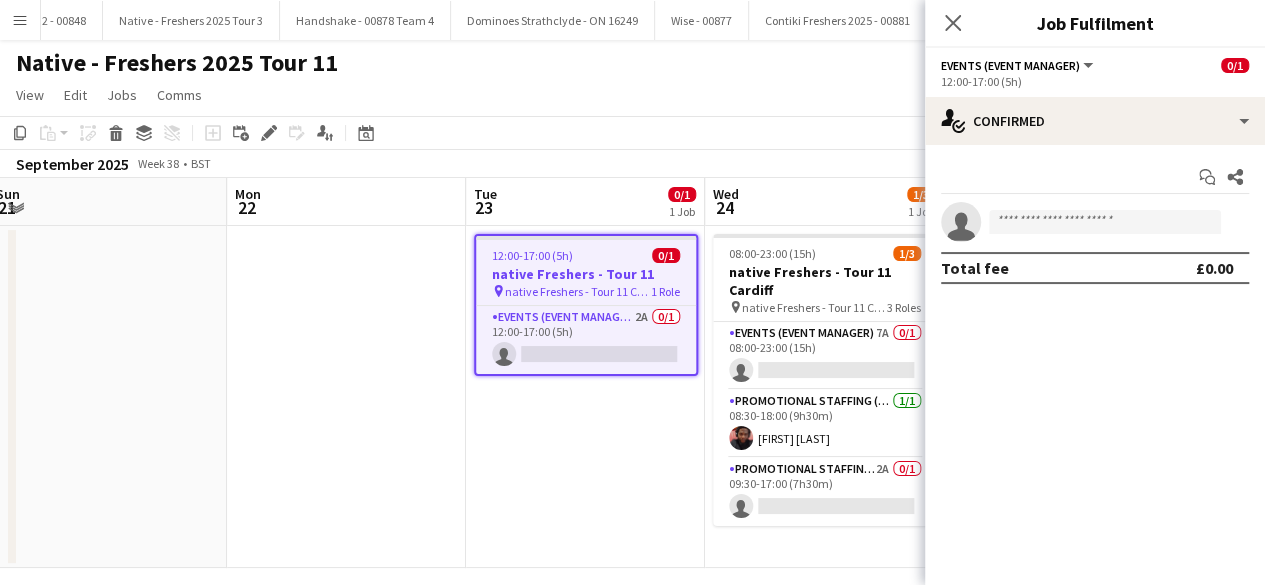click on "native Freshers - Tour 11" at bounding box center (586, 274) 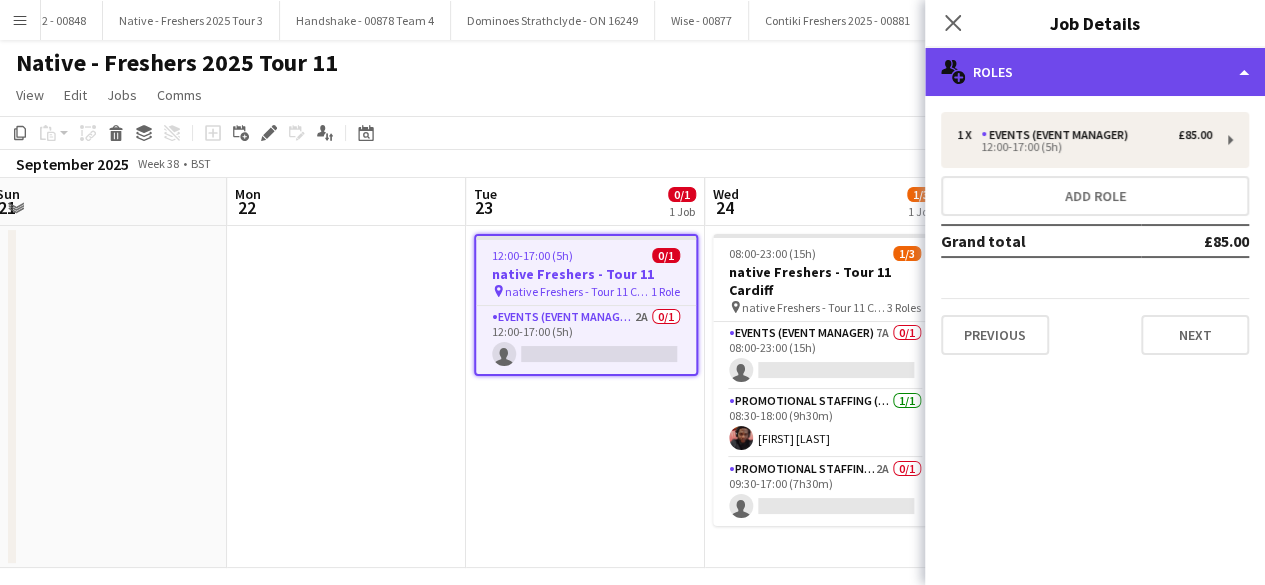 click on "multiple-users-add
Roles" 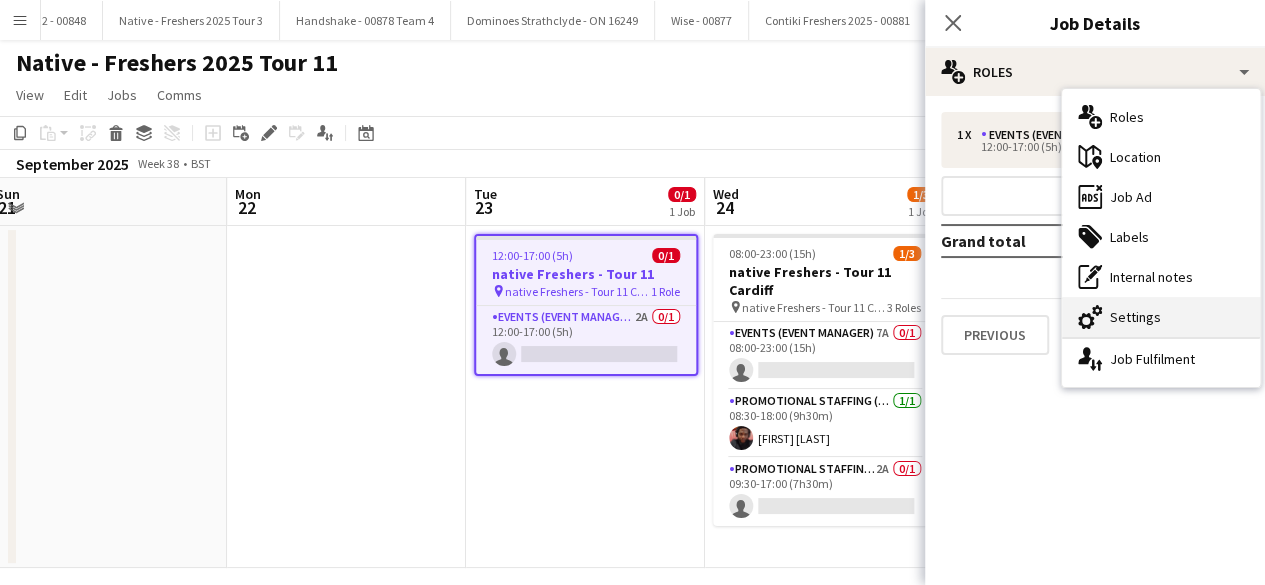click on "cog-double-3
Settings" at bounding box center (1161, 317) 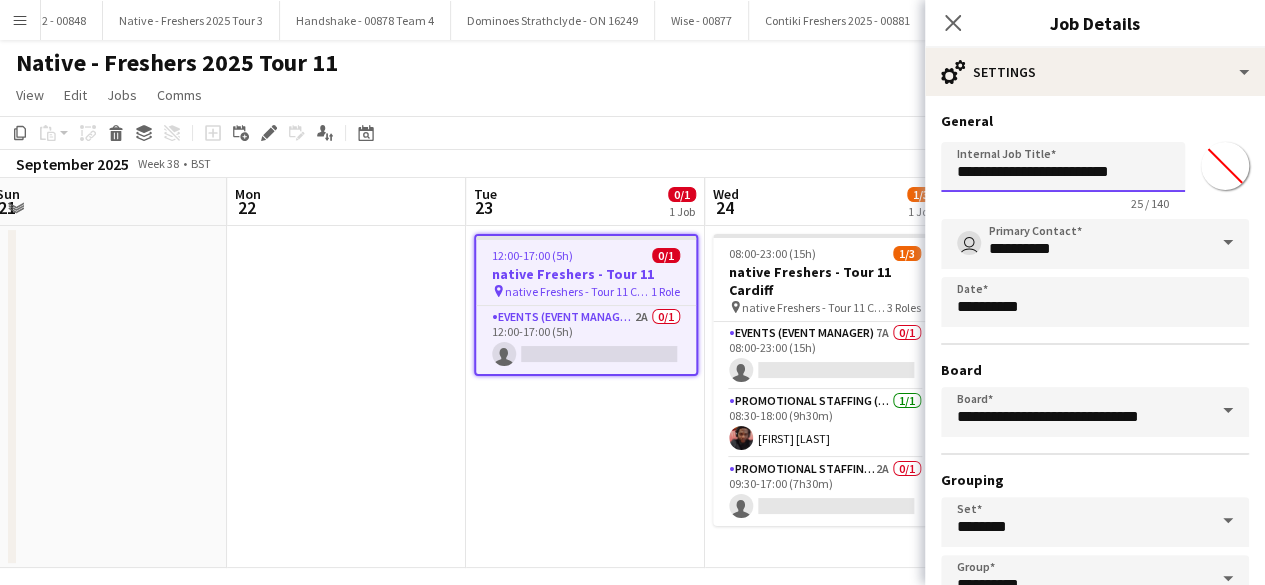 click on "**********" at bounding box center [1063, 167] 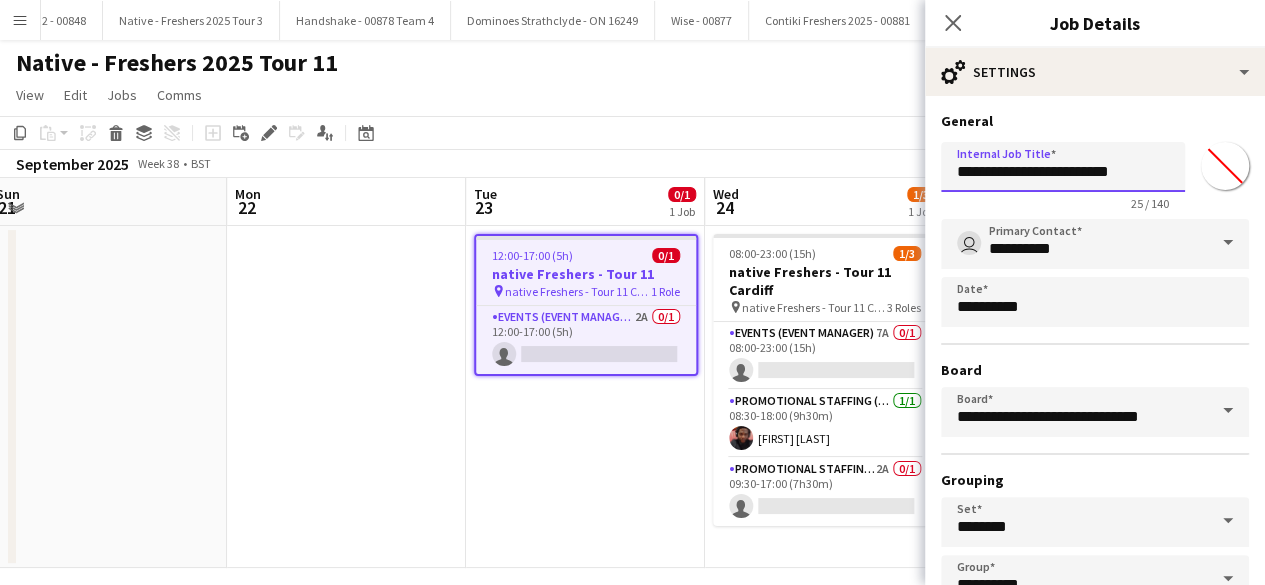 click on "**********" at bounding box center [1063, 167] 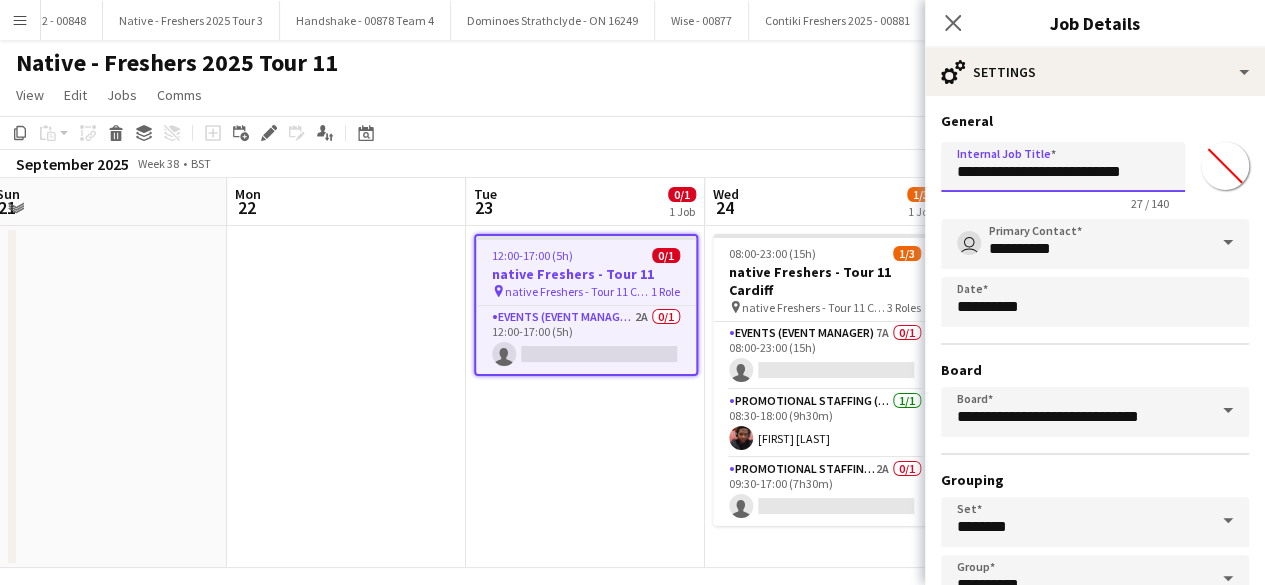click on "**********" at bounding box center [1063, 167] 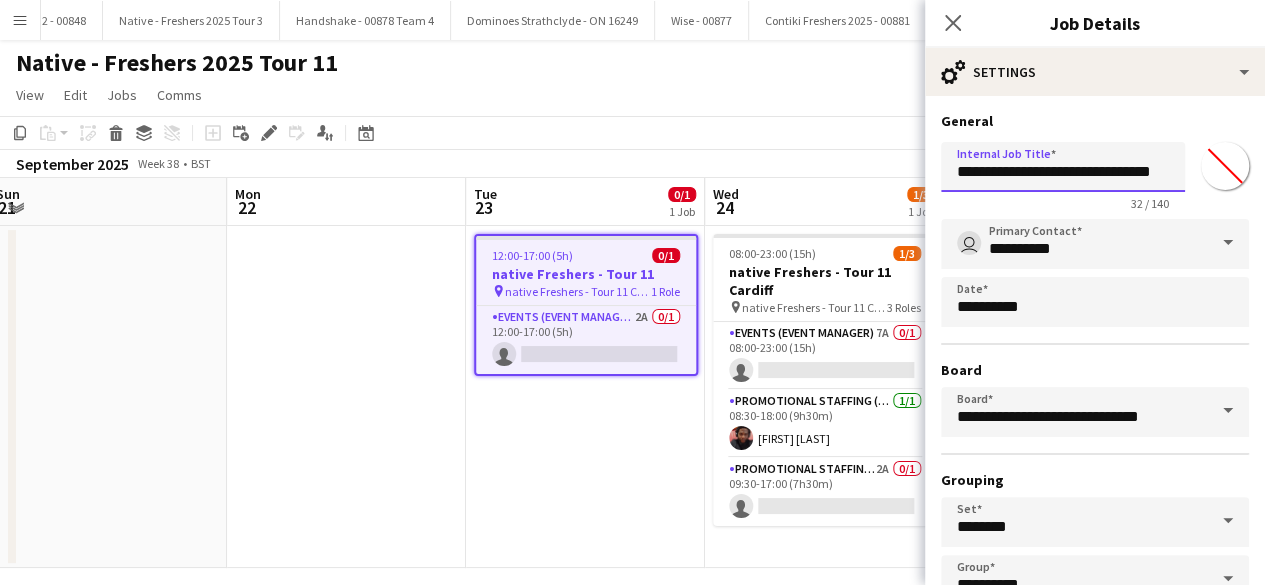 click on "**********" at bounding box center [1063, 167] 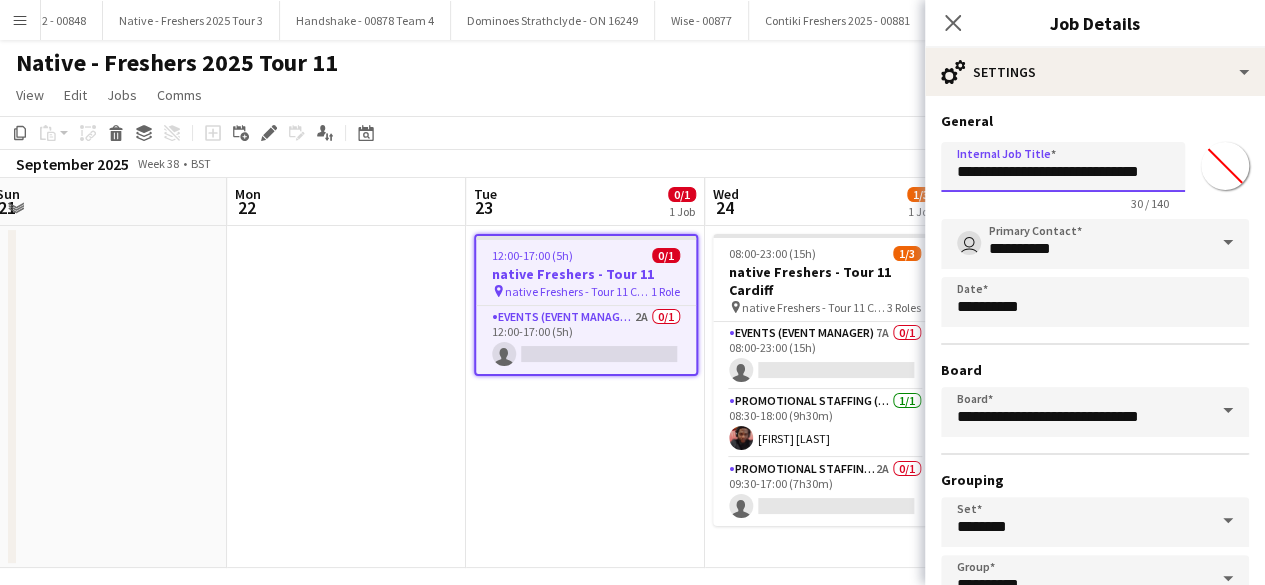 click on "**********" at bounding box center [1063, 167] 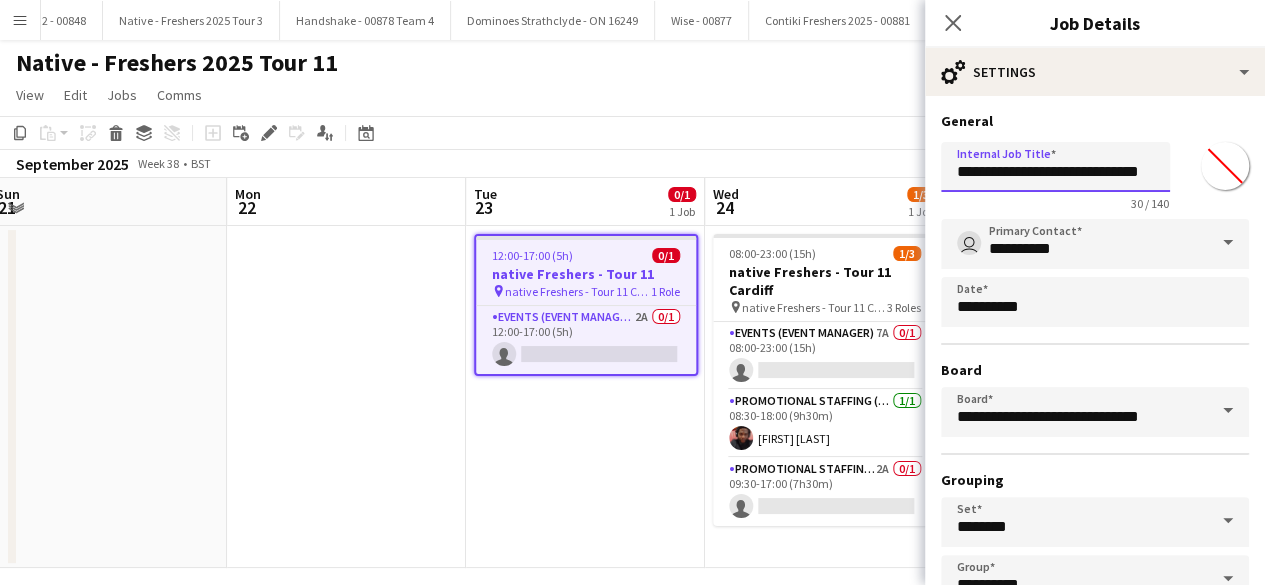 click on "**********" at bounding box center (1055, 167) 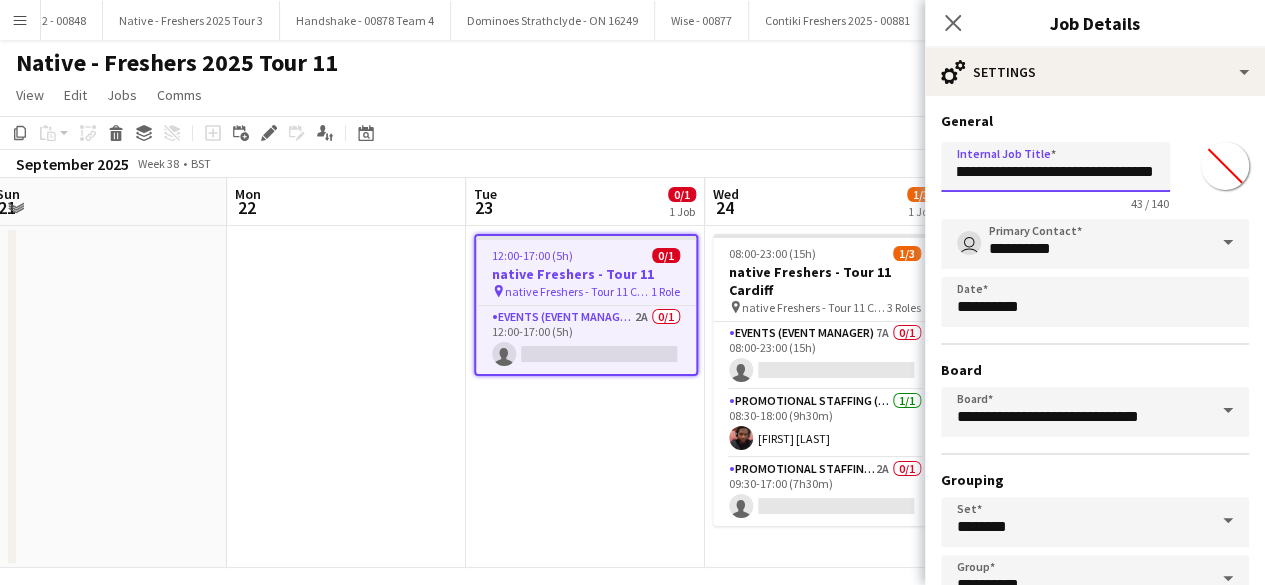 scroll, scrollTop: 0, scrollLeft: 82, axis: horizontal 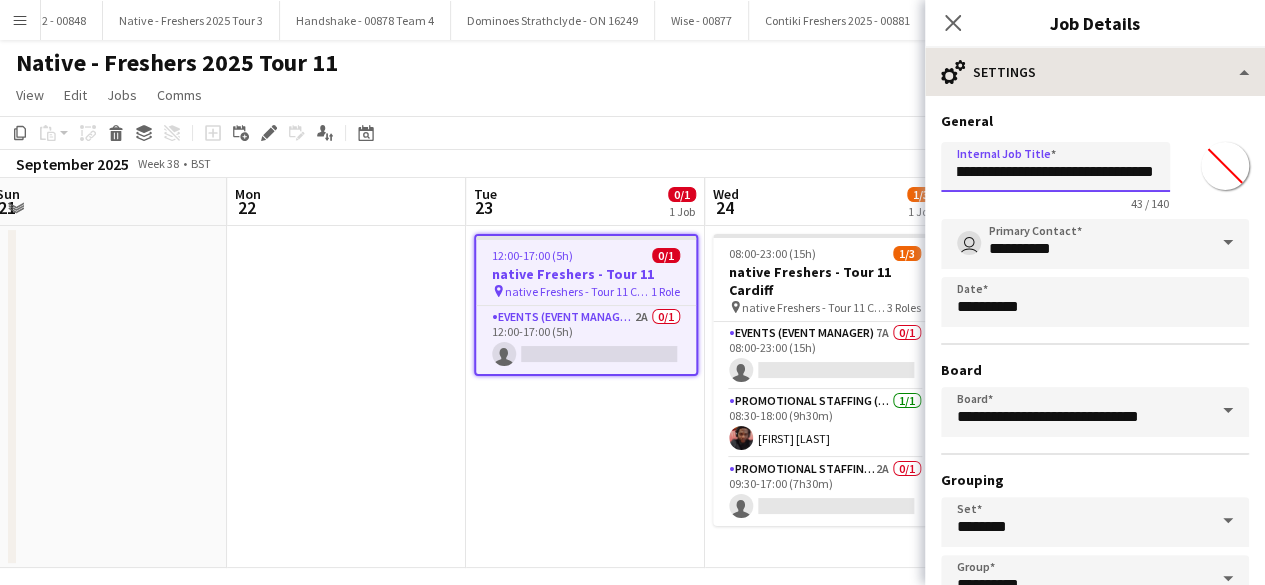 type on "**********" 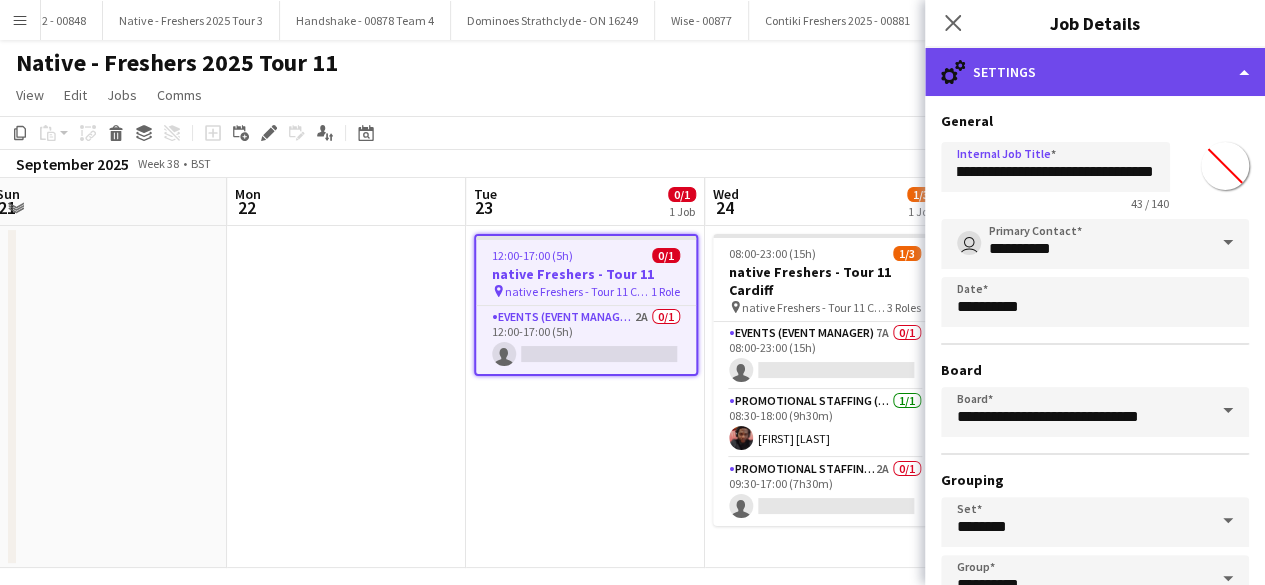 click on "cog-double-3
Settings" 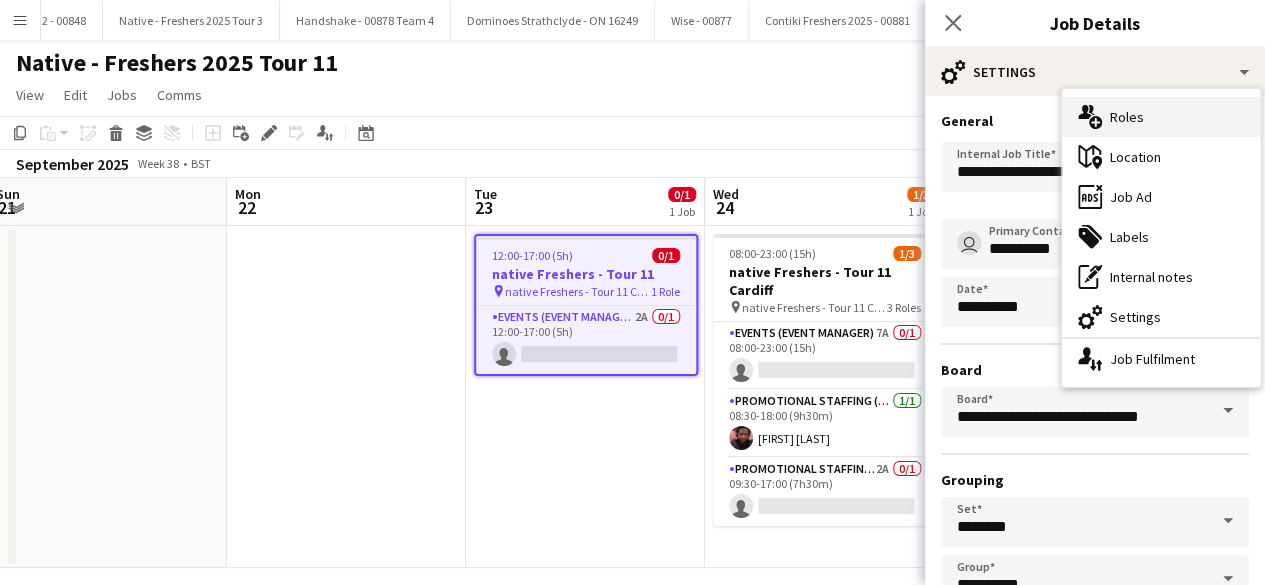 click on "multiple-users-add
Roles" at bounding box center (1161, 117) 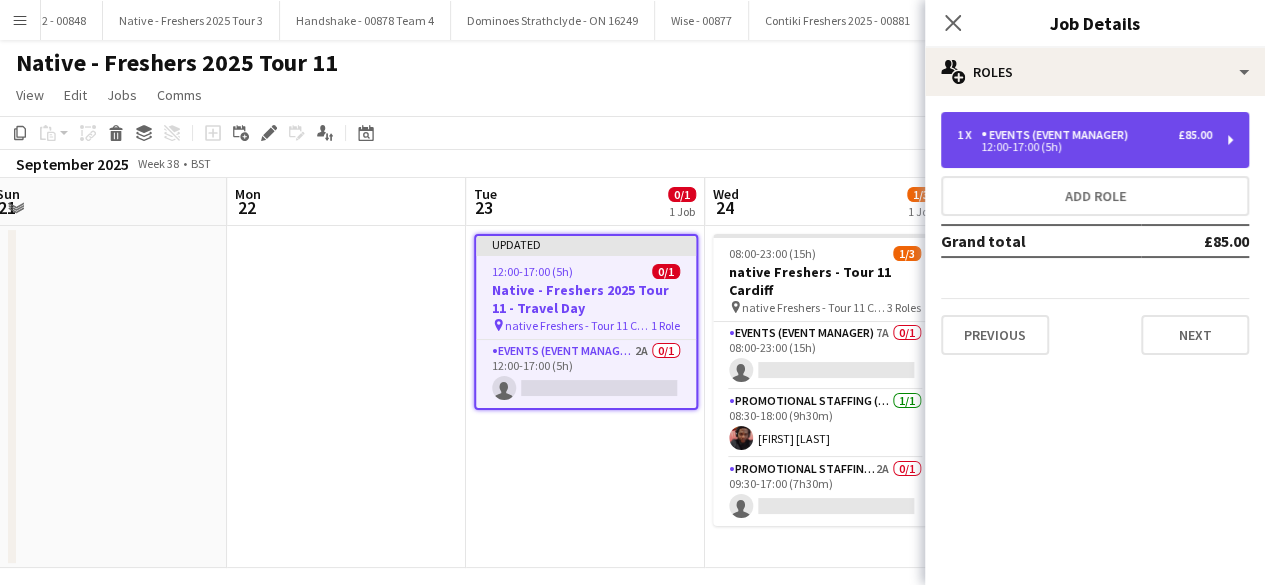 click on "Events (Event Manager)" at bounding box center (1058, 135) 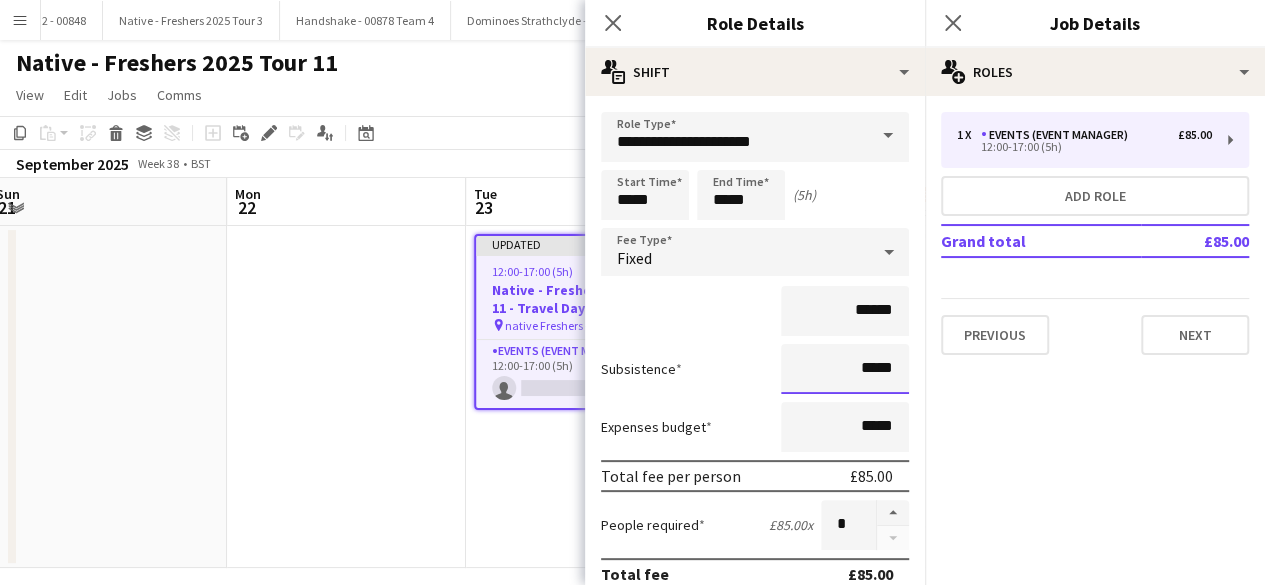 click on "*****" at bounding box center [845, 369] 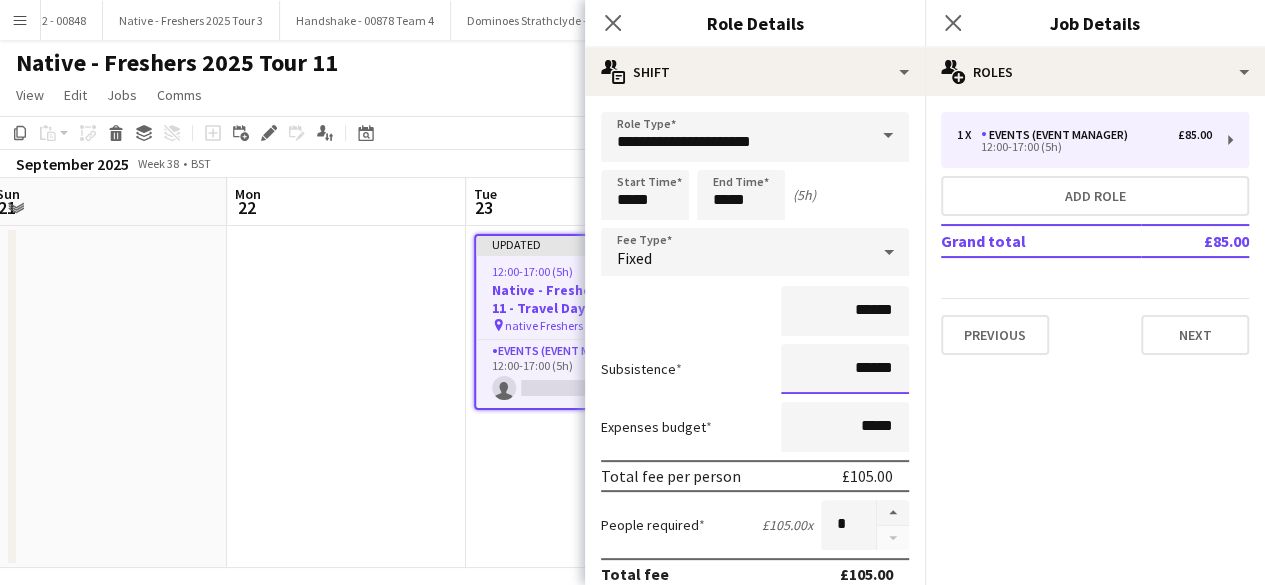type on "******" 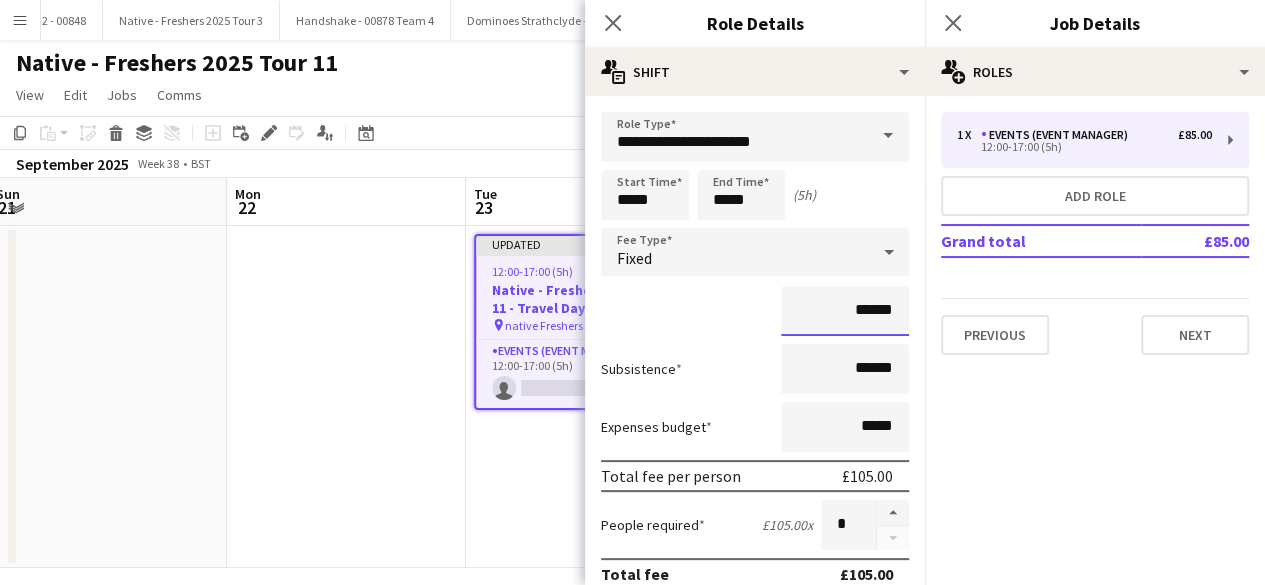 click on "******" at bounding box center (845, 311) 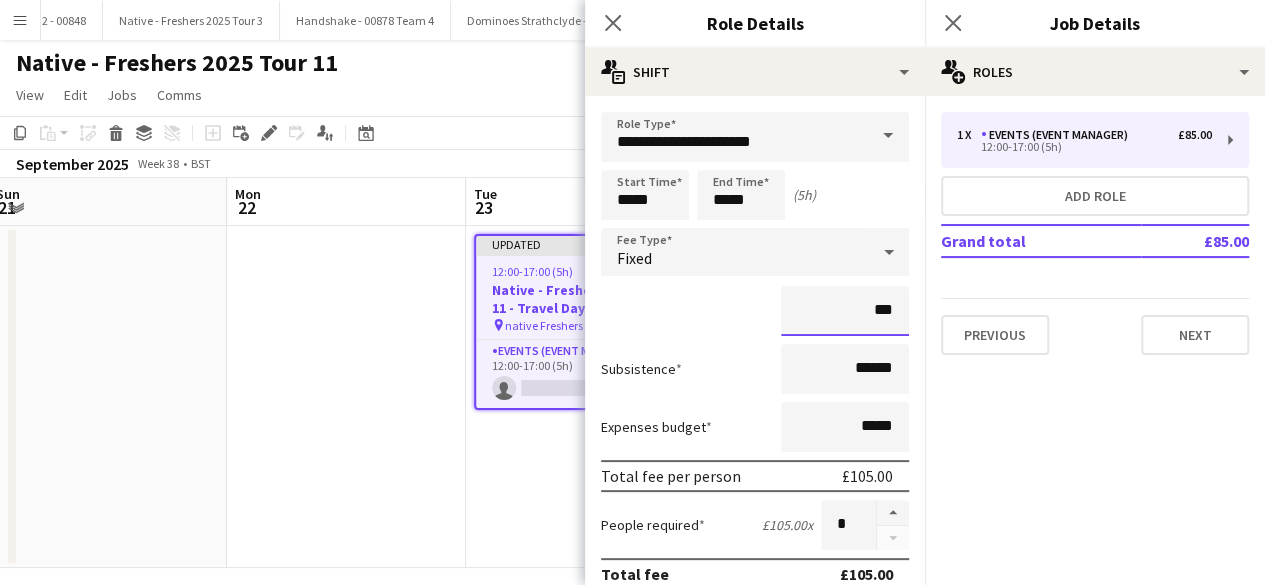 type on "**" 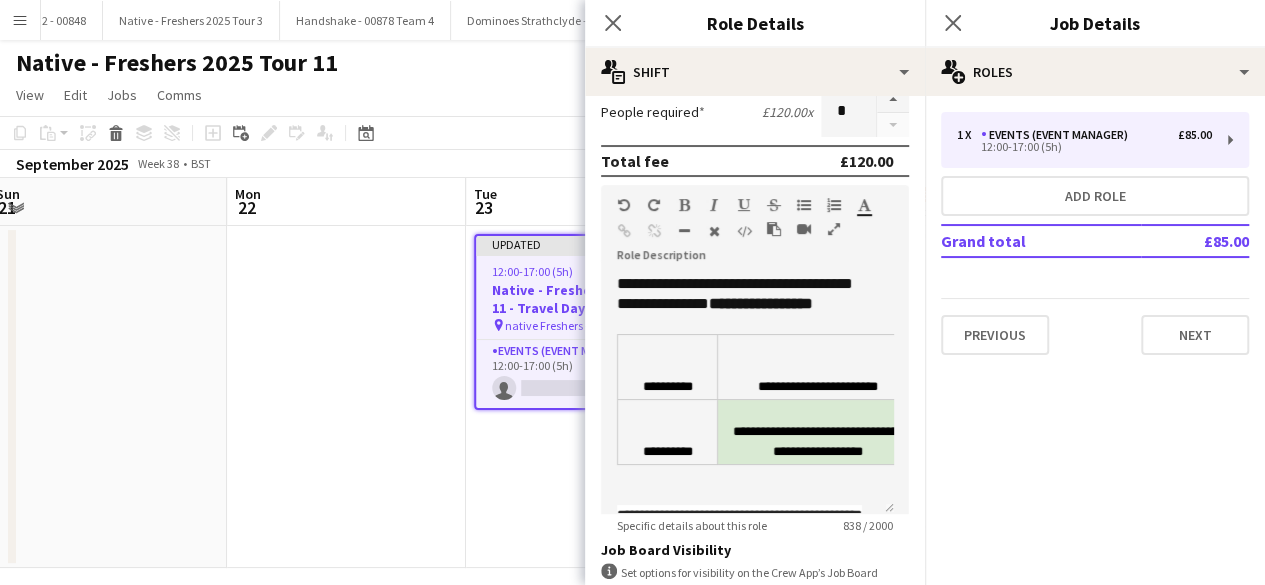 scroll, scrollTop: 411, scrollLeft: 0, axis: vertical 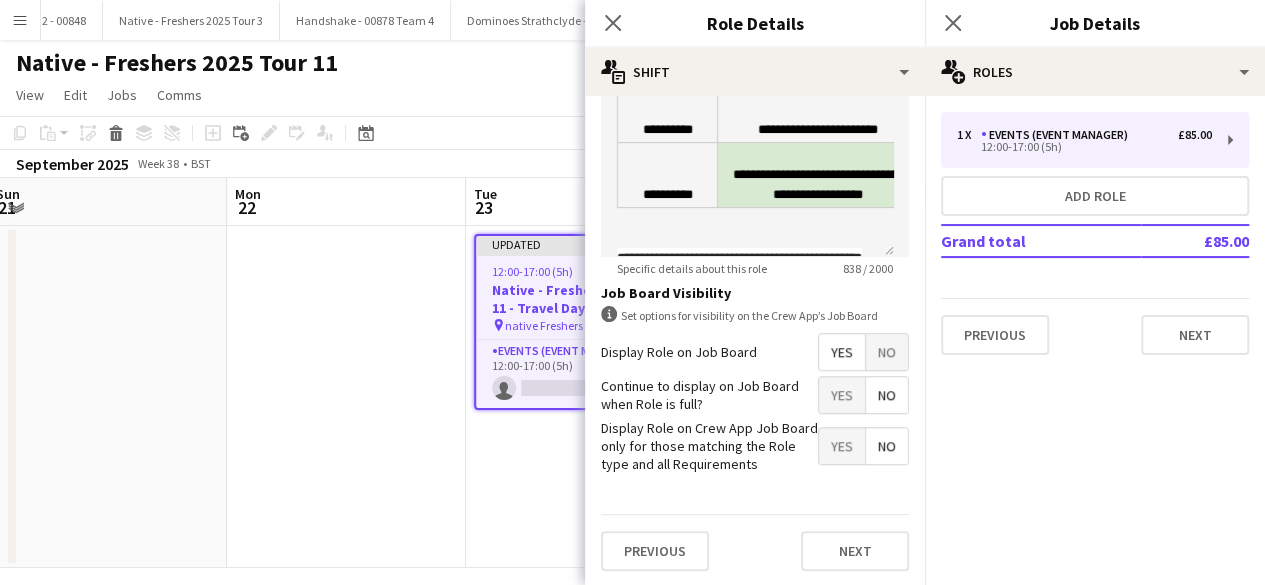 type on "*******" 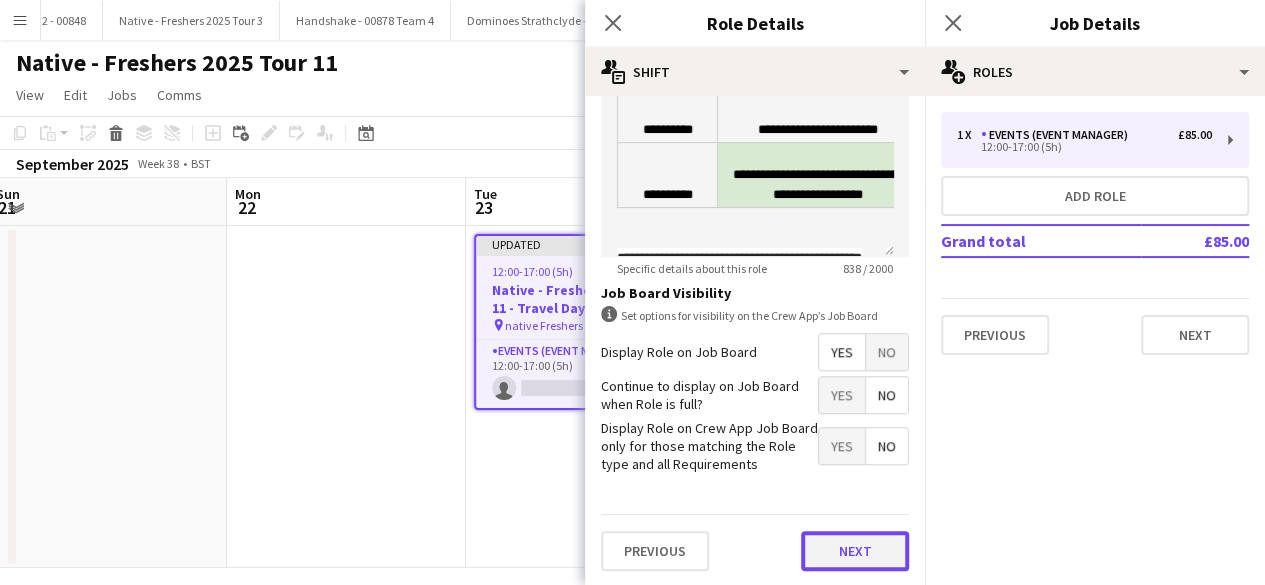 click on "Next" at bounding box center [855, 551] 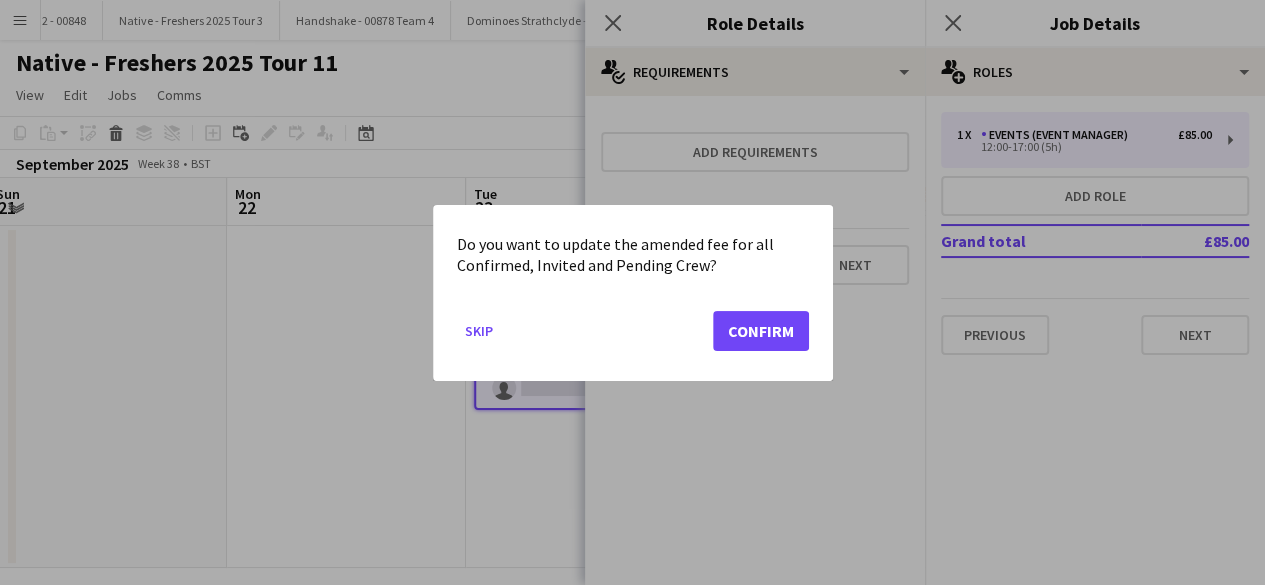 scroll, scrollTop: 0, scrollLeft: 0, axis: both 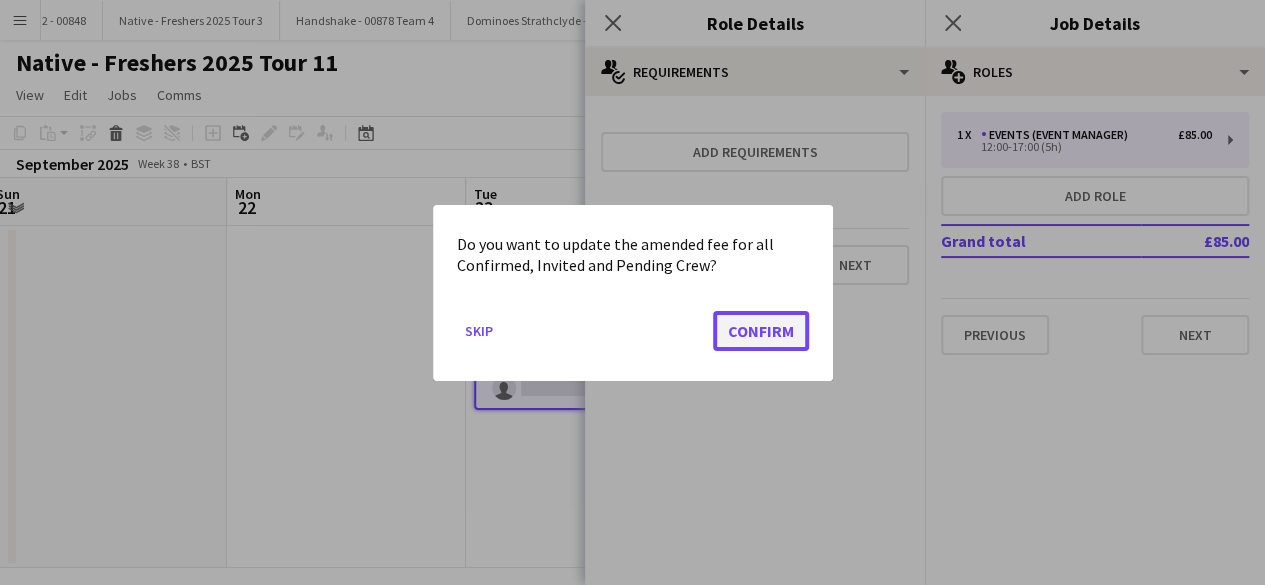 click on "Confirm" 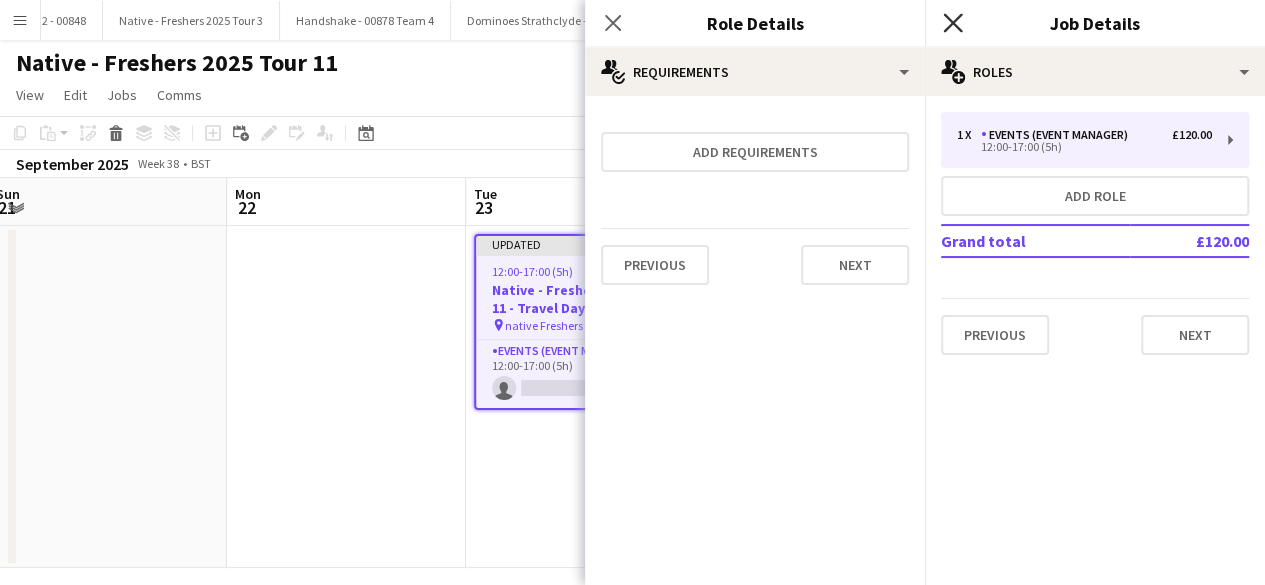 click on "Close pop-in" 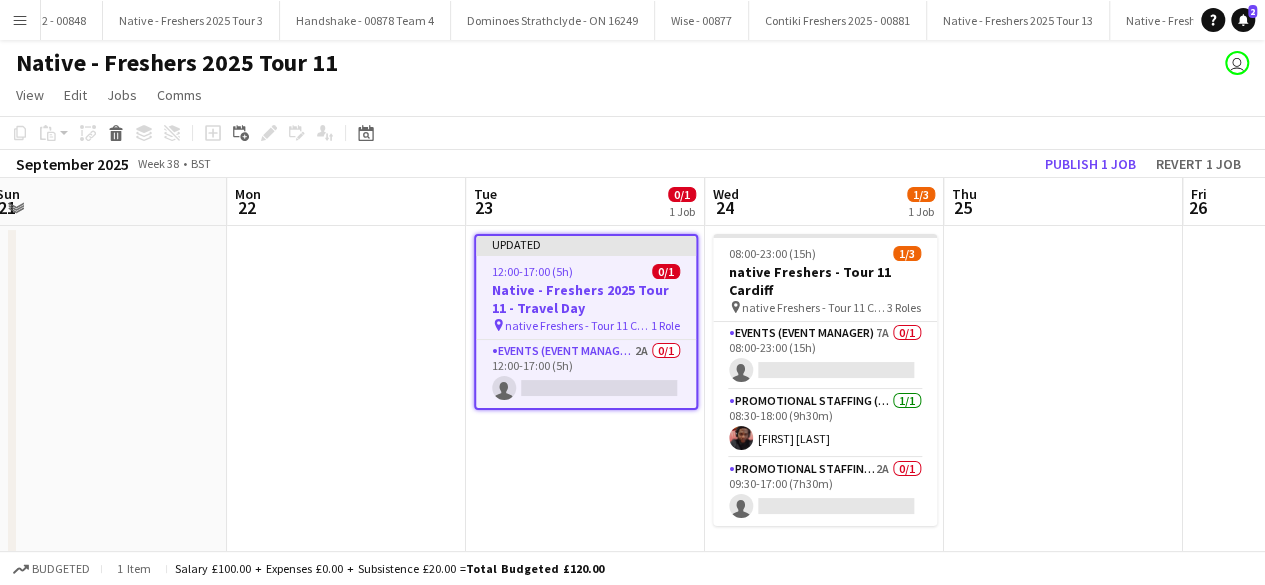 click on "12:00-17:00 (5h)    0/1" at bounding box center (586, 271) 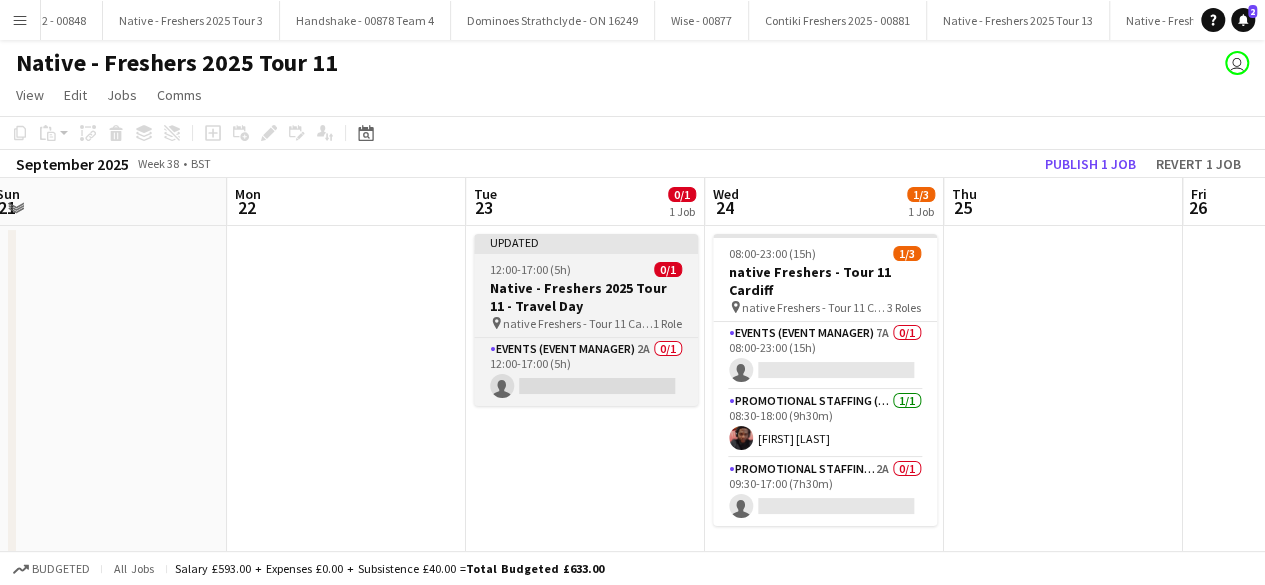 click on "12:00-17:00 (5h)    0/1" at bounding box center (586, 269) 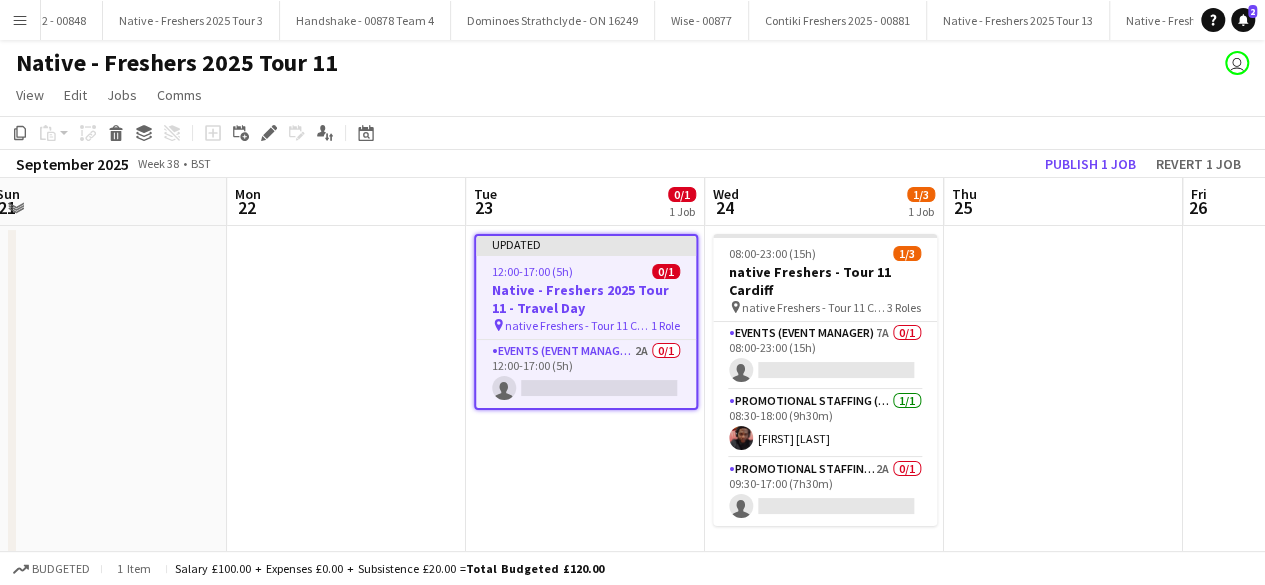 drag, startPoint x: 1030, startPoint y: 305, endPoint x: 600, endPoint y: 272, distance: 431.26443 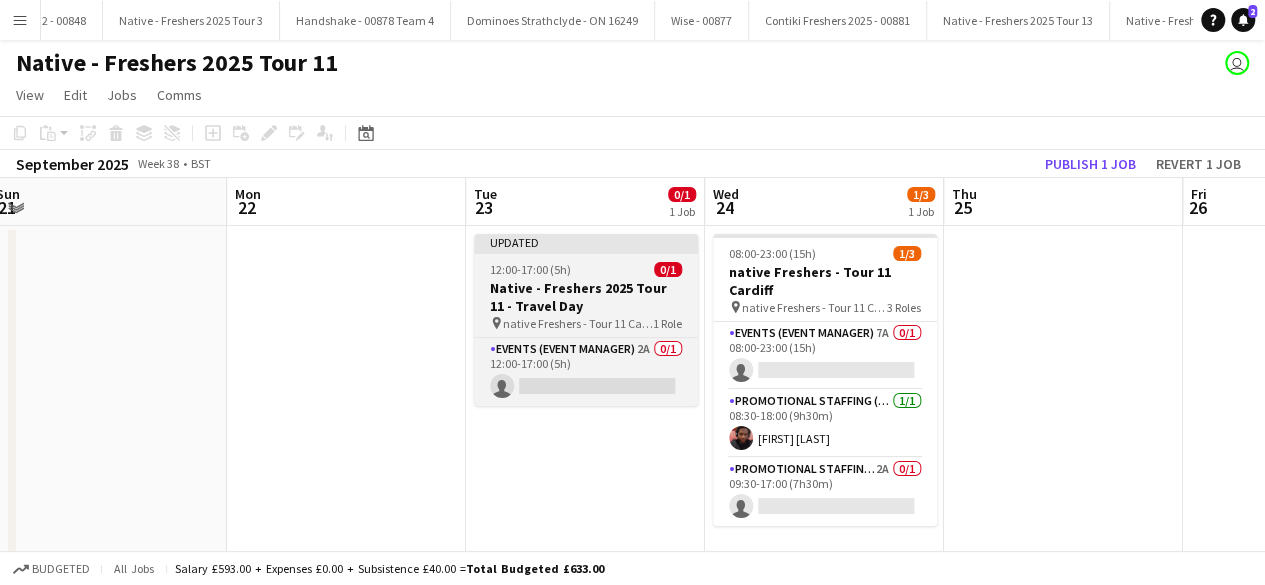 click on "12:00-17:00 (5h)    0/1" at bounding box center (586, 269) 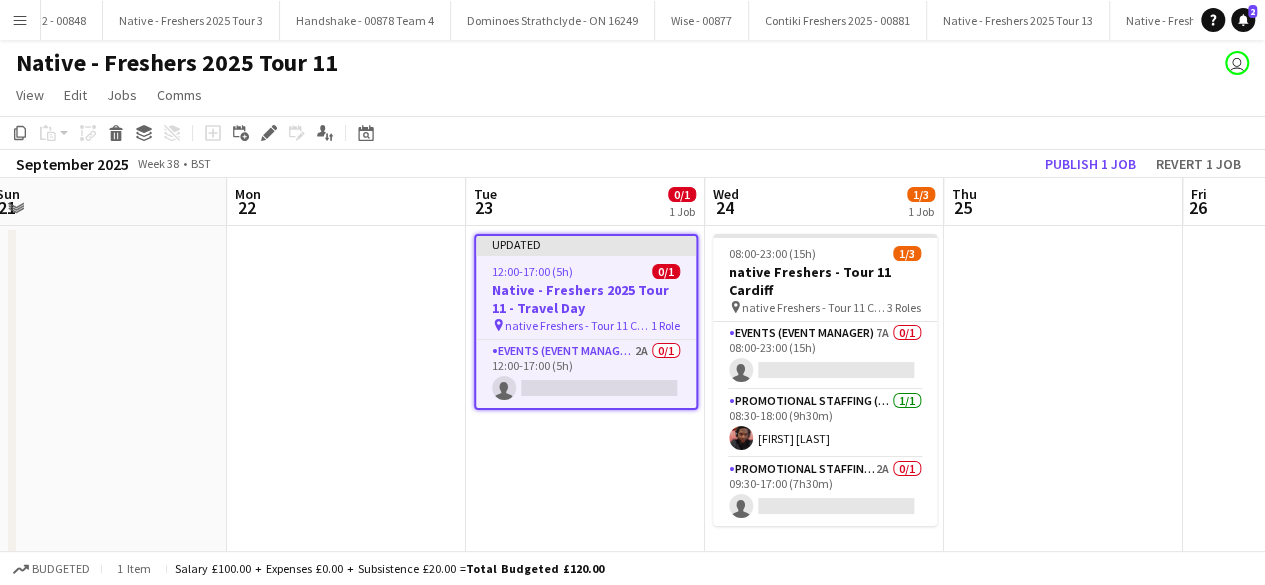 click on "12:00-17:00 (5h)    0/1" at bounding box center [586, 271] 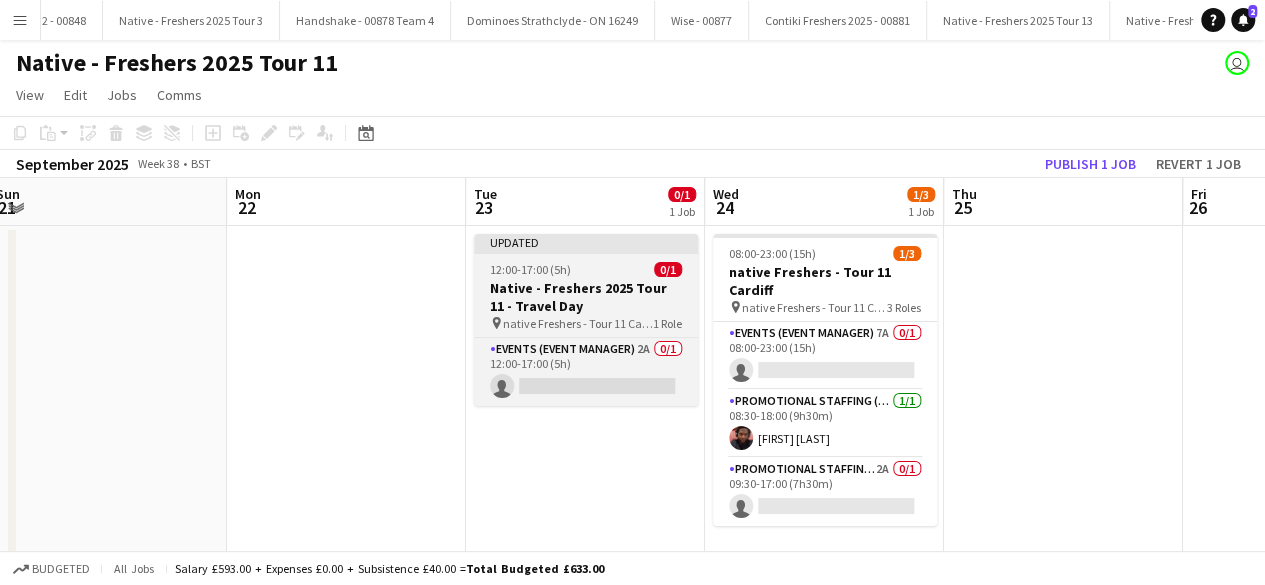 click on "12:00-17:00 (5h)    0/1" at bounding box center (586, 269) 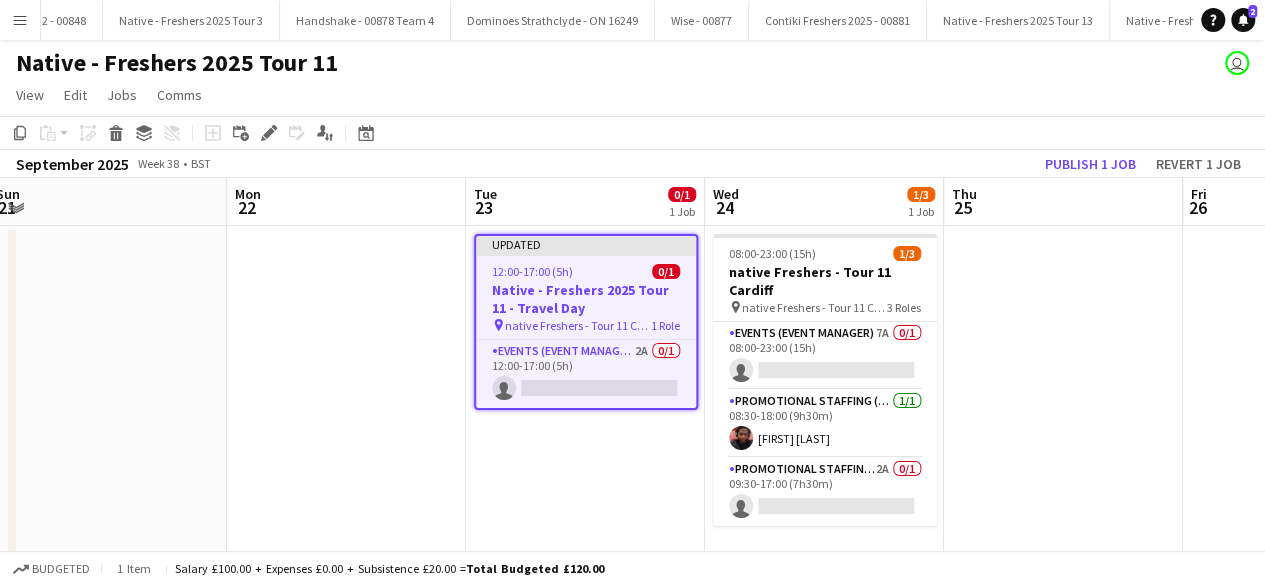 click at bounding box center (346, 397) 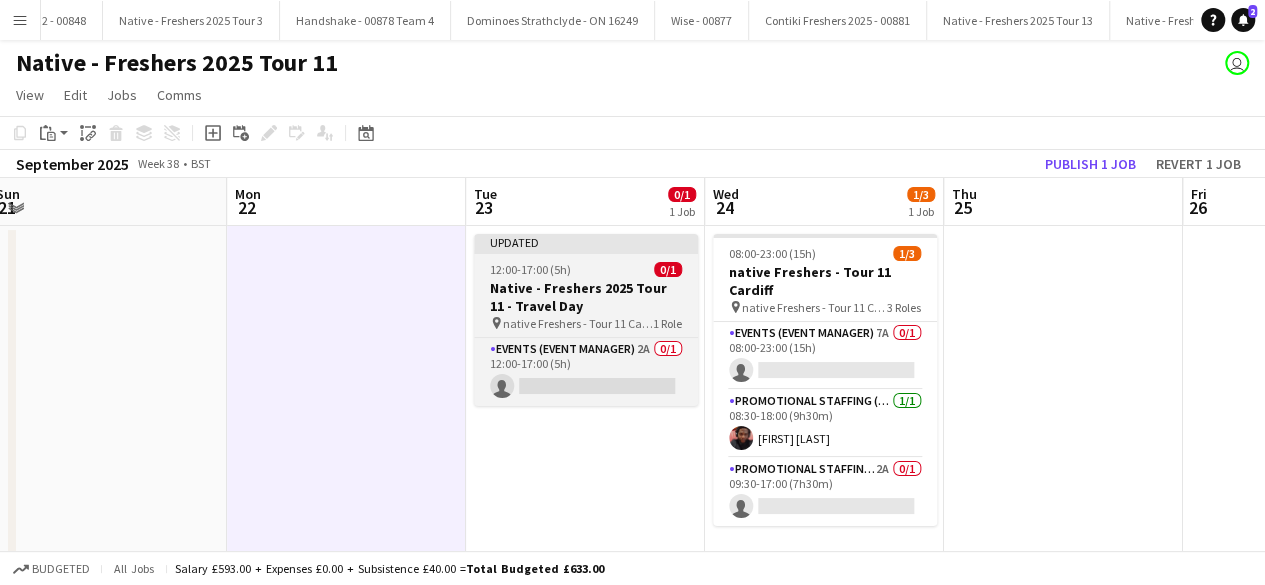 click on "12:00-17:00 (5h)    0/1" at bounding box center (586, 269) 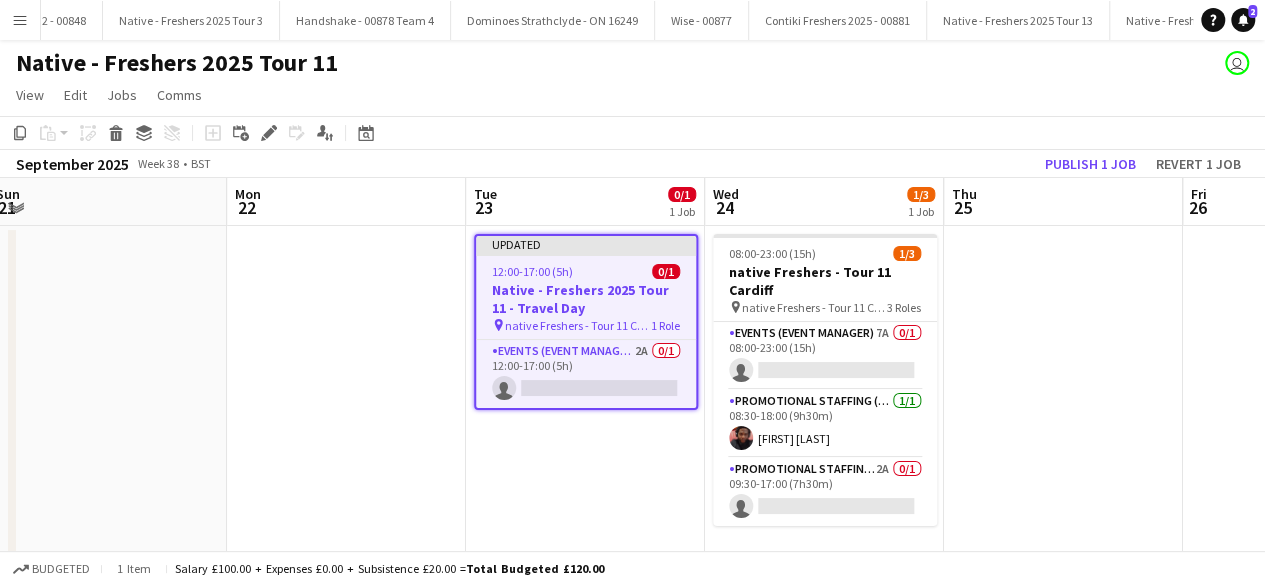 click on "12:00-17:00 (5h)    0/1" at bounding box center [586, 271] 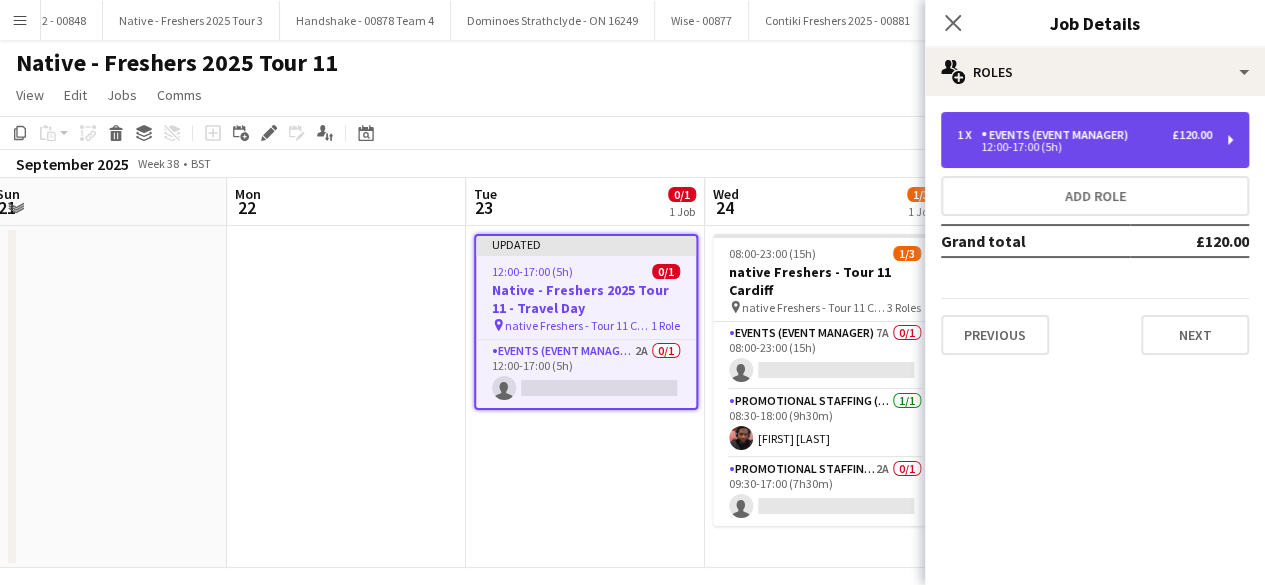 click on "Events (Event Manager)" at bounding box center (1058, 135) 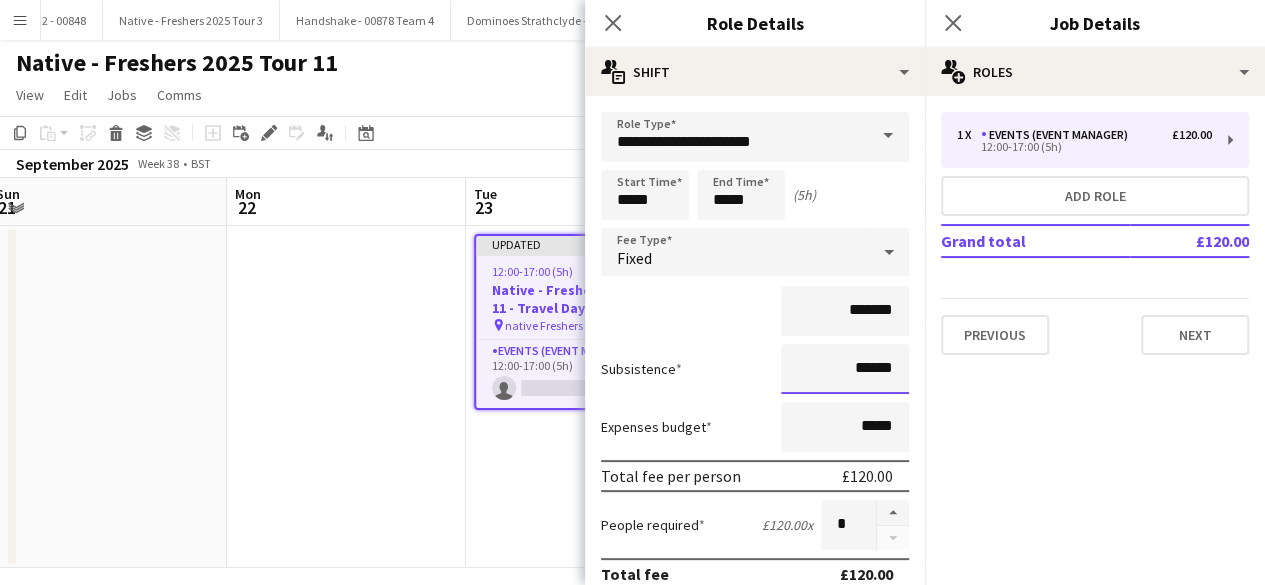 click on "******" at bounding box center [845, 369] 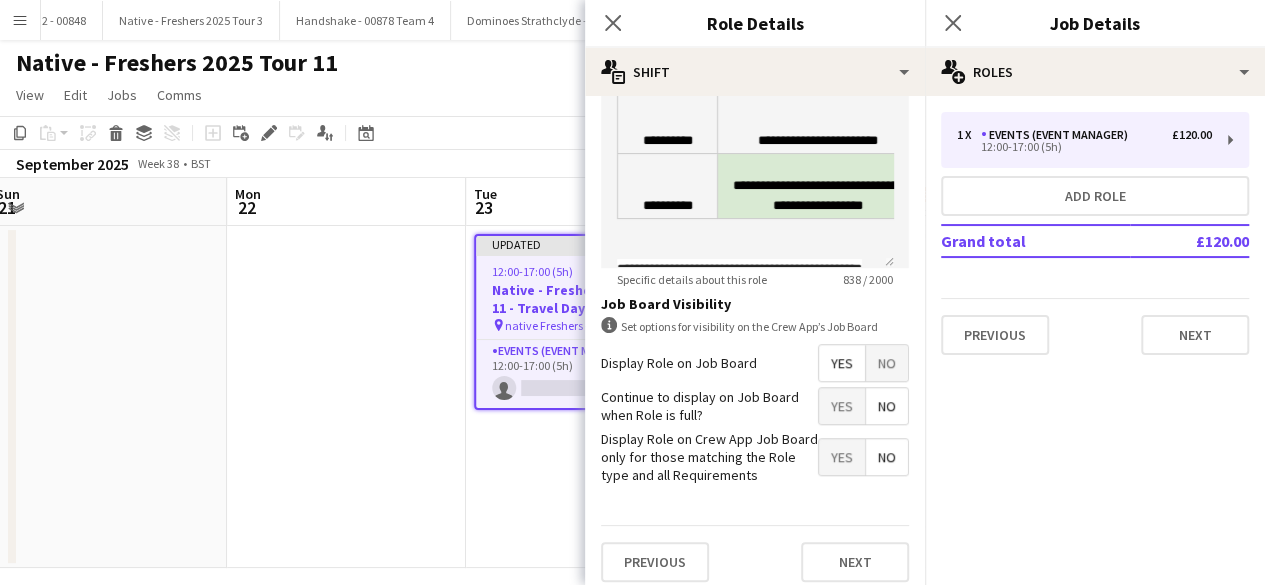 scroll, scrollTop: 670, scrollLeft: 0, axis: vertical 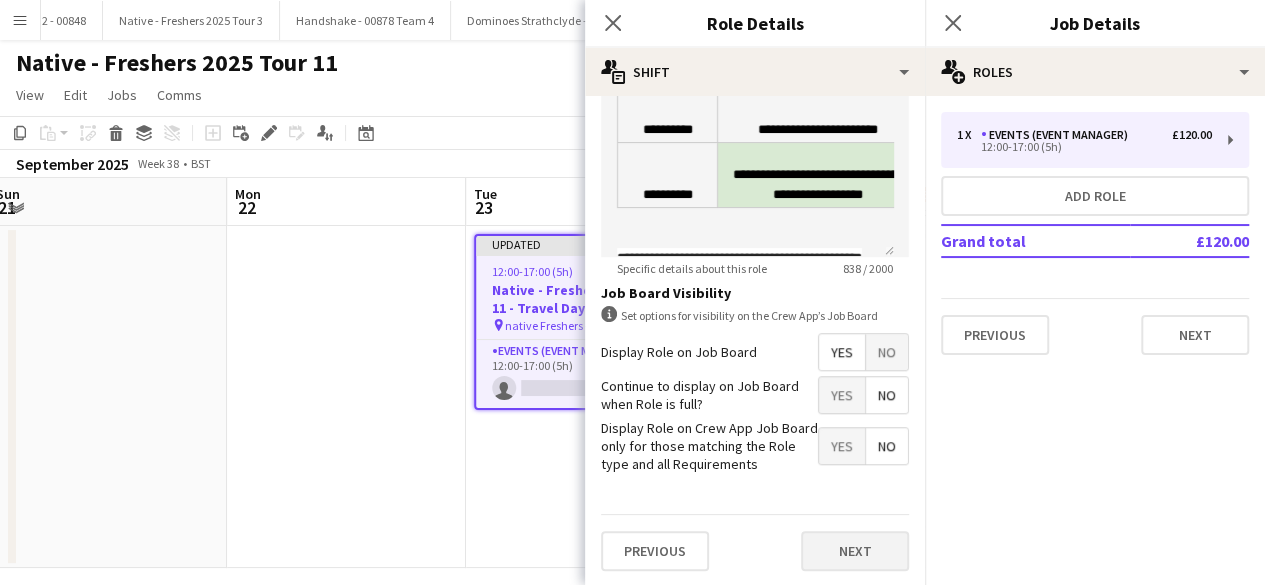 type on "*****" 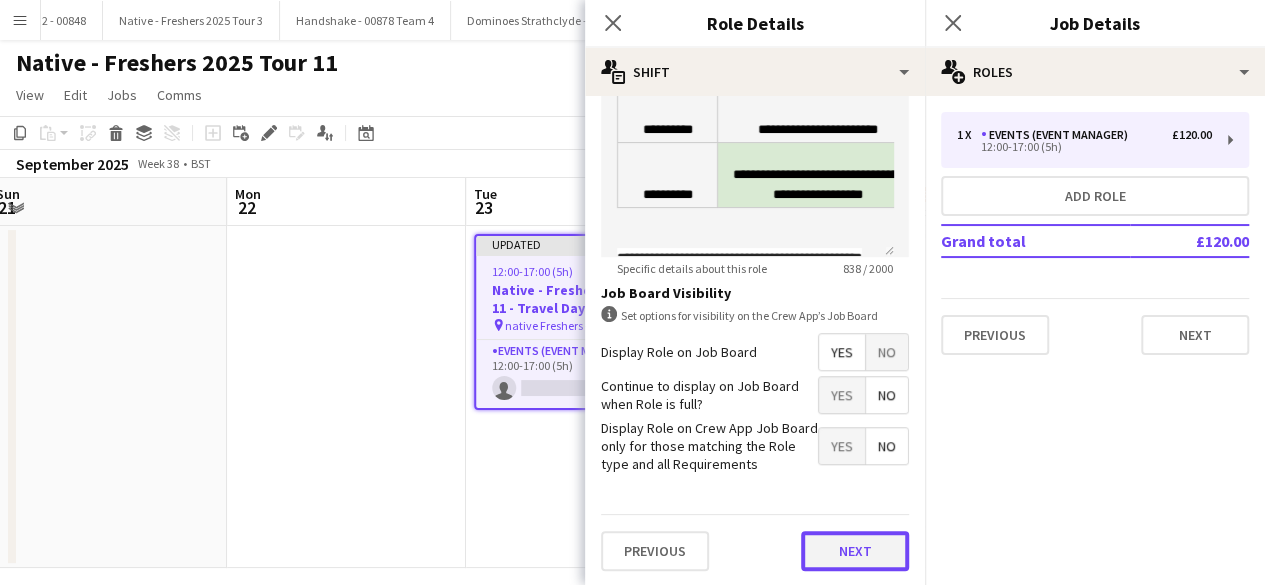 click on "Next" at bounding box center [855, 551] 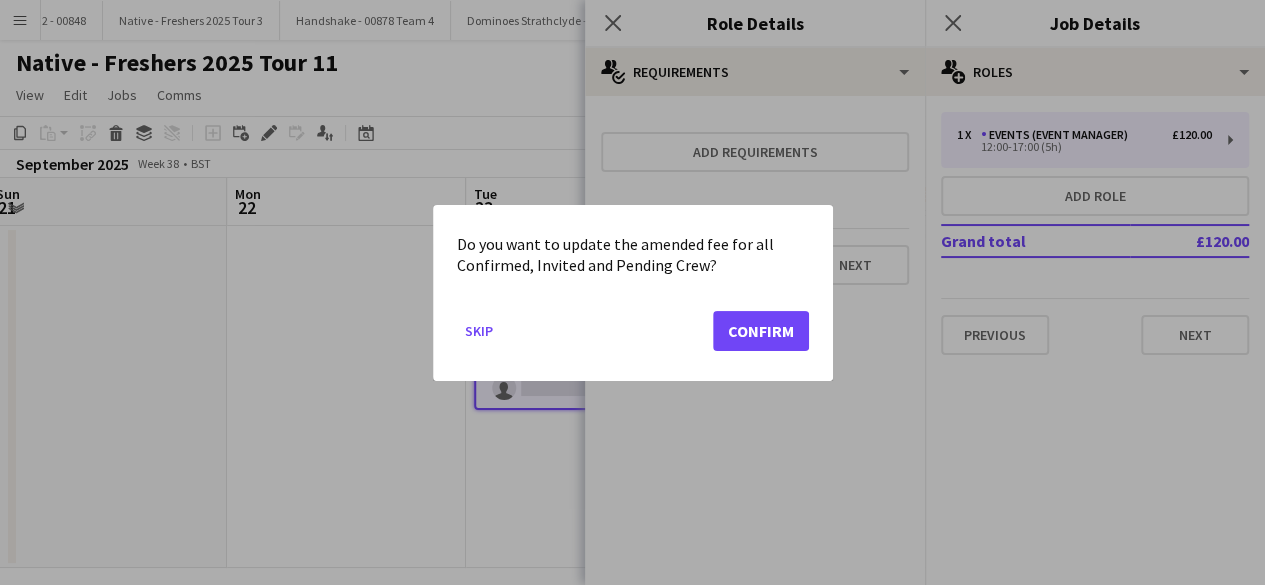 scroll, scrollTop: 0, scrollLeft: 0, axis: both 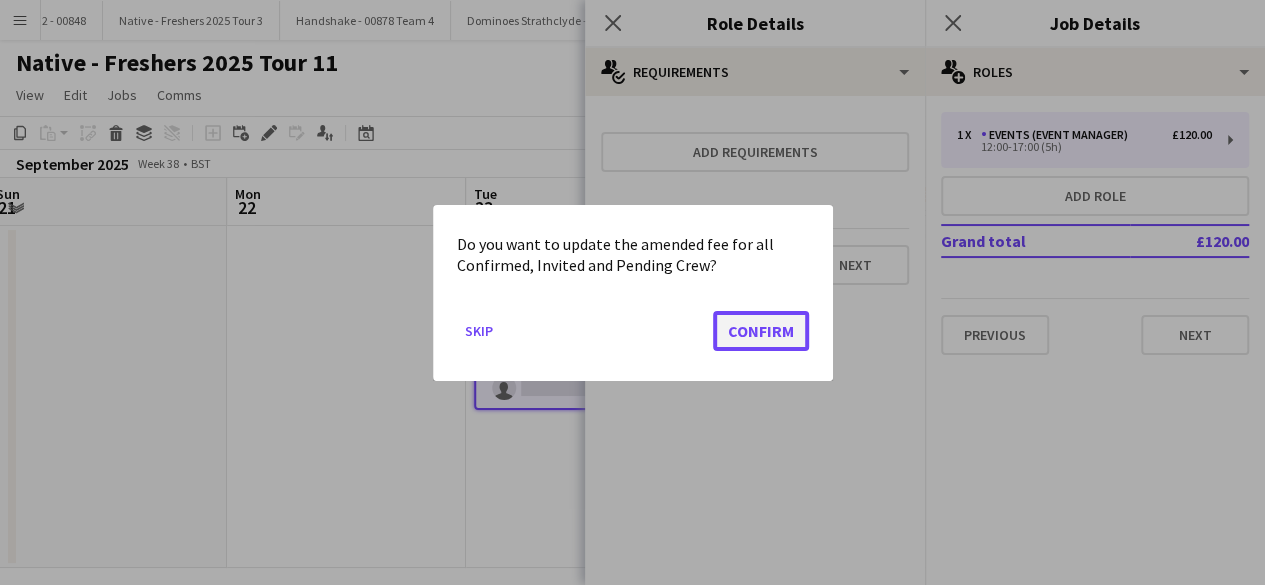 click on "Confirm" 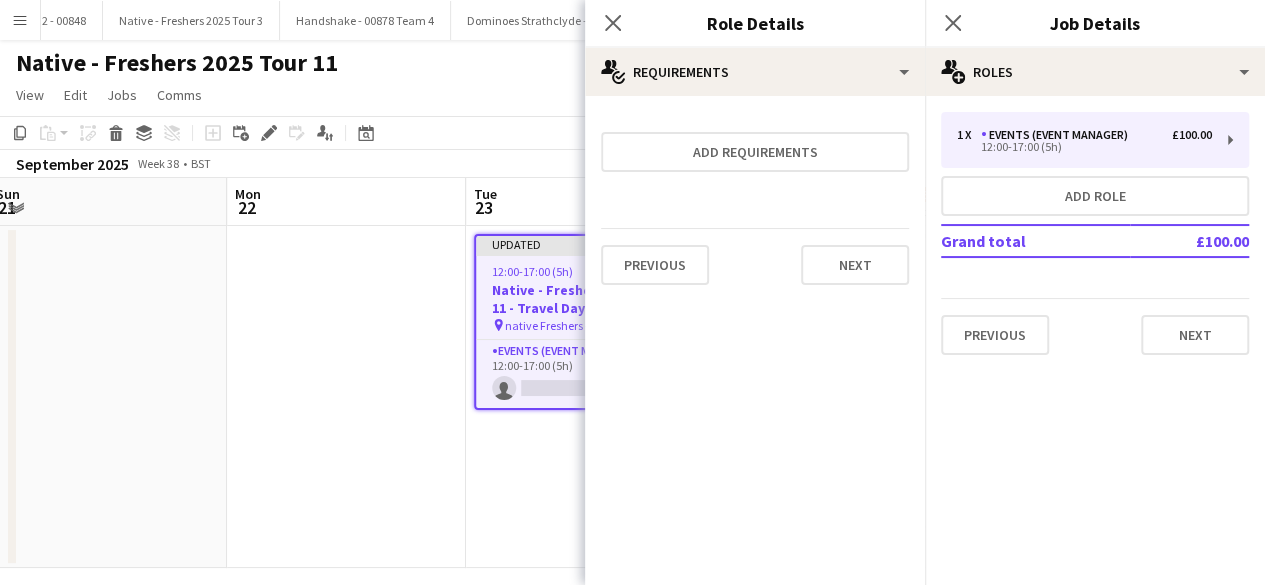 click on "Previous   Next" at bounding box center (755, 264) 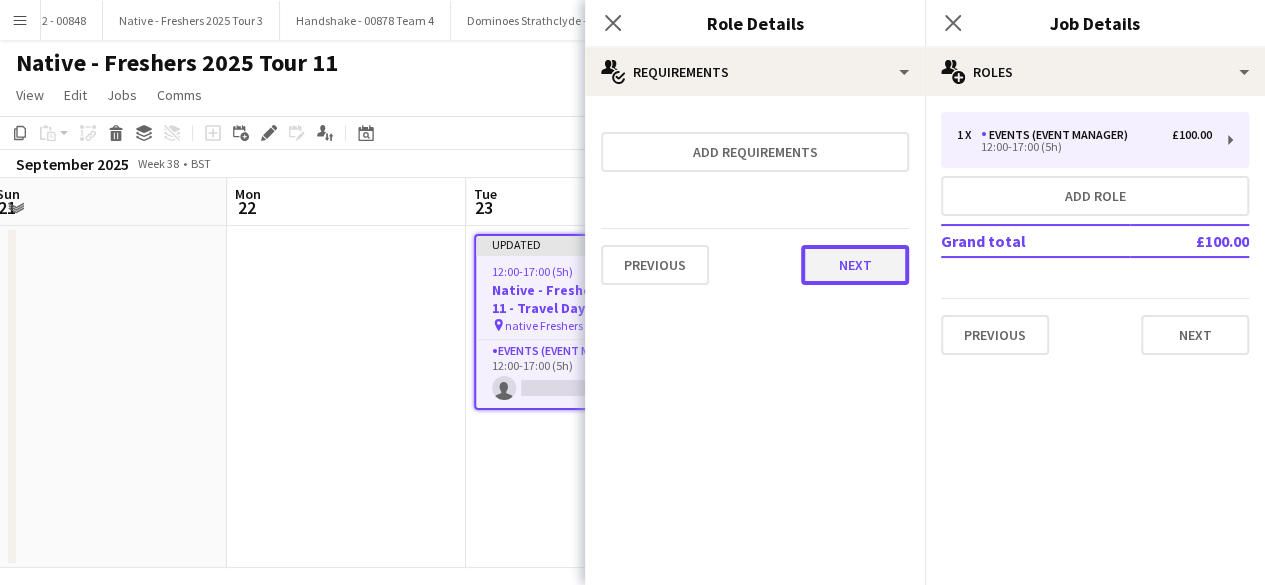 click on "Next" at bounding box center [855, 265] 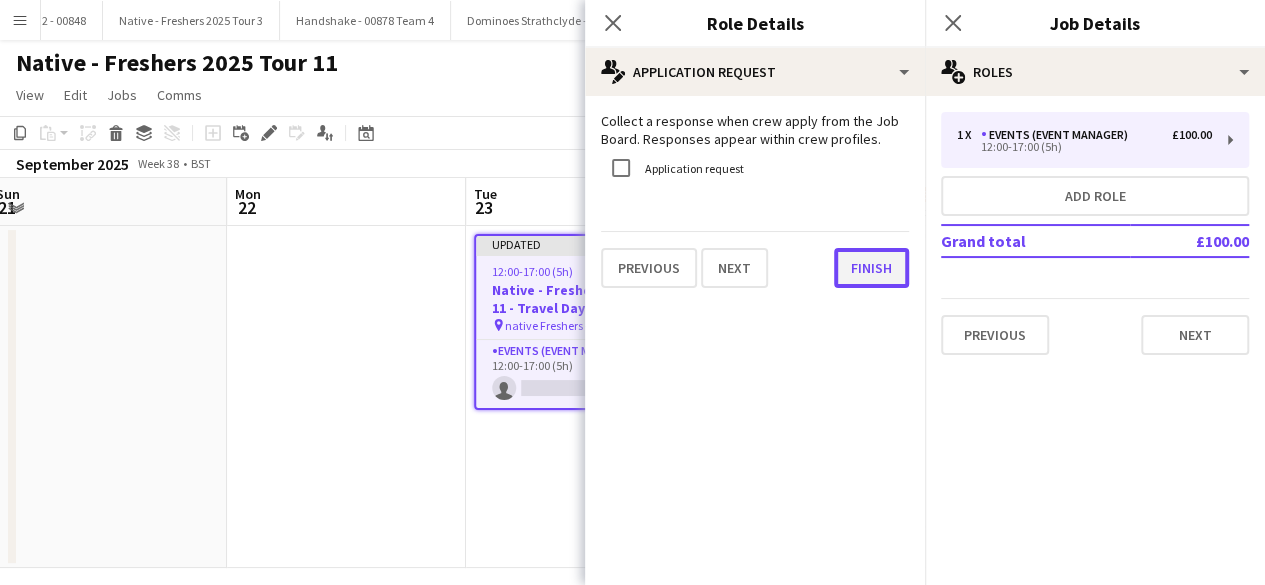 click on "Finish" at bounding box center [871, 268] 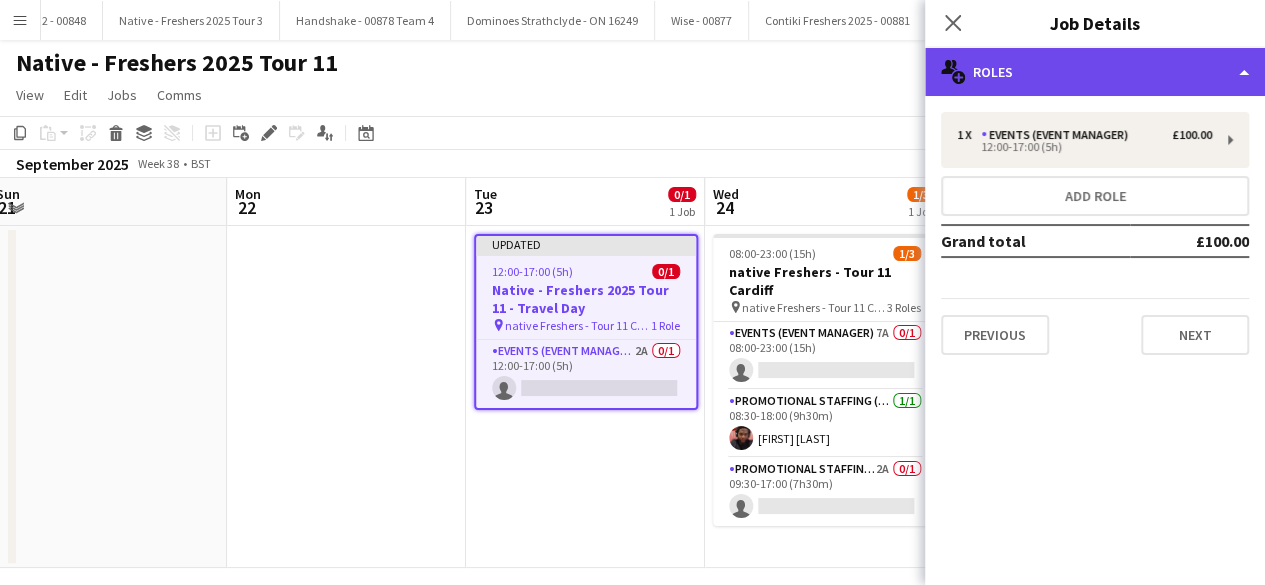 click on "multiple-users-add
Roles" 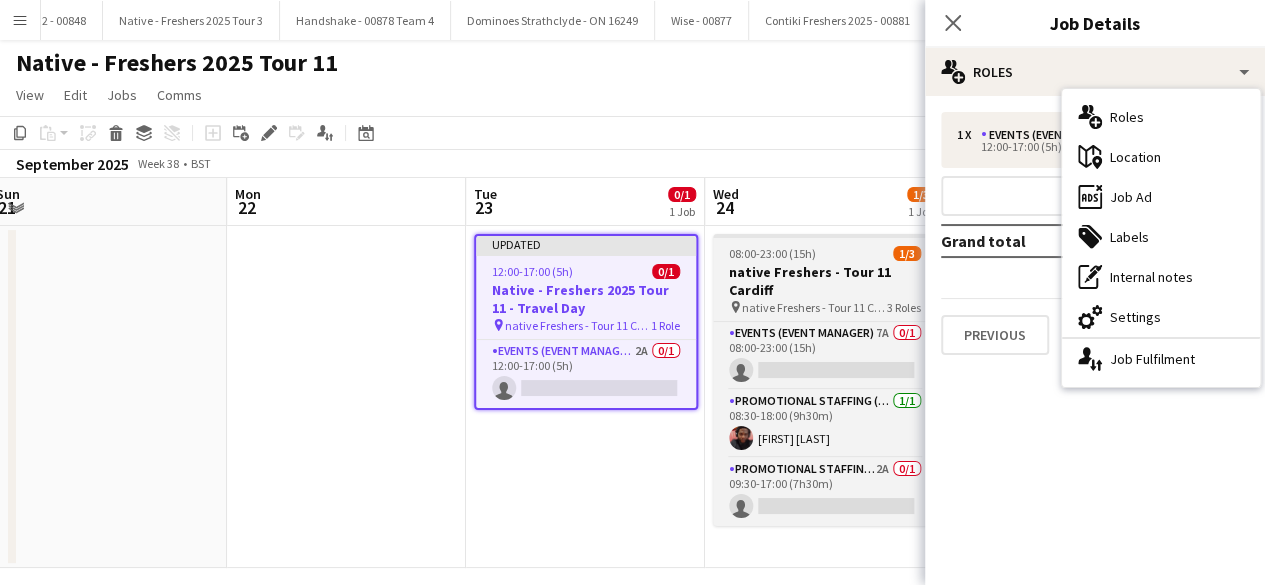 click on "08:00-23:00 (15h)    1/3" at bounding box center [825, 253] 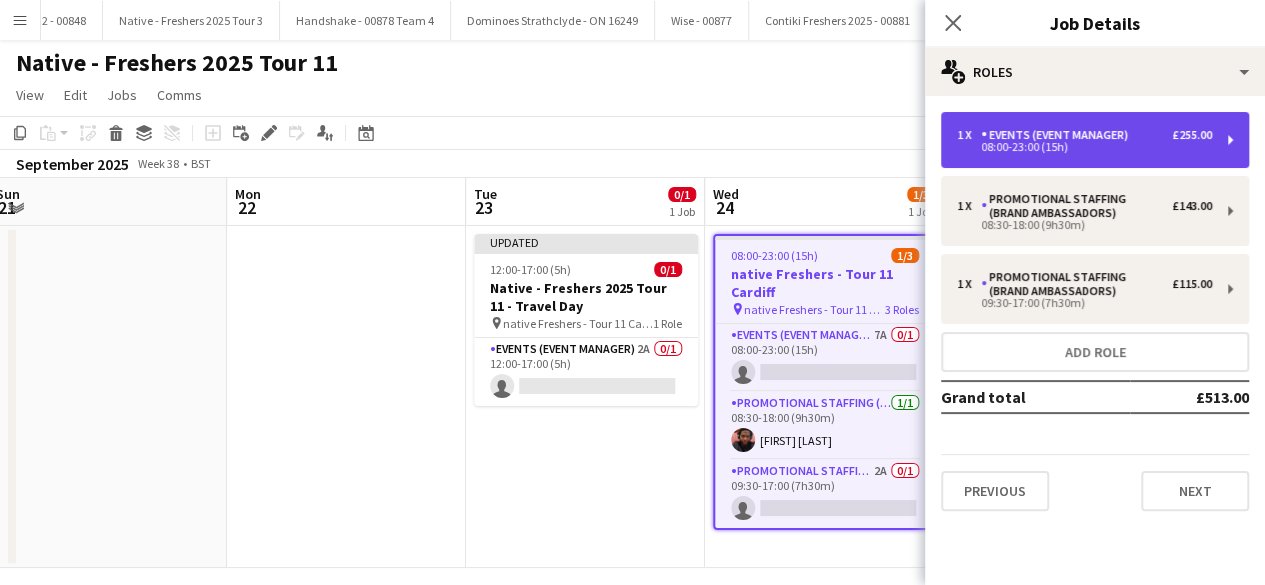 click on "1 x   Events (Event Manager)   £255.00" at bounding box center [1084, 135] 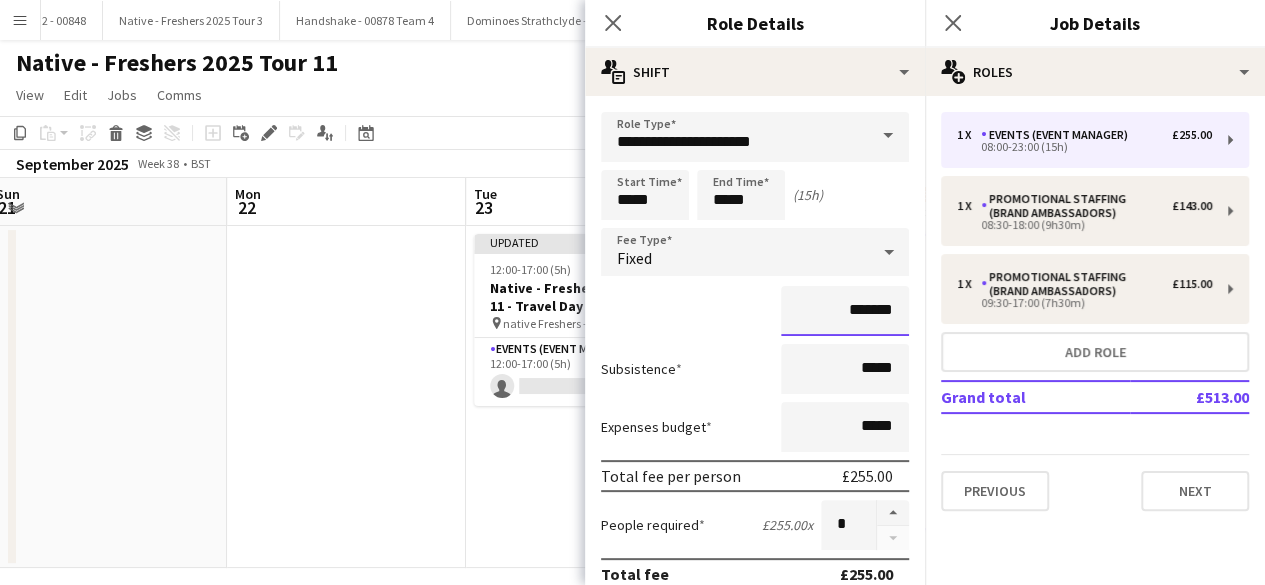 click on "*******" at bounding box center [845, 311] 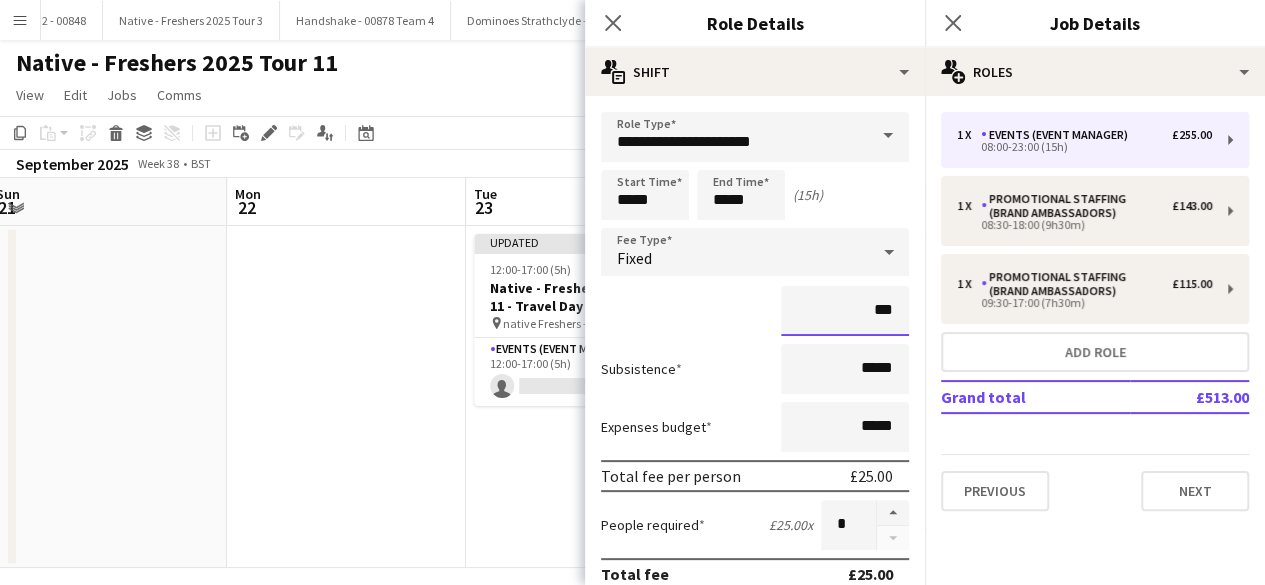 type on "**" 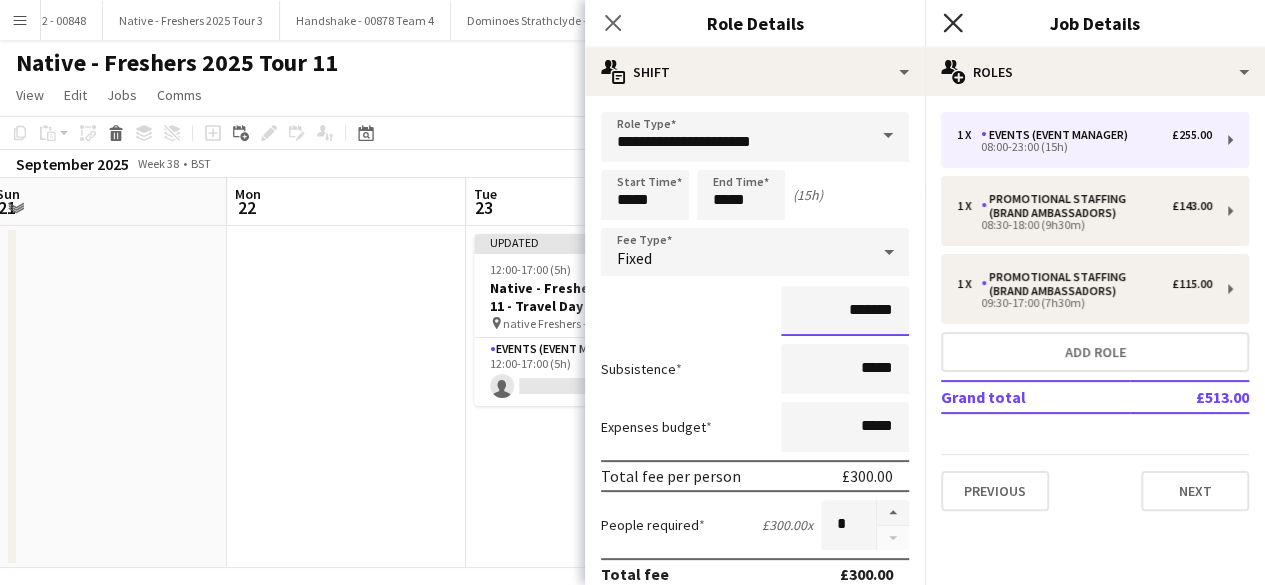 type on "*******" 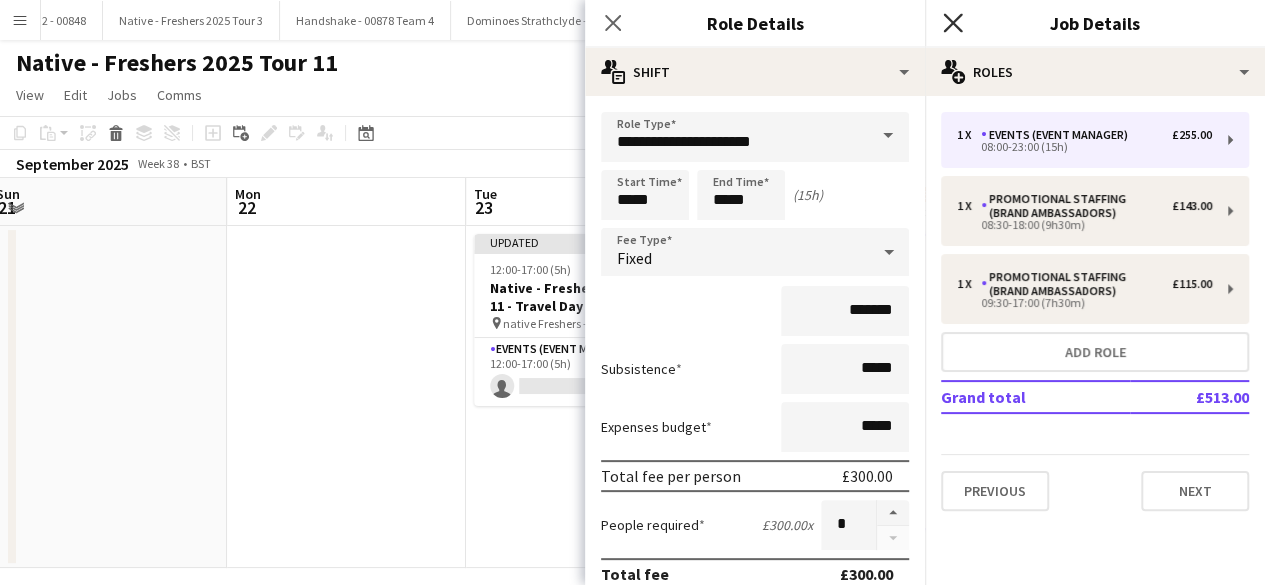 click on "Close pop-in" 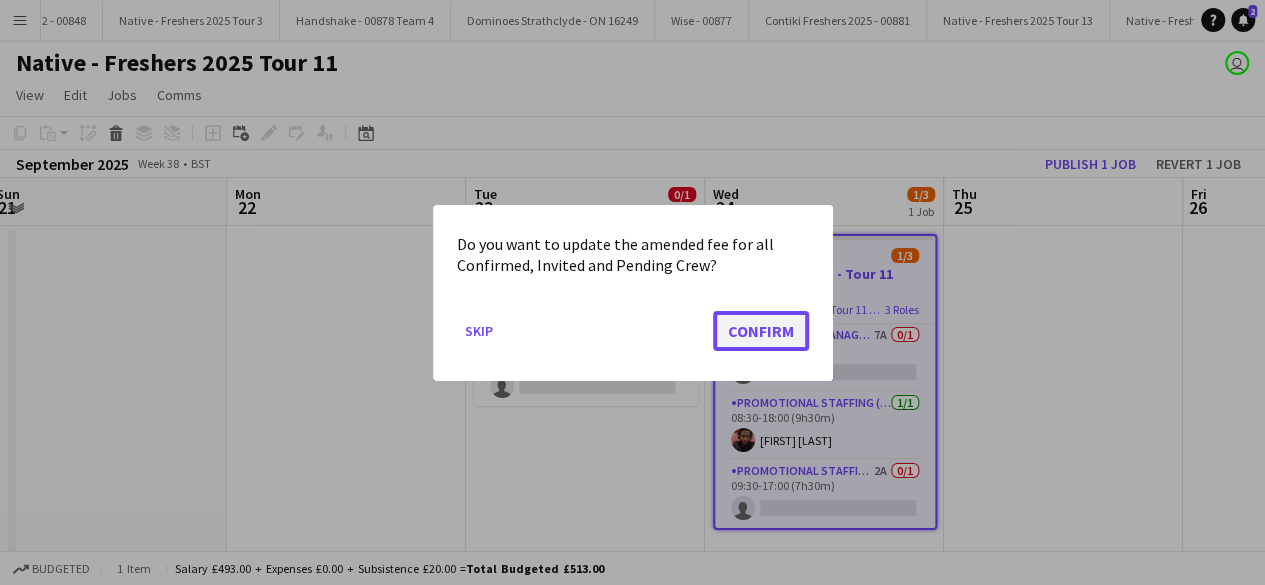 click on "Confirm" 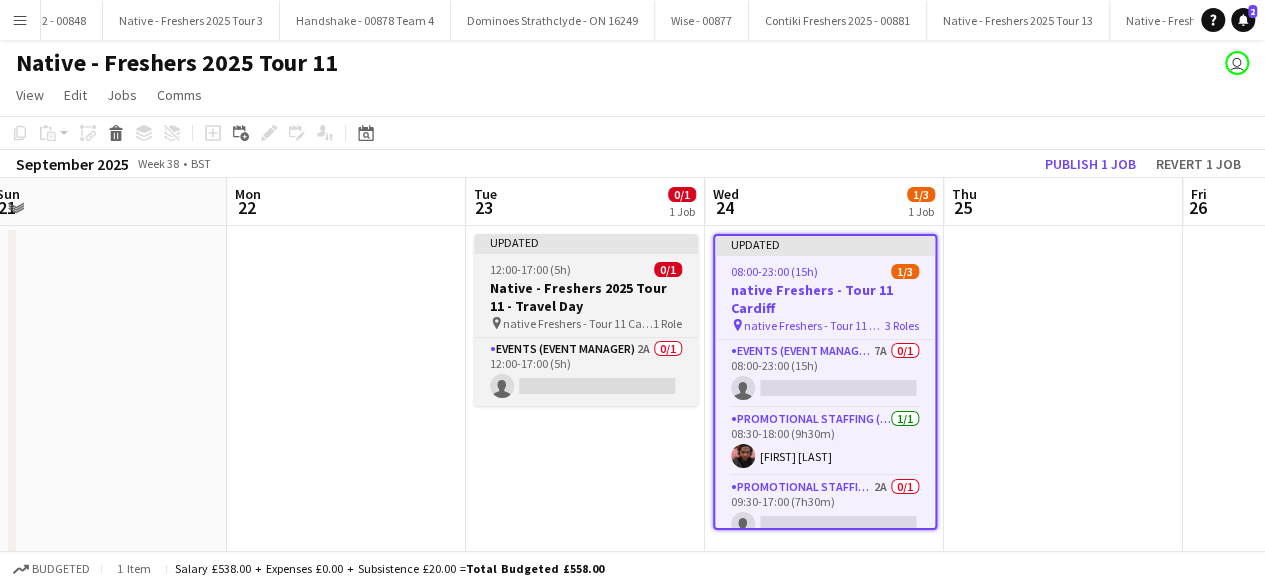 click on "12:00-17:00 (5h)    0/1" at bounding box center (586, 269) 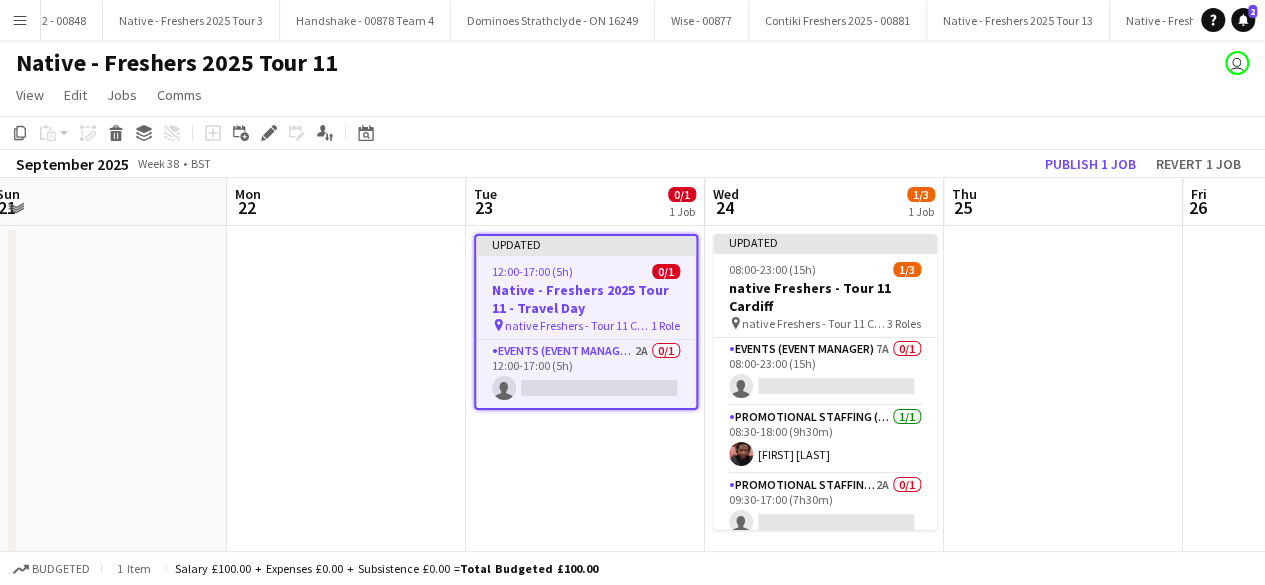click on "12:00-17:00 (5h)    0/1" at bounding box center [586, 271] 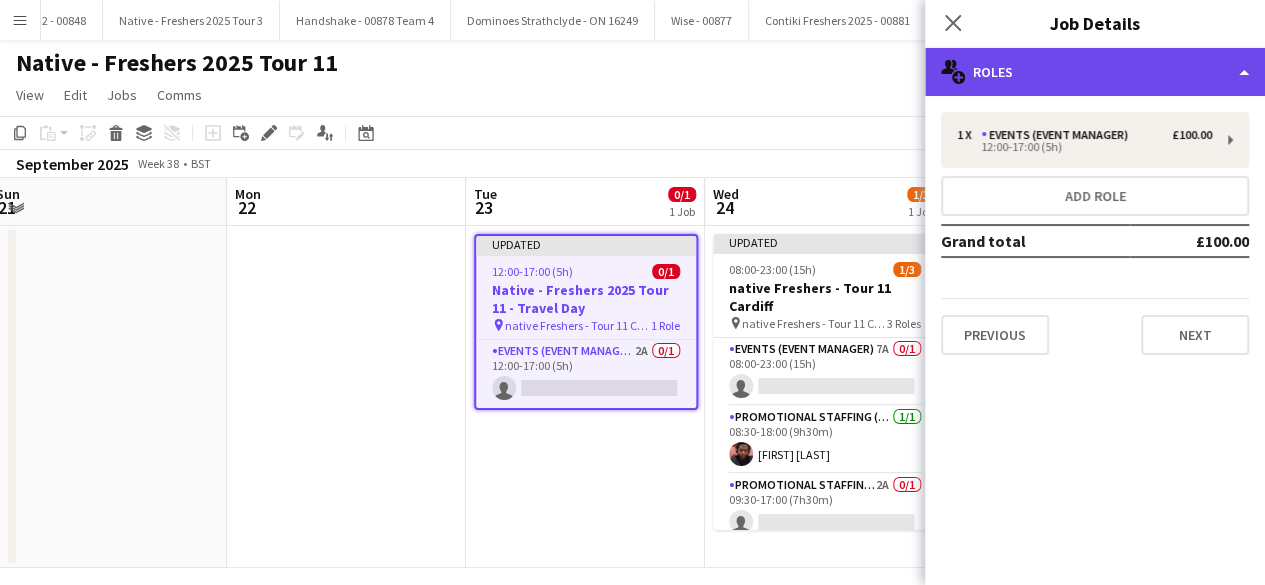 click on "multiple-users-add
Roles" 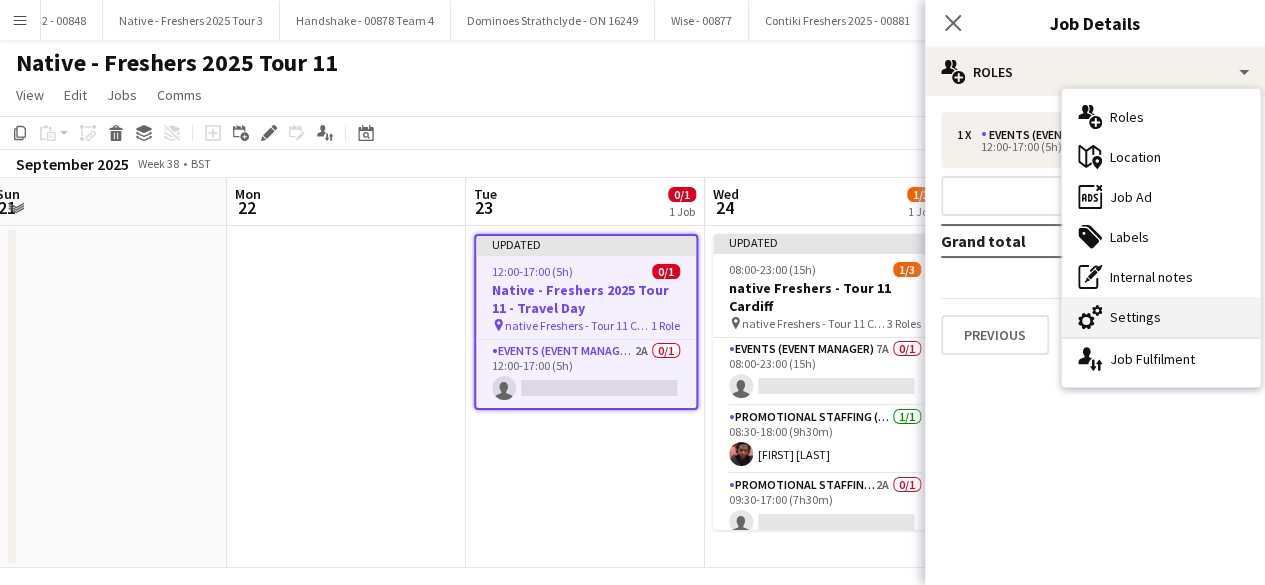 click on "cog-double-3
Settings" at bounding box center [1161, 317] 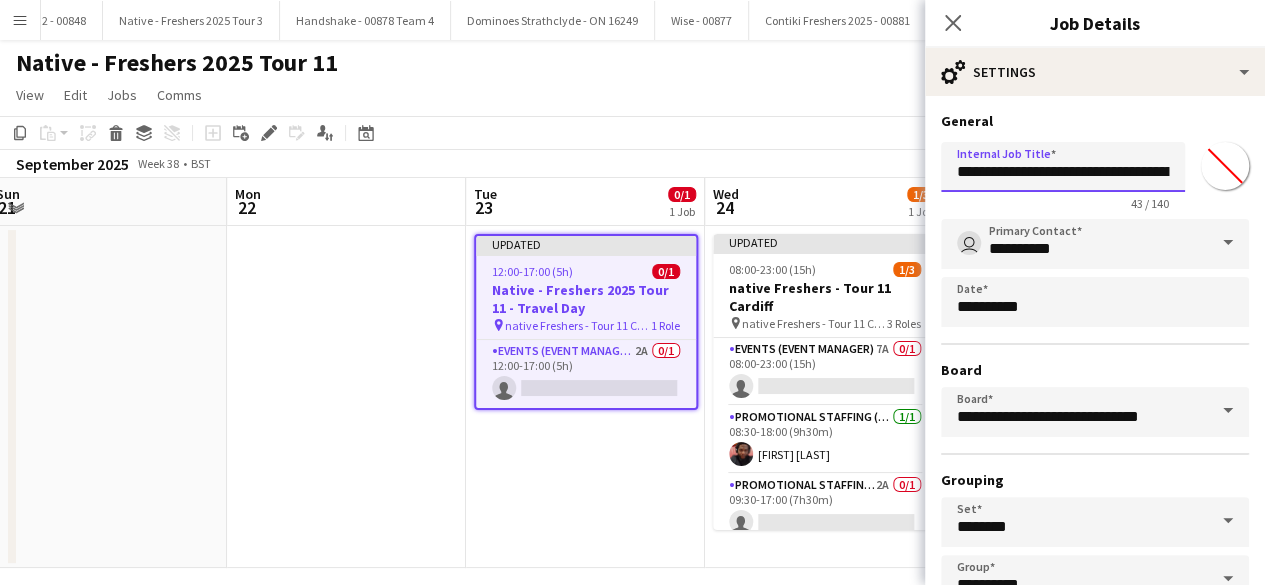 scroll, scrollTop: 0, scrollLeft: 82, axis: horizontal 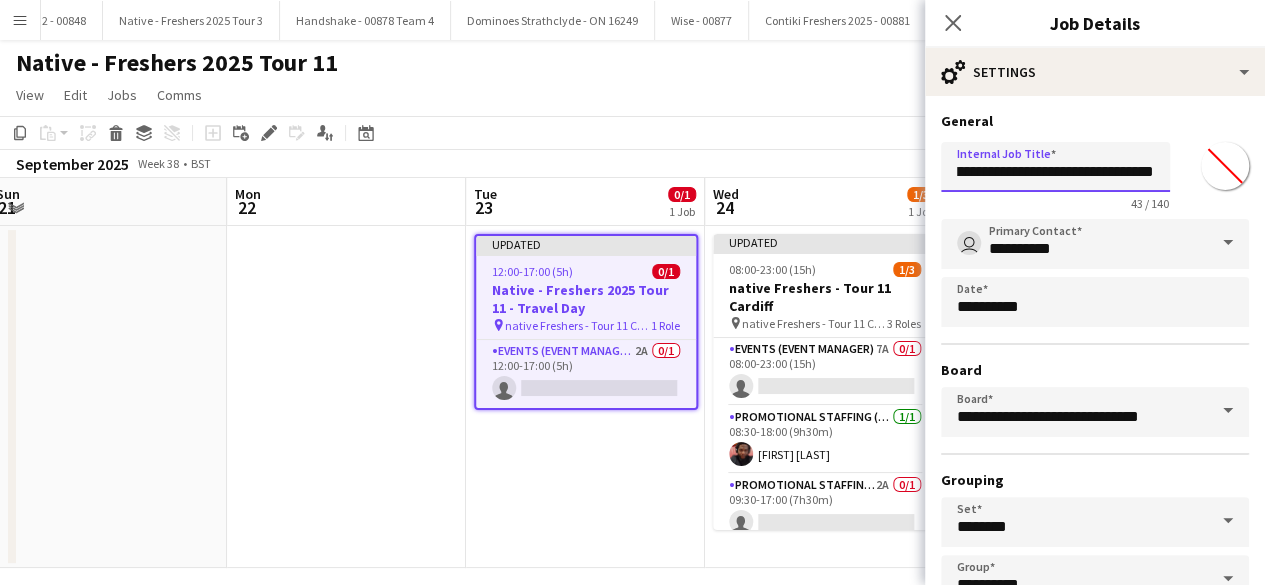 drag, startPoint x: 1074, startPoint y: 171, endPoint x: 1192, endPoint y: 179, distance: 118.270874 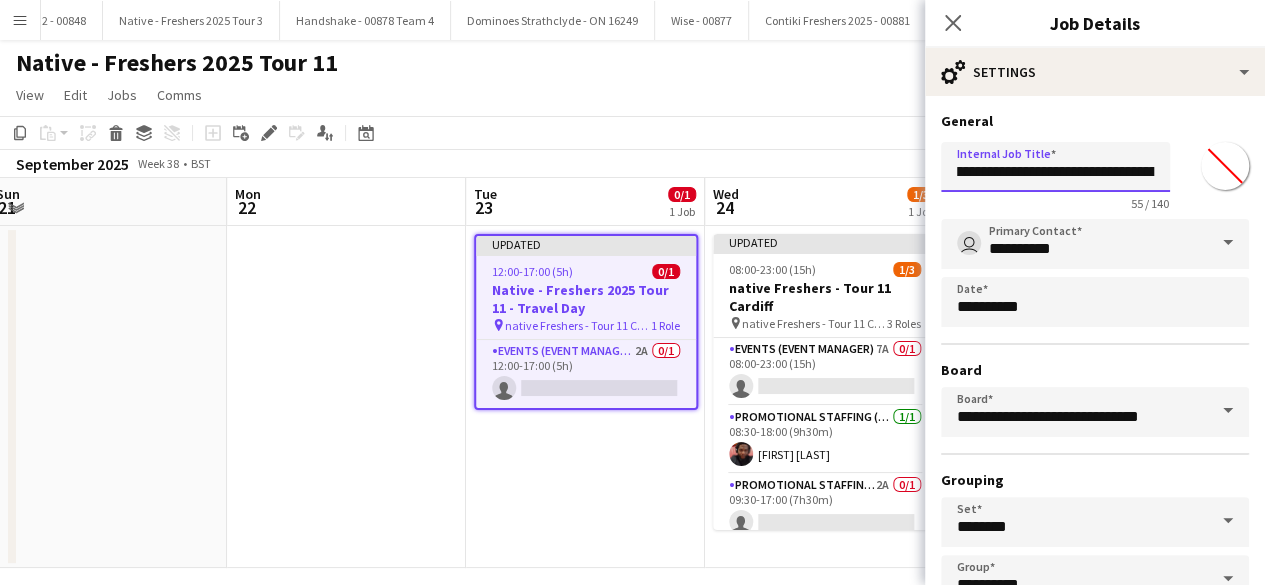 scroll, scrollTop: 0, scrollLeft: 102, axis: horizontal 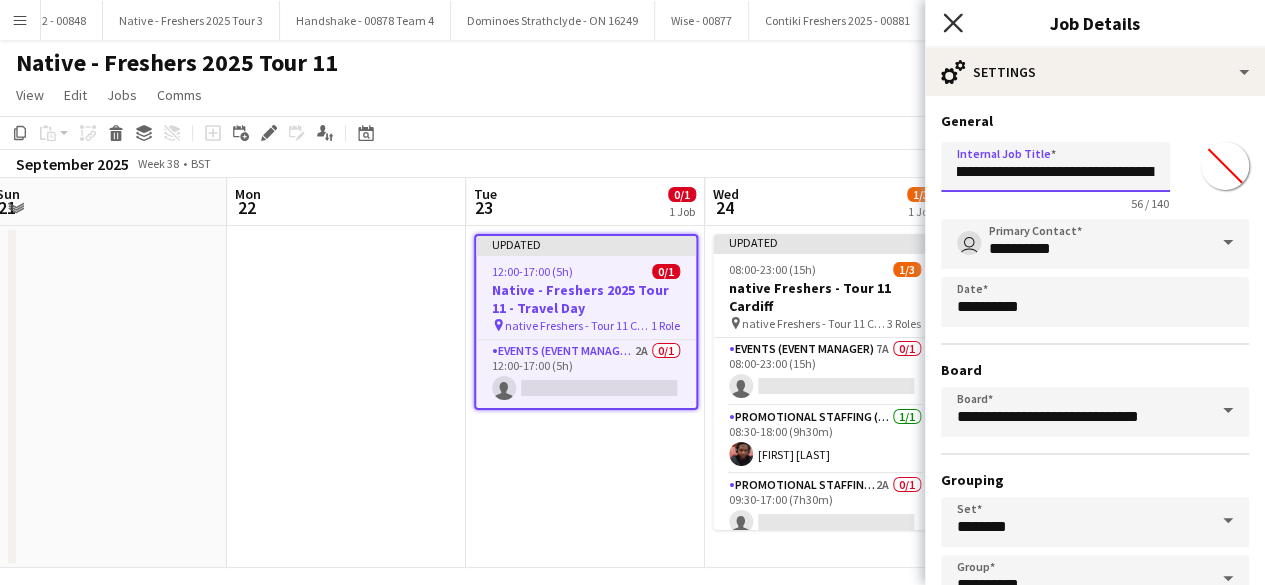 type on "**********" 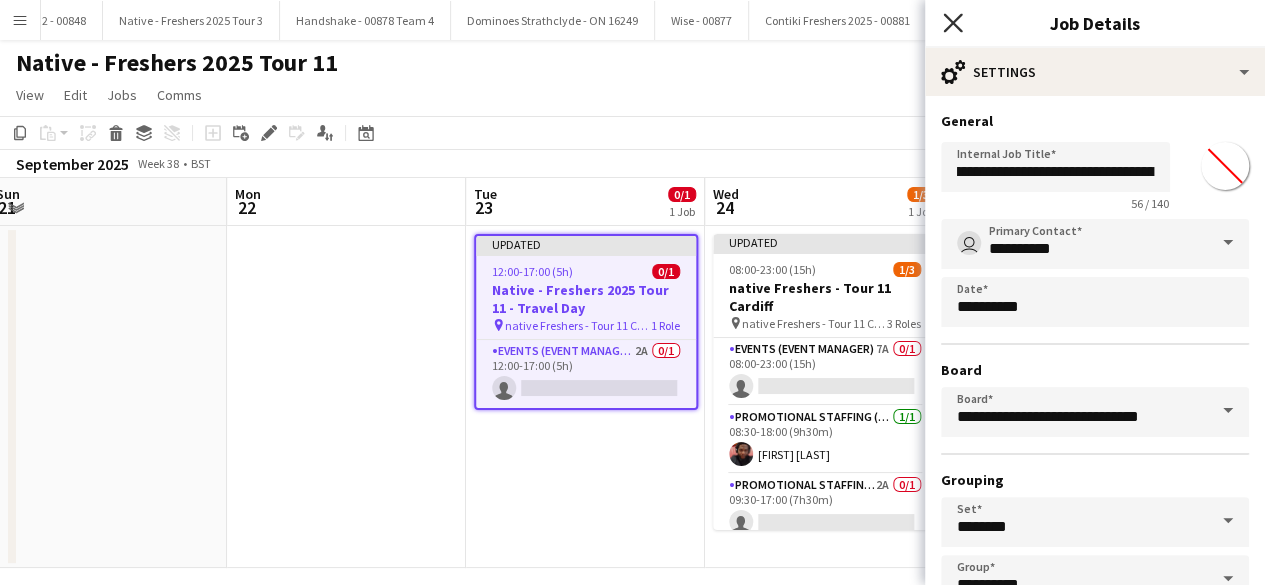 scroll, scrollTop: 0, scrollLeft: 0, axis: both 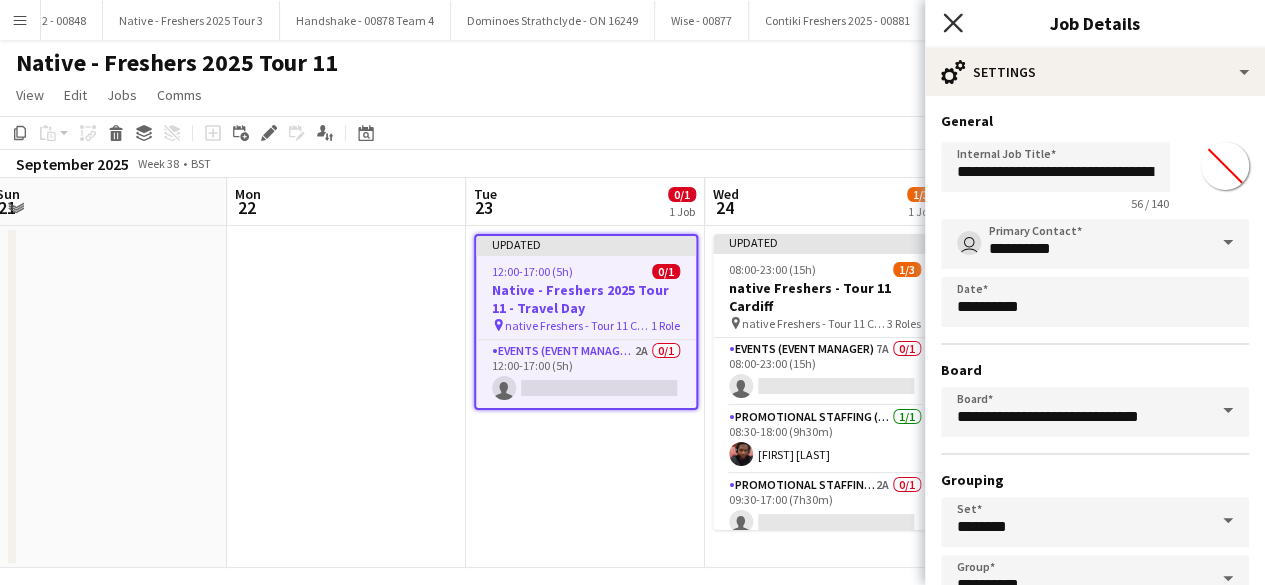 click 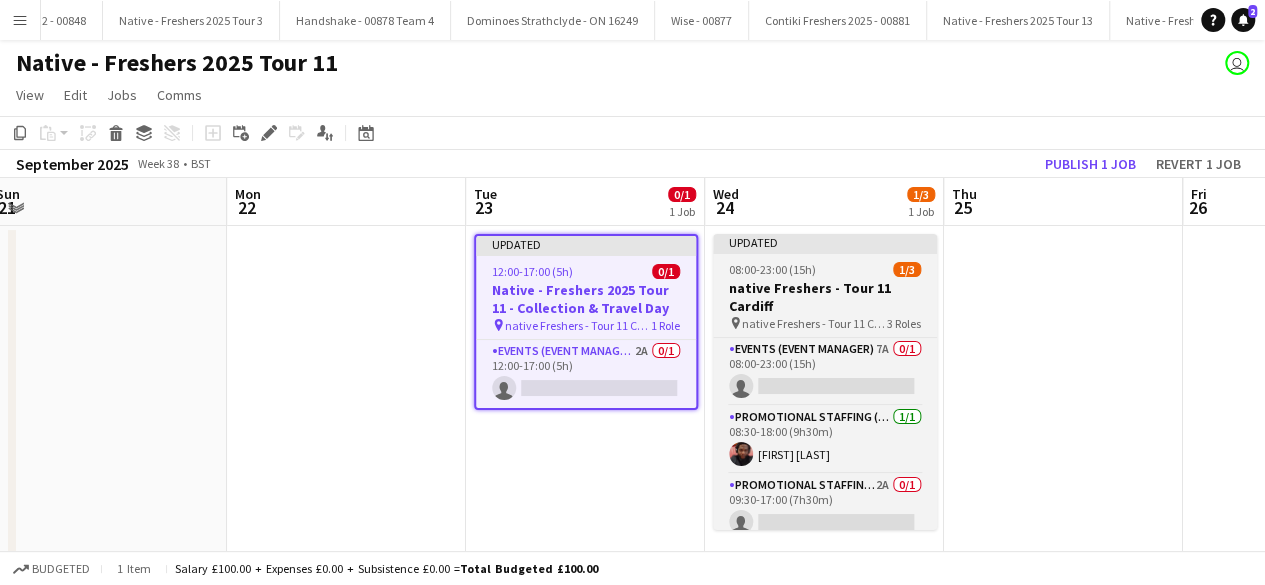 click on "08:00-23:00 (15h)    1/3" at bounding box center (825, 269) 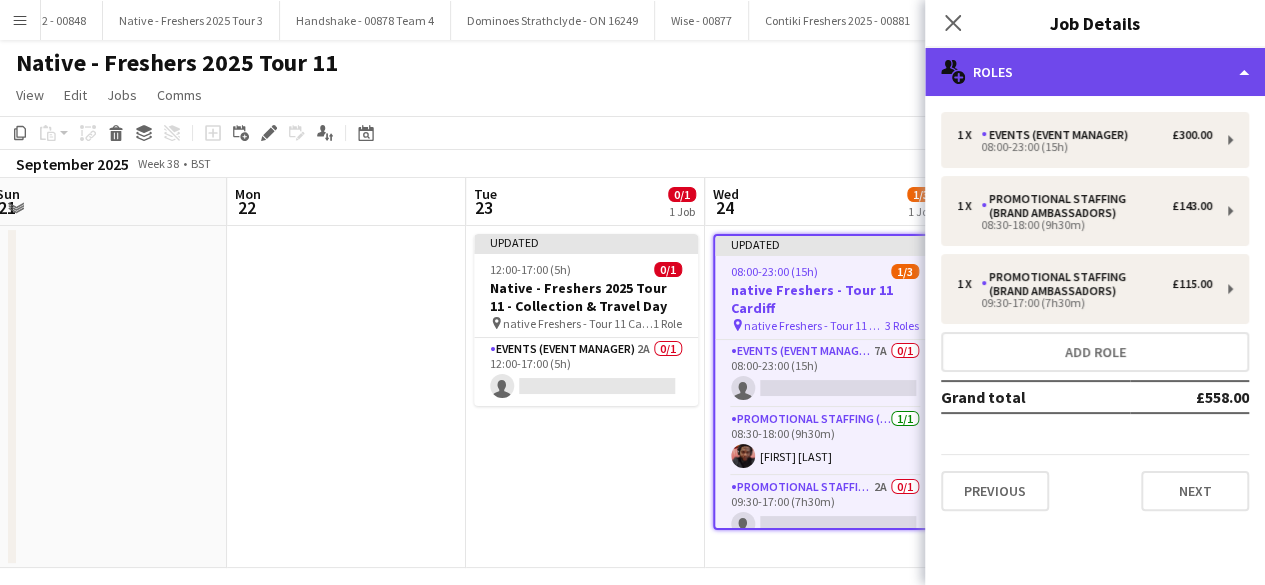 click on "multiple-users-add
Roles" 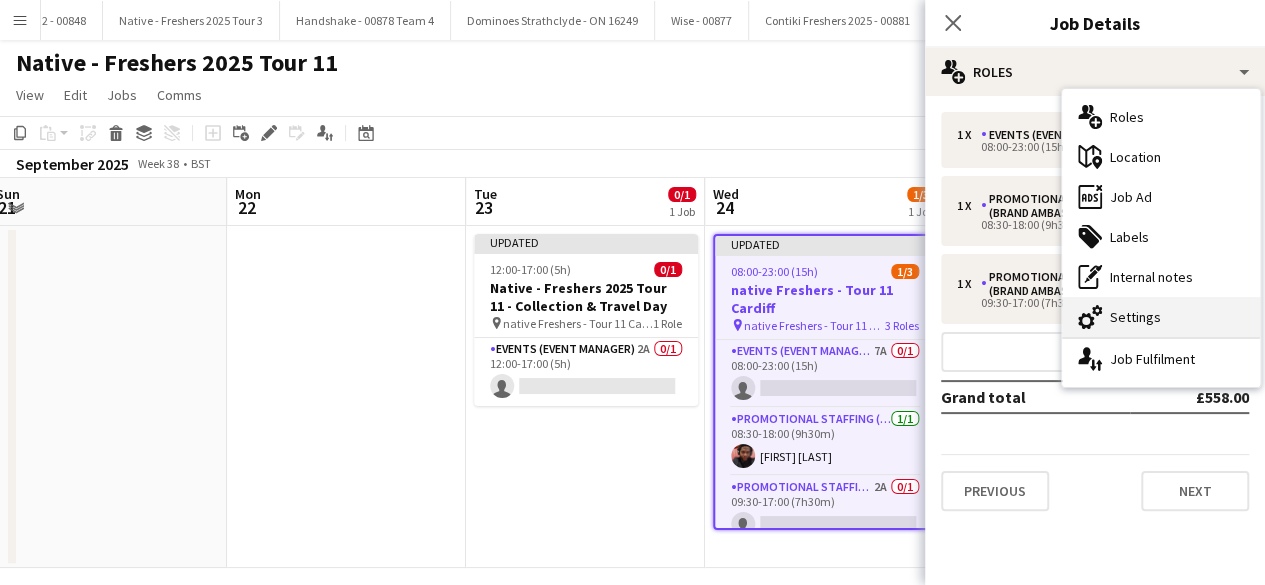 click on "cog-double-3
Settings" at bounding box center (1161, 317) 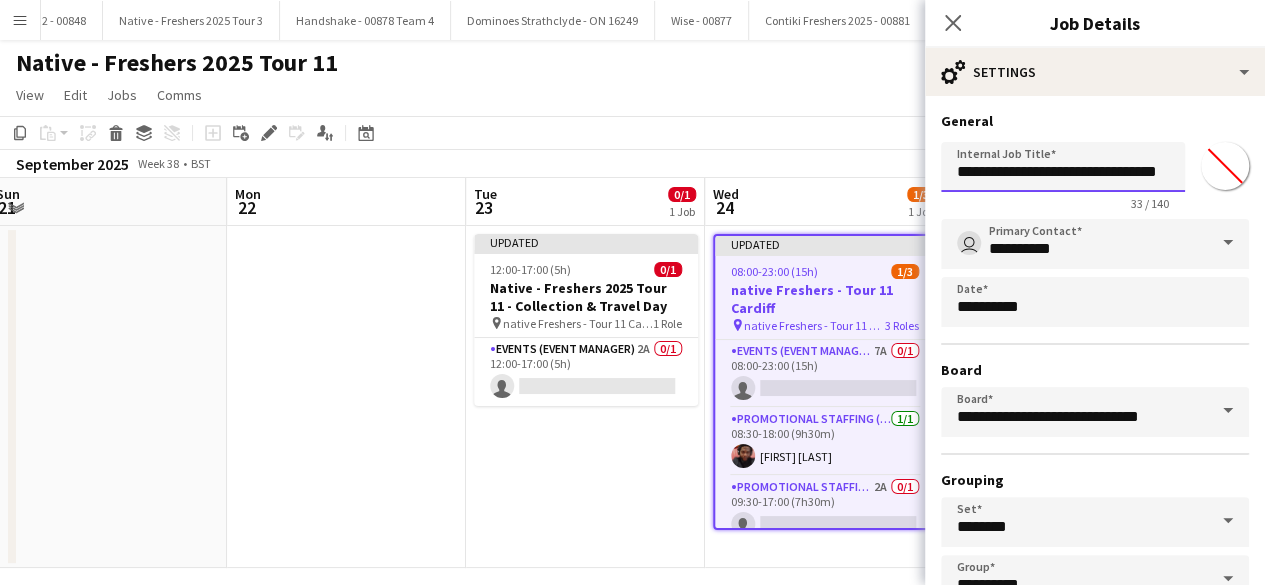 click on "**********" at bounding box center (1063, 167) 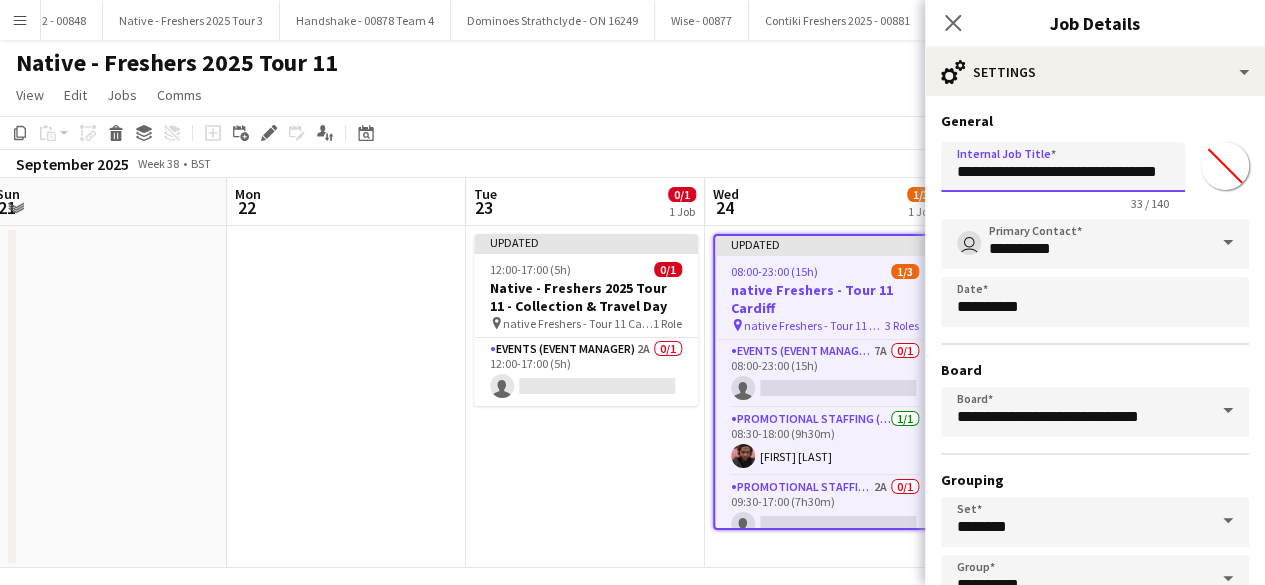 click on "**********" at bounding box center (1063, 167) 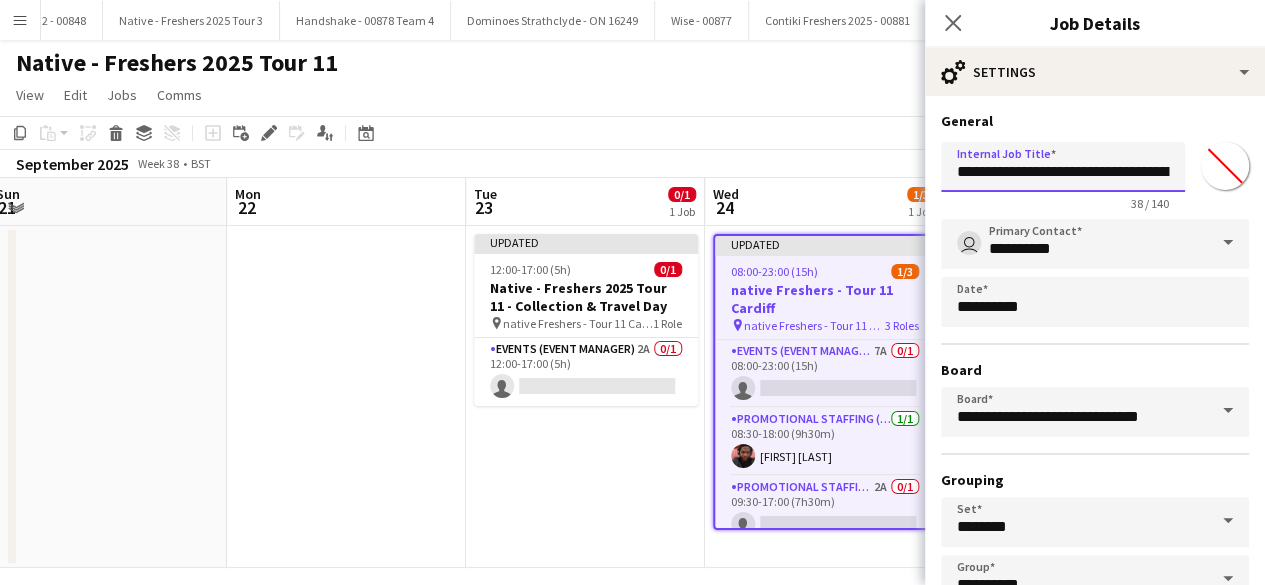 scroll, scrollTop: 0, scrollLeft: 49, axis: horizontal 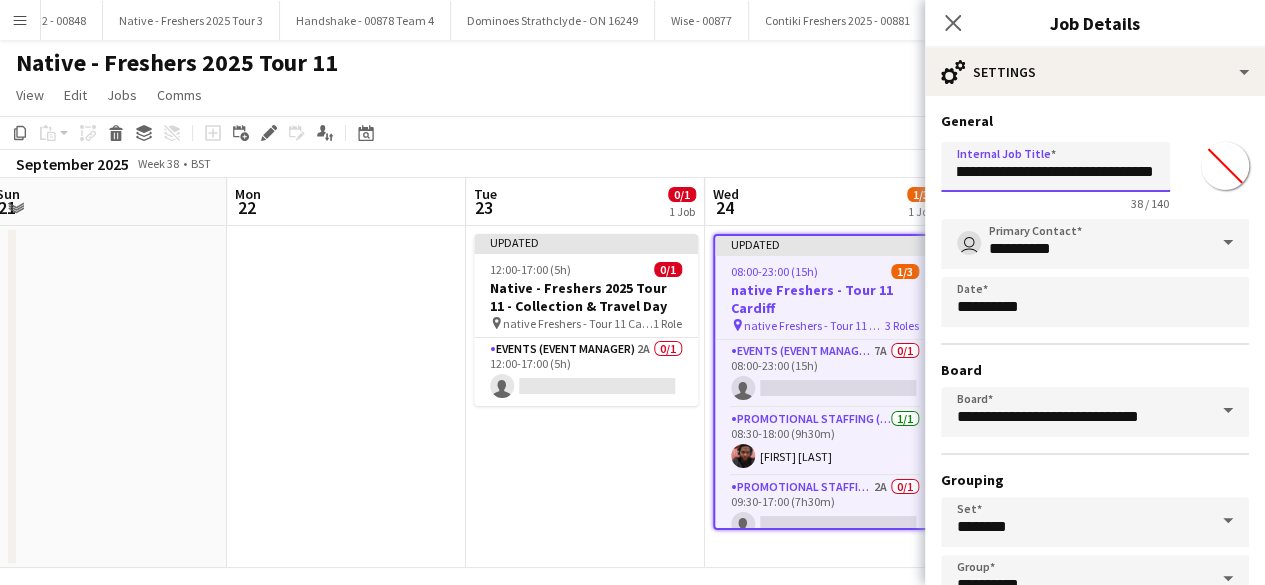 drag, startPoint x: 1104, startPoint y: 179, endPoint x: 1159, endPoint y: 175, distance: 55.145264 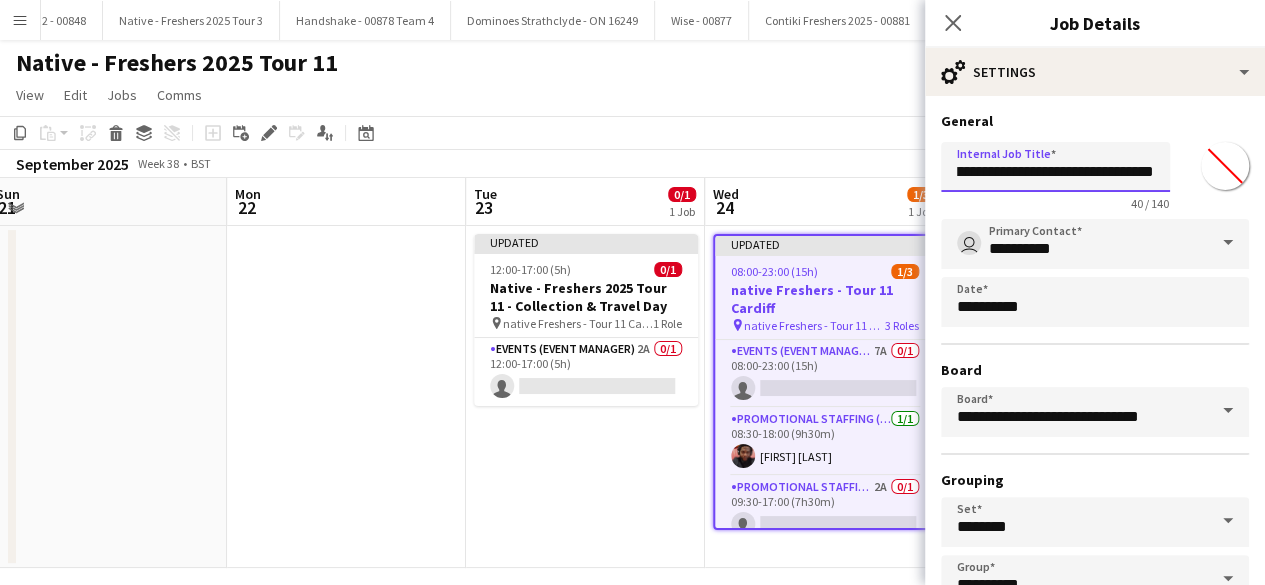scroll, scrollTop: 0, scrollLeft: 58, axis: horizontal 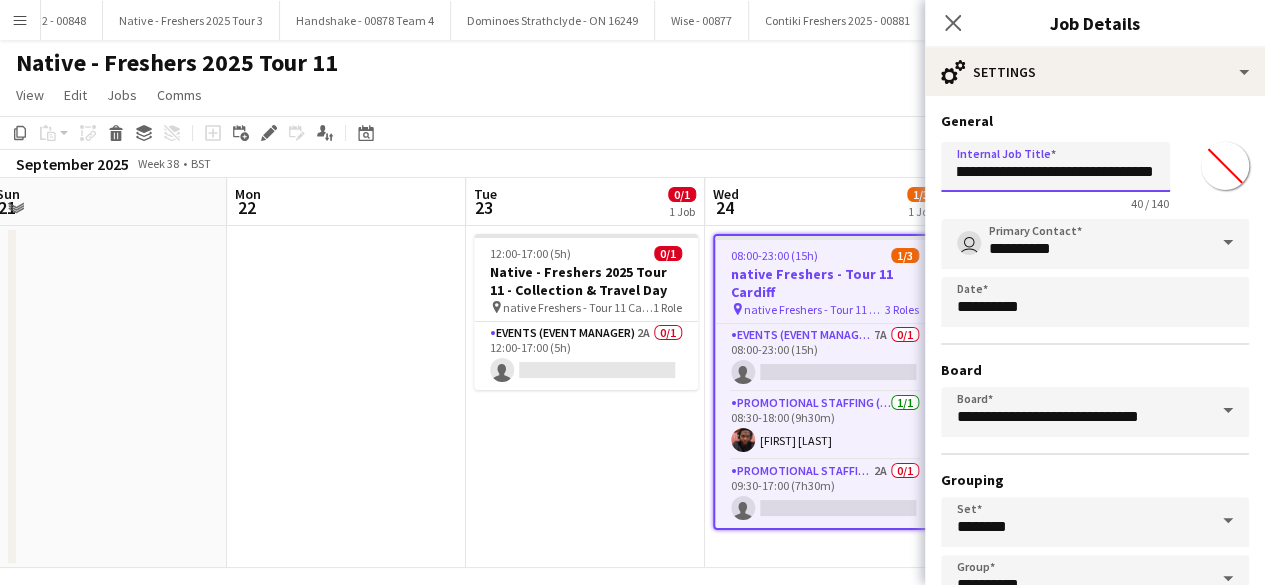 drag, startPoint x: 1070, startPoint y: 171, endPoint x: 1190, endPoint y: 159, distance: 120.59851 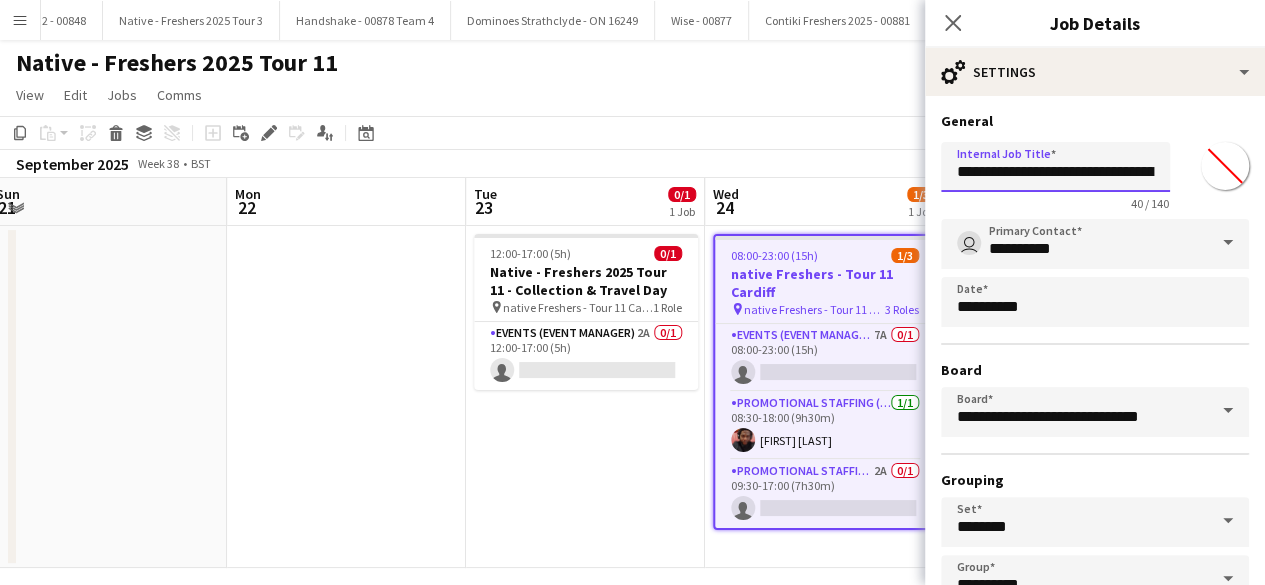 scroll, scrollTop: 0, scrollLeft: 58, axis: horizontal 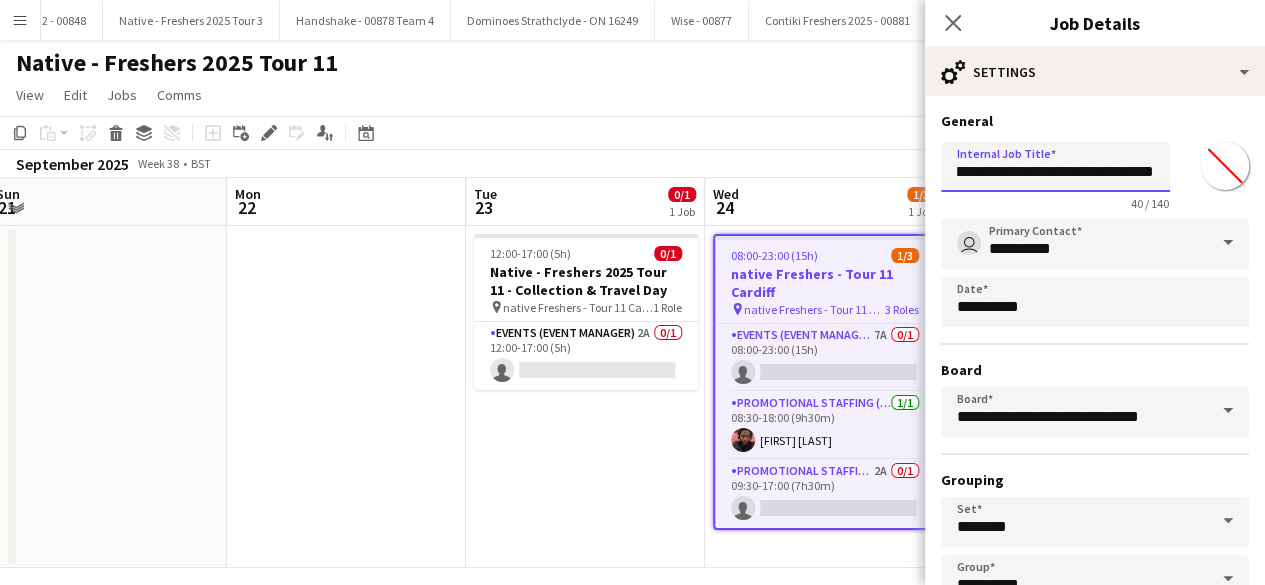 drag, startPoint x: 1128, startPoint y: 174, endPoint x: 1258, endPoint y: 169, distance: 130.09612 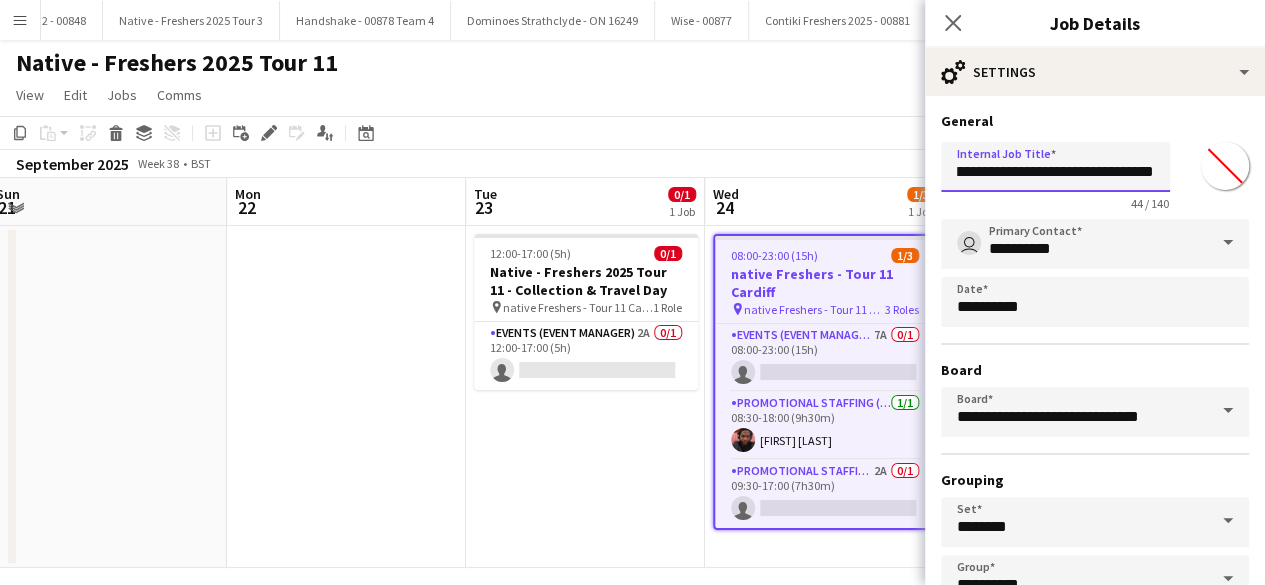 scroll, scrollTop: 0, scrollLeft: 89, axis: horizontal 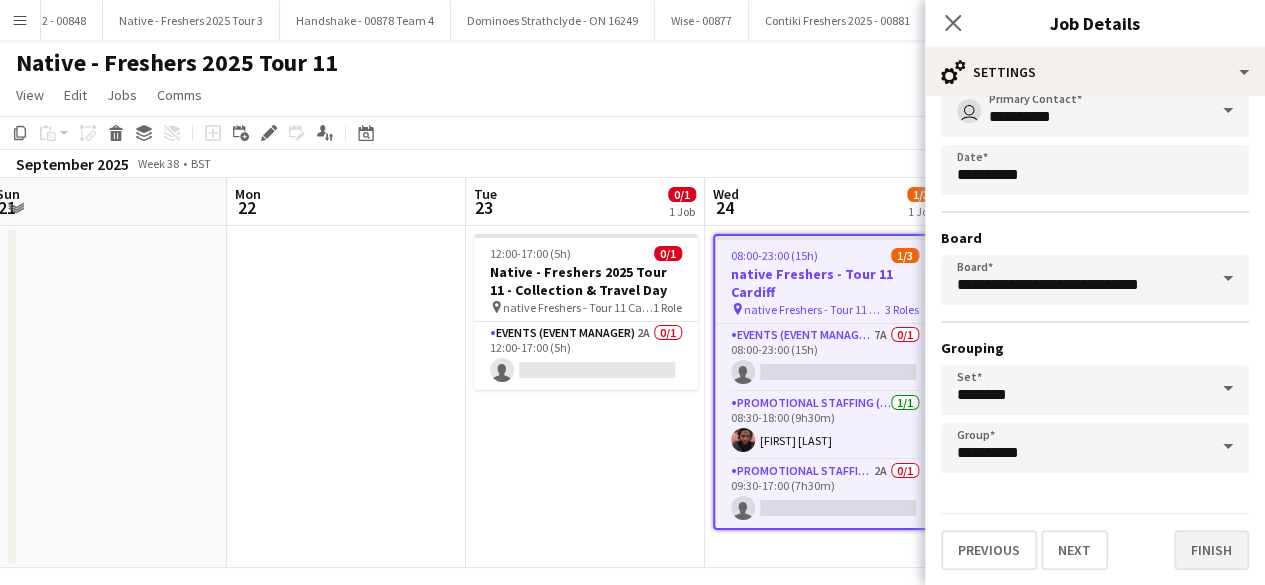 type on "**********" 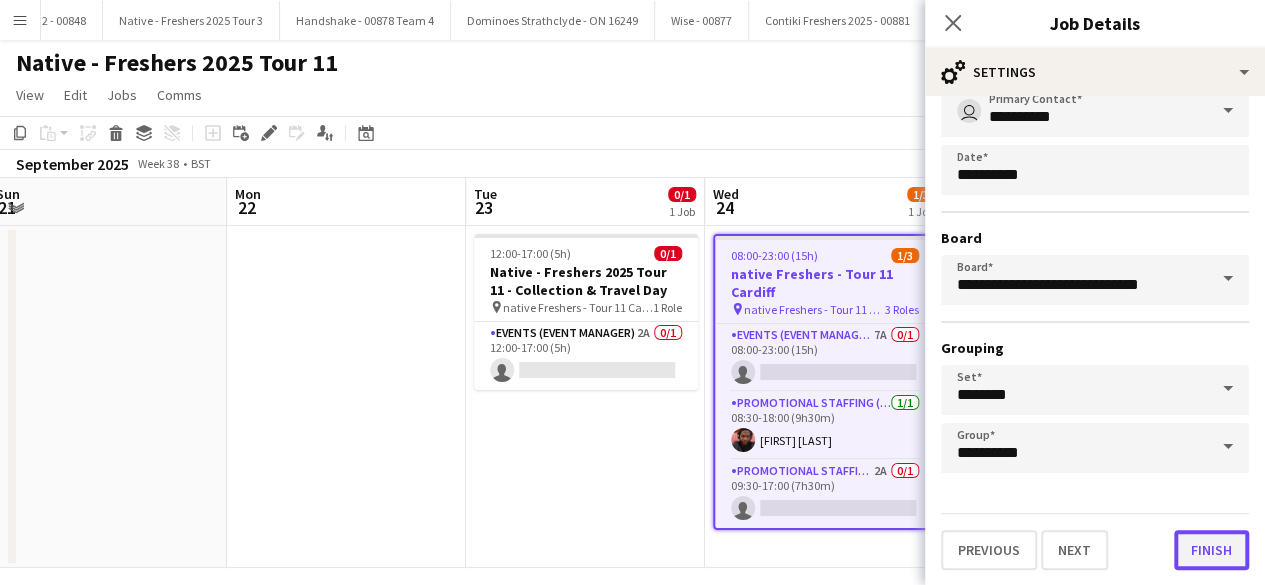scroll, scrollTop: 0, scrollLeft: 0, axis: both 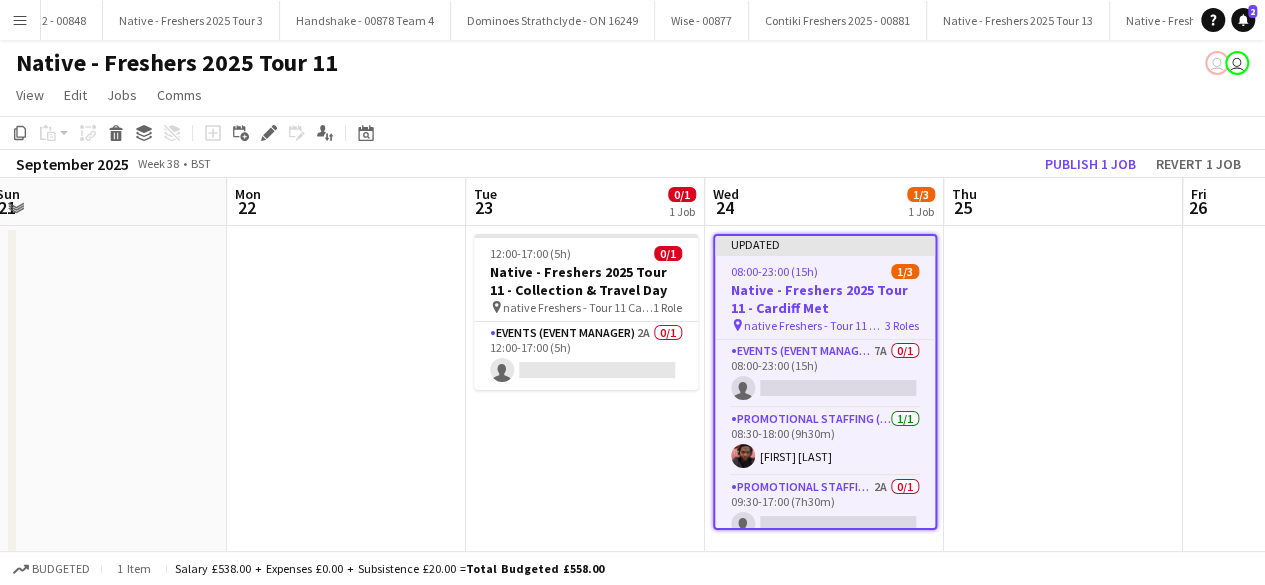 click at bounding box center [1063, 397] 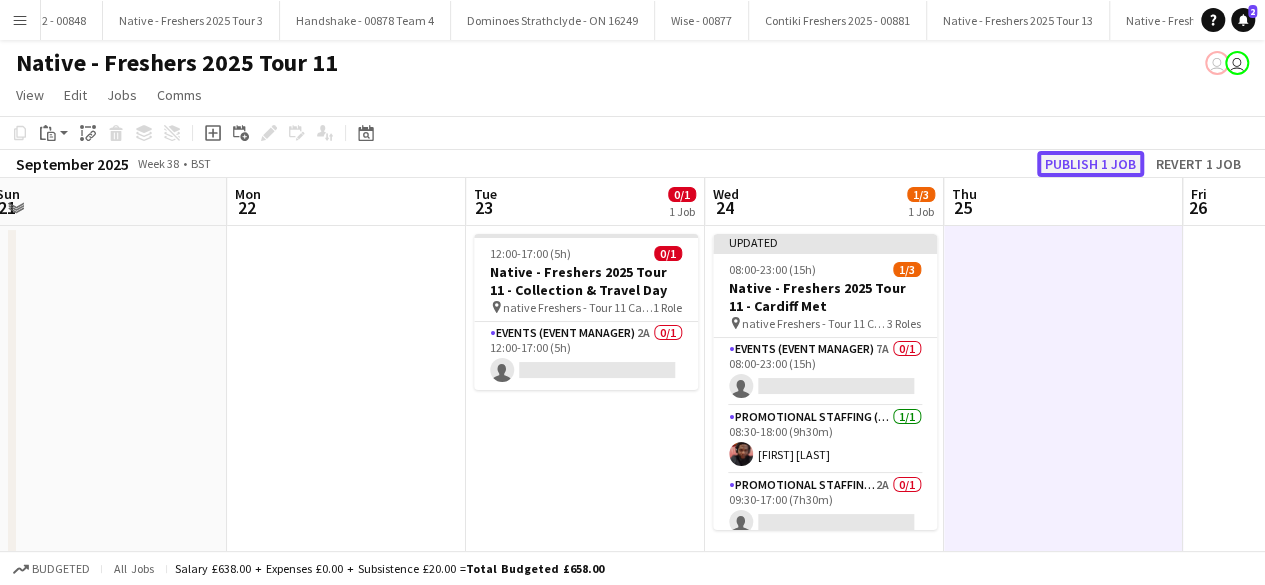 click on "Publish 1 job" 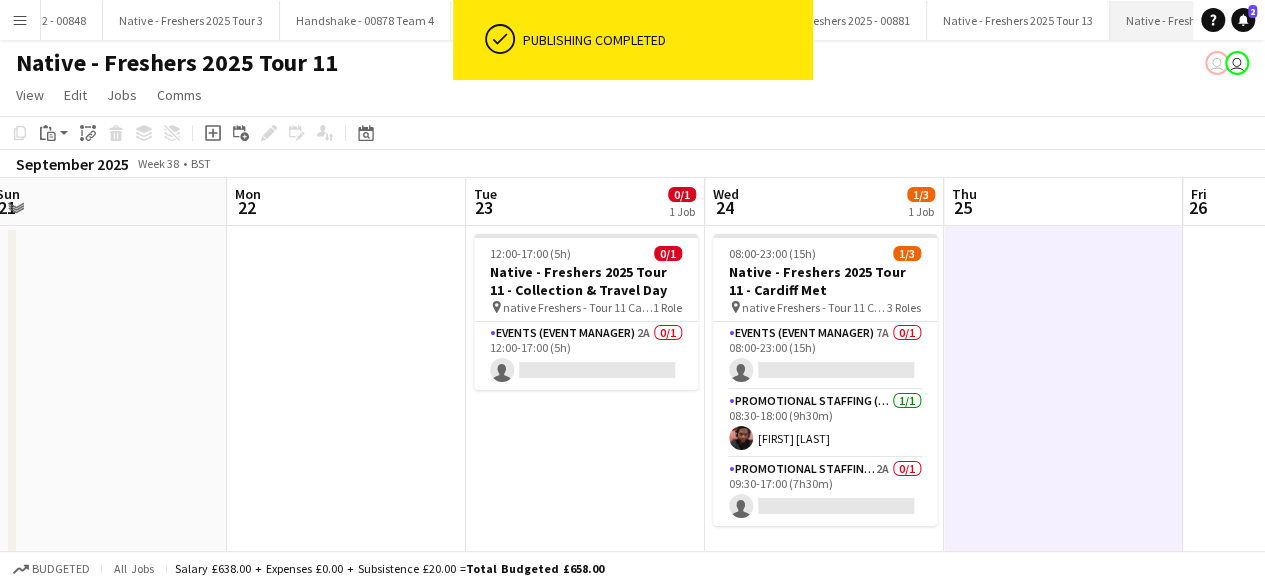 scroll, scrollTop: 0, scrollLeft: 30038, axis: horizontal 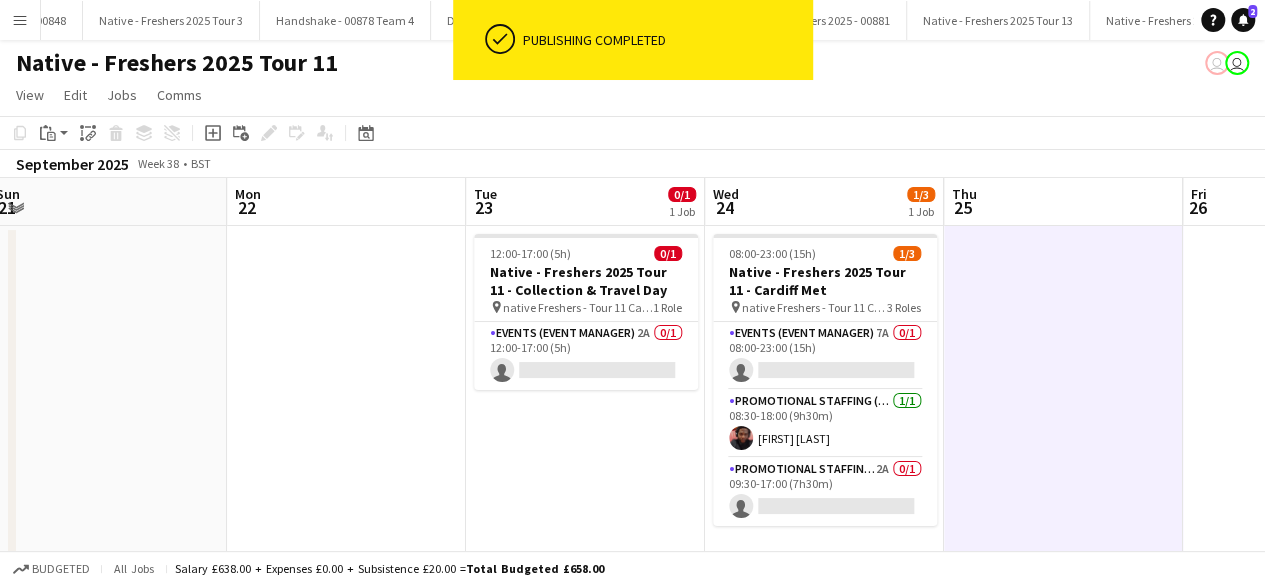 click on "Add" at bounding box center [1476, 20] 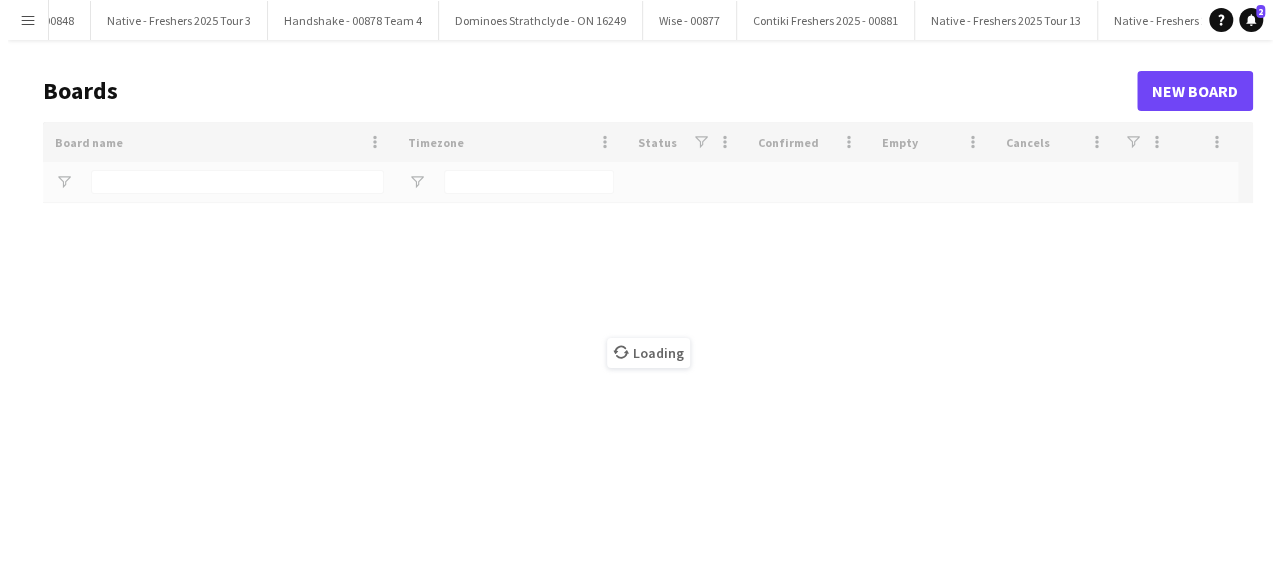 scroll, scrollTop: 0, scrollLeft: 30034, axis: horizontal 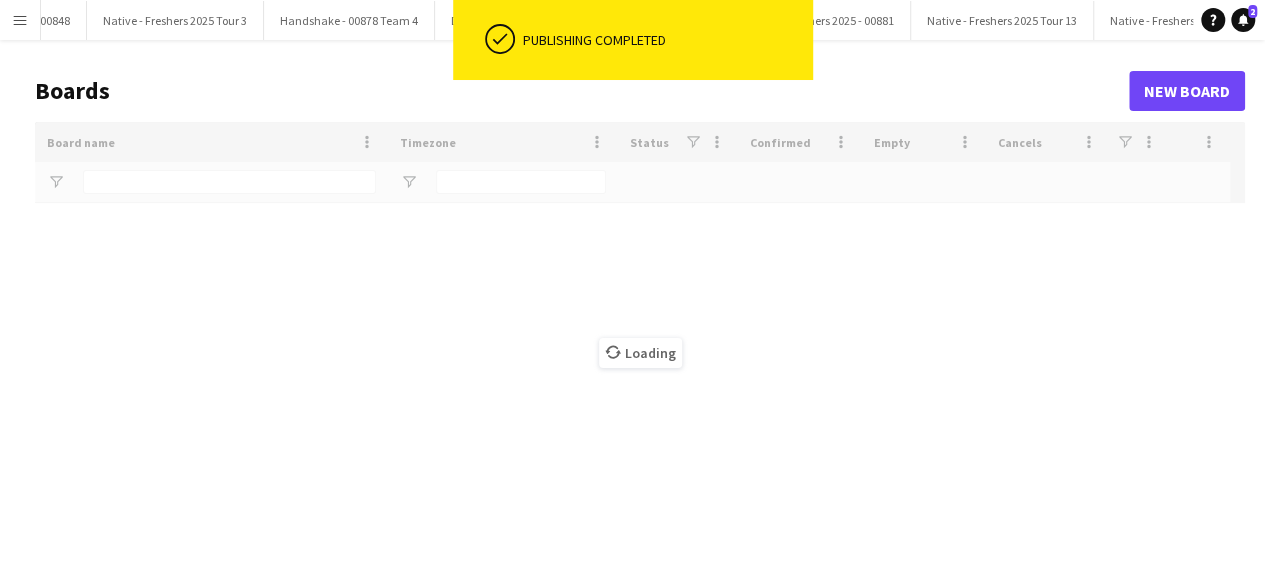 type on "**********" 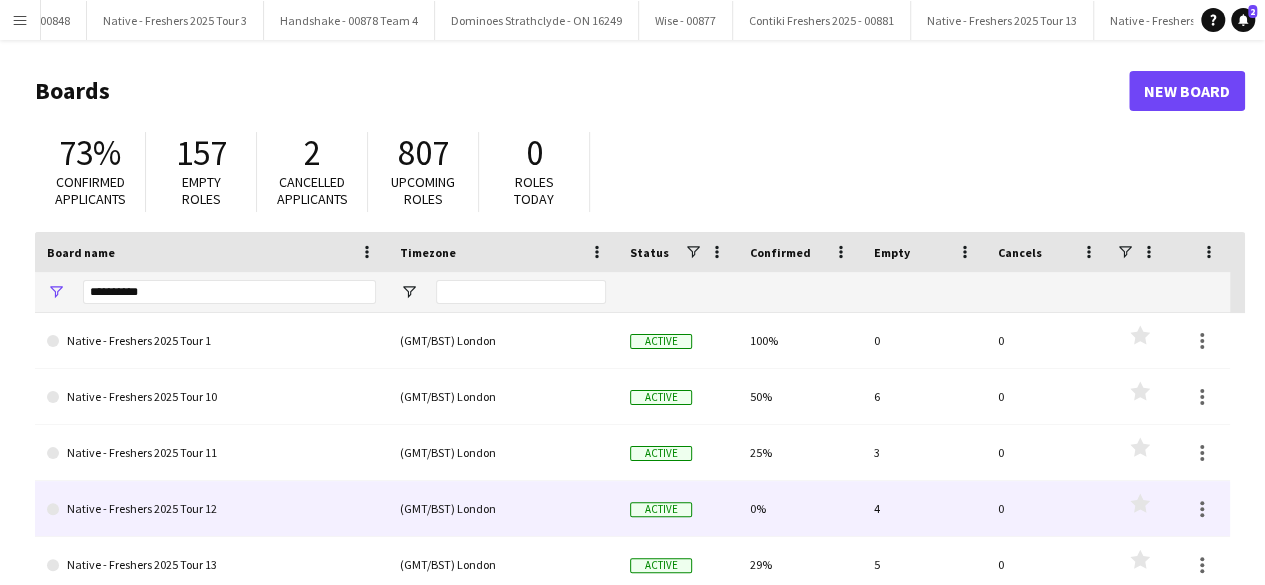 click on "Native - Freshers 2025 Tour 12" 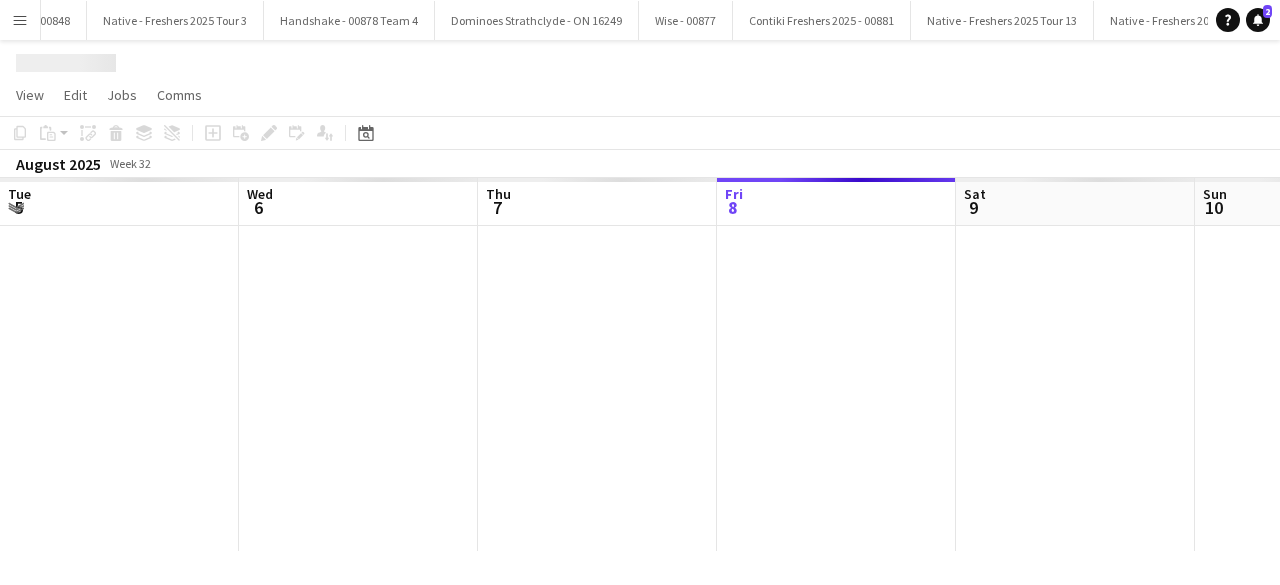 scroll, scrollTop: 0, scrollLeft: 30204, axis: horizontal 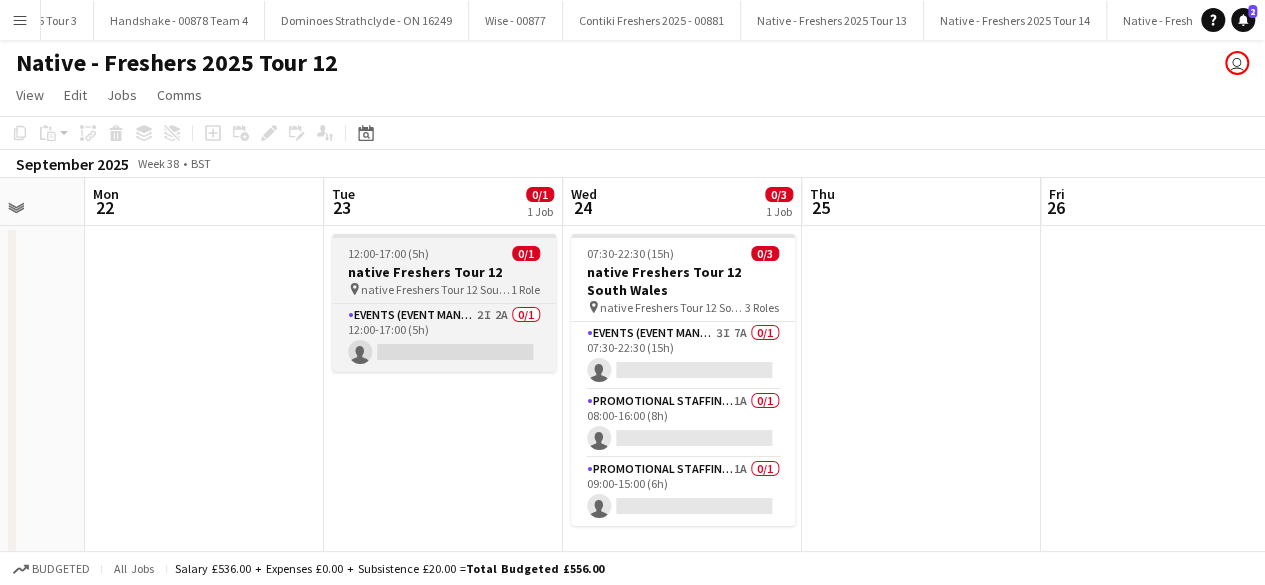click on "12:00-17:00 (5h)    0/1" at bounding box center [444, 253] 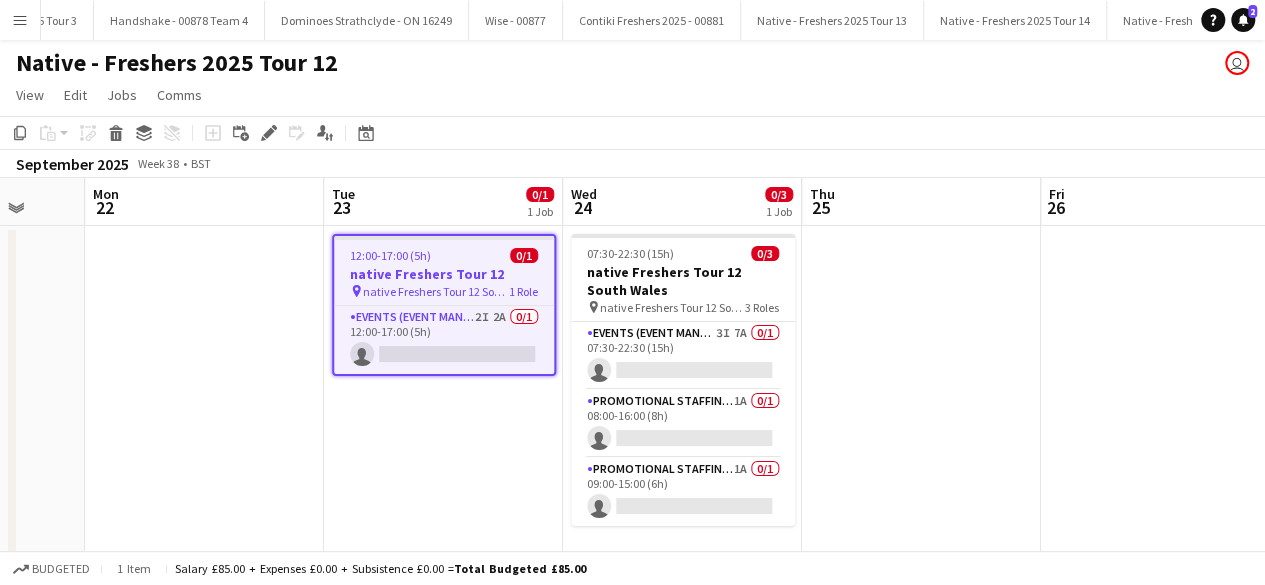 click on "12:00-17:00 (5h)    0/1" at bounding box center (444, 255) 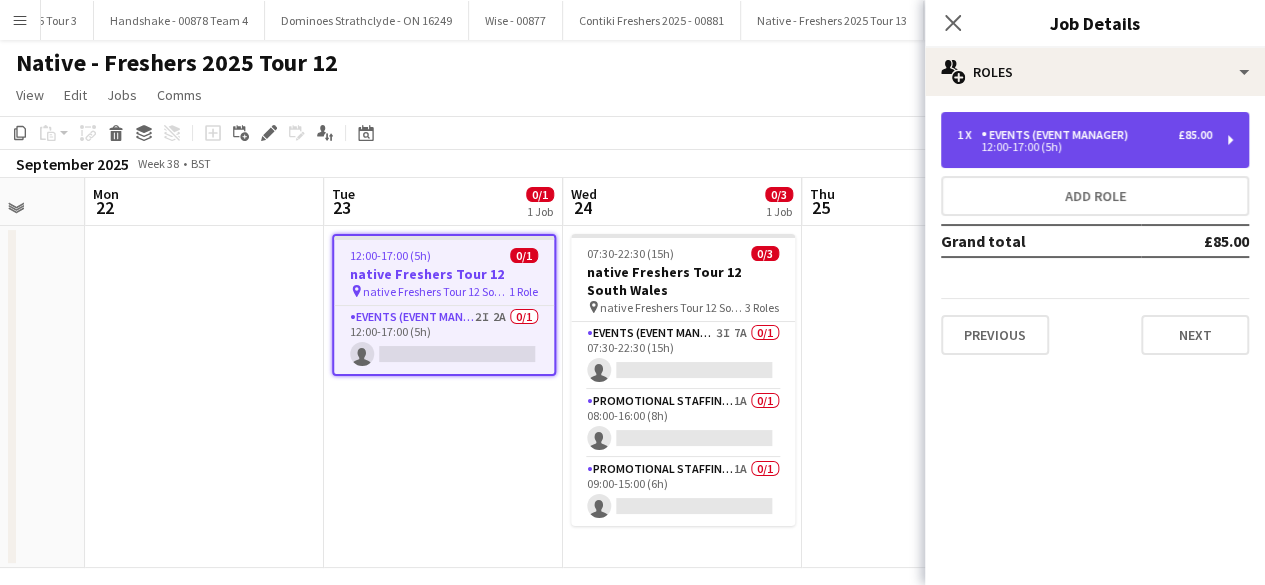 click on "1 x   Events (Event Manager)   £85.00   12:00-17:00 (5h)" at bounding box center (1095, 140) 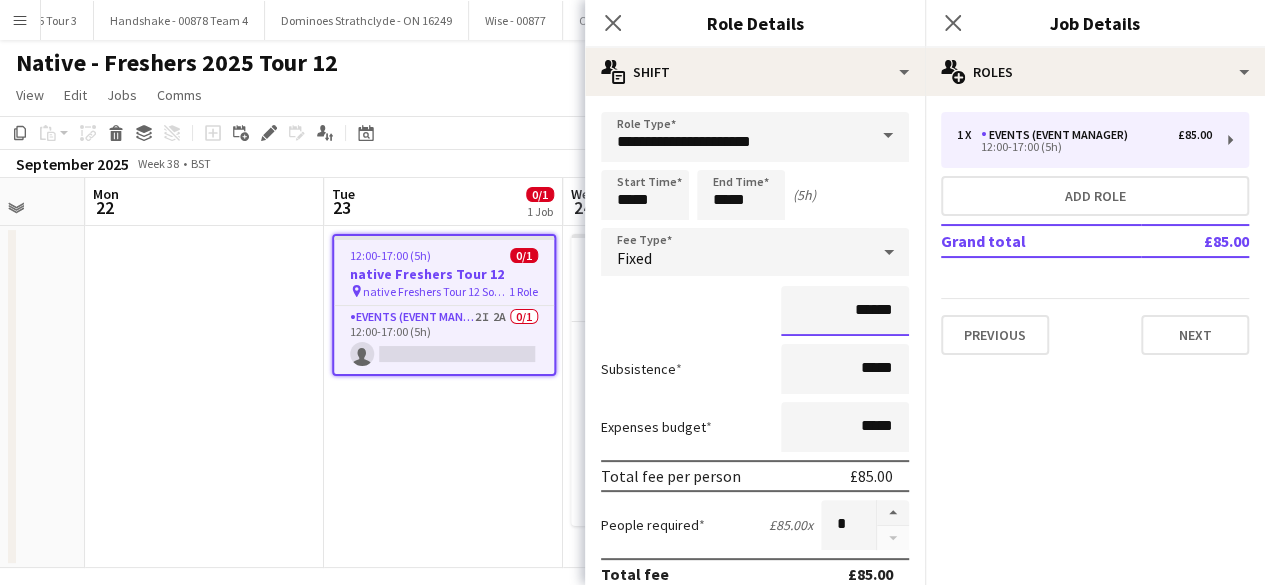 click on "******" at bounding box center (845, 311) 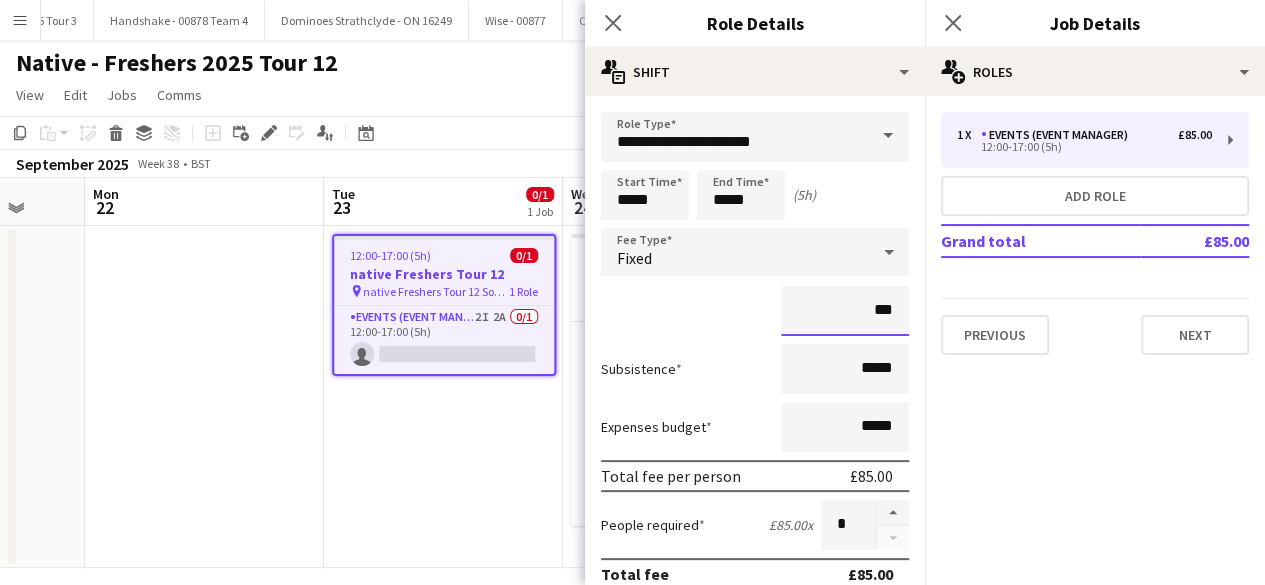 type on "**" 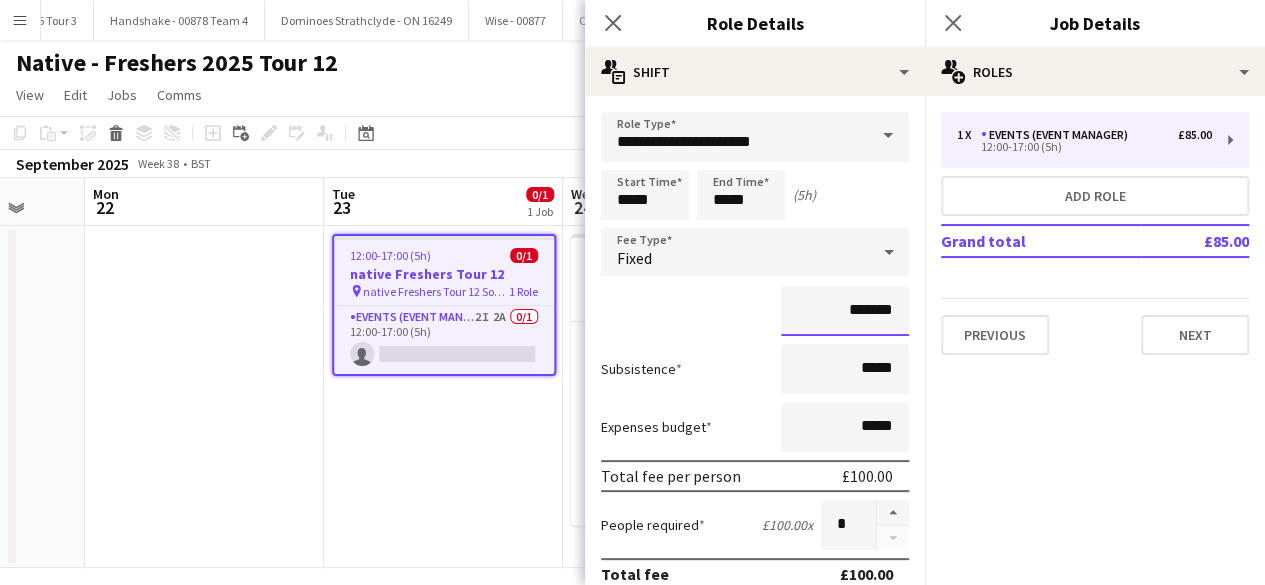 type on "*******" 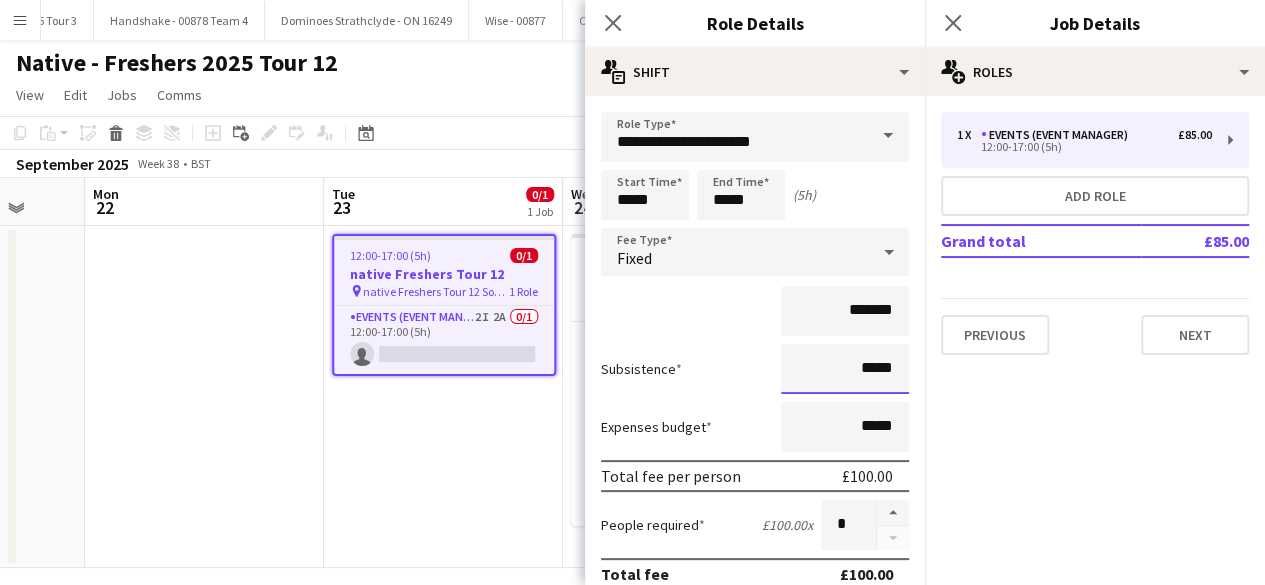click on "*****" at bounding box center [845, 369] 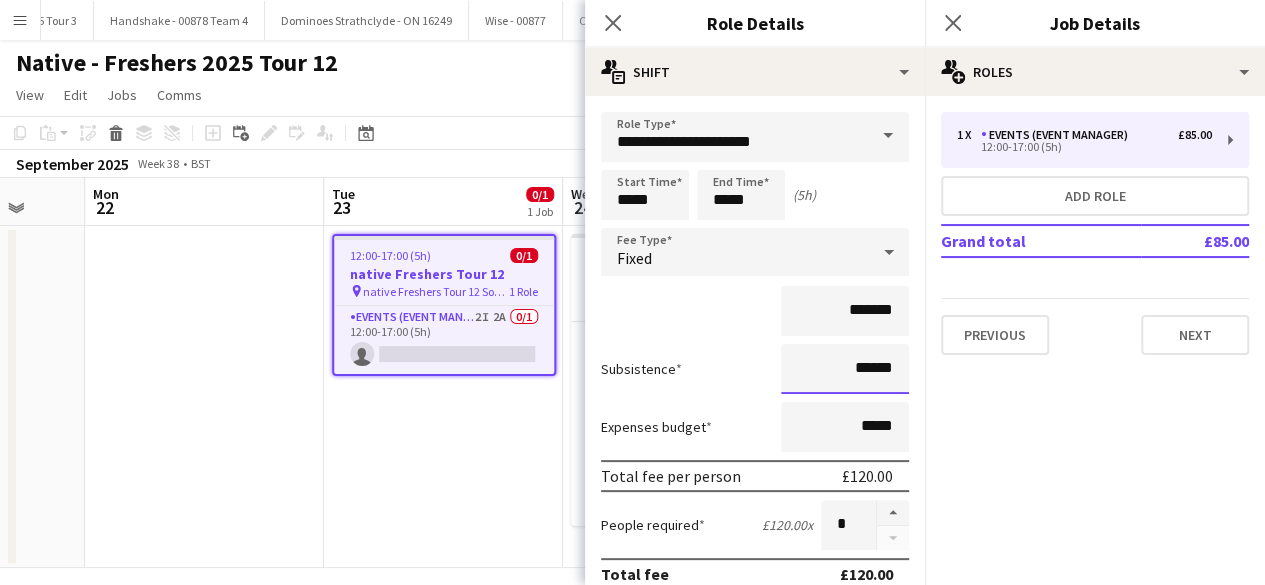 type on "******" 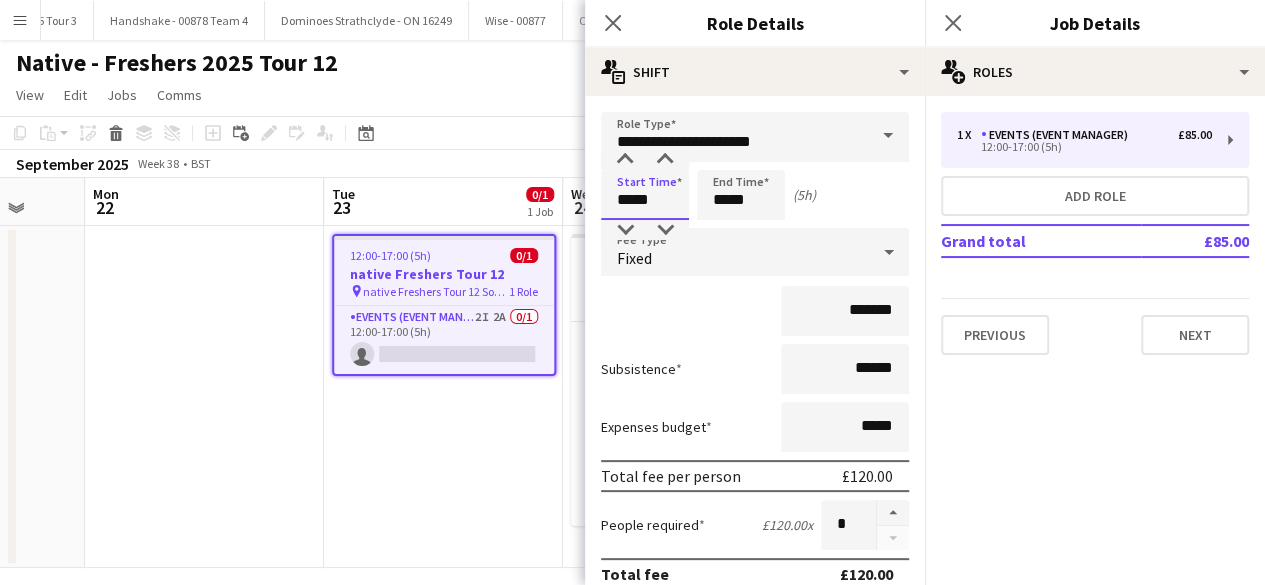 click on "*****" at bounding box center [645, 195] 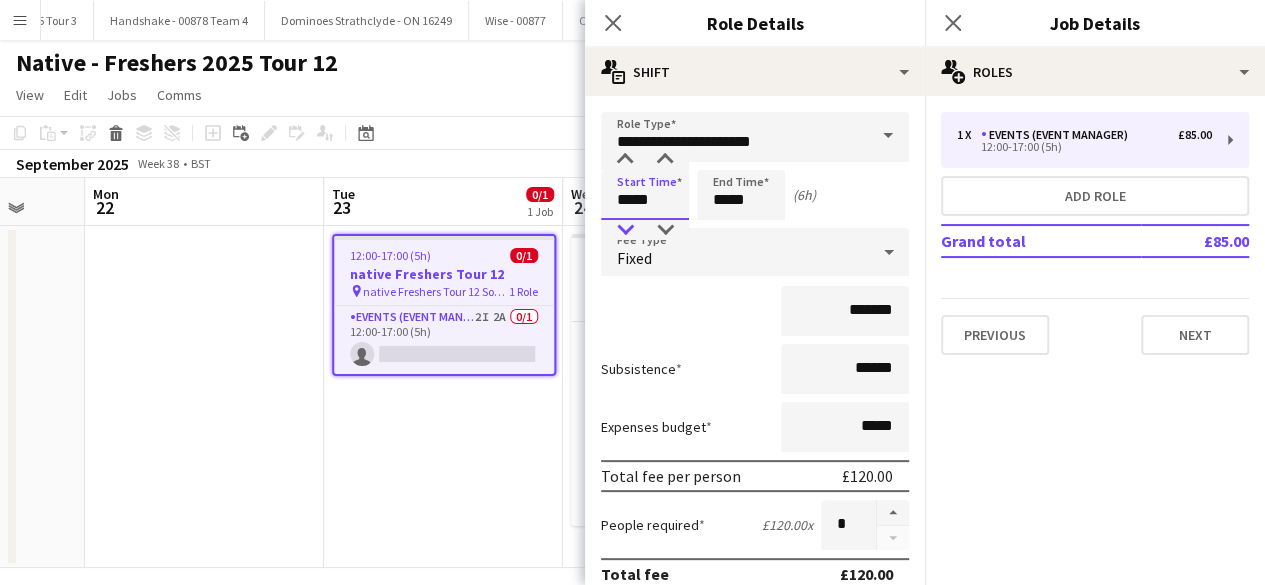 click at bounding box center (625, 230) 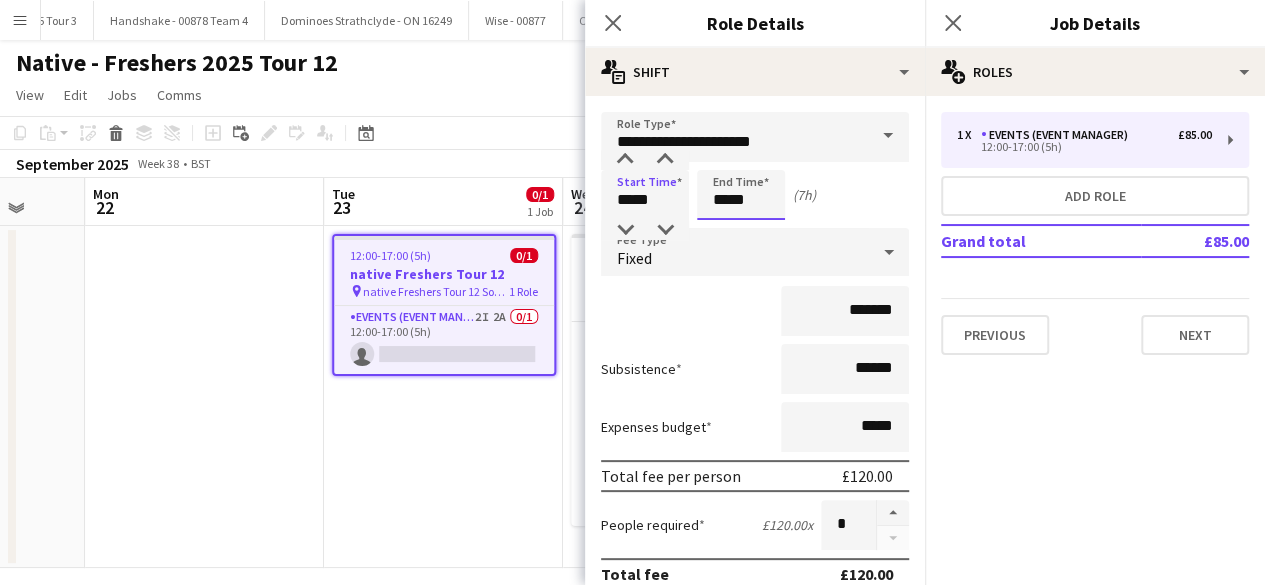 click on "*****" at bounding box center [741, 195] 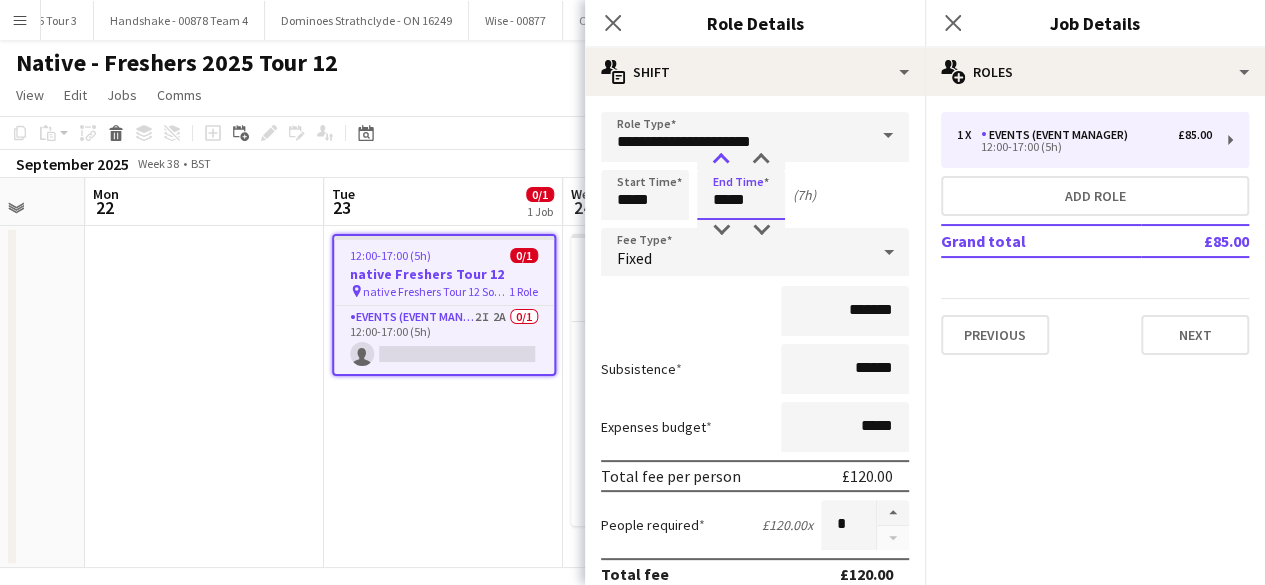 click at bounding box center [721, 160] 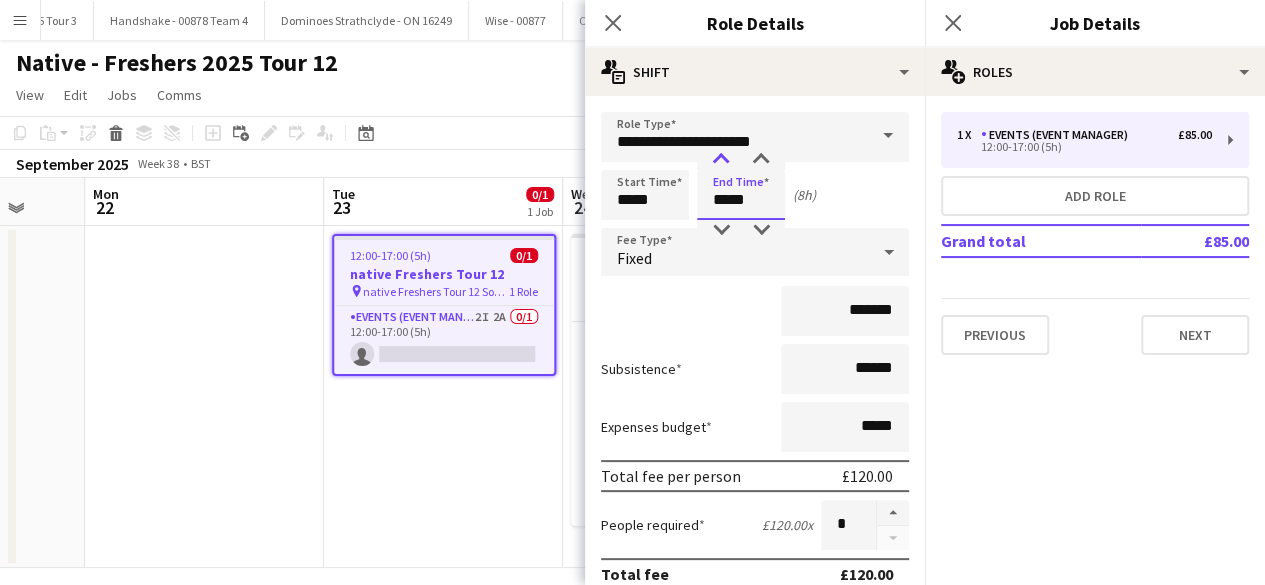 click at bounding box center (721, 160) 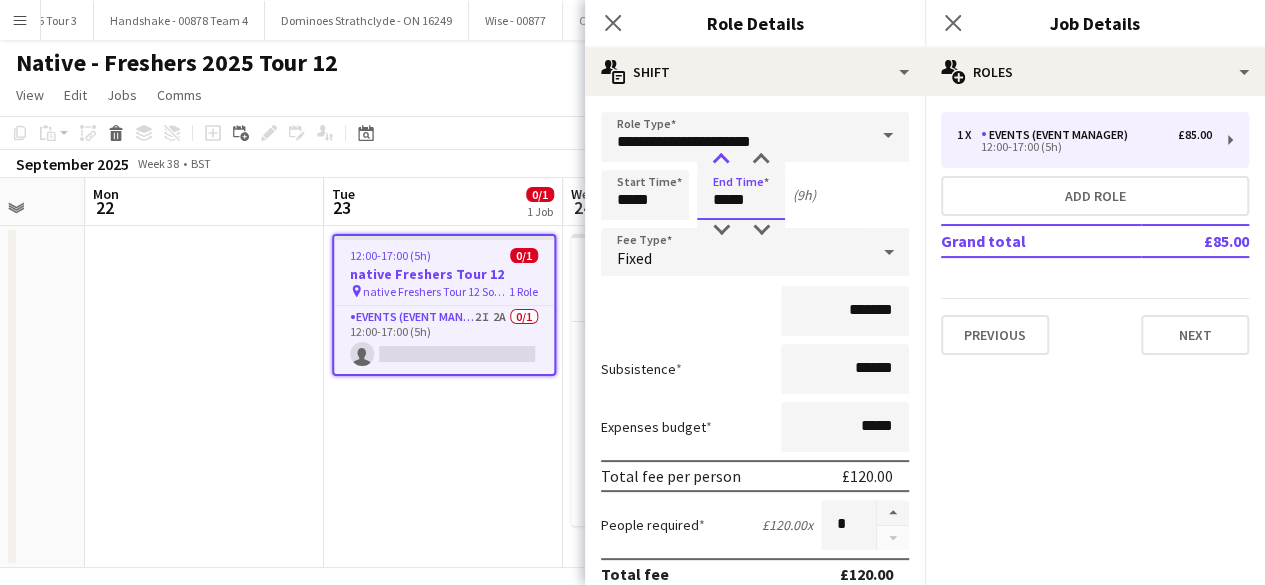 click at bounding box center [721, 160] 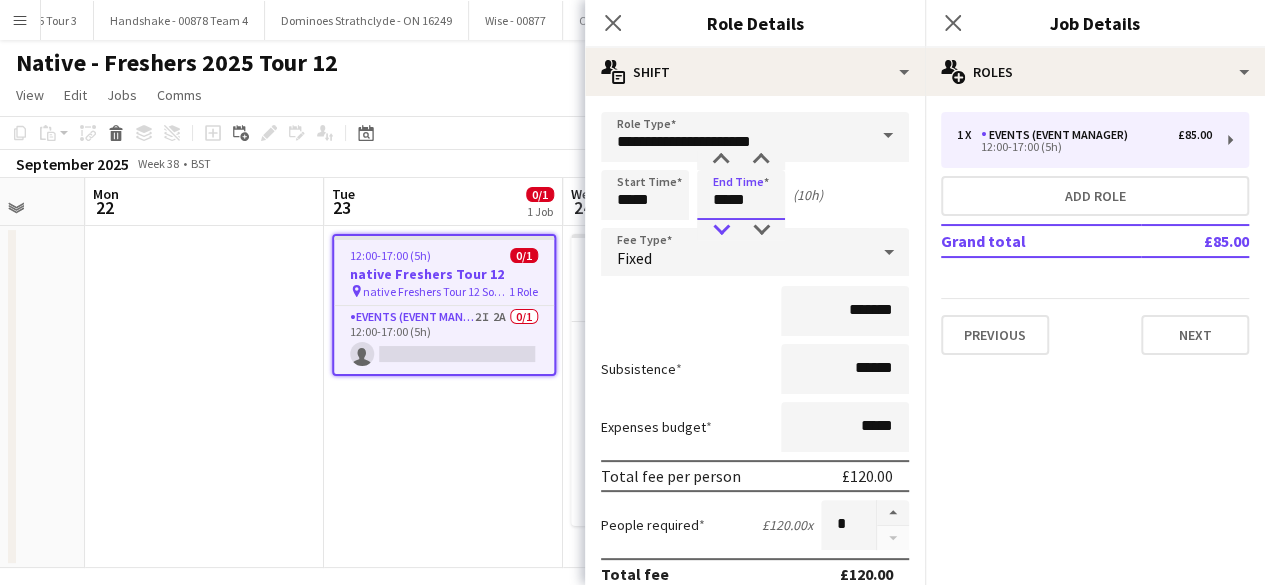 click at bounding box center [721, 230] 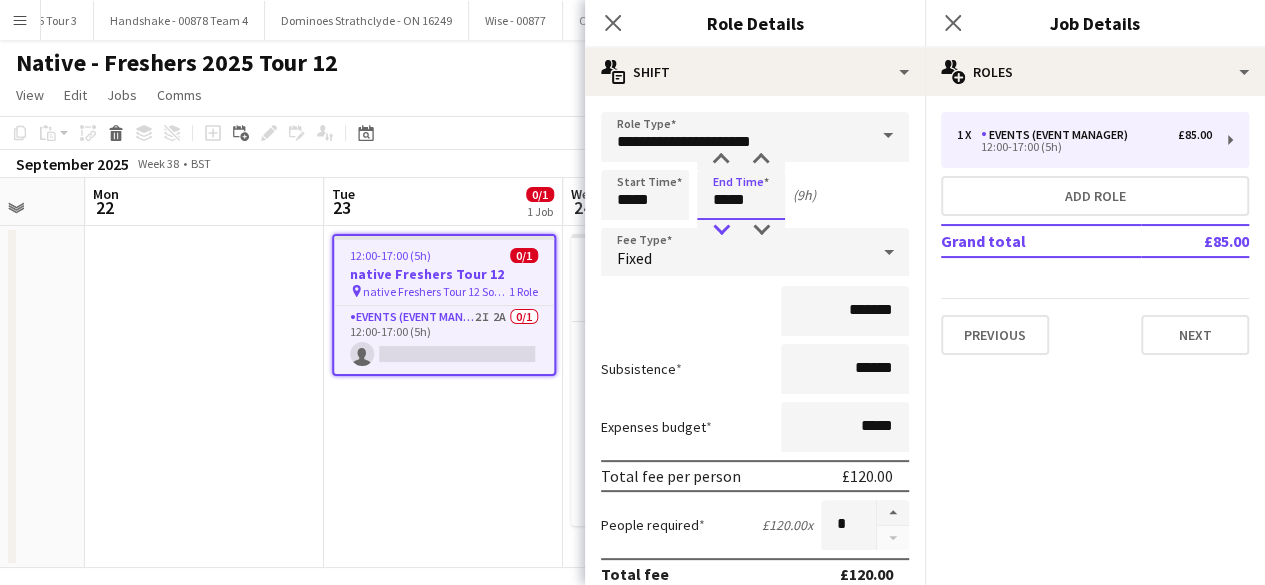 click at bounding box center (721, 230) 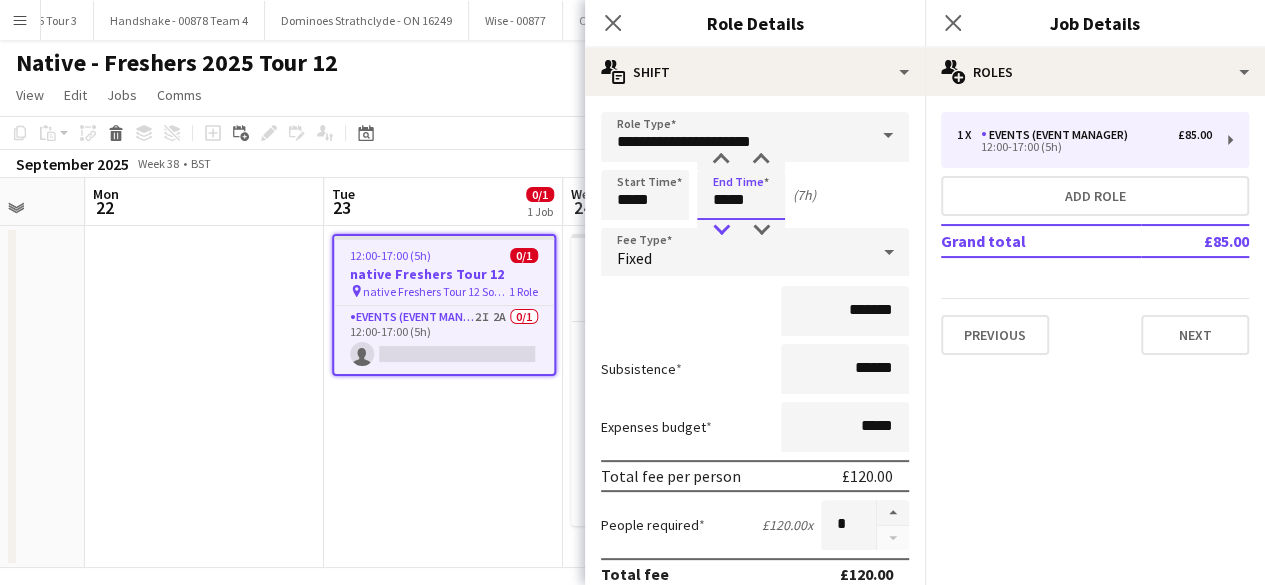 click at bounding box center (721, 230) 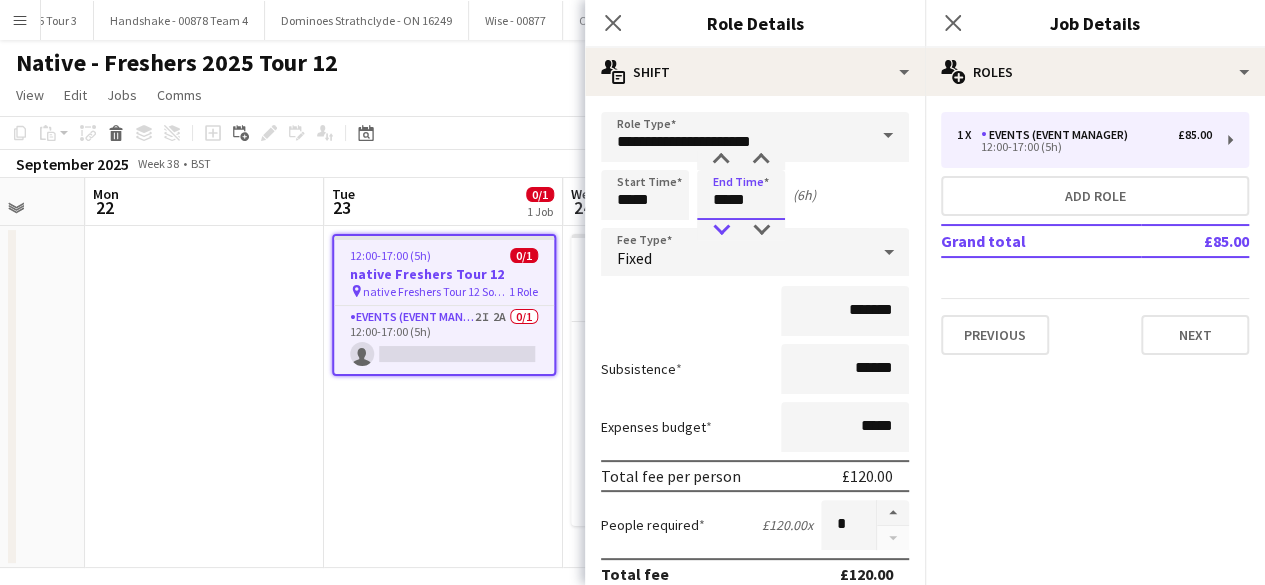 click at bounding box center [721, 230] 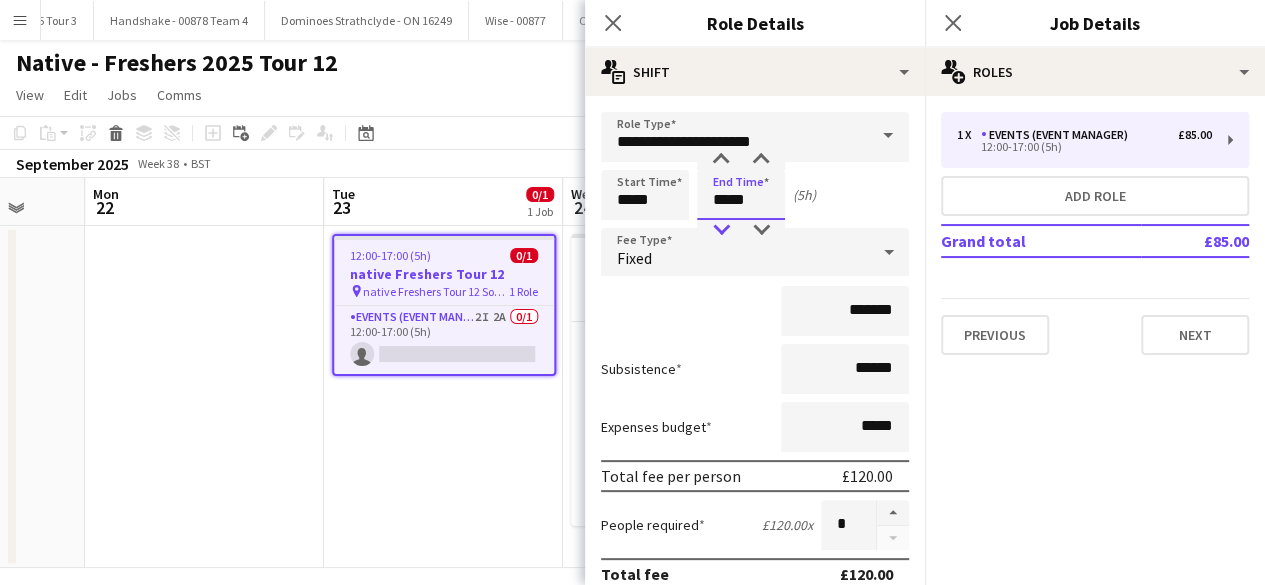 click at bounding box center (721, 230) 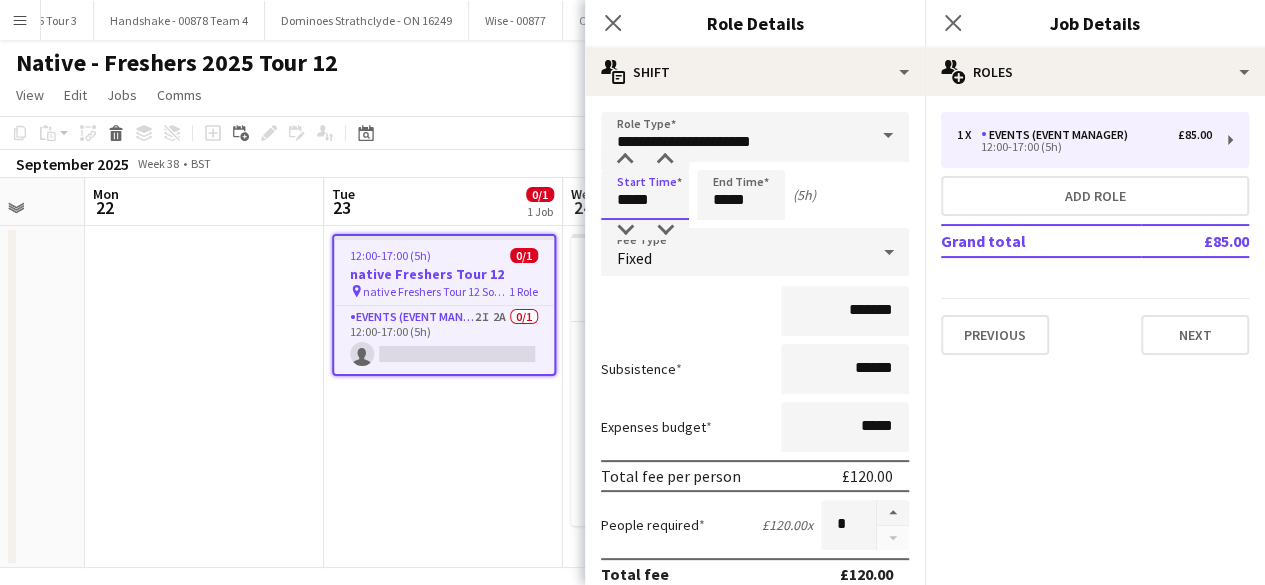 click on "*****" at bounding box center [645, 195] 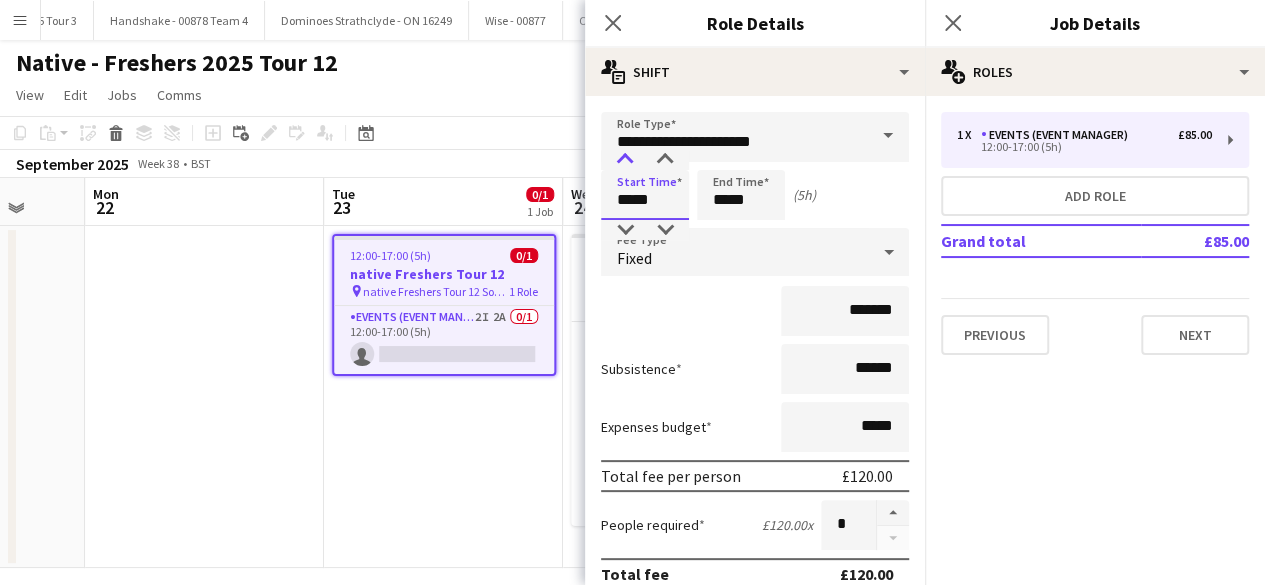 type on "*****" 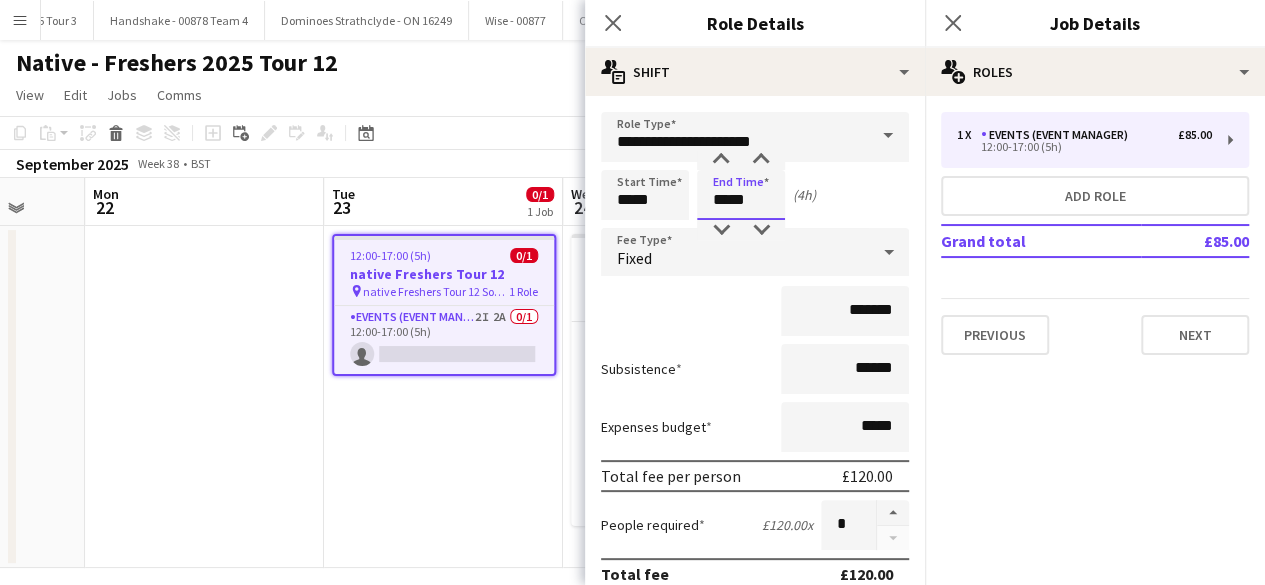click on "*****" at bounding box center (741, 195) 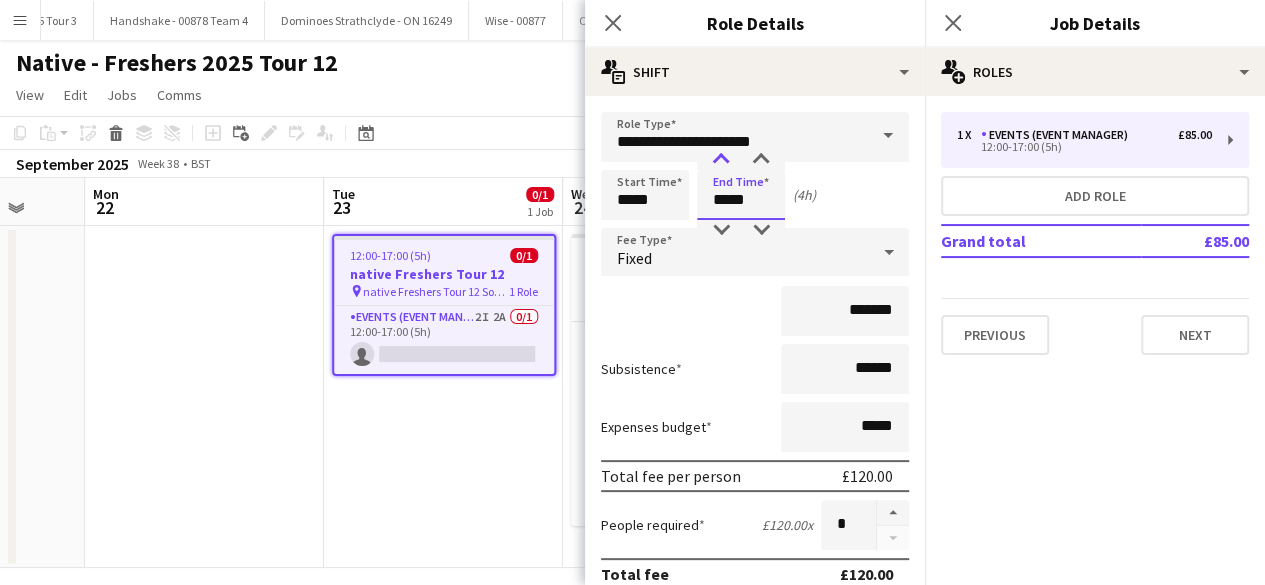 type on "*****" 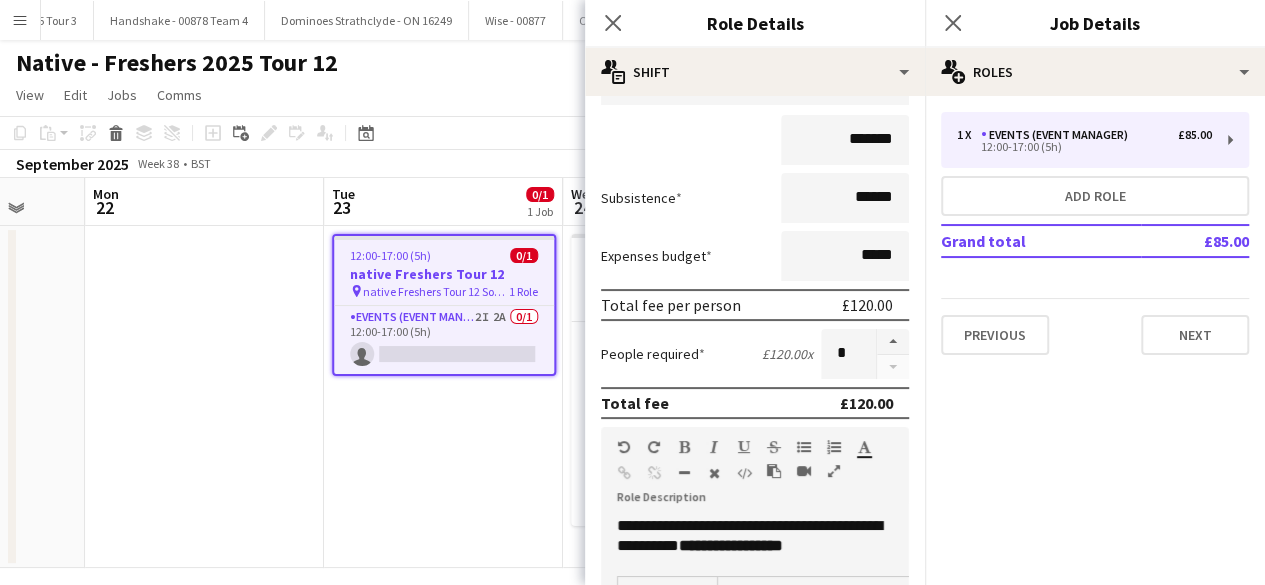 scroll, scrollTop: 189, scrollLeft: 0, axis: vertical 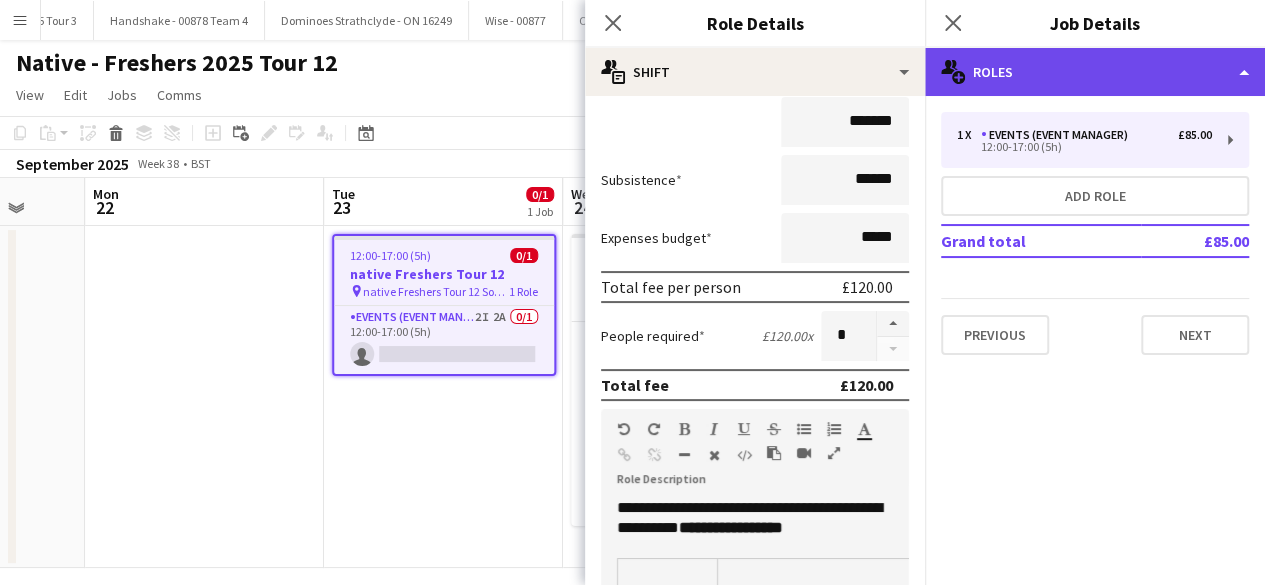 click on "multiple-users-add
Roles" 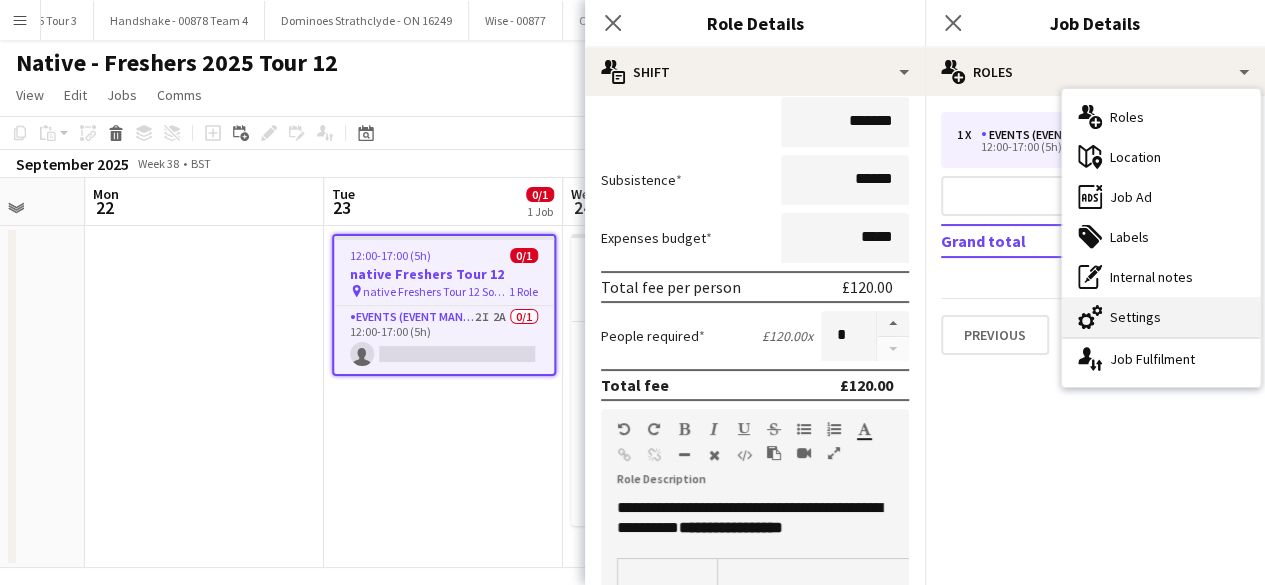 click on "cog-double-3
Settings" at bounding box center (1161, 317) 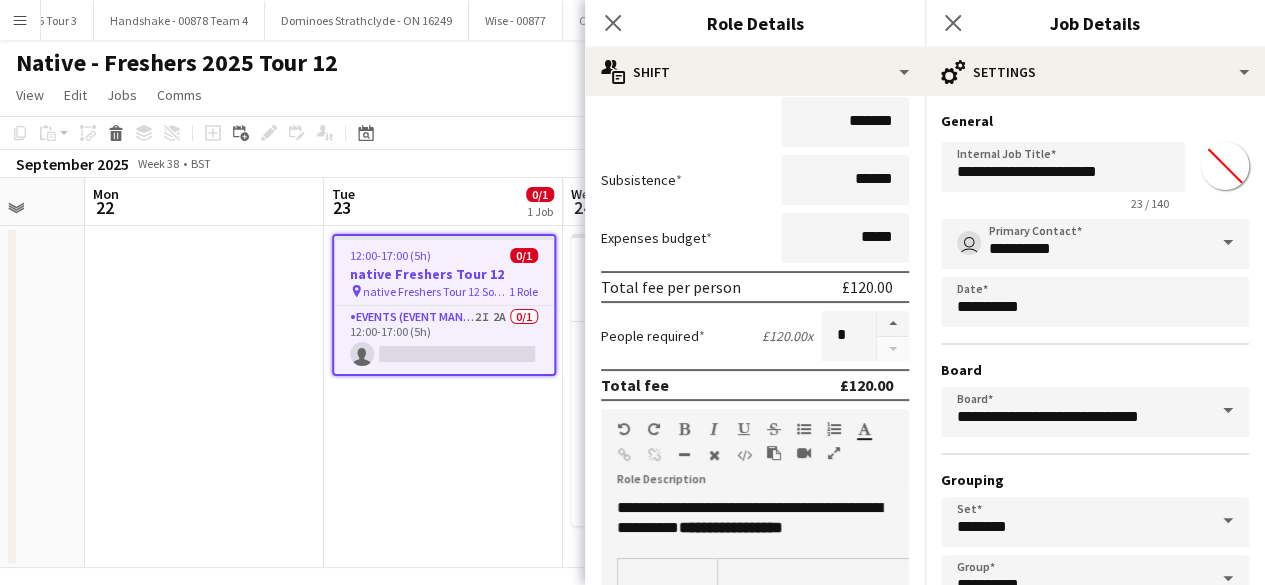 click on "Native - Freshers 2025 Tour 12" 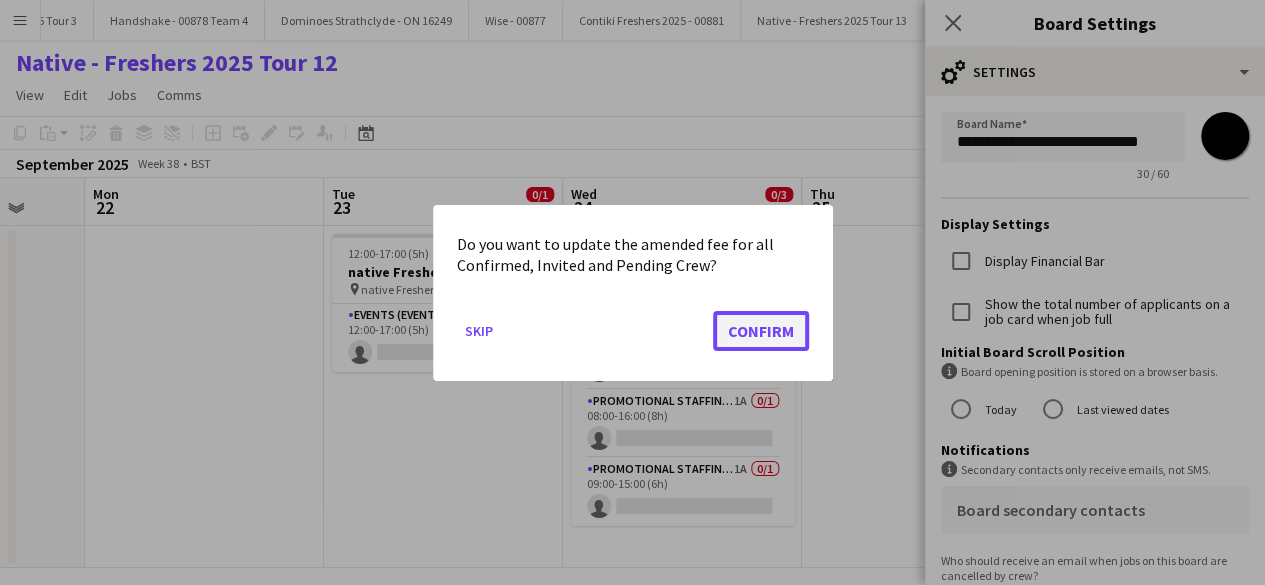 click on "Confirm" 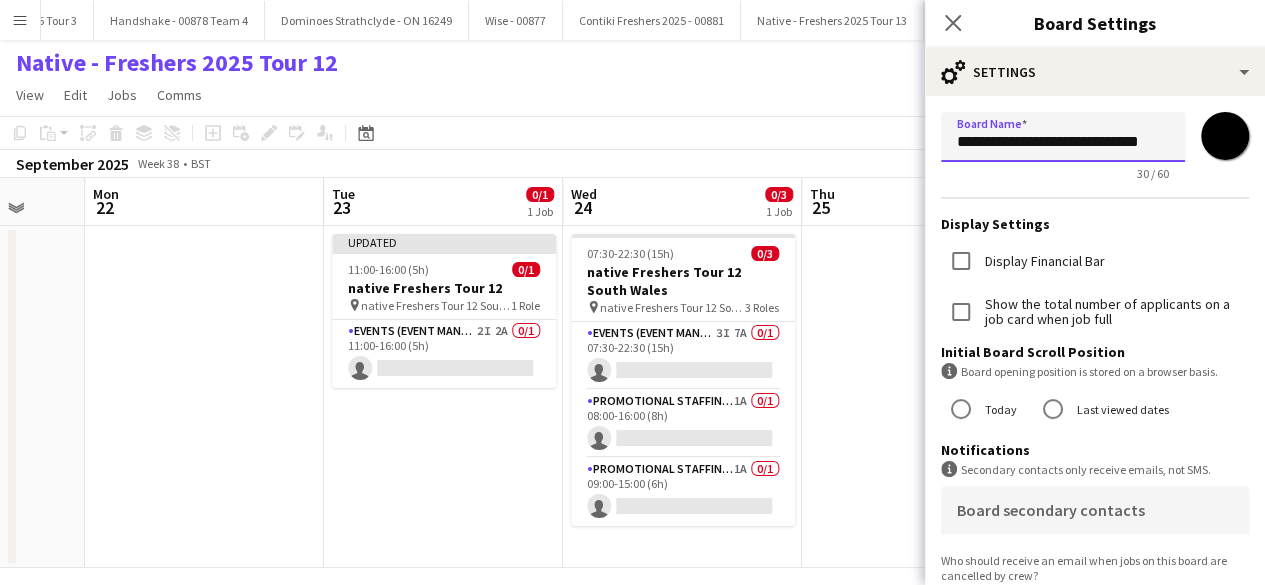 scroll, scrollTop: 0, scrollLeft: 2, axis: horizontal 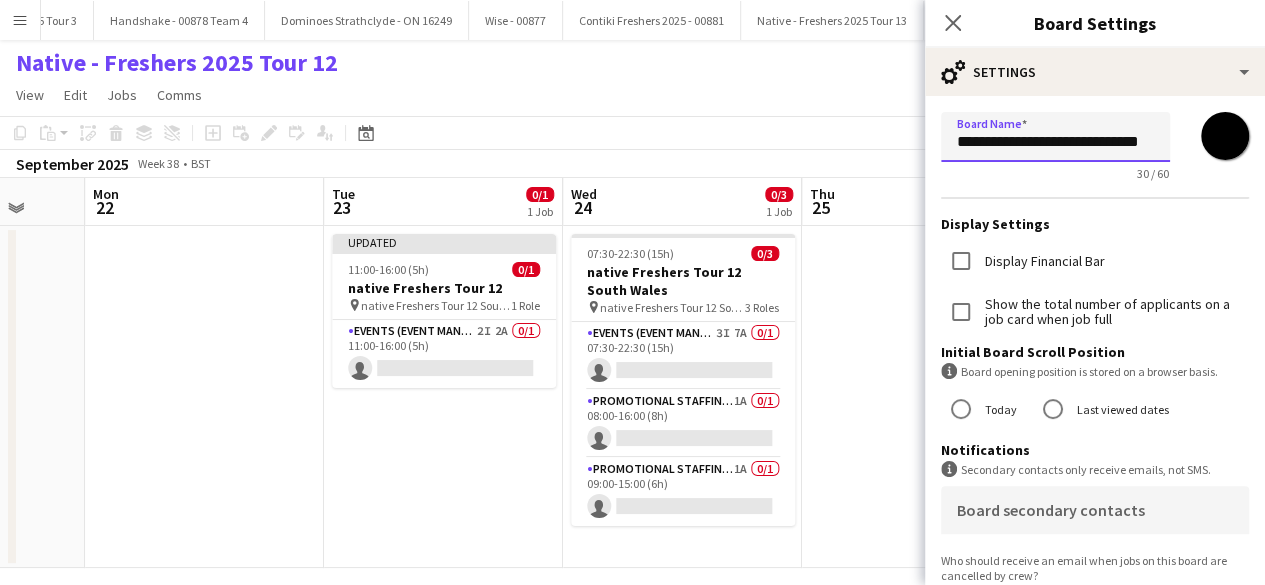 drag, startPoint x: 953, startPoint y: 142, endPoint x: 1208, endPoint y: 153, distance: 255.23715 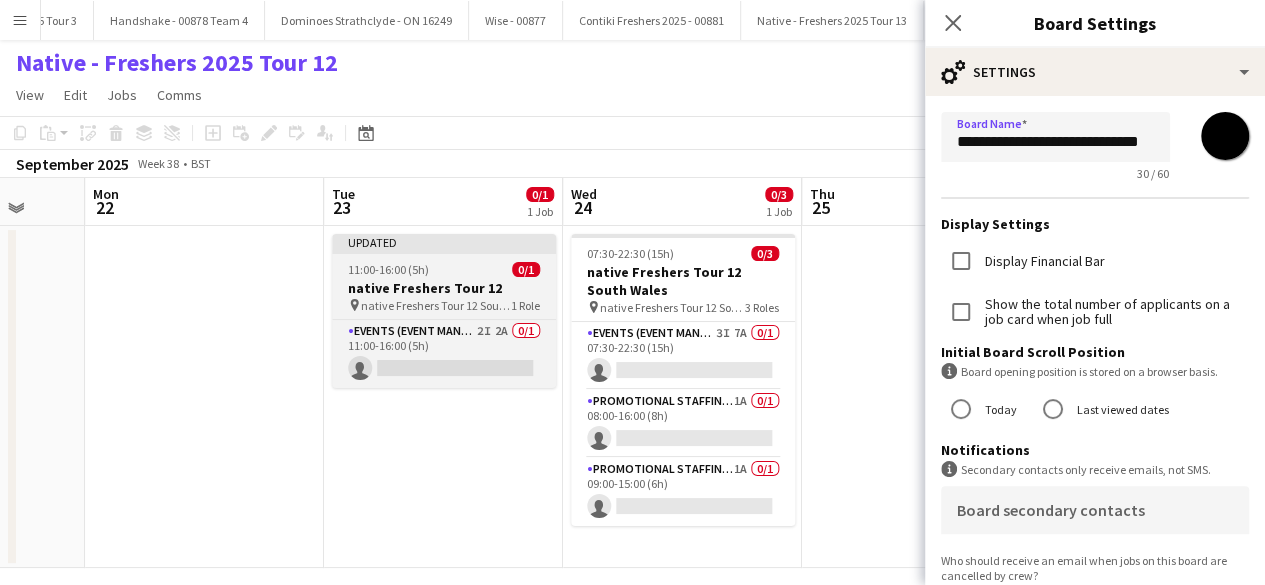 click on "11:00-16:00 (5h)    0/1" at bounding box center (444, 269) 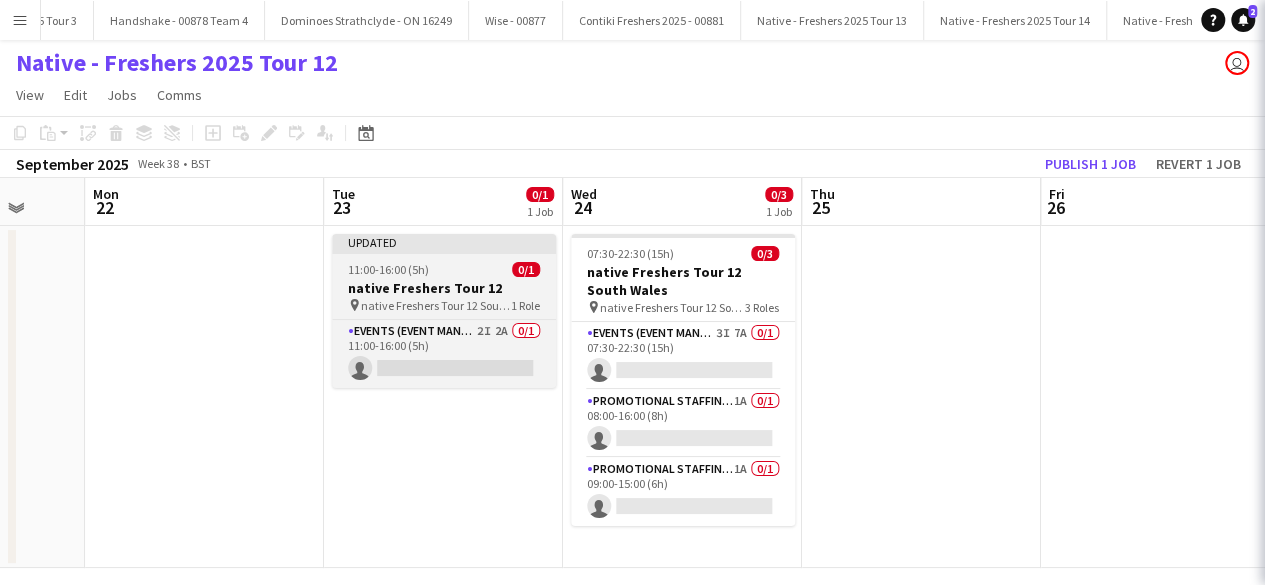 scroll, scrollTop: 0, scrollLeft: 0, axis: both 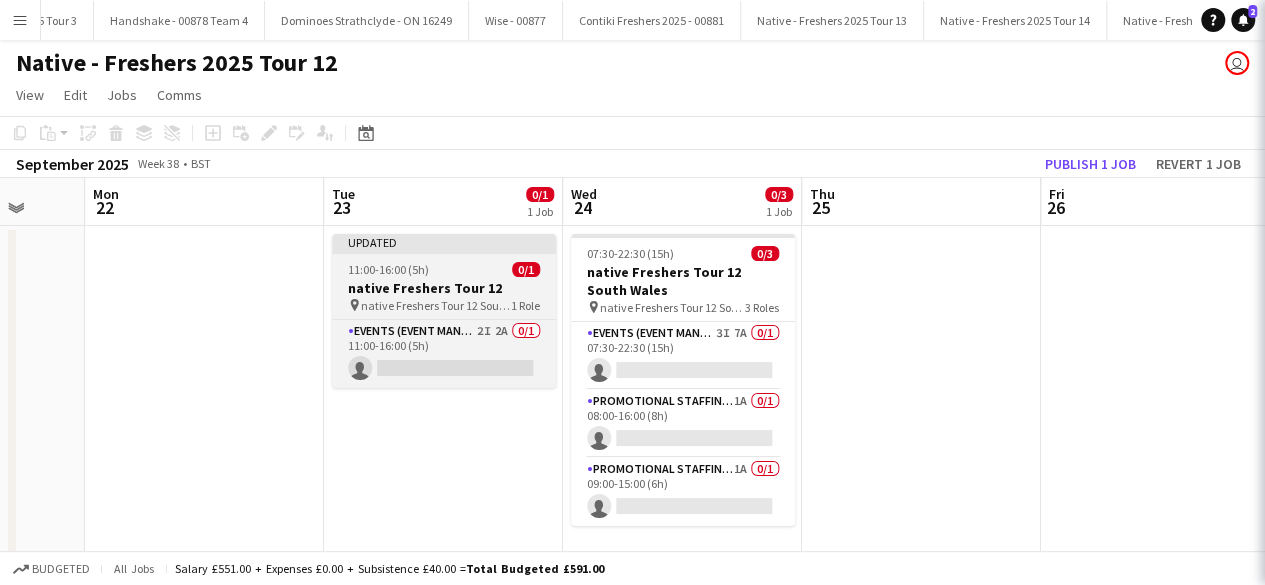 click on "11:00-16:00 (5h)    0/1" at bounding box center [444, 269] 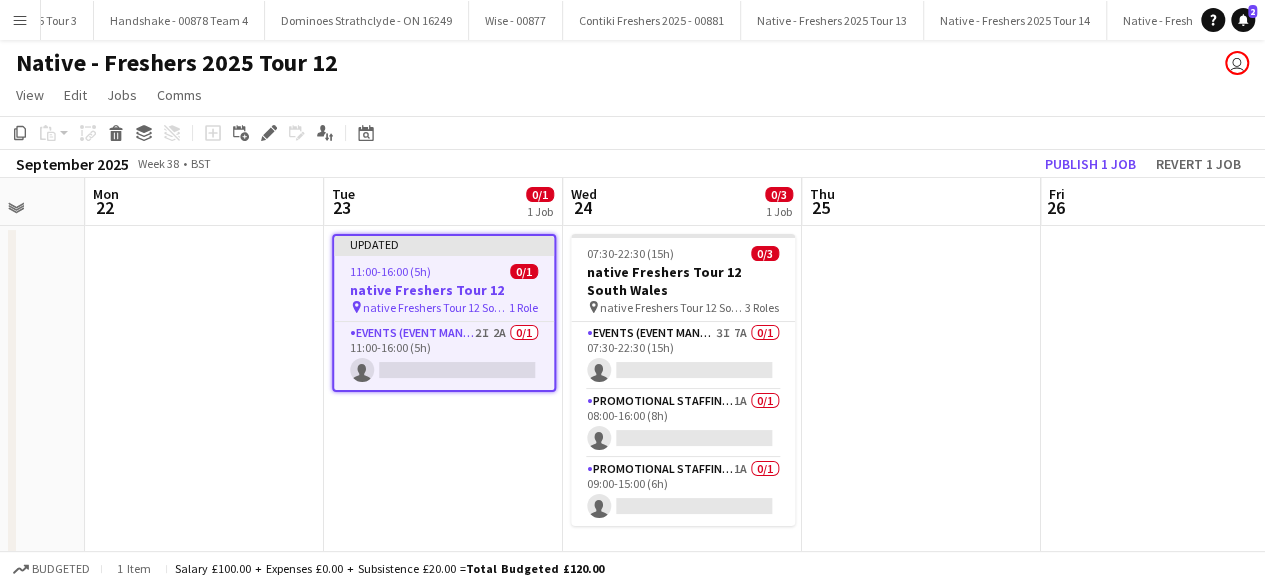 click on "Updated   11:00-16:00 (5h)    0/1   native Freshers Tour 12
pin
native Freshers Tour 12 South Wales   1 Role   Events (Event Manager)   2I   2A   0/1   11:00-16:00 (5h)
single-neutral-actions" at bounding box center (443, 397) 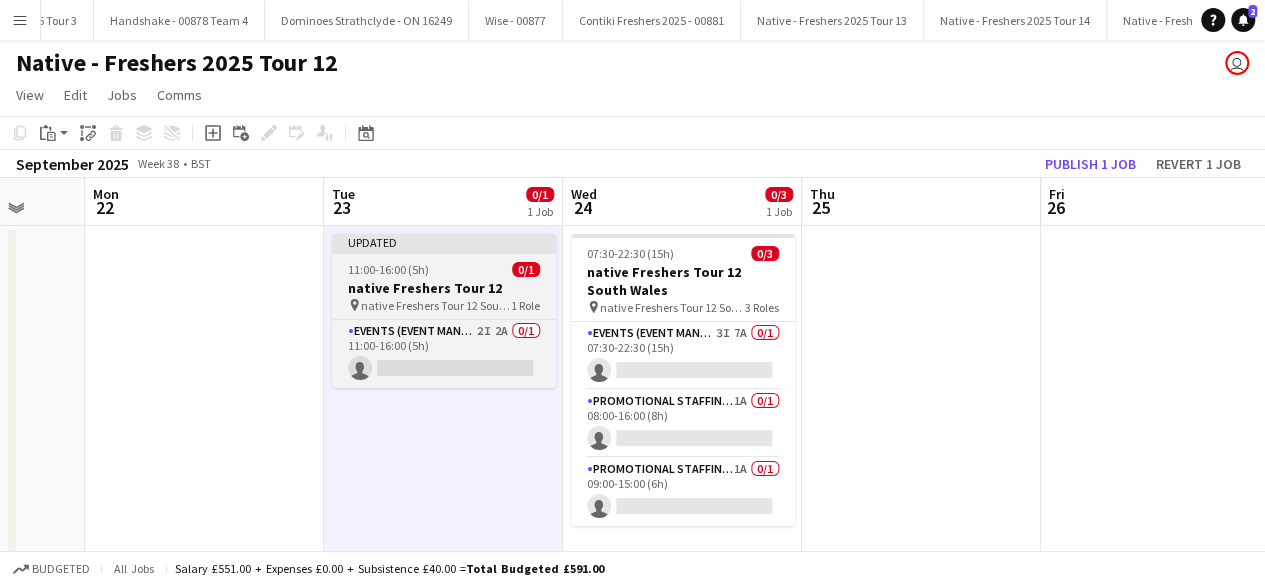 click on "11:00-16:00 (5h)    0/1" at bounding box center (444, 269) 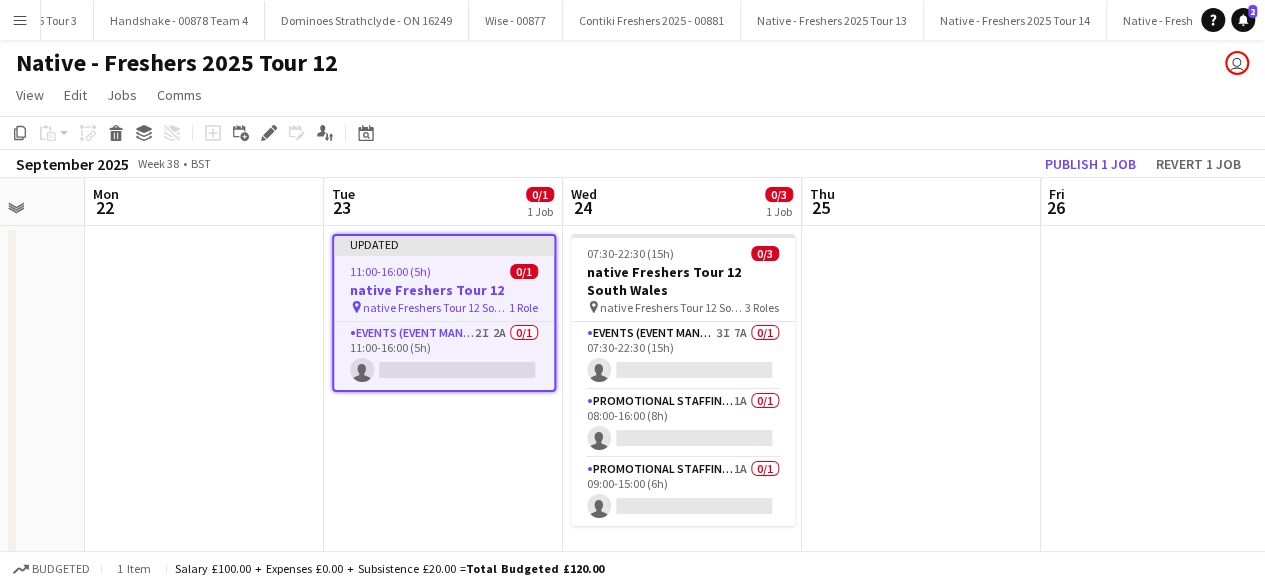 click on "Updated   11:00-16:00 (5h)    0/1   native Freshers Tour 12
pin
native Freshers Tour 12 South Wales   1 Role   Events (Event Manager)   2I   2A   0/1   11:00-16:00 (5h)
single-neutral-actions" at bounding box center [444, 313] 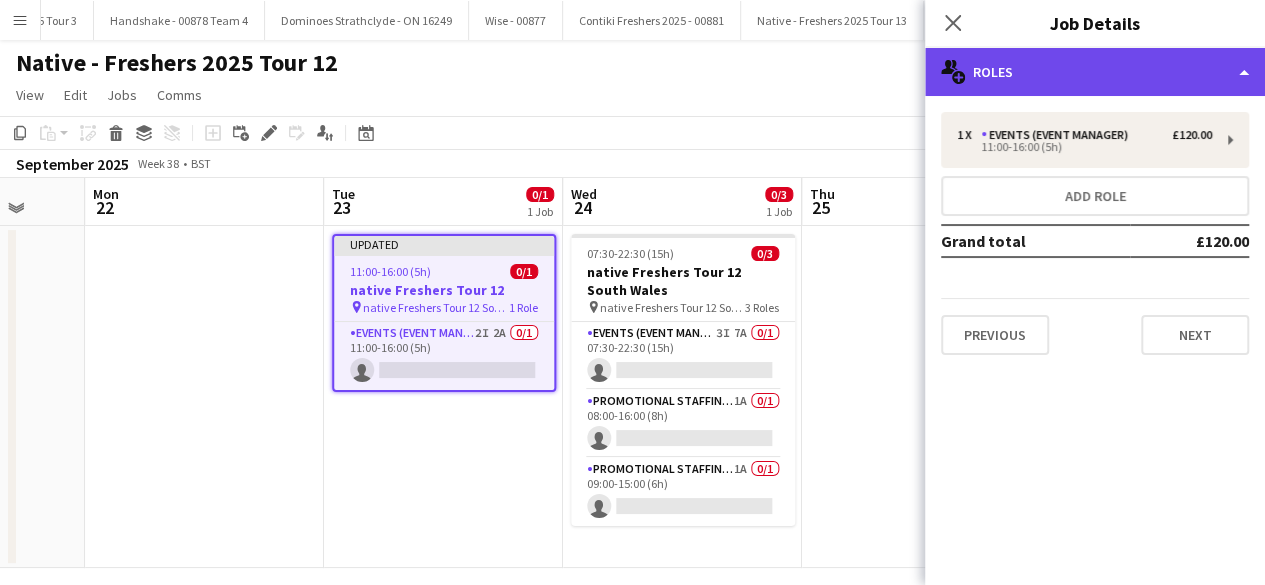 click on "multiple-users-add
Roles" 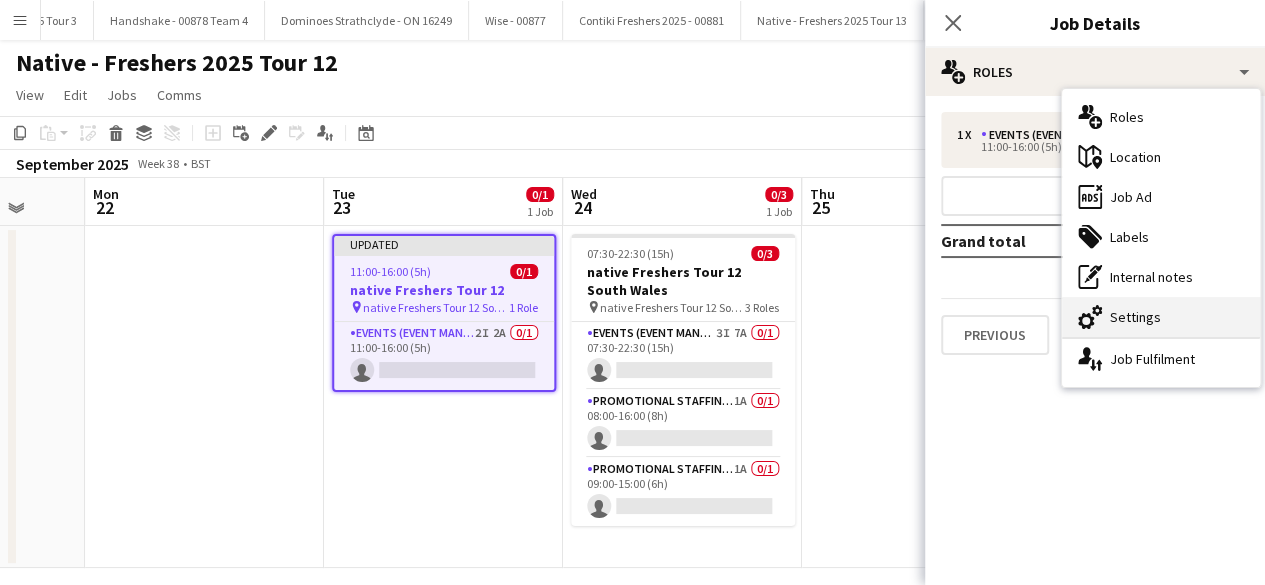 click on "cog-double-3
Settings" at bounding box center (1161, 317) 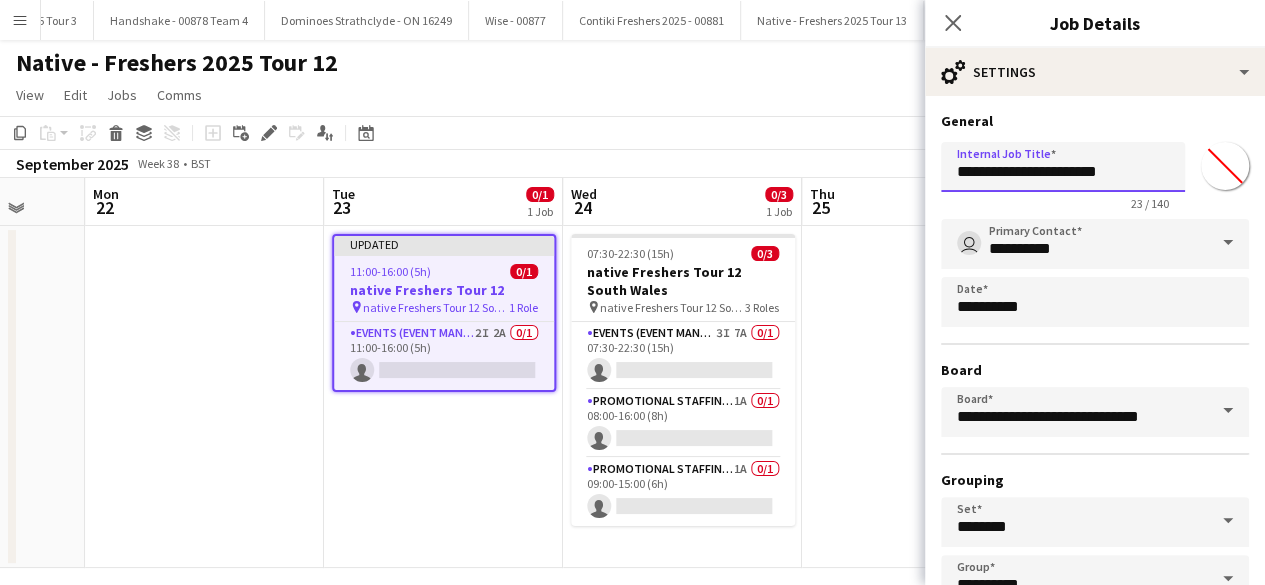 drag, startPoint x: 1122, startPoint y: 171, endPoint x: 854, endPoint y: 209, distance: 270.68063 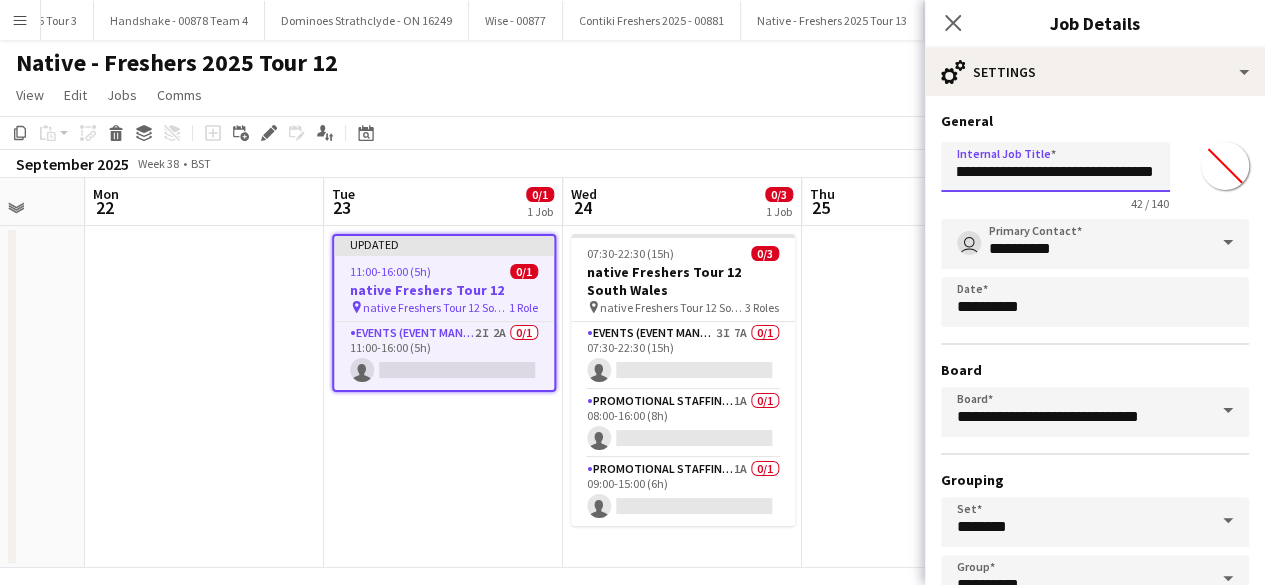 scroll, scrollTop: 0, scrollLeft: 82, axis: horizontal 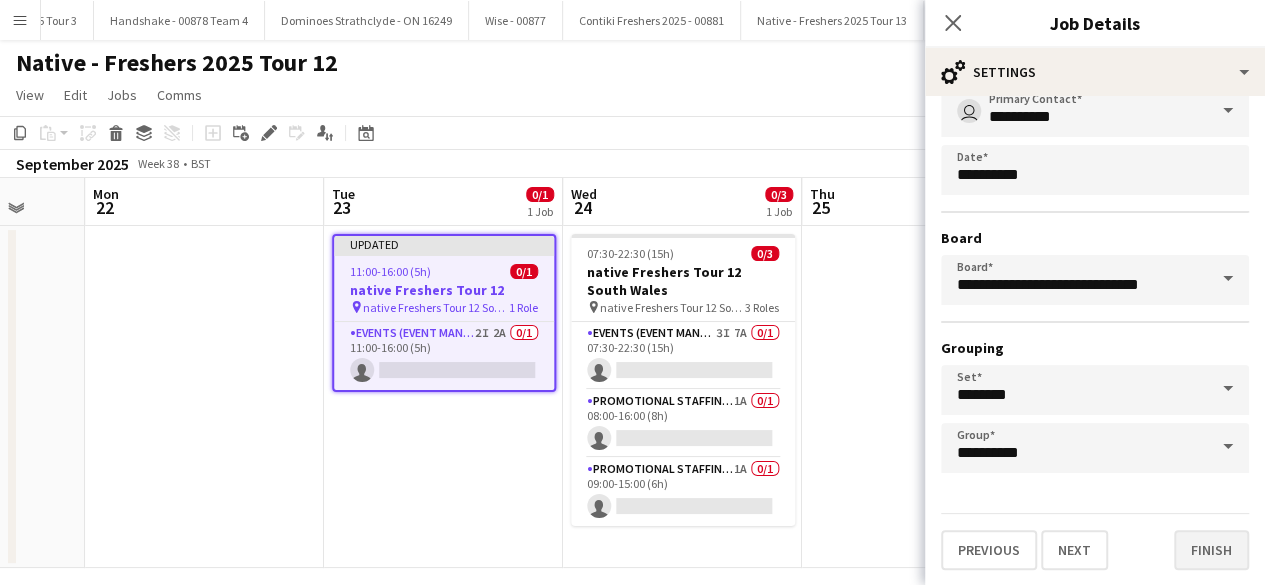 type on "**********" 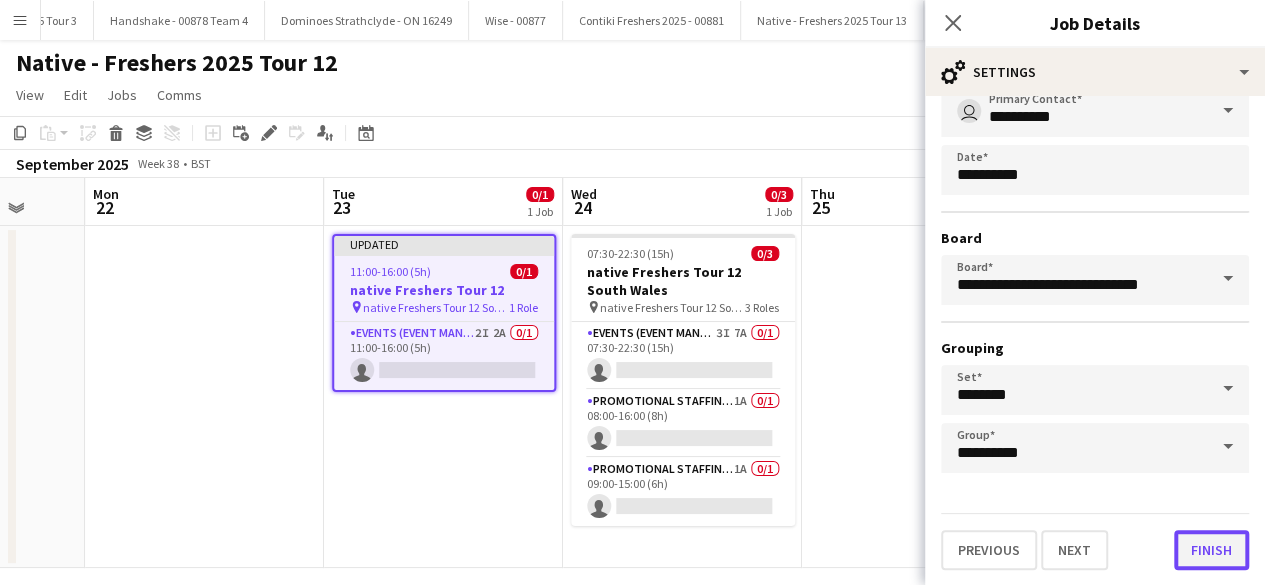 click on "Finish" at bounding box center [1211, 550] 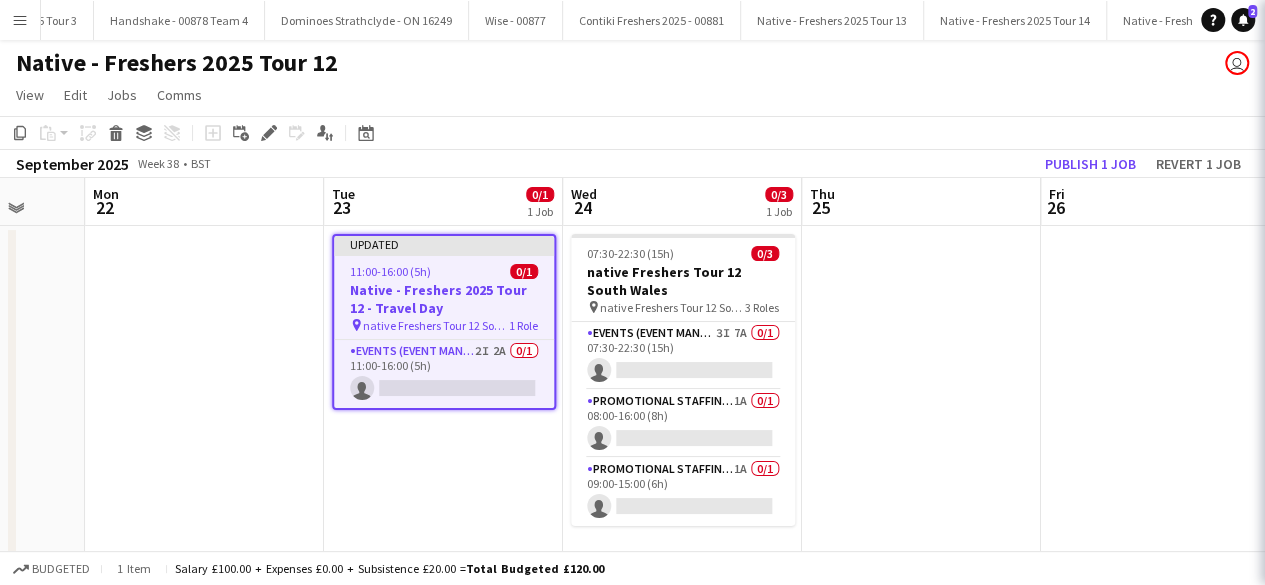 scroll, scrollTop: 0, scrollLeft: 0, axis: both 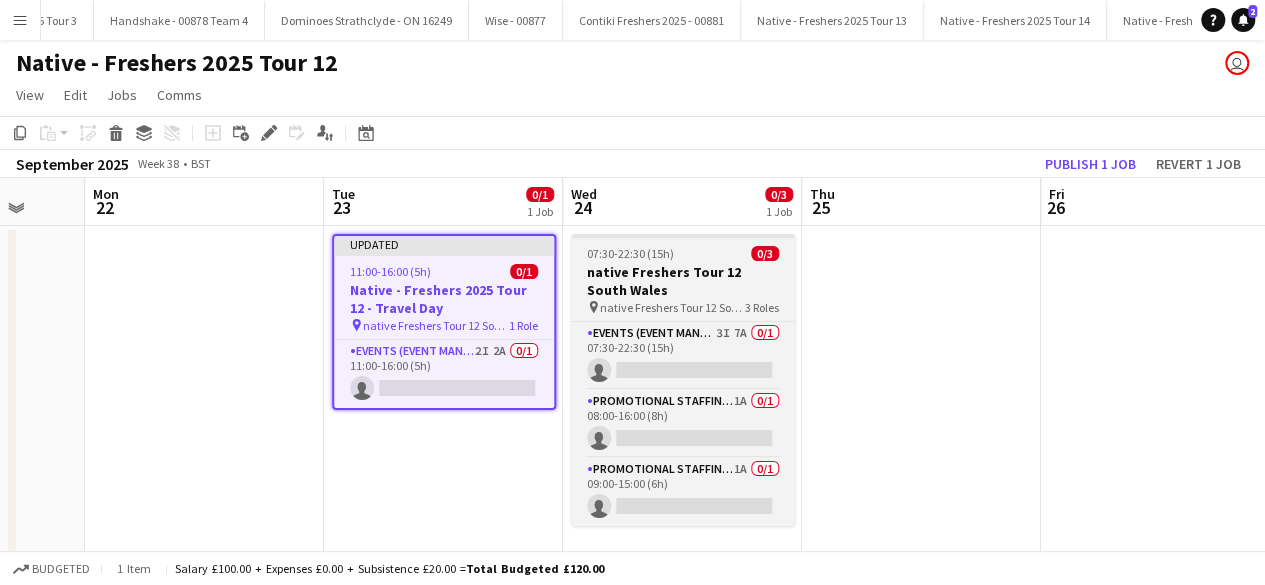click on "07:30-22:30 (15h)    0/3" at bounding box center [683, 253] 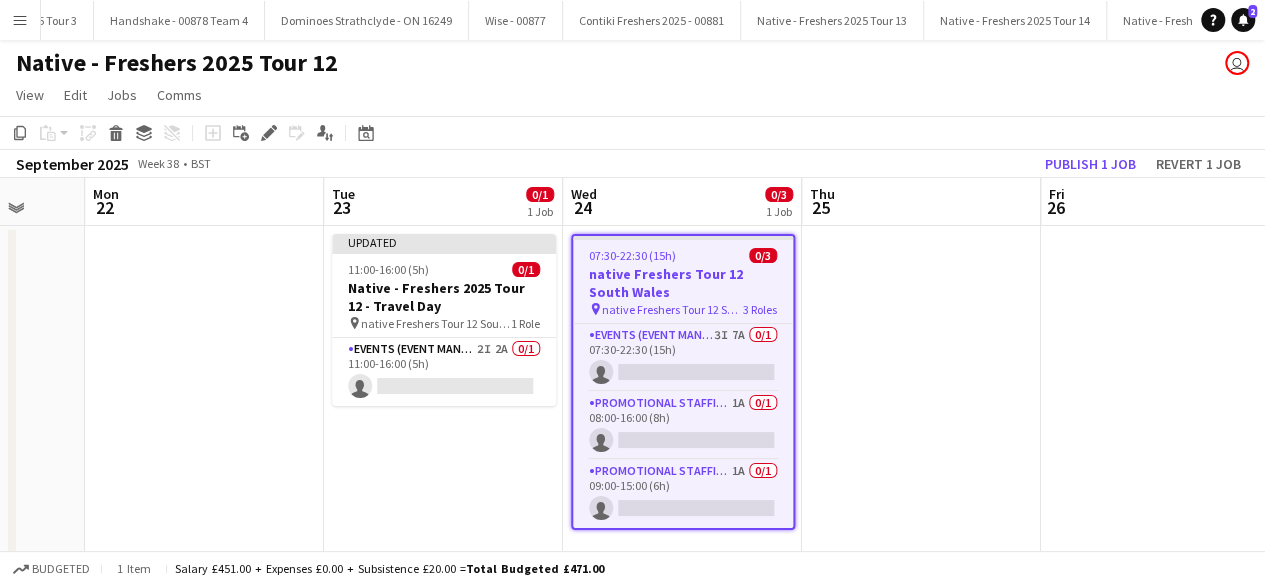 click on "07:30-22:30 (15h)    0/3" at bounding box center (683, 255) 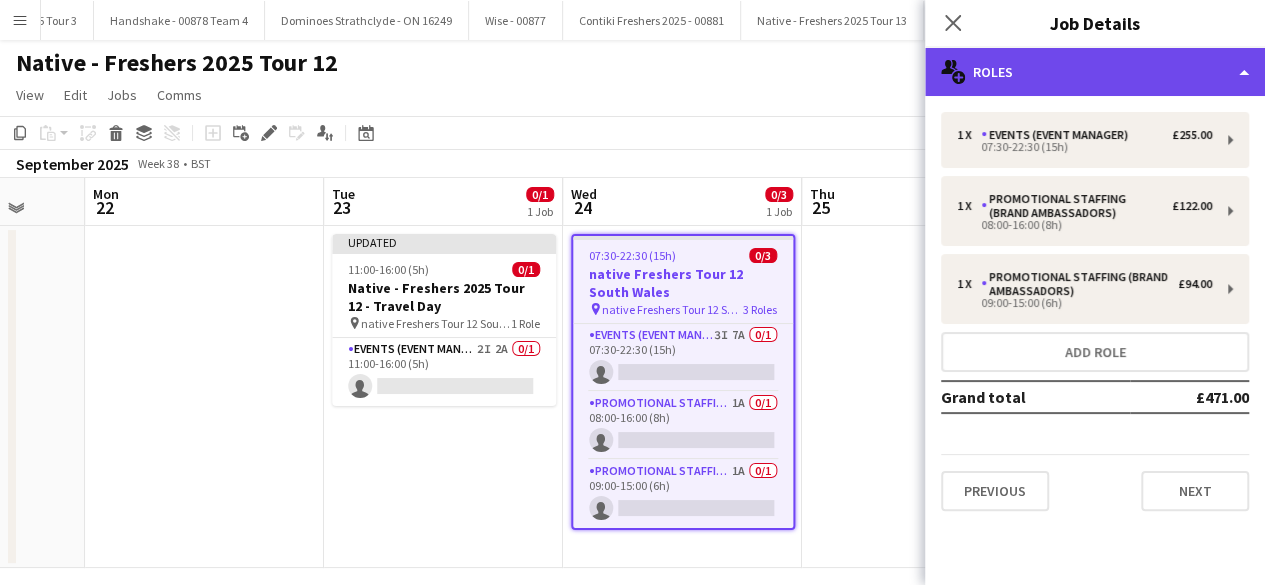 click on "multiple-users-add
Roles" 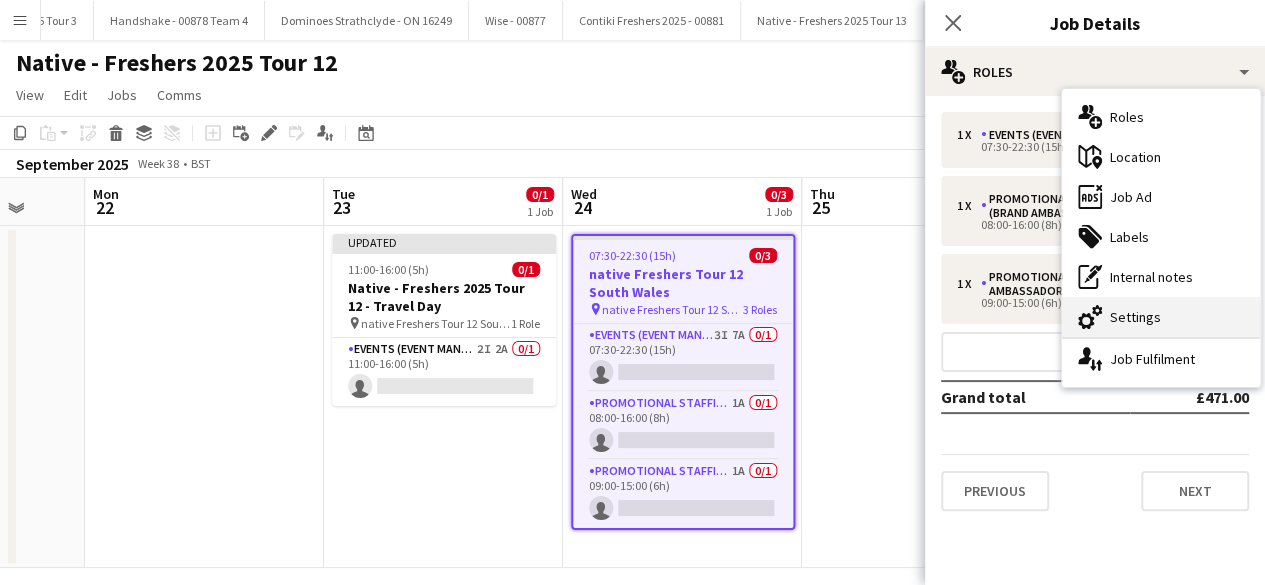 click on "cog-double-3
Settings" at bounding box center [1161, 317] 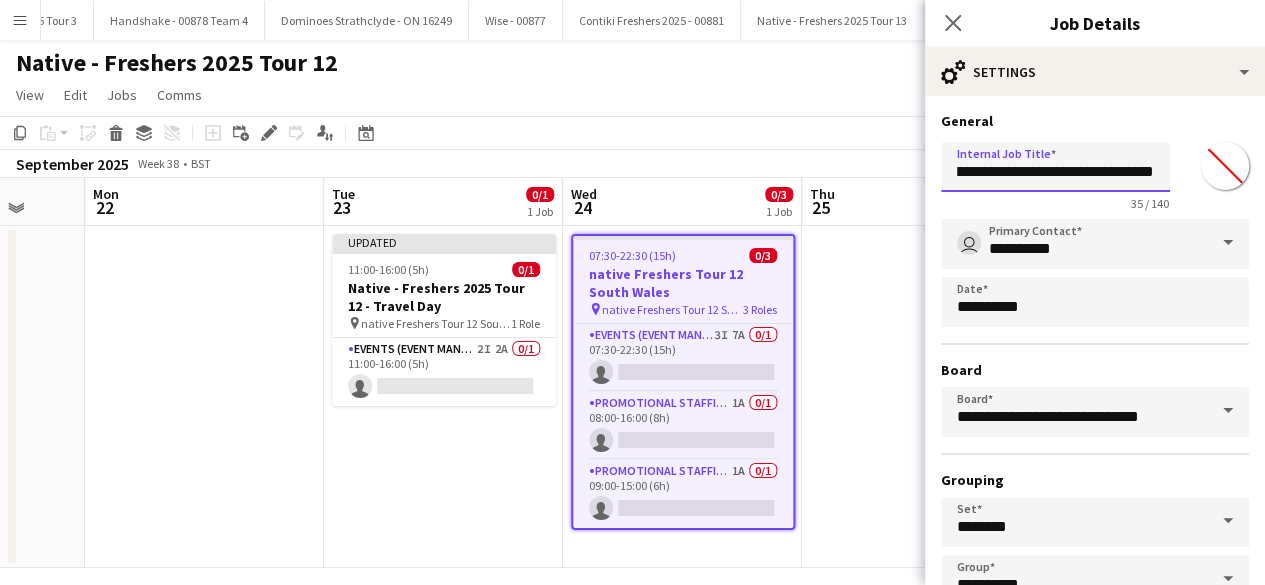 scroll, scrollTop: 0, scrollLeft: 42, axis: horizontal 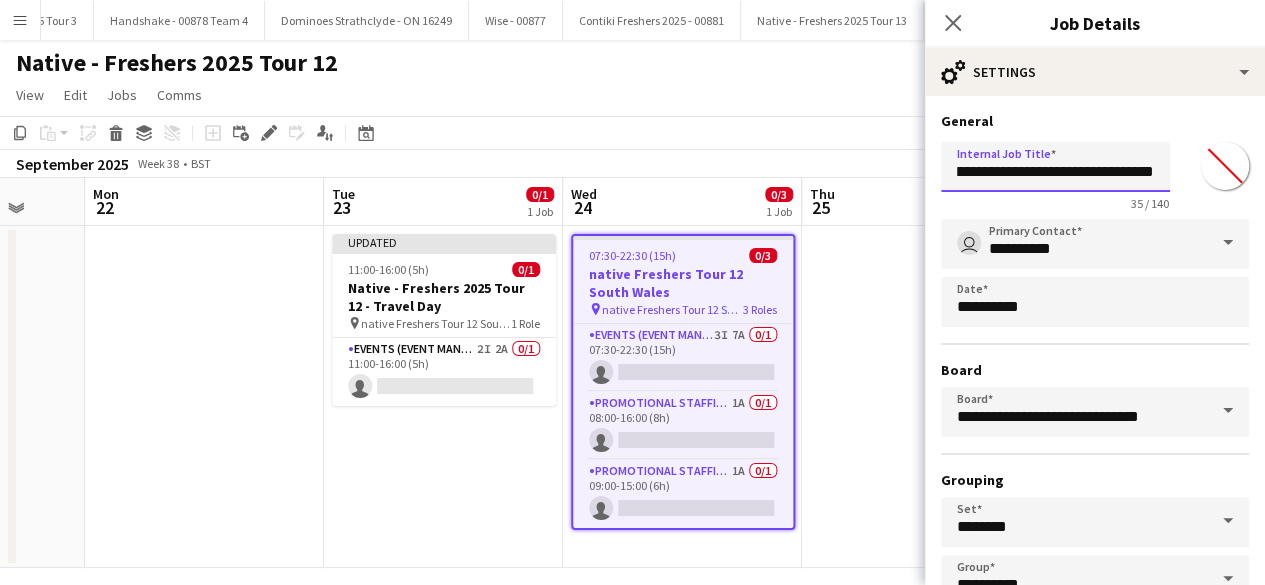 drag, startPoint x: 955, startPoint y: 176, endPoint x: 1152, endPoint y: 183, distance: 197.12433 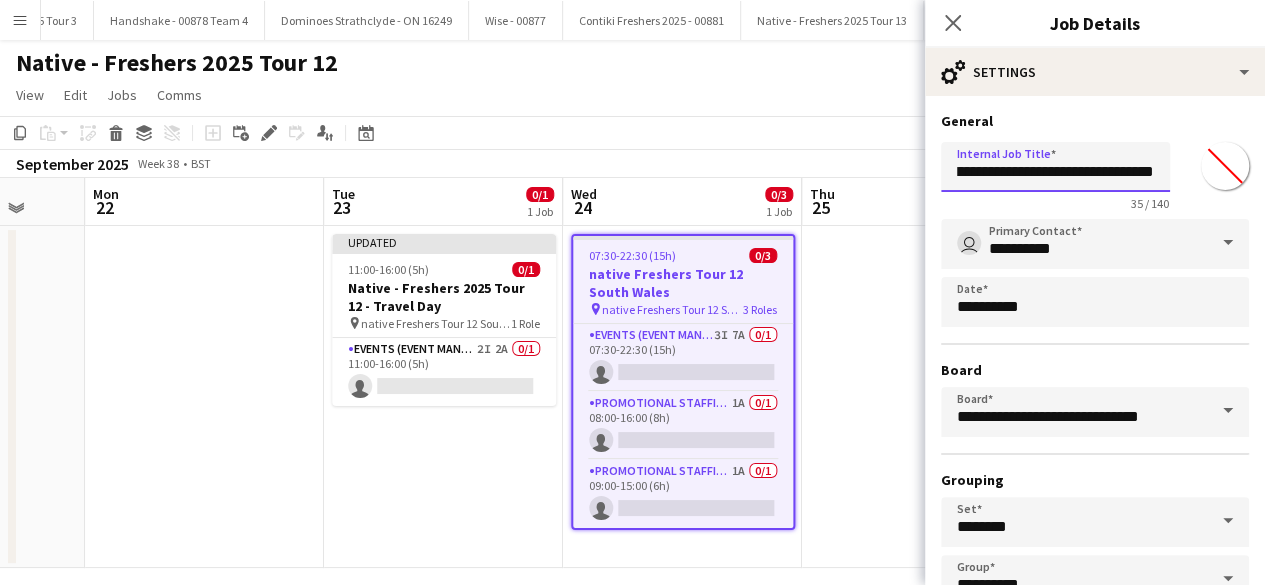 click on "**********" at bounding box center (1055, 167) 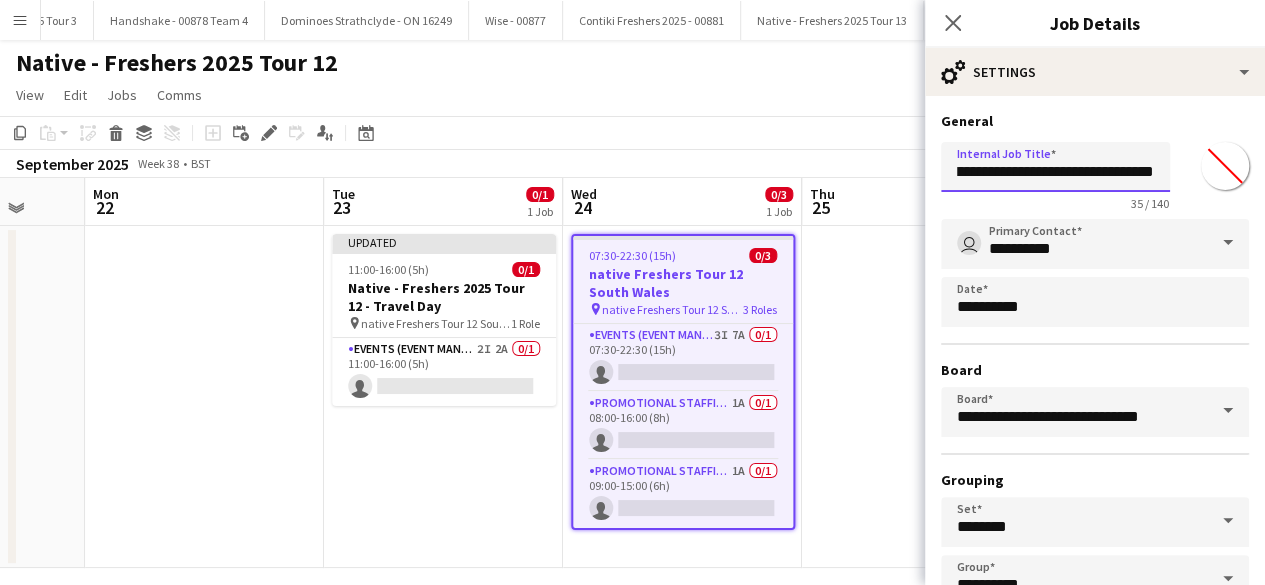 paste 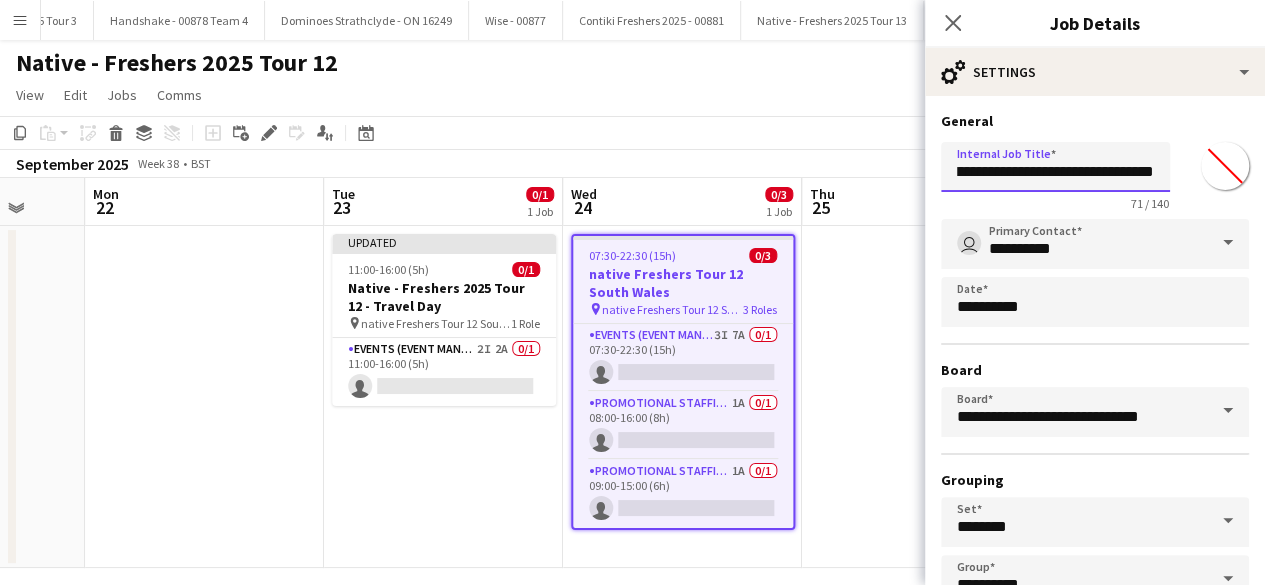 scroll, scrollTop: 0, scrollLeft: 258, axis: horizontal 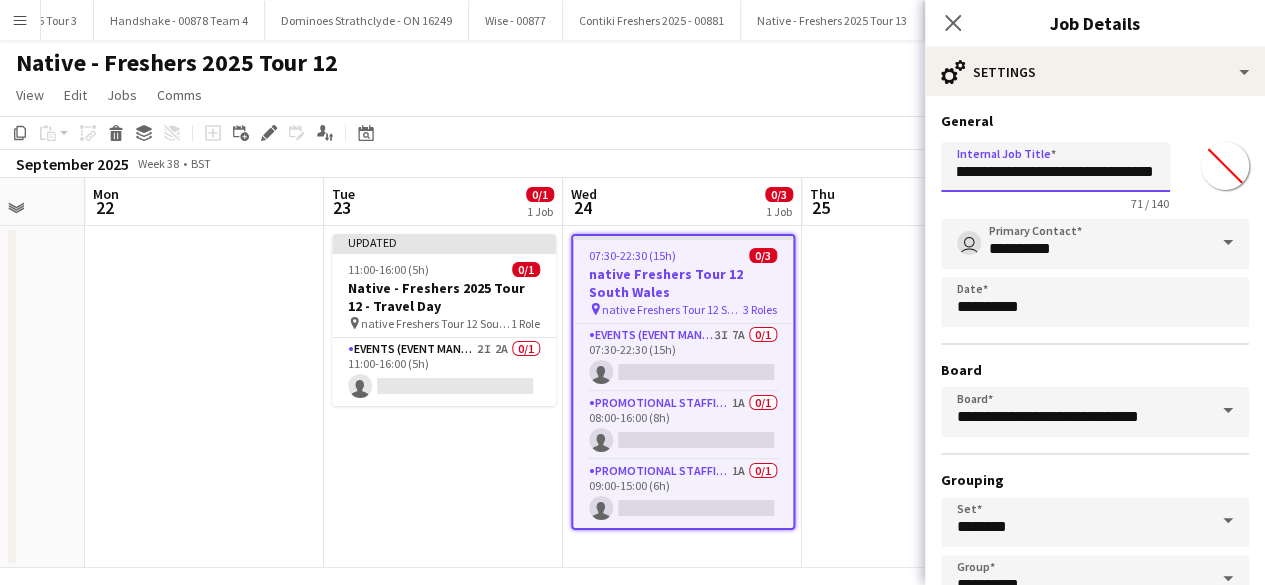 type on "**********" 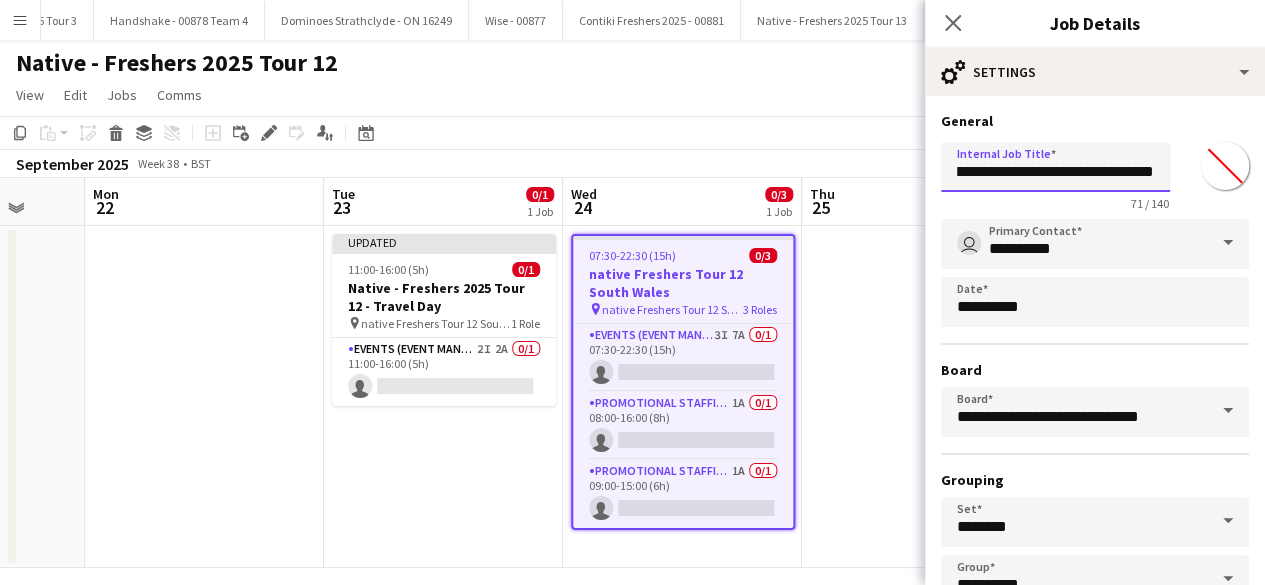 scroll, scrollTop: 0, scrollLeft: 0, axis: both 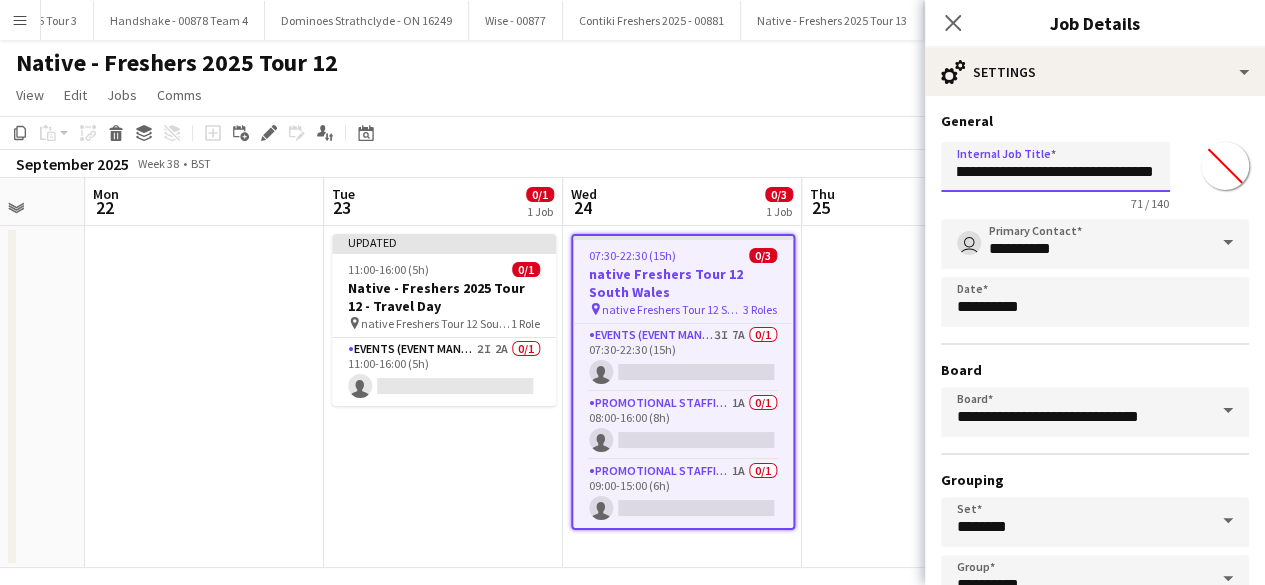 drag, startPoint x: 1100, startPoint y: 171, endPoint x: 1218, endPoint y: 173, distance: 118.016945 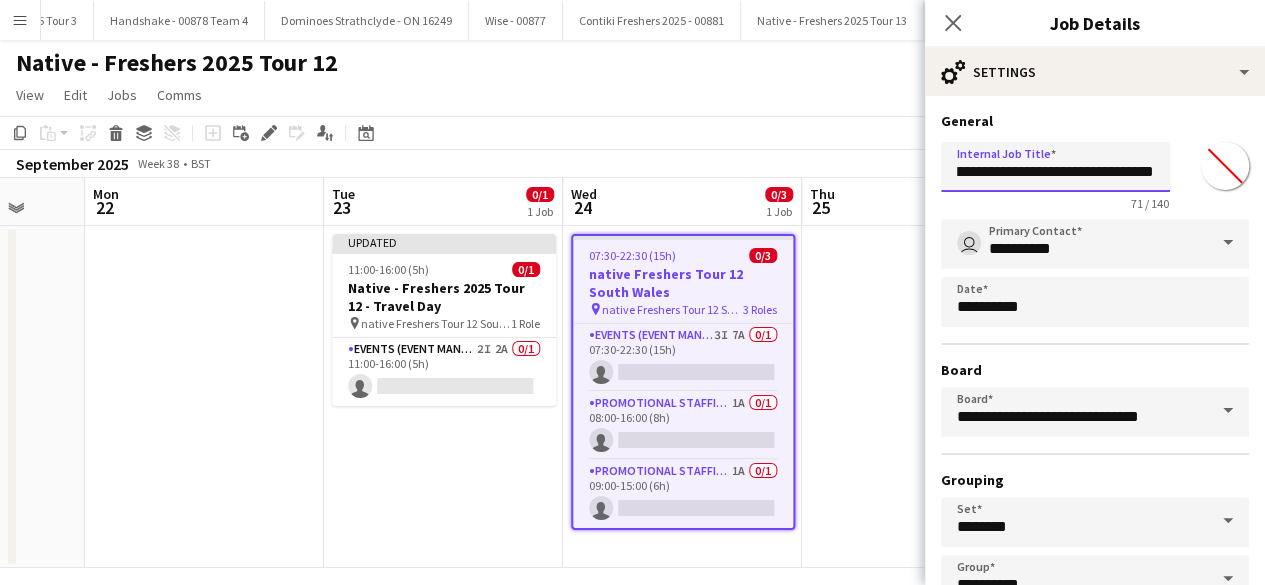 click on "**********" at bounding box center (1055, 167) 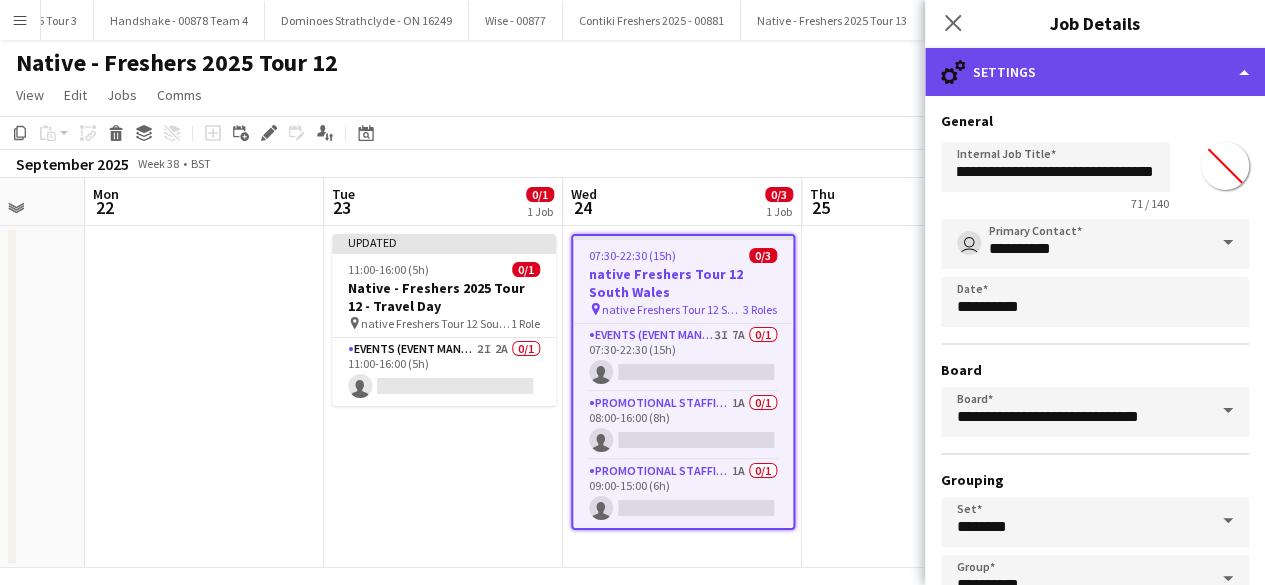 click on "cog-double-3
Settings" 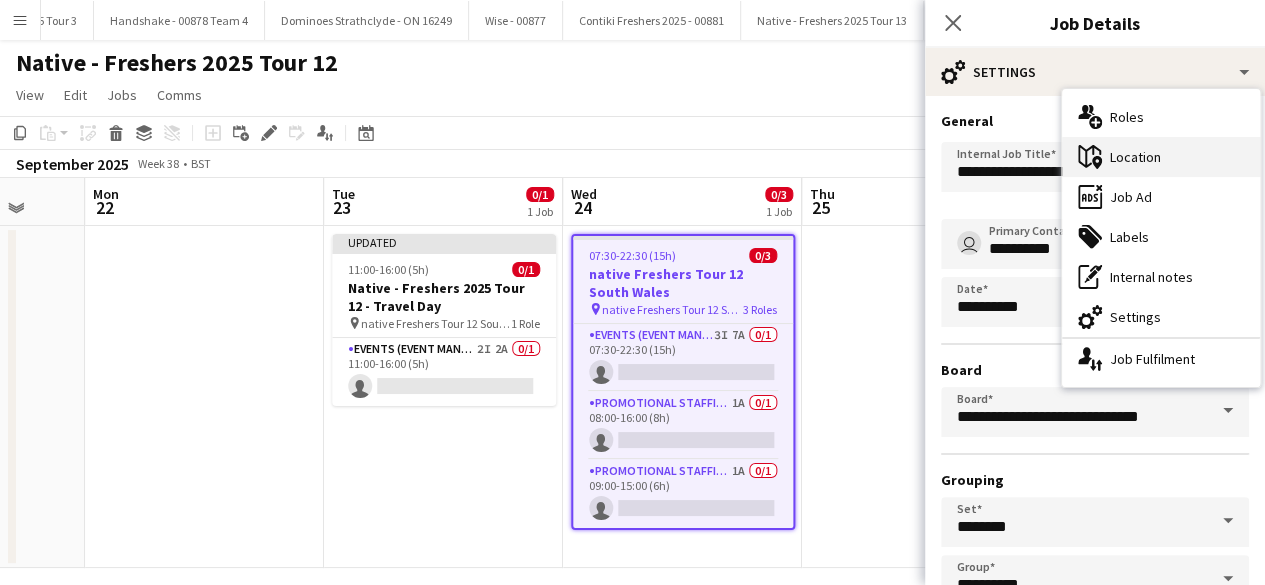 click on "maps-pin-1
Location" at bounding box center (1161, 157) 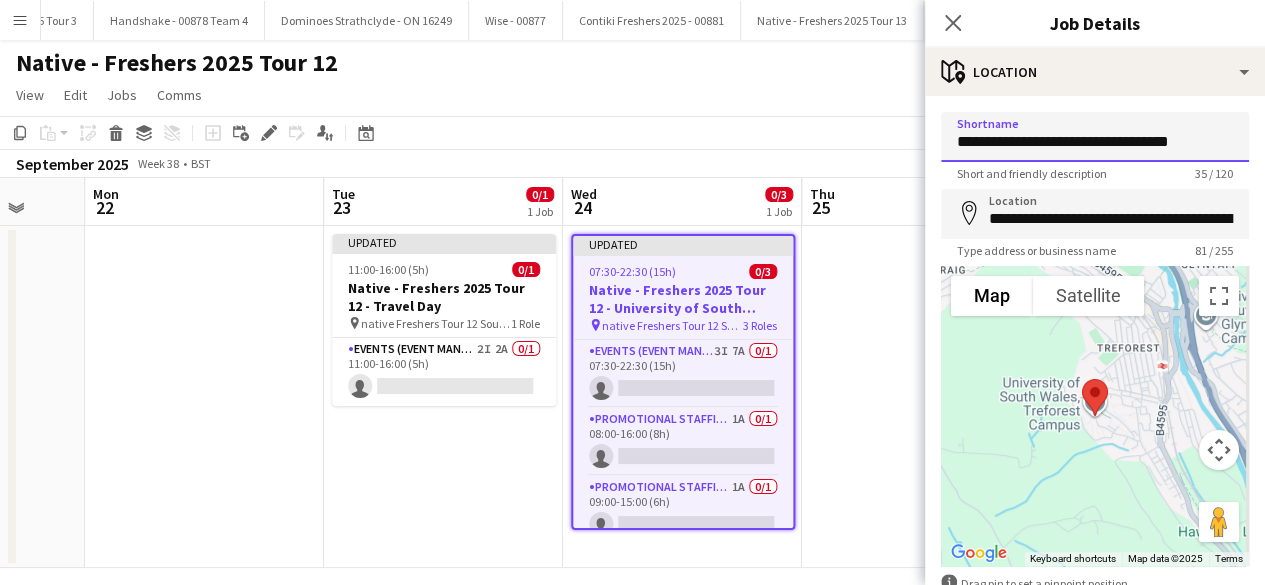 drag, startPoint x: 1206, startPoint y: 144, endPoint x: 790, endPoint y: 169, distance: 416.75052 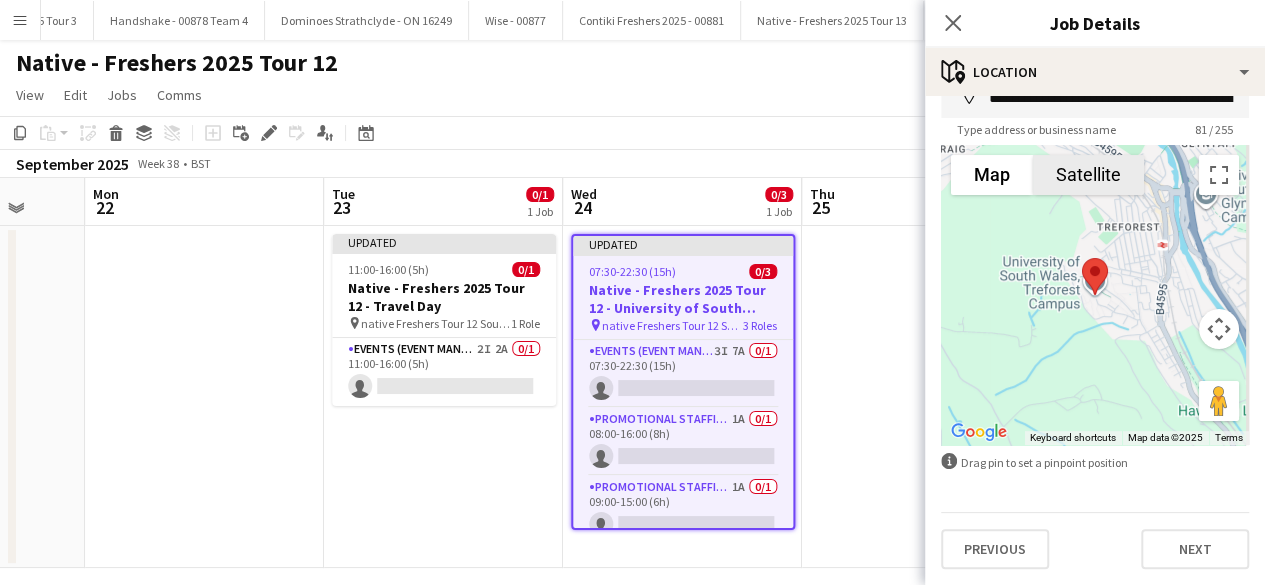 scroll, scrollTop: 0, scrollLeft: 0, axis: both 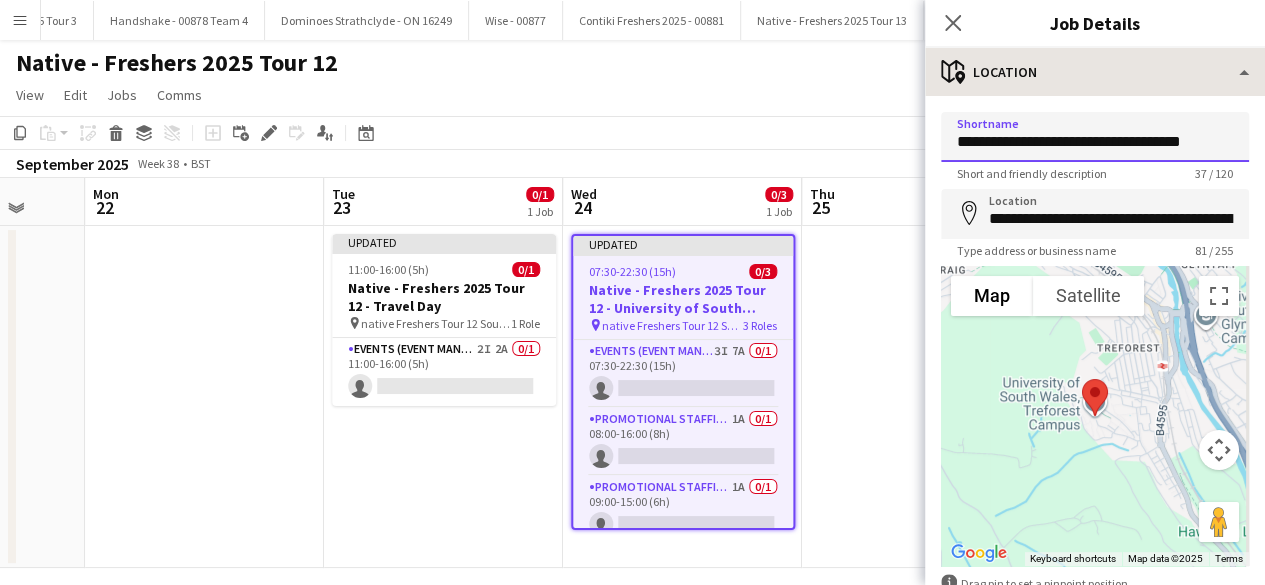 type on "**********" 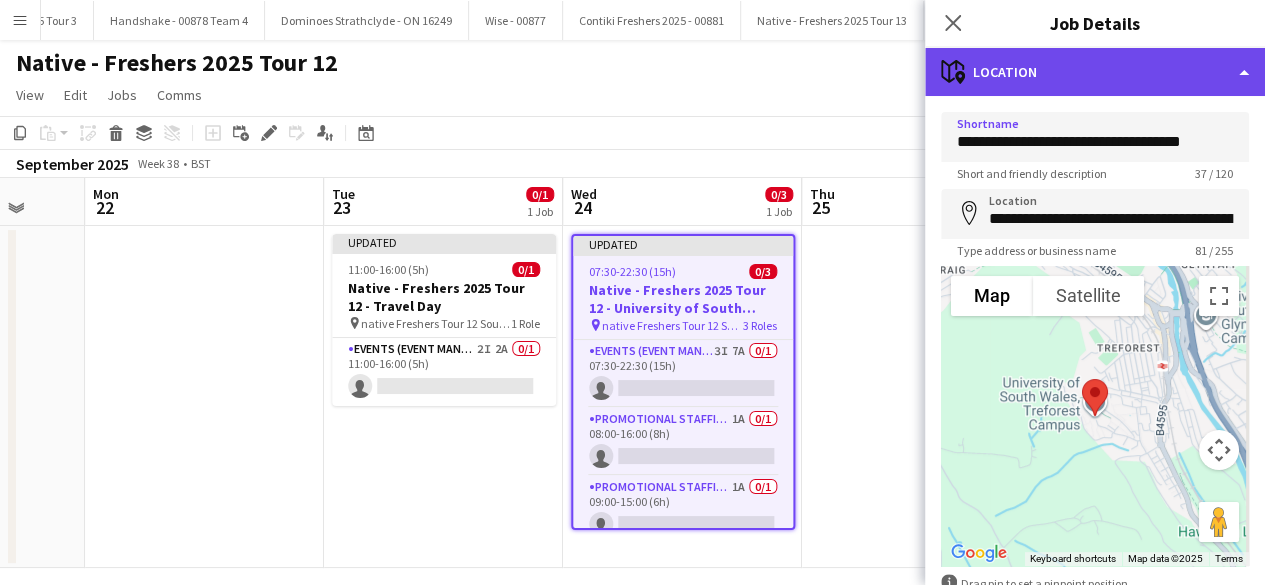 click on "maps-pin-1
Location" 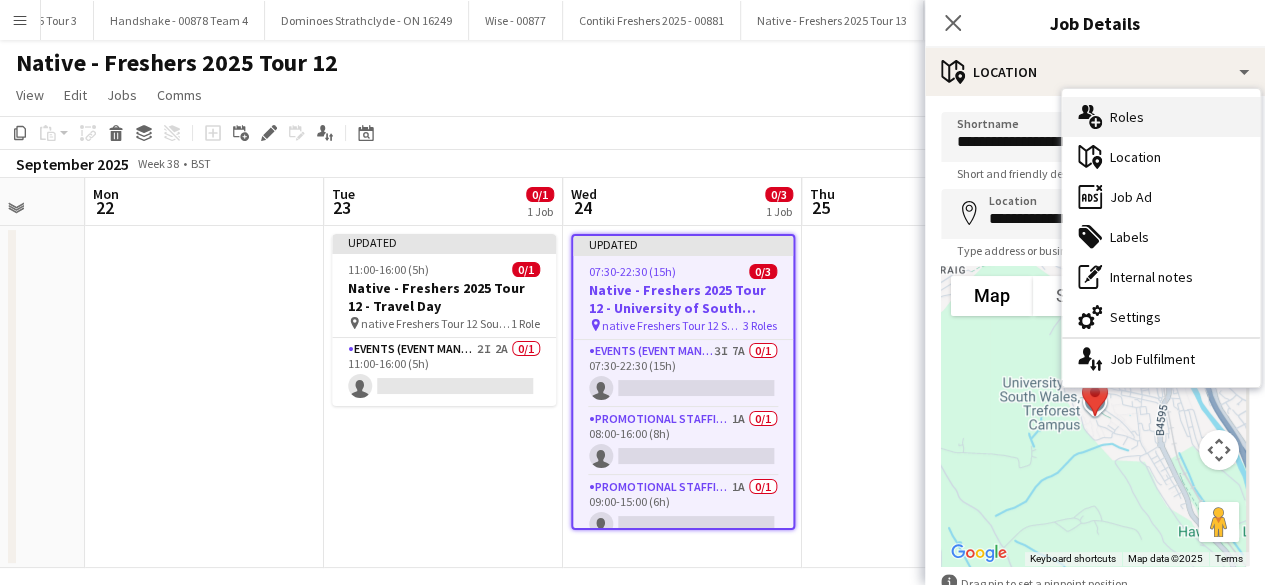 click on "multiple-users-add
Roles" at bounding box center [1161, 117] 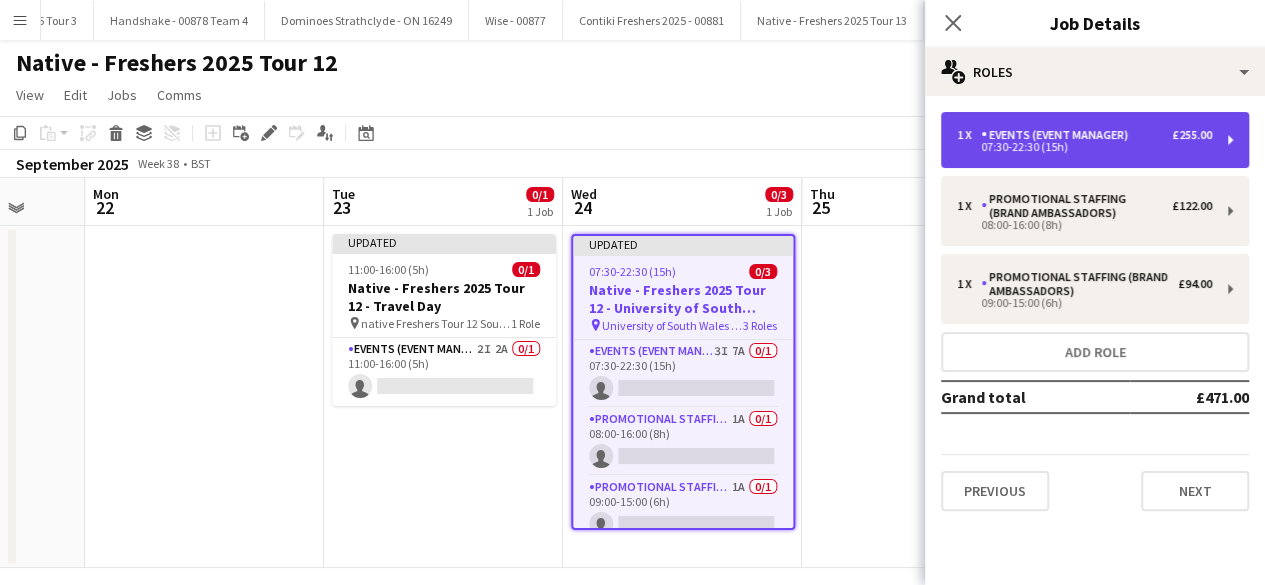 click on "Events (Event Manager)" at bounding box center [1058, 135] 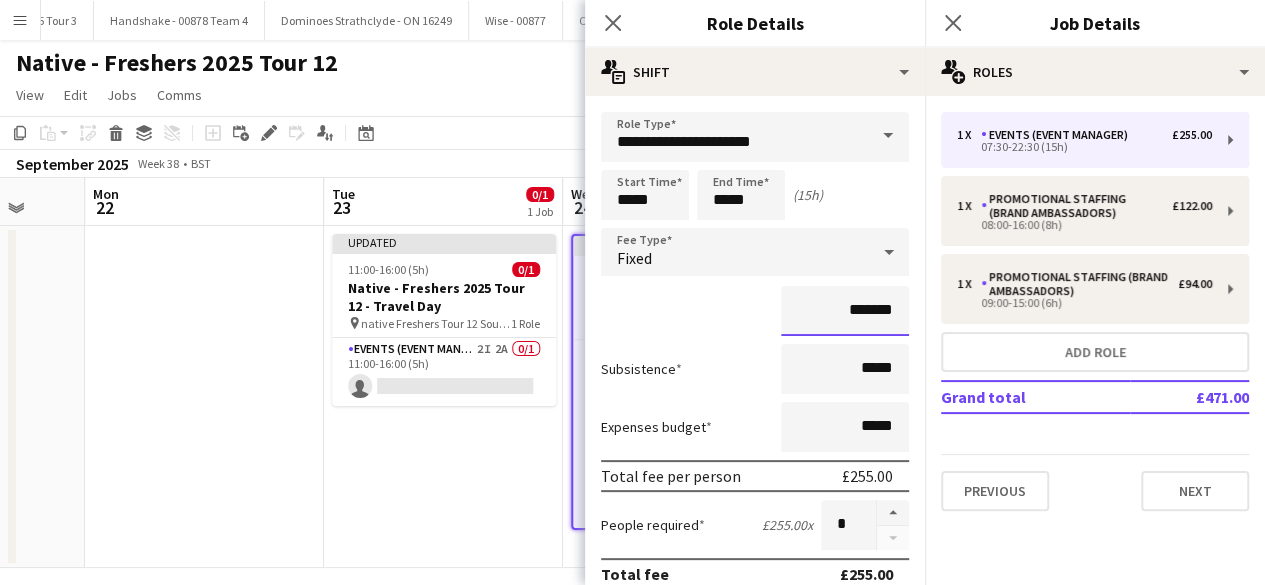 click on "*******" at bounding box center [845, 311] 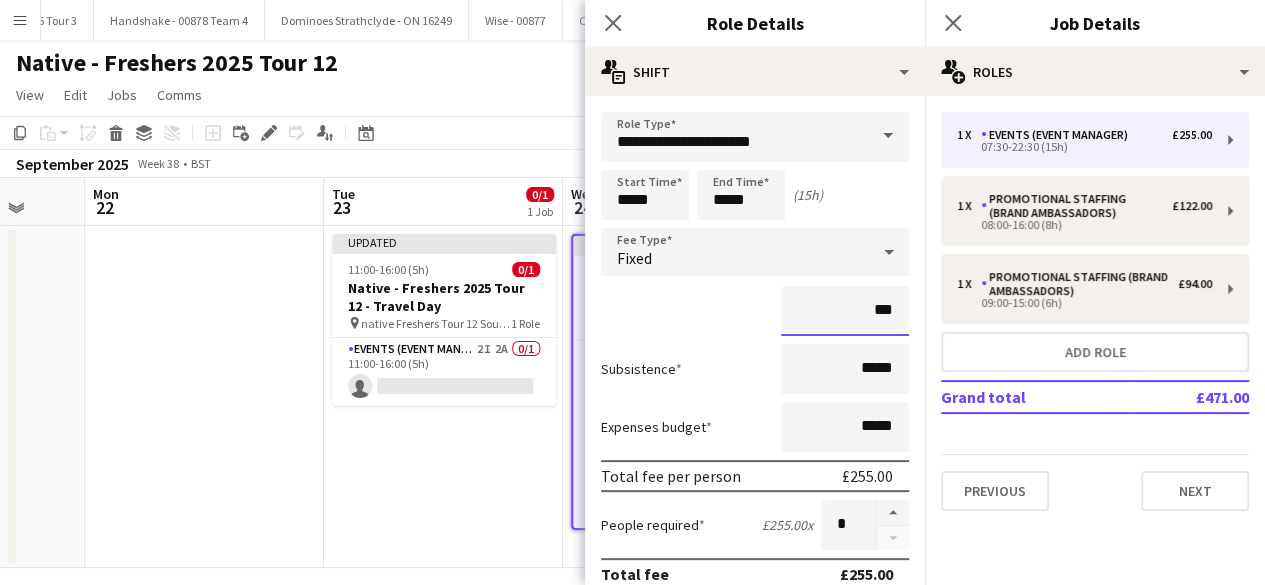type on "**" 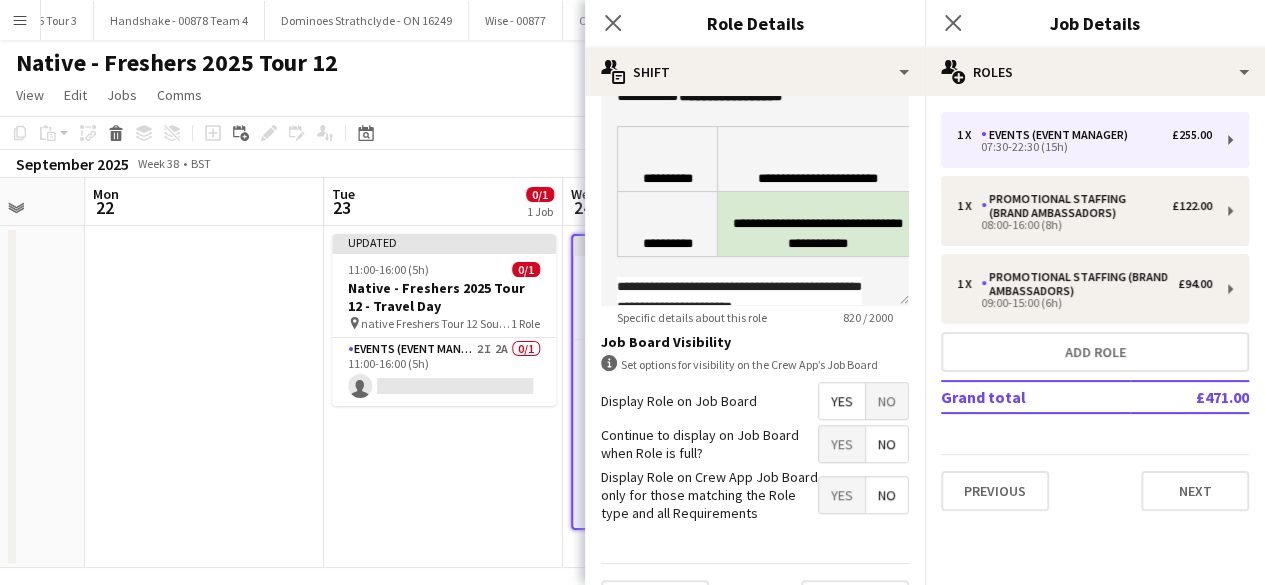 scroll, scrollTop: 647, scrollLeft: 0, axis: vertical 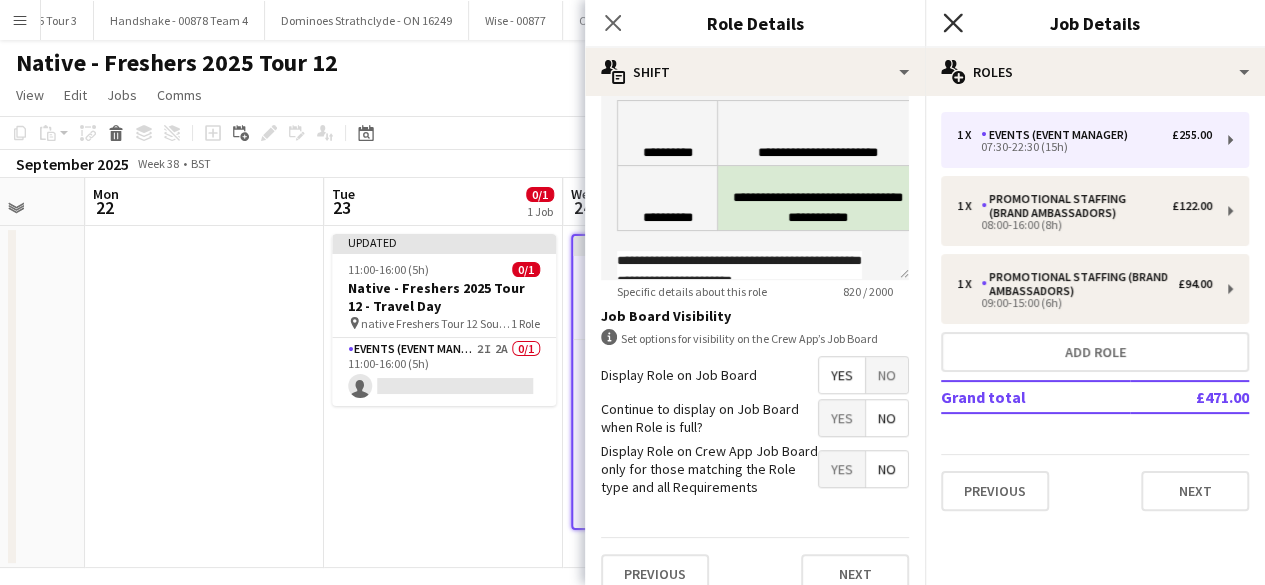 type on "*******" 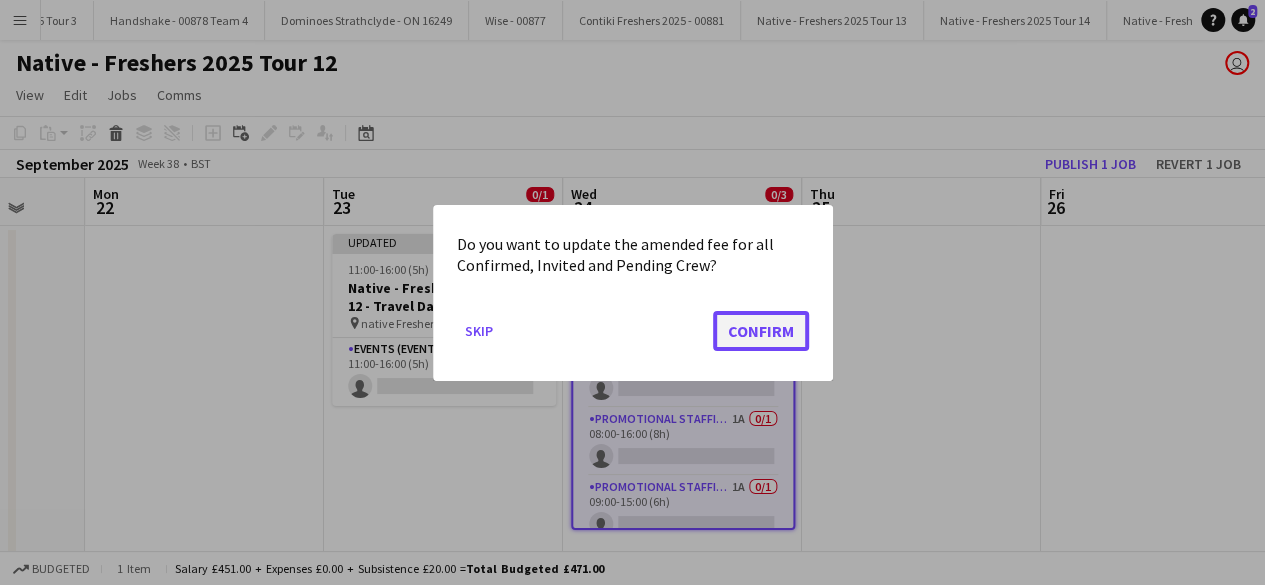 click on "Confirm" 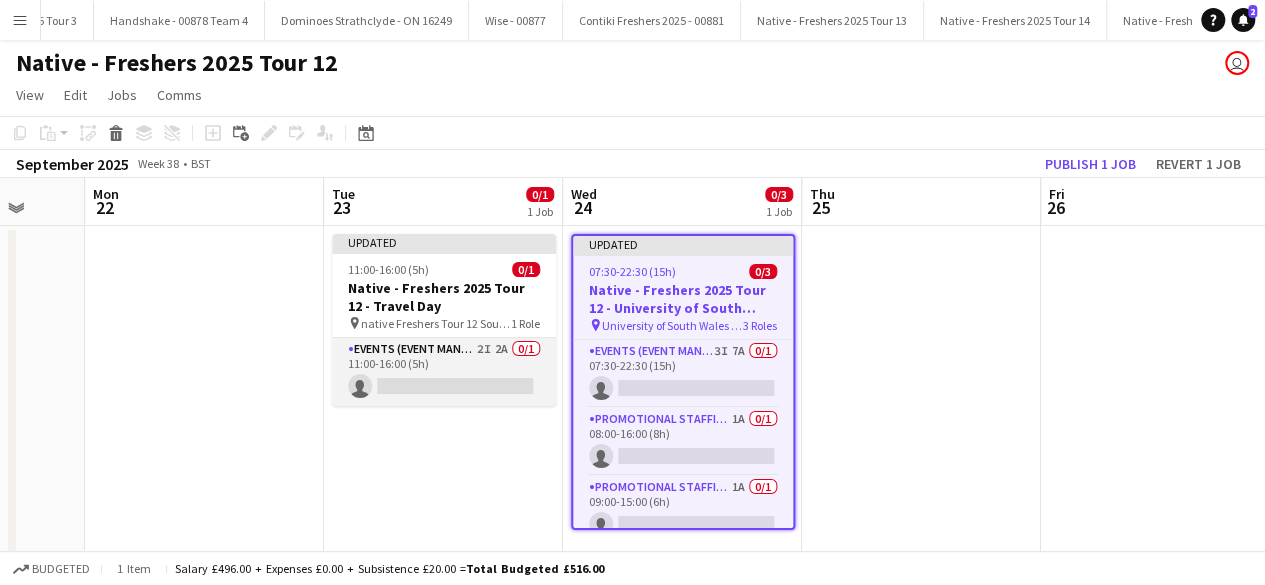 click on "Events (Event Manager)   2I   2A   0/1   11:00-16:00 (5h)
single-neutral-actions" at bounding box center (444, 372) 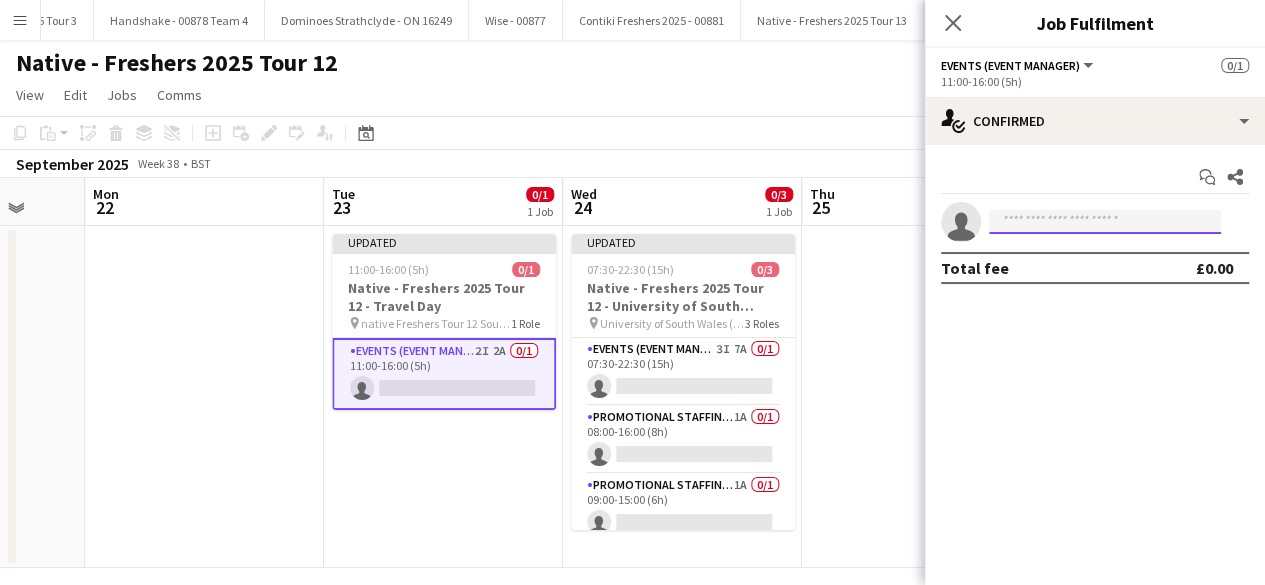 click at bounding box center [1105, 222] 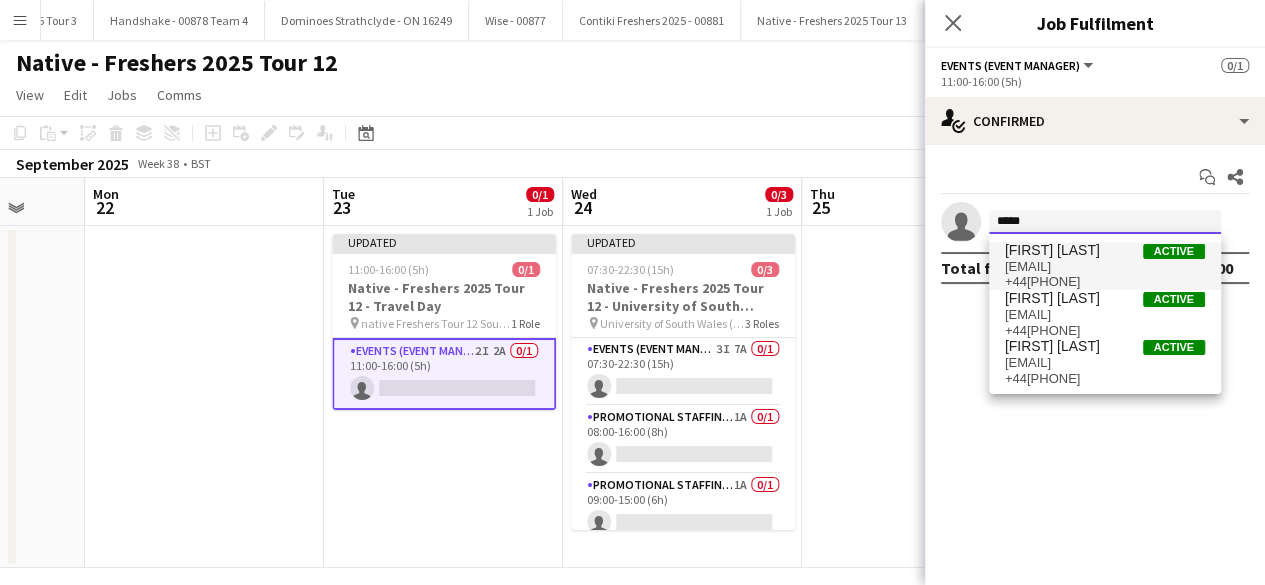type on "*****" 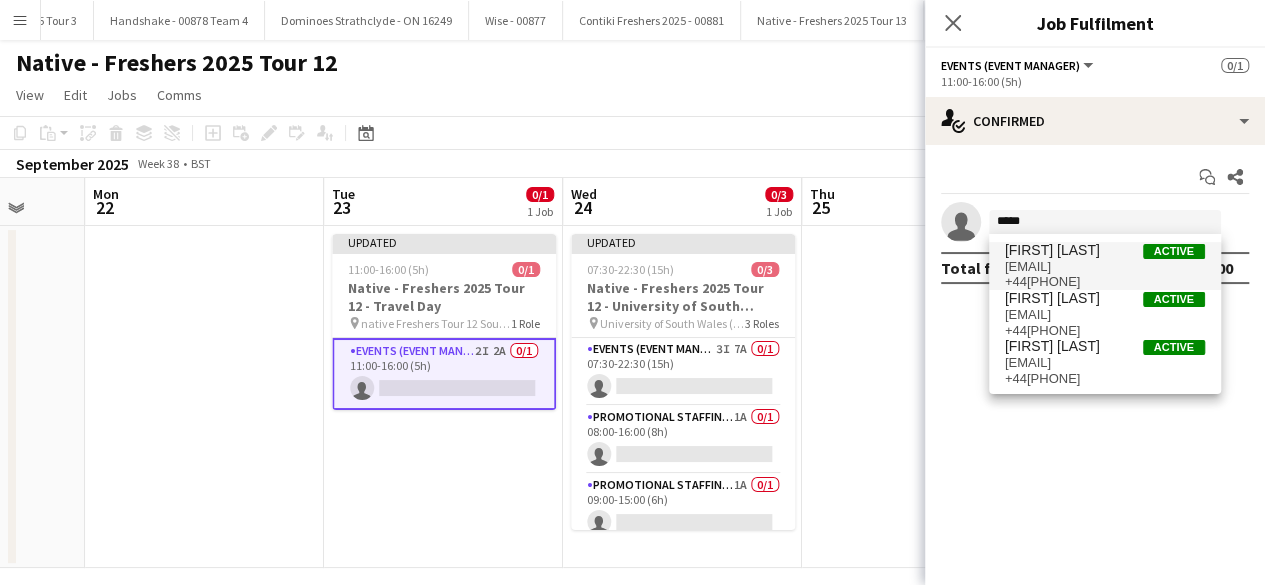 click on "Rosie Farnell" at bounding box center [1052, 250] 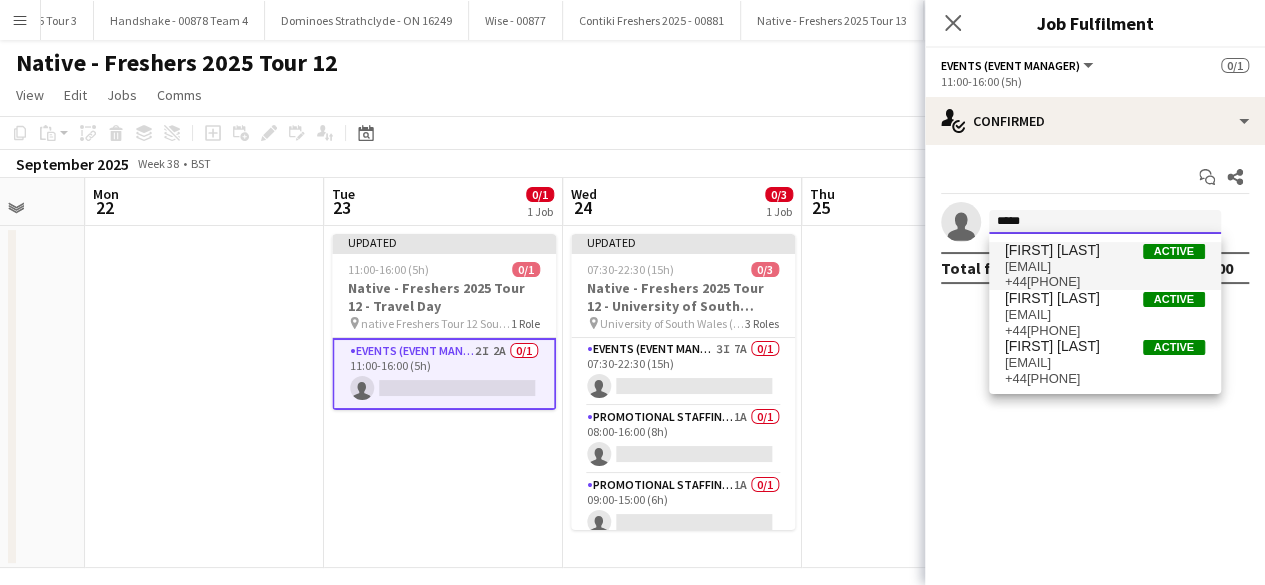 type 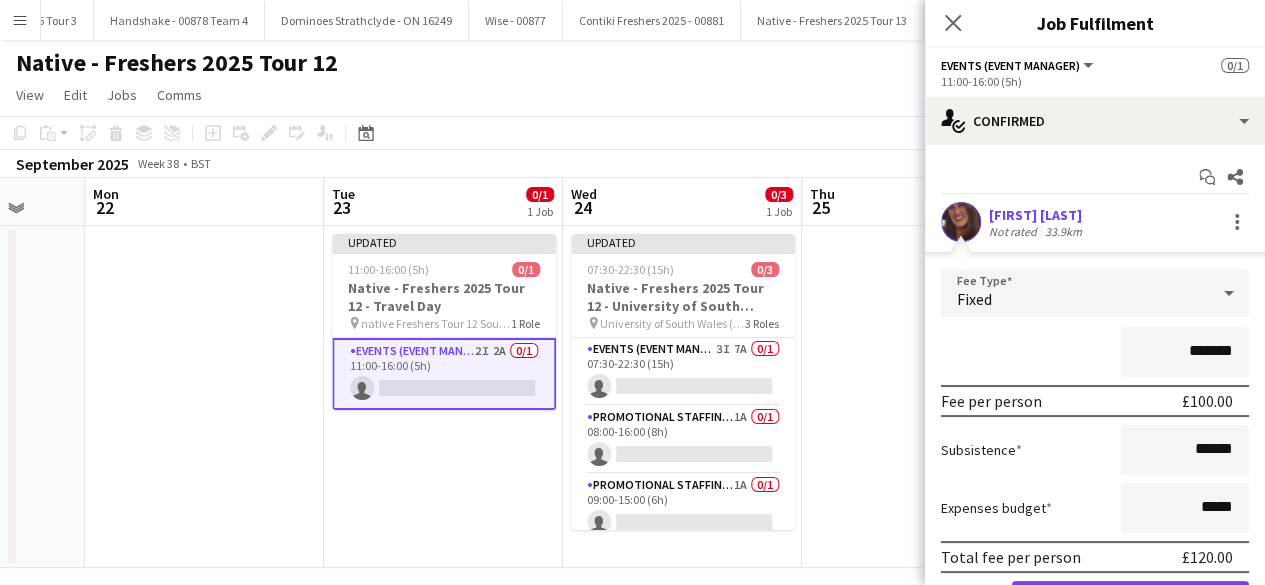 scroll, scrollTop: 110, scrollLeft: 0, axis: vertical 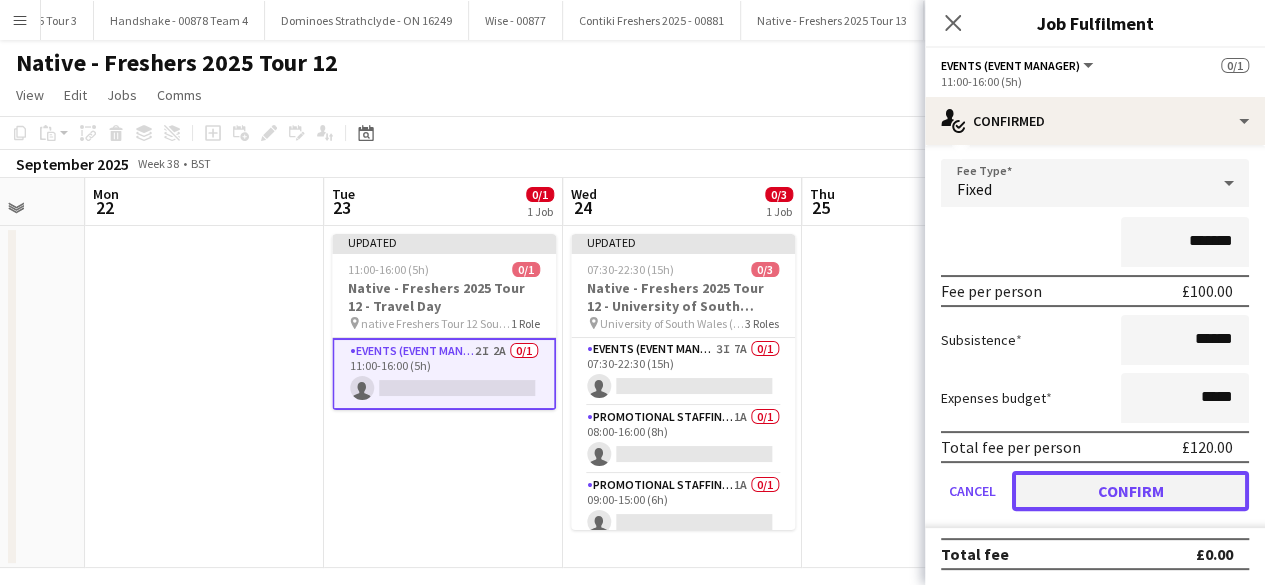 click on "Confirm" at bounding box center (1130, 491) 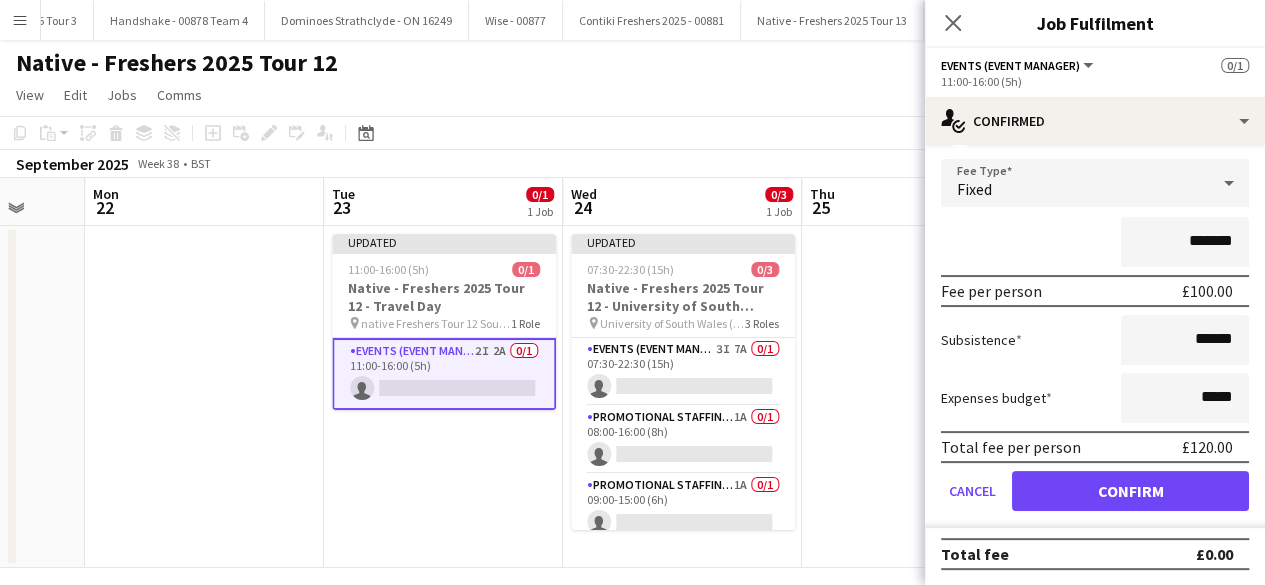 scroll, scrollTop: 0, scrollLeft: 0, axis: both 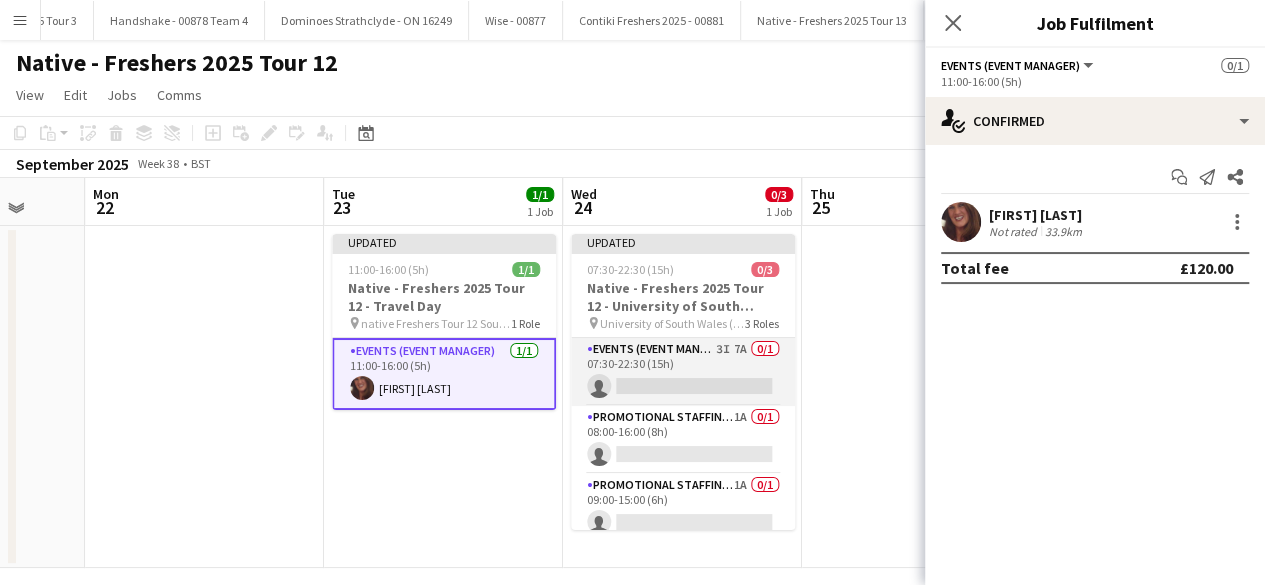 click on "Events (Event Manager)   3I   7A   0/1   07:30-22:30 (15h)
single-neutral-actions" at bounding box center [683, 372] 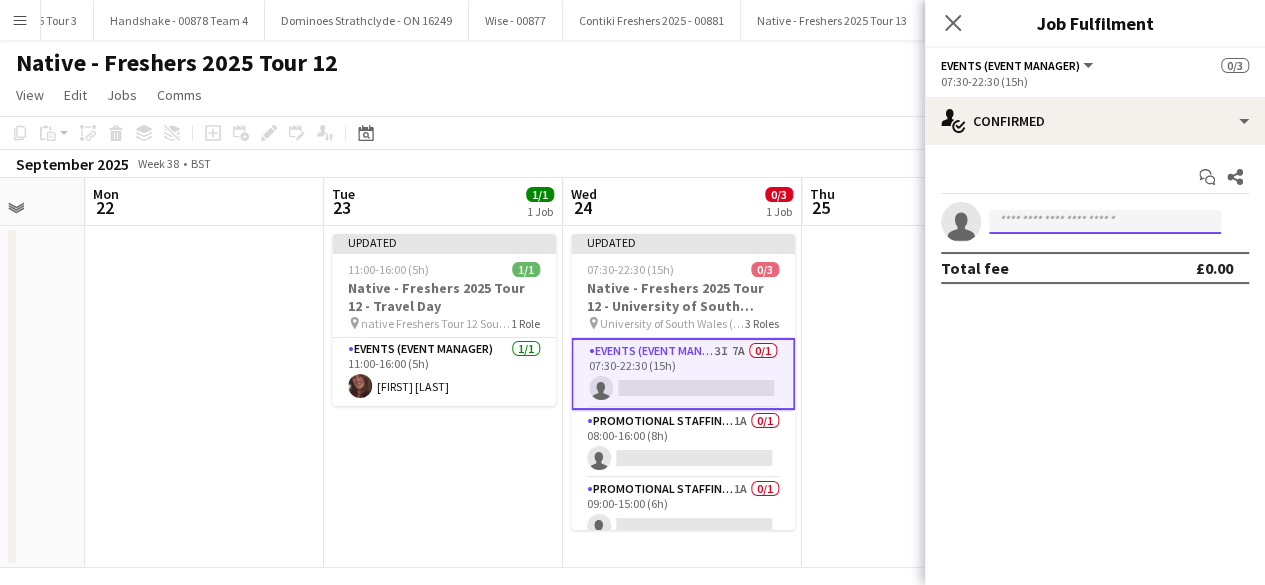click at bounding box center (1105, 222) 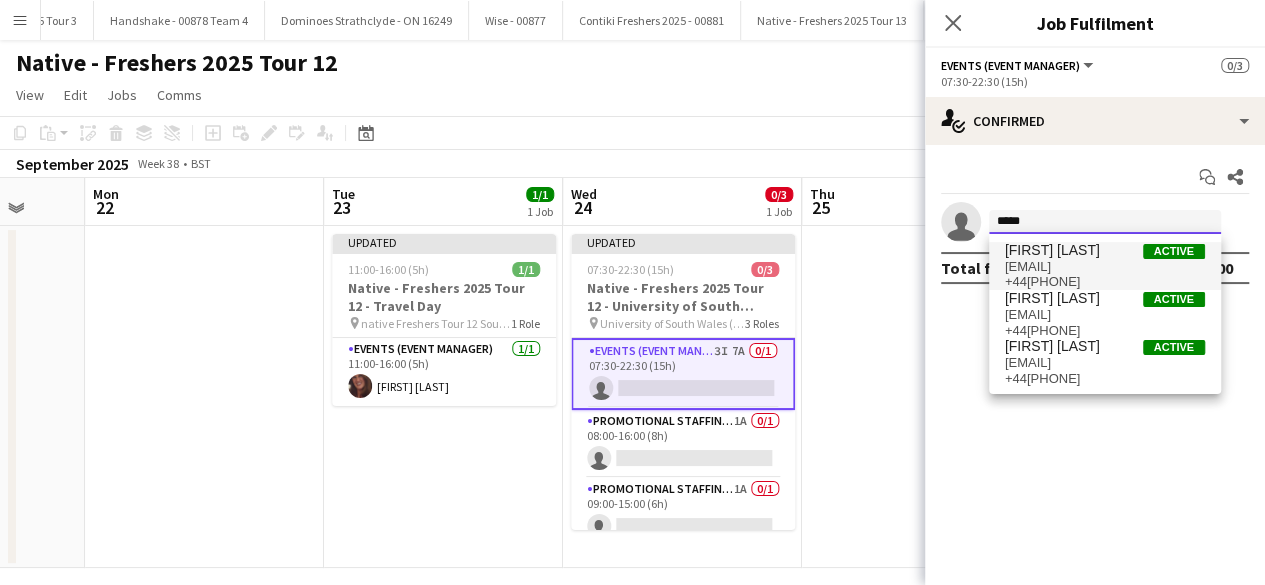 type on "*****" 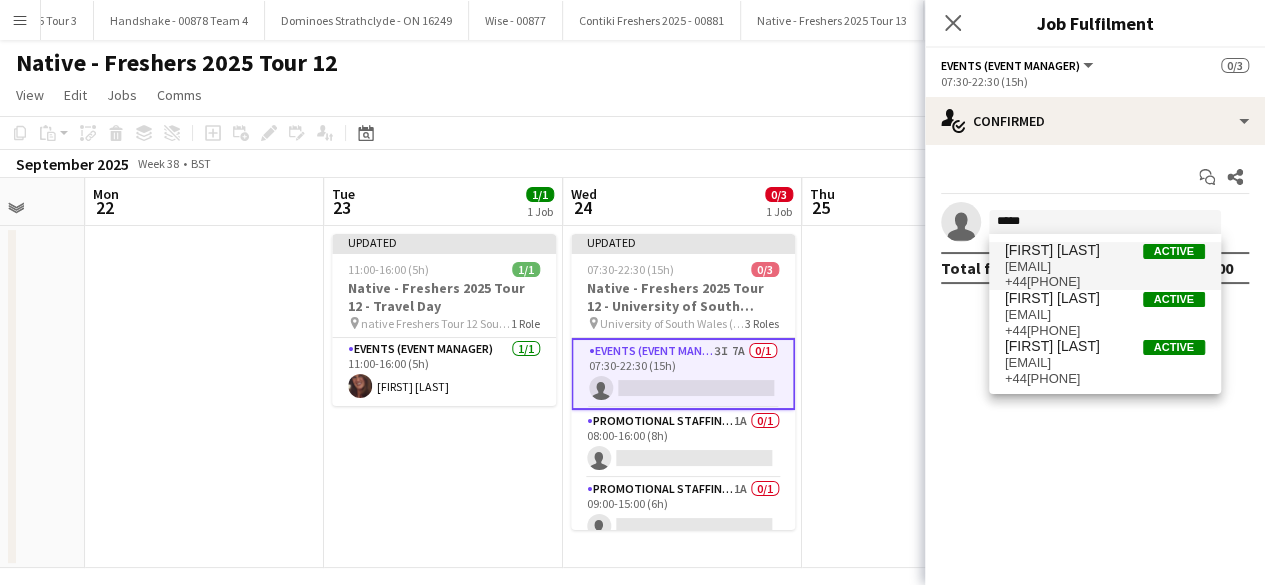 click on "Rosie Farnell" at bounding box center (1052, 250) 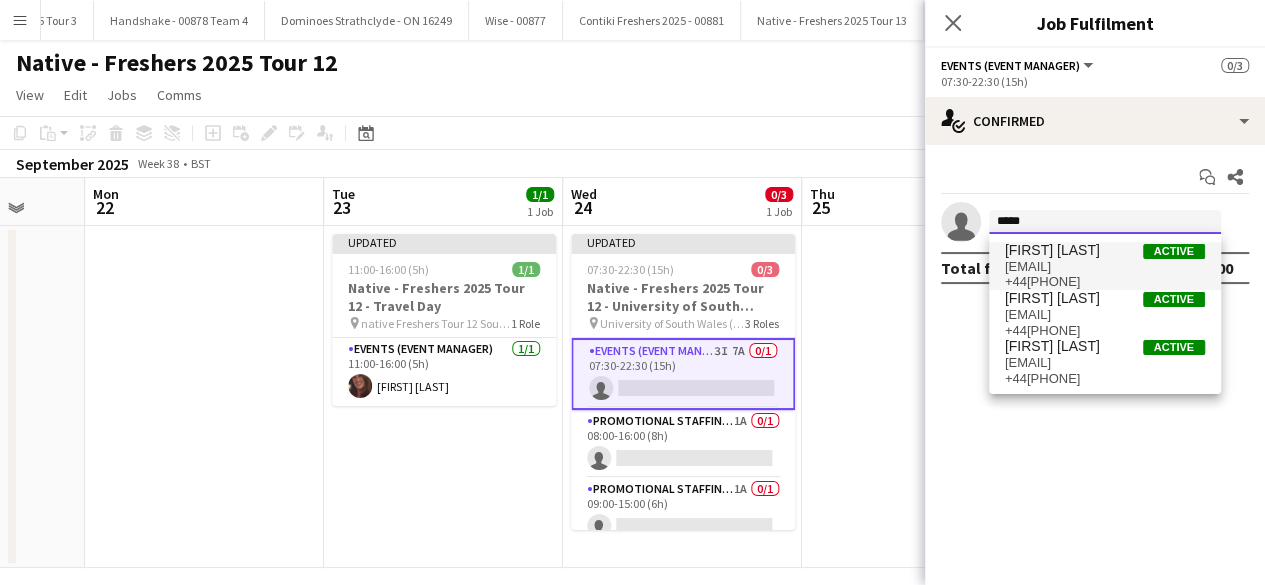 type 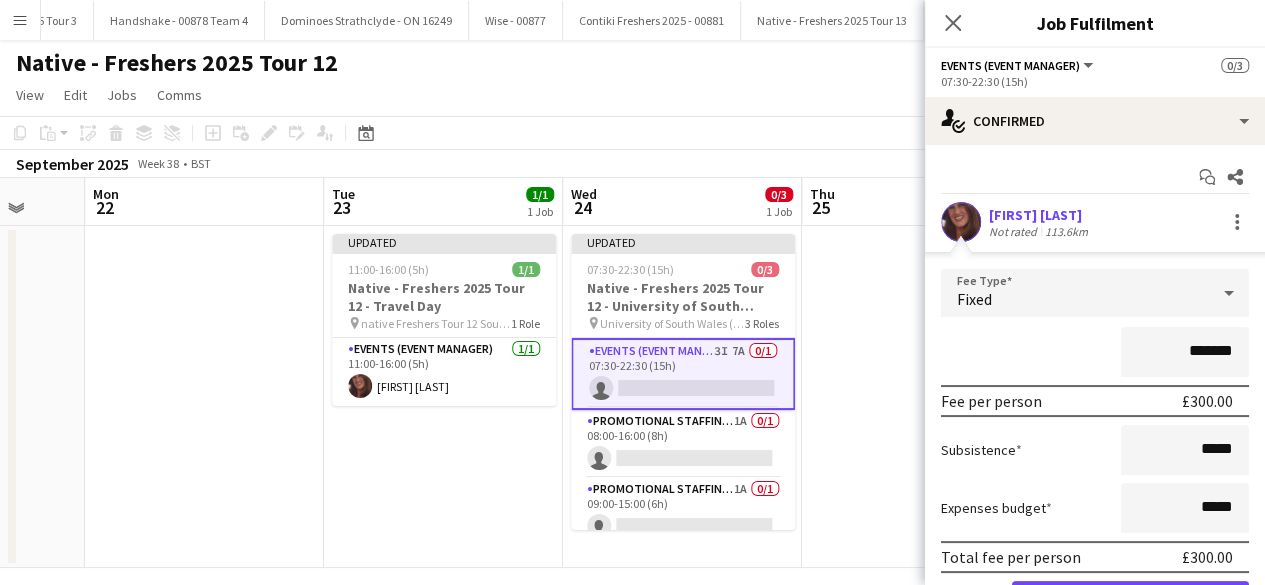 scroll, scrollTop: 110, scrollLeft: 0, axis: vertical 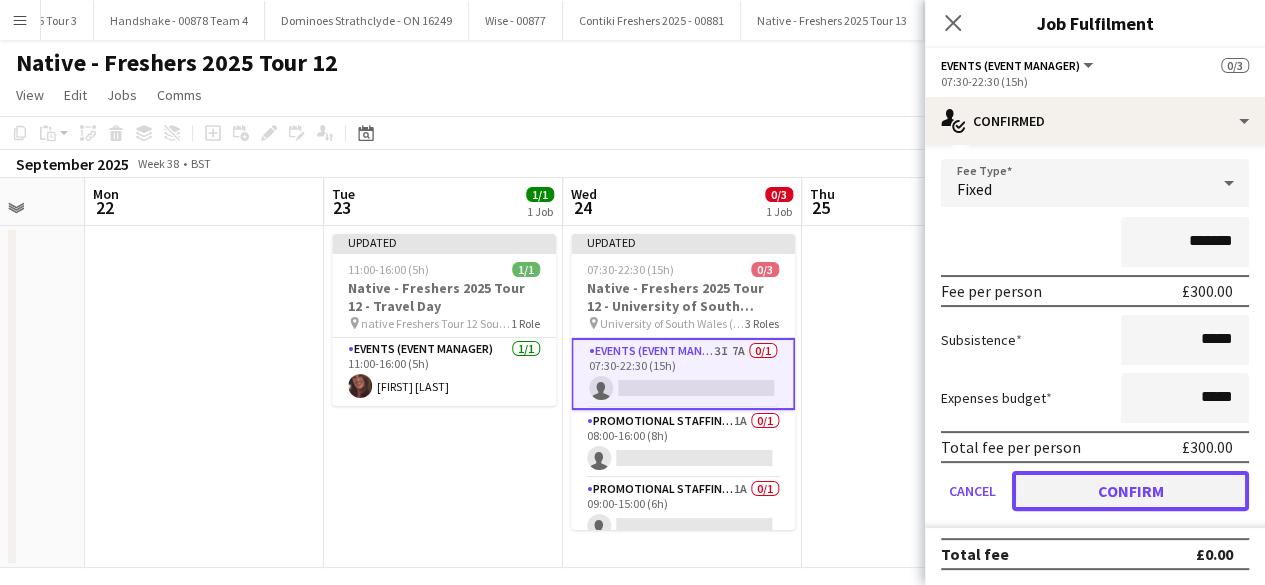 click on "Confirm" at bounding box center (1130, 491) 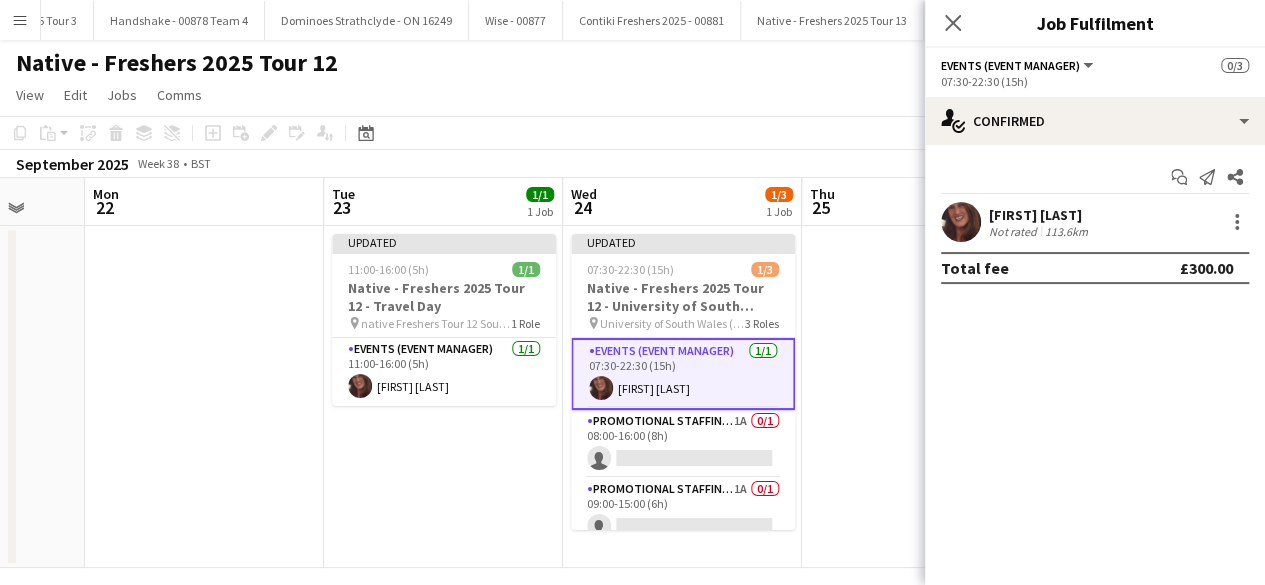 scroll, scrollTop: 0, scrollLeft: 0, axis: both 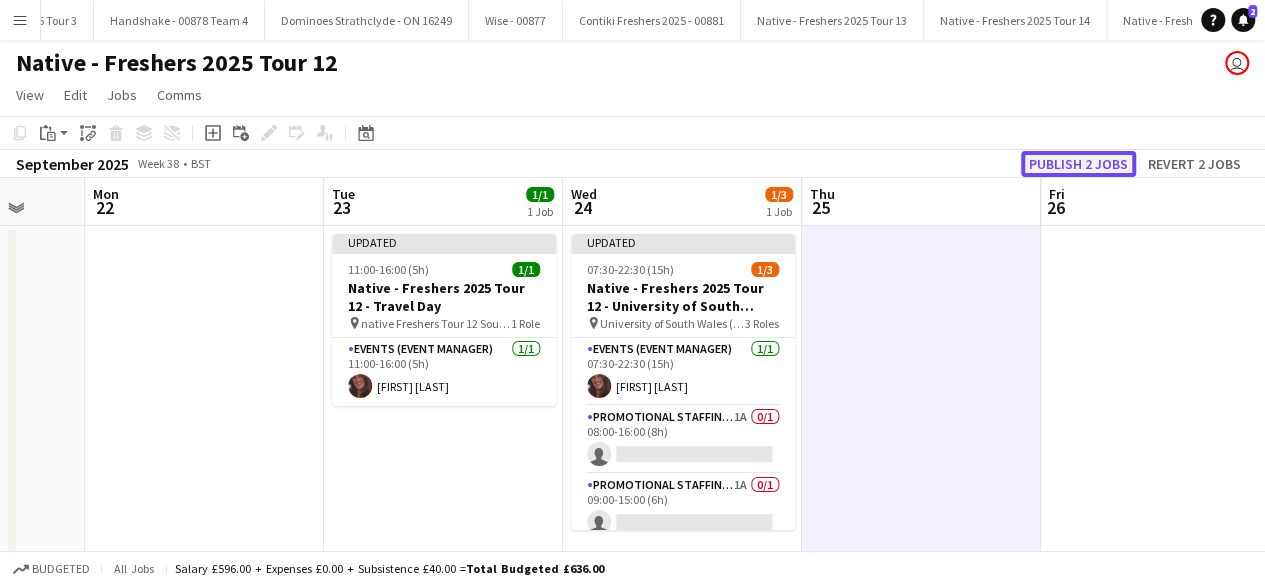 click on "Publish 2 jobs" 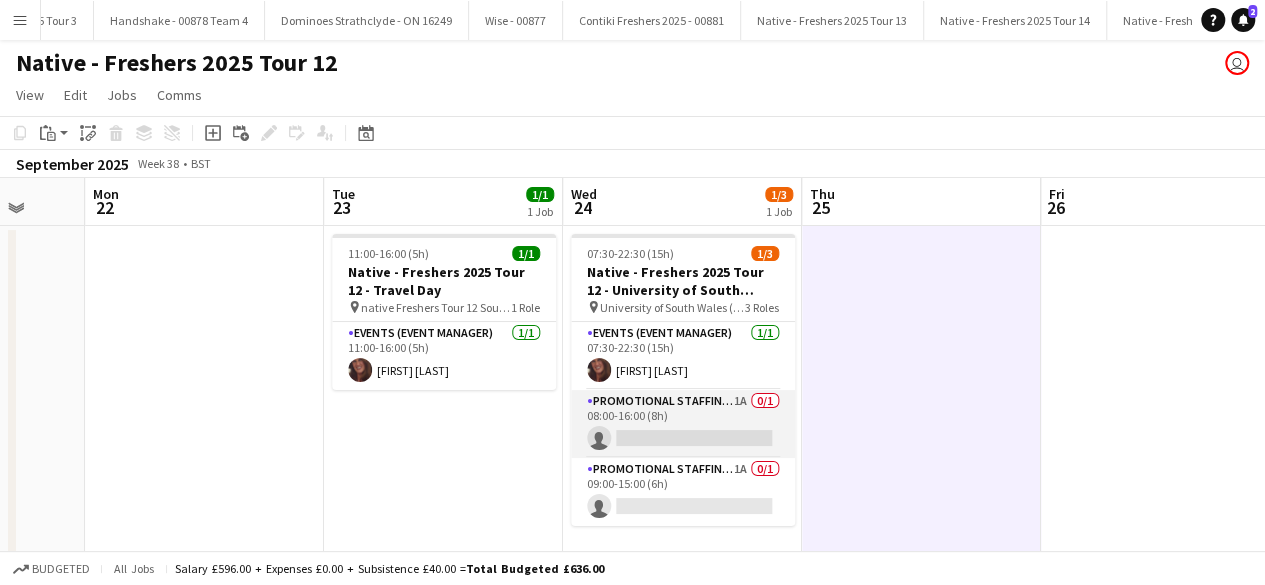 click on "Promotional Staffing (Brand Ambassadors)   1A   0/1   08:00-16:00 (8h)
single-neutral-actions" at bounding box center [683, 424] 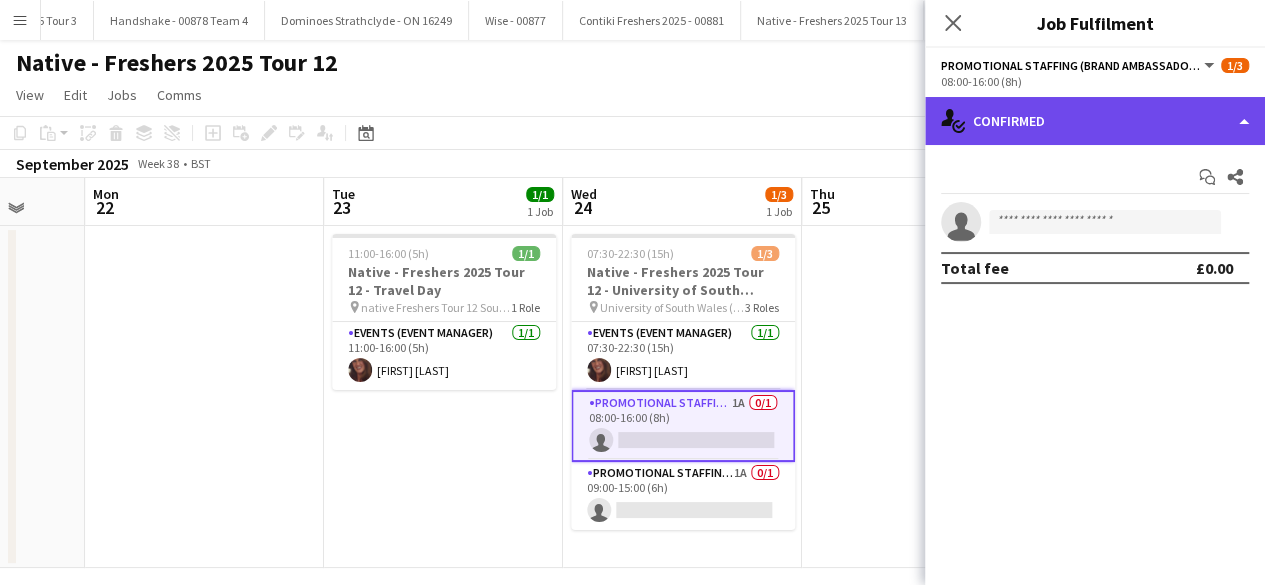 click on "single-neutral-actions-check-2
Confirmed" 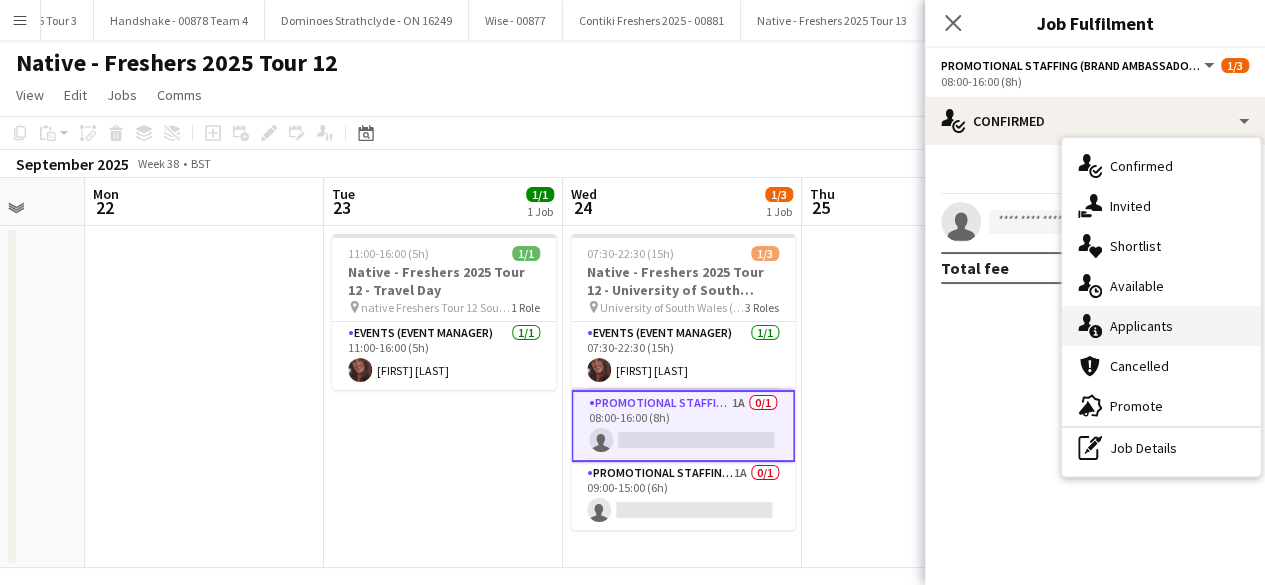 click on "single-neutral-actions-information
Applicants" at bounding box center (1161, 326) 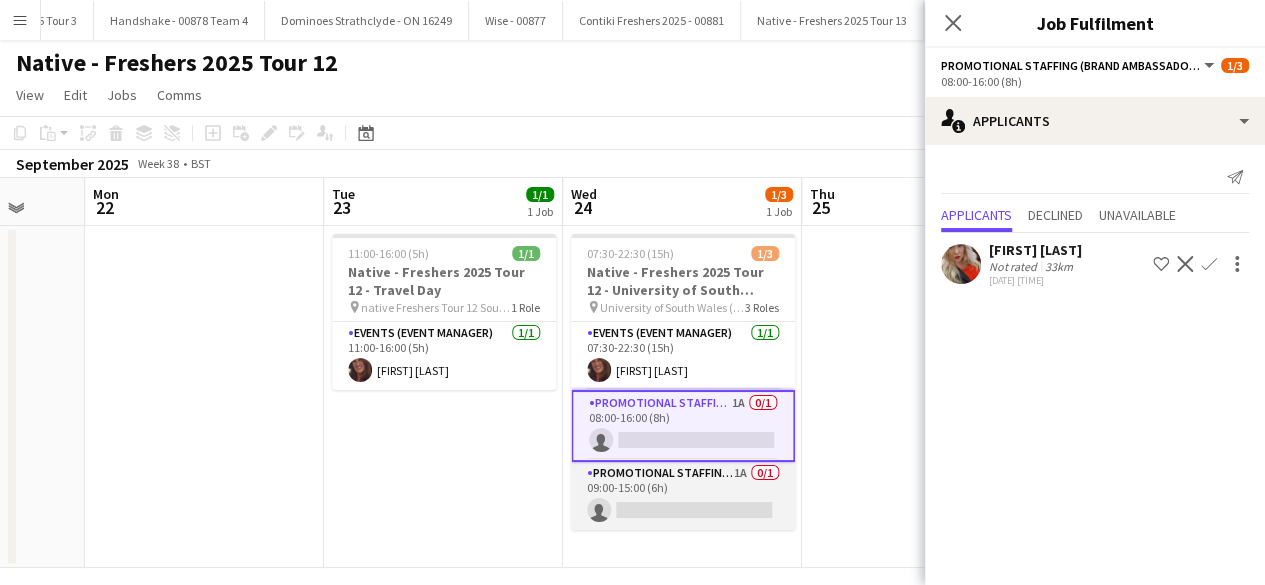 click on "Promotional Staffing (Brand Ambassadors)   1A   0/1   09:00-15:00 (6h)
single-neutral-actions" at bounding box center (683, 496) 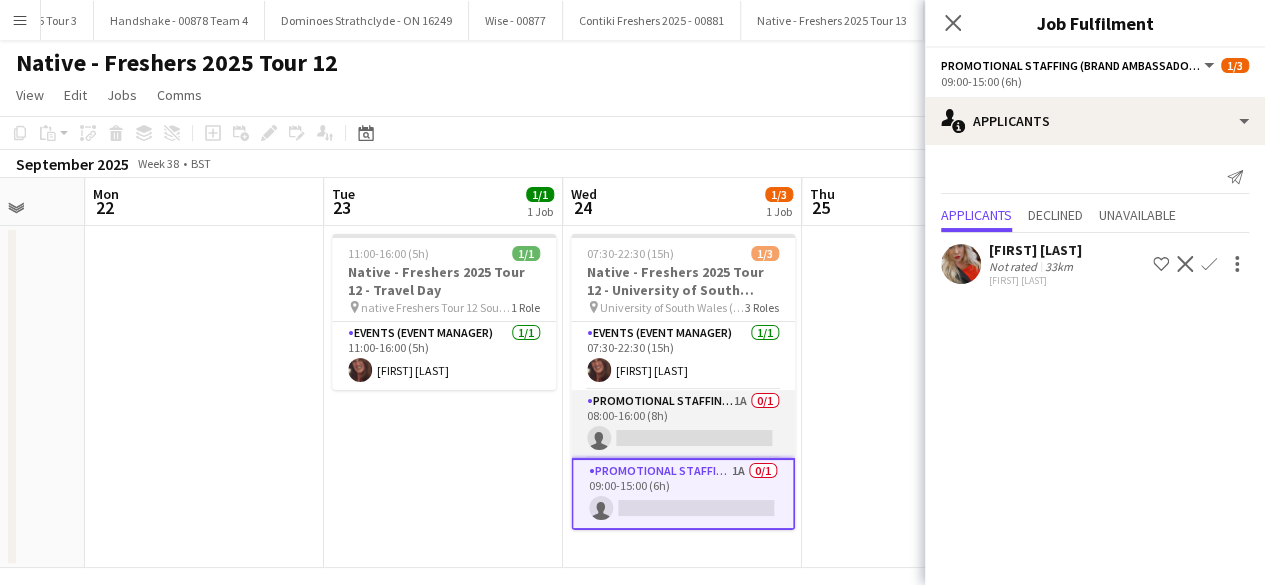 click on "Promotional Staffing (Brand Ambassadors)   1A   0/1   08:00-16:00 (8h)
single-neutral-actions" at bounding box center (683, 424) 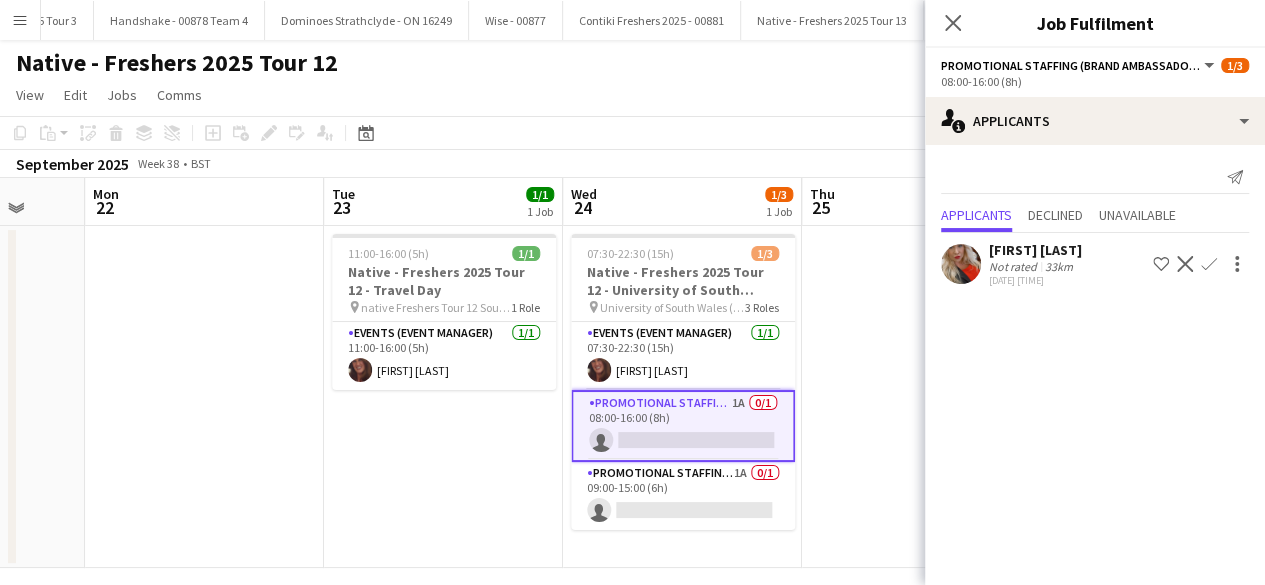 click on "Confirm" 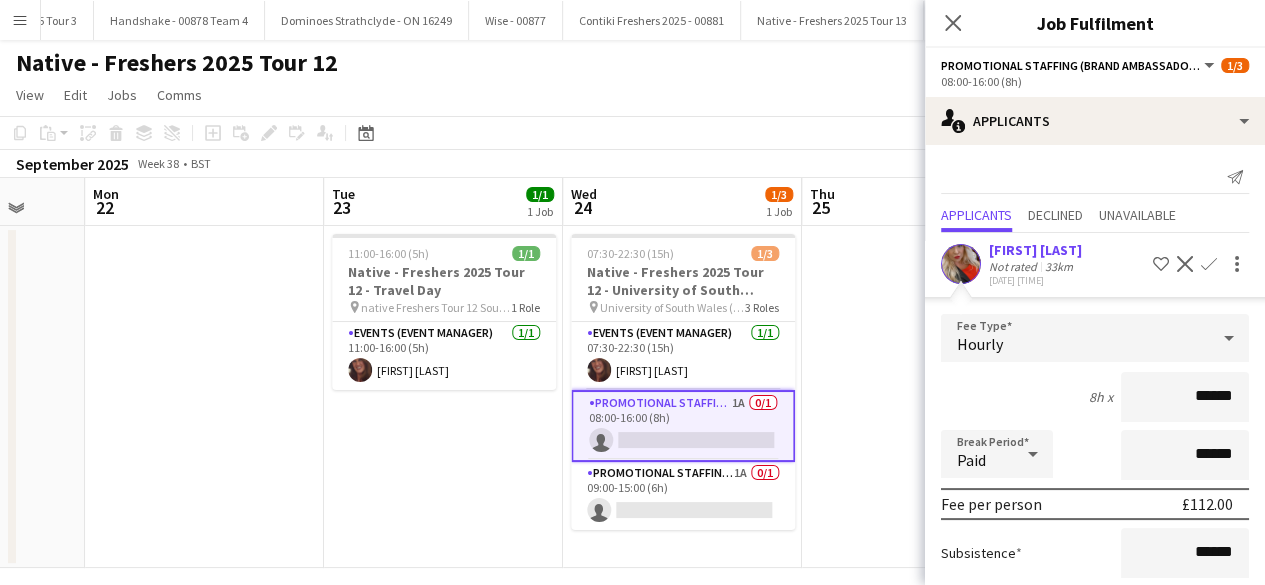 scroll, scrollTop: 174, scrollLeft: 0, axis: vertical 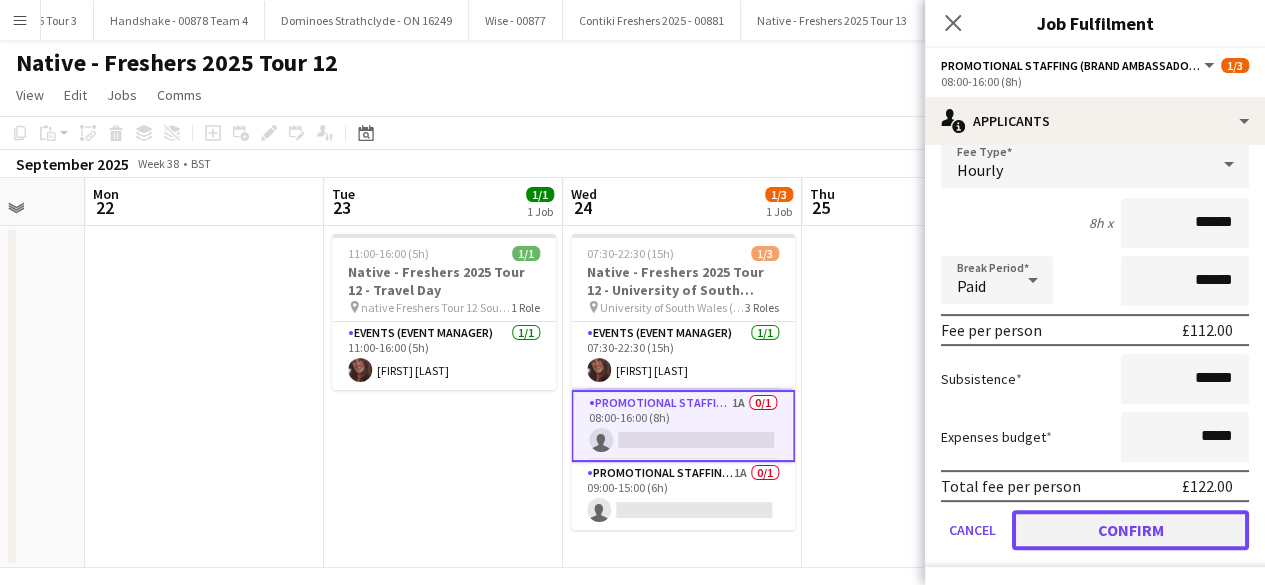 click on "Confirm" 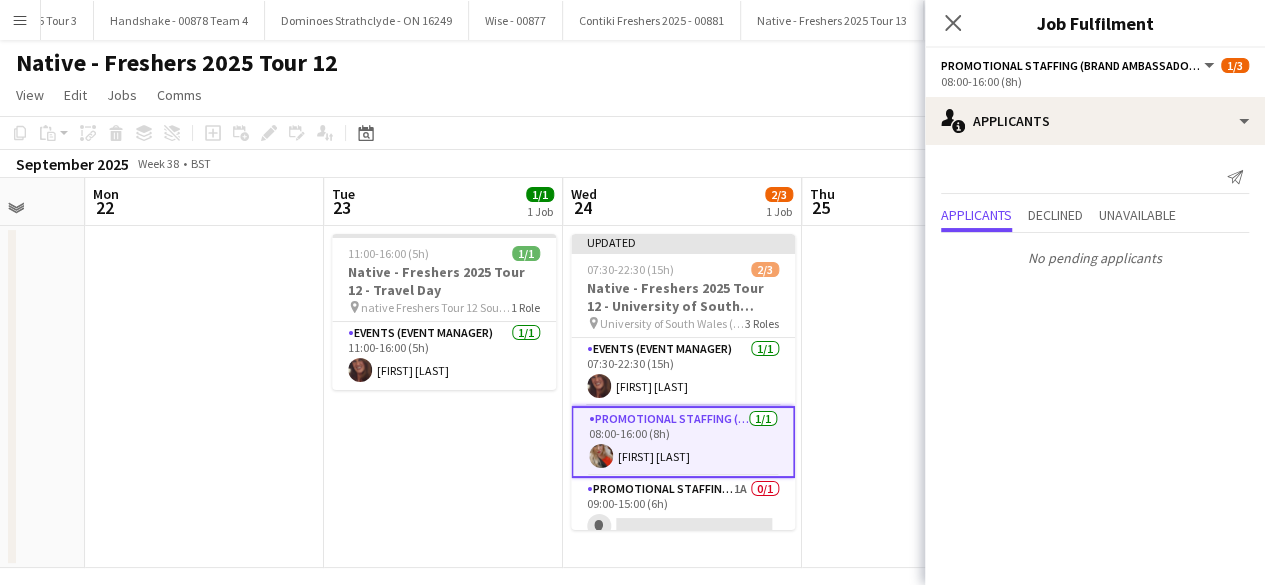 scroll, scrollTop: 0, scrollLeft: 0, axis: both 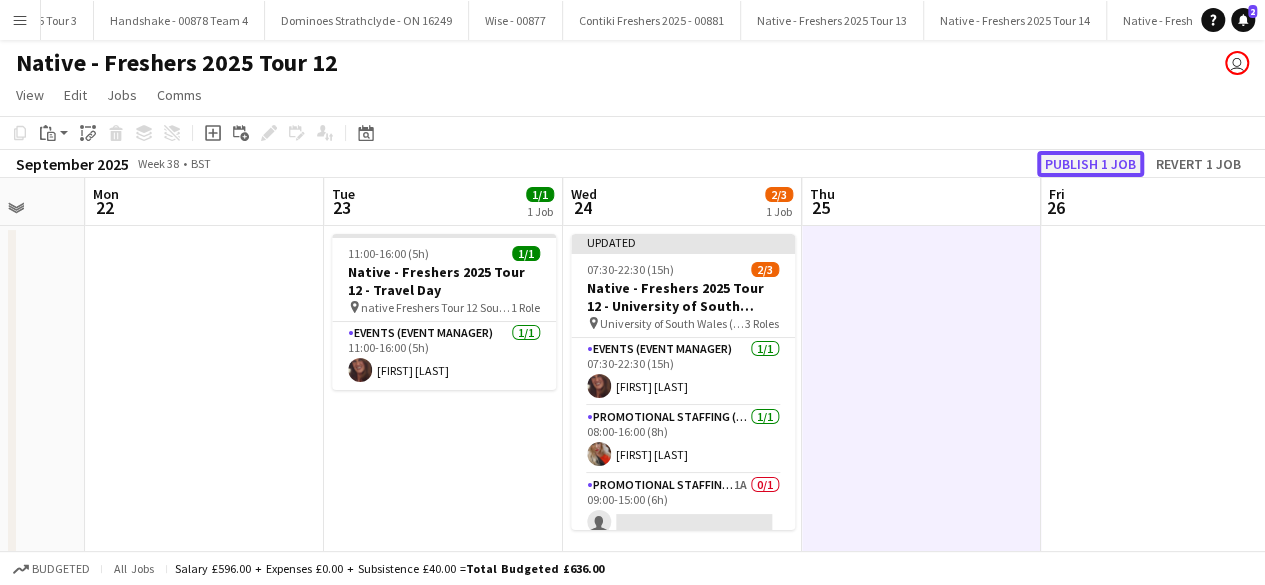 click on "Publish 1 job" 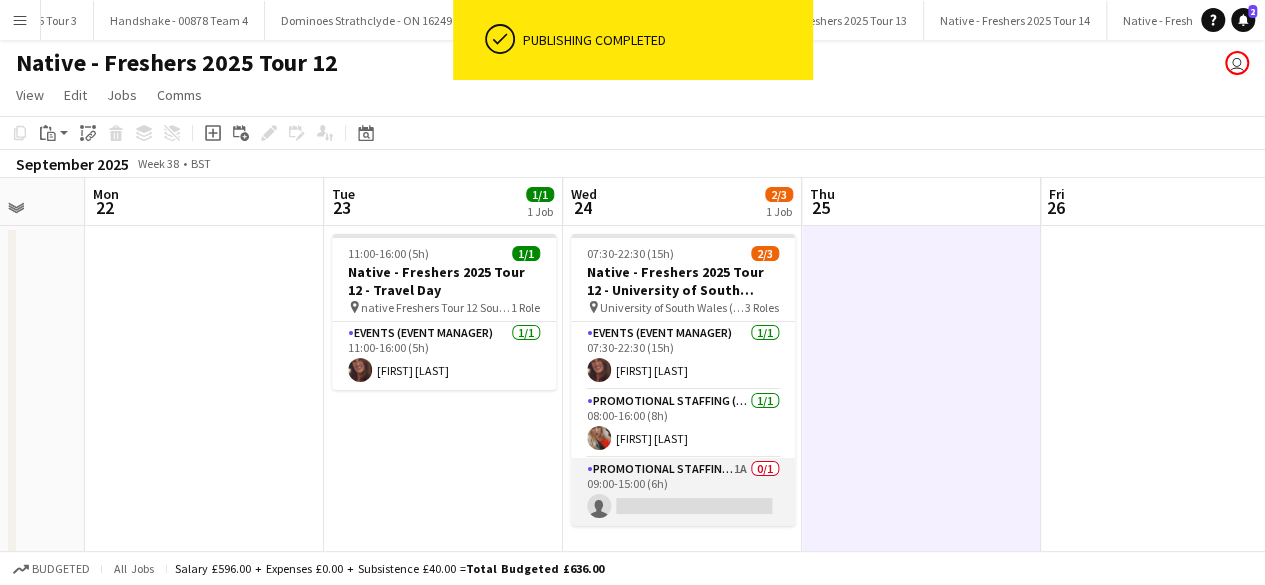 click on "Promotional Staffing (Brand Ambassadors)   1A   0/1   09:00-15:00 (6h)
single-neutral-actions" at bounding box center [683, 492] 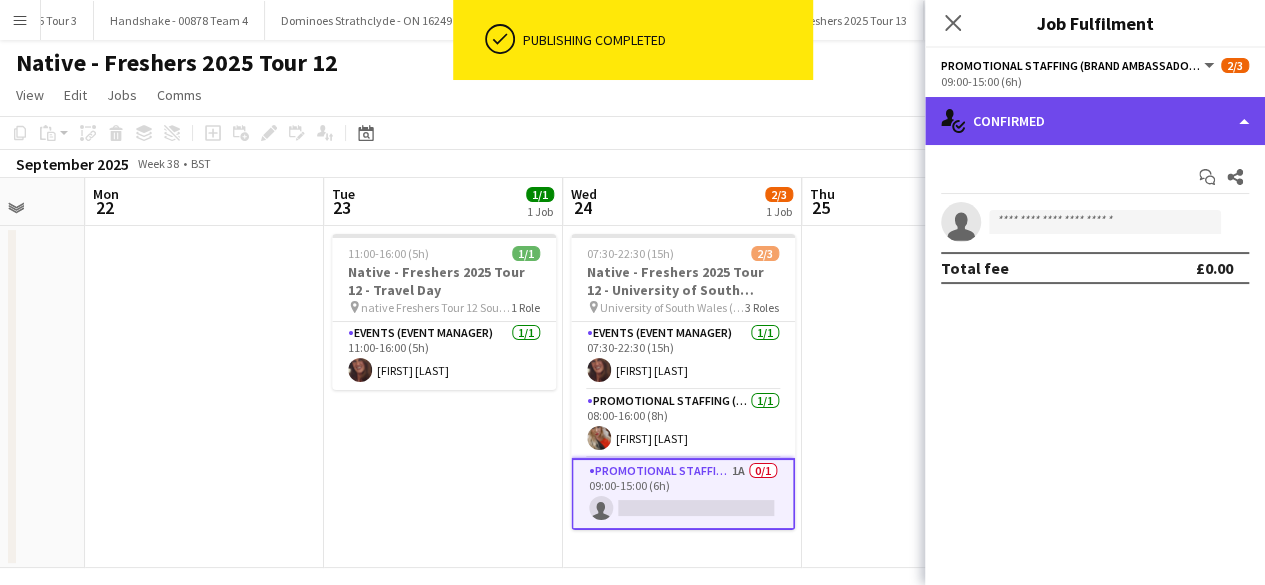 click on "single-neutral-actions-check-2
Confirmed" 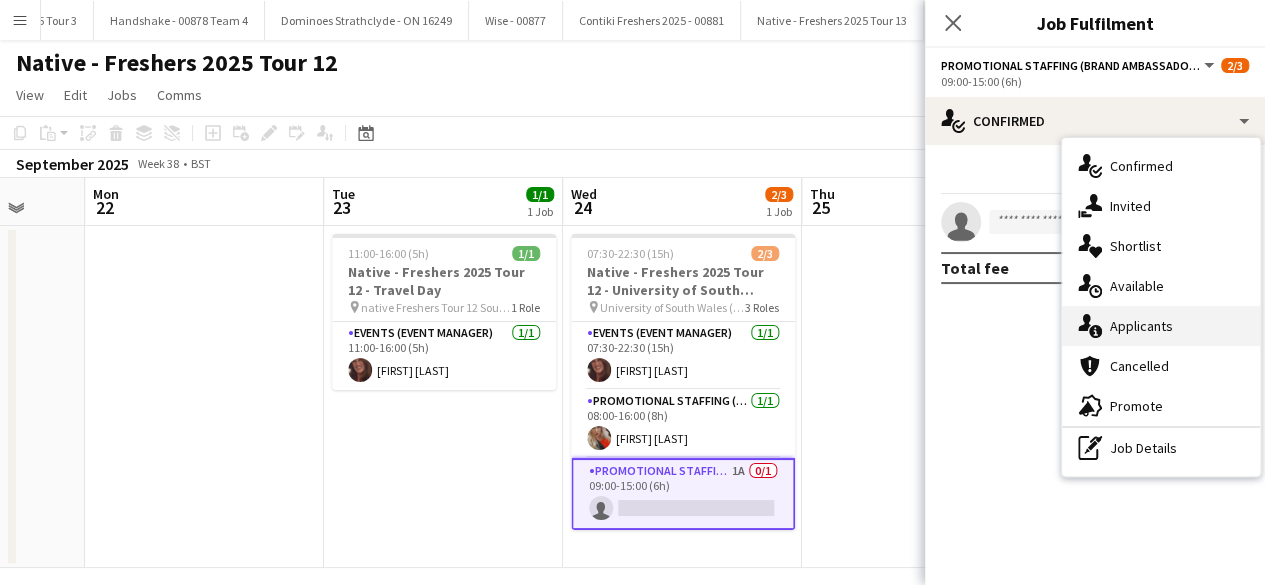 click on "single-neutral-actions-information
Applicants" at bounding box center (1161, 326) 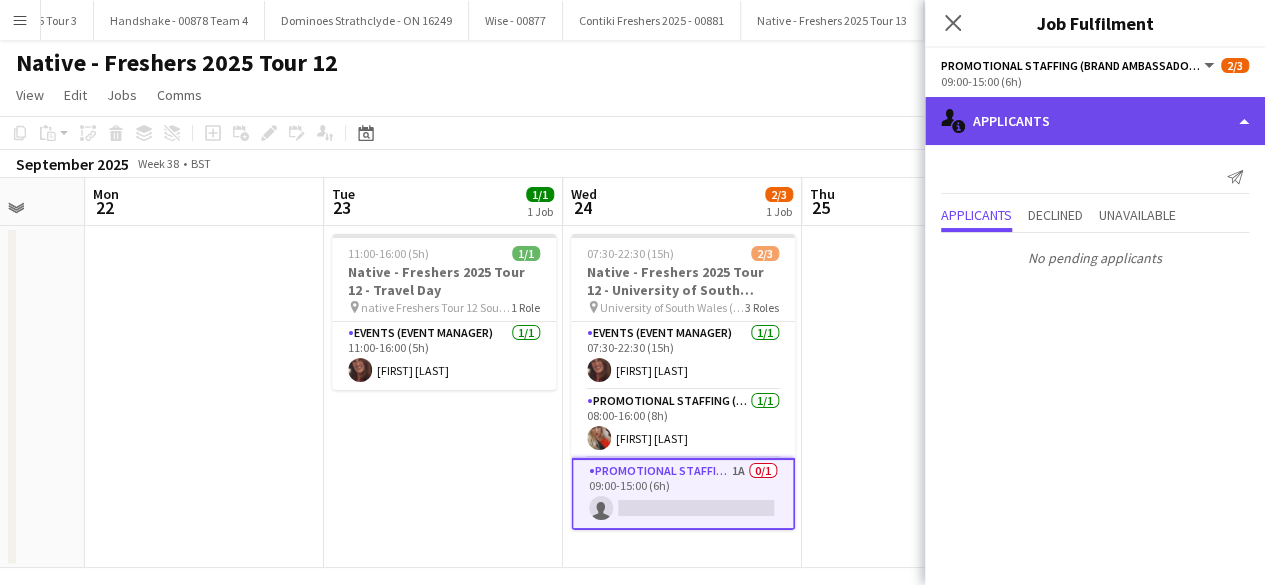 click on "single-neutral-actions-information
Applicants" 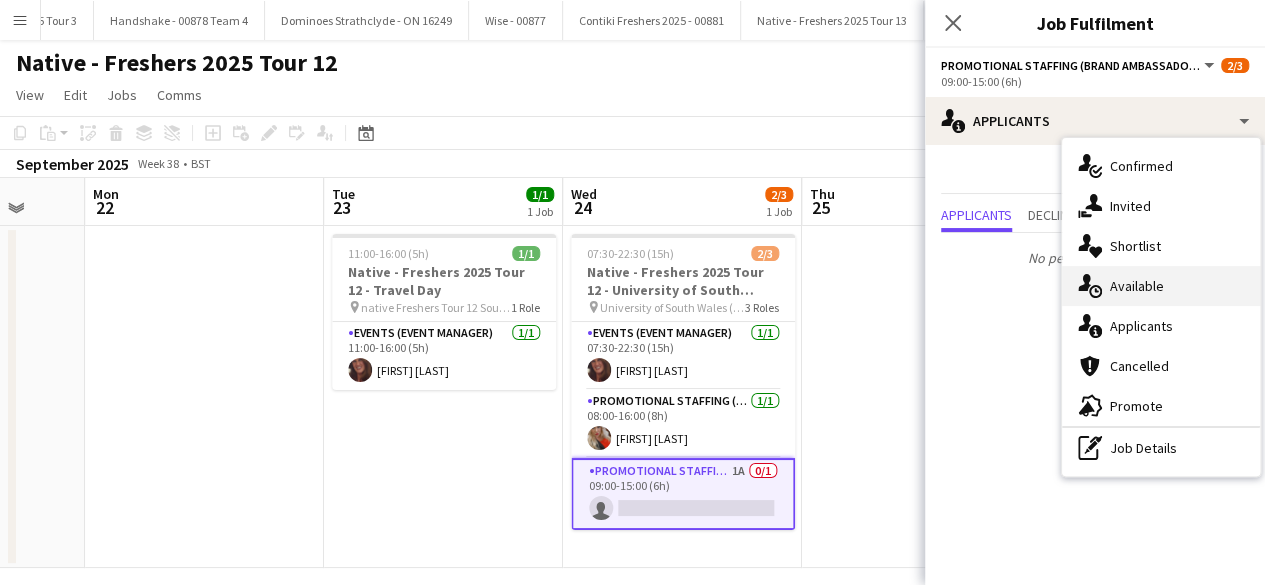 click on "single-neutral-actions-upload
Available" at bounding box center (1161, 286) 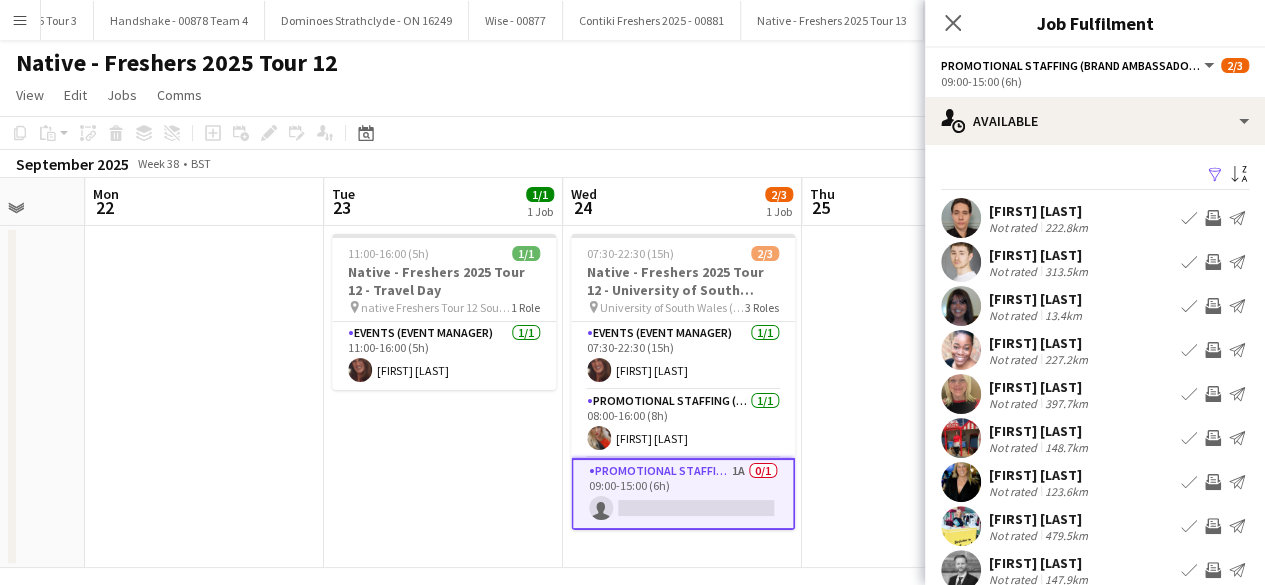 click on "Filter" at bounding box center [1215, 175] 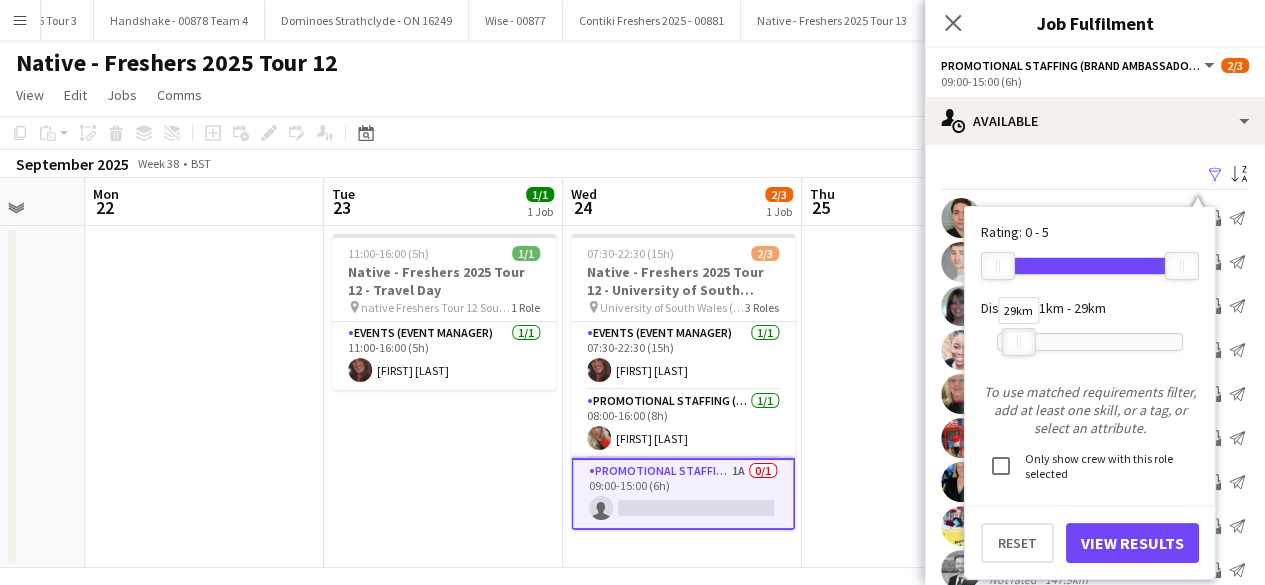 drag, startPoint x: 1178, startPoint y: 338, endPoint x: 1014, endPoint y: 345, distance: 164.14932 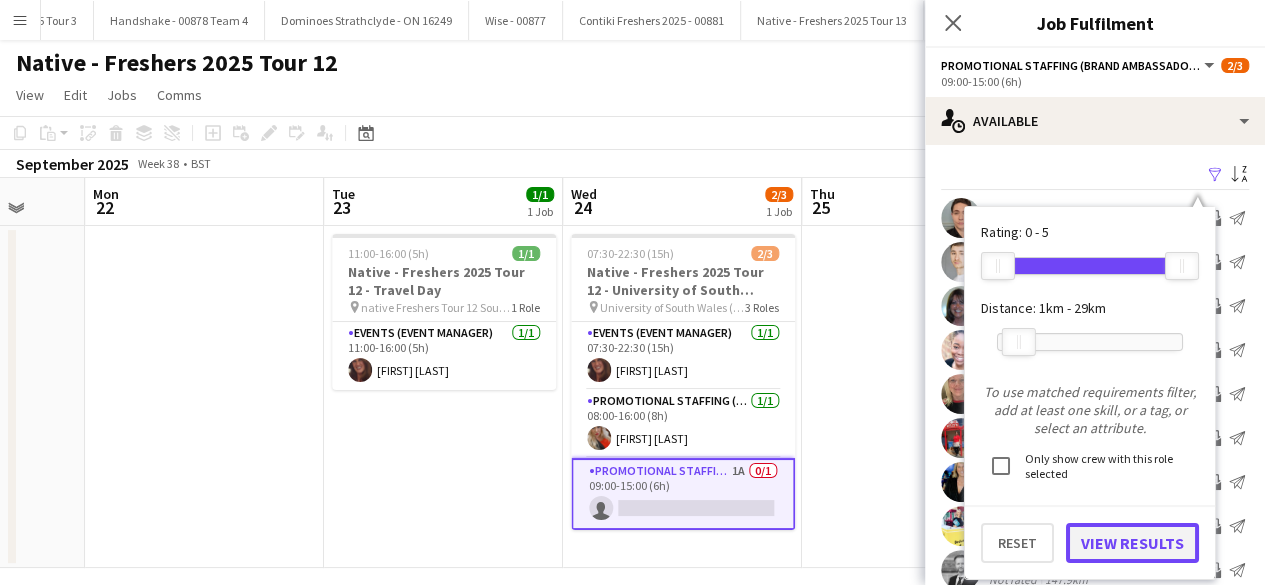 click on "View Results" at bounding box center [1132, 543] 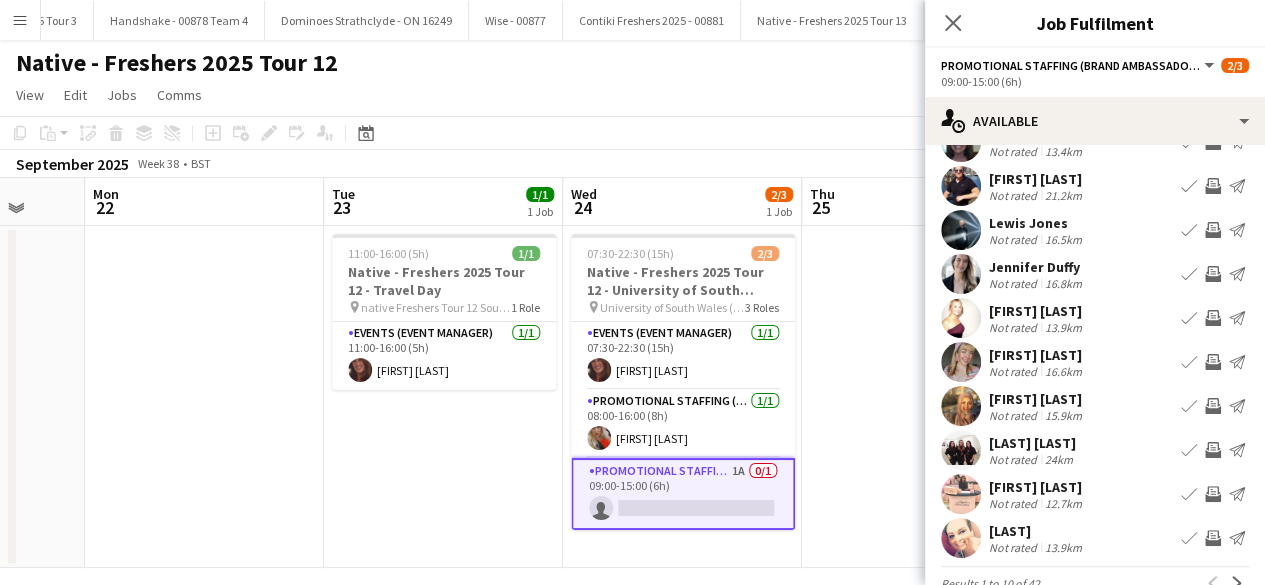 scroll, scrollTop: 114, scrollLeft: 0, axis: vertical 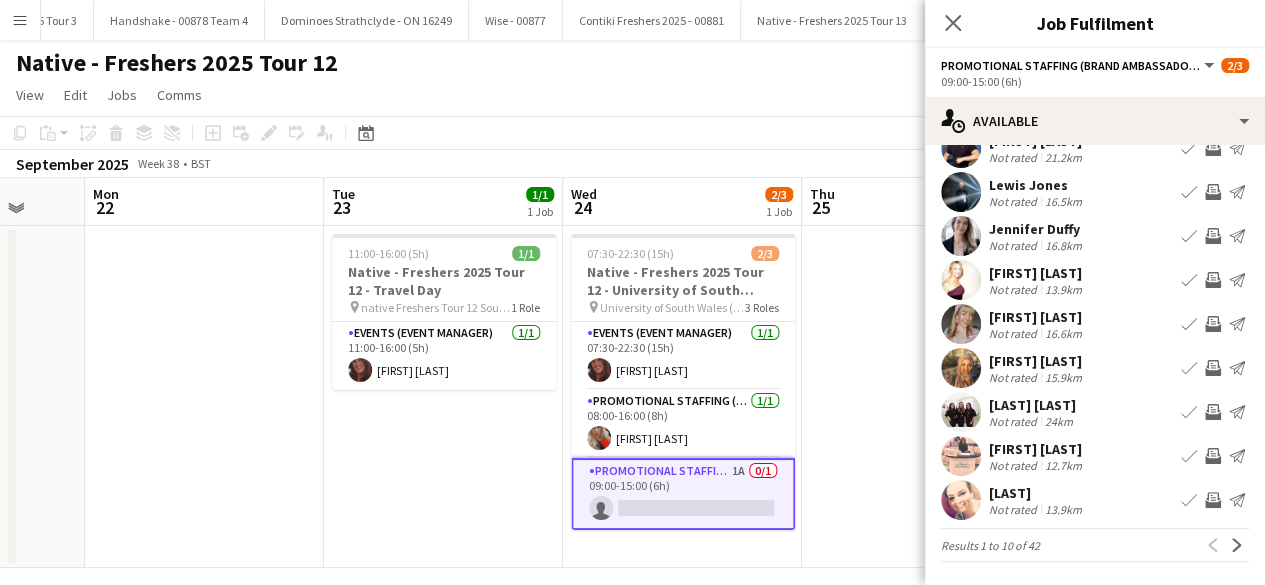 click at bounding box center [961, 500] 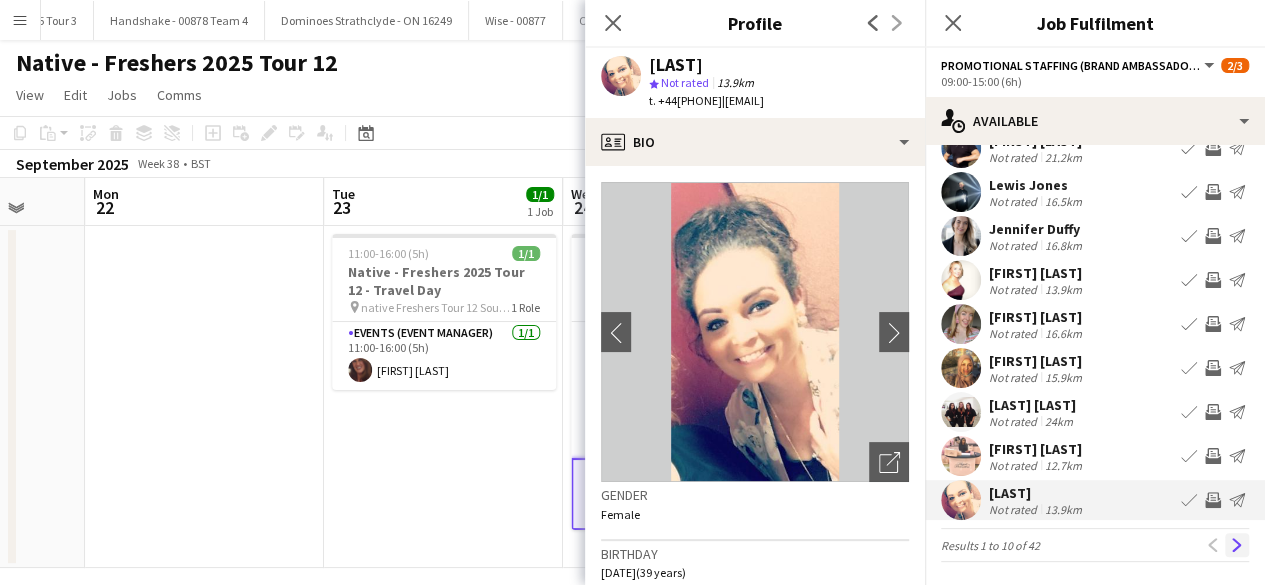 click on "Next" 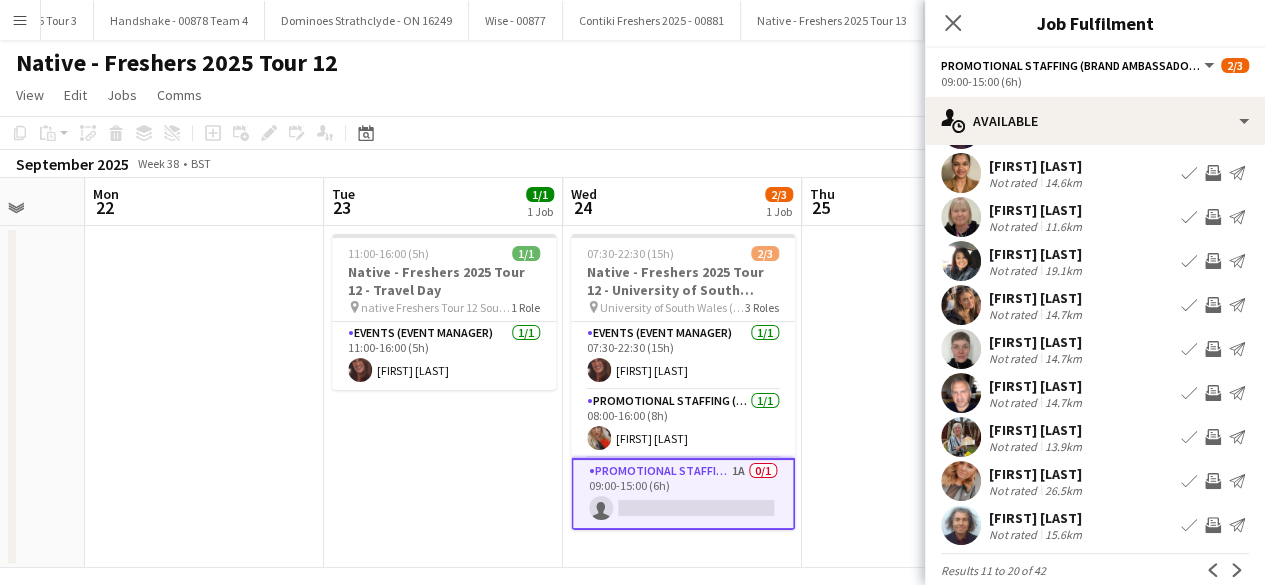 scroll, scrollTop: 91, scrollLeft: 0, axis: vertical 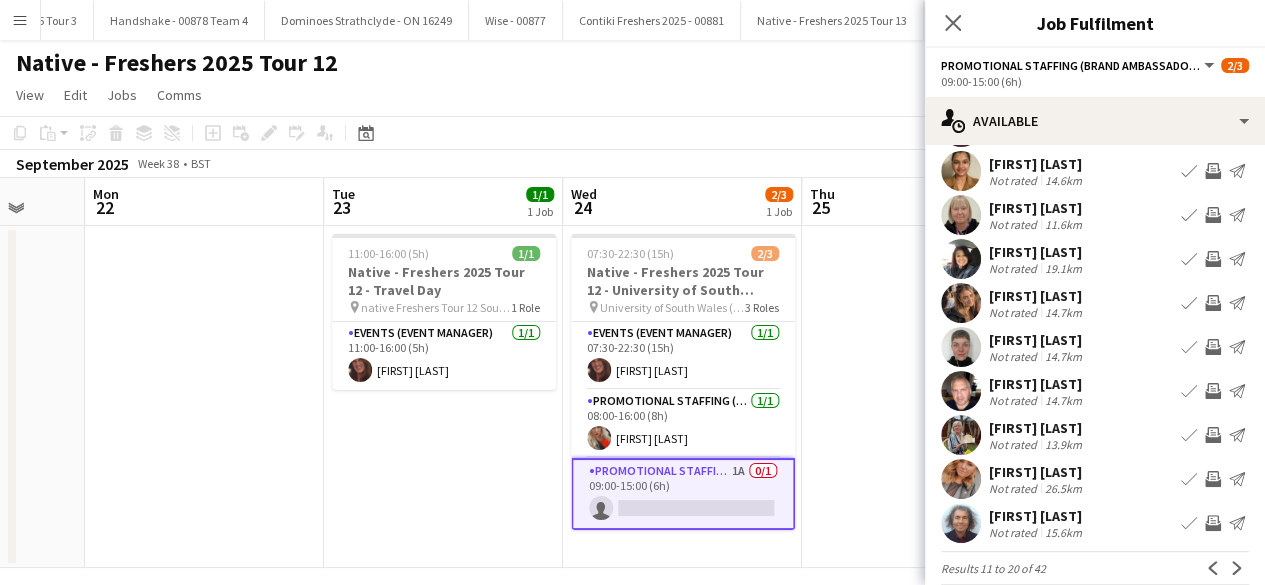 click at bounding box center (961, 347) 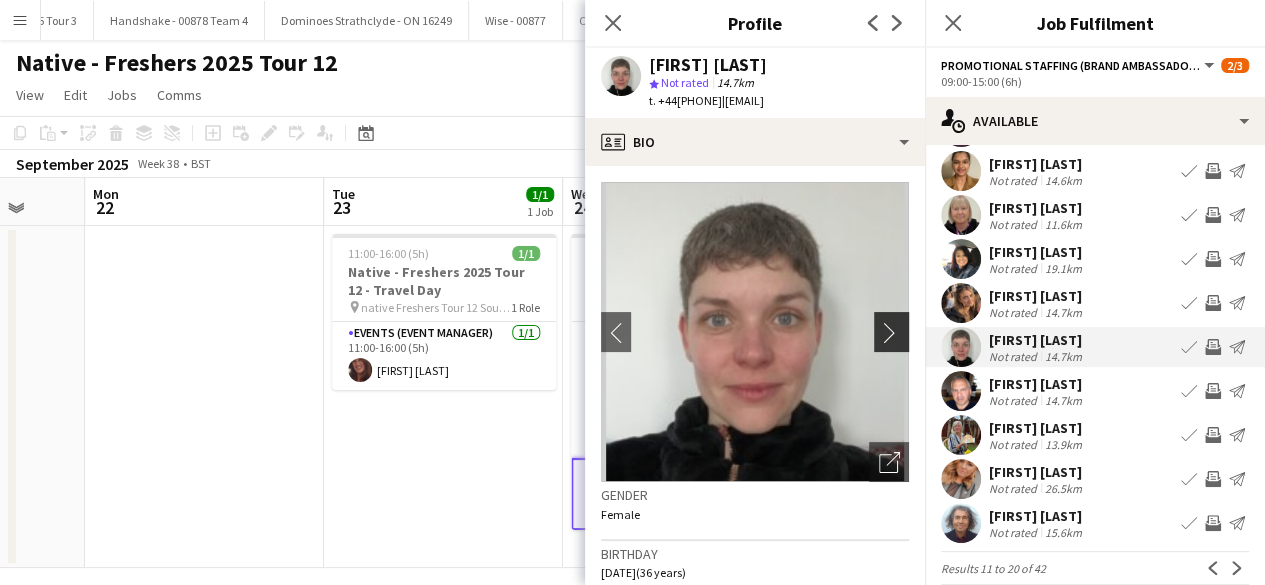 click on "chevron-right" 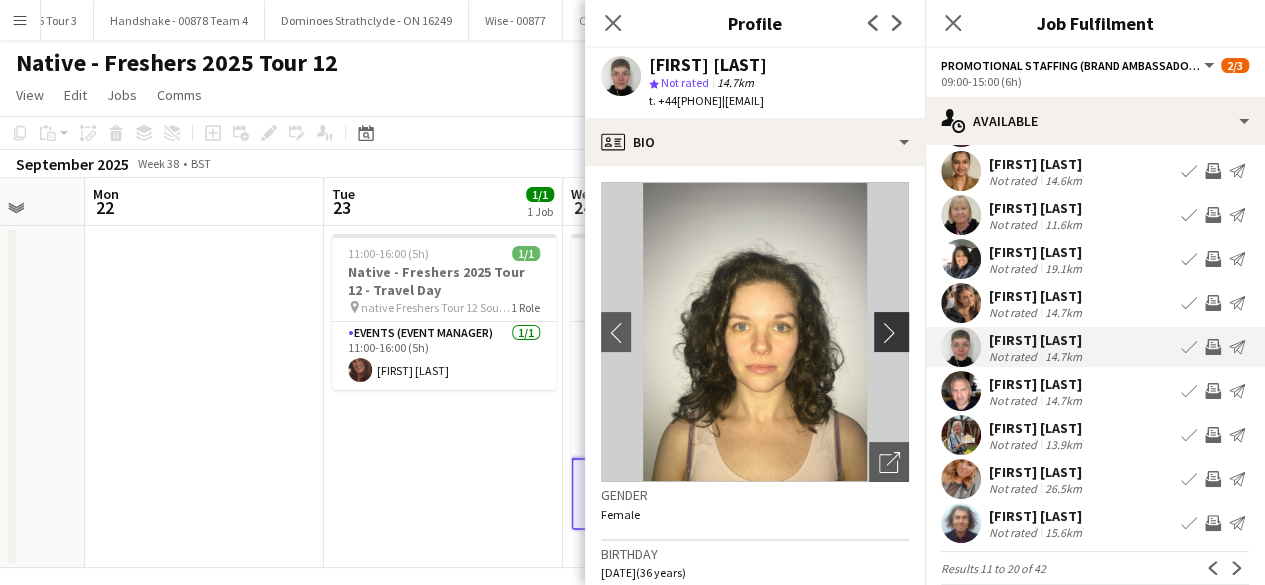 click on "chevron-right" 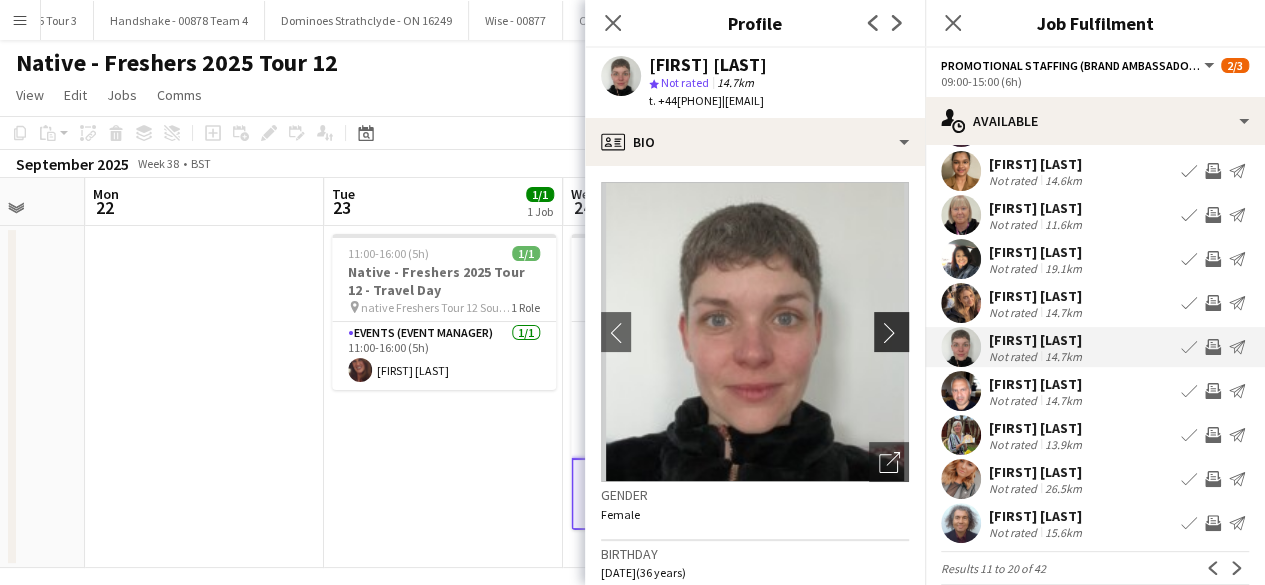 click on "chevron-right" 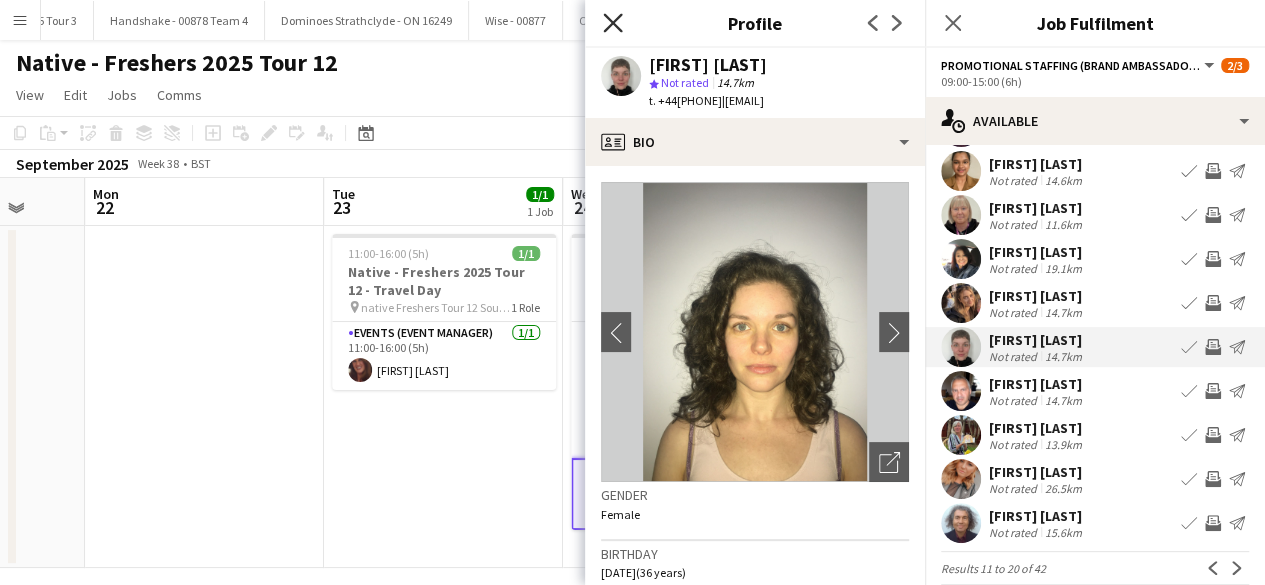 click on "Close pop-in" 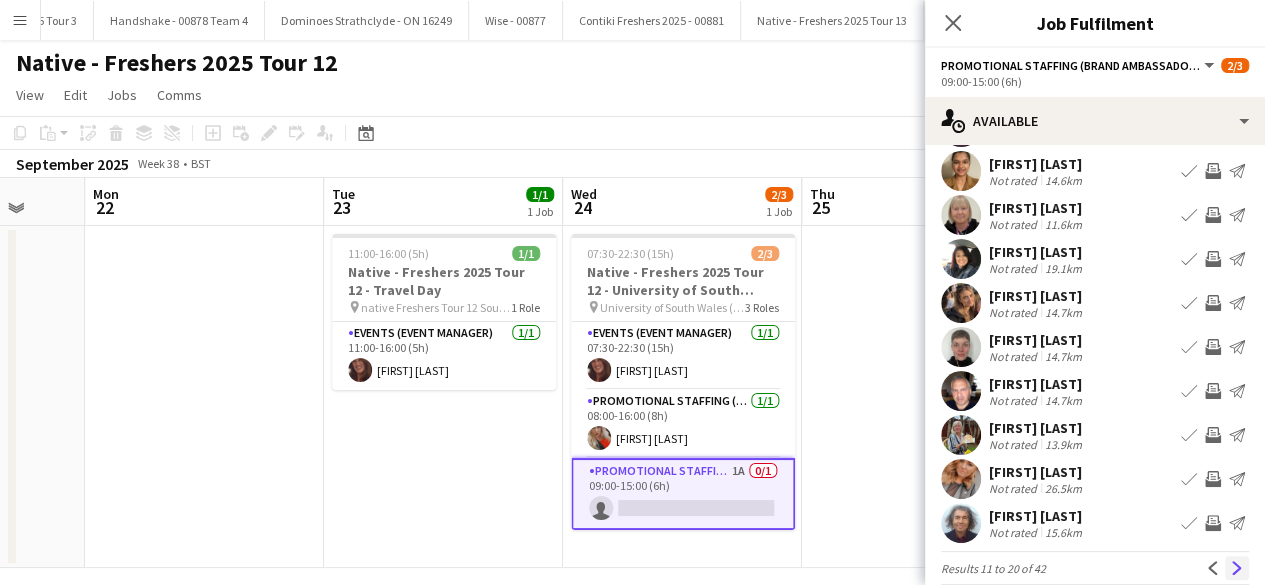 click on "Next" 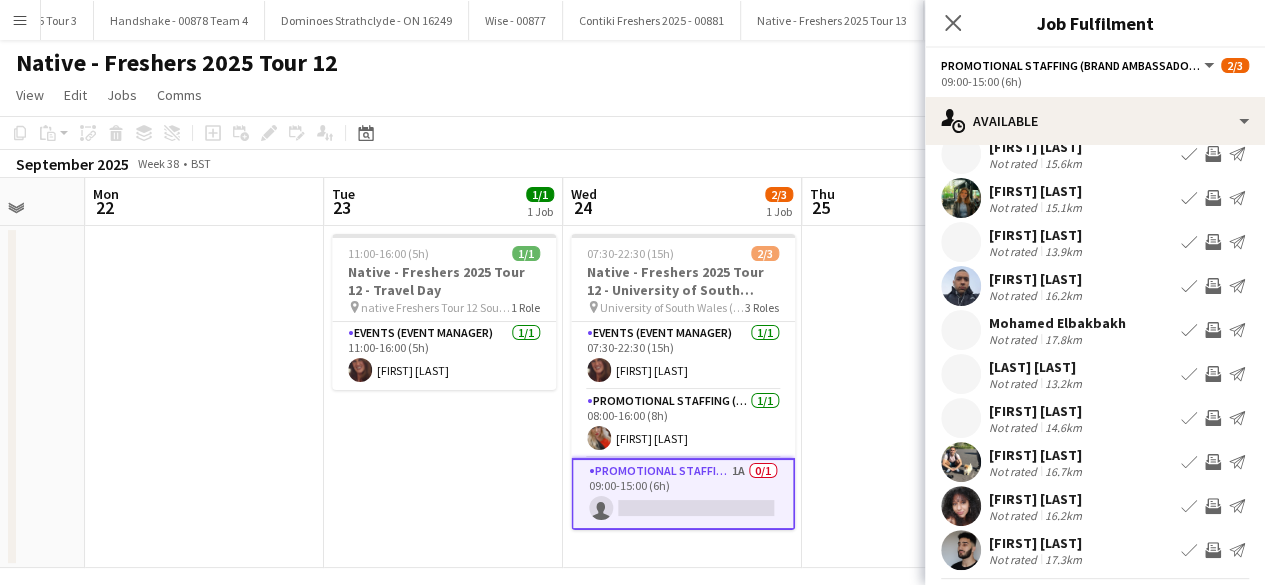 scroll, scrollTop: 0, scrollLeft: 0, axis: both 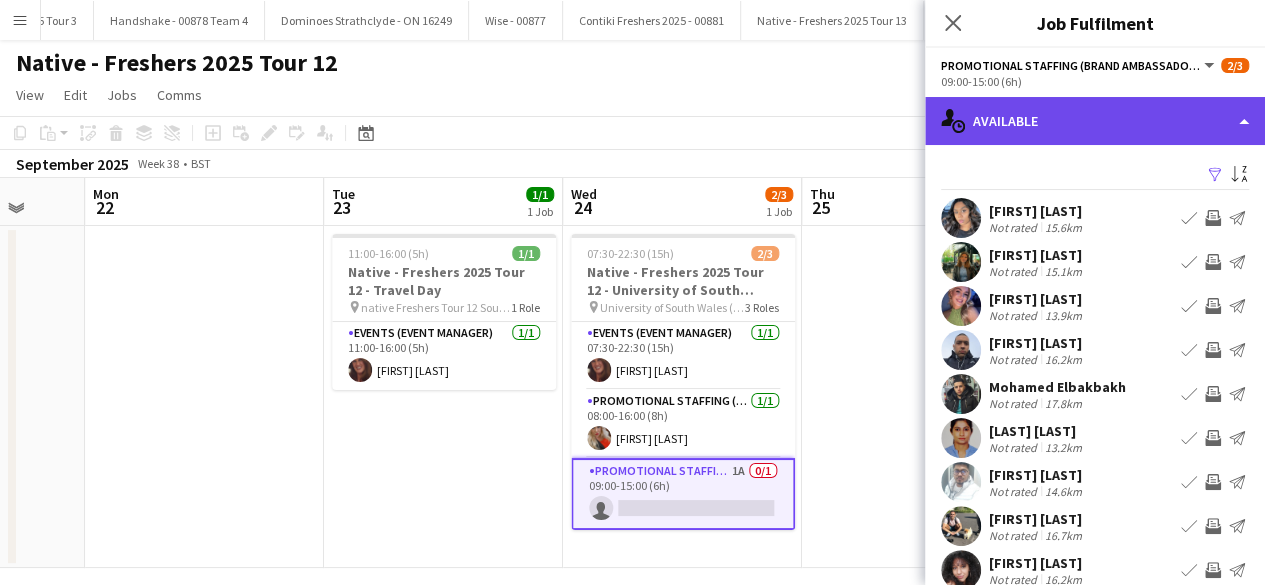 click on "single-neutral-actions-upload
Available" 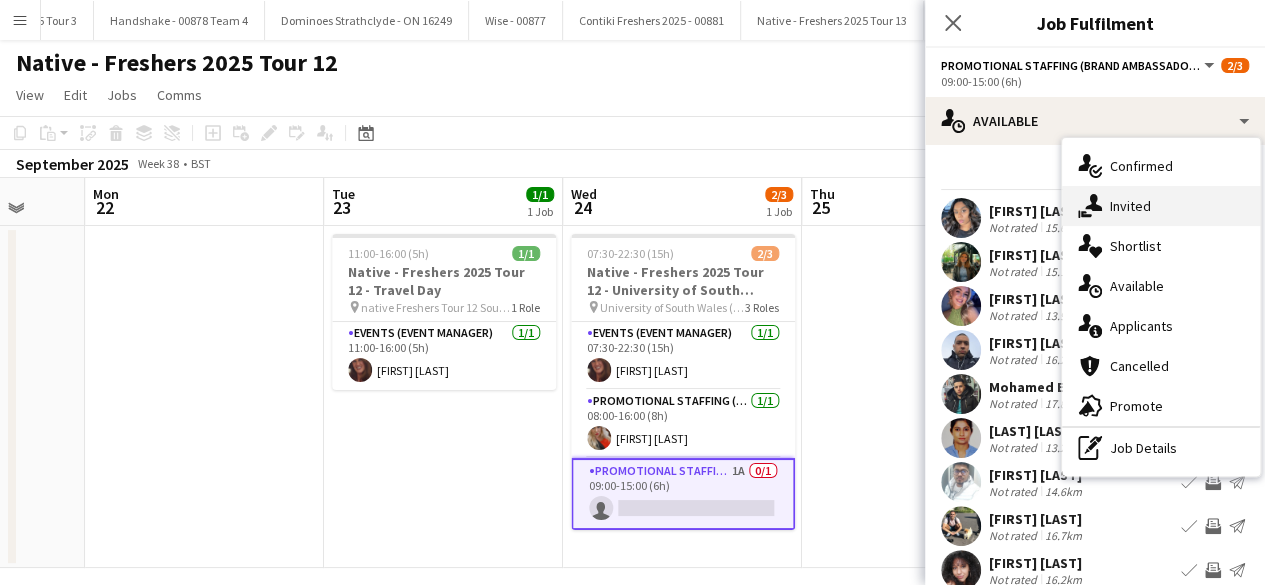 click on "single-neutral-actions-share-1
Invited" at bounding box center [1161, 206] 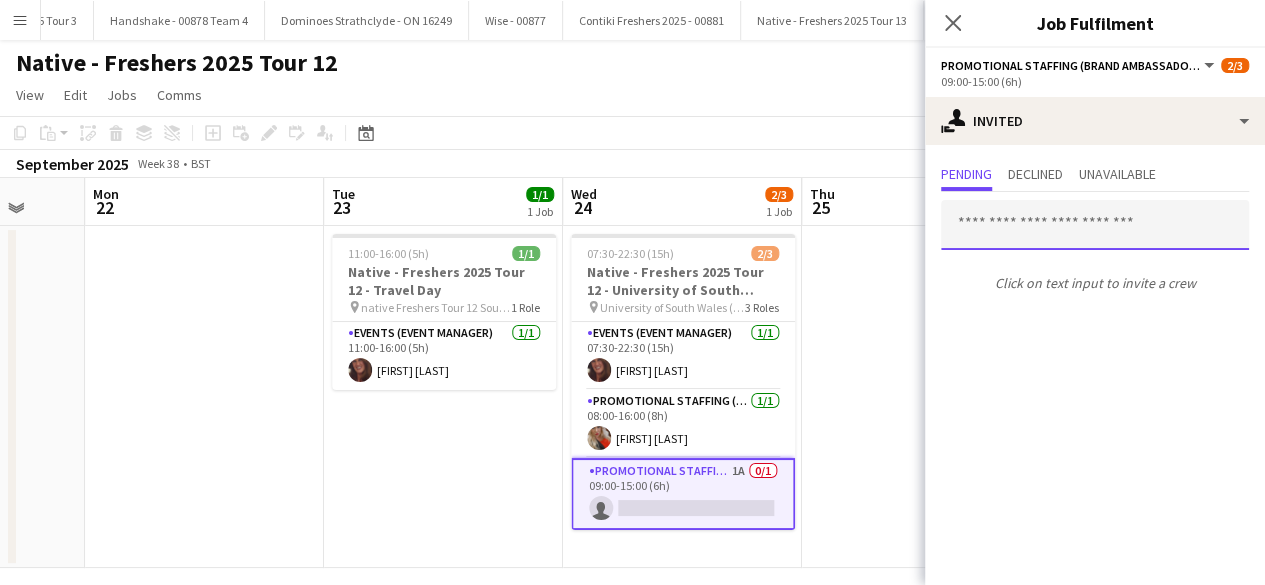 click at bounding box center (1095, 225) 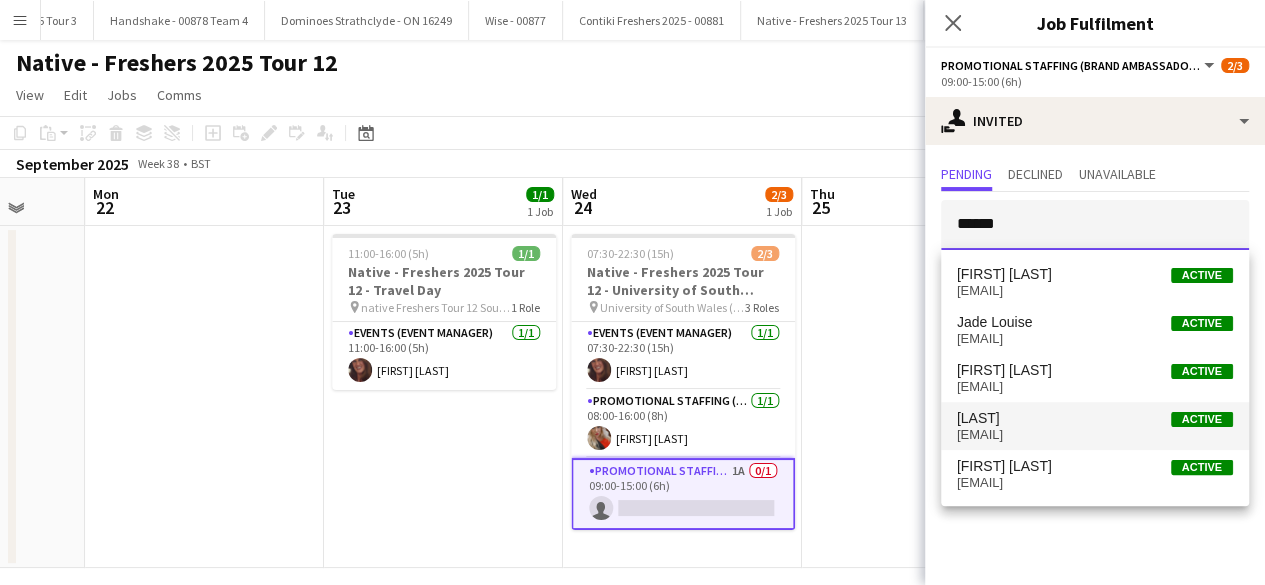type on "******" 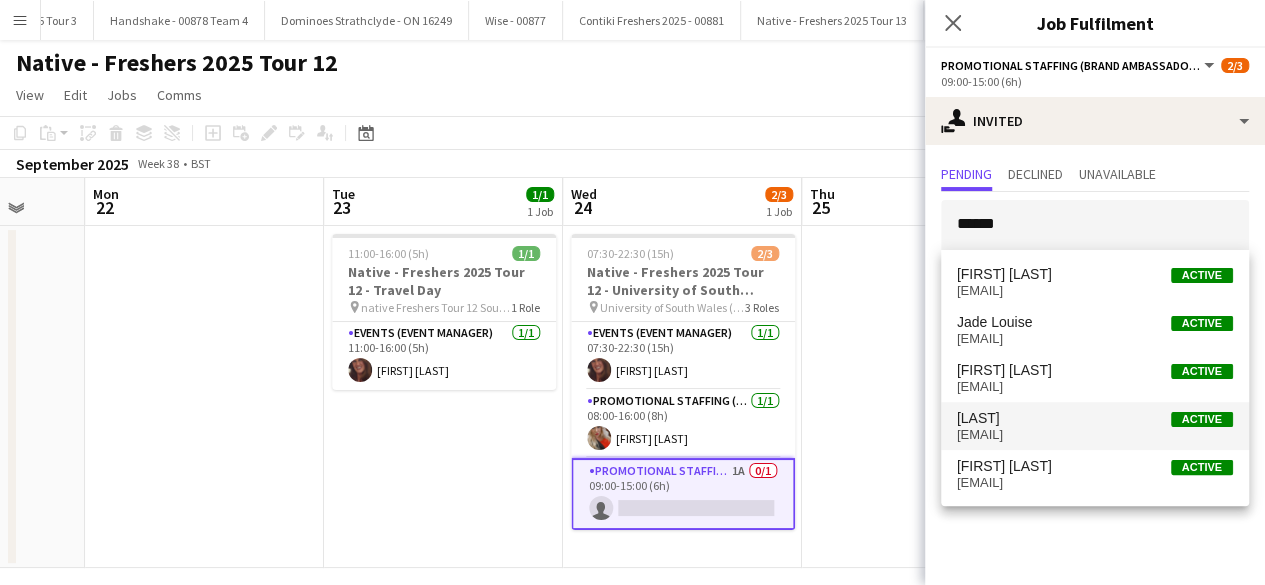 click on "louise poolman" at bounding box center (978, 418) 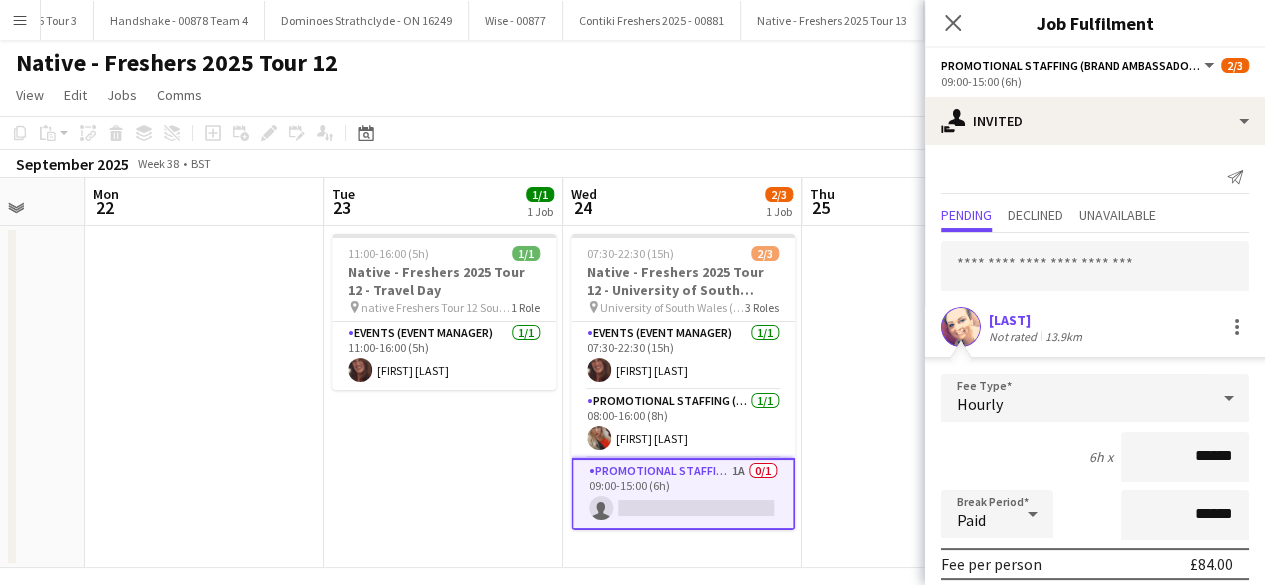 scroll, scrollTop: 234, scrollLeft: 0, axis: vertical 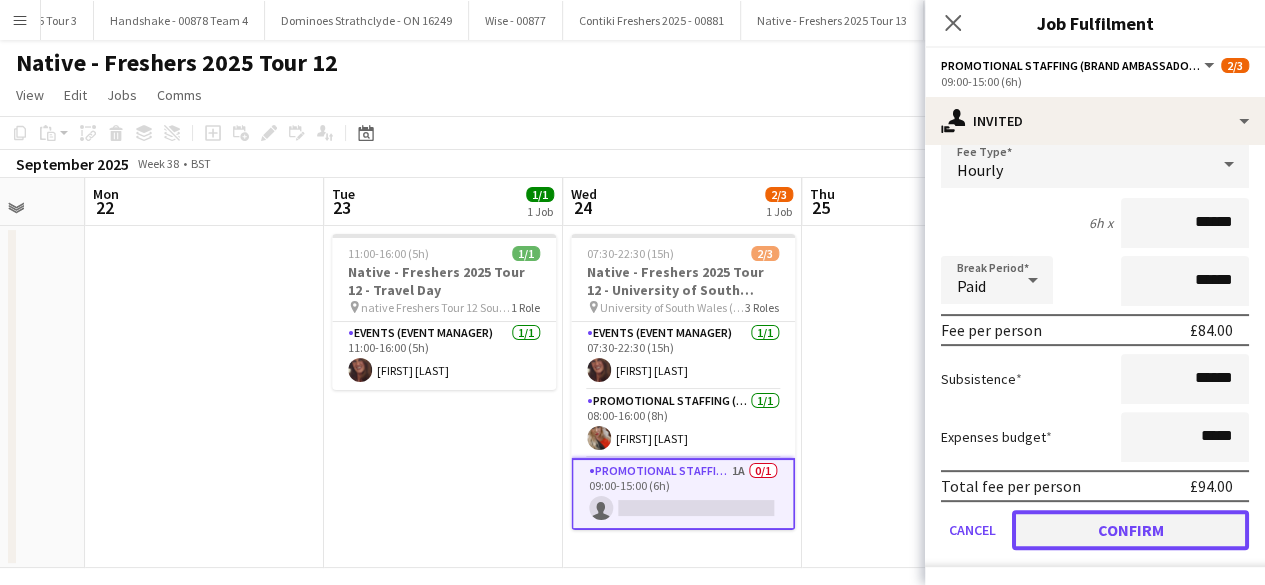 click on "Confirm" 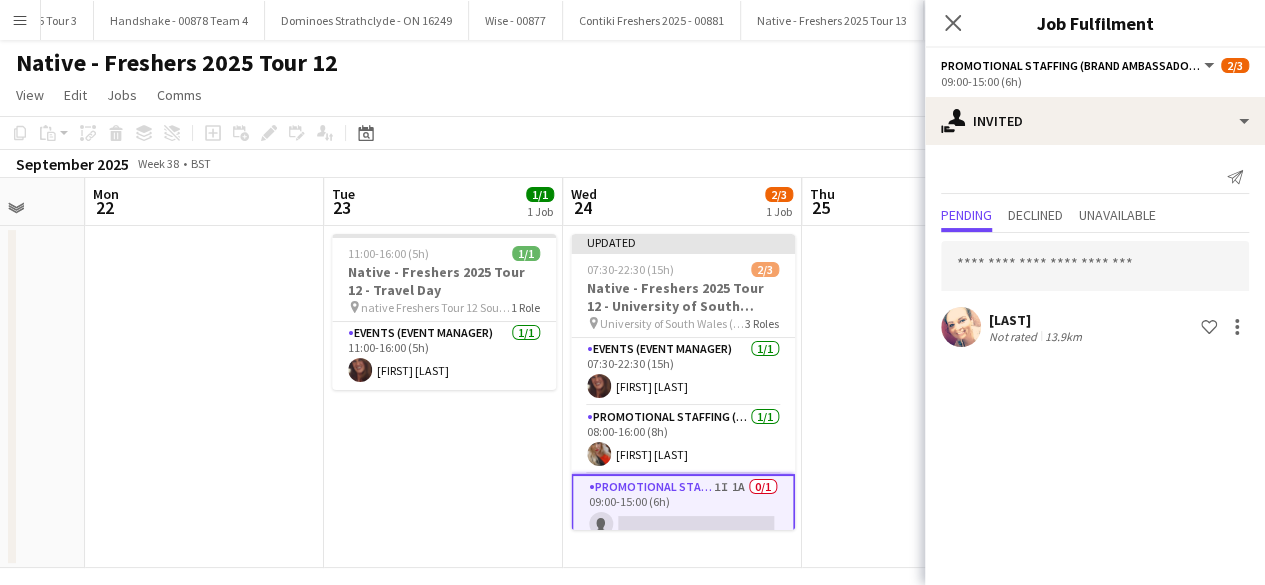scroll, scrollTop: 0, scrollLeft: 0, axis: both 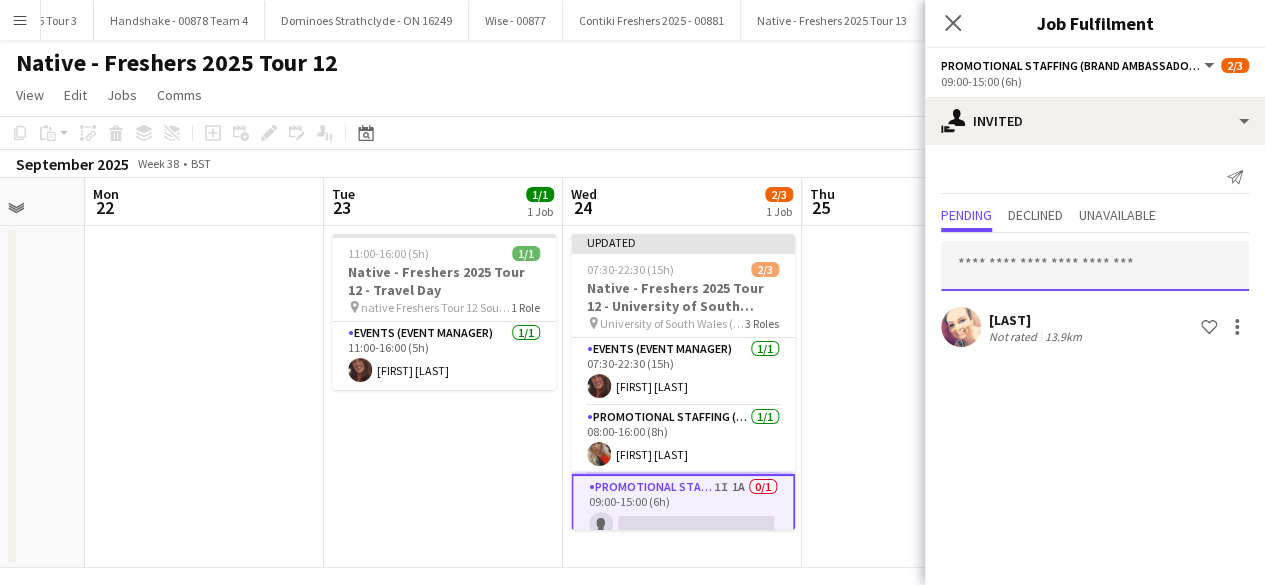 click at bounding box center (1095, 266) 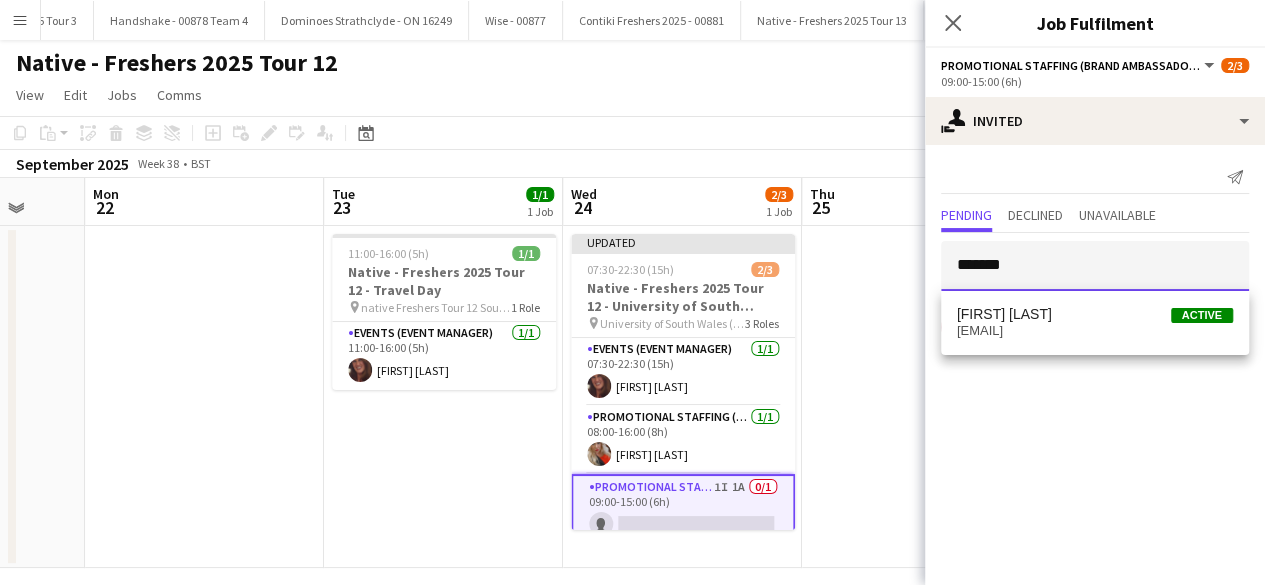 type on "*******" 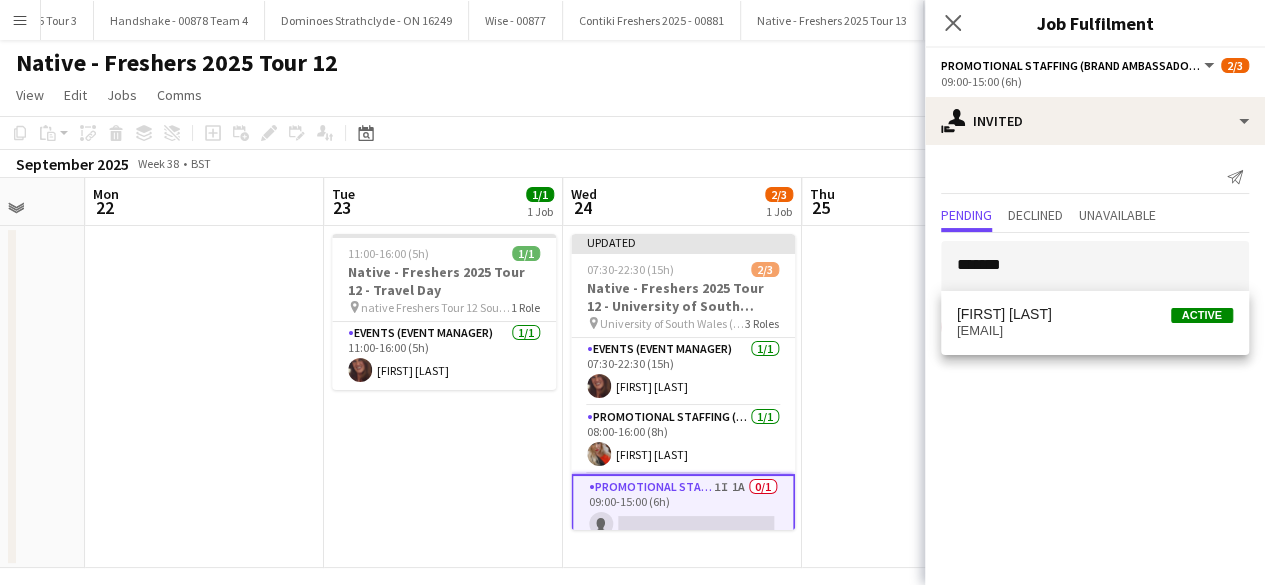 click on "Sarah McHarg  Active" at bounding box center [1095, 314] 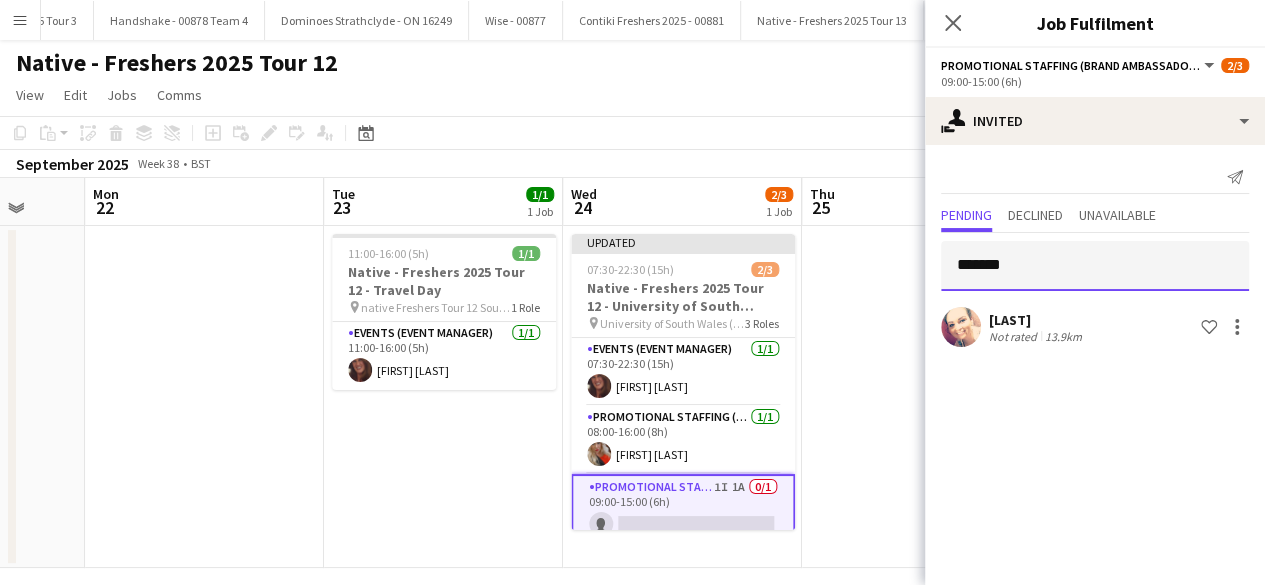 type 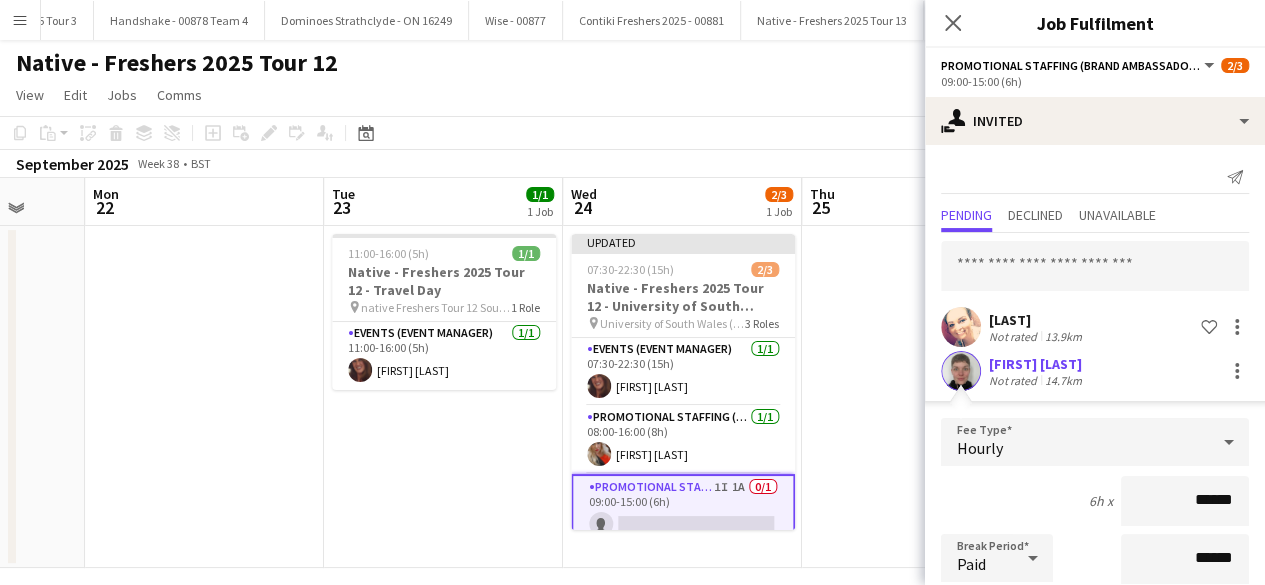 scroll, scrollTop: 278, scrollLeft: 0, axis: vertical 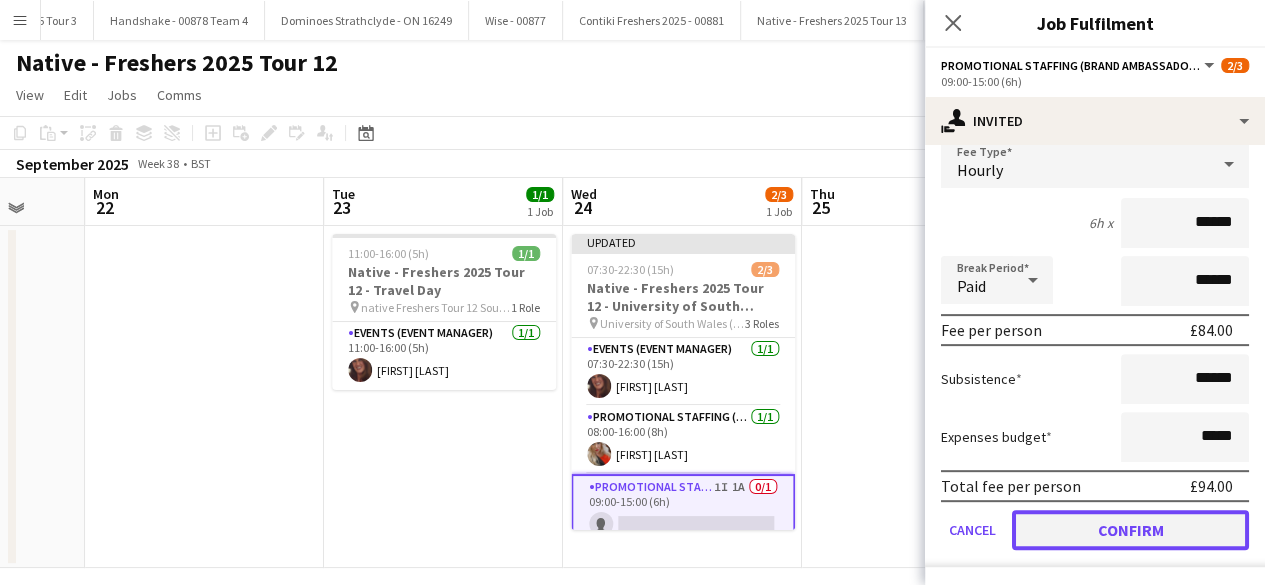 click on "Confirm" 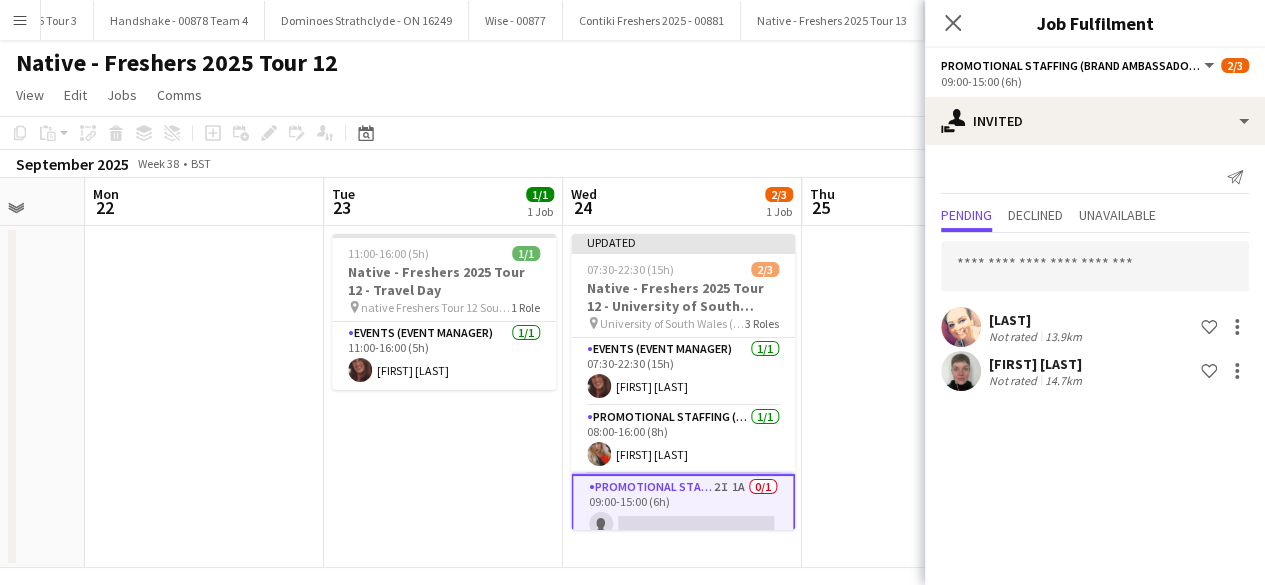 scroll, scrollTop: 0, scrollLeft: 0, axis: both 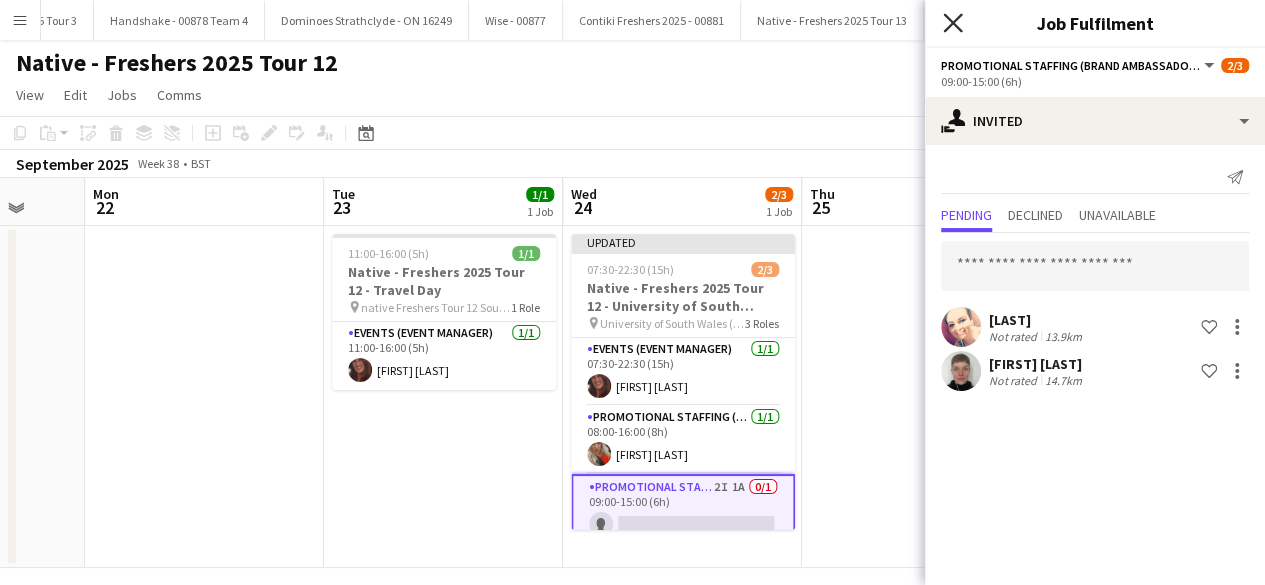 click on "Close pop-in" 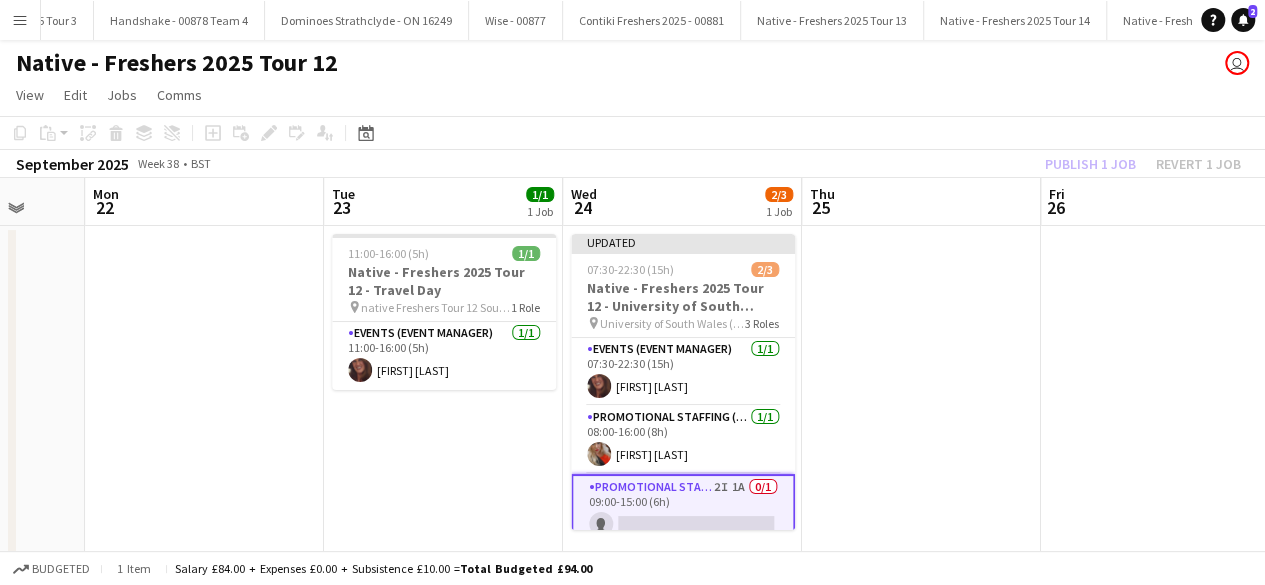 click at bounding box center (921, 397) 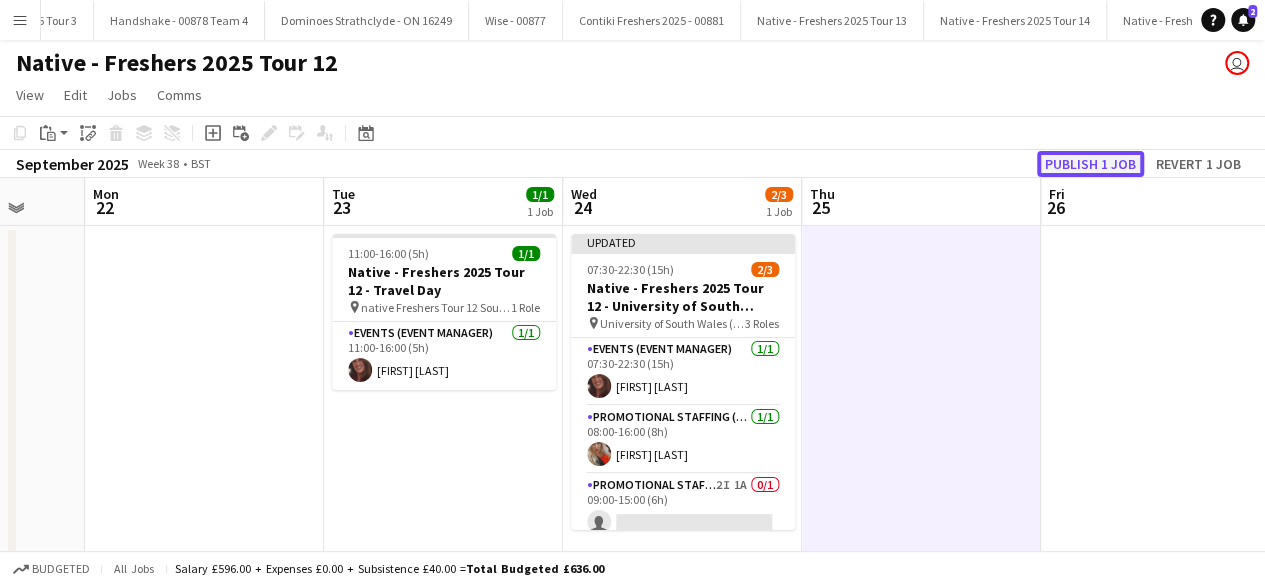 click on "Publish 1 job" 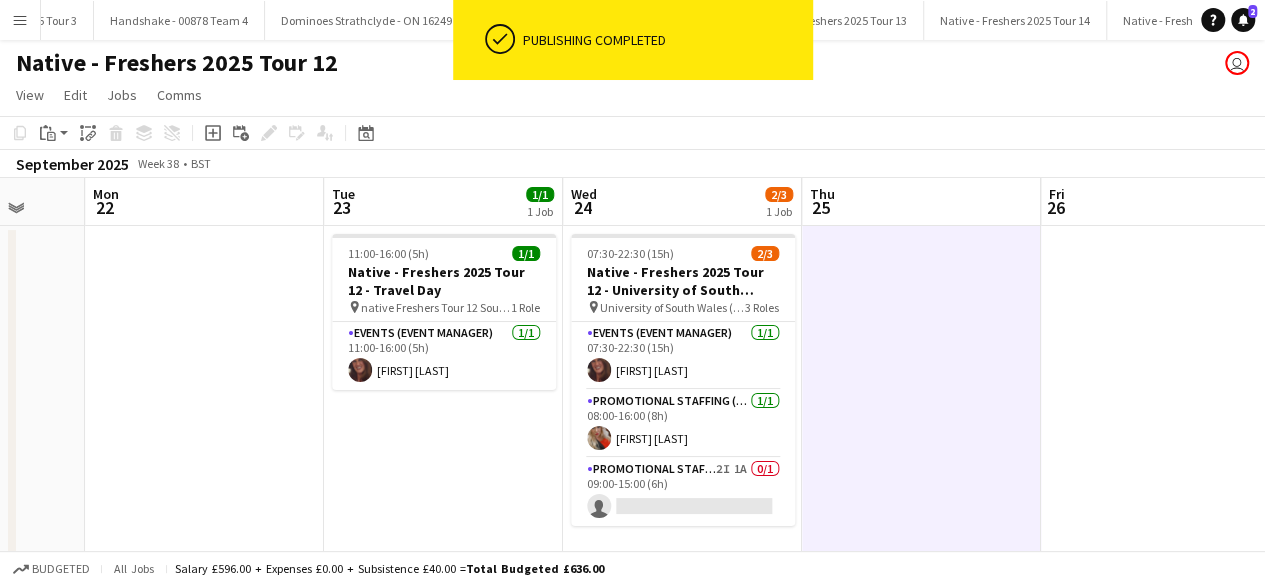 scroll, scrollTop: 16, scrollLeft: 0, axis: vertical 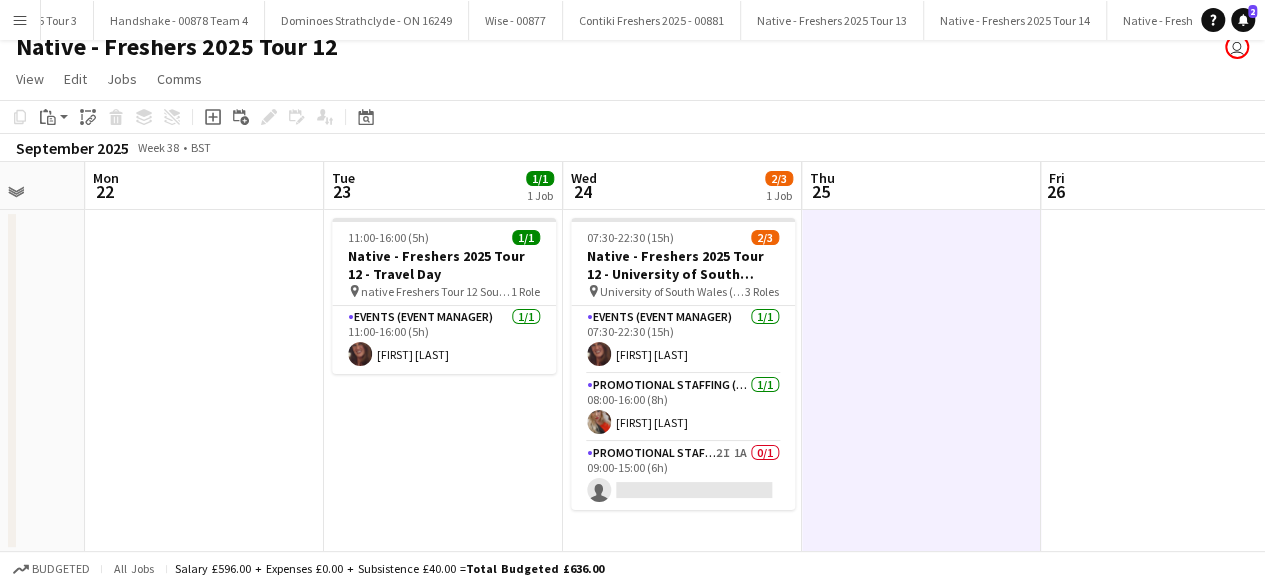 click on "Menu" at bounding box center [20, 20] 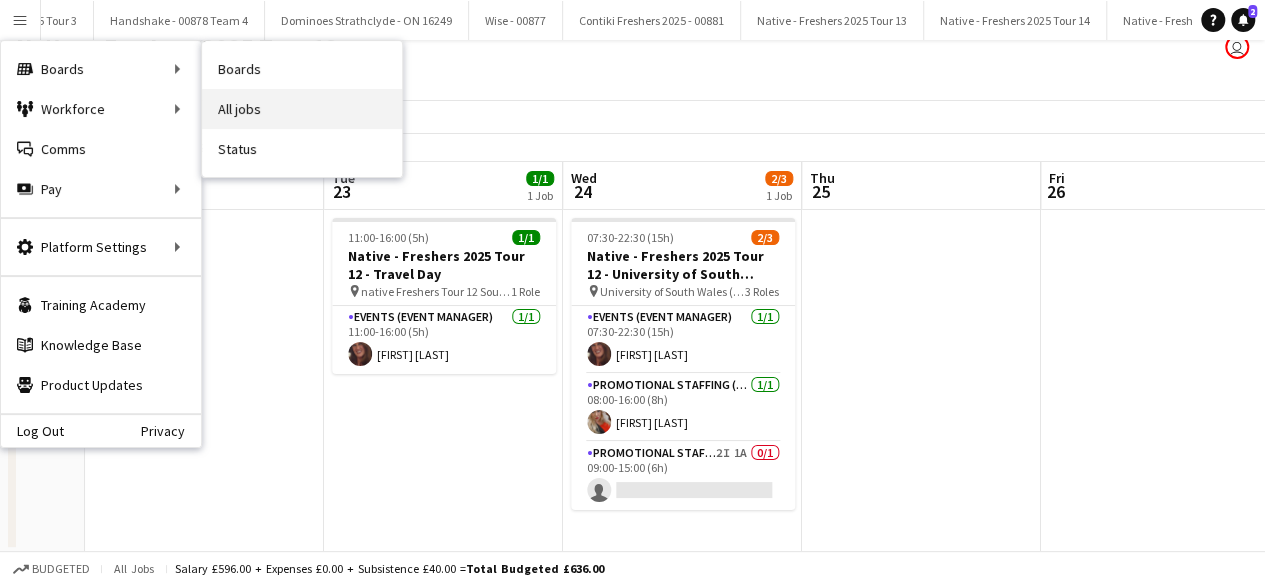 click on "All jobs" at bounding box center [302, 109] 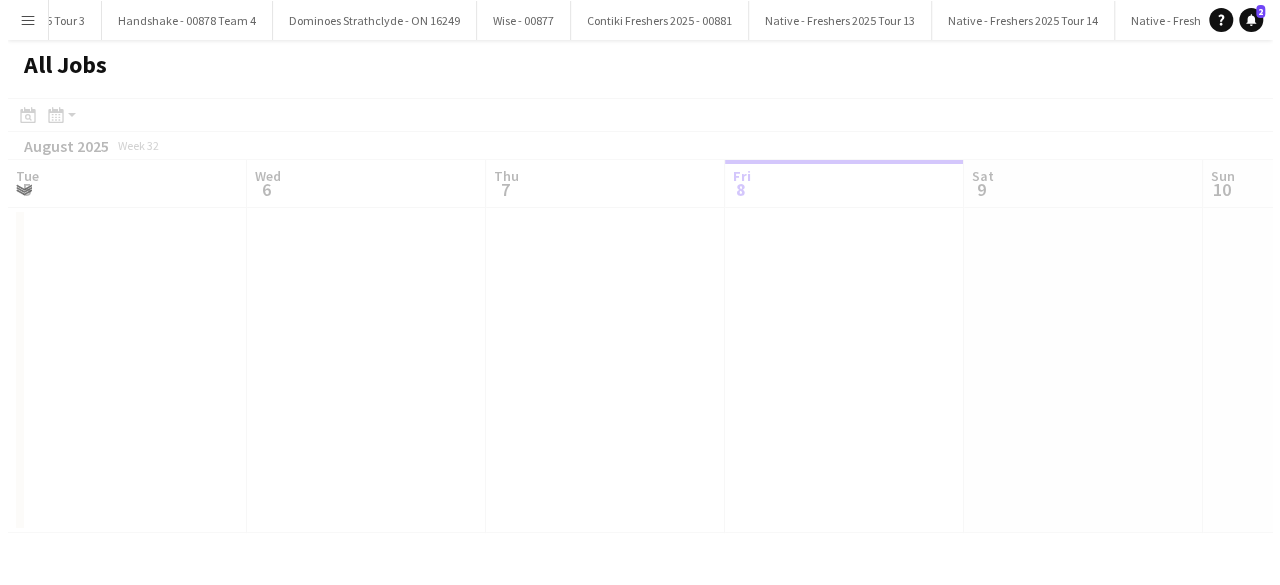 scroll, scrollTop: 0, scrollLeft: 0, axis: both 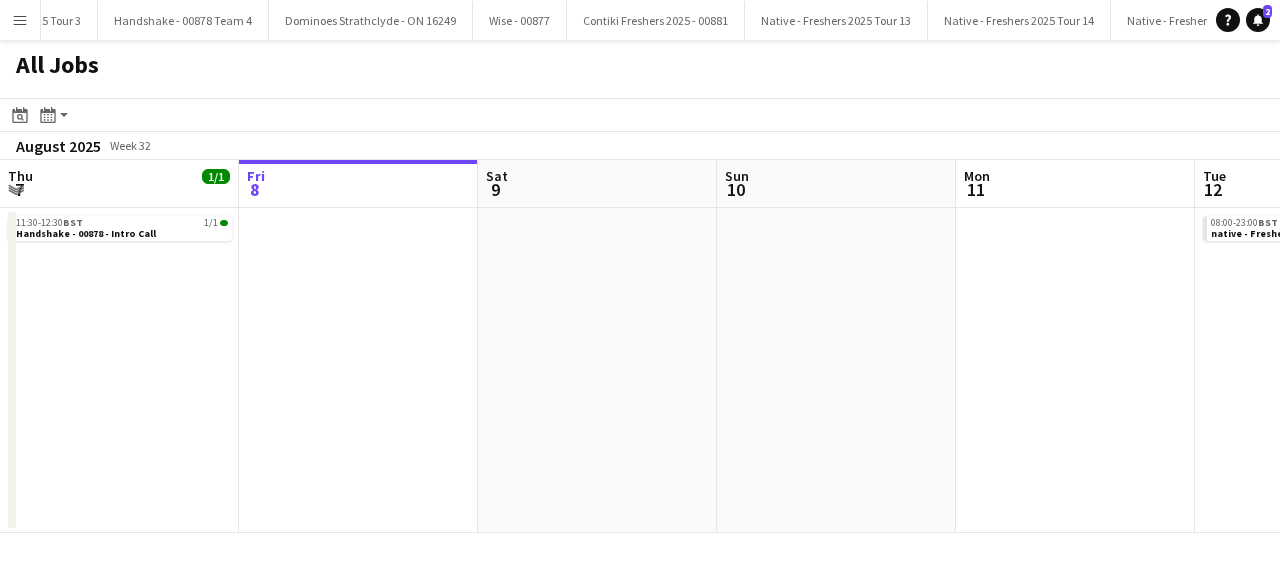 click at bounding box center (1075, 370) 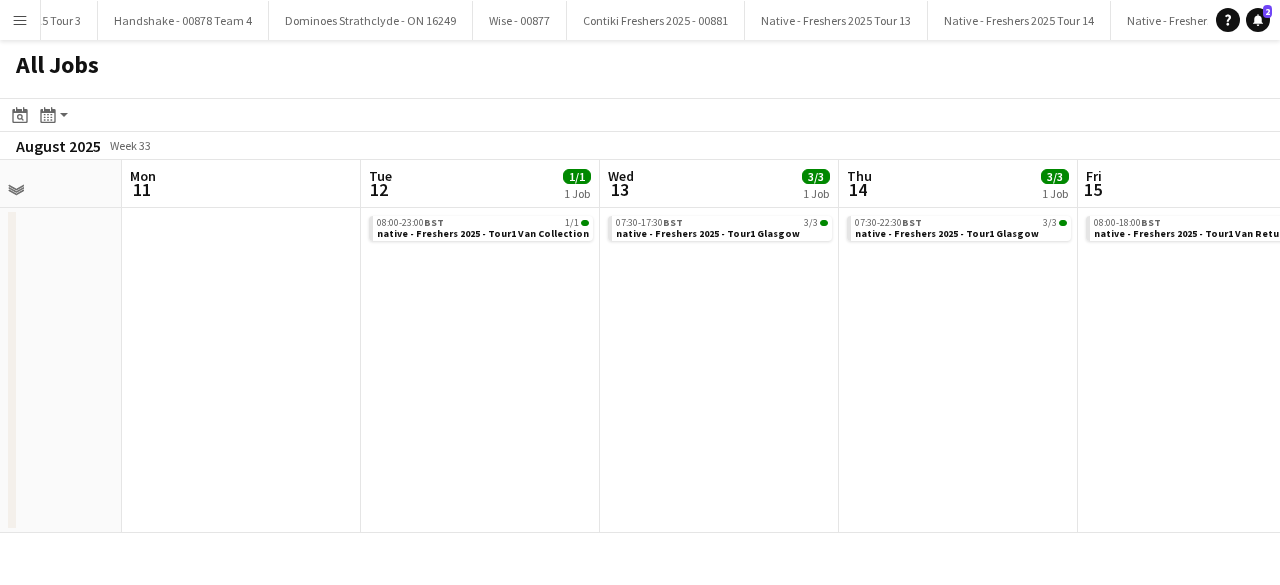scroll, scrollTop: 0, scrollLeft: 593, axis: horizontal 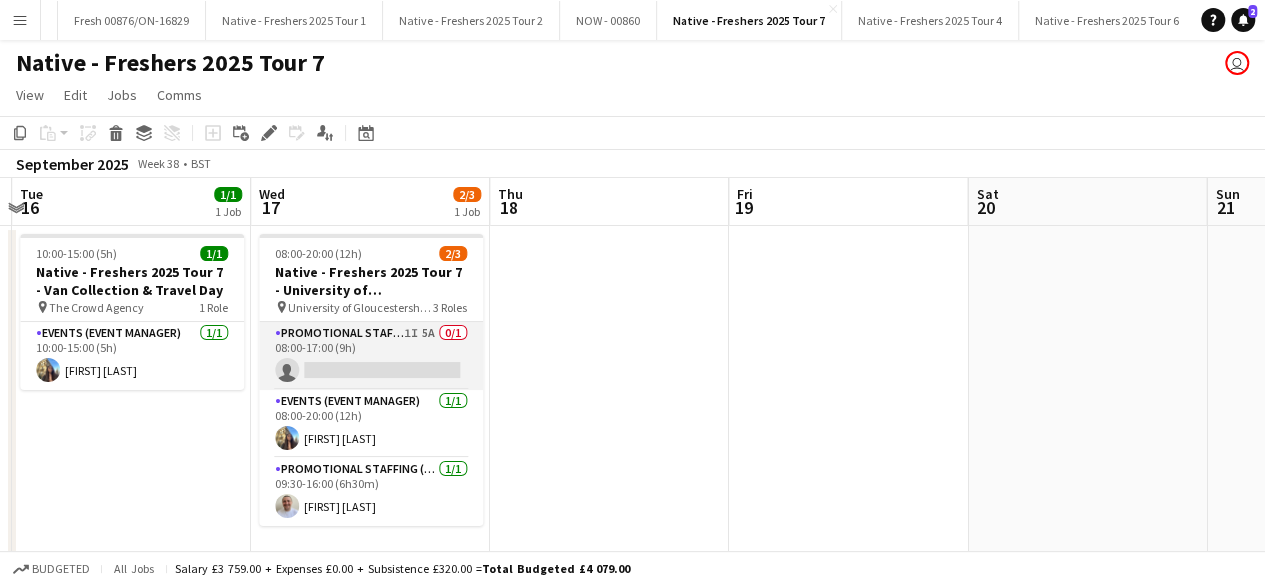 click on "Promotional Staffing (Brand Ambassadors)   1I   5A   0/1   08:00-17:00 (9h)
single-neutral-actions" at bounding box center [371, 356] 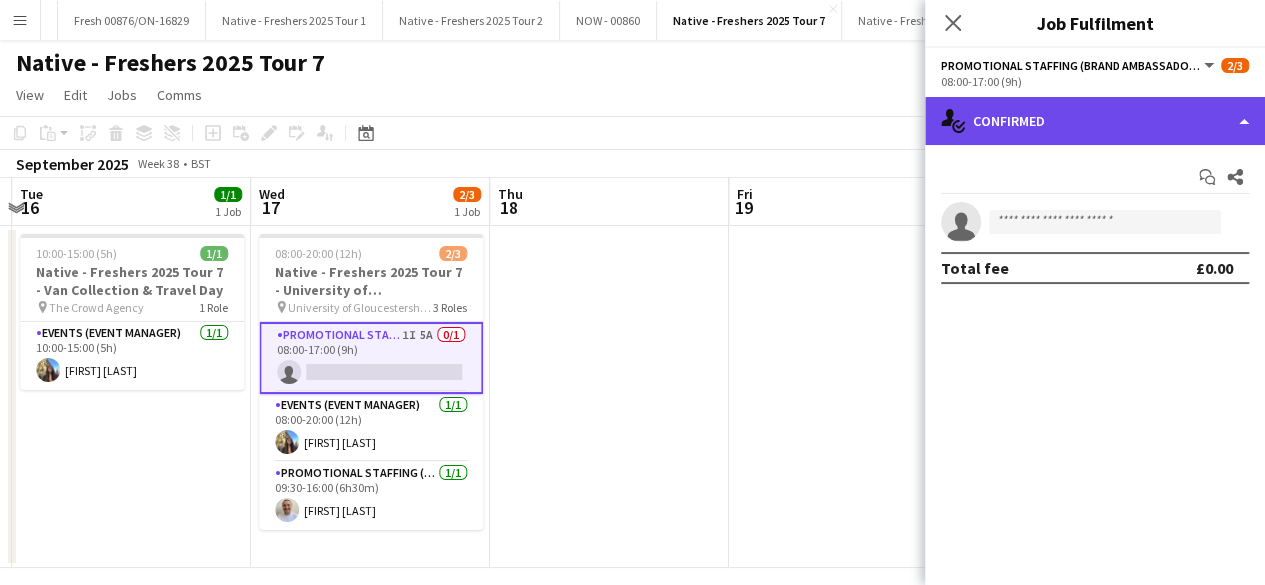 click on "single-neutral-actions-check-2
Confirmed" 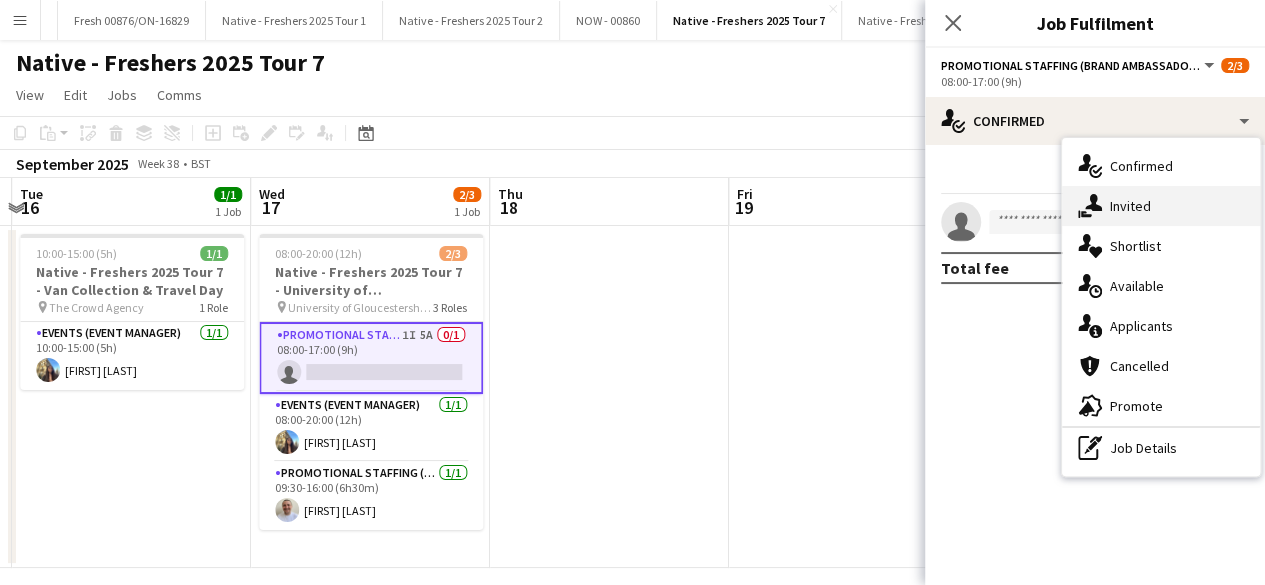 click on "single-neutral-actions-share-1
Invited" at bounding box center [1161, 206] 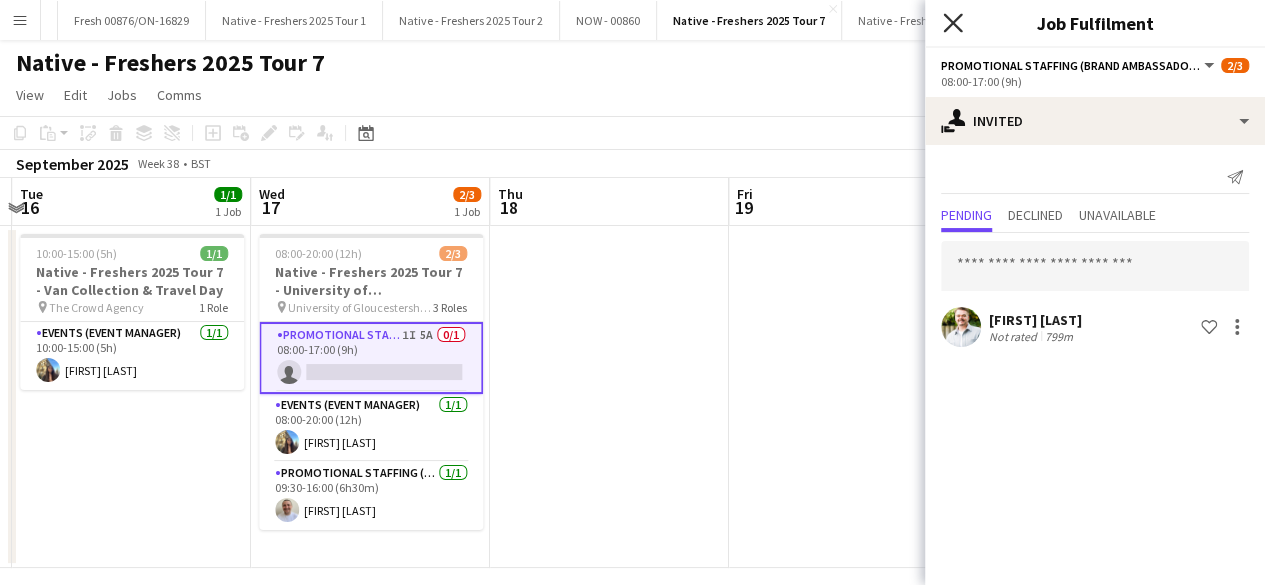 click 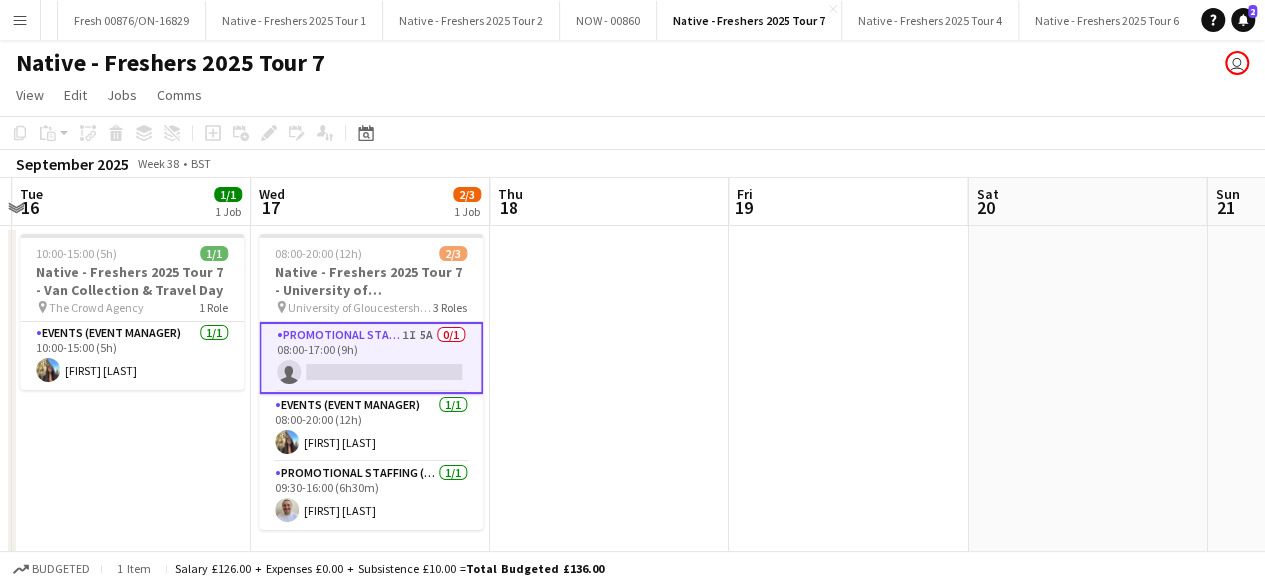 click on "Menu" at bounding box center (20, 20) 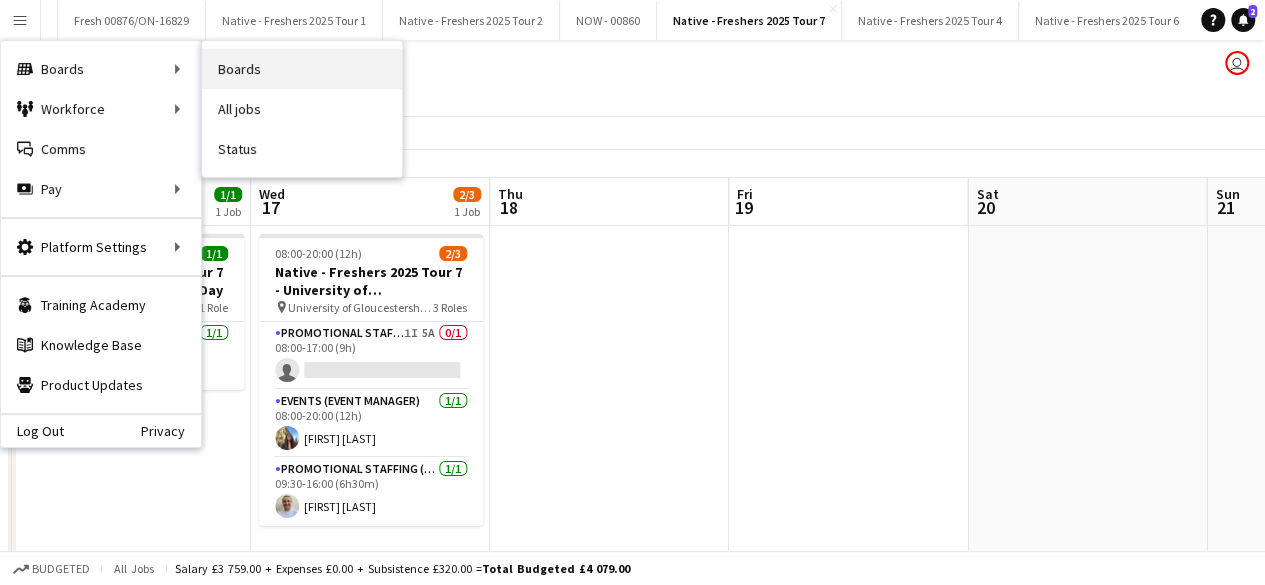 click on "Boards" at bounding box center (302, 69) 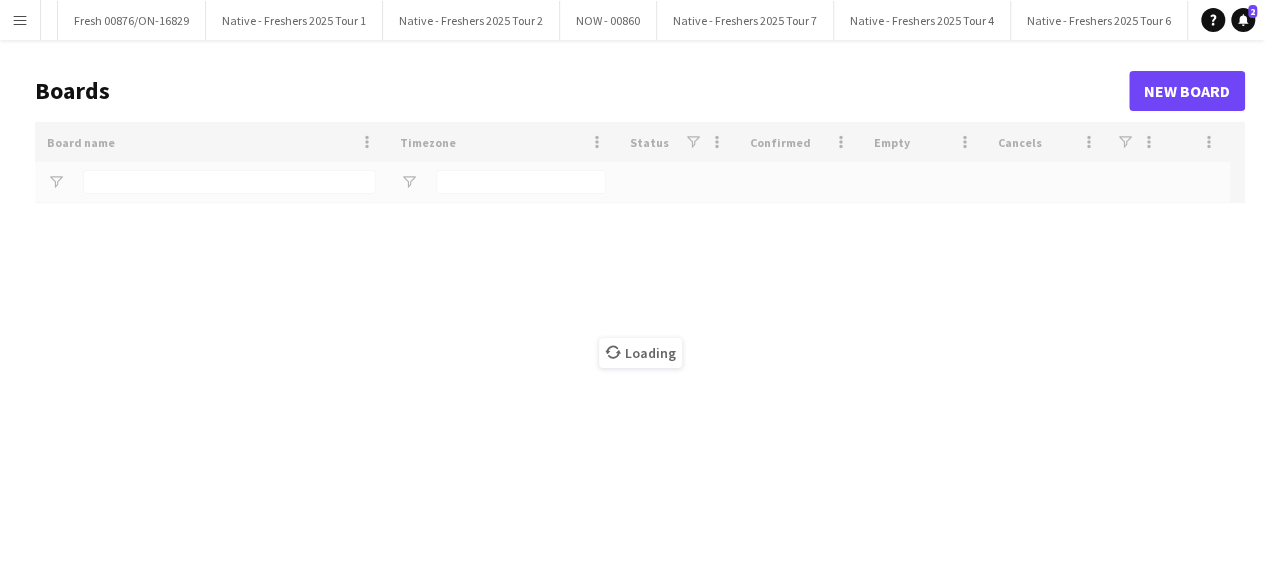 type on "**********" 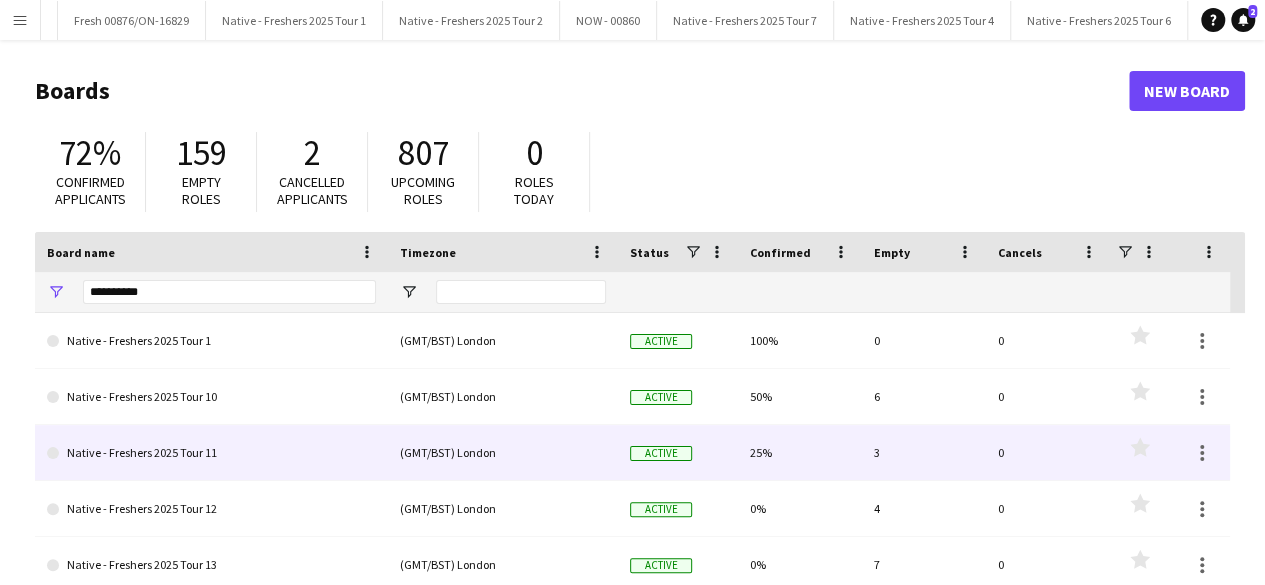 click on "Native - Freshers 2025 Tour 11" 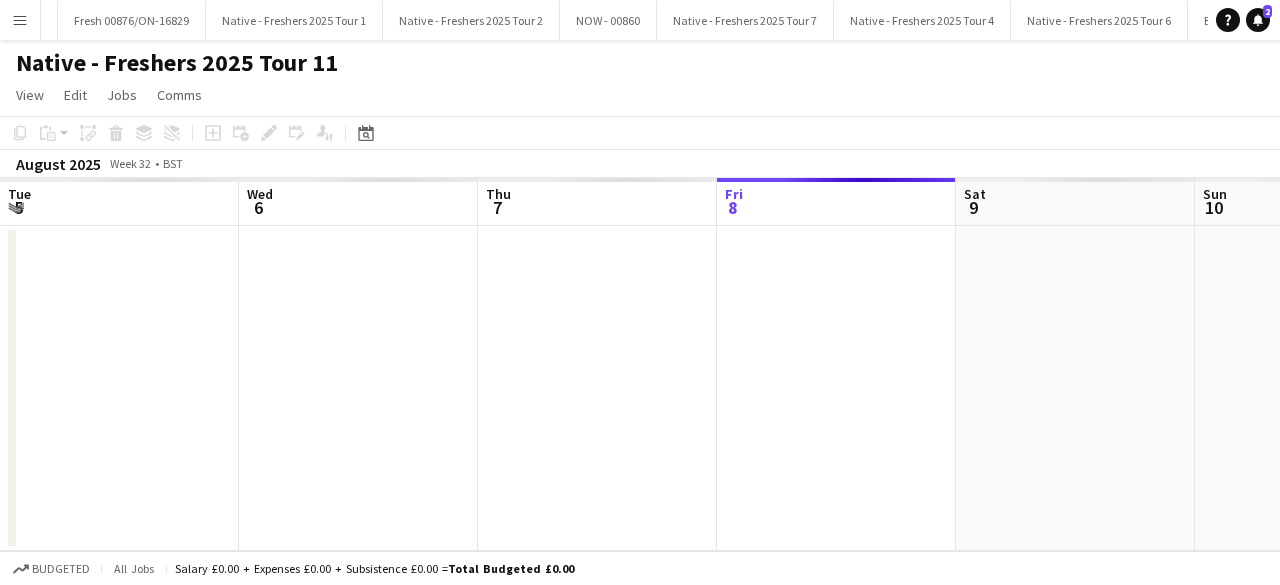 scroll, scrollTop: 0, scrollLeft: 478, axis: horizontal 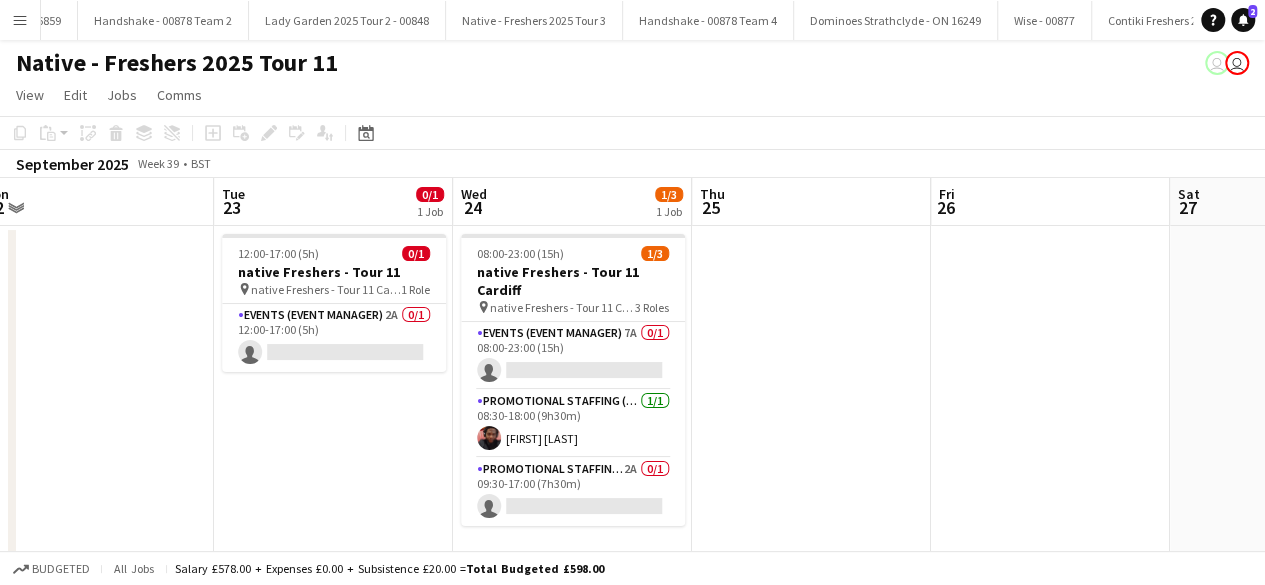 click on "Add" at bounding box center [1473, 20] 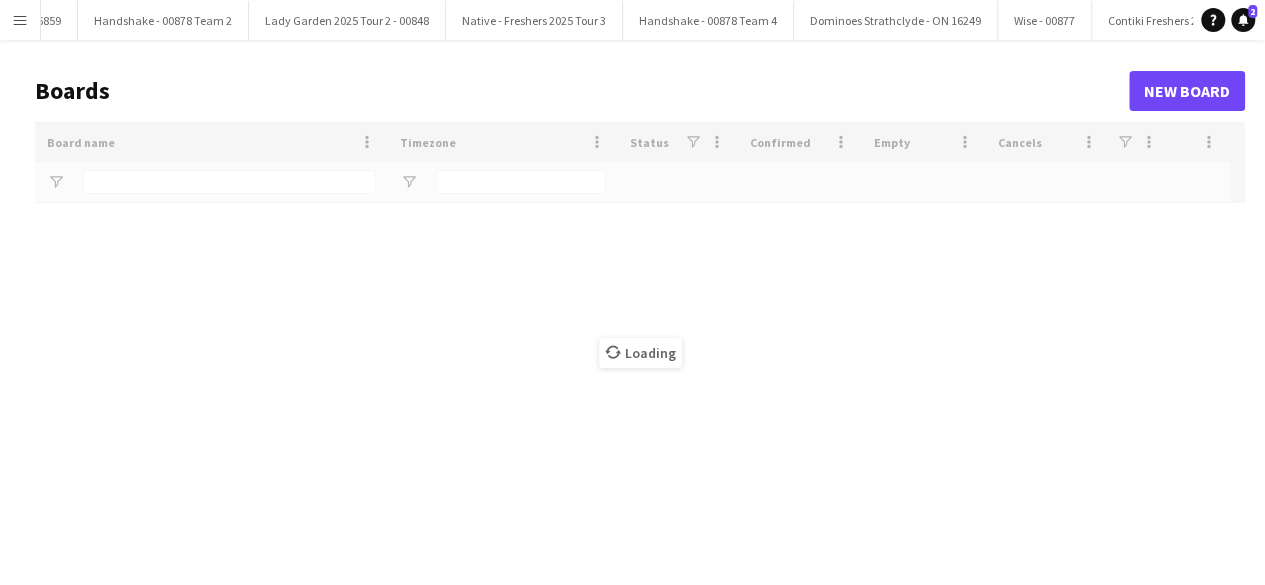 scroll, scrollTop: 0, scrollLeft: 29670, axis: horizontal 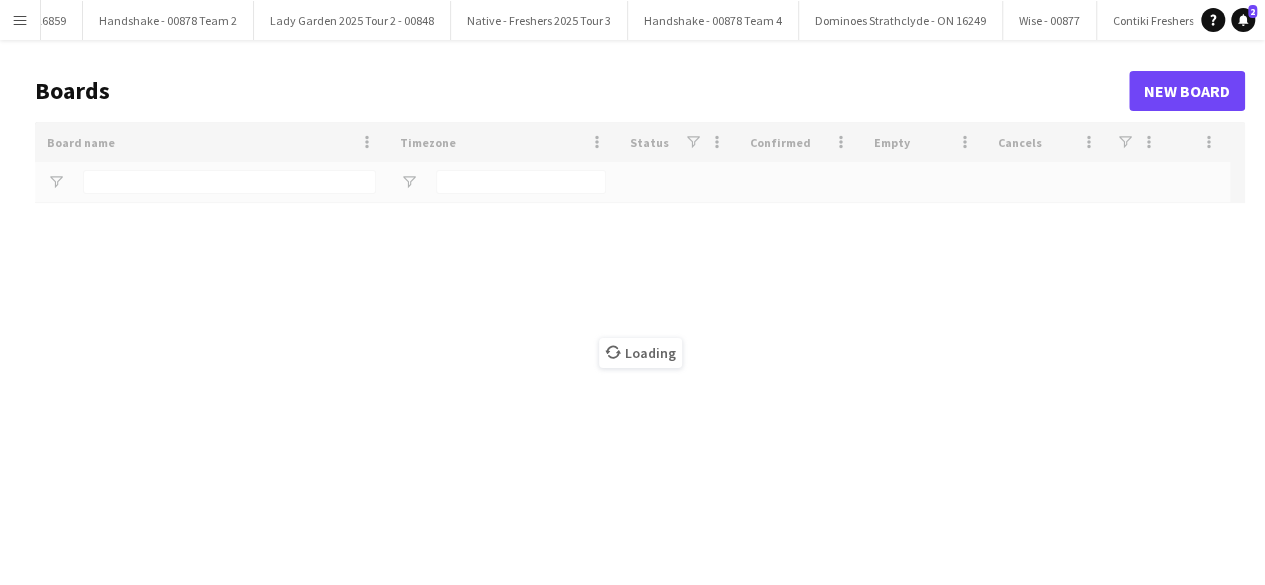 type on "**********" 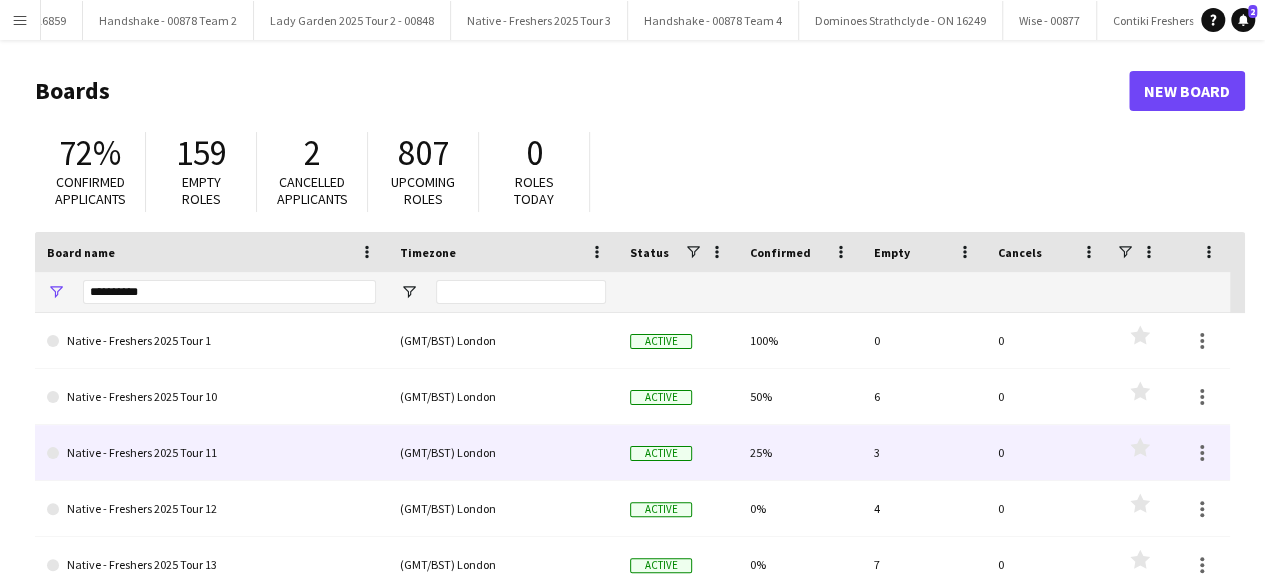 scroll, scrollTop: 49, scrollLeft: 0, axis: vertical 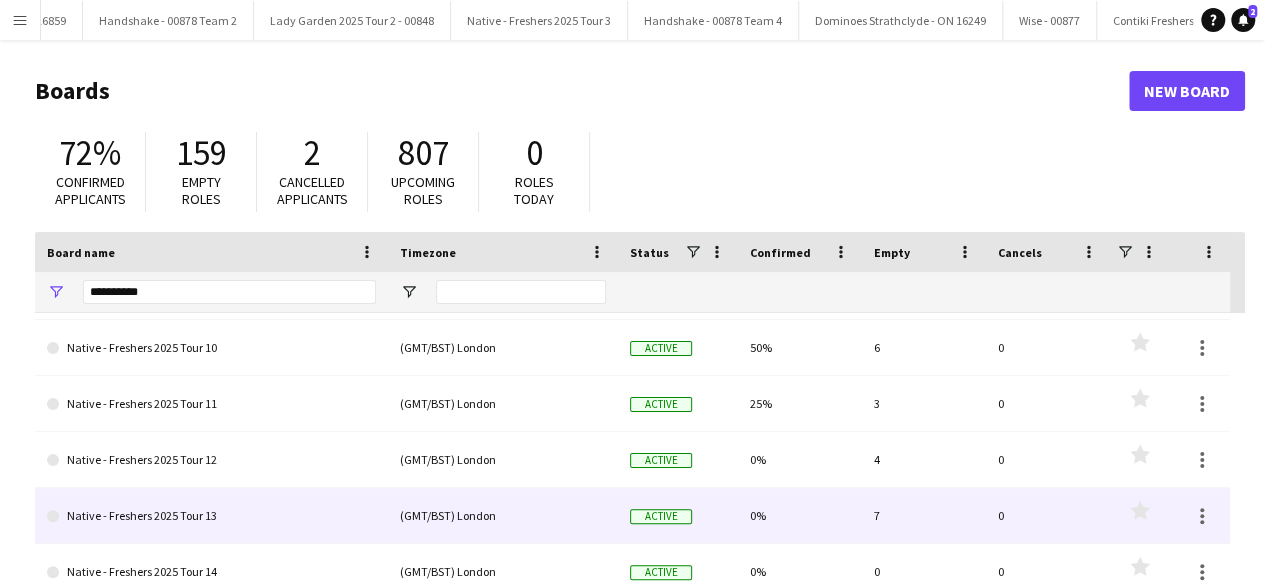 click on "Native - Freshers 2025 Tour 13" 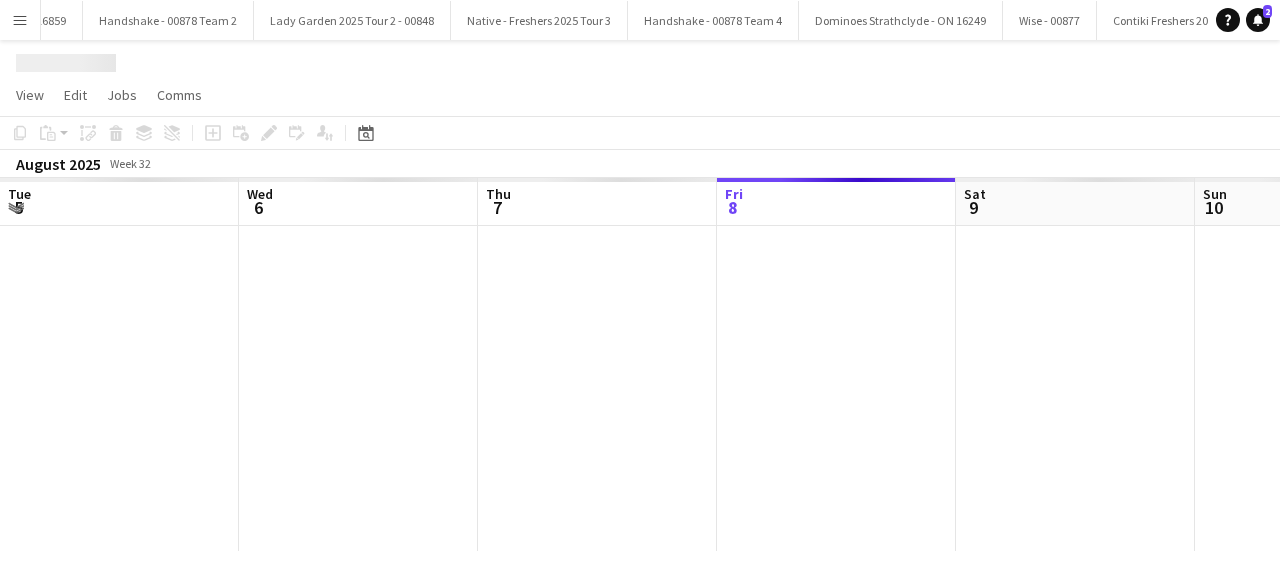scroll, scrollTop: 0, scrollLeft: 29841, axis: horizontal 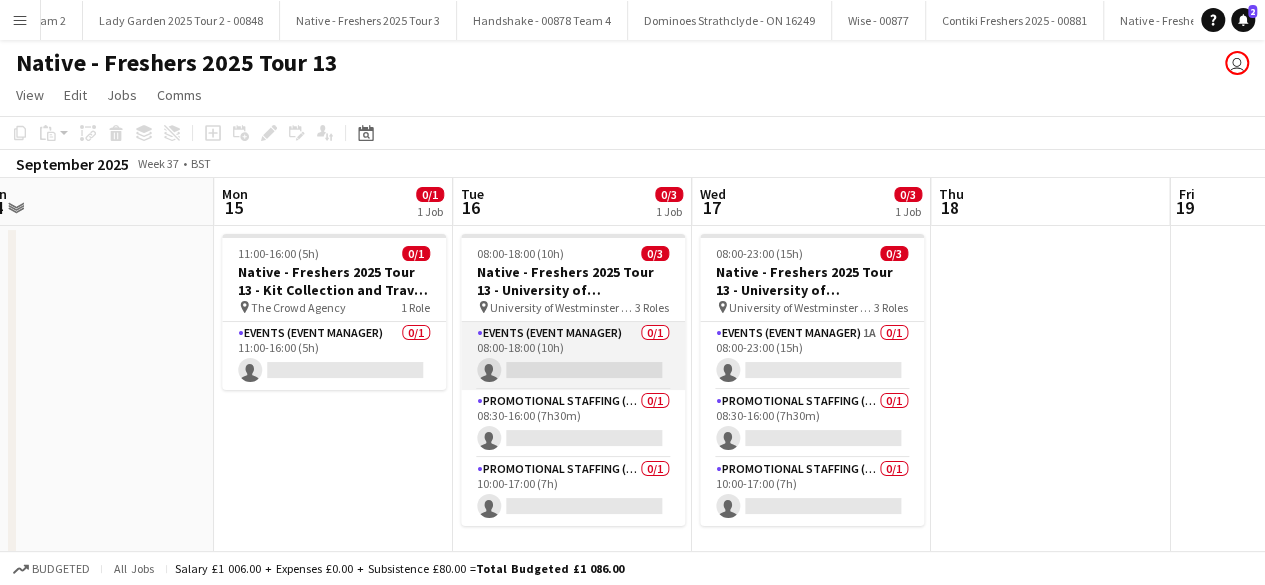 click on "Events (Event Manager)   0/1   08:00-18:00 (10h)
single-neutral-actions" at bounding box center [573, 356] 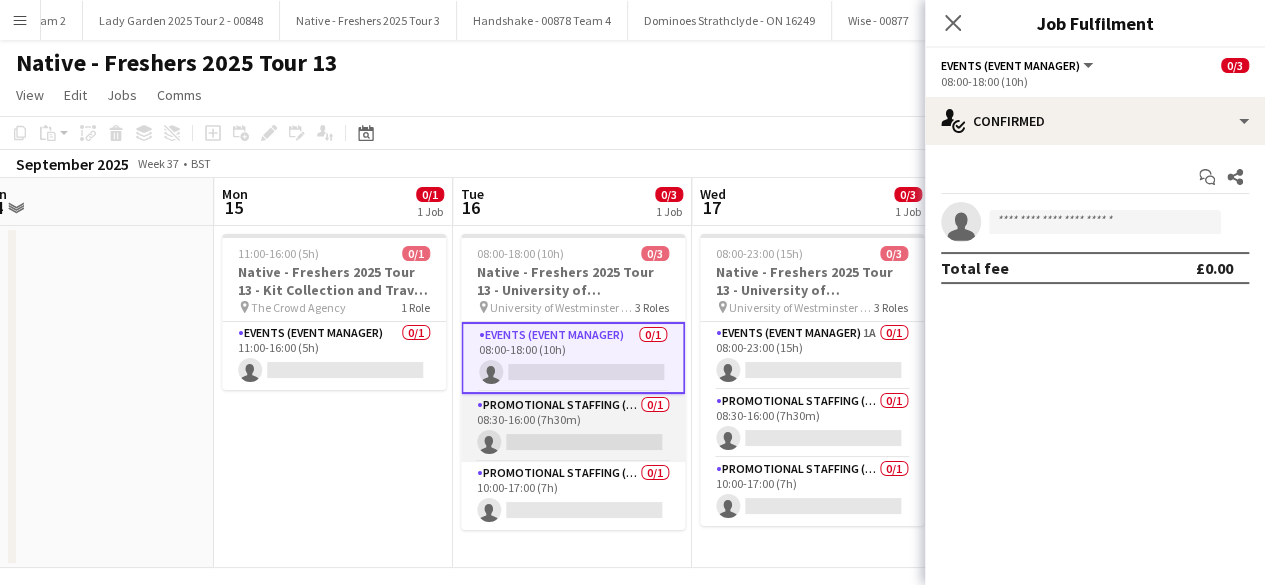 click on "Promotional Staffing (Brand Ambassadors)   0/1   08:30-16:00 (7h30m)
single-neutral-actions" at bounding box center [573, 428] 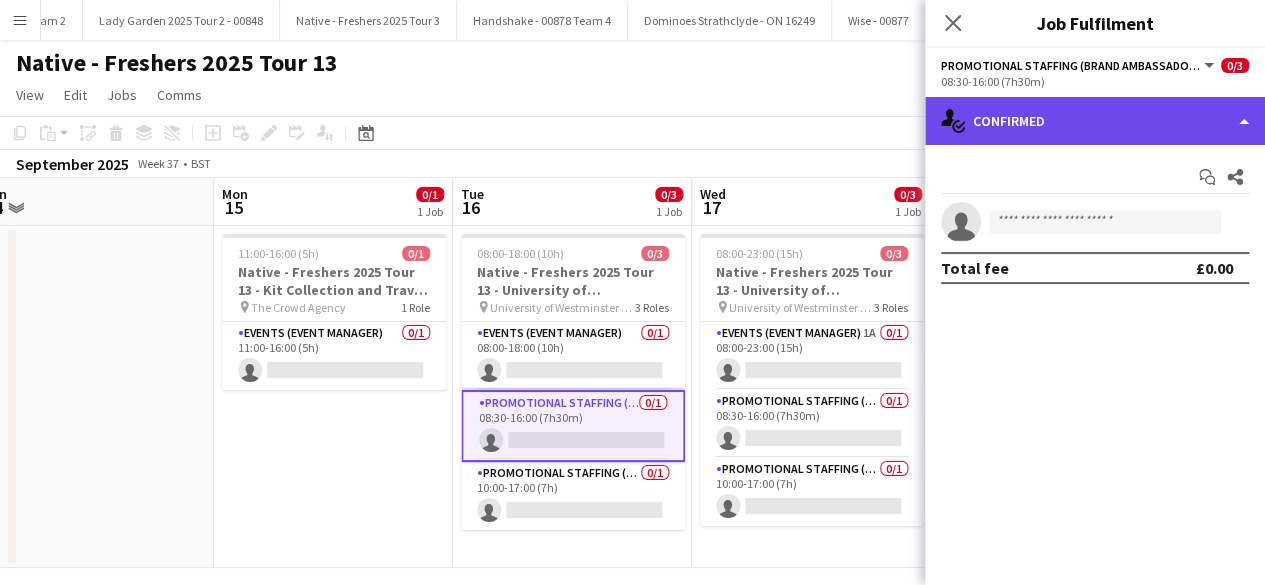 click on "single-neutral-actions-check-2
Confirmed" 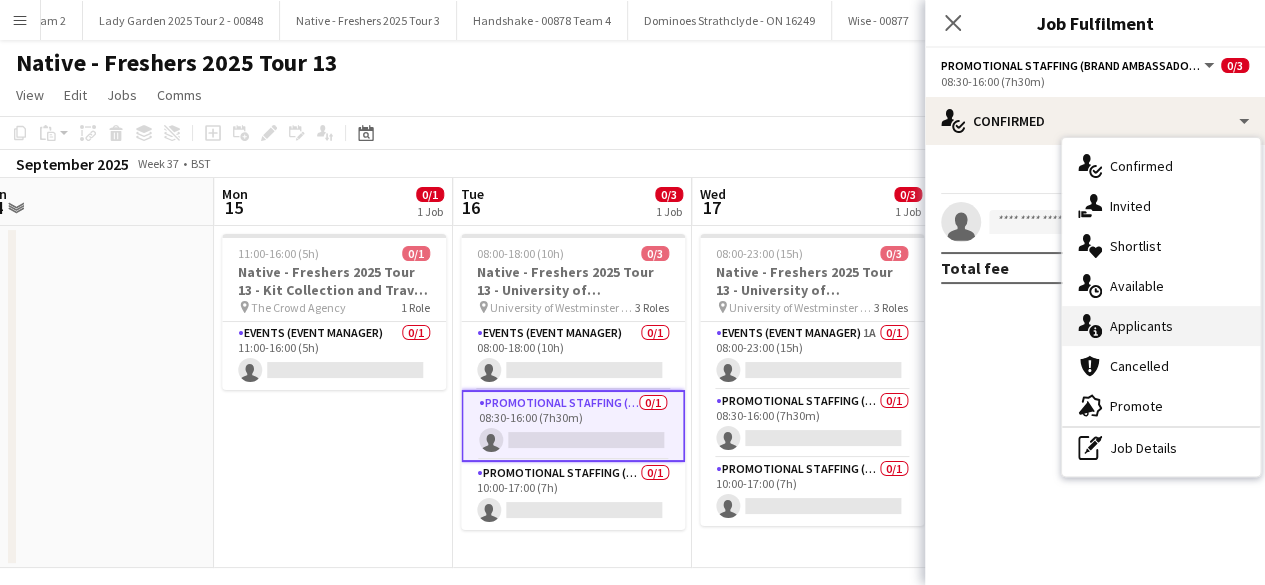 click on "single-neutral-actions-information
Applicants" at bounding box center (1161, 326) 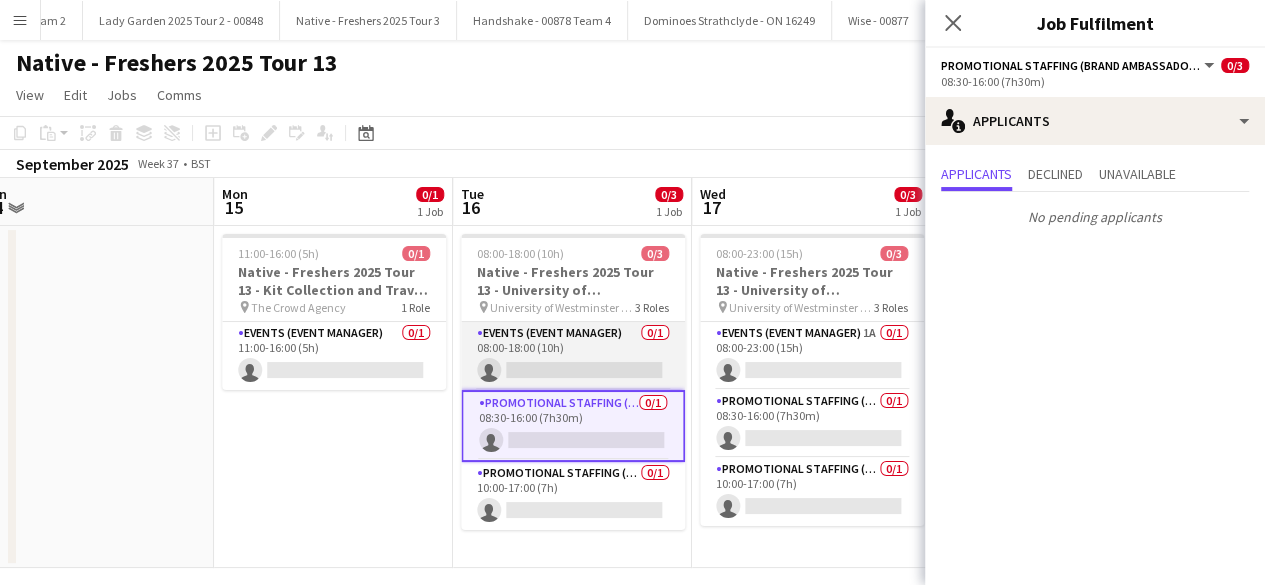 click on "Events (Event Manager)   0/1   08:00-18:00 (10h)
single-neutral-actions" at bounding box center (573, 356) 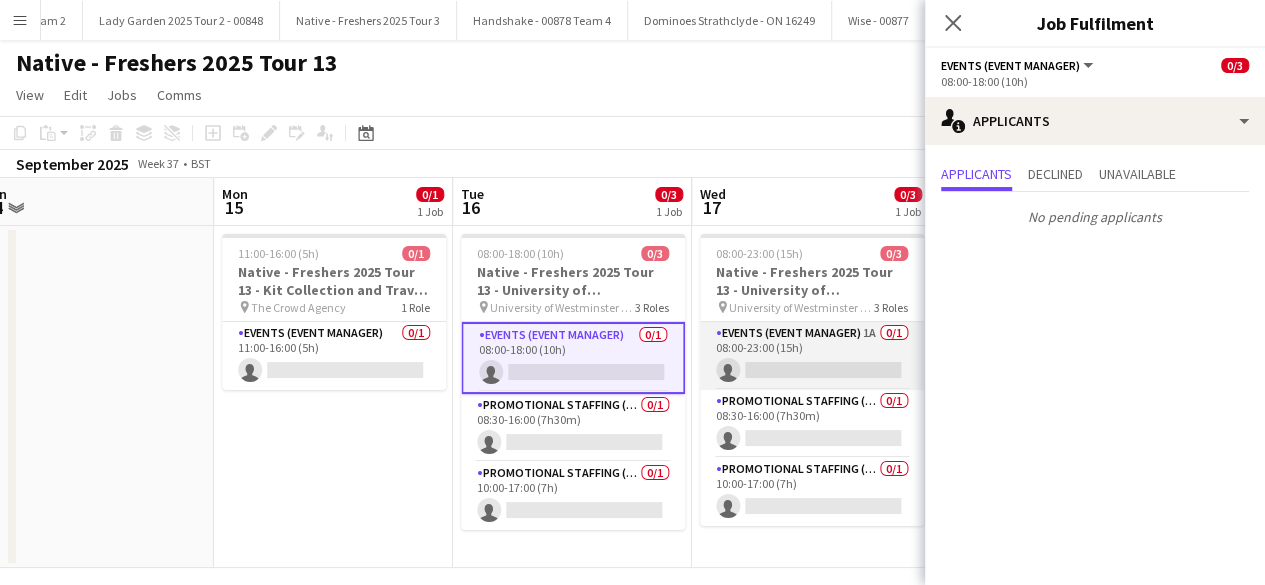 click on "Events (Event Manager)   1A   0/1   08:00-23:00 (15h)
single-neutral-actions" at bounding box center [812, 356] 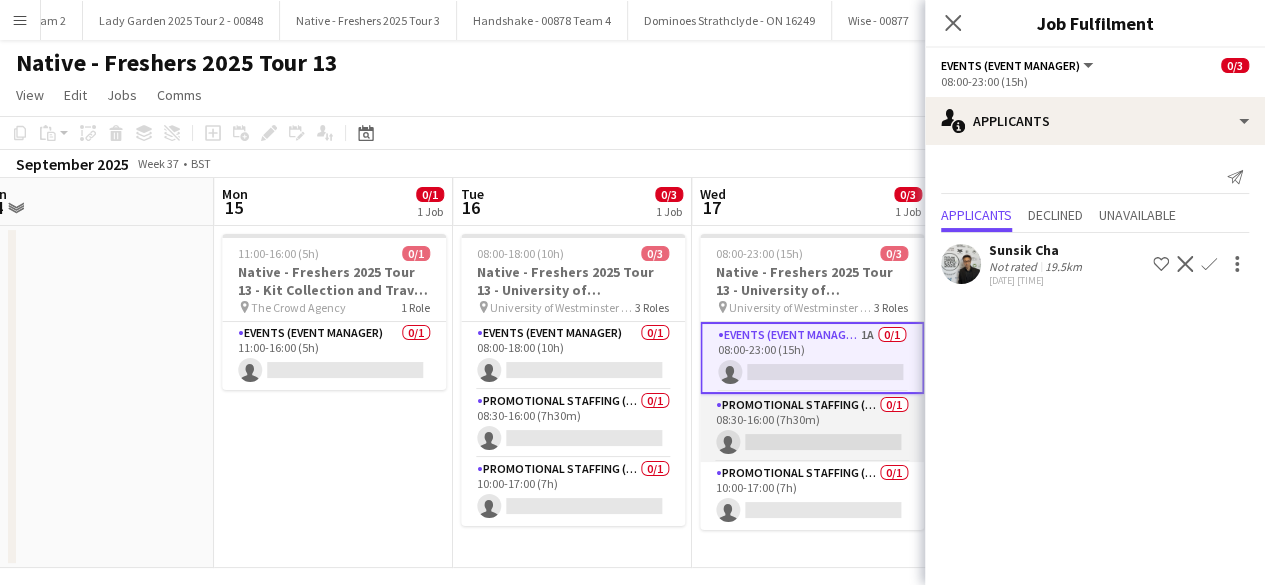 click on "Promotional Staffing (Brand Ambassadors)   0/1   08:30-16:00 (7h30m)
single-neutral-actions" at bounding box center [812, 428] 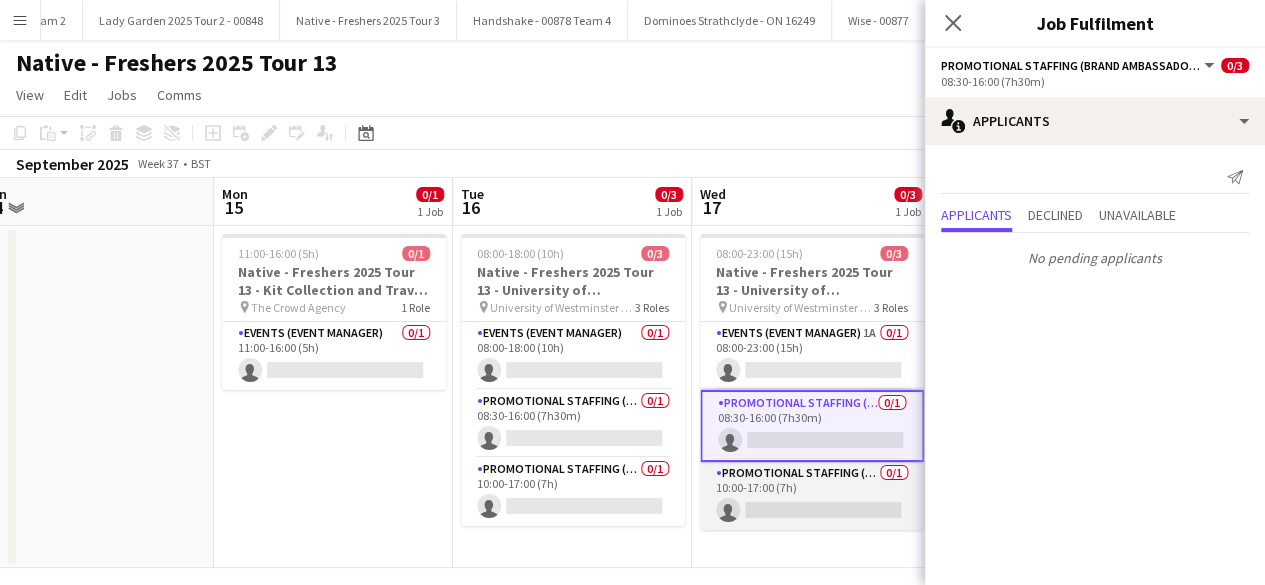 click on "Promotional Staffing (Brand Ambassadors)   0/1   10:00-17:00 (7h)
single-neutral-actions" at bounding box center (812, 496) 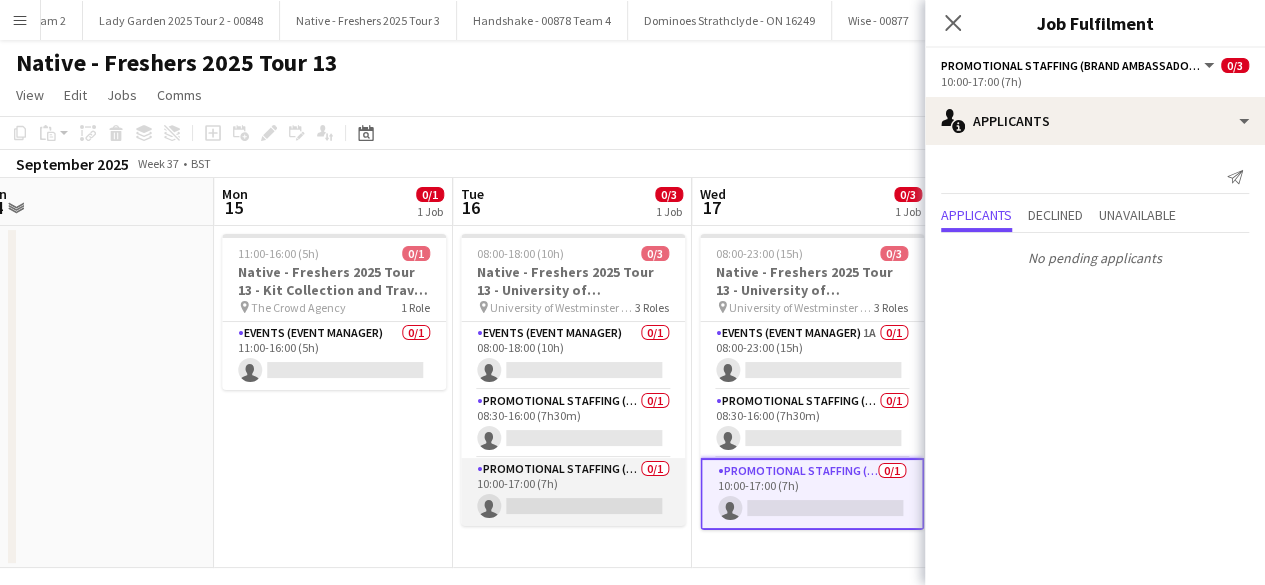 click on "Promotional Staffing (Brand Ambassadors)   0/1   10:00-17:00 (7h)
single-neutral-actions" at bounding box center (573, 492) 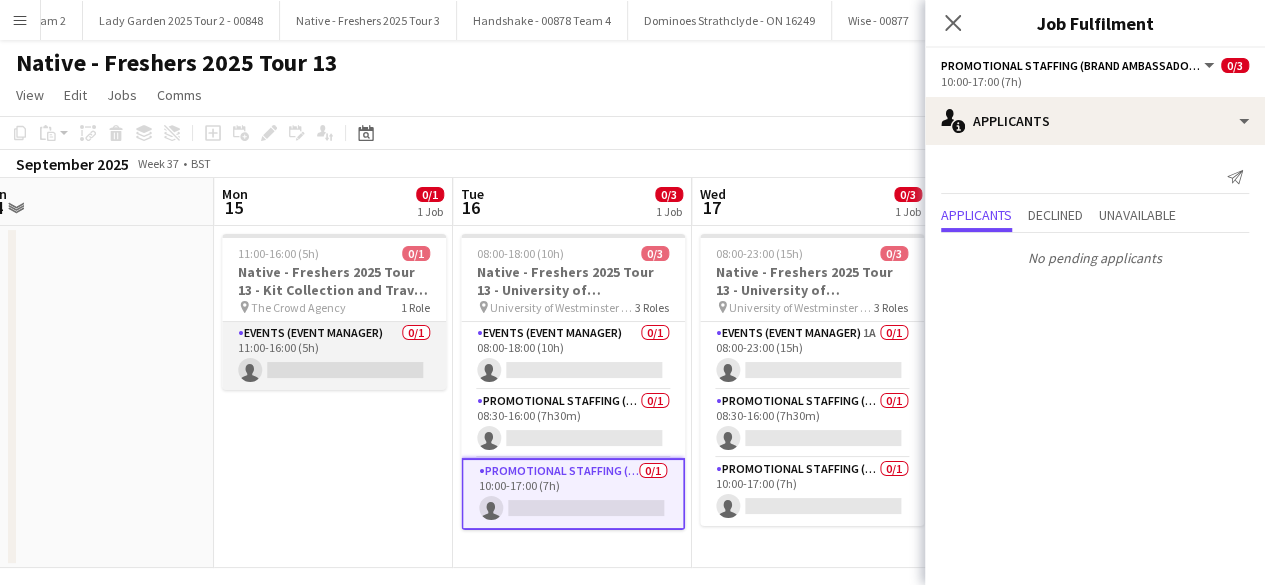 click on "Events (Event Manager)   0/1   11:00-16:00 (5h)
single-neutral-actions" at bounding box center (334, 356) 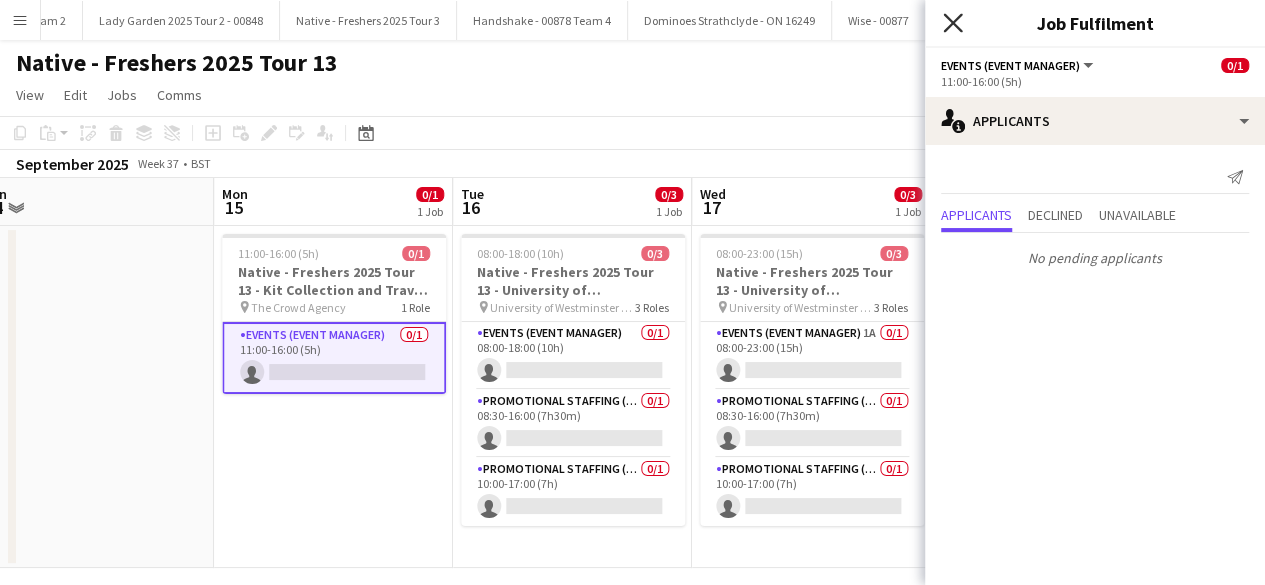 click on "Close pop-in" 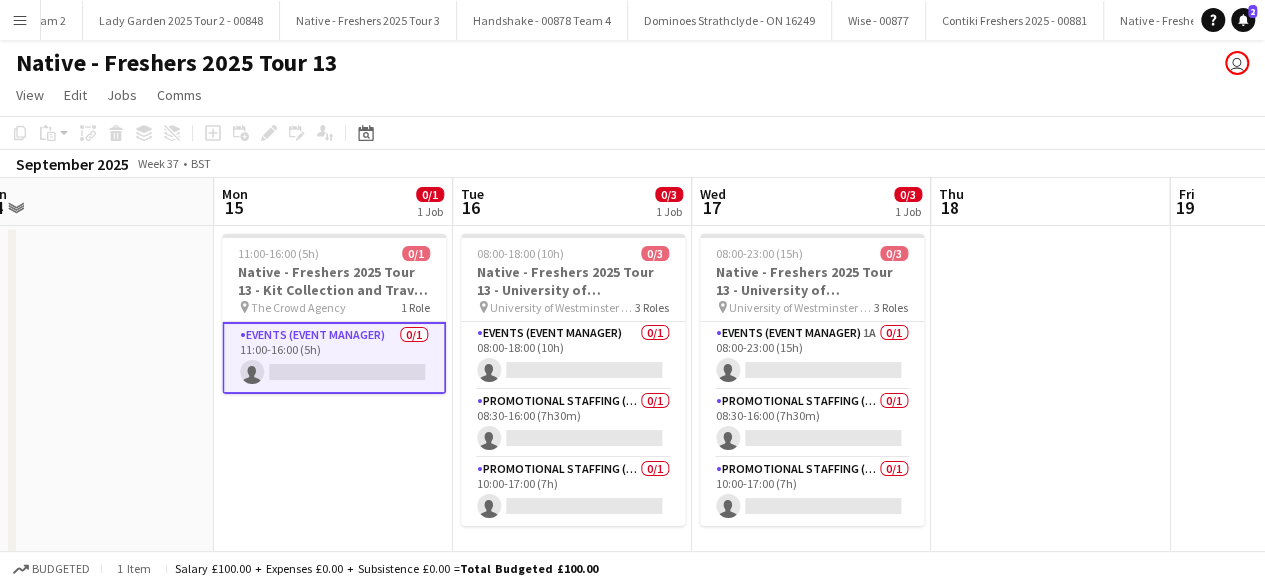 click on "Events (Event Manager)   0/1   11:00-16:00 (5h)
single-neutral-actions" at bounding box center [334, 358] 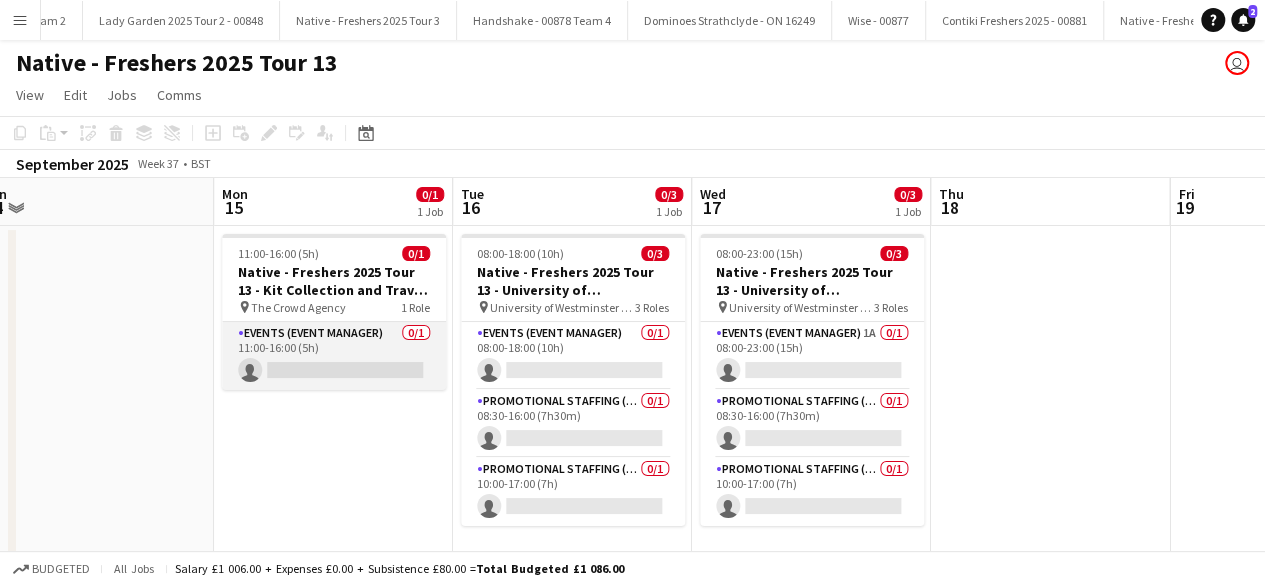 click on "Events (Event Manager)   0/1   11:00-16:00 (5h)
single-neutral-actions" at bounding box center [334, 356] 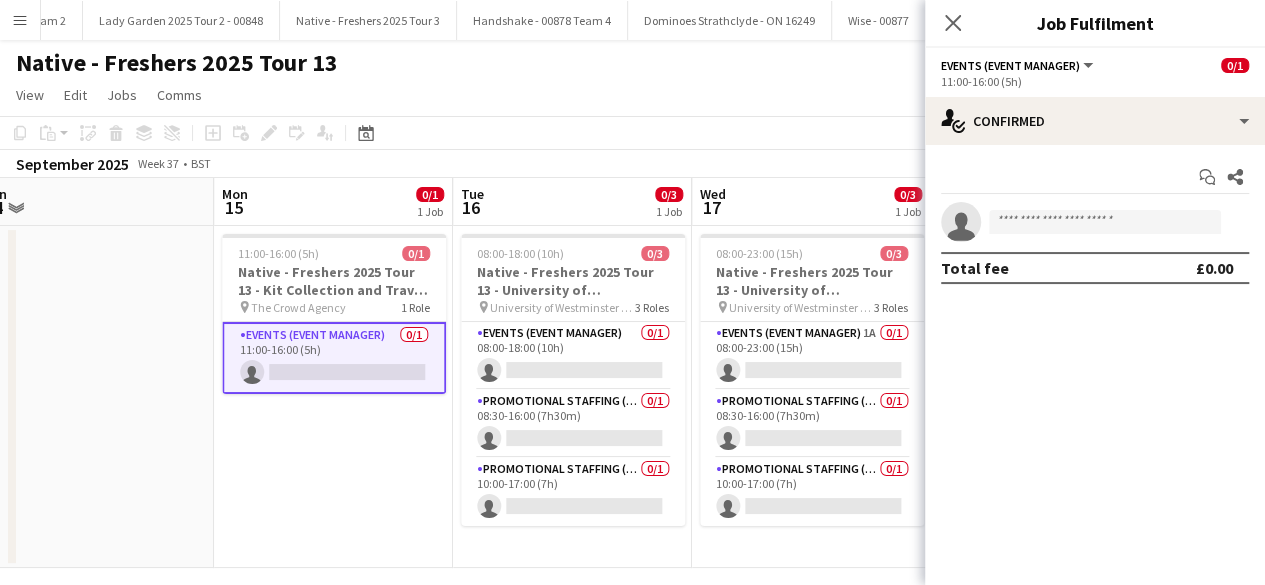 click on "Events (Event Manager)   0/1   11:00-16:00 (5h)
single-neutral-actions" at bounding box center [334, 358] 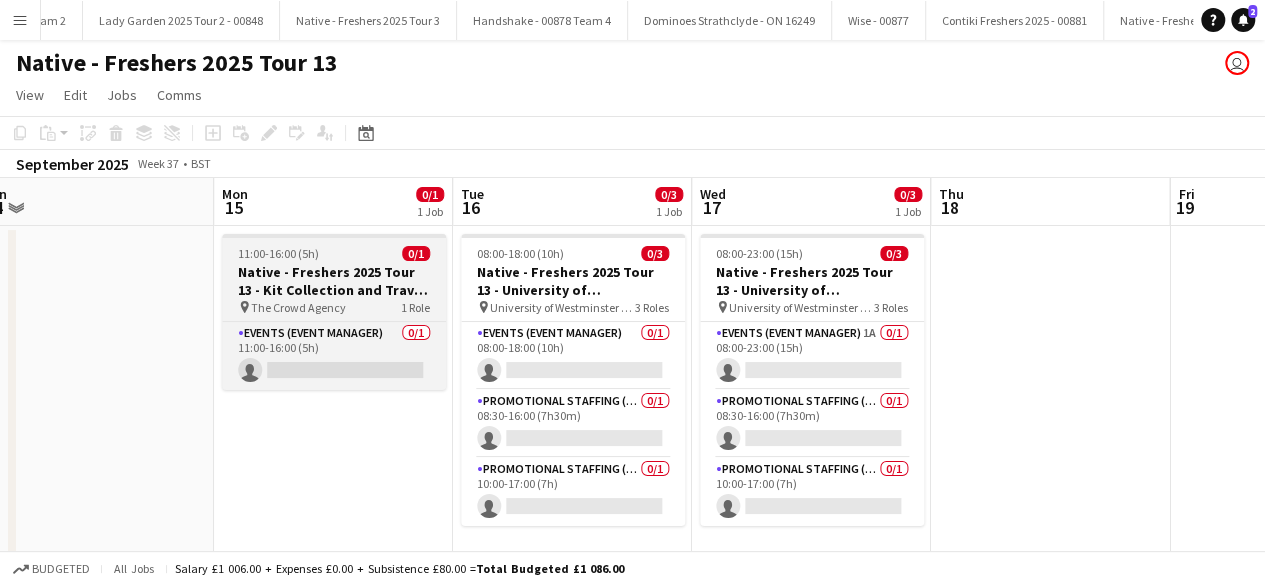 click on "11:00-16:00 (5h)    0/1" at bounding box center [334, 253] 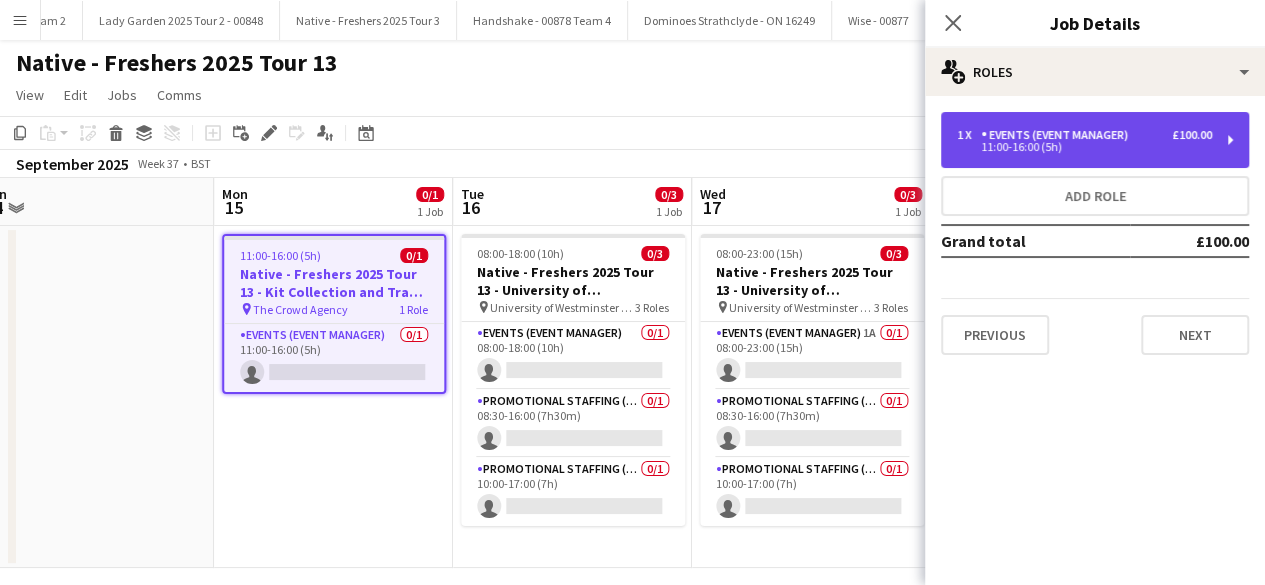 click on "11:00-16:00 (5h)" at bounding box center [1084, 147] 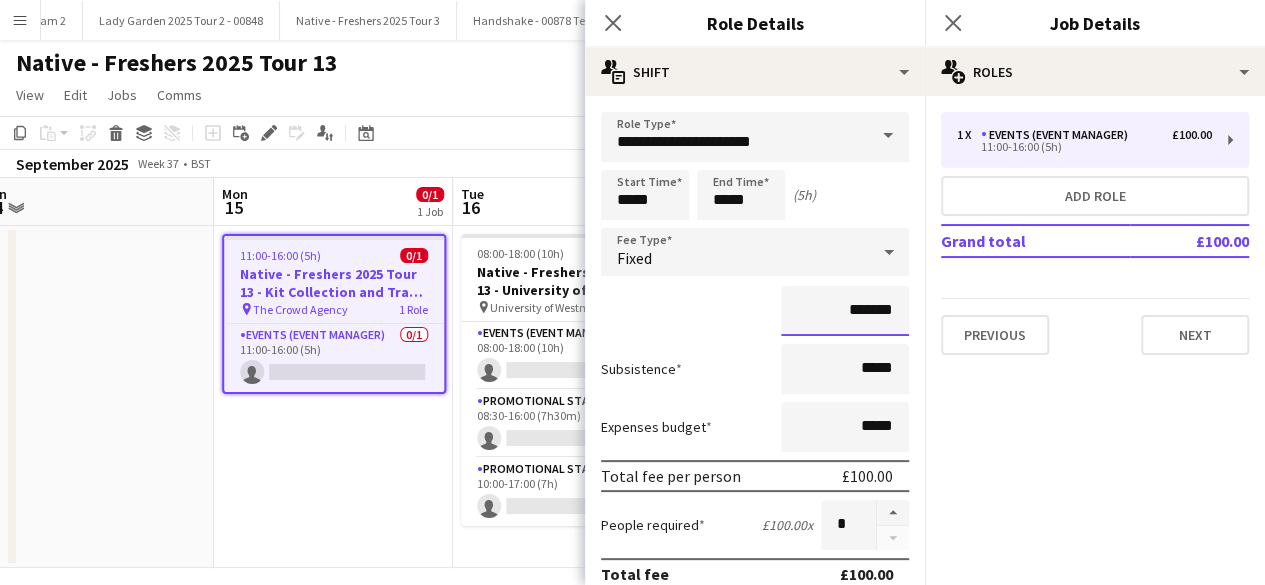 click on "*******" at bounding box center [845, 311] 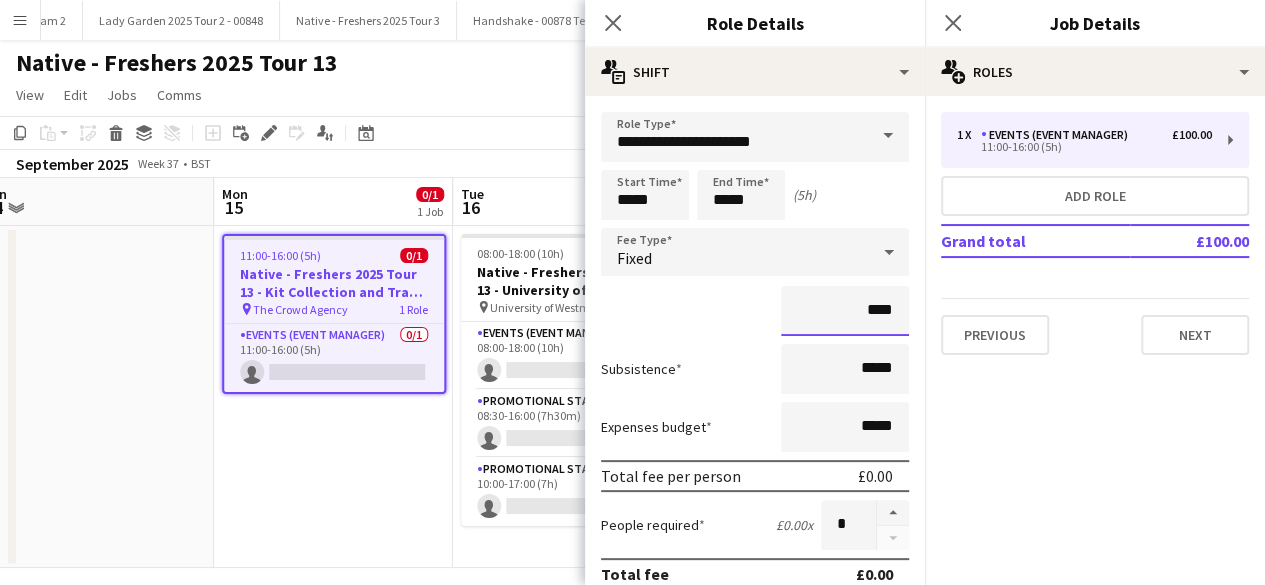 type on "**" 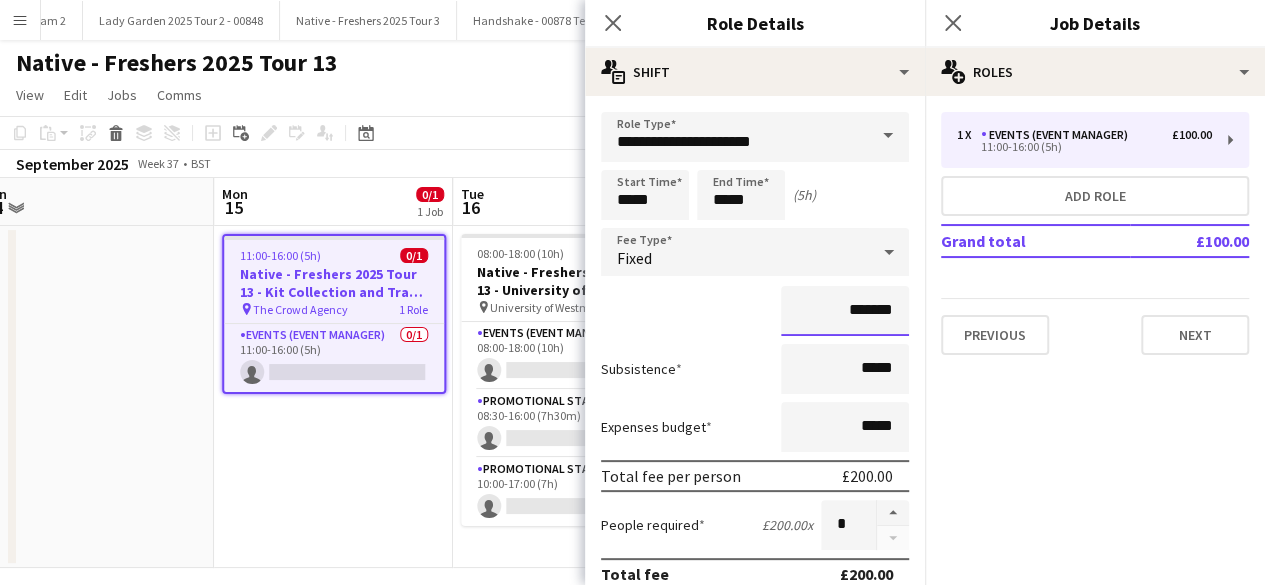 type on "*******" 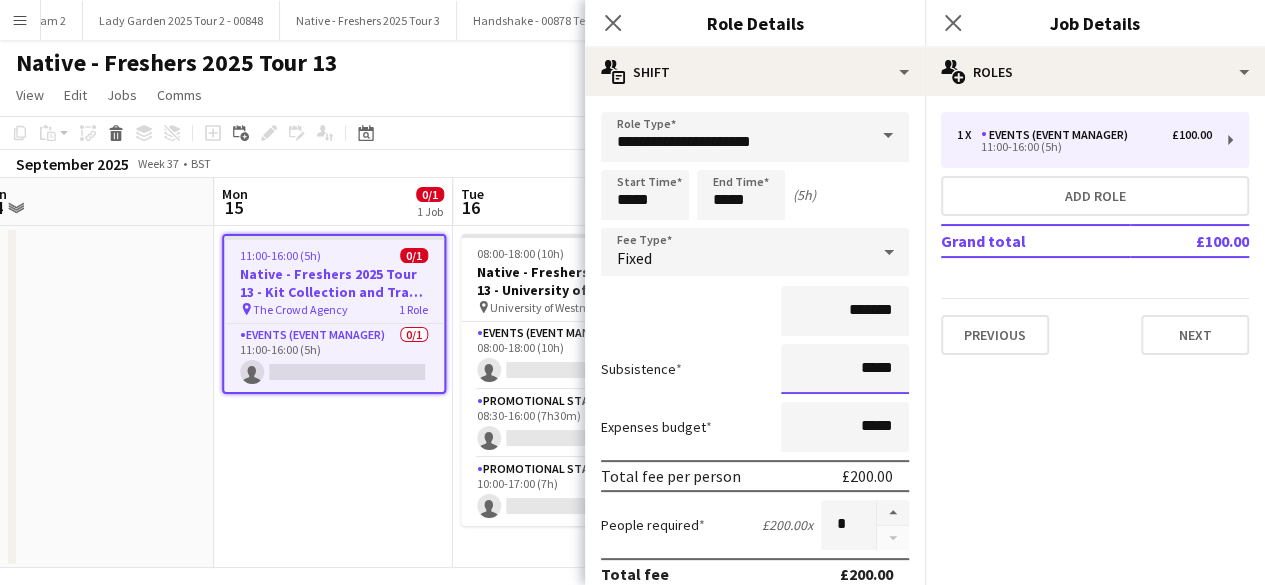 click on "*****" at bounding box center [845, 369] 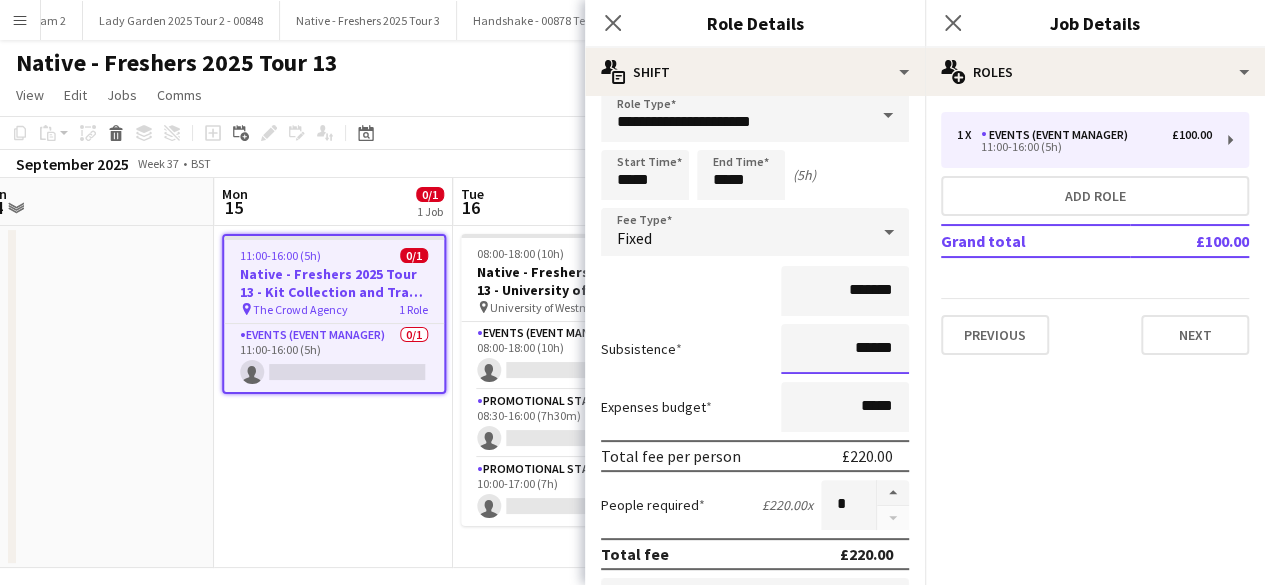 scroll, scrollTop: 0, scrollLeft: 0, axis: both 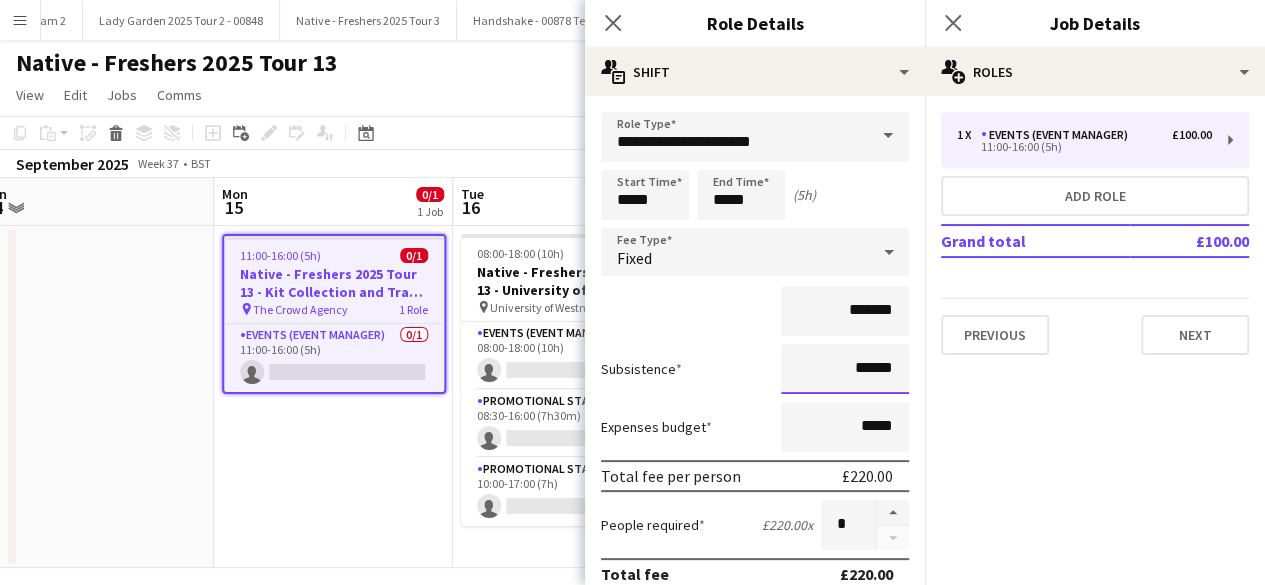type on "******" 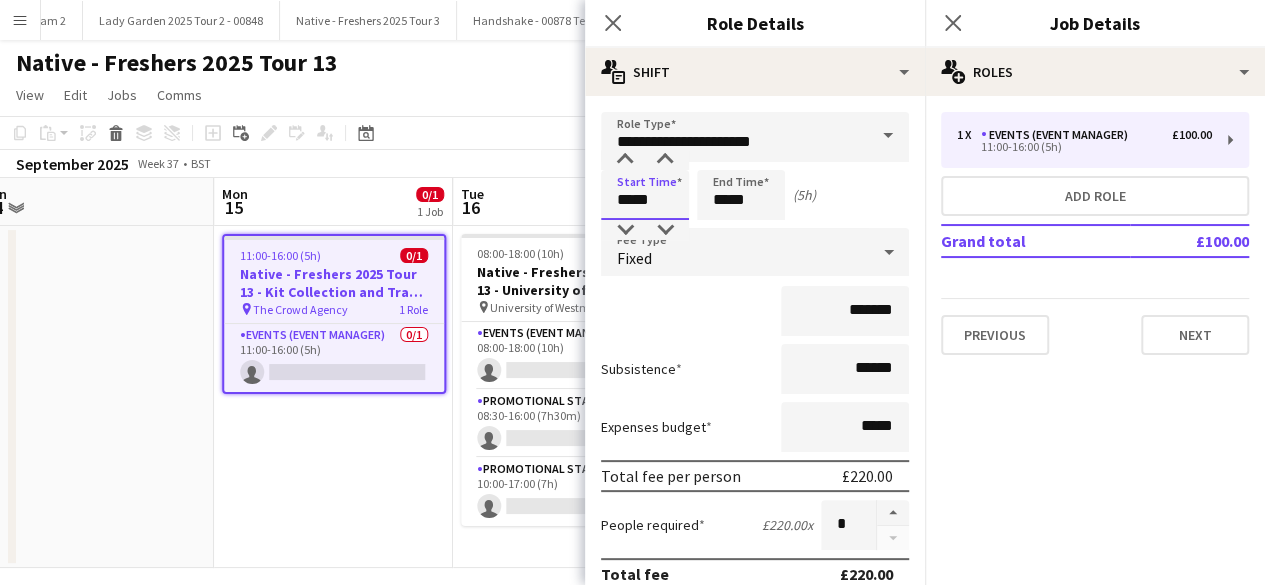 click on "*****" at bounding box center (645, 195) 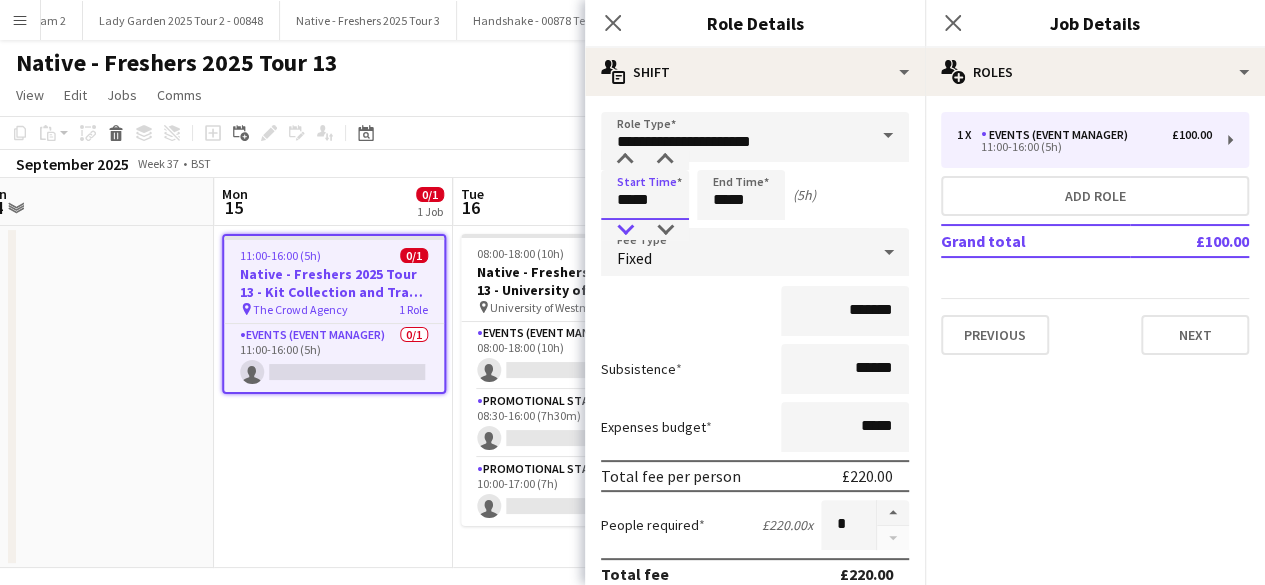 type on "*****" 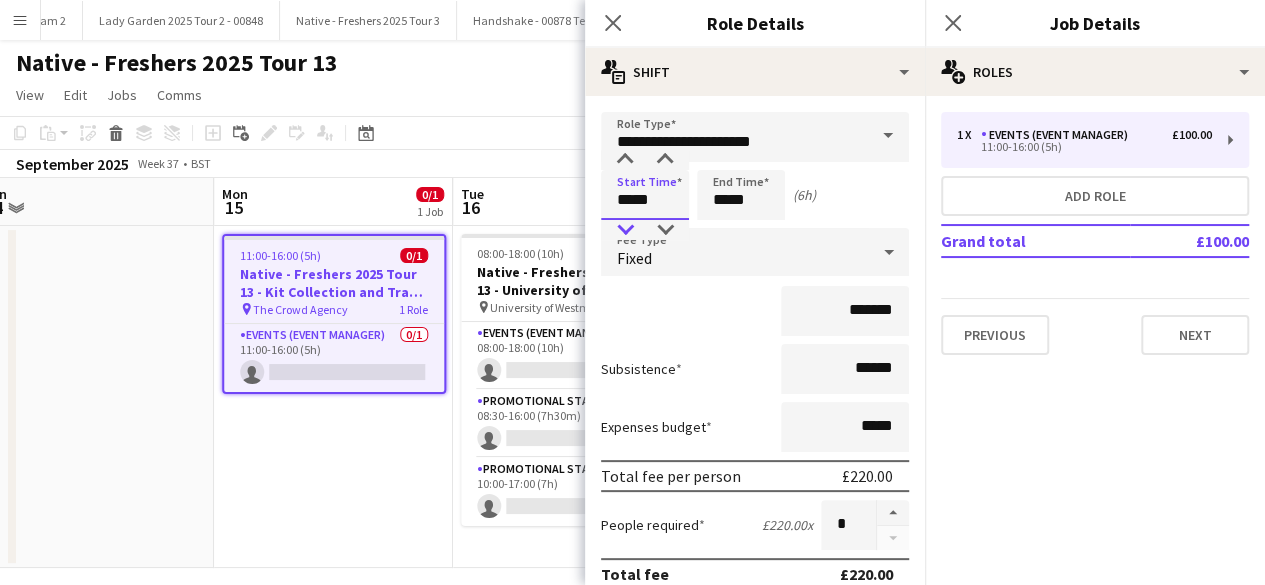 click at bounding box center (625, 230) 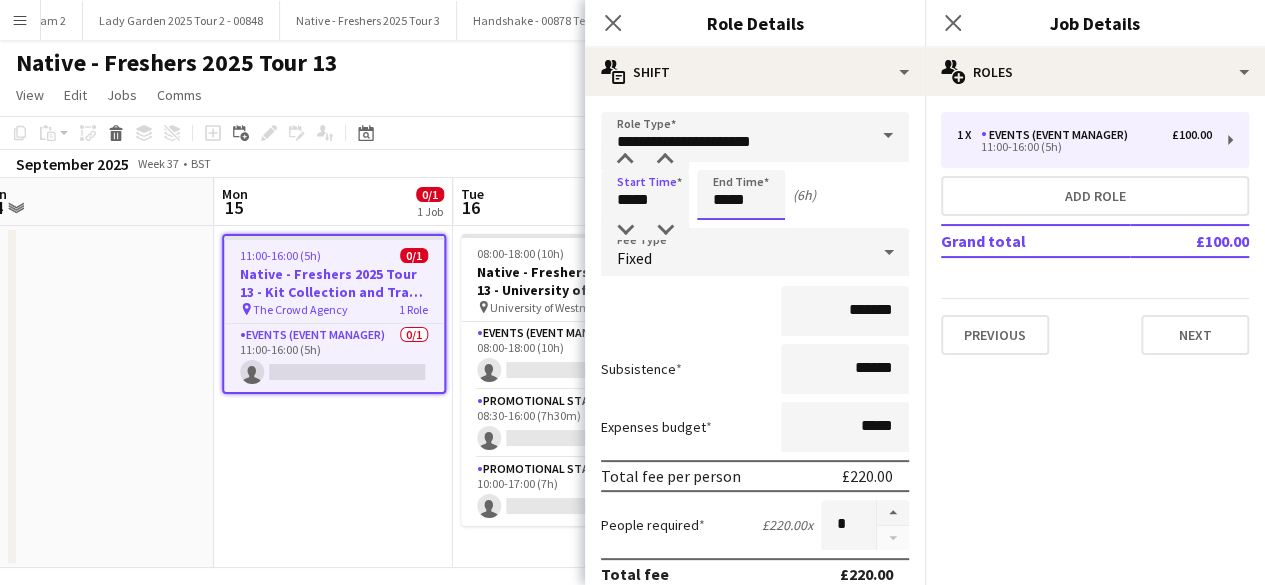 click on "*****" at bounding box center [741, 195] 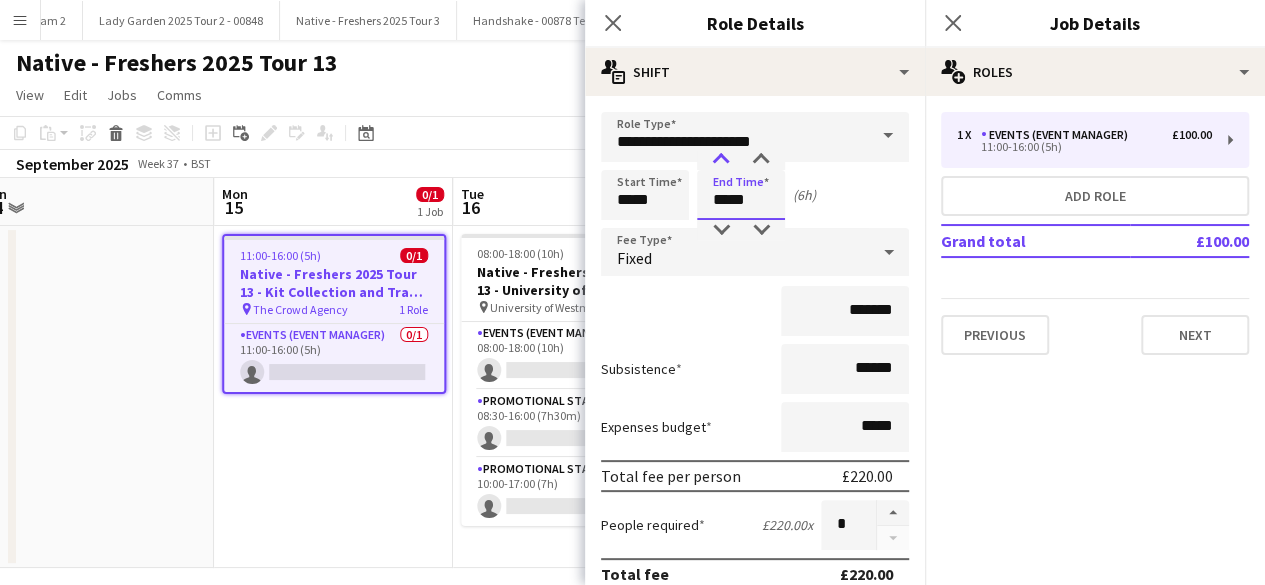 click at bounding box center [721, 160] 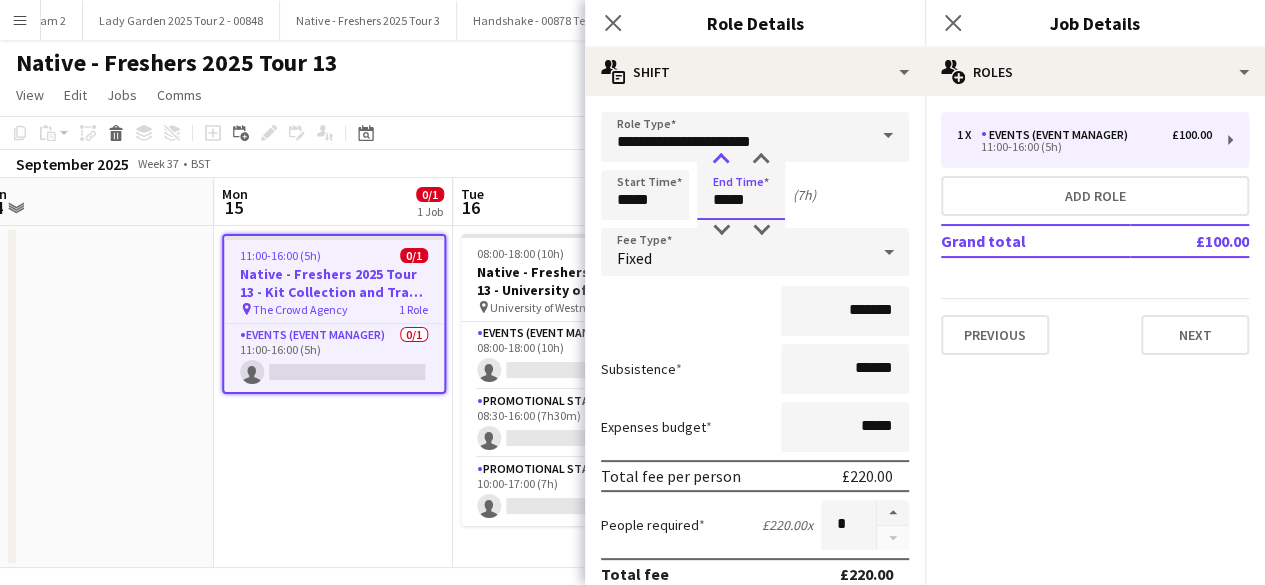 click at bounding box center (721, 160) 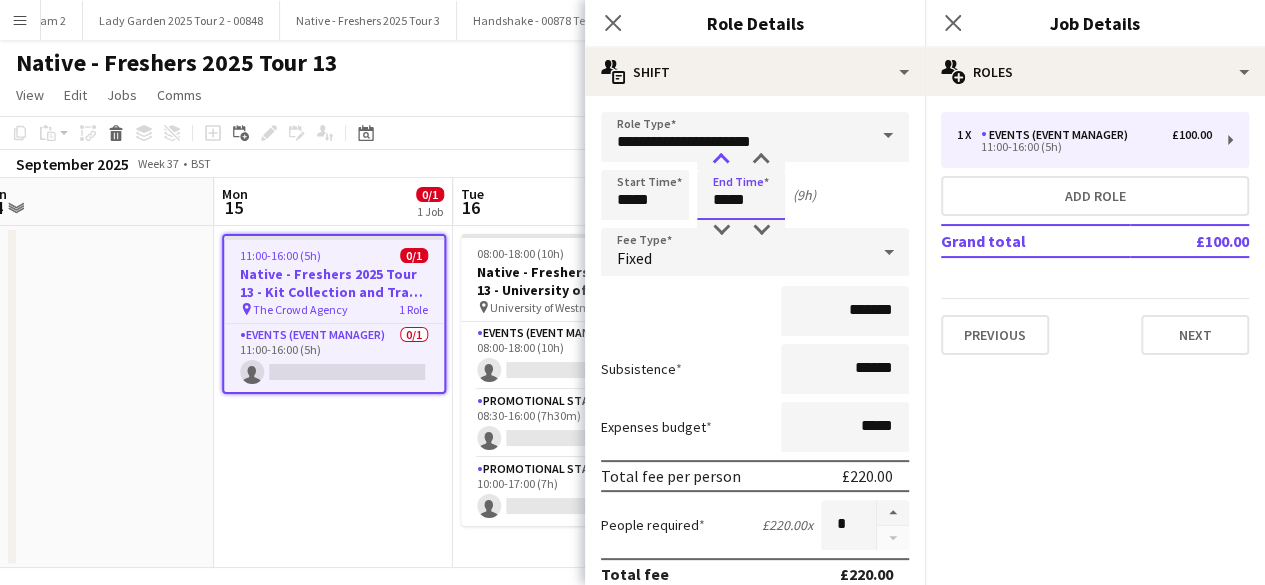 type on "*****" 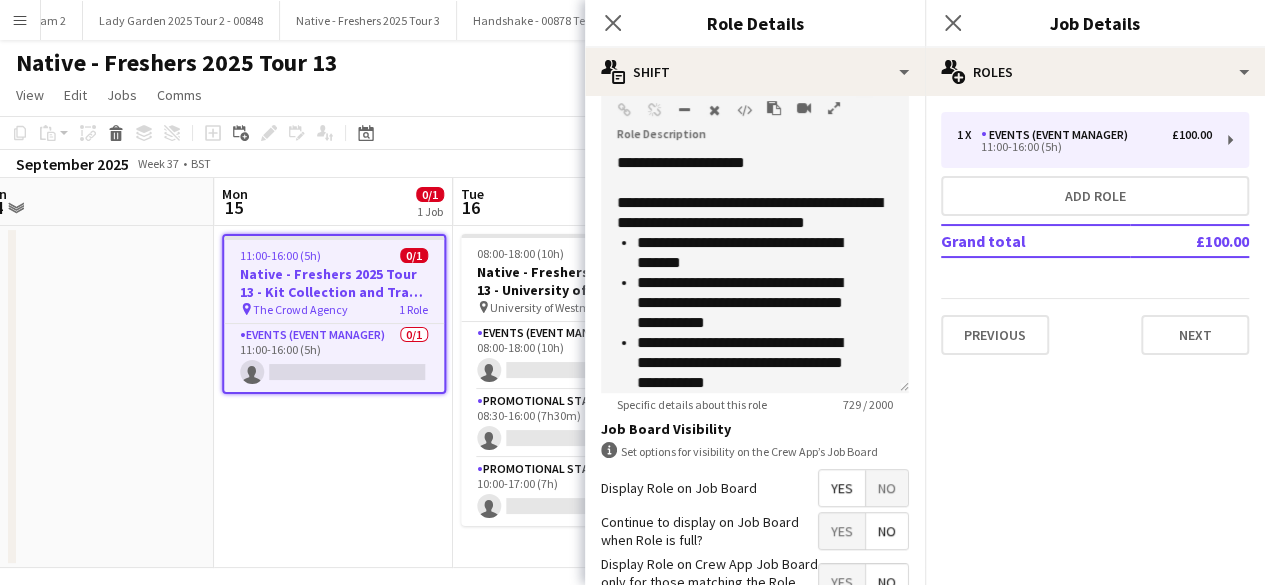 scroll, scrollTop: 536, scrollLeft: 0, axis: vertical 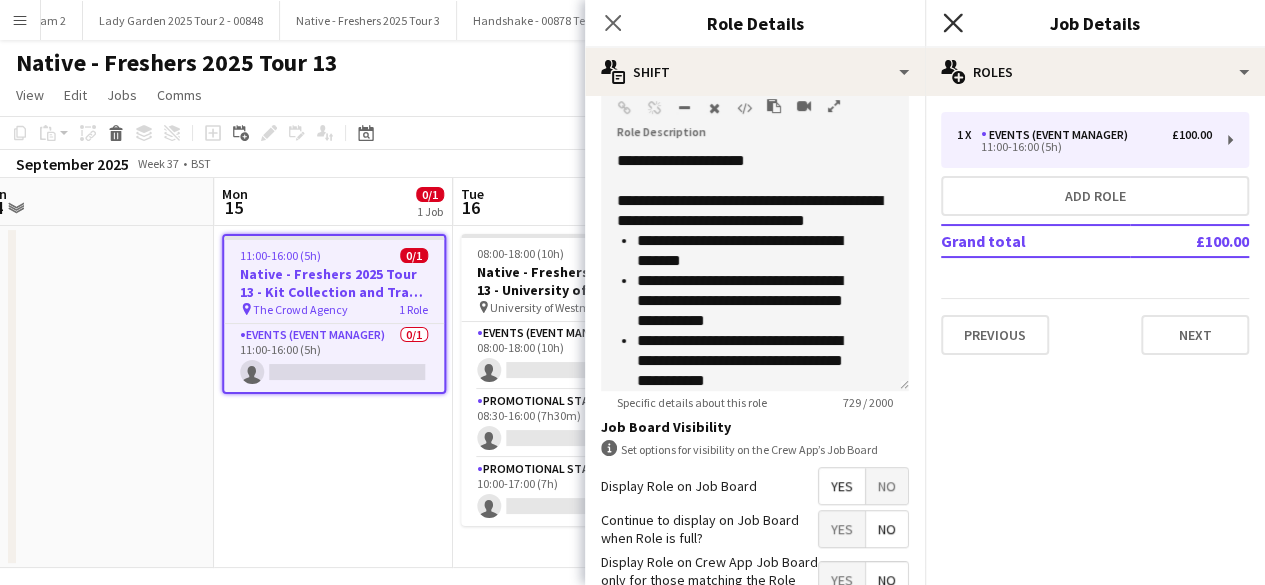 click on "Close pop-in" 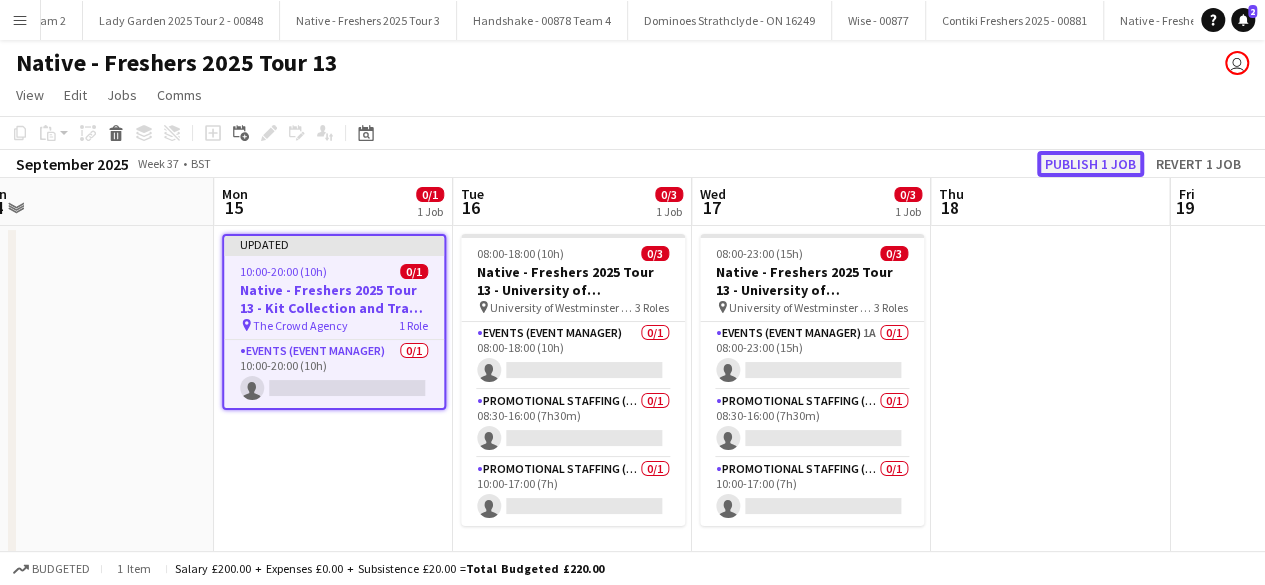 click on "Publish 1 job" 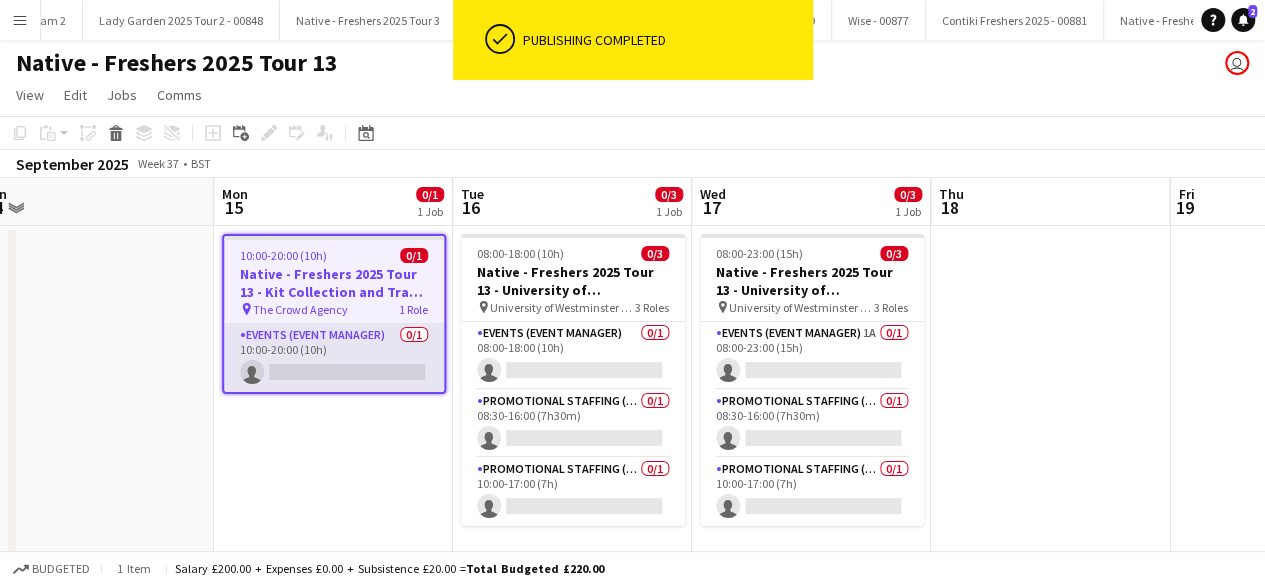 click on "Events (Event Manager)   0/1   10:00-20:00 (10h)
single-neutral-actions" at bounding box center (334, 358) 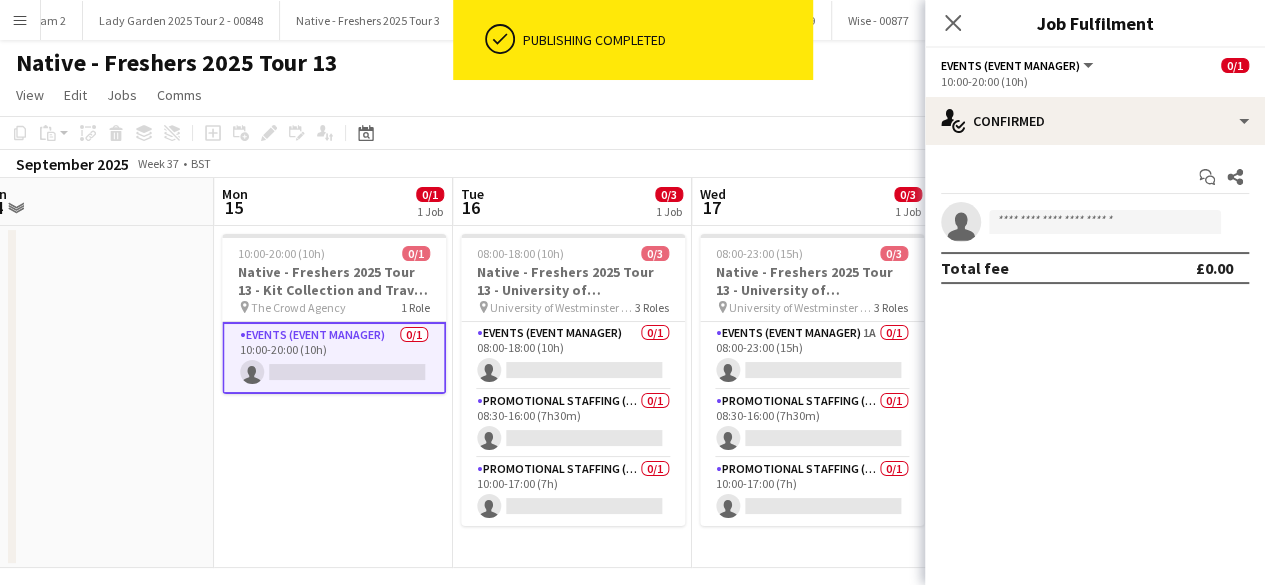 click on "Start chat
Share
single-neutral-actions
Total fee   £0.00" at bounding box center [1095, 222] 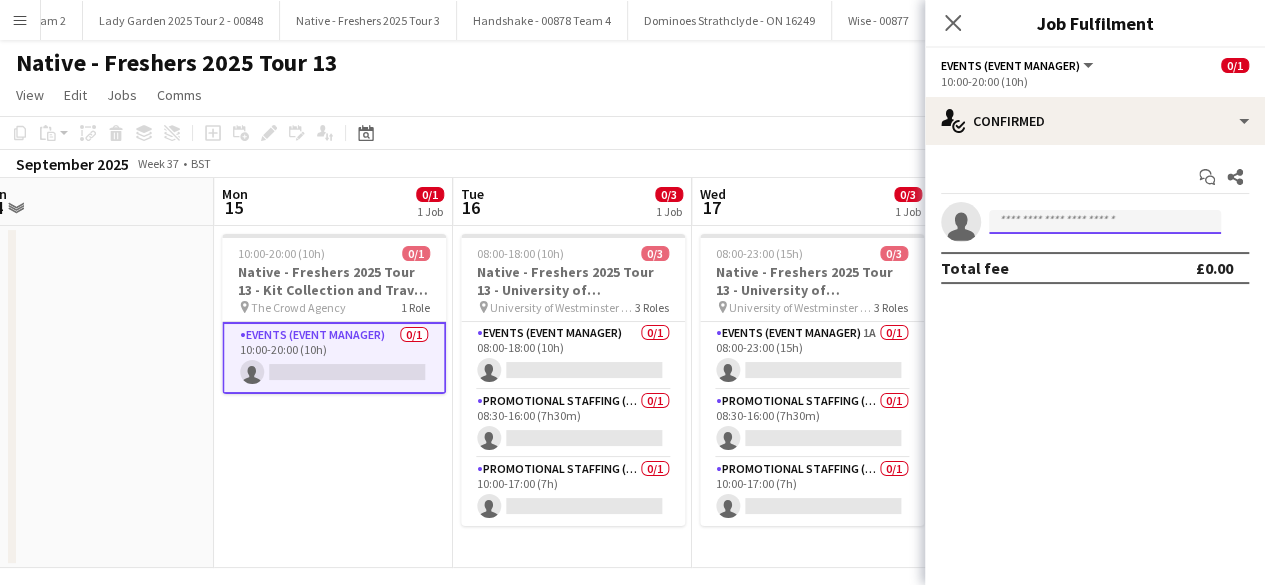click at bounding box center [1105, 222] 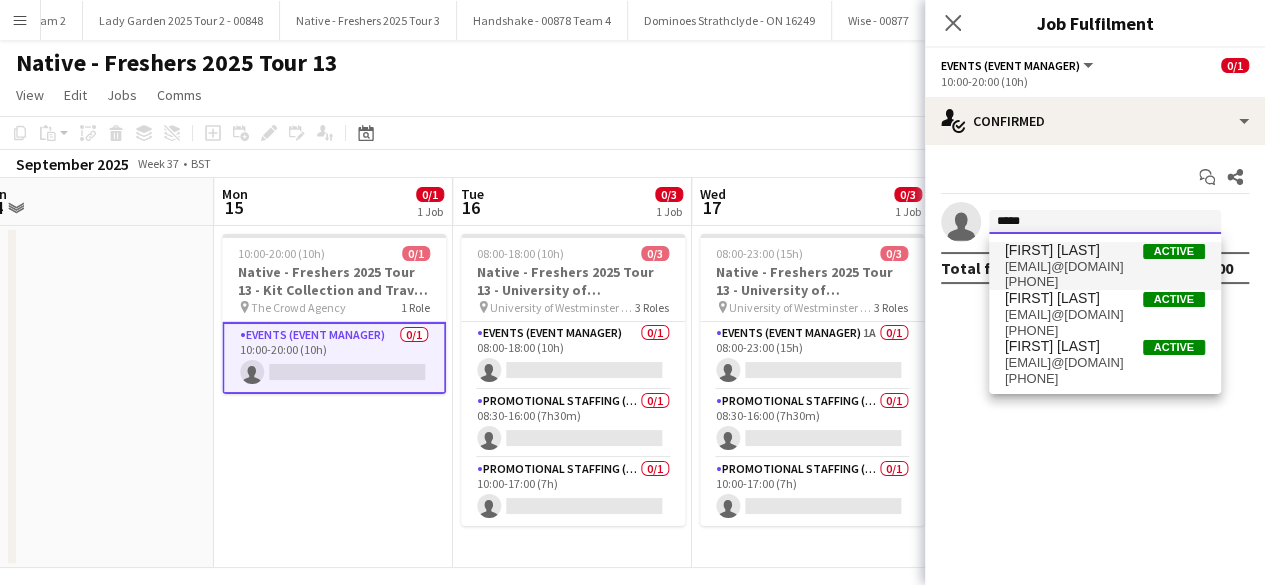 type on "*****" 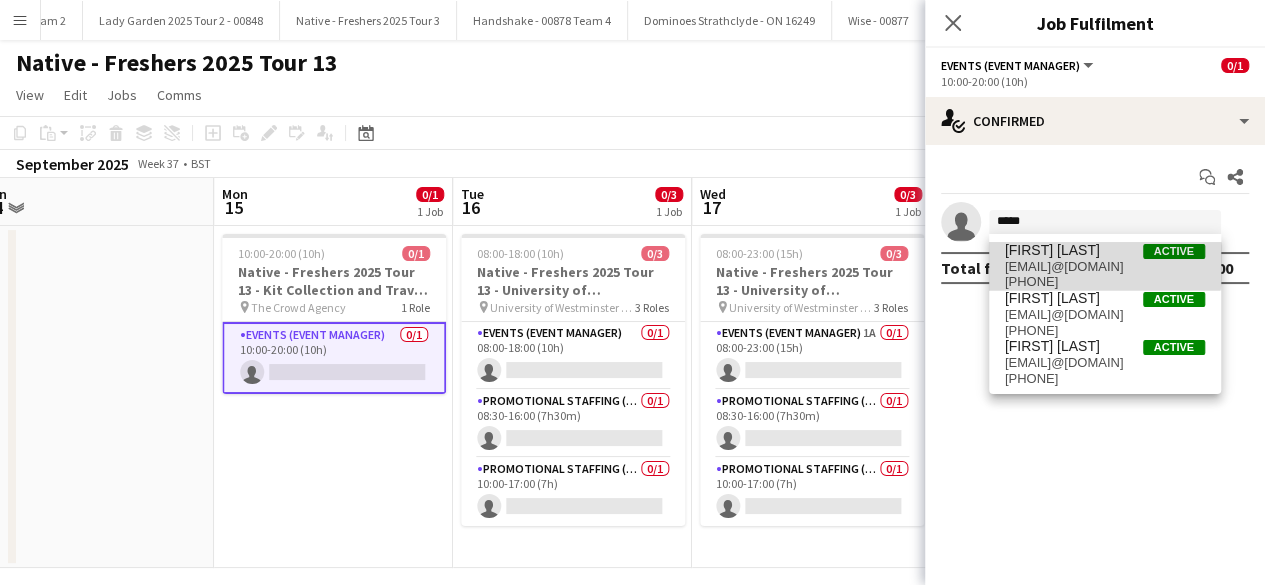 click on "rosefarn532@gmail.com" at bounding box center [1105, 267] 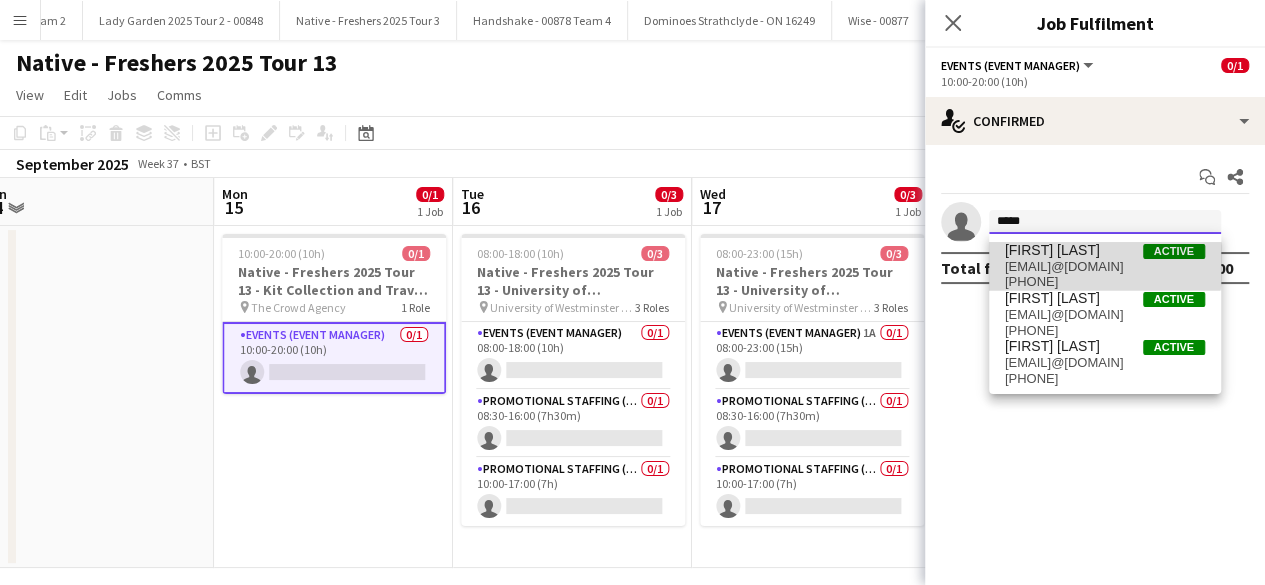 type 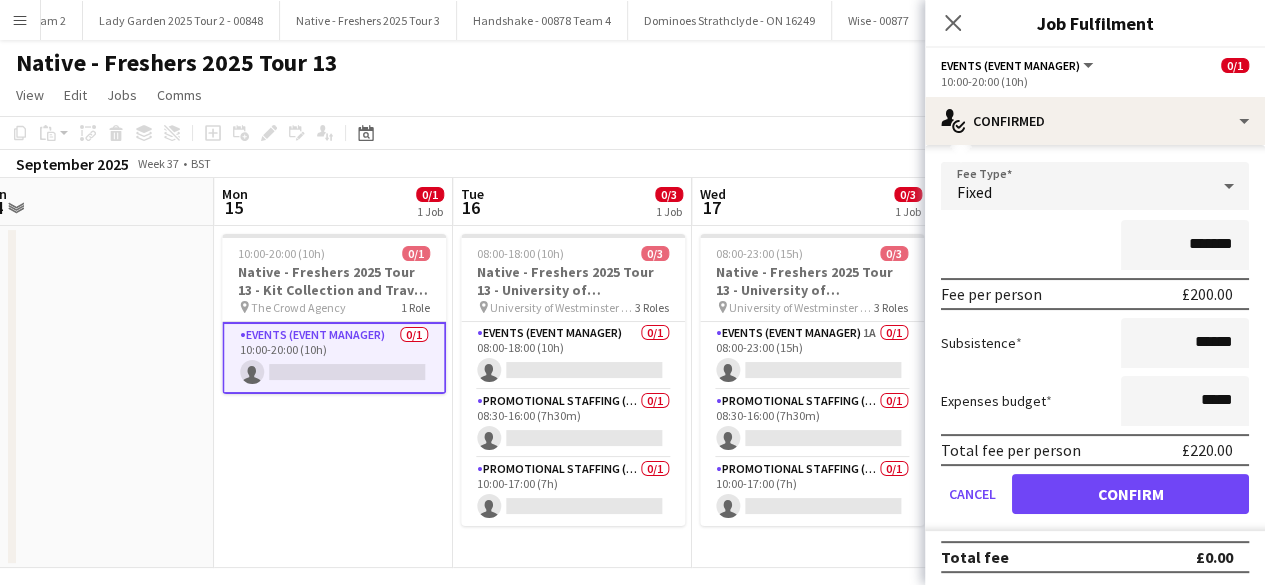 scroll, scrollTop: 110, scrollLeft: 0, axis: vertical 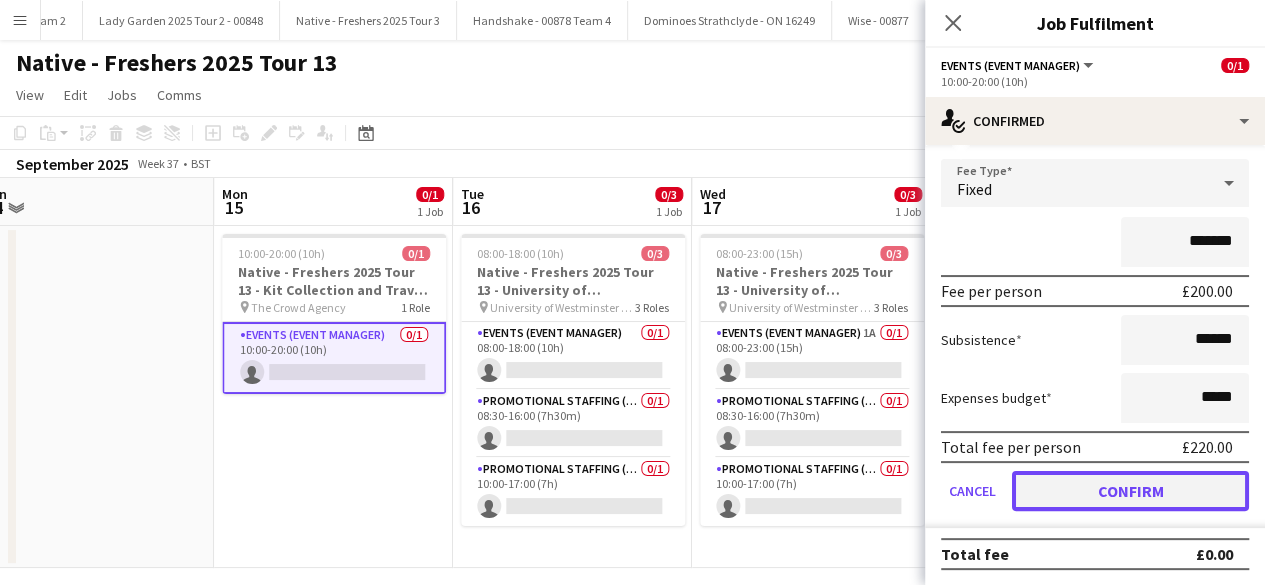click on "Confirm" at bounding box center (1130, 491) 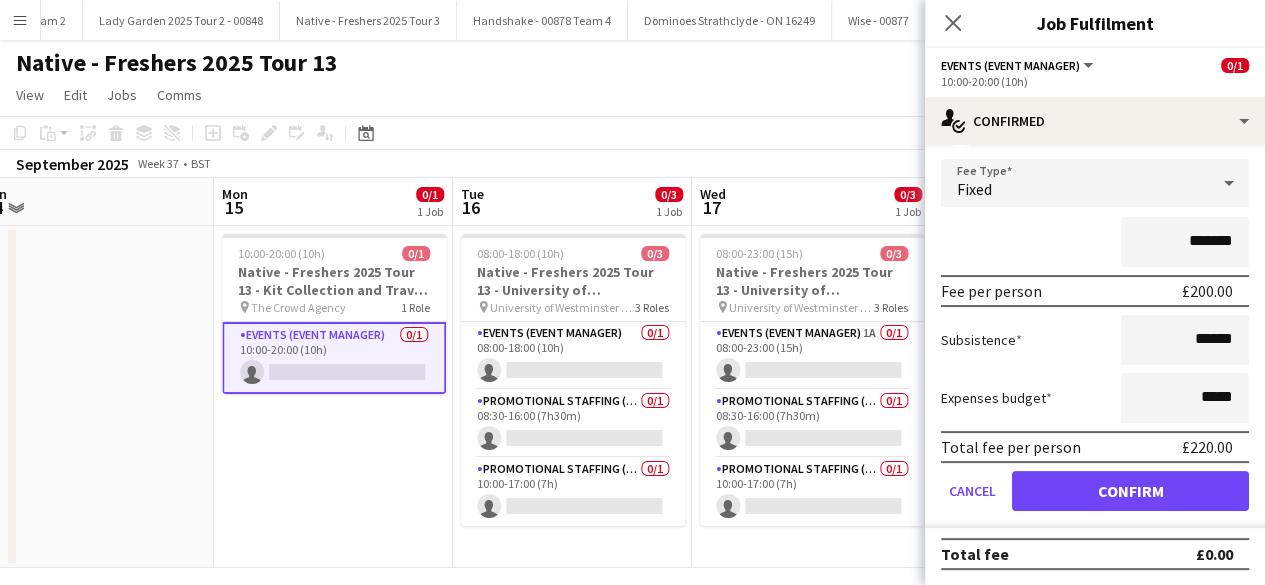 scroll, scrollTop: 0, scrollLeft: 0, axis: both 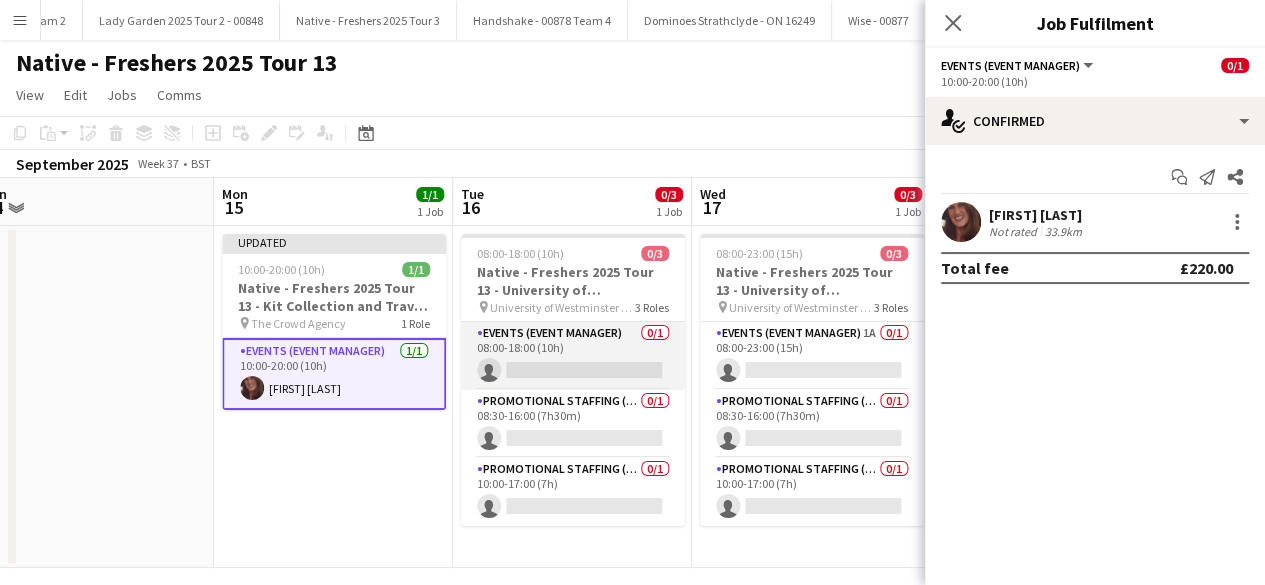 click on "Events (Event Manager)   0/1   08:00-18:00 (10h)
single-neutral-actions" at bounding box center [573, 356] 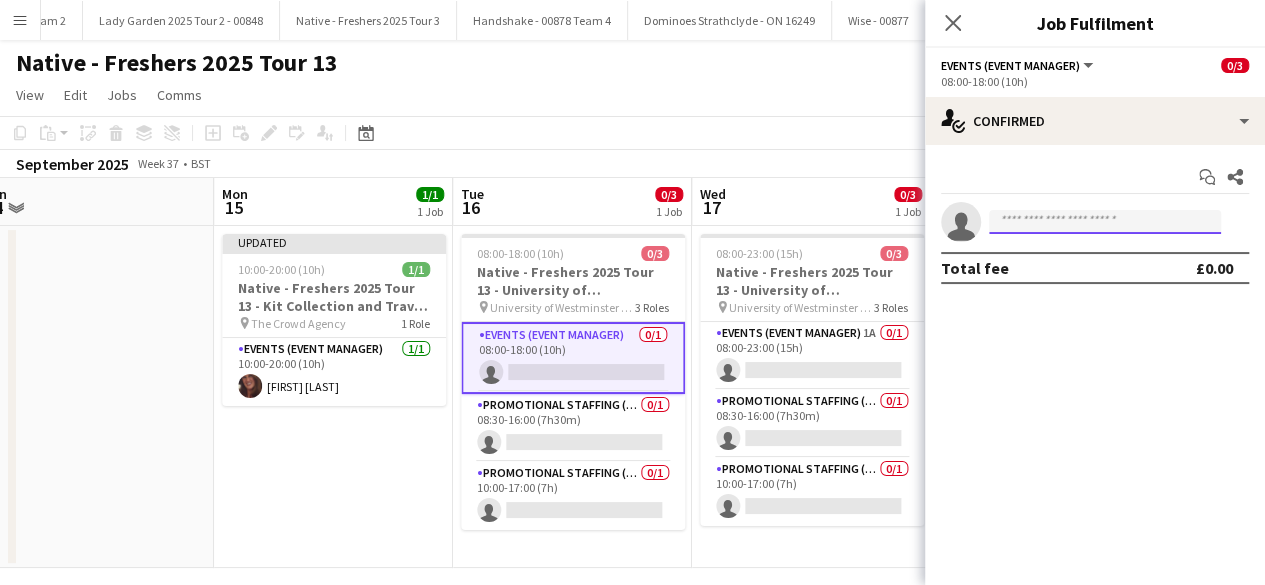click at bounding box center [1105, 222] 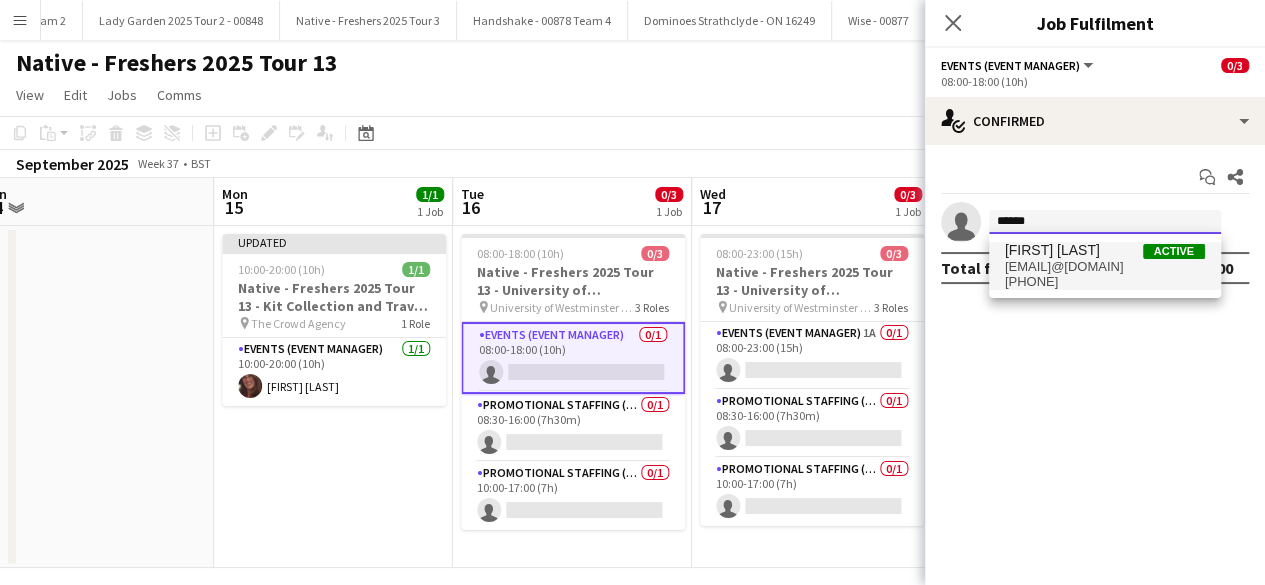 type on "******" 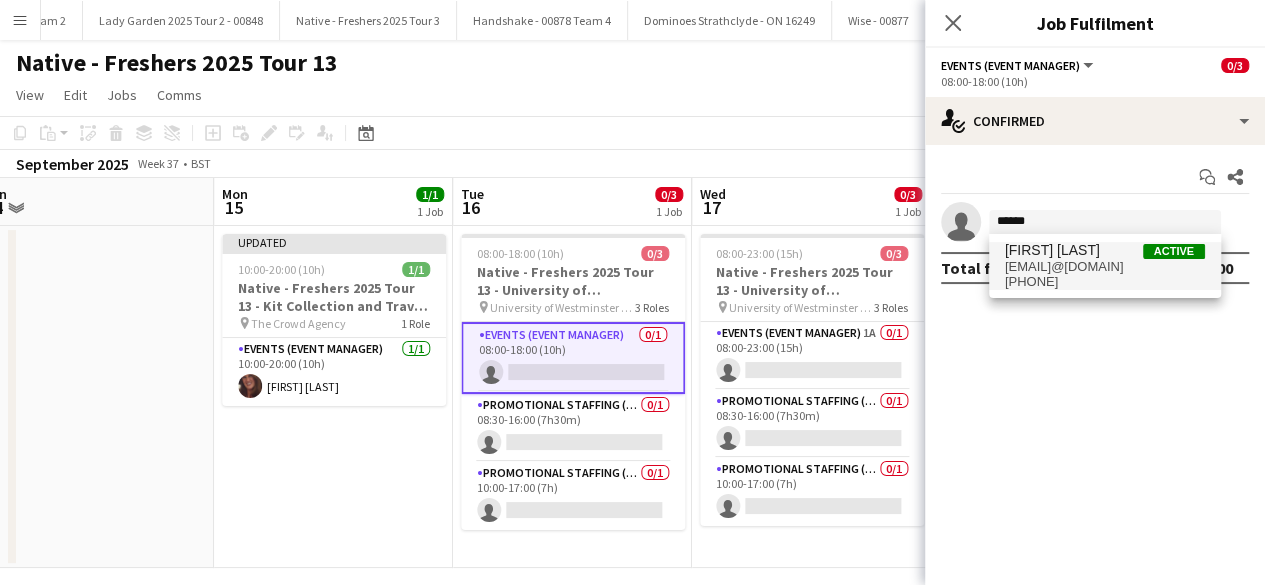click on "Rosie Farnell" at bounding box center (1052, 250) 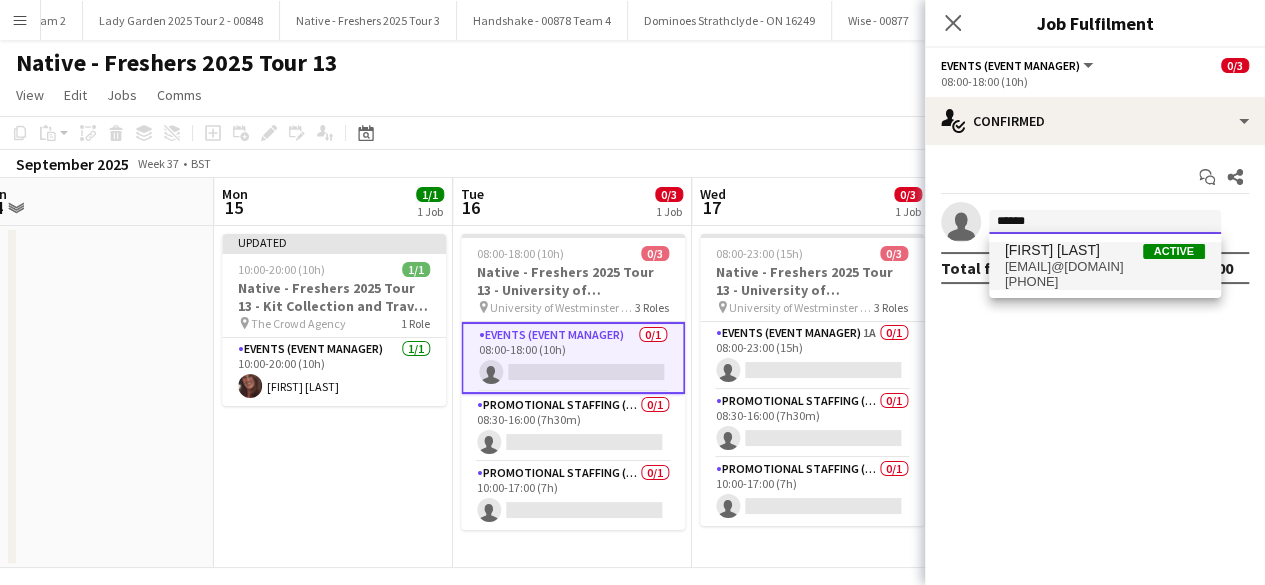 type 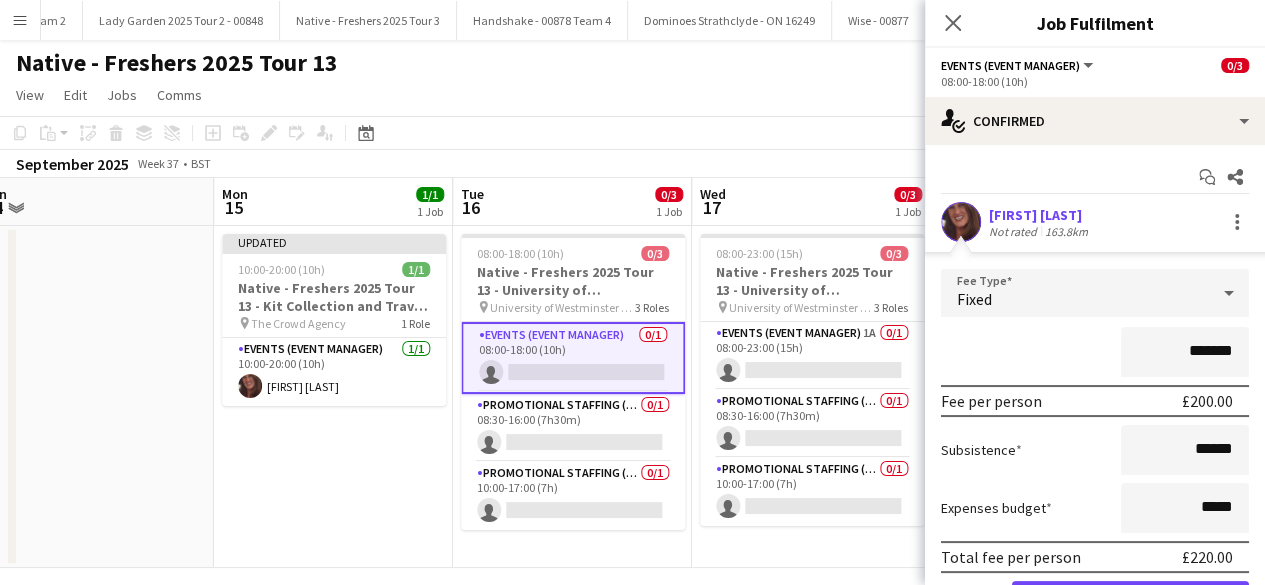 scroll, scrollTop: 110, scrollLeft: 0, axis: vertical 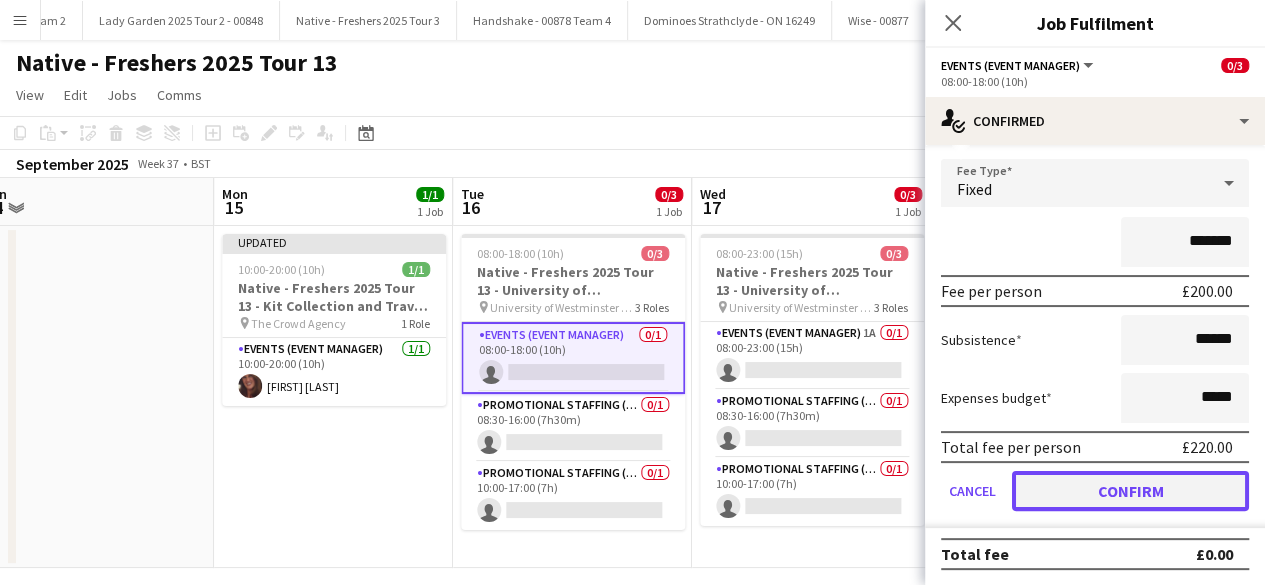 click on "Confirm" at bounding box center (1130, 491) 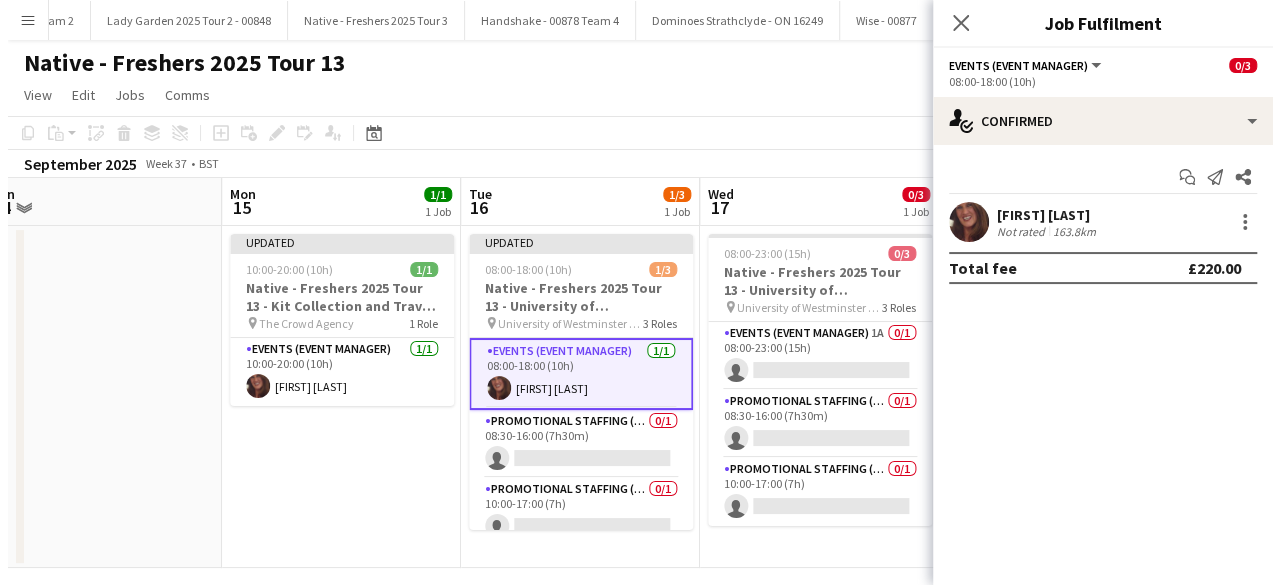 scroll, scrollTop: 0, scrollLeft: 0, axis: both 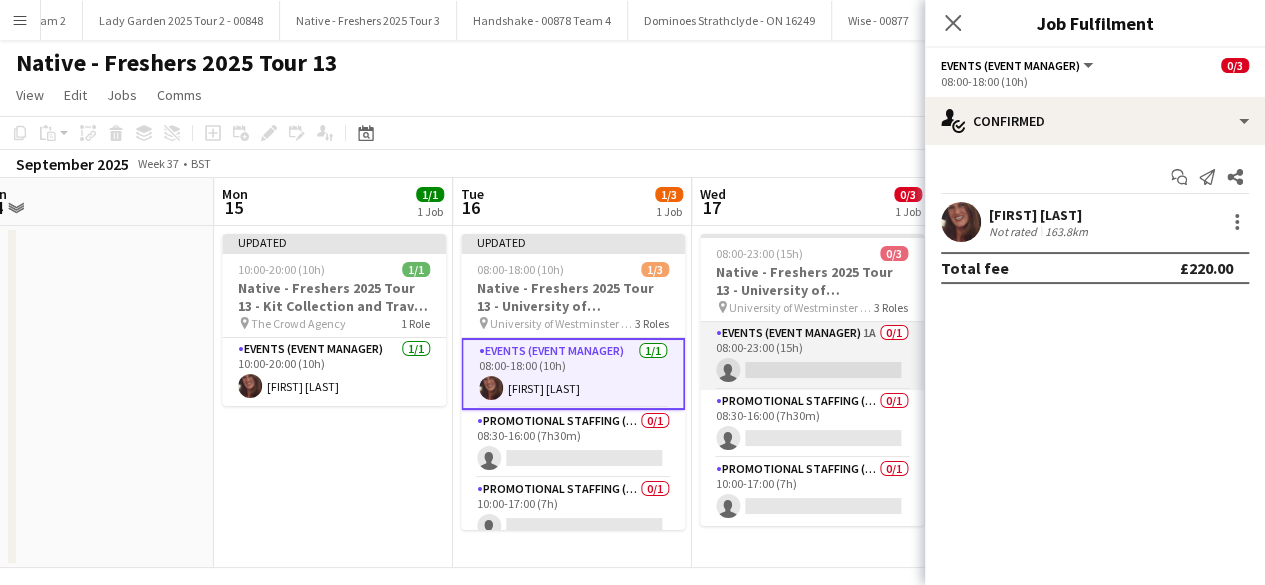 click on "Events (Event Manager)   1A   0/1   08:00-23:00 (15h)
single-neutral-actions" at bounding box center (812, 356) 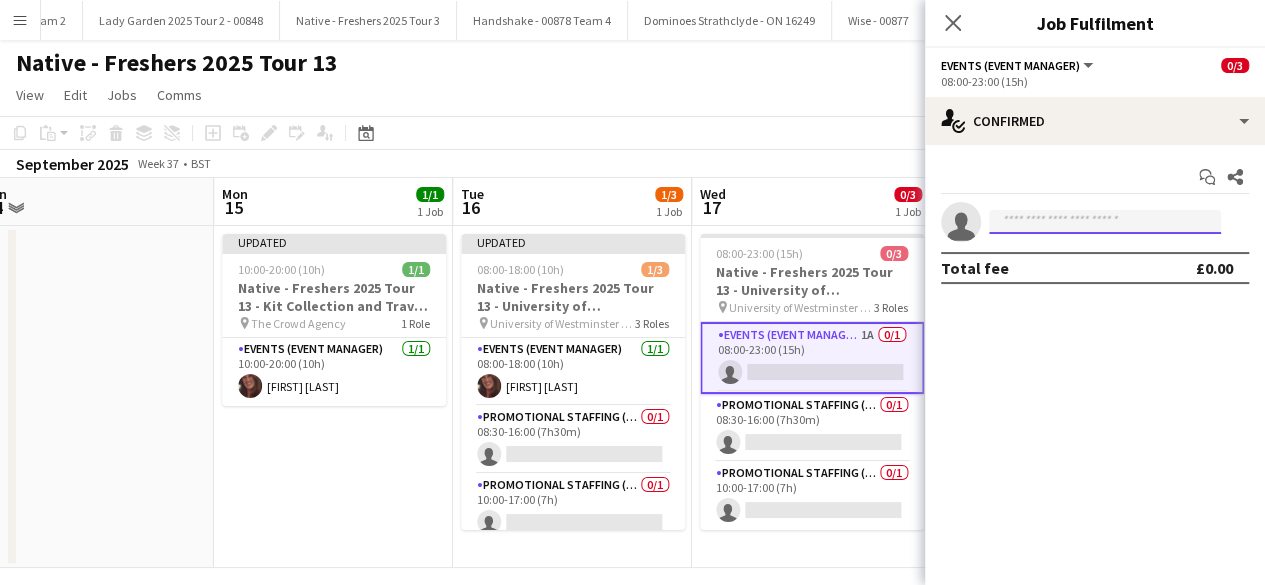 click at bounding box center (1105, 222) 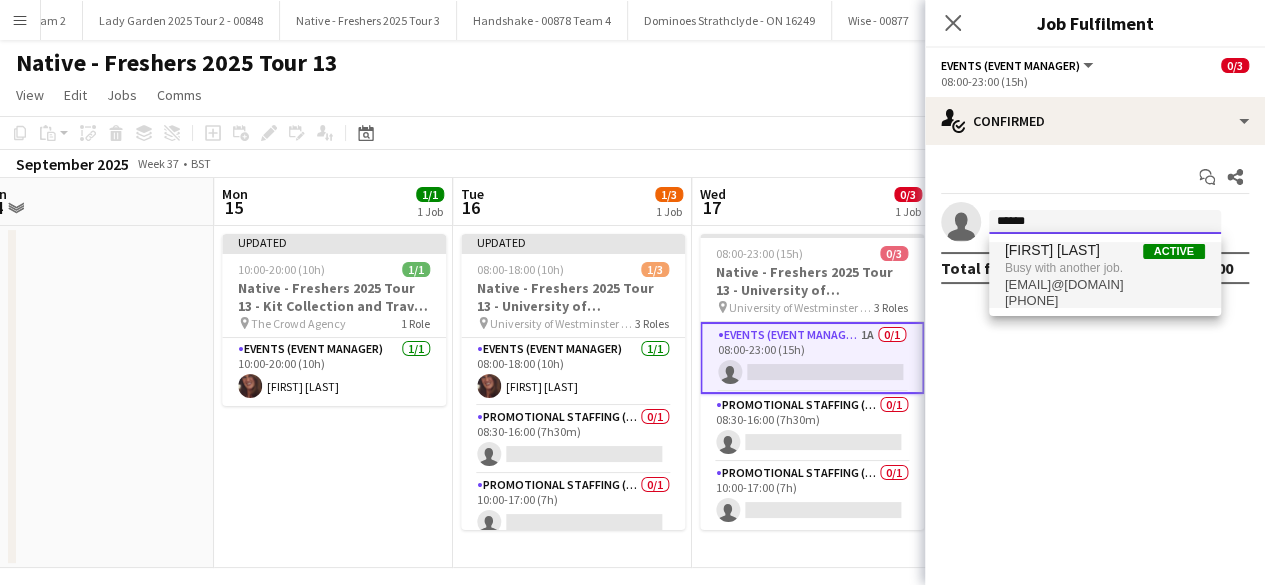 type on "******" 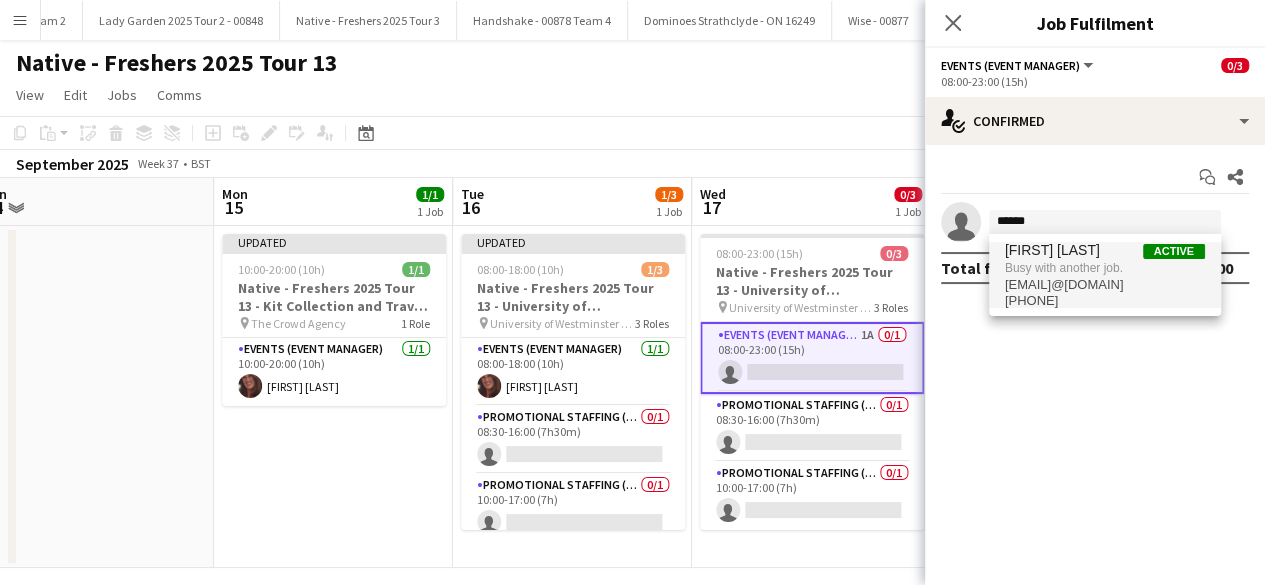 click on "Rosie Farnell" at bounding box center [1052, 250] 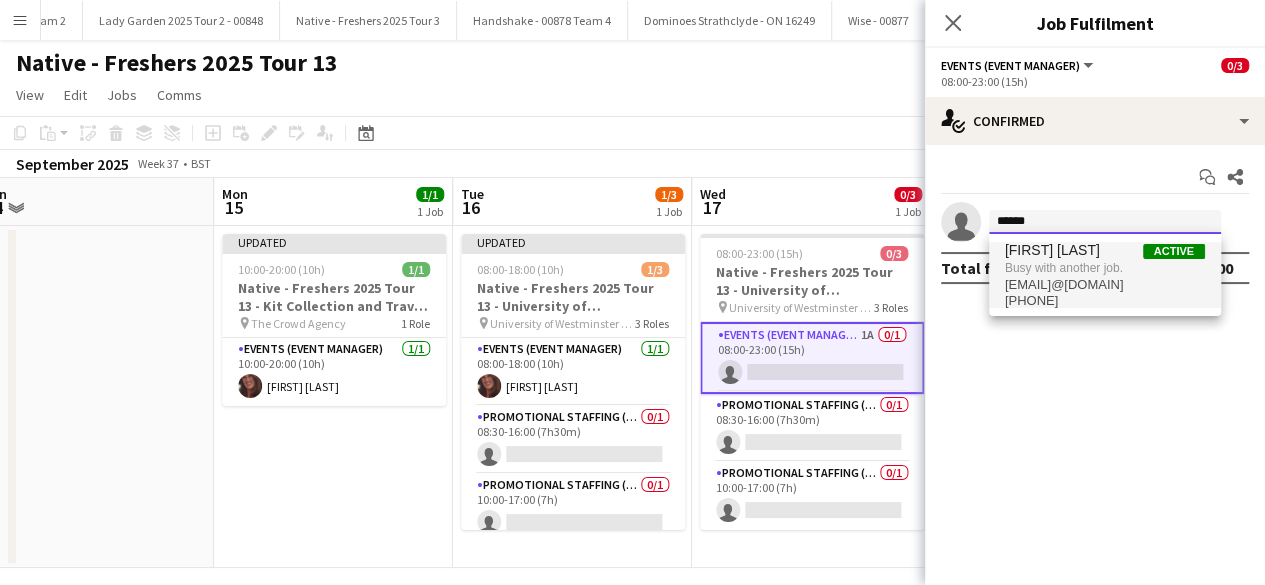 type 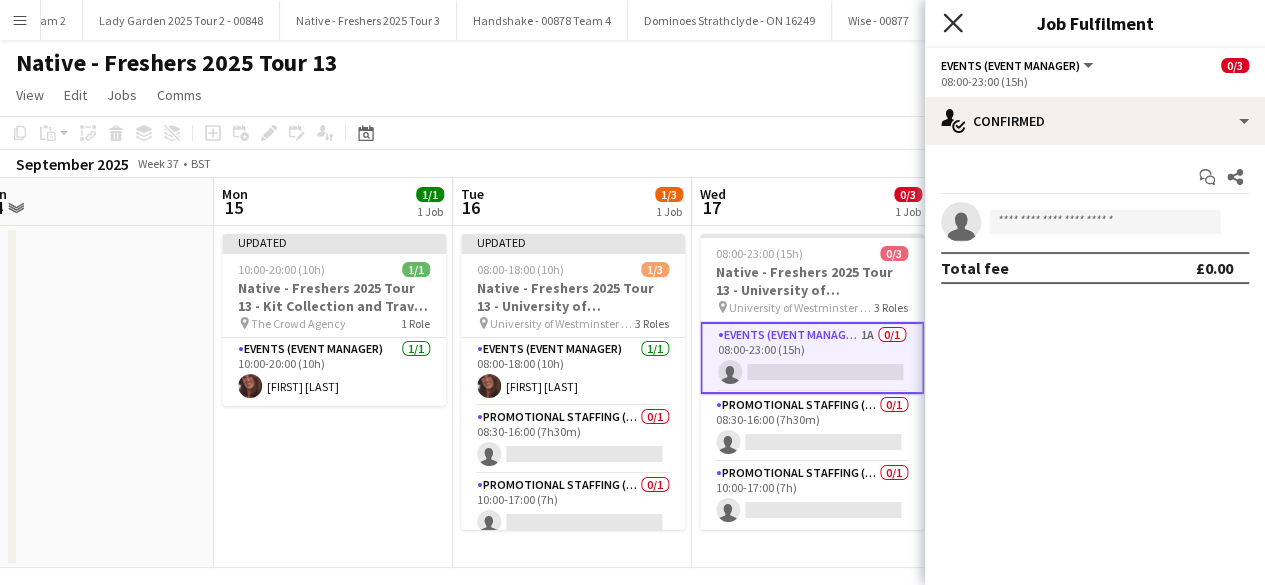 click on "Close pop-in" 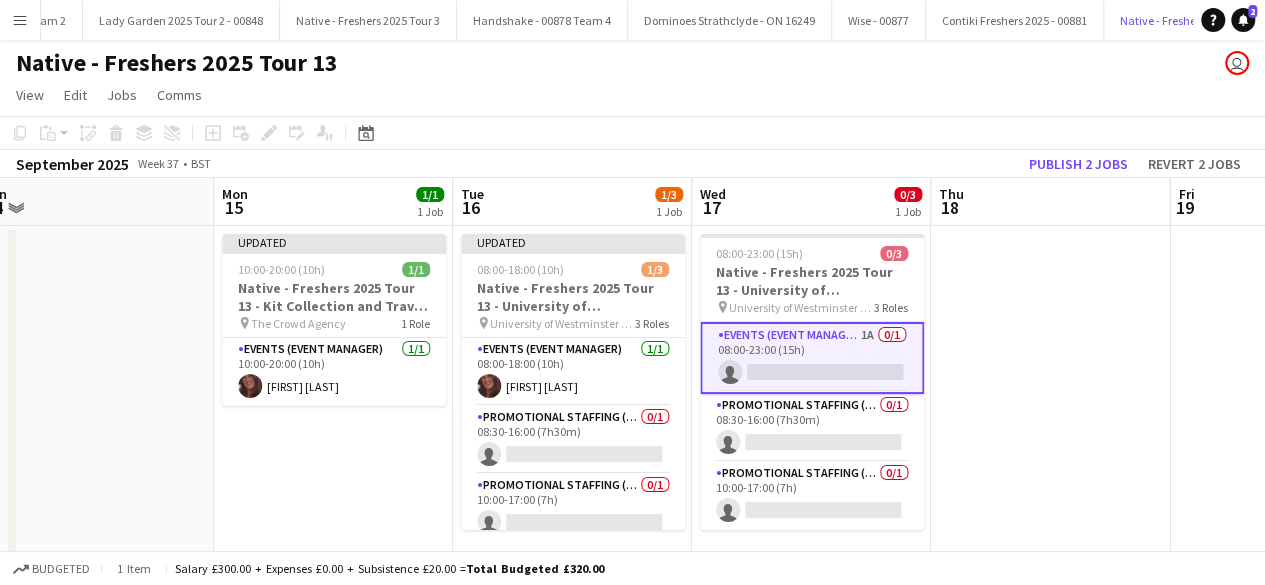click on "Native - Freshers 2025 Tour 11
Close" at bounding box center [1195, 20] 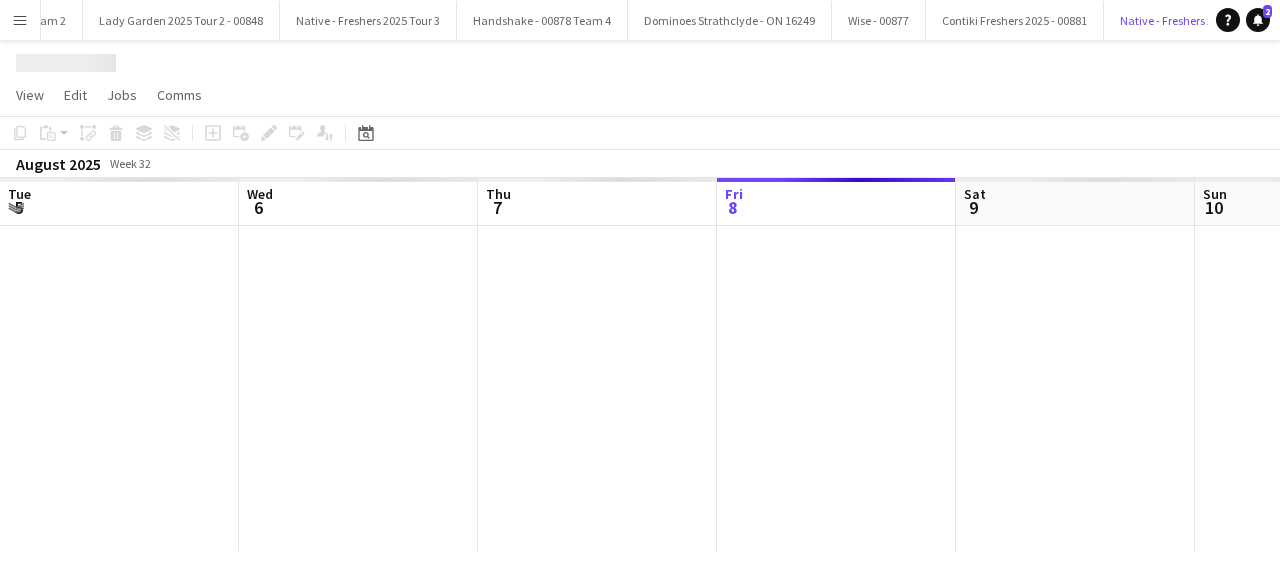 scroll, scrollTop: 0, scrollLeft: 29836, axis: horizontal 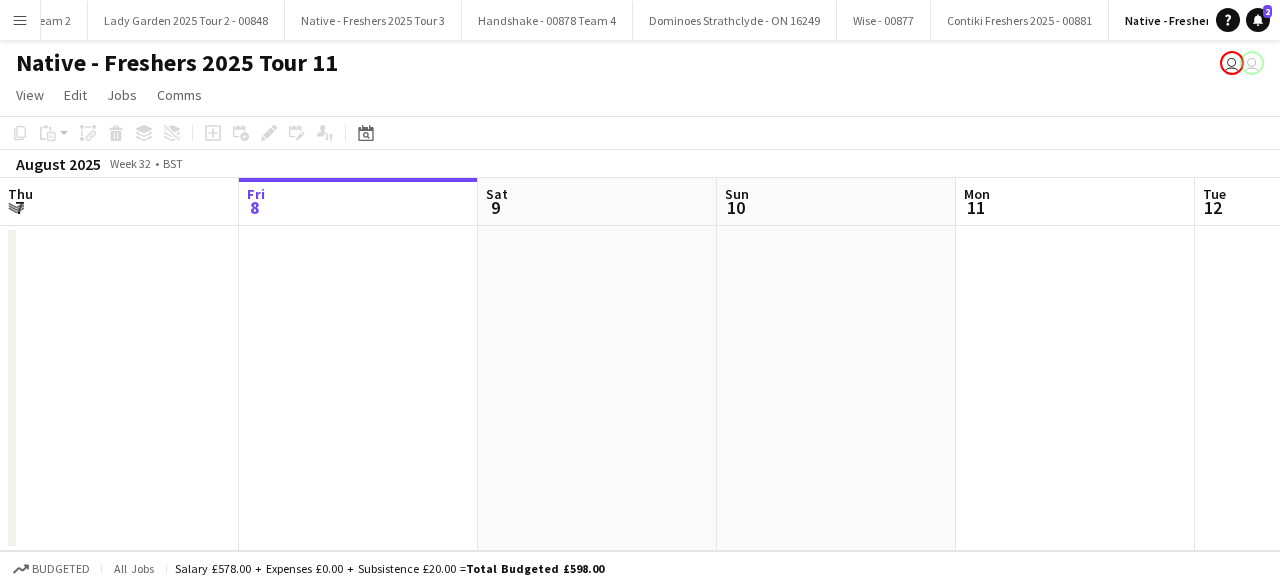 click on "Native - Freshers 2025 Tour 13
Close" at bounding box center [1391, 20] 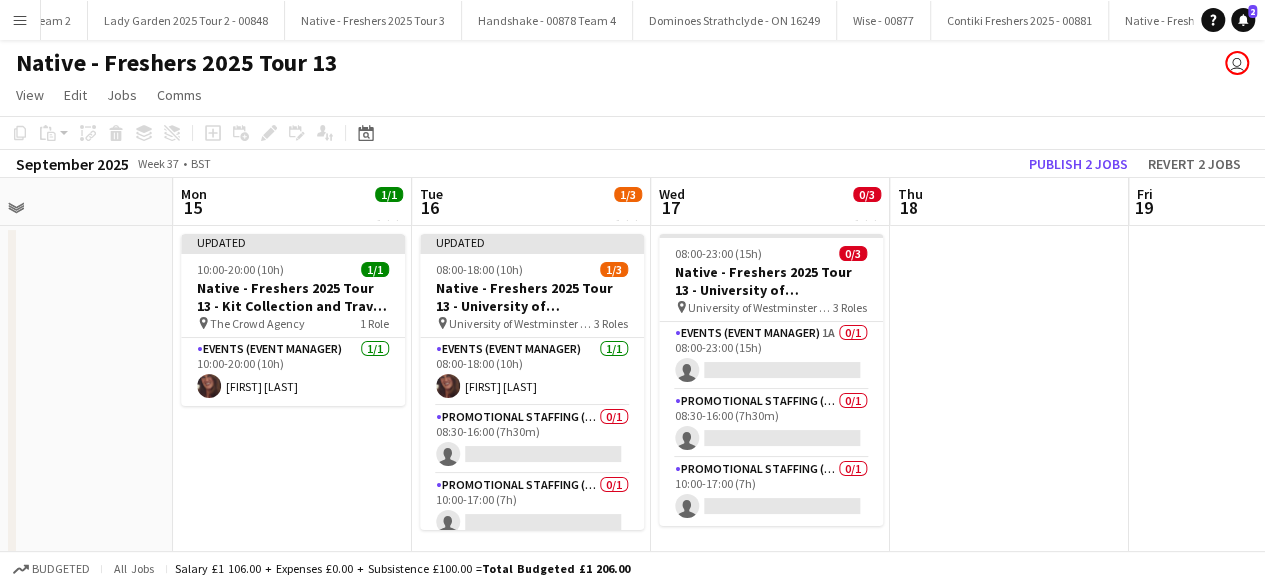 scroll, scrollTop: 0, scrollLeft: 542, axis: horizontal 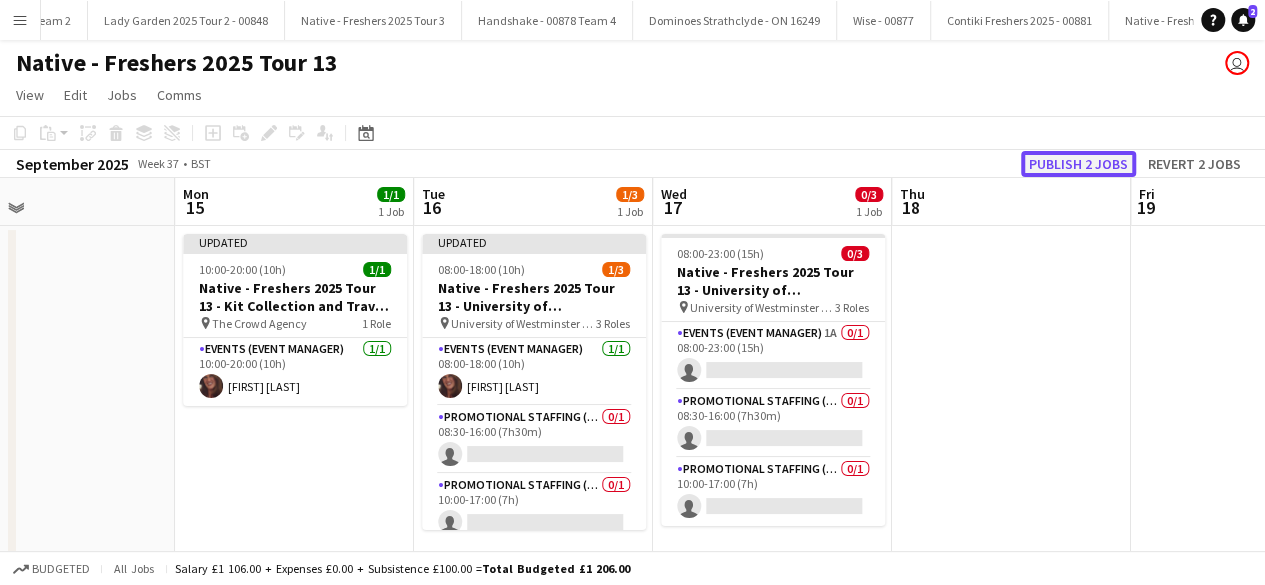 click on "Publish 2 jobs" 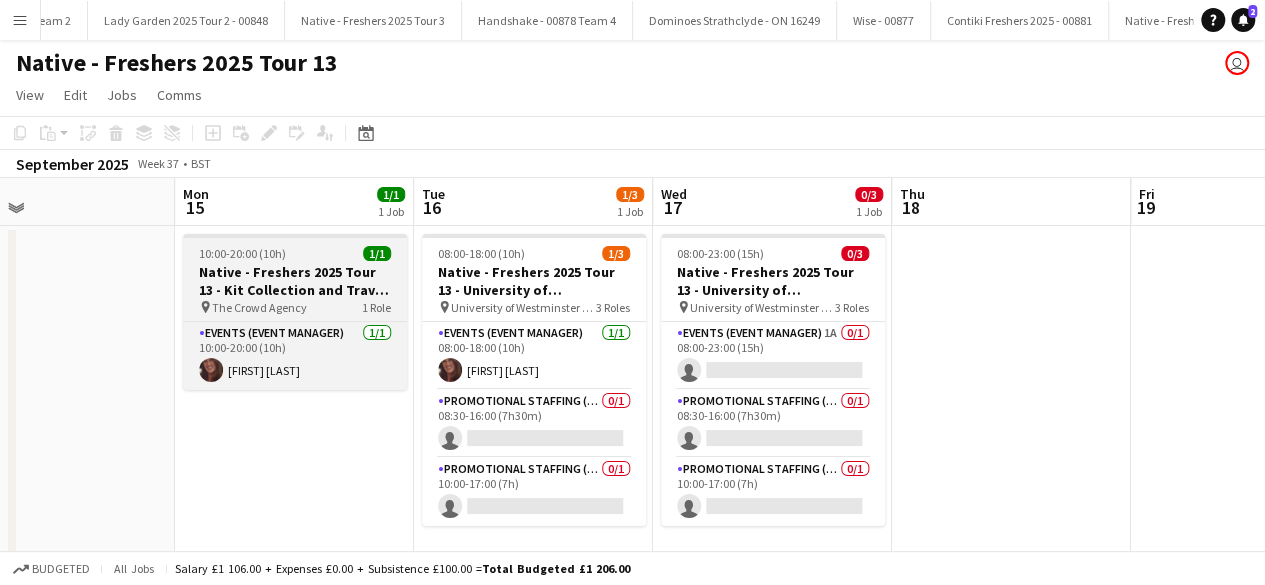click on "10:00-20:00 (10h)    1/1" at bounding box center (295, 253) 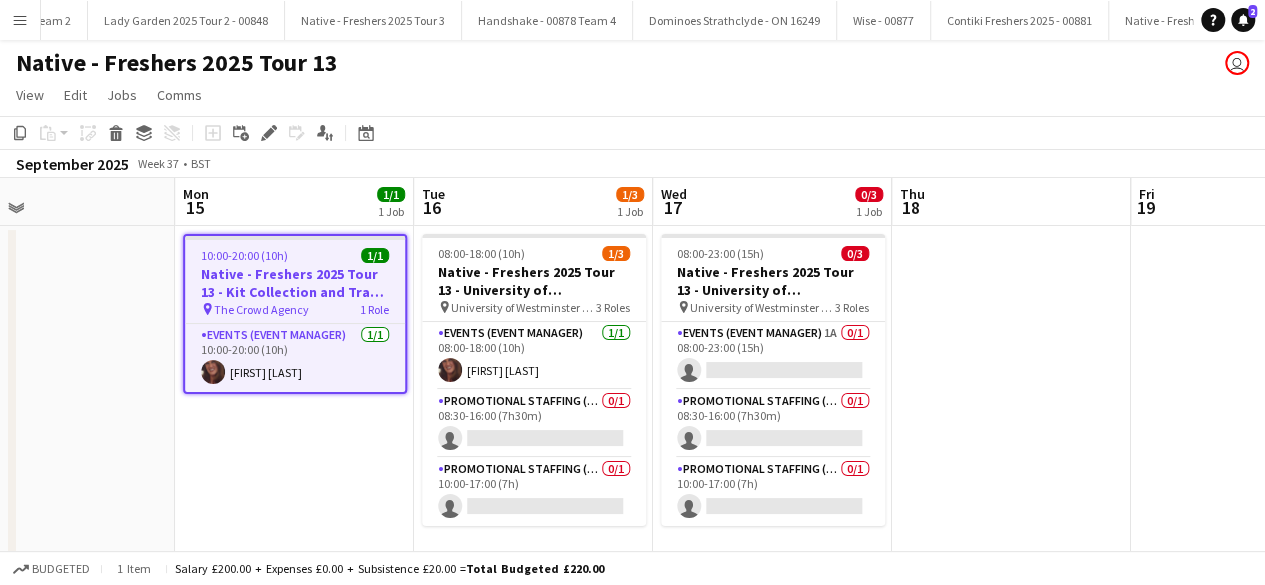 click on "10:00-20:00 (10h)    1/1" at bounding box center [295, 255] 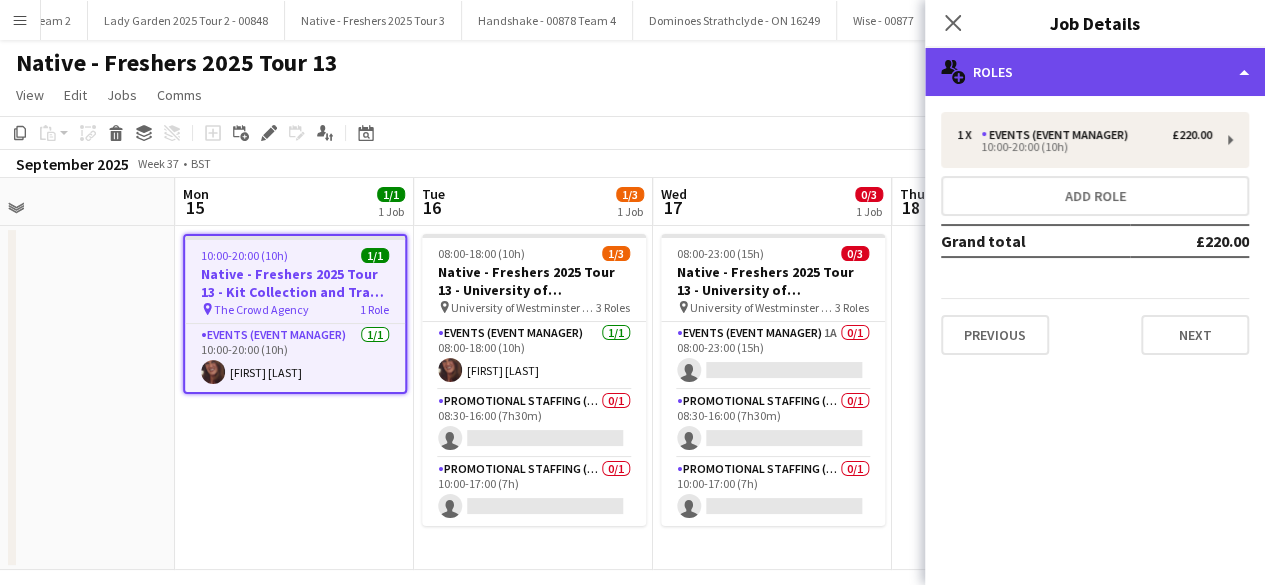 click on "multiple-users-add
Roles" 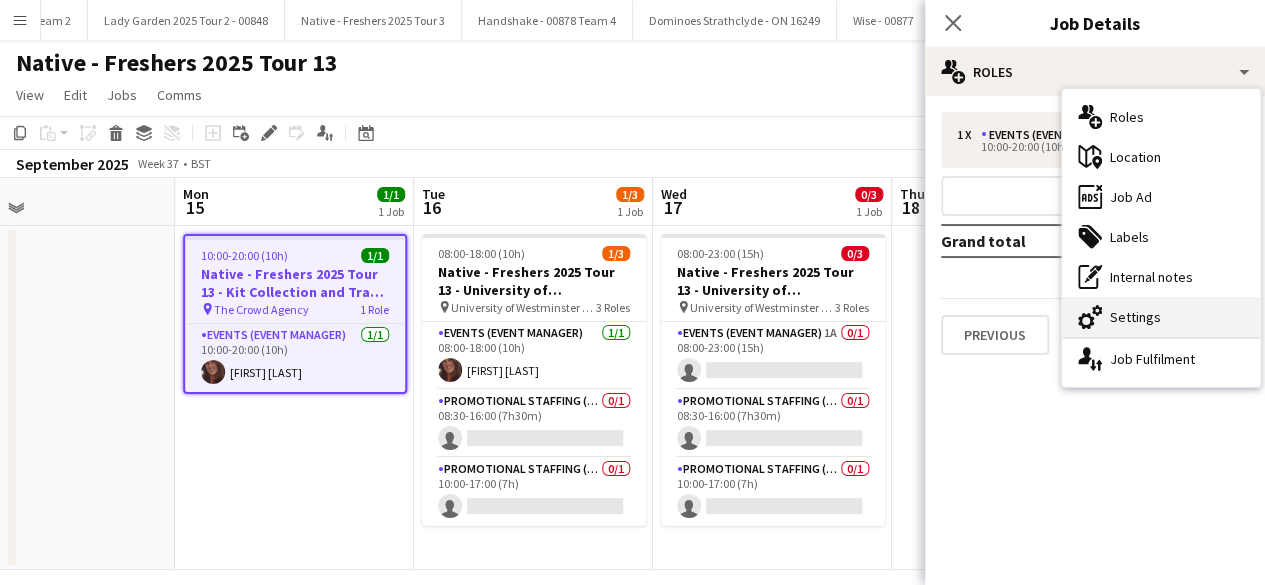 click on "cog-double-3
Settings" at bounding box center [1161, 317] 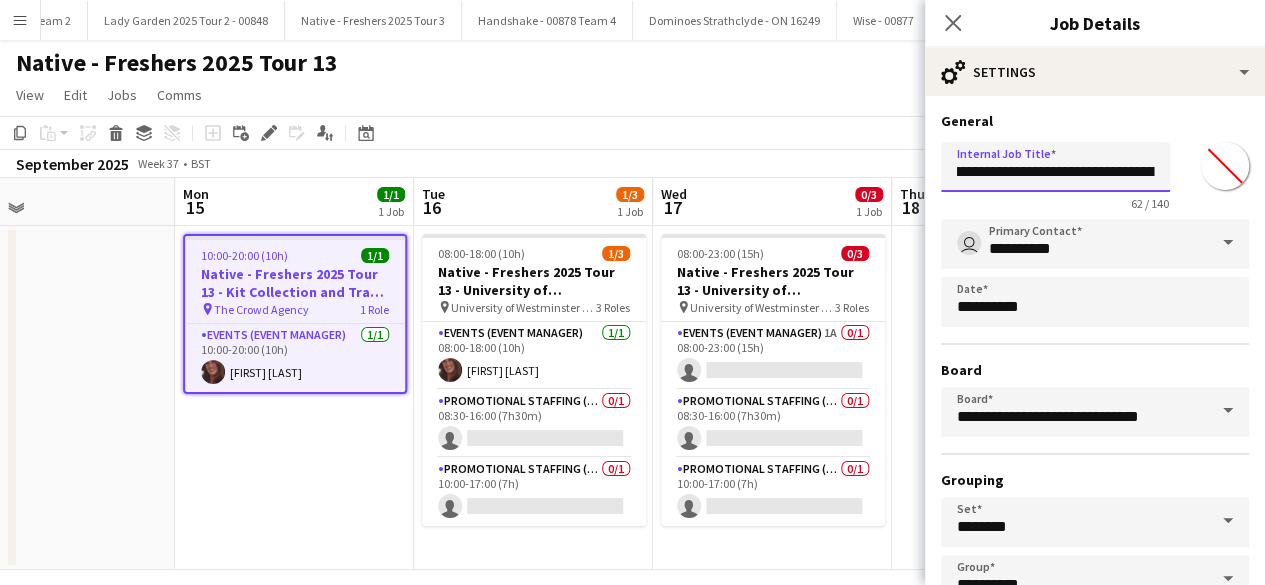 scroll, scrollTop: 0, scrollLeft: 204, axis: horizontal 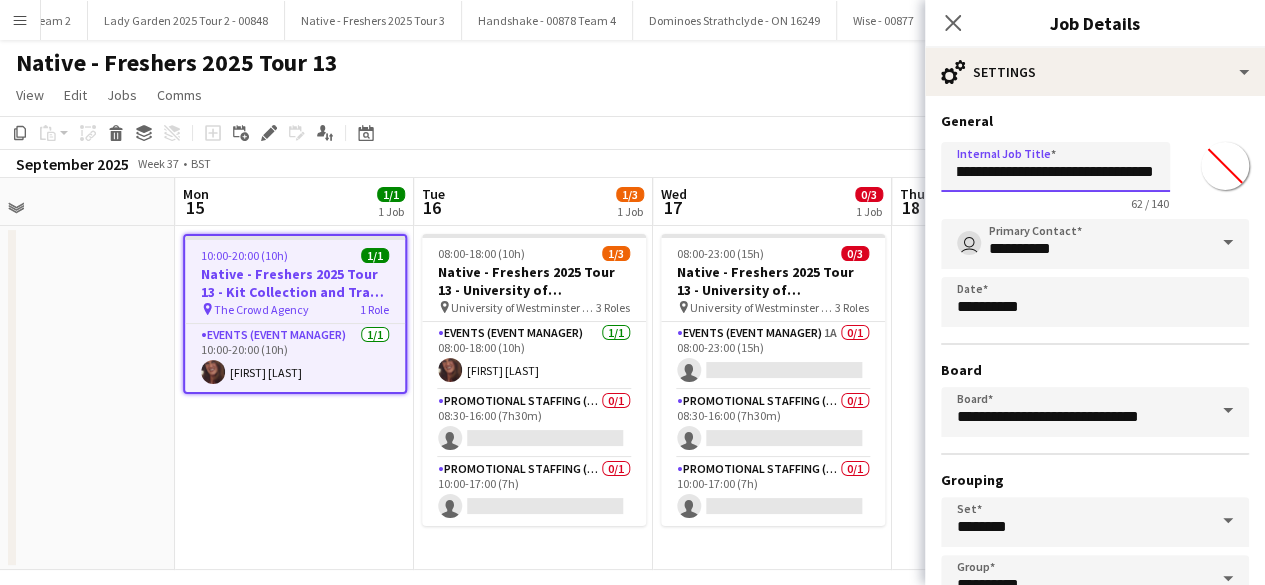 drag, startPoint x: 1065, startPoint y: 179, endPoint x: 1146, endPoint y: 175, distance: 81.09871 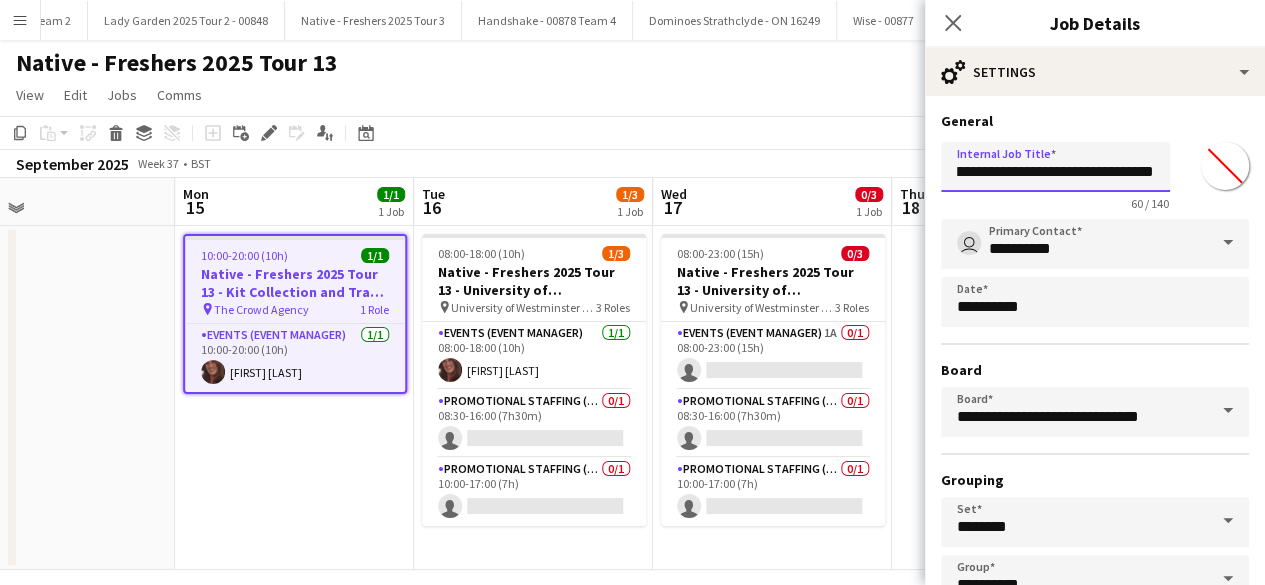 scroll, scrollTop: 0, scrollLeft: 178, axis: horizontal 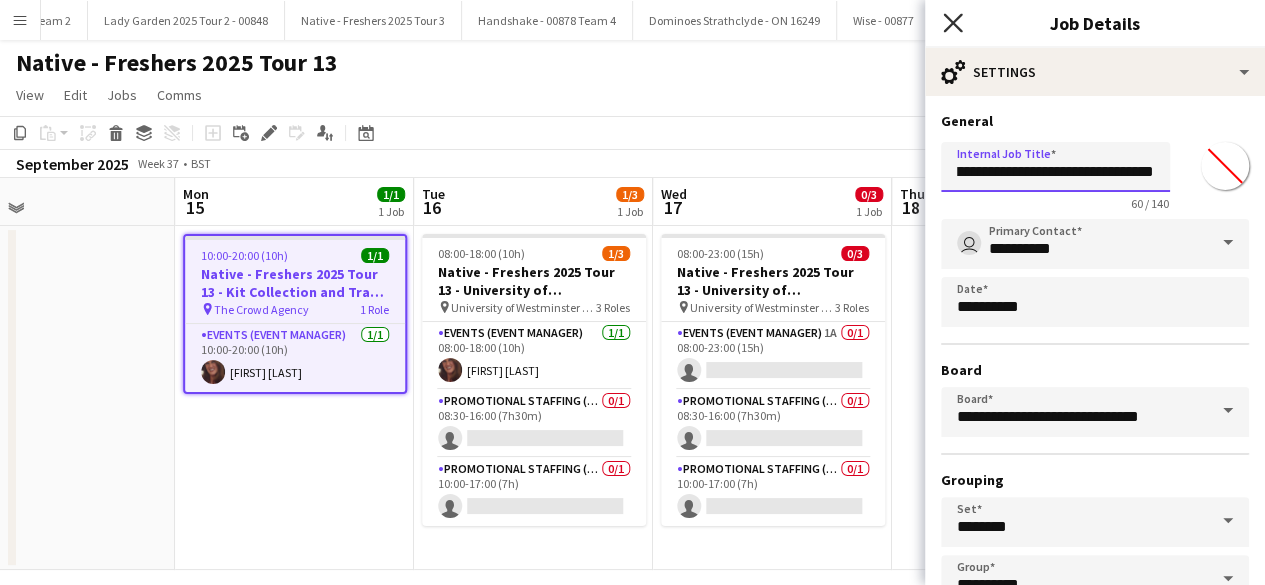 type on "**********" 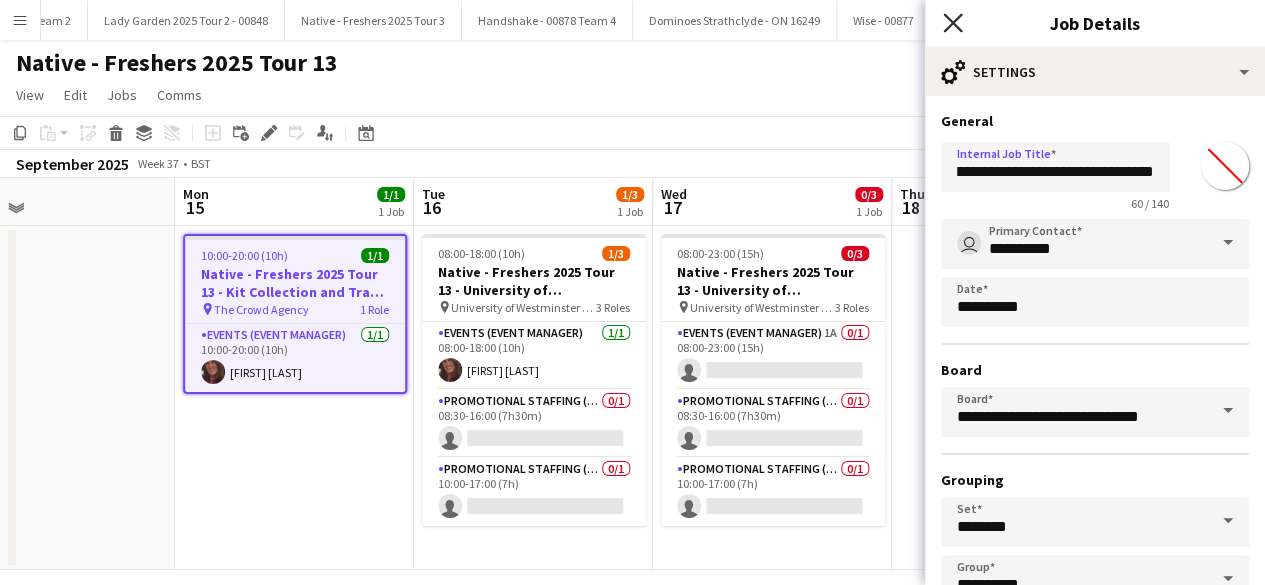 click 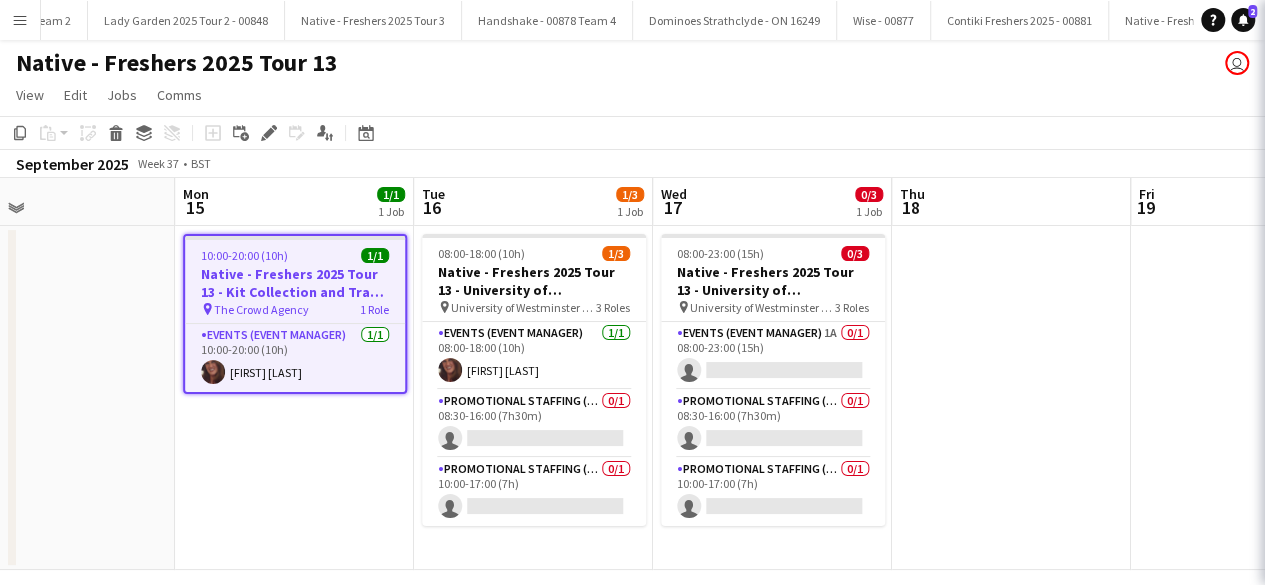 scroll, scrollTop: 0, scrollLeft: 0, axis: both 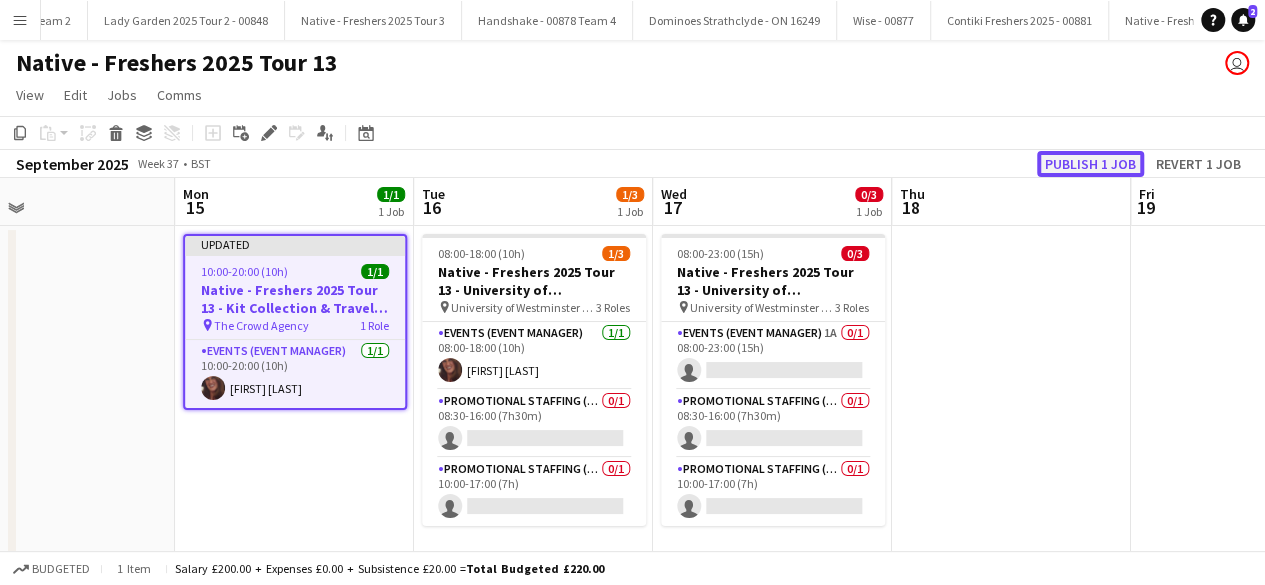 click on "Publish 1 job" 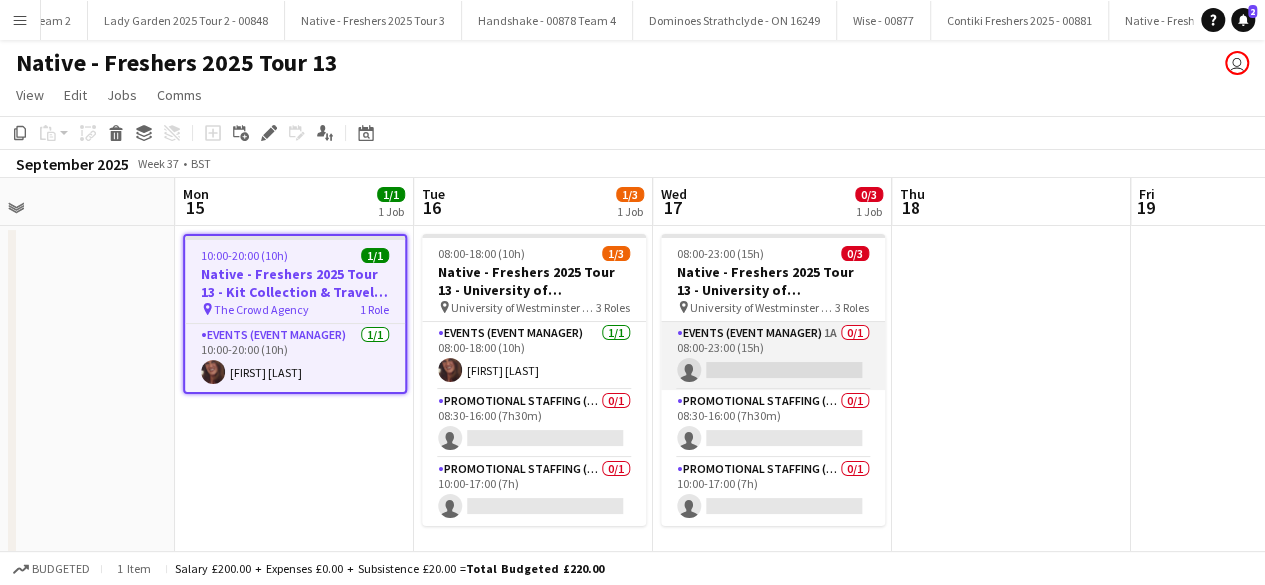 click on "Events (Event Manager)   1A   0/1   08:00-23:00 (15h)
single-neutral-actions" at bounding box center (773, 356) 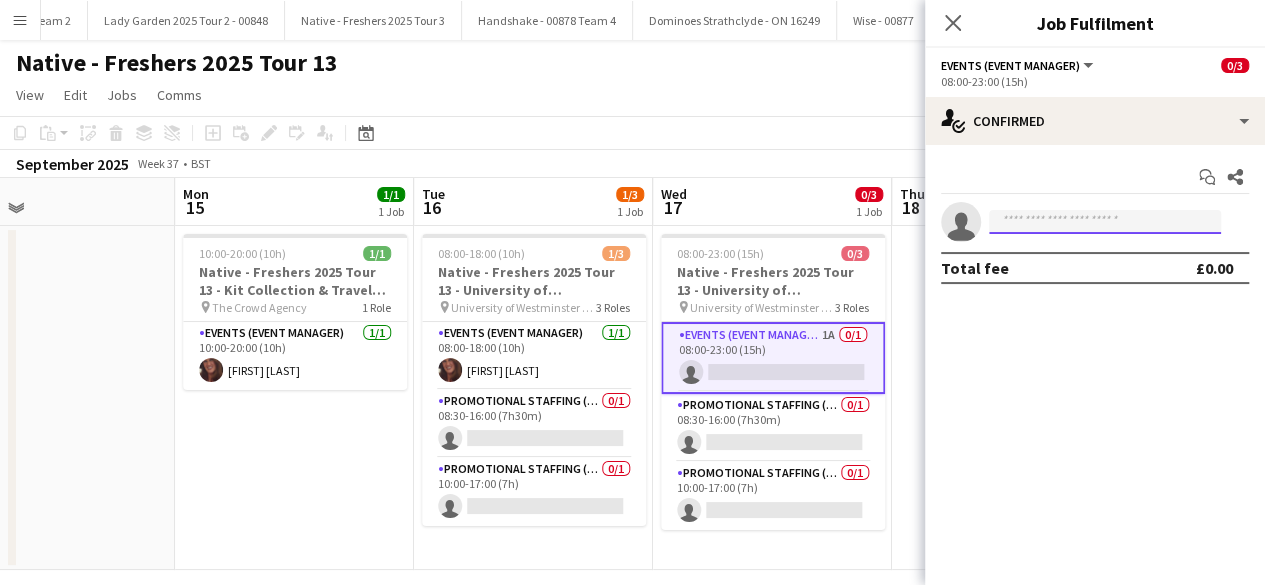 click at bounding box center [1105, 222] 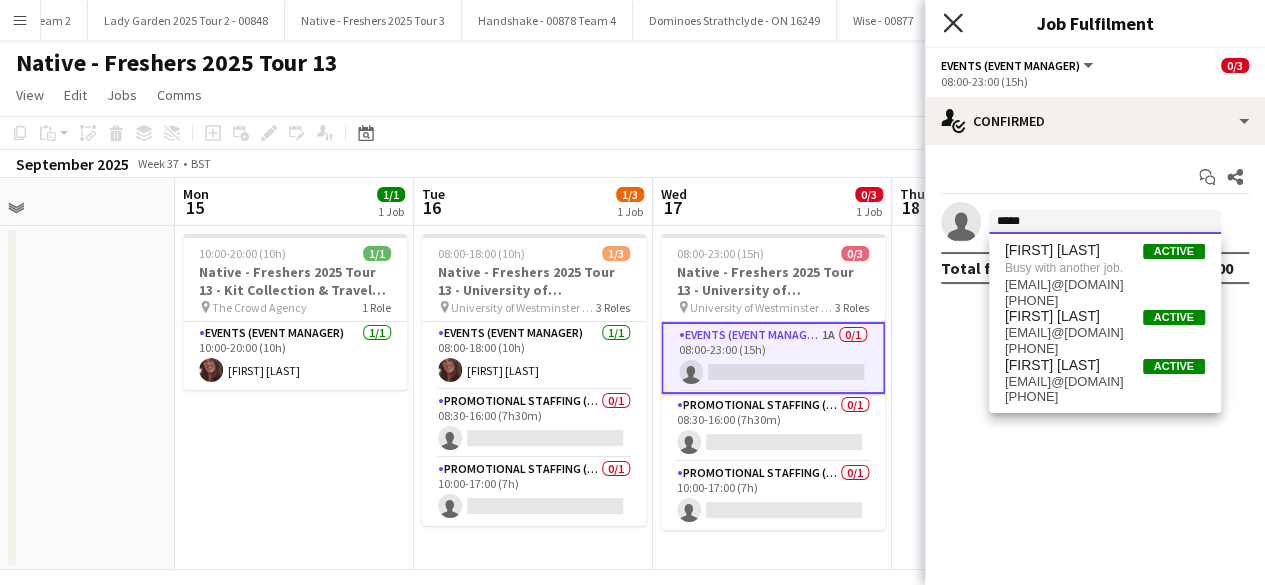 type on "*****" 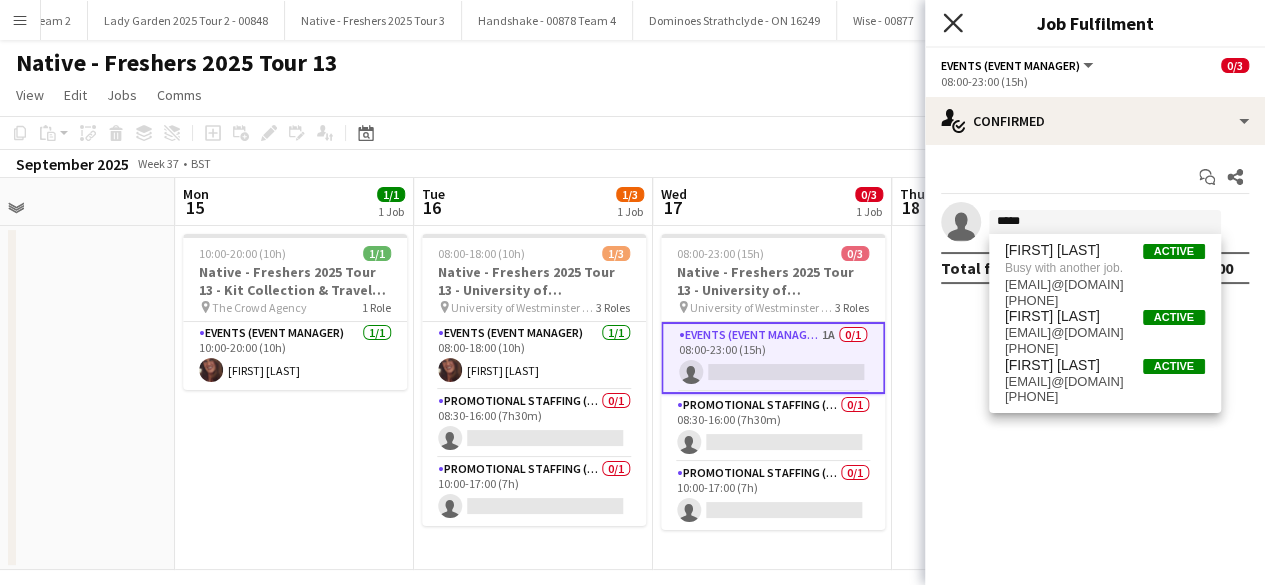 click on "Close pop-in" 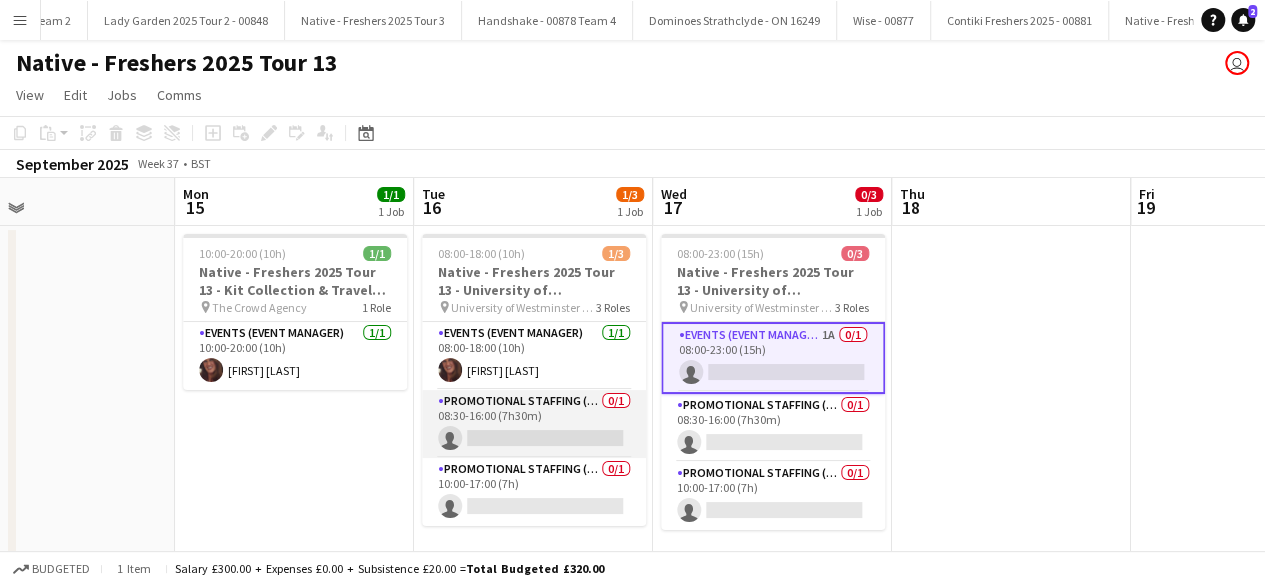 click on "Promotional Staffing (Brand Ambassadors)   0/1   08:30-16:00 (7h30m)
single-neutral-actions" at bounding box center [534, 424] 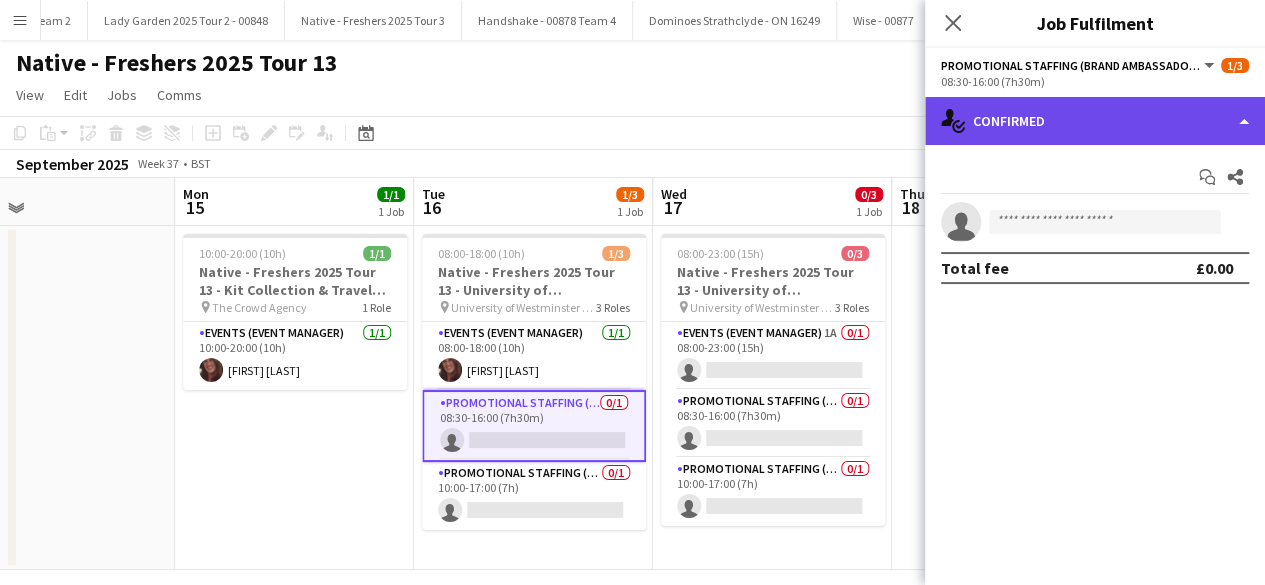 click on "single-neutral-actions-check-2
Confirmed" 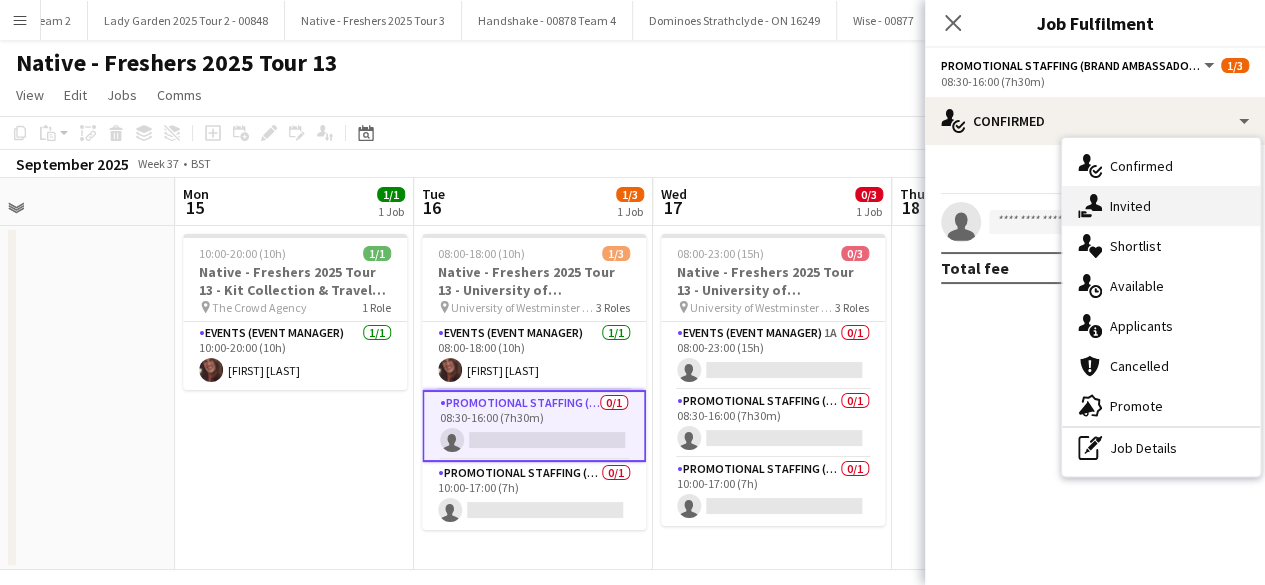 click on "single-neutral-actions-share-1
Invited" at bounding box center (1161, 206) 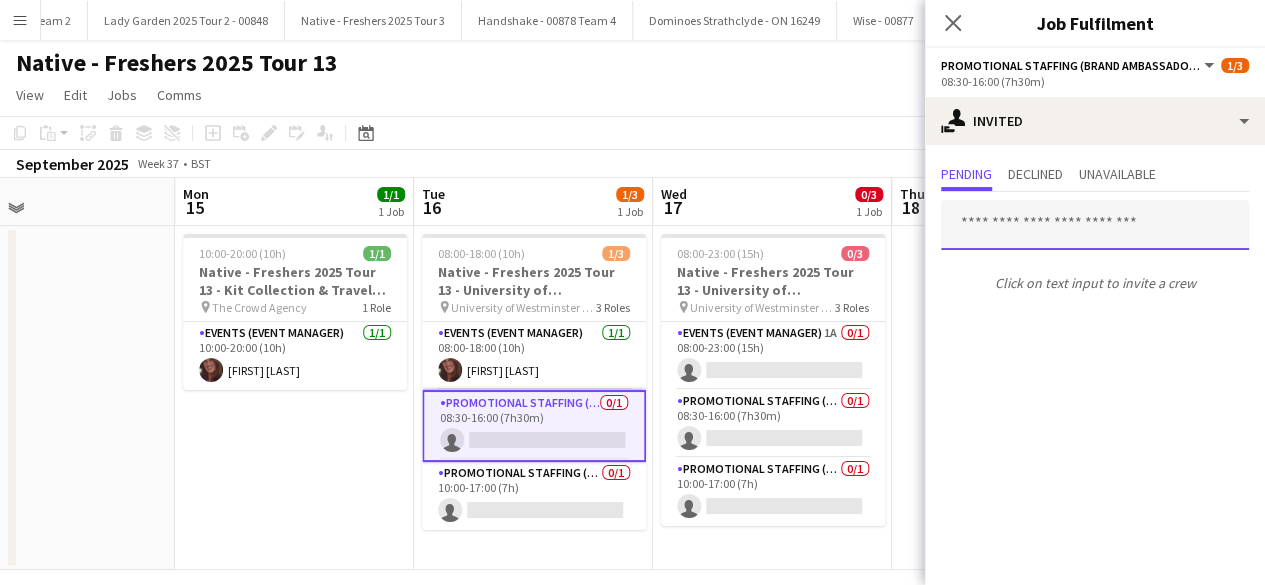 click at bounding box center (1095, 225) 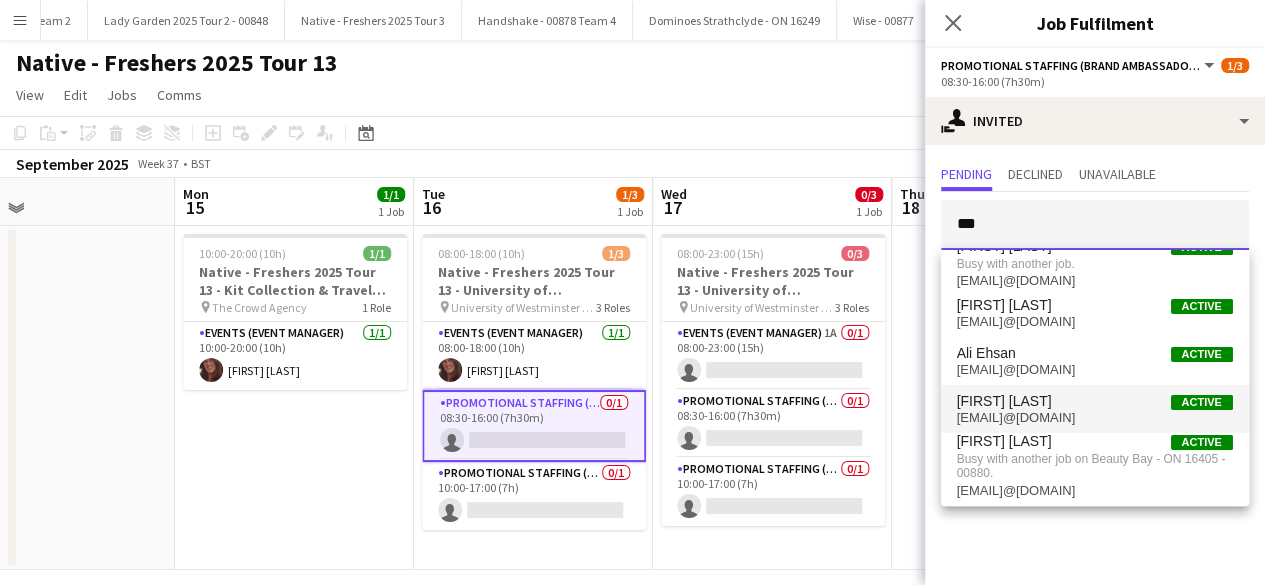 scroll, scrollTop: 0, scrollLeft: 0, axis: both 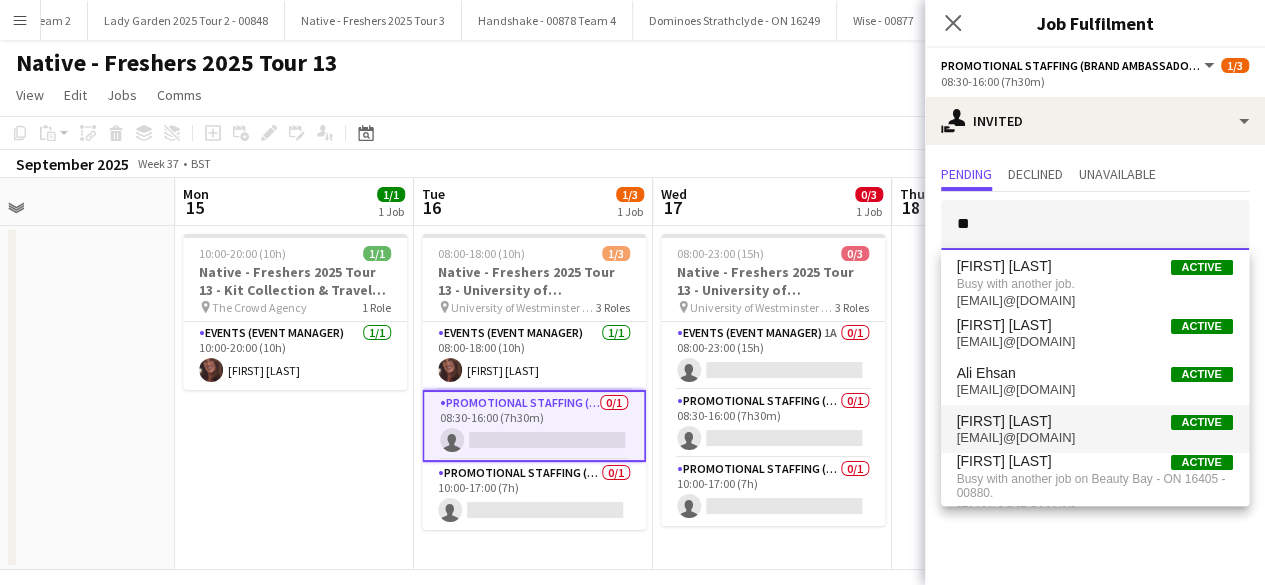 type on "*" 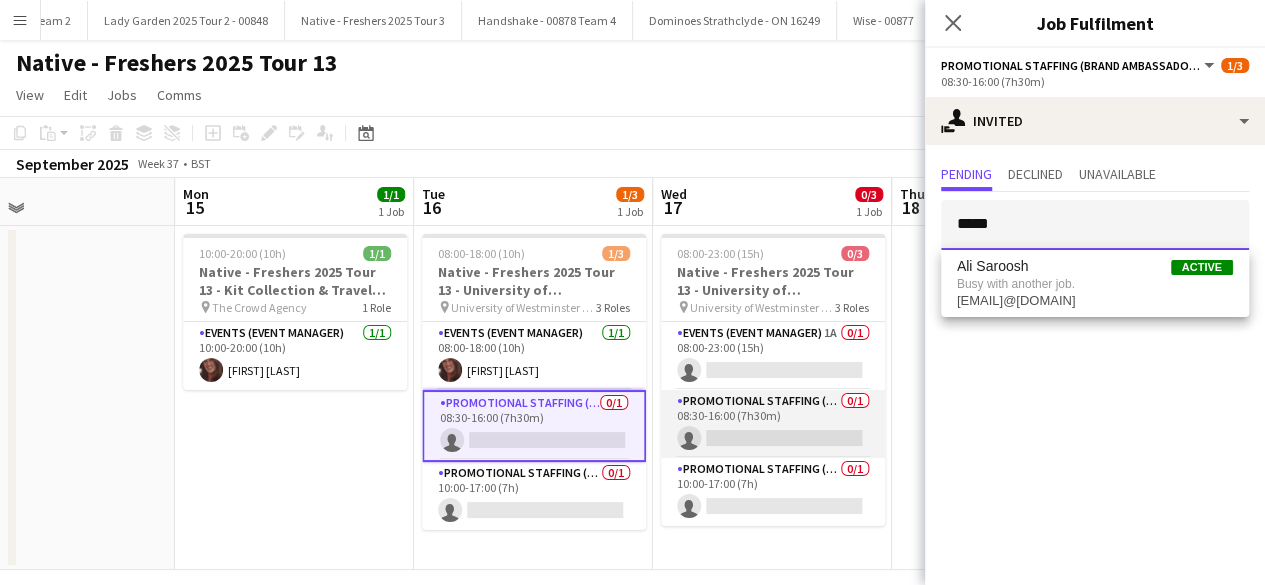 type on "*****" 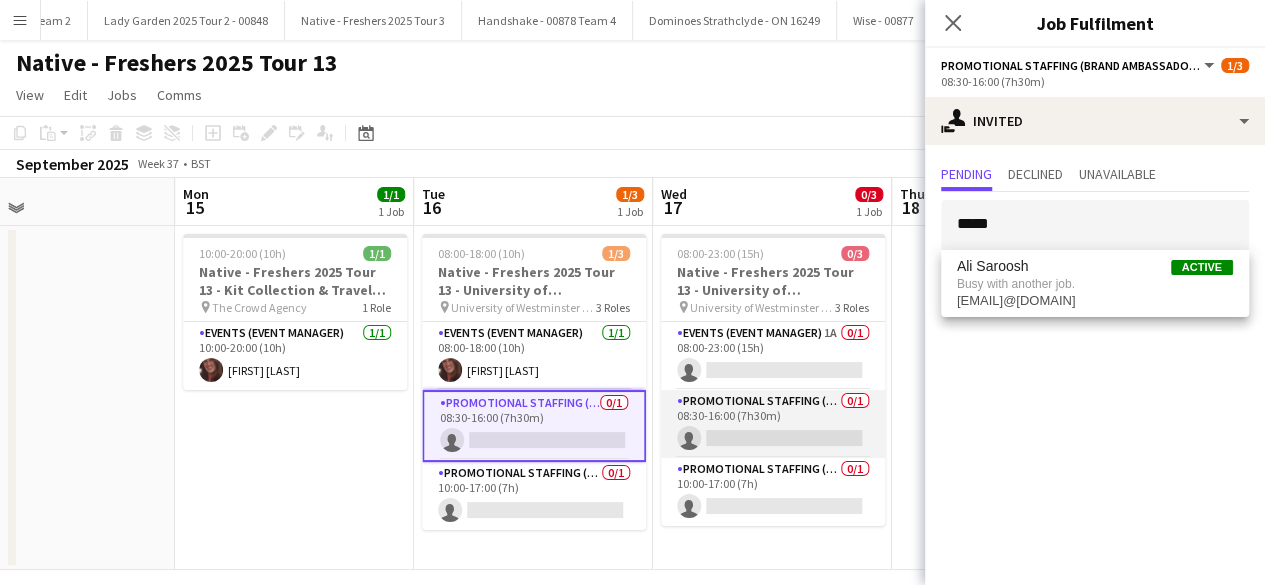 click on "Promotional Staffing (Brand Ambassadors)   0/1   08:30-16:00 (7h30m)
single-neutral-actions" at bounding box center (773, 424) 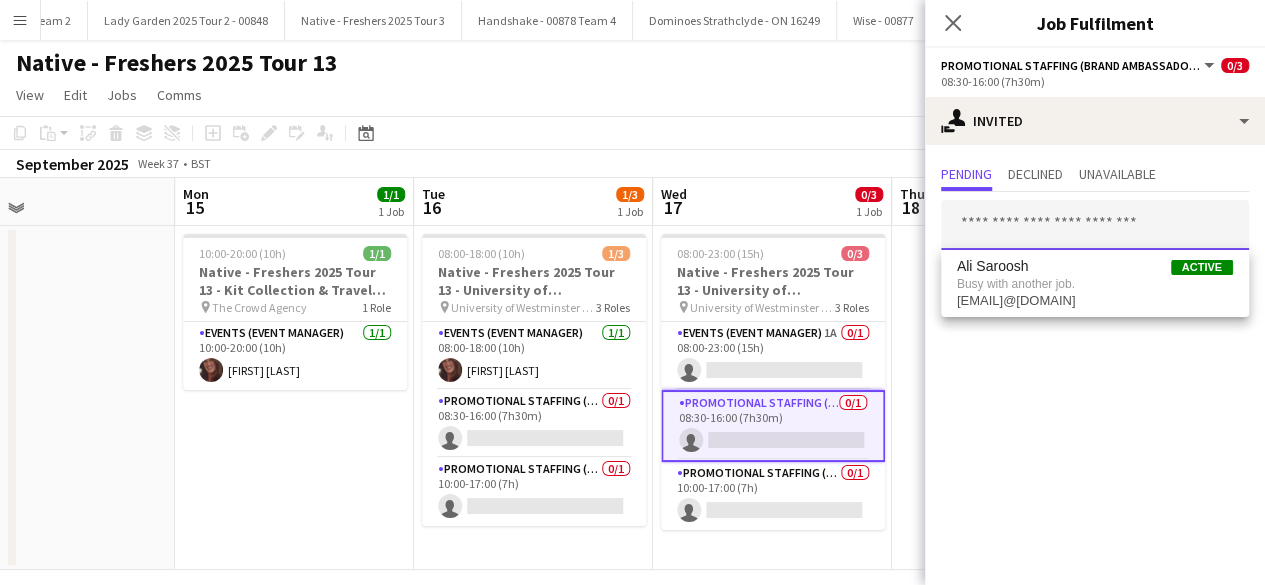 click at bounding box center [1095, 225] 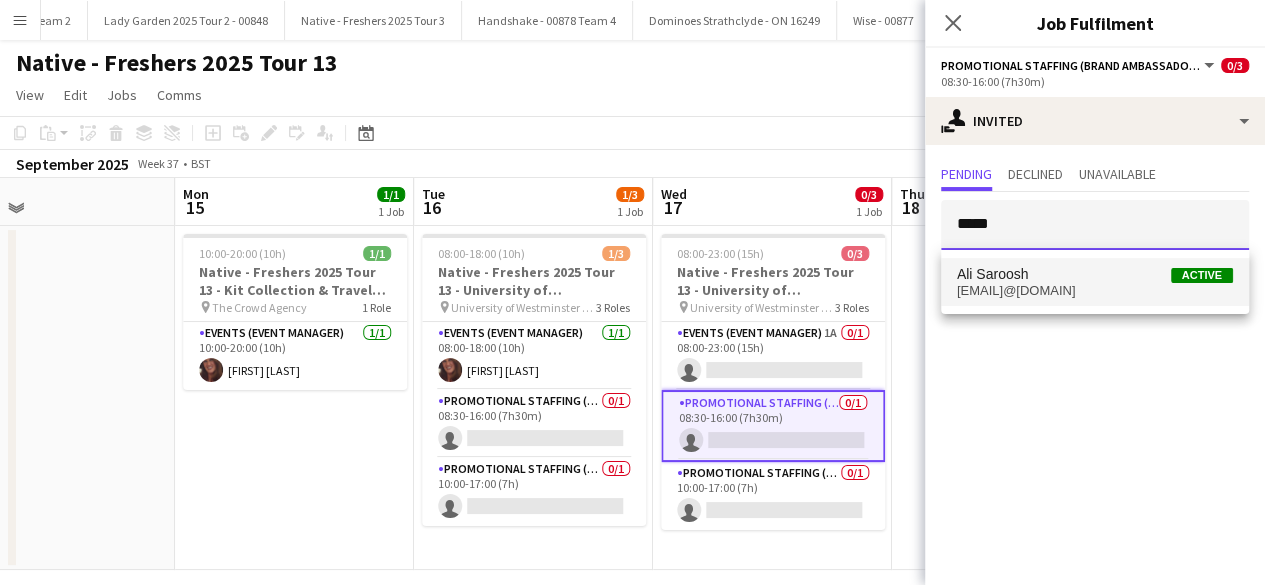 type on "*****" 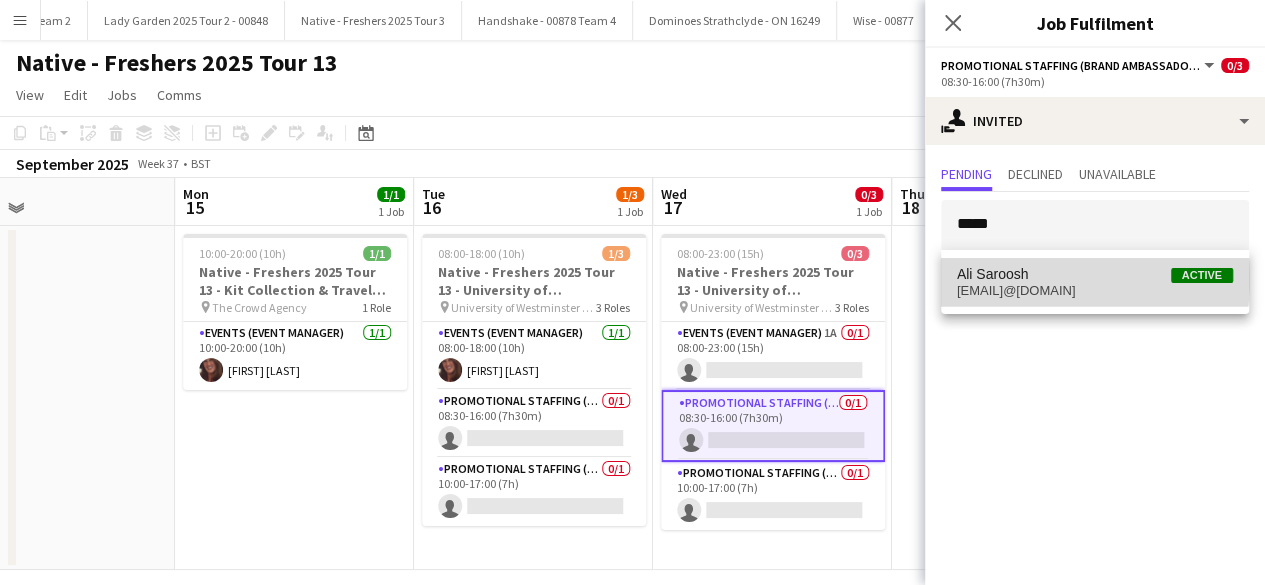 click on "Ali Saroosh" at bounding box center [993, 274] 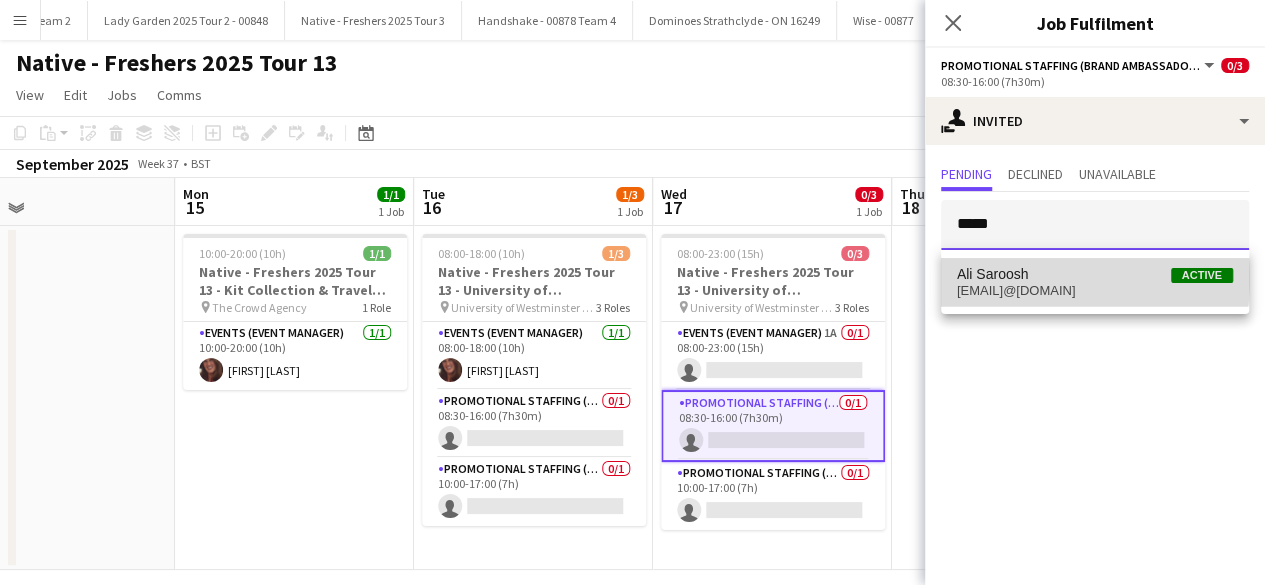 type 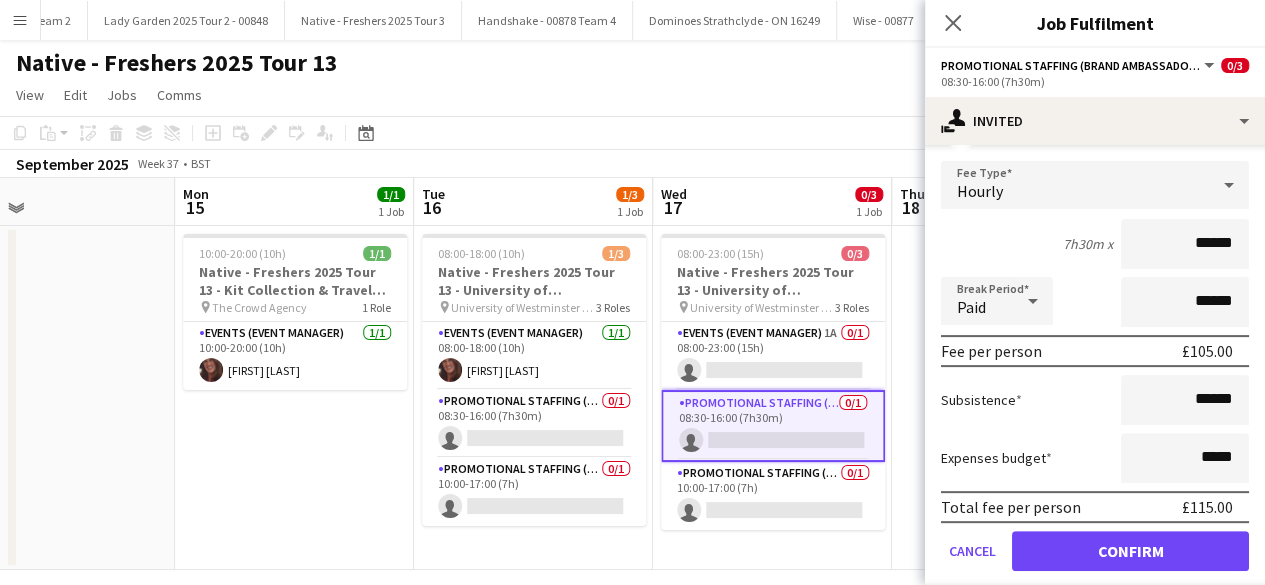 scroll, scrollTop: 234, scrollLeft: 0, axis: vertical 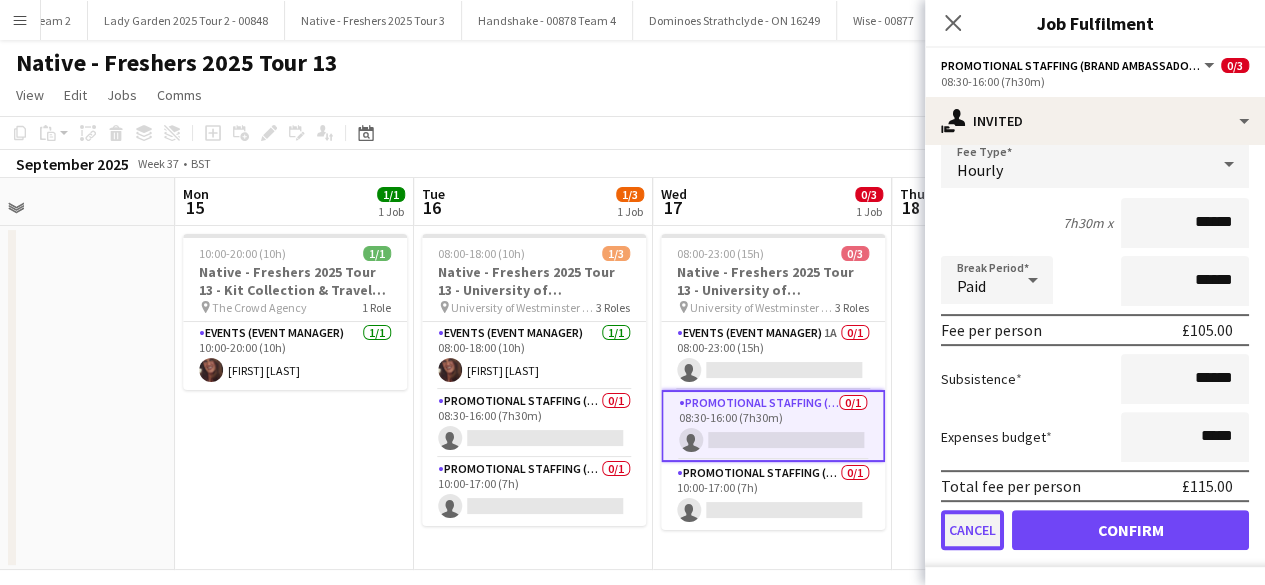 click on "Cancel" 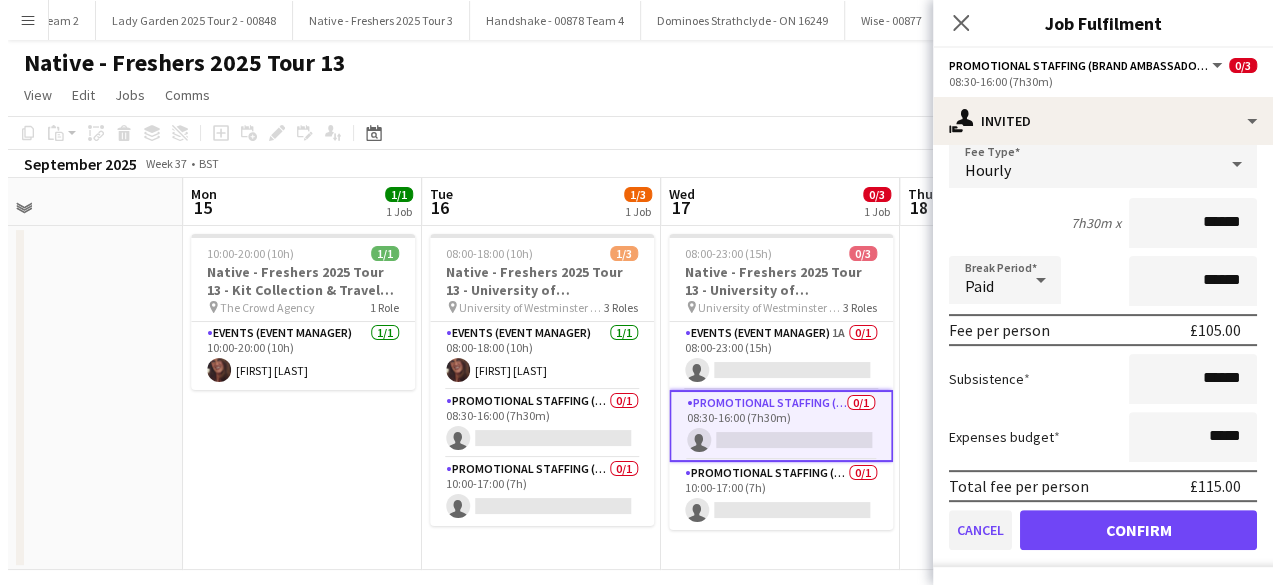 scroll, scrollTop: 0, scrollLeft: 0, axis: both 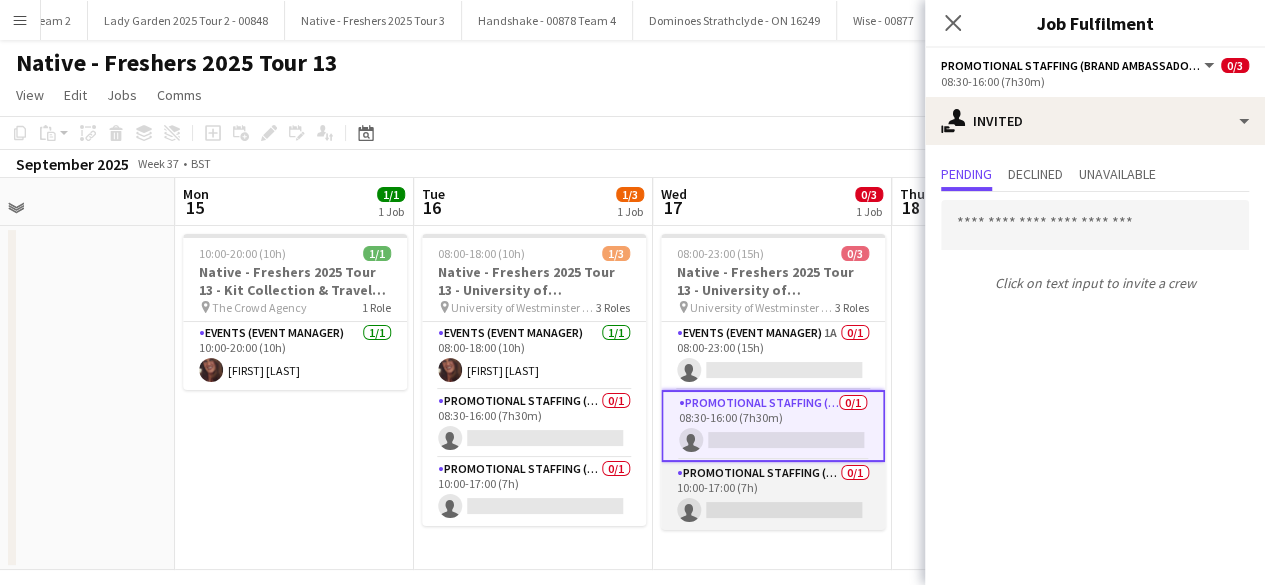 click on "Promotional Staffing (Brand Ambassadors)   0/1   10:00-17:00 (7h)
single-neutral-actions" at bounding box center (773, 496) 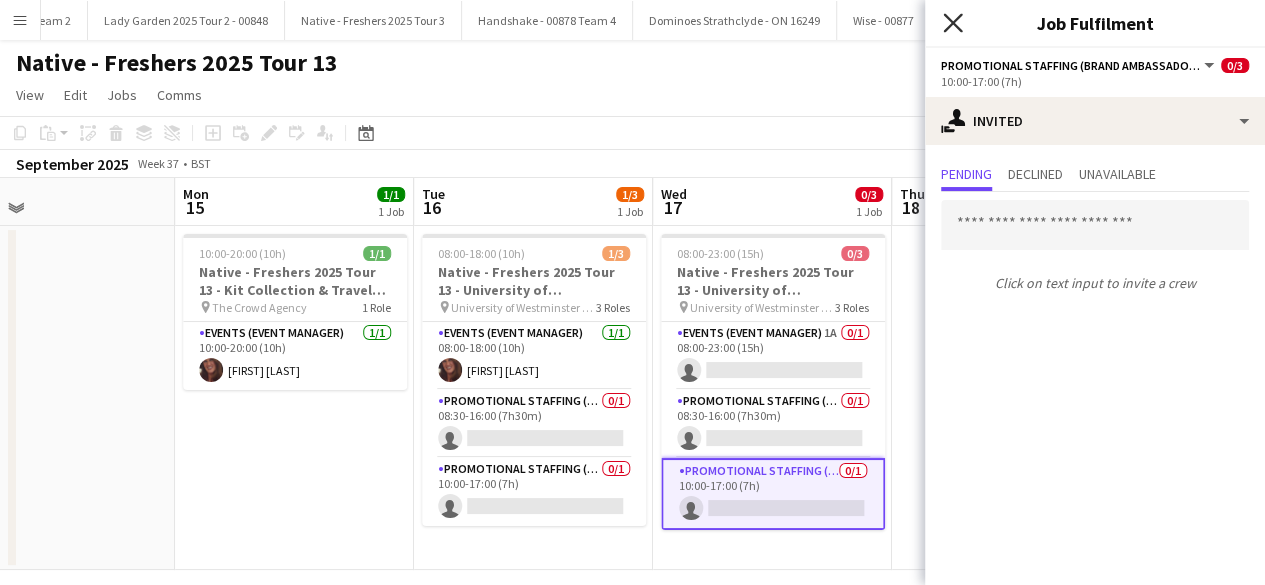click on "Close pop-in" 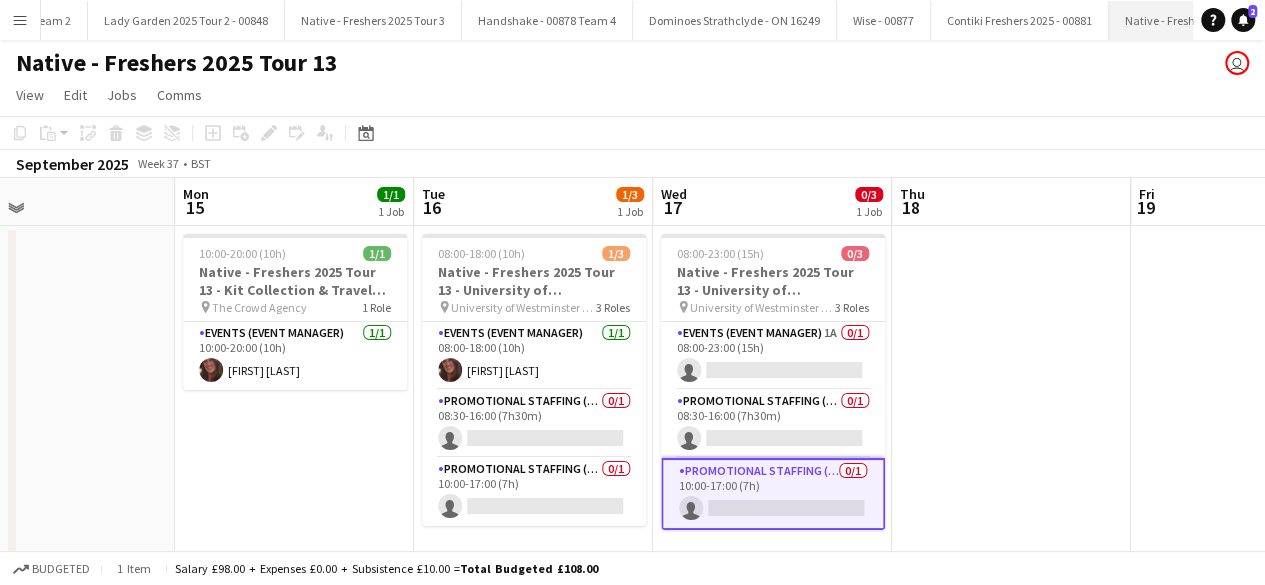 click on "Native - Freshers 2025 Tour 11
Close" at bounding box center [1200, 20] 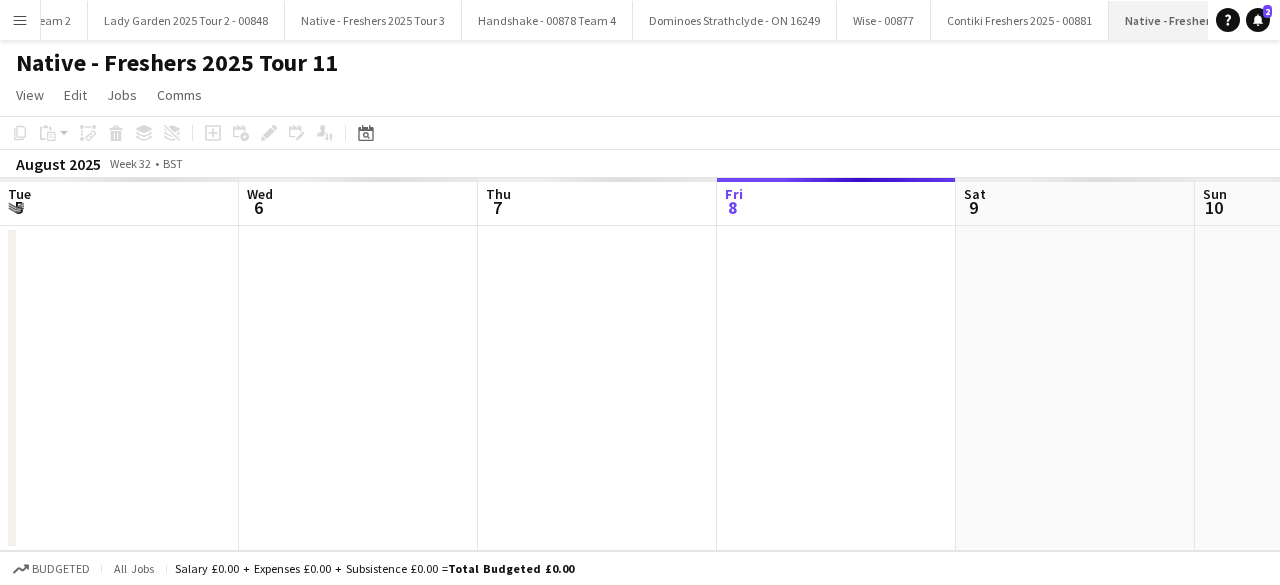scroll, scrollTop: 0, scrollLeft: 478, axis: horizontal 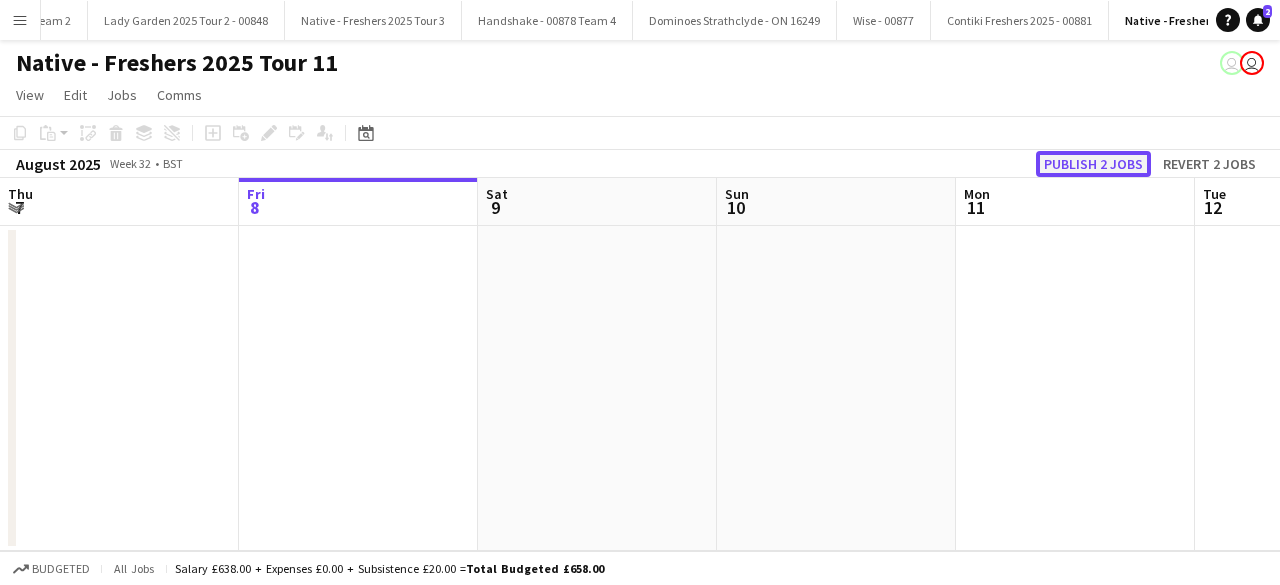 click on "Publish 2 jobs" 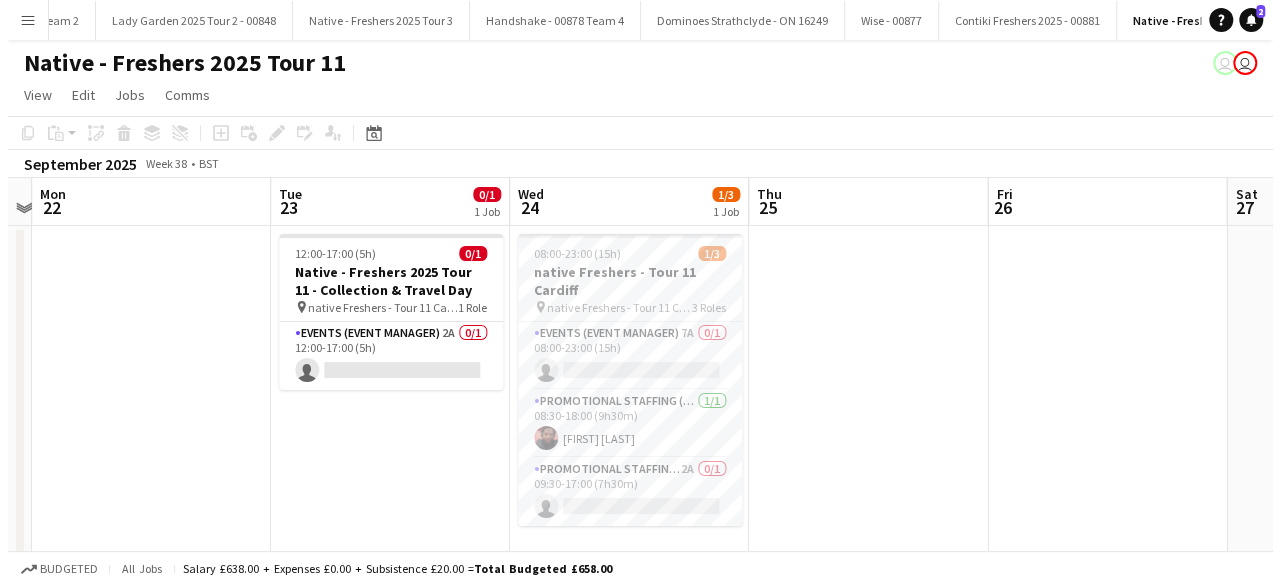 scroll, scrollTop: 0, scrollLeft: 934, axis: horizontal 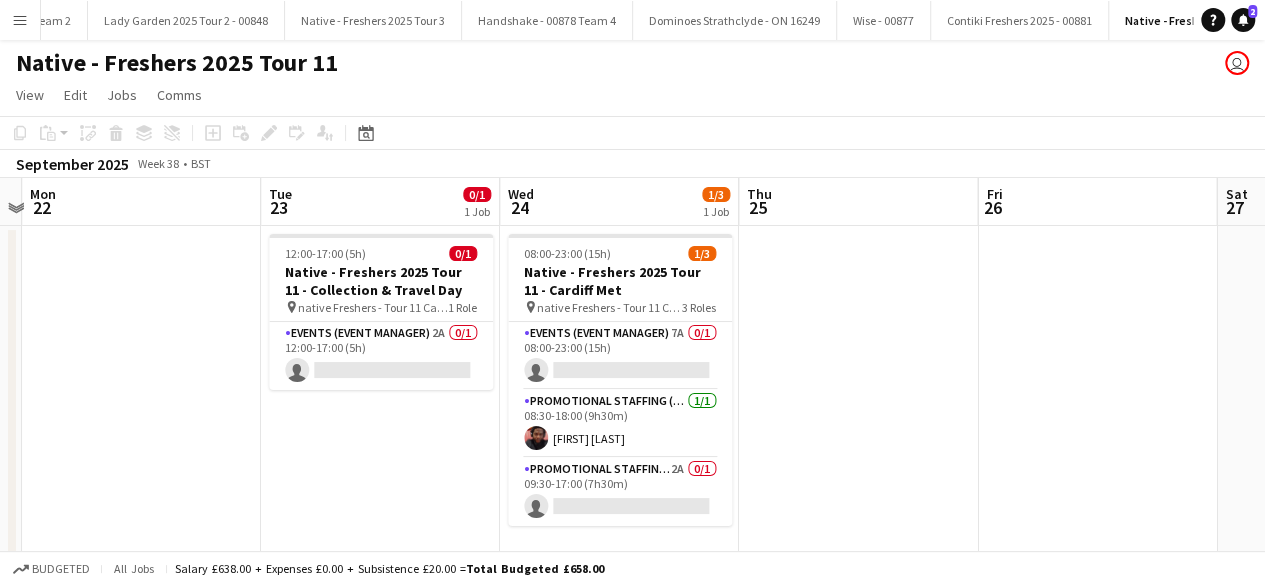 click on "Native - Freshers 2025 Tour 13
Close" at bounding box center [1391, 20] 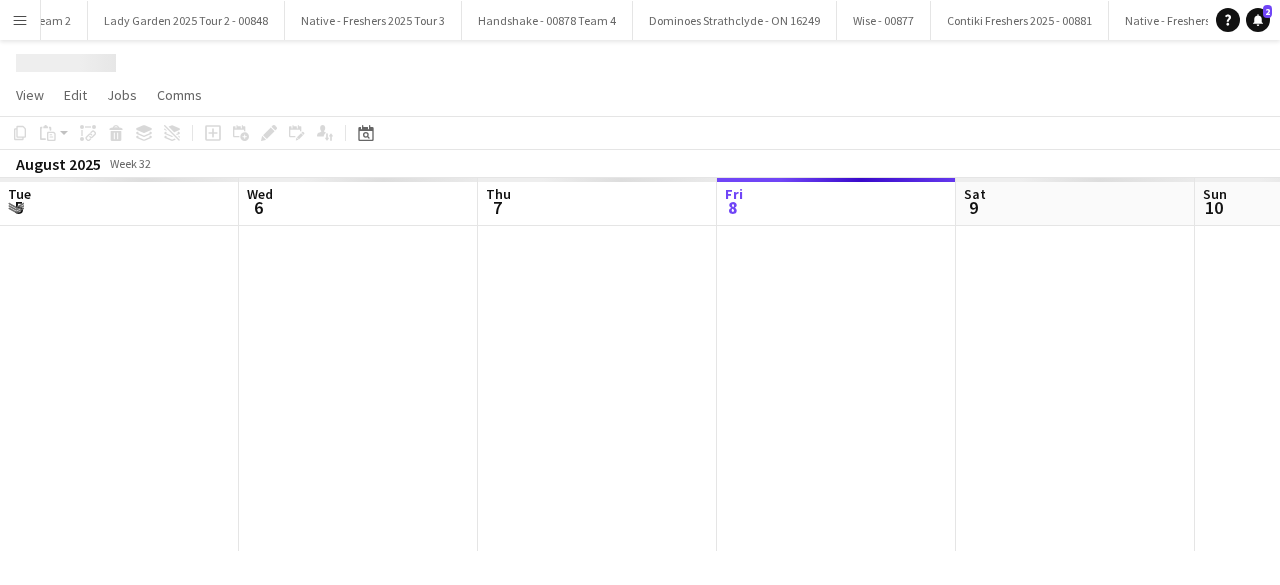 scroll, scrollTop: 0, scrollLeft: 478, axis: horizontal 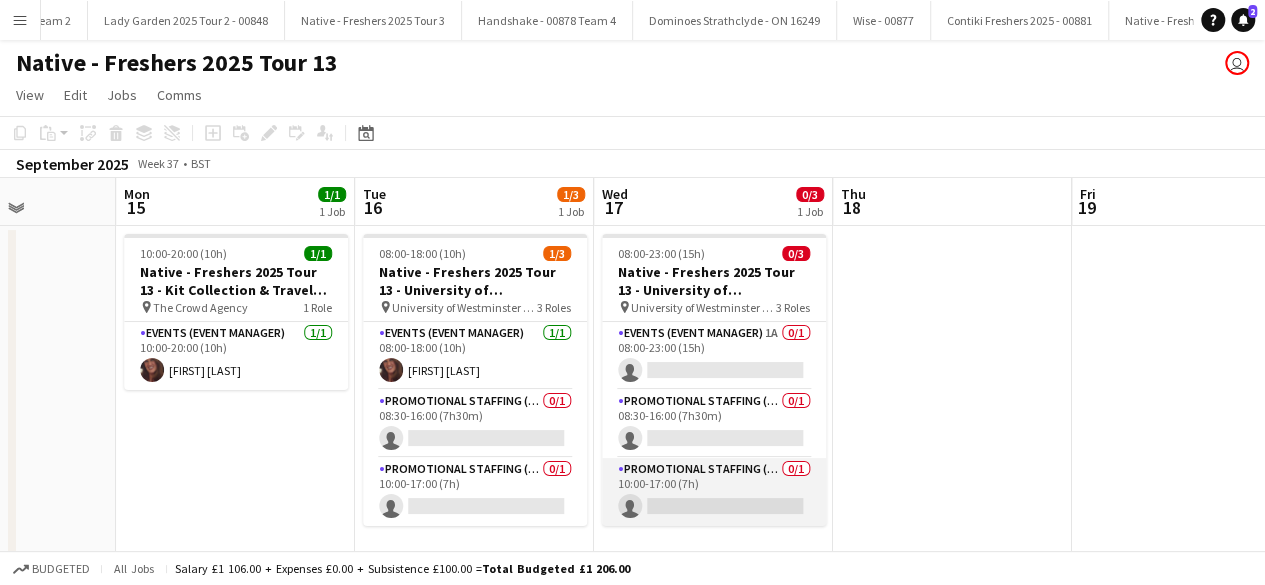 click on "Promotional Staffing (Brand Ambassadors)   0/1   10:00-17:00 (7h)
single-neutral-actions" at bounding box center (714, 492) 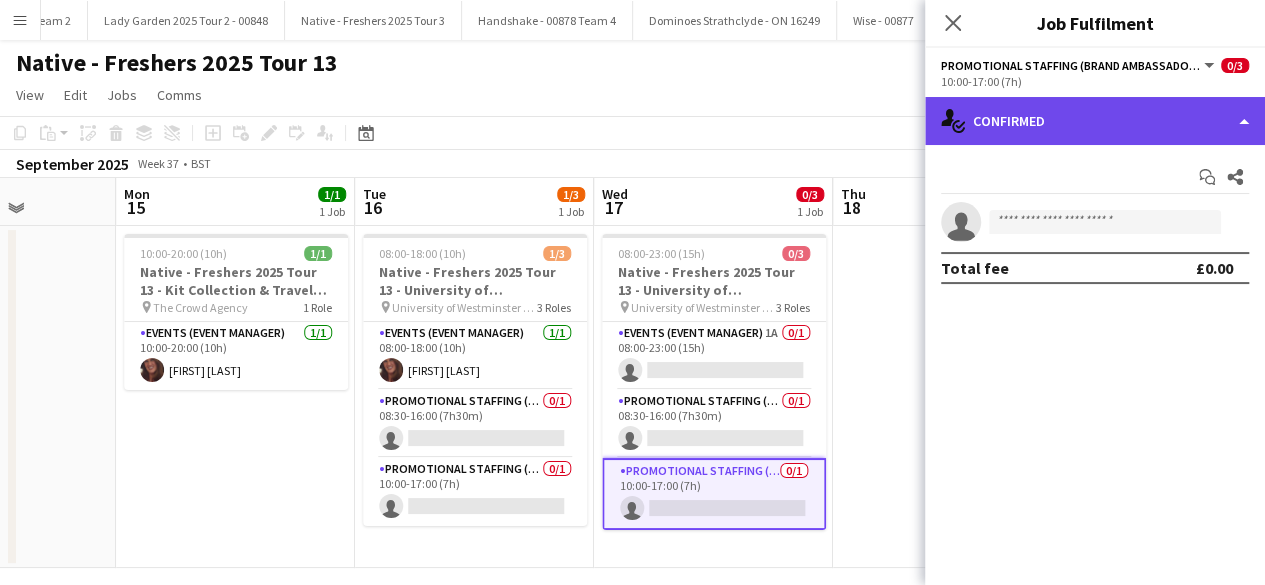click on "single-neutral-actions-check-2
Confirmed" 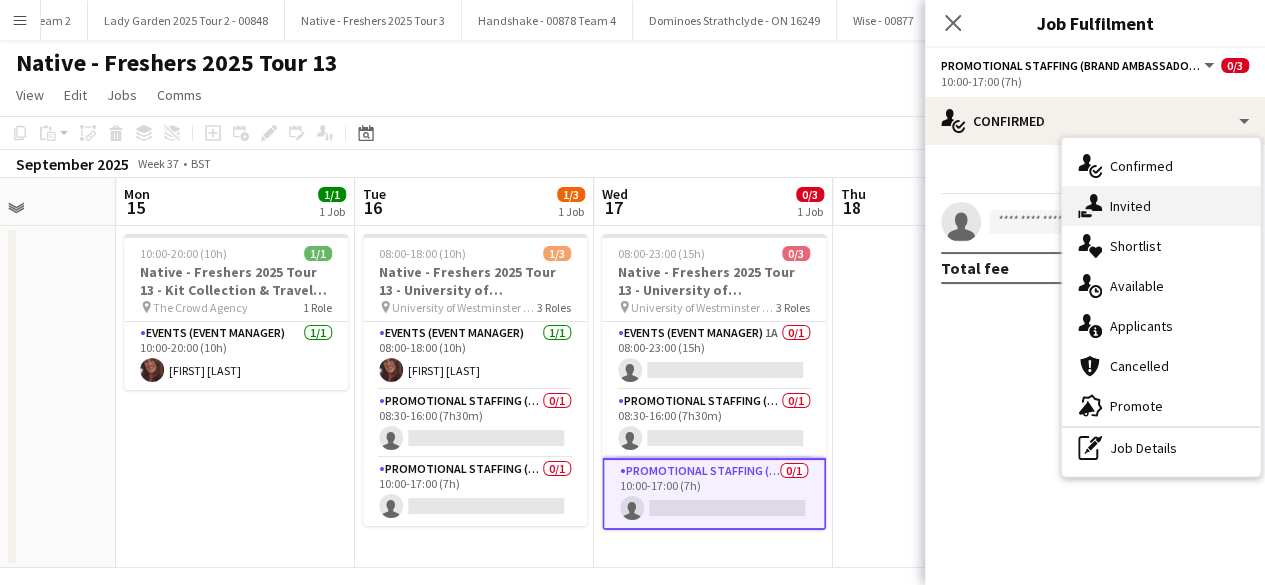 click on "single-neutral-actions-share-1
Invited" at bounding box center [1161, 206] 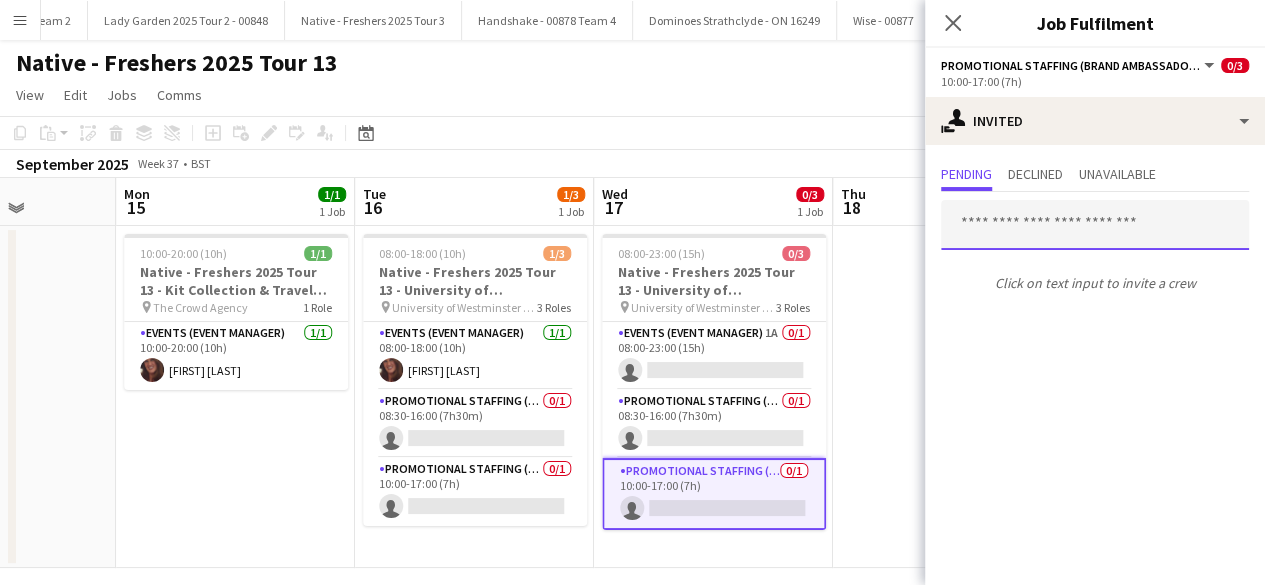 click at bounding box center [1095, 225] 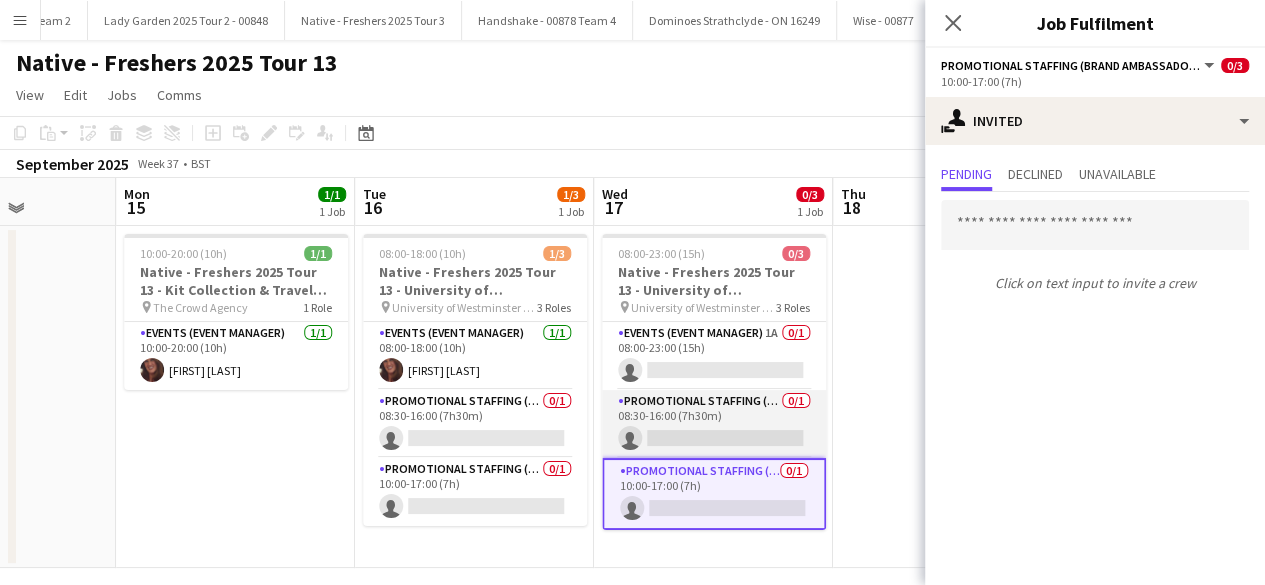 click on "Promotional Staffing (Brand Ambassadors)   0/1   08:30-16:00 (7h30m)
single-neutral-actions" at bounding box center (714, 424) 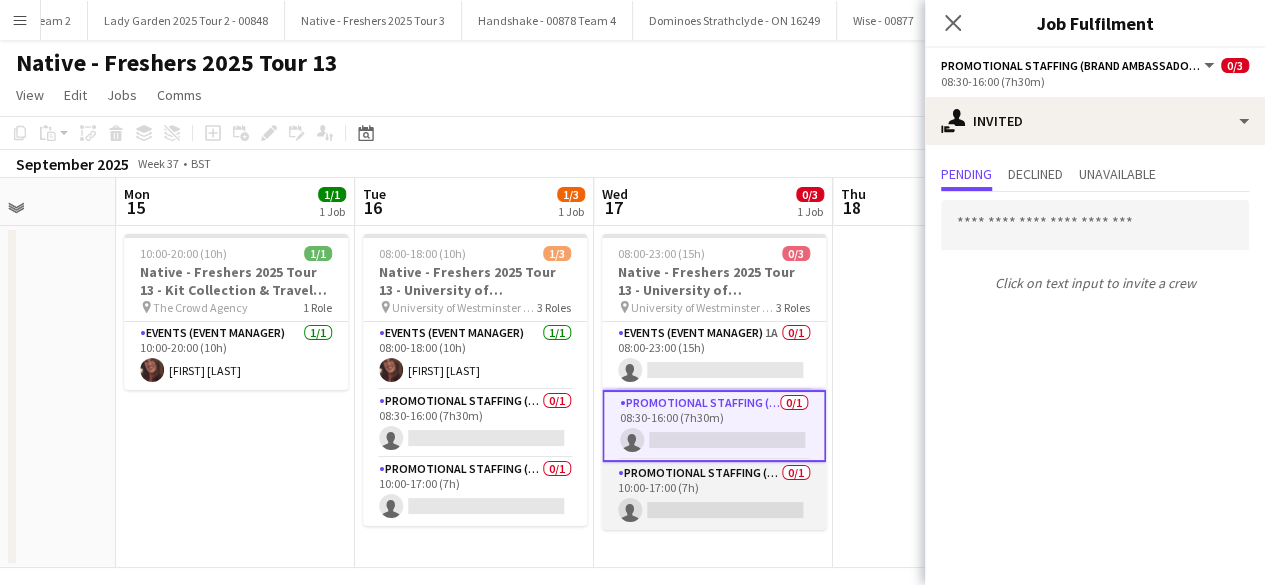 click on "Promotional Staffing (Brand Ambassadors)   0/1   10:00-17:00 (7h)
single-neutral-actions" at bounding box center [714, 496] 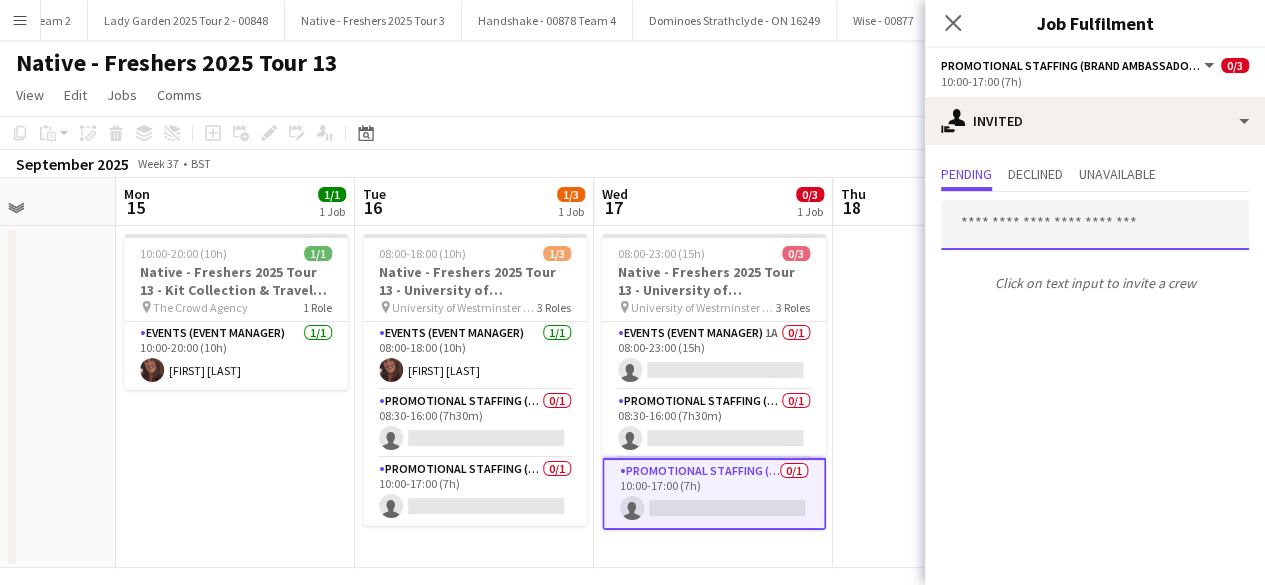 click at bounding box center (1095, 225) 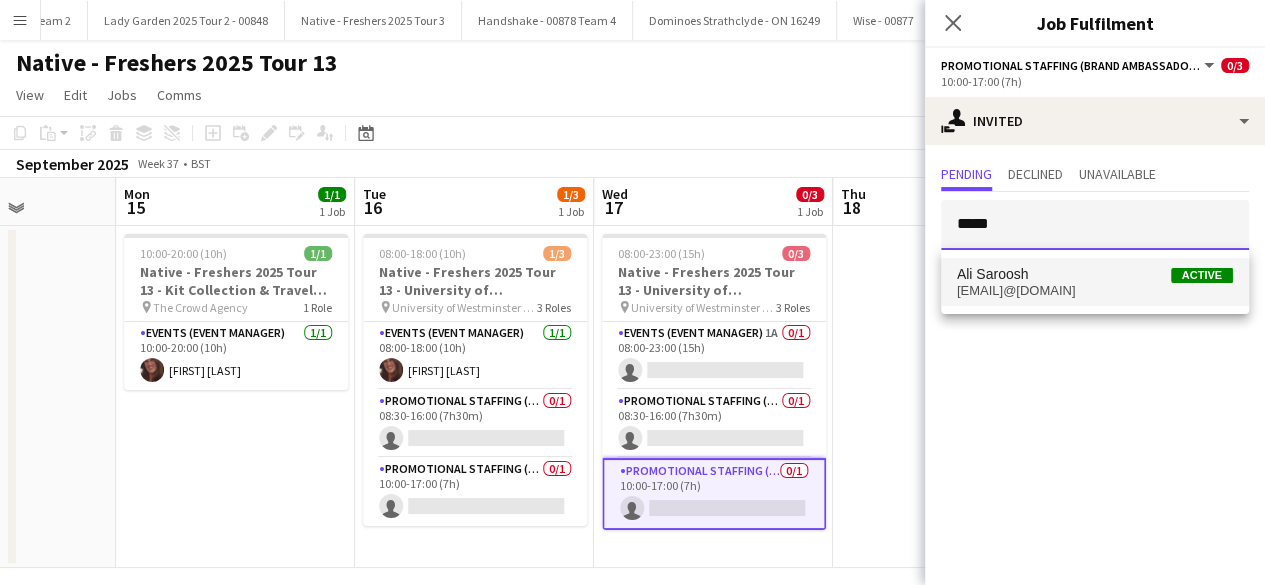 type on "*****" 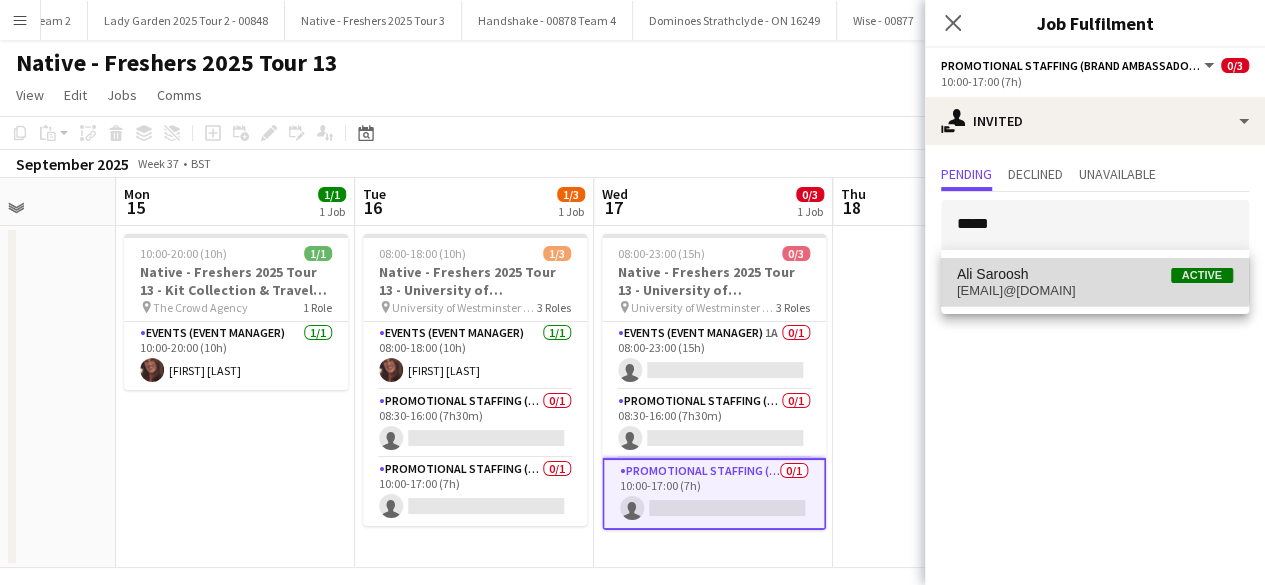 click on "Ali Saroosh  Active  alisaroosh@yahoo.com" at bounding box center (1095, 282) 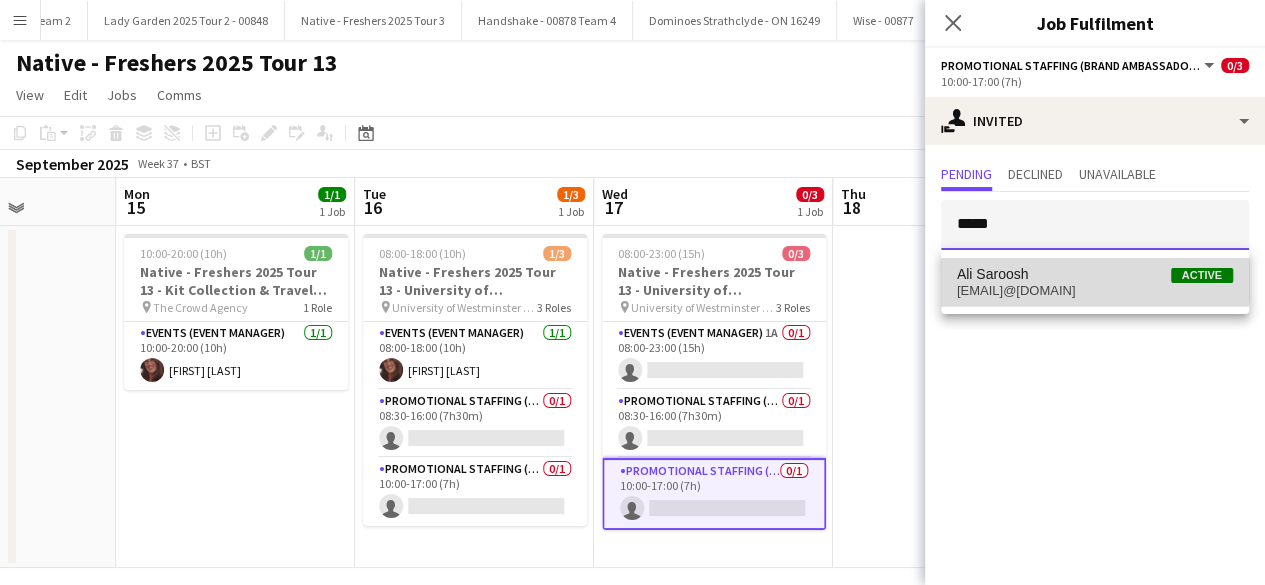 type 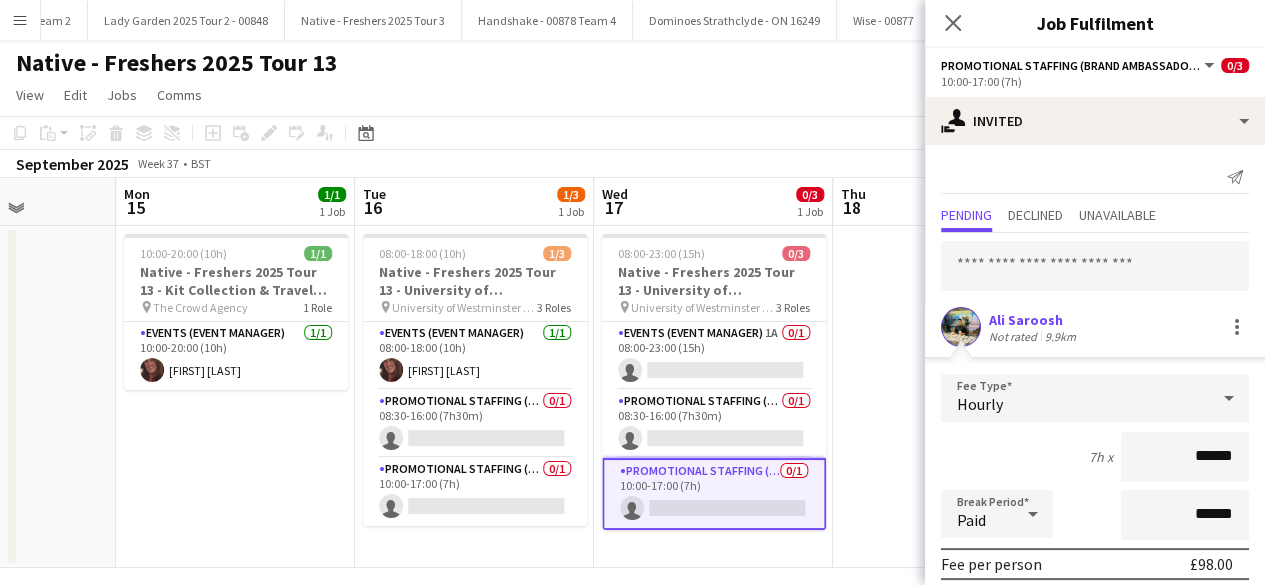 scroll, scrollTop: 234, scrollLeft: 0, axis: vertical 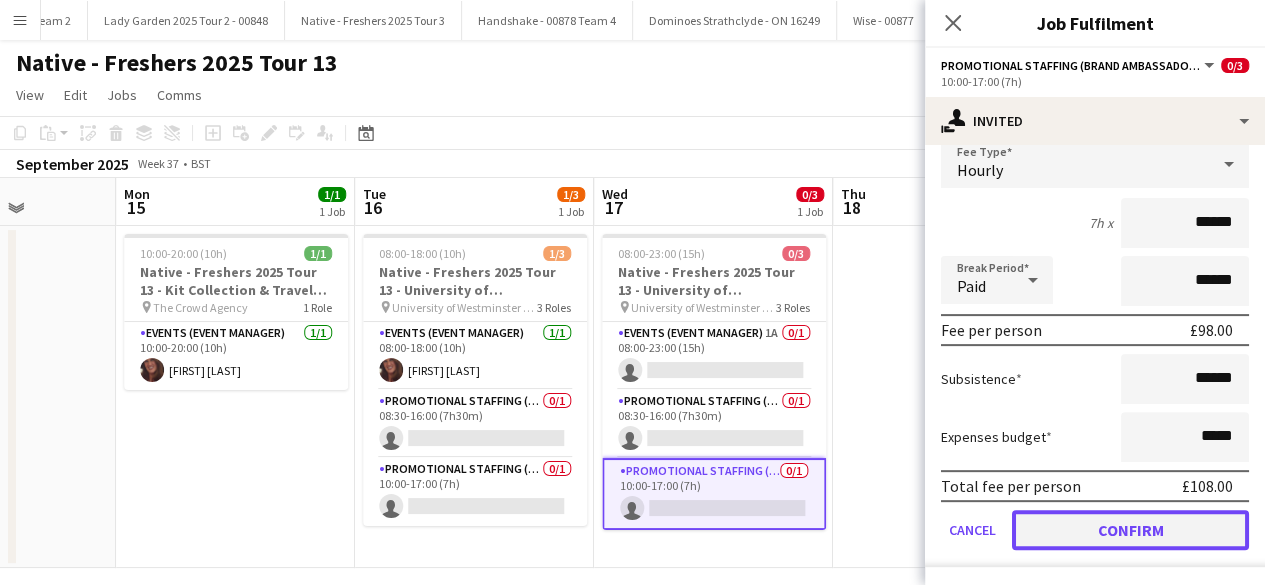 click on "Confirm" 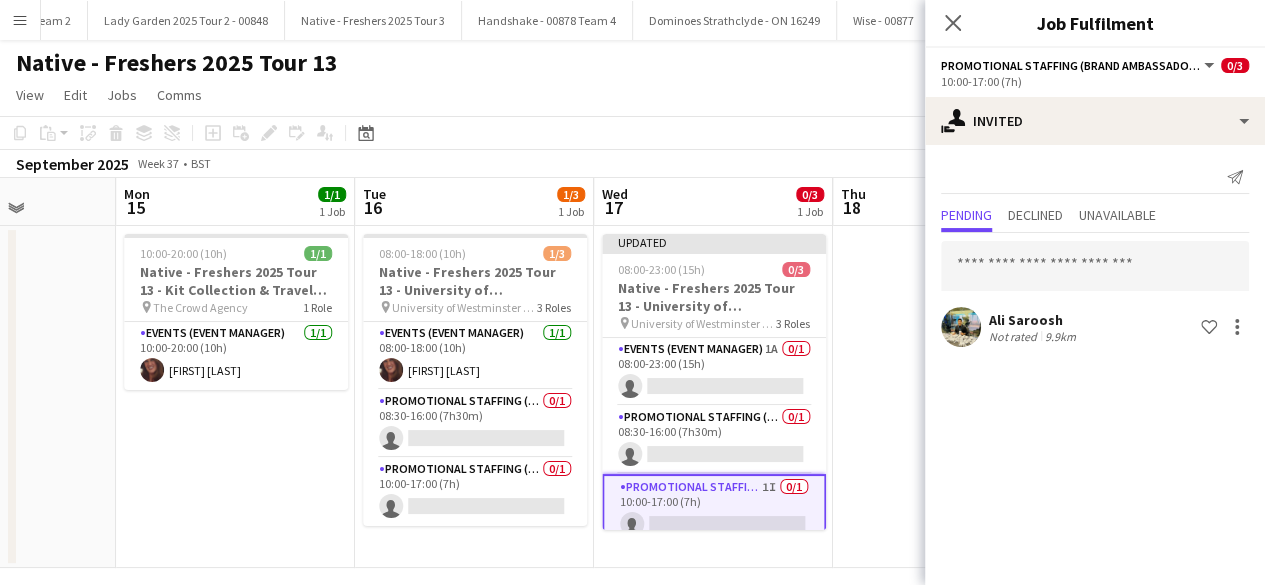 scroll, scrollTop: 0, scrollLeft: 0, axis: both 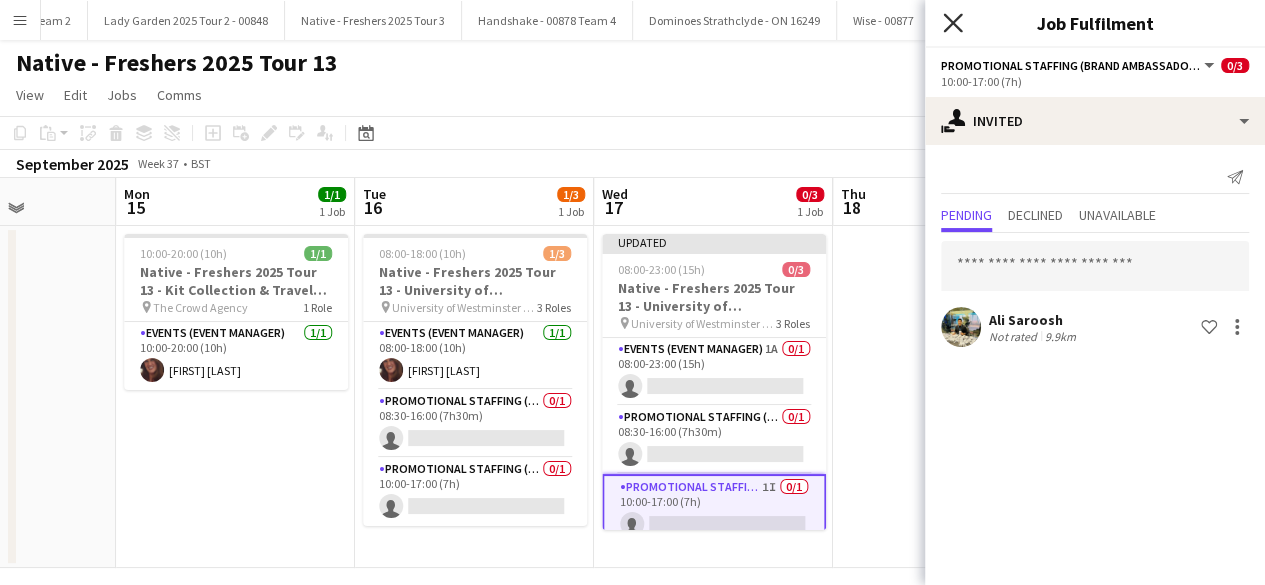 click 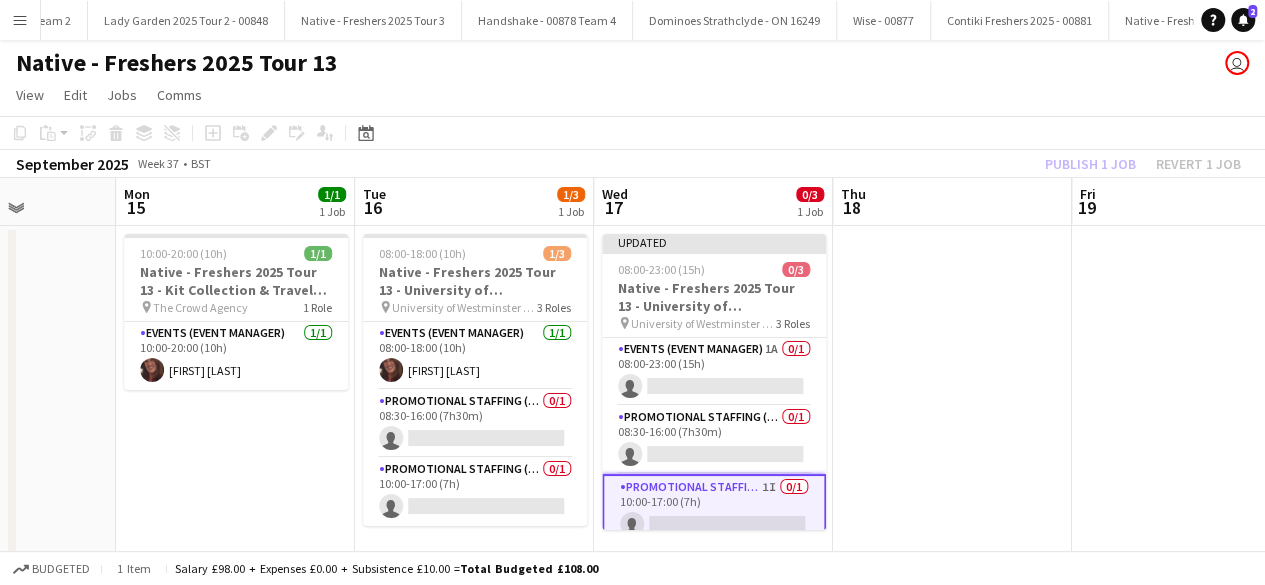 click at bounding box center (952, 397) 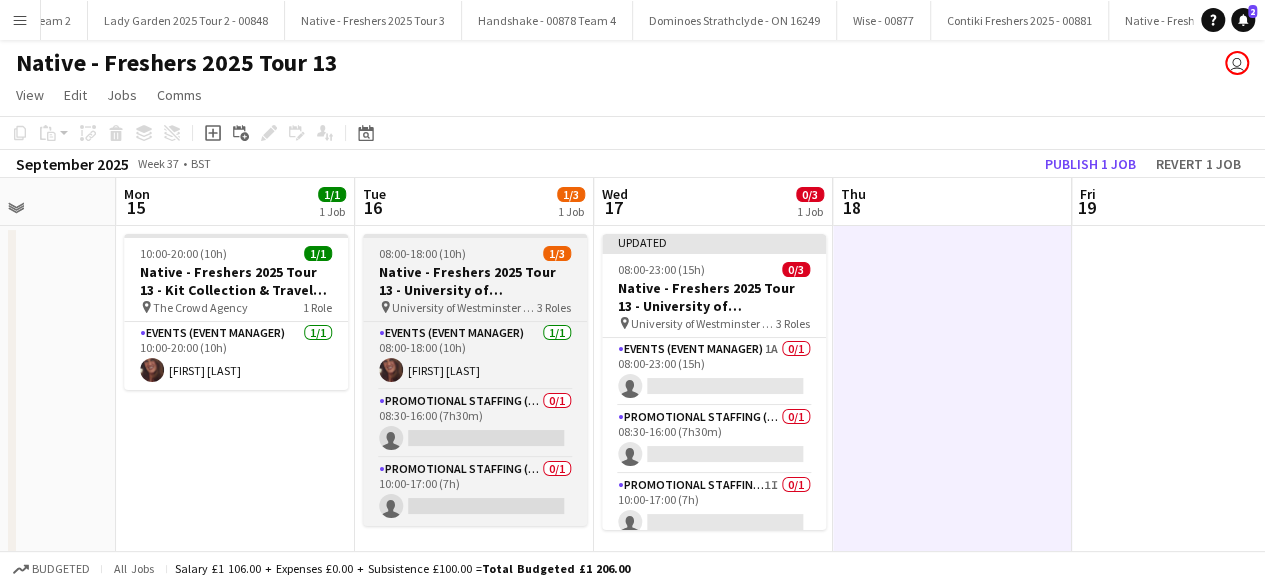 click on "08:00-18:00 (10h)    1/3" at bounding box center (475, 253) 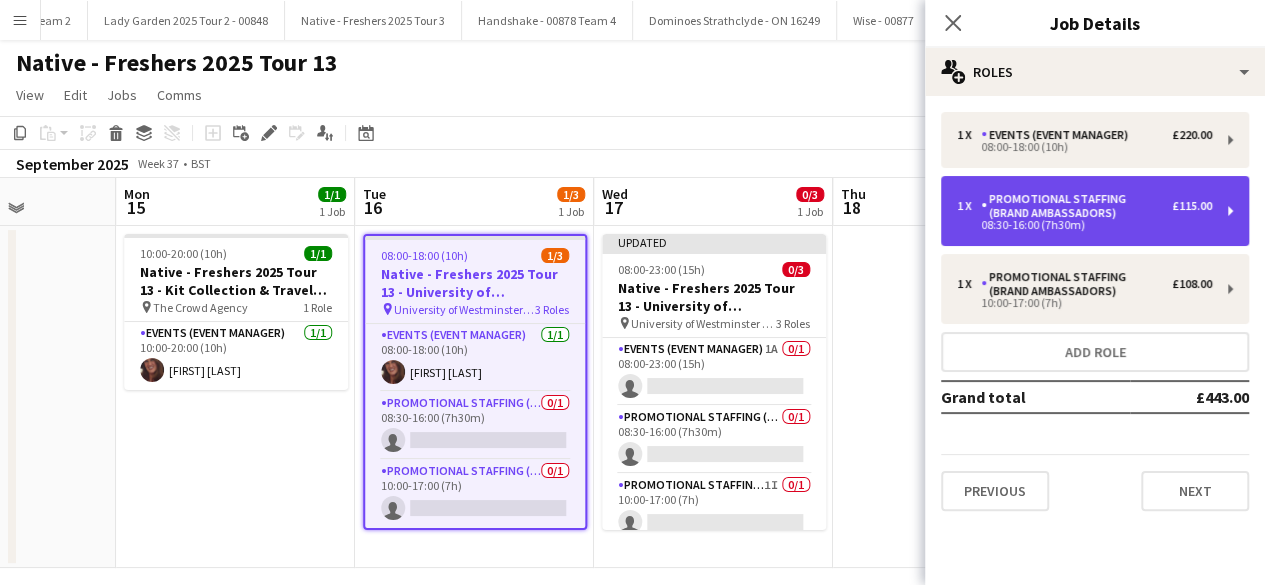 click on "Promotional Staffing (Brand Ambassadors)" at bounding box center [1076, 206] 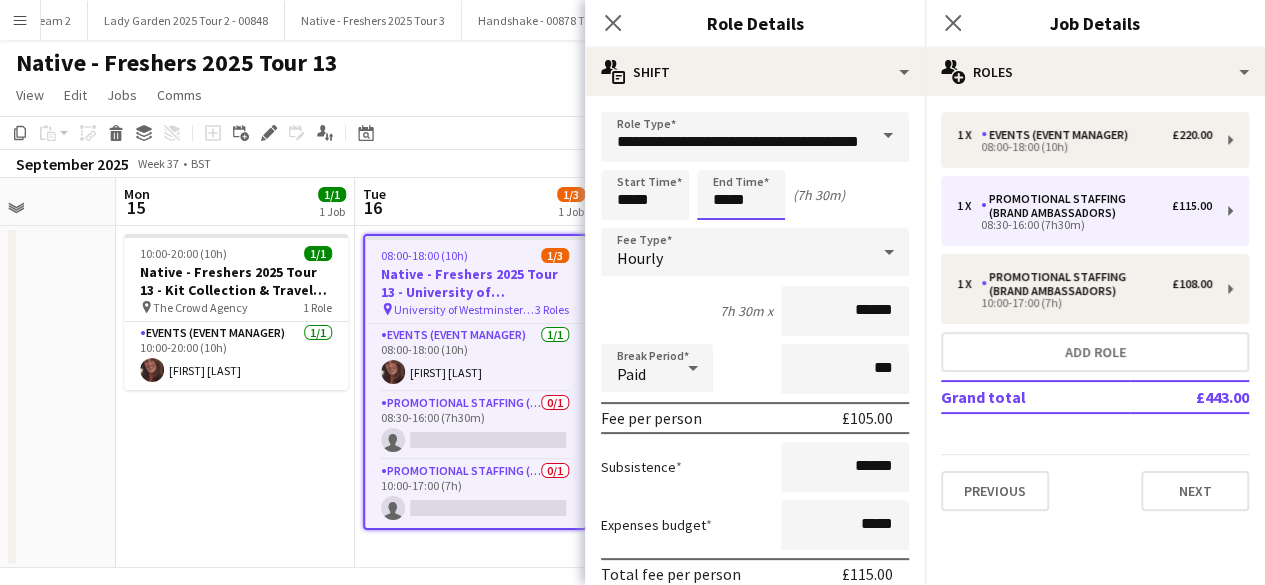 click on "*****" at bounding box center (741, 195) 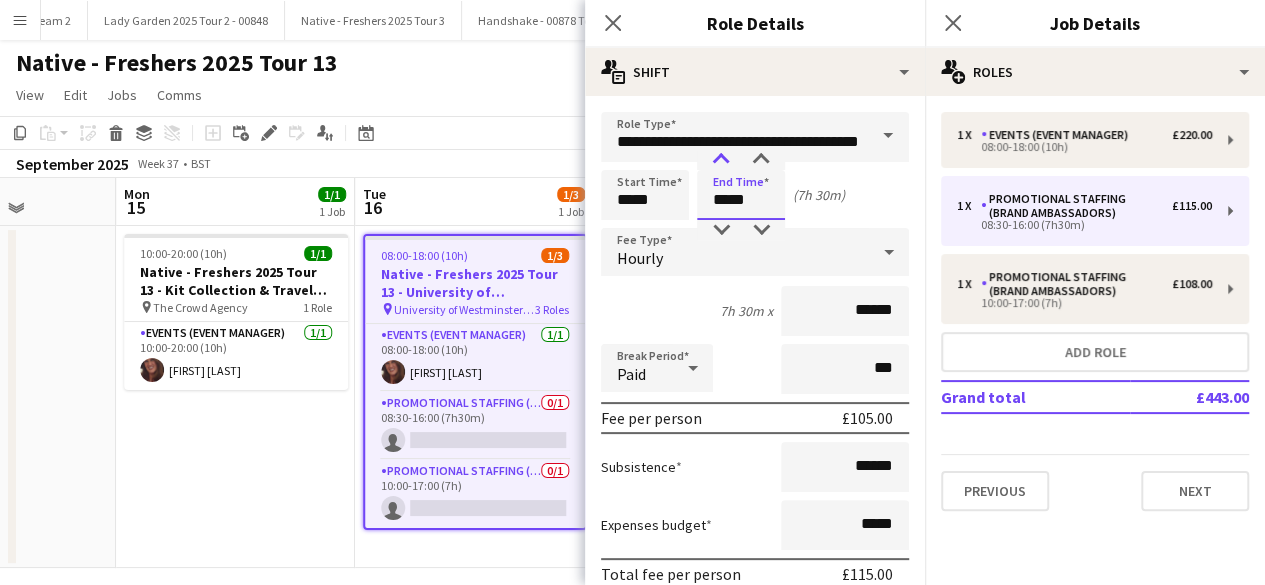 type on "*****" 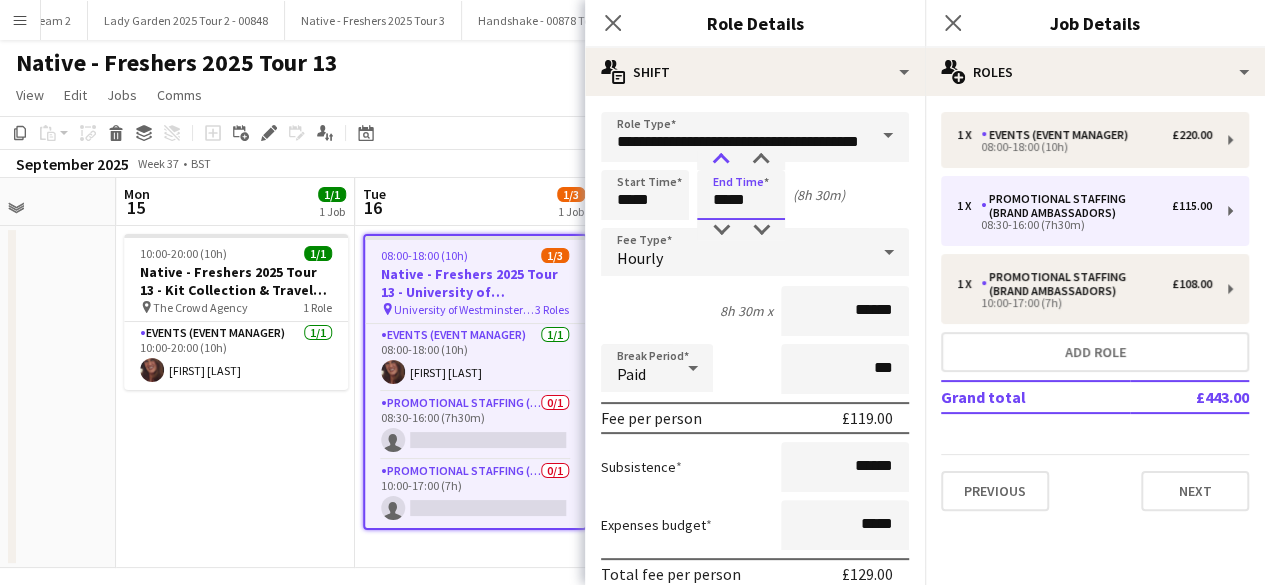 click at bounding box center (721, 160) 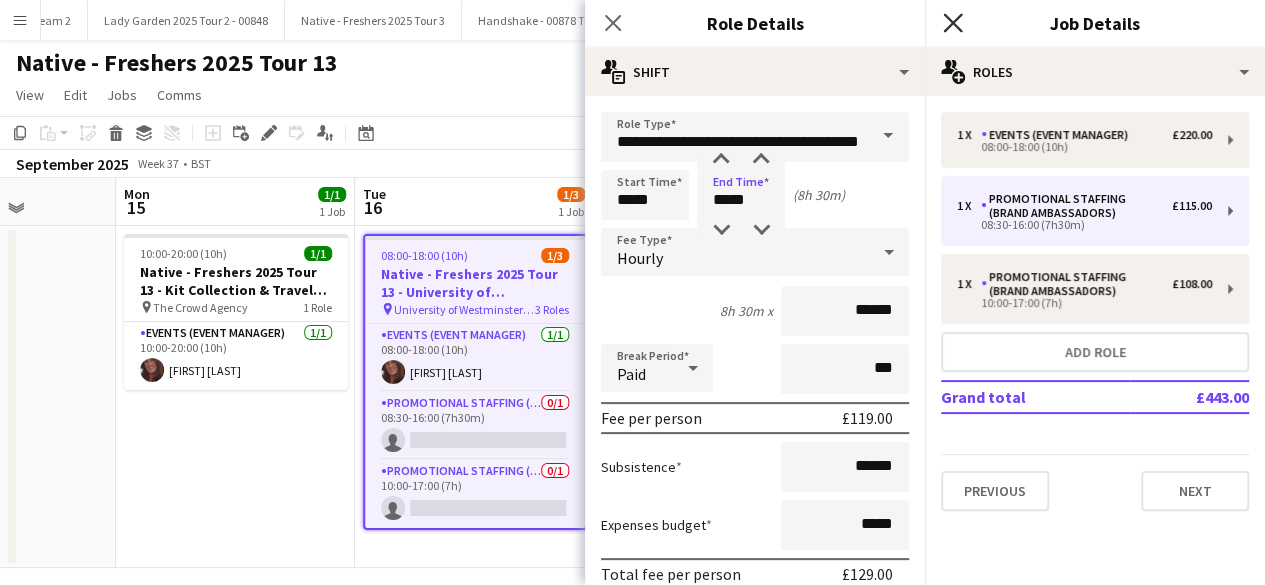click 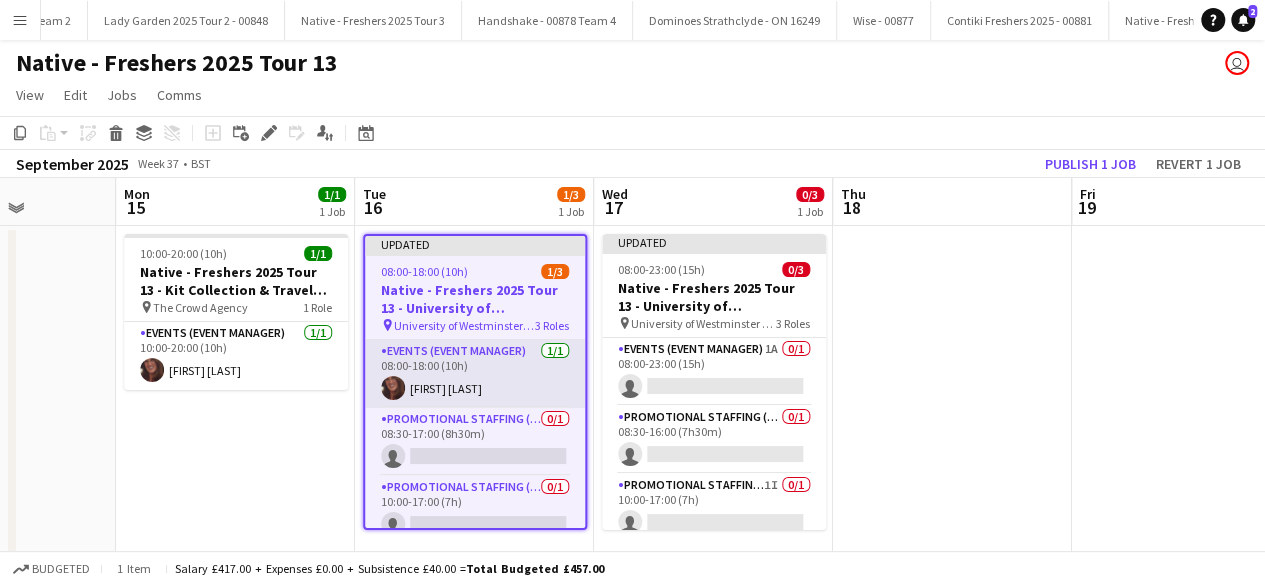 scroll, scrollTop: 15, scrollLeft: 0, axis: vertical 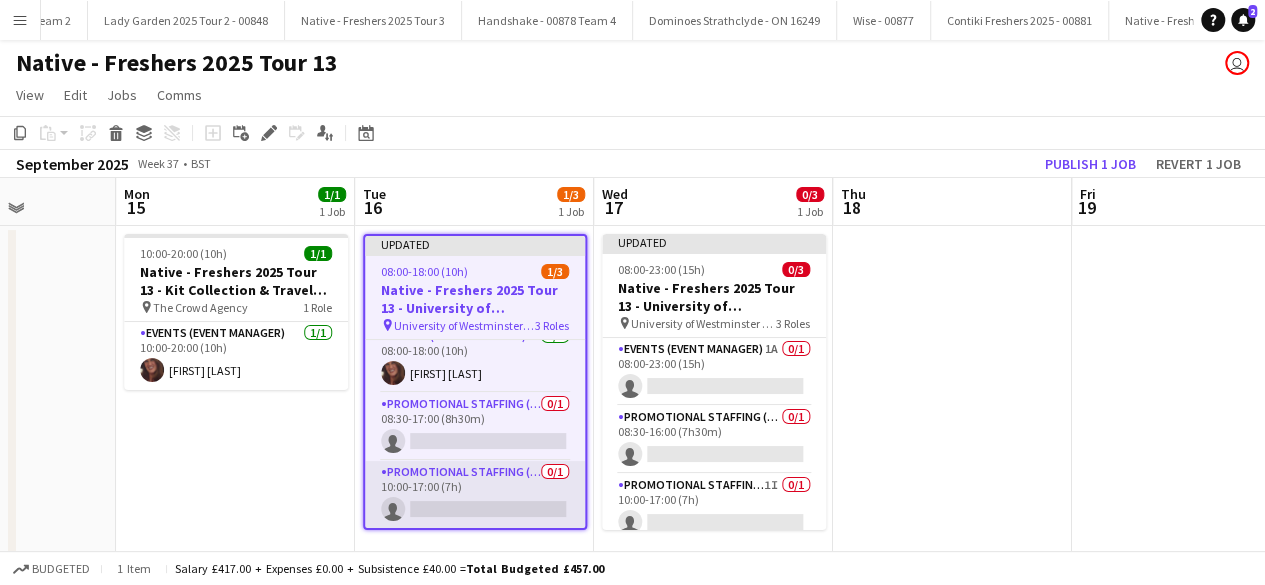 click on "Promotional Staffing (Brand Ambassadors)   0/1   10:00-17:00 (7h)
single-neutral-actions" at bounding box center [475, 495] 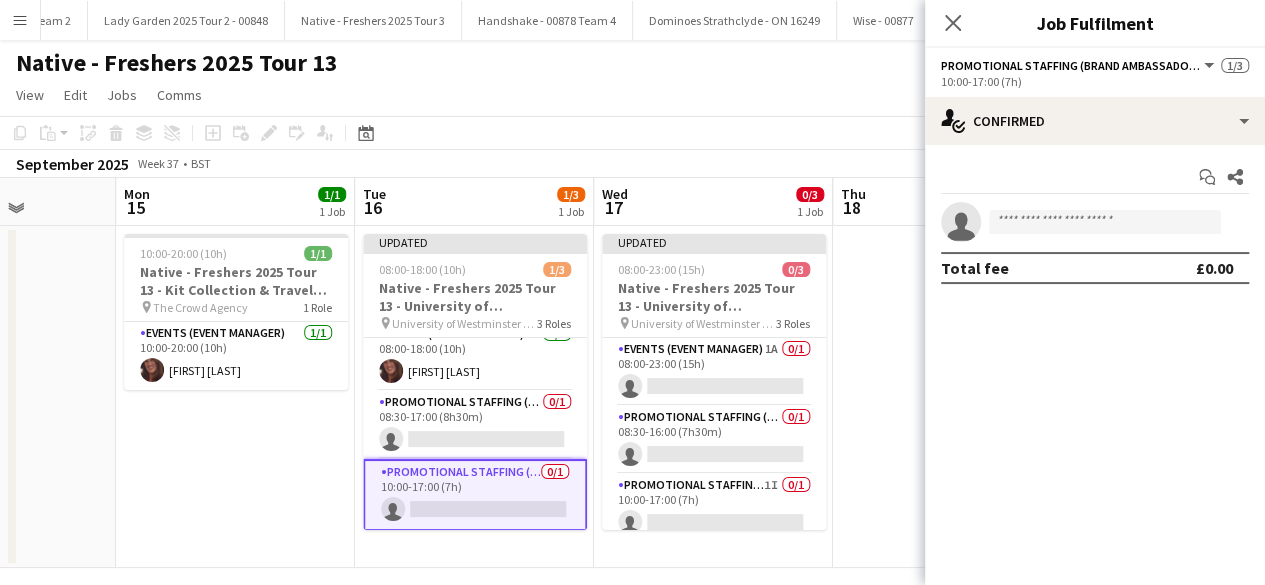 click on "Promotional Staffing (Brand Ambassadors)   0/1   10:00-17:00 (7h)
single-neutral-actions" at bounding box center (475, 495) 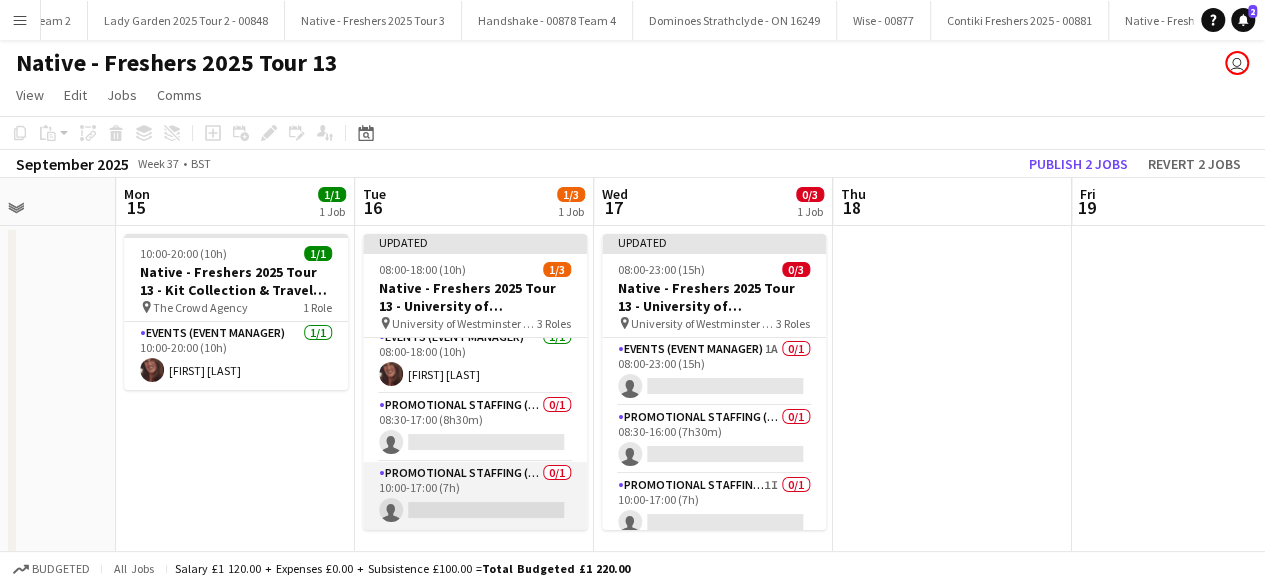 scroll, scrollTop: 11, scrollLeft: 0, axis: vertical 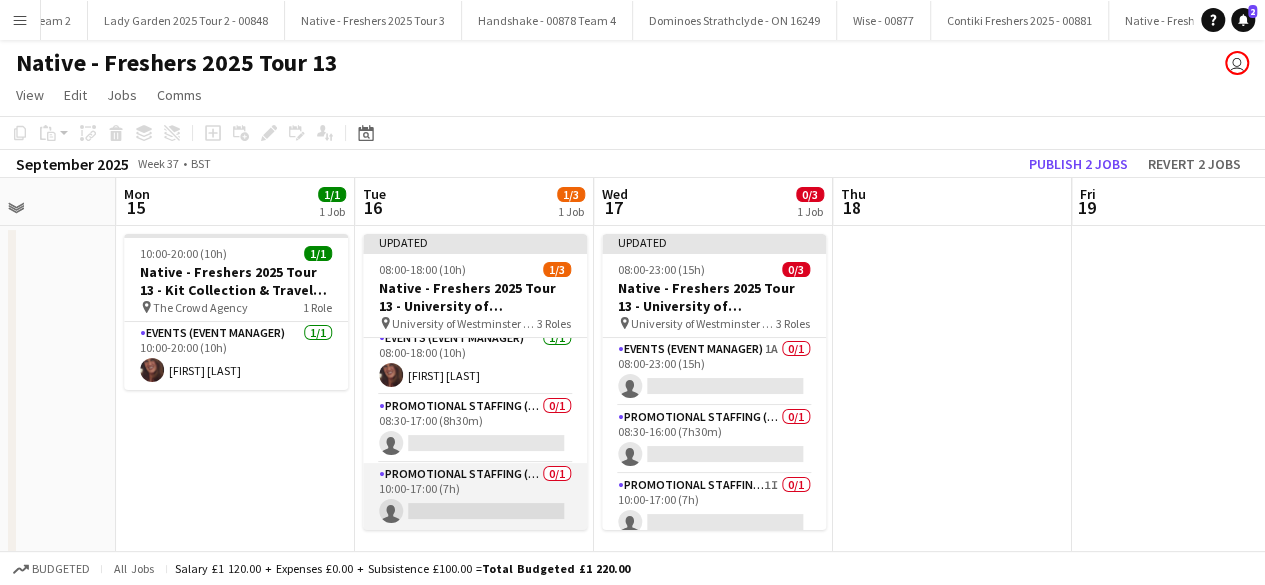 click on "Promotional Staffing (Brand Ambassadors)   0/1   10:00-17:00 (7h)
single-neutral-actions" at bounding box center [475, 497] 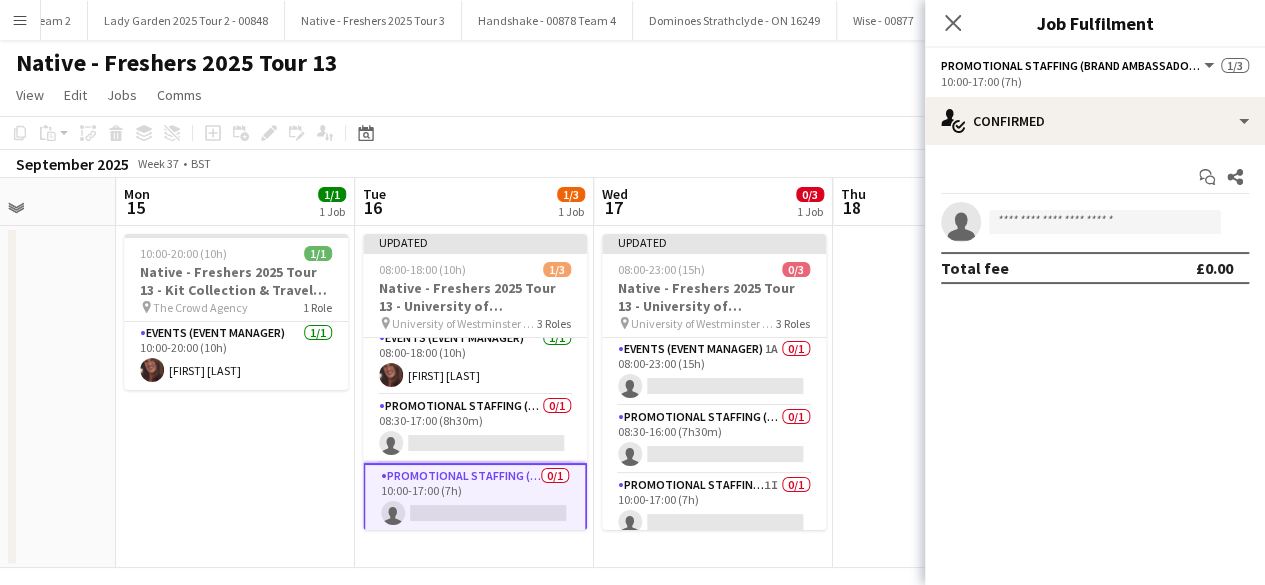 scroll, scrollTop: 15, scrollLeft: 0, axis: vertical 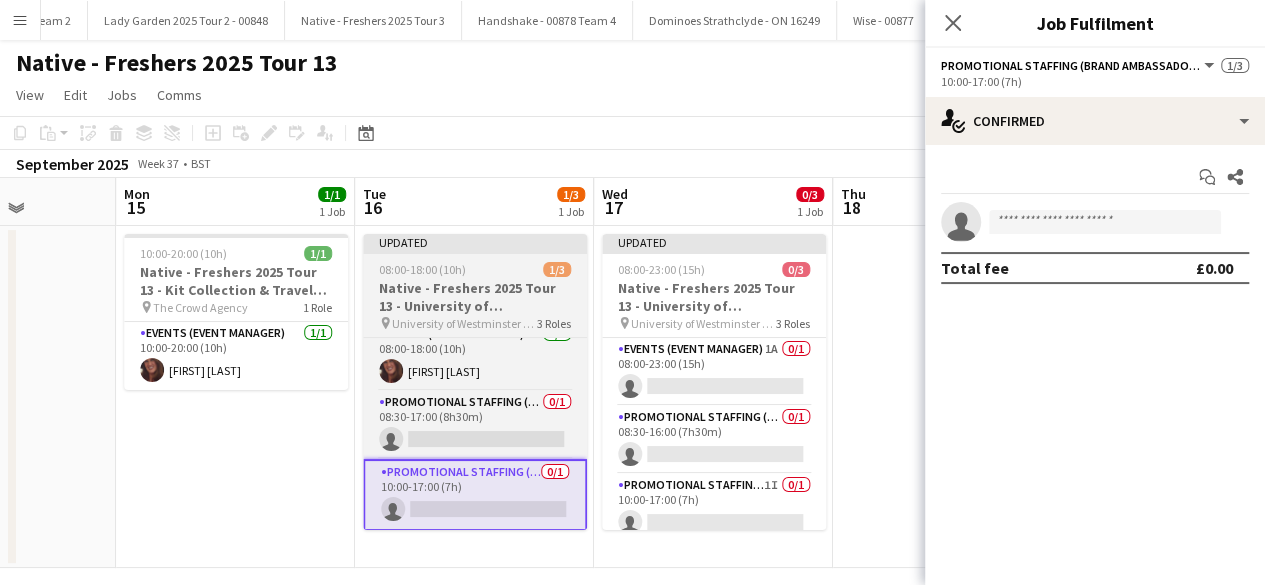 click on "Native - Freshers 2025 Tour 13 - University of Westminster Day 2" at bounding box center (475, 297) 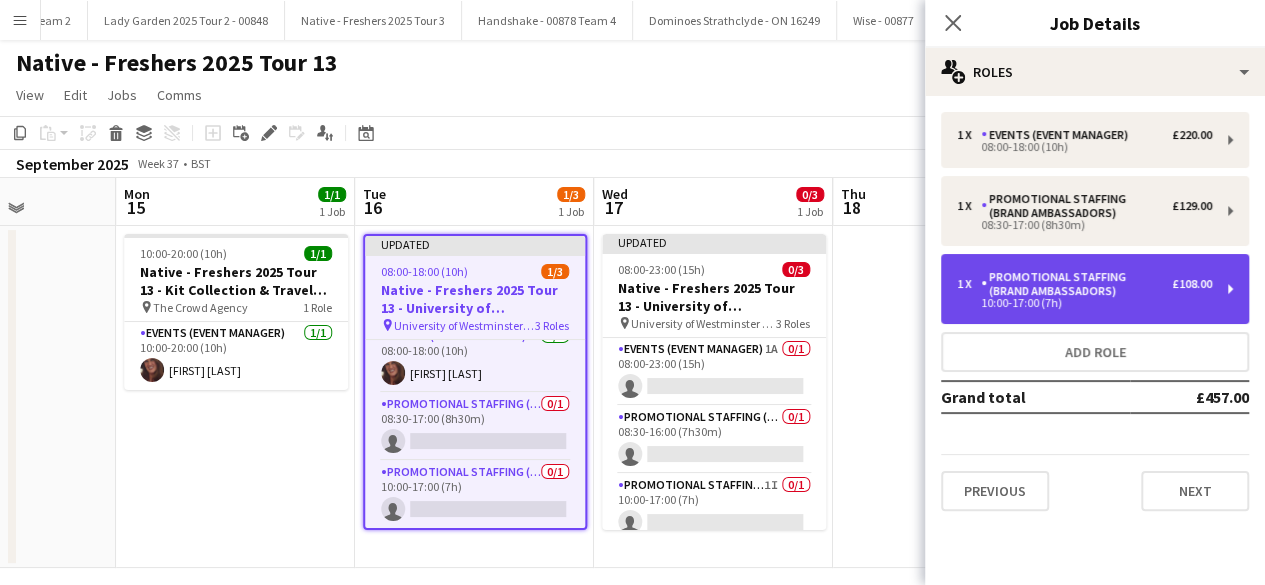 click on "Promotional Staffing (Brand Ambassadors)" at bounding box center (1076, 284) 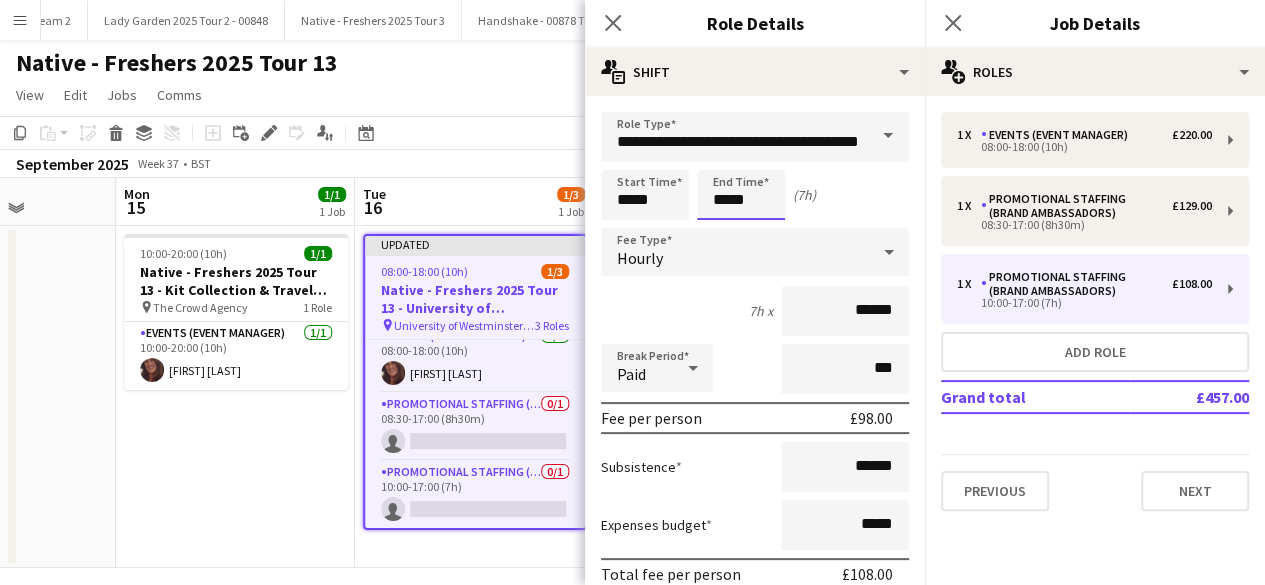 click on "*****" at bounding box center (741, 195) 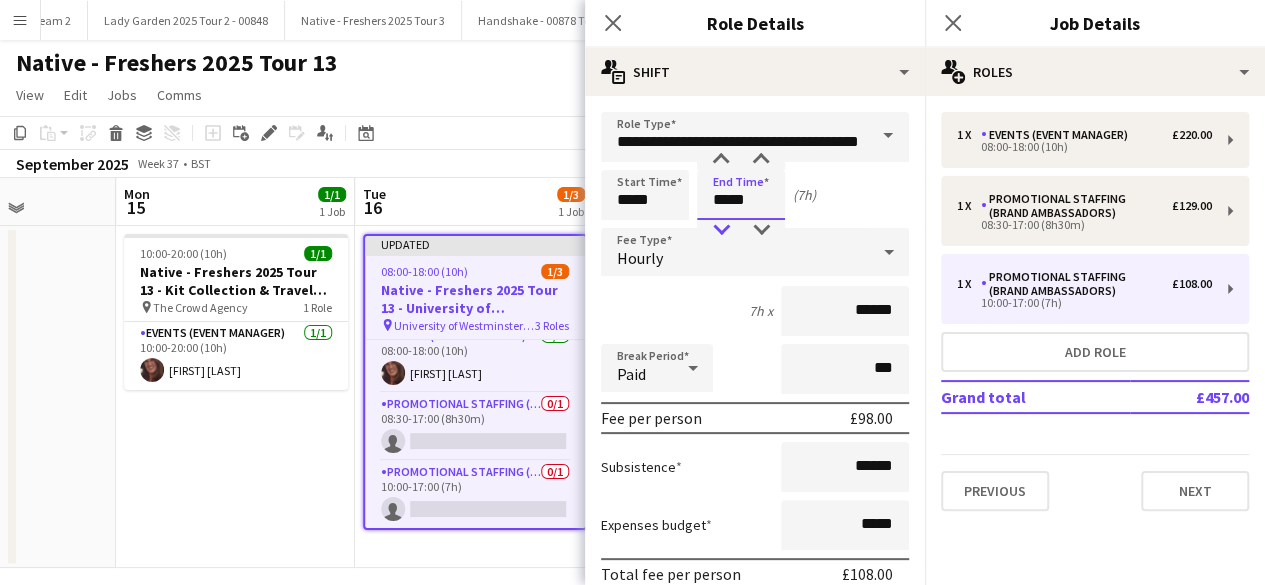 type on "*****" 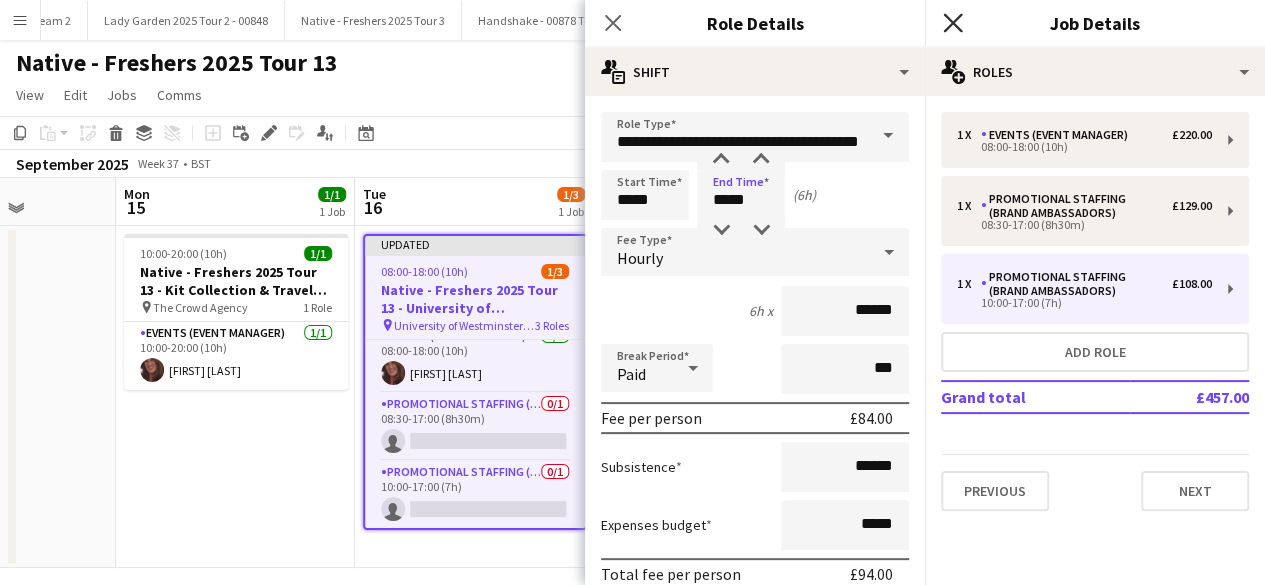 click 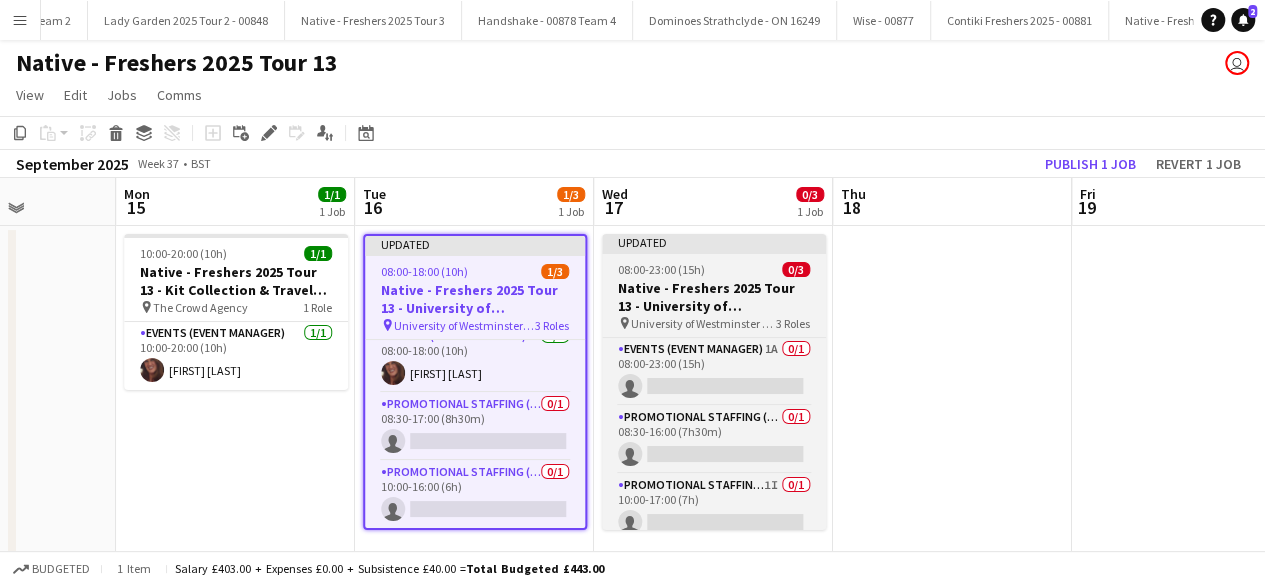 click on "08:00-23:00 (15h)    0/3" at bounding box center [714, 269] 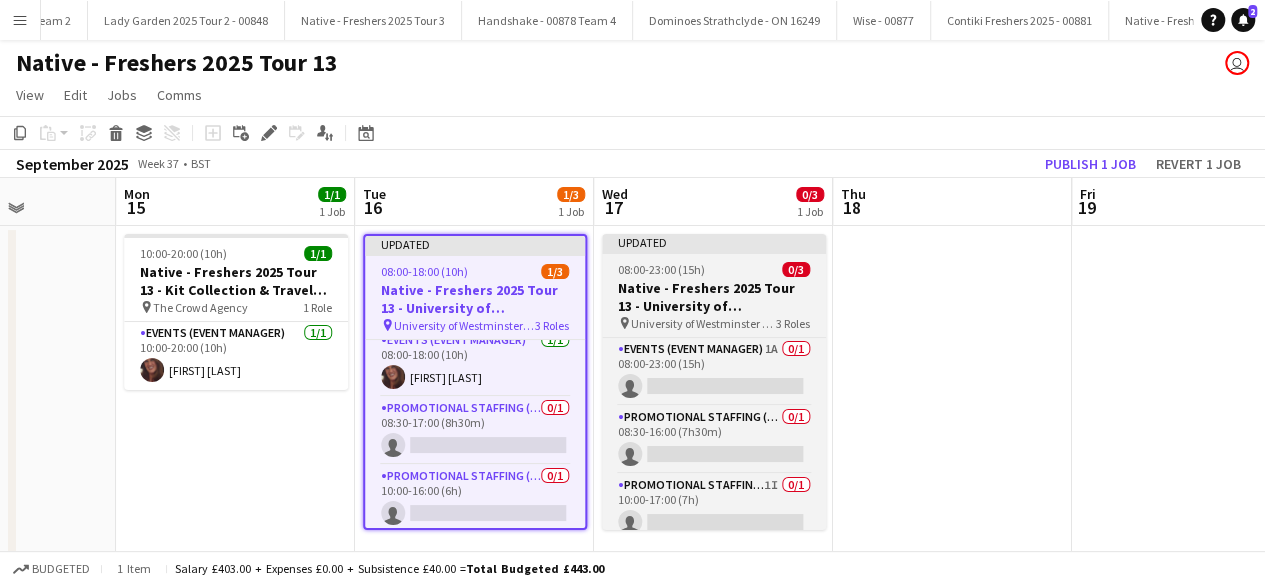 click on "08:00-23:00 (15h)    0/3" at bounding box center (714, 269) 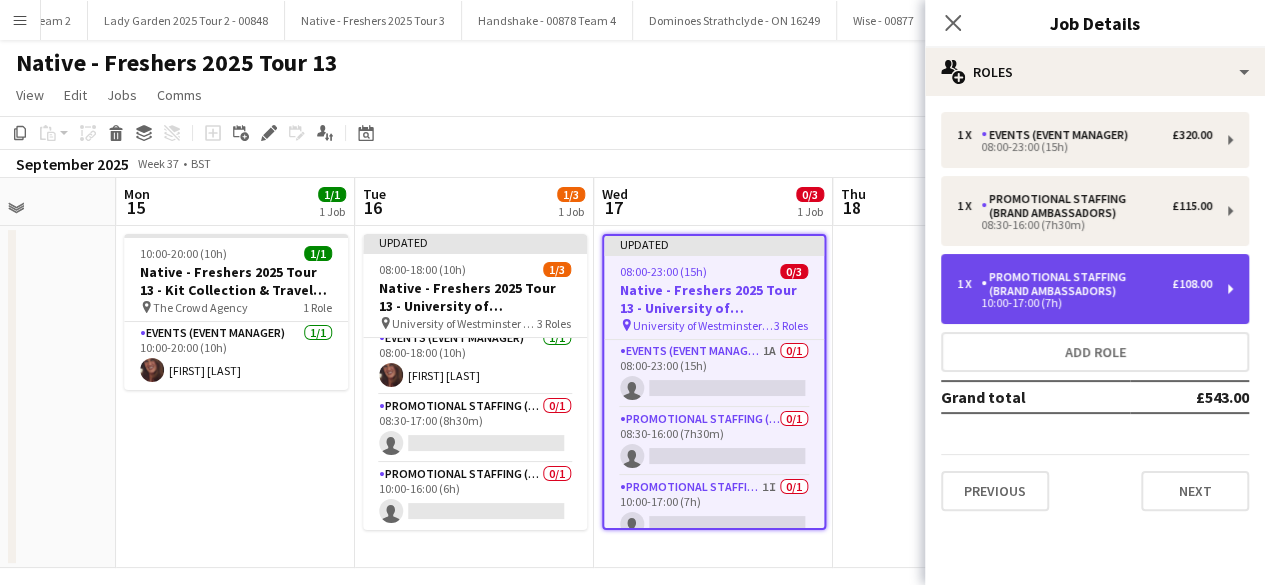 click on "Promotional Staffing (Brand Ambassadors)" at bounding box center (1076, 284) 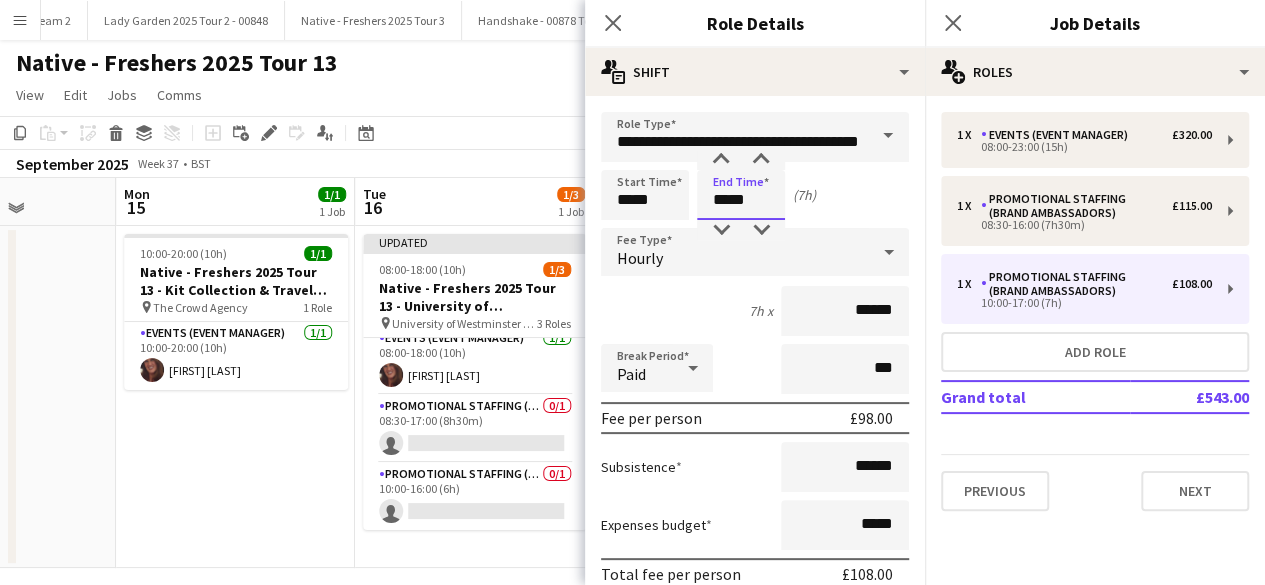 click on "*****" at bounding box center (741, 195) 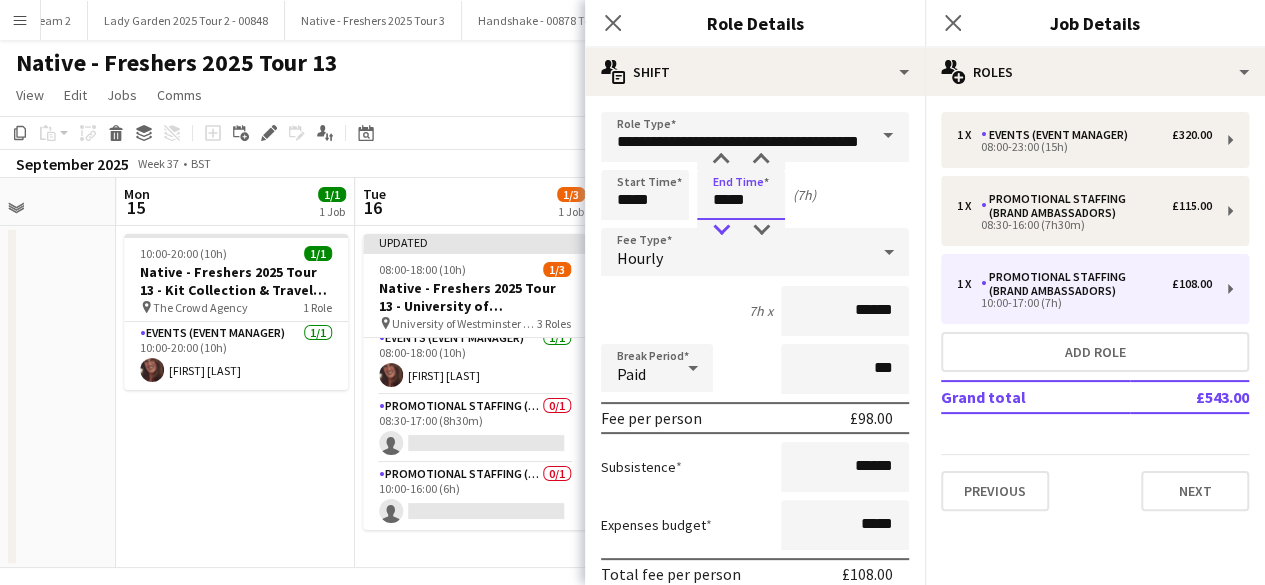 type on "*****" 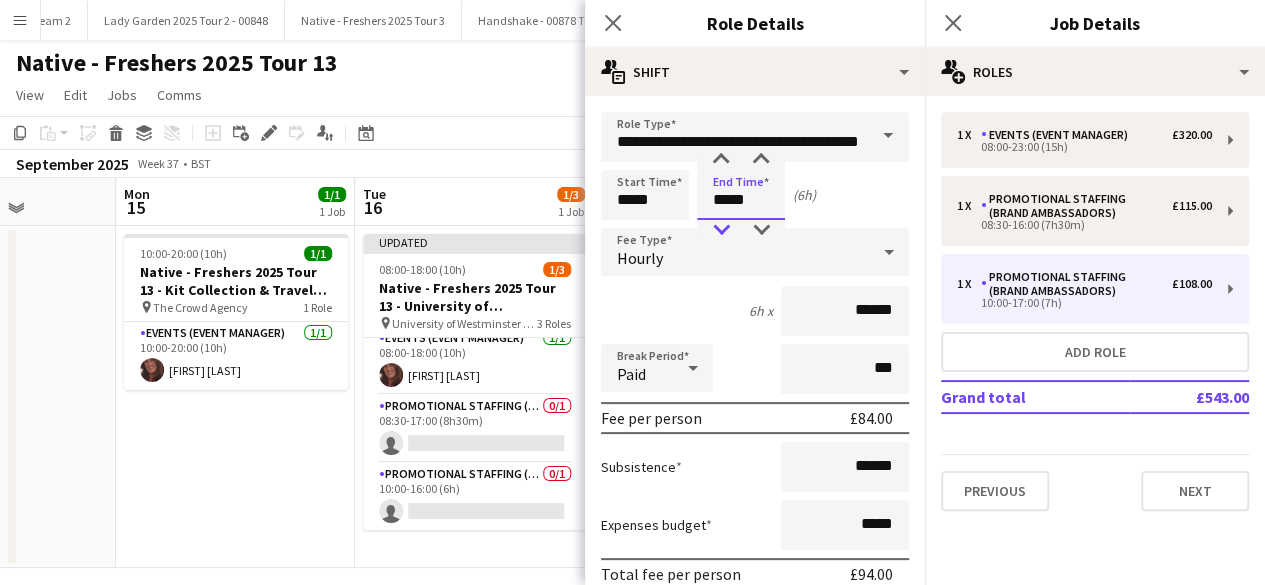click at bounding box center (721, 230) 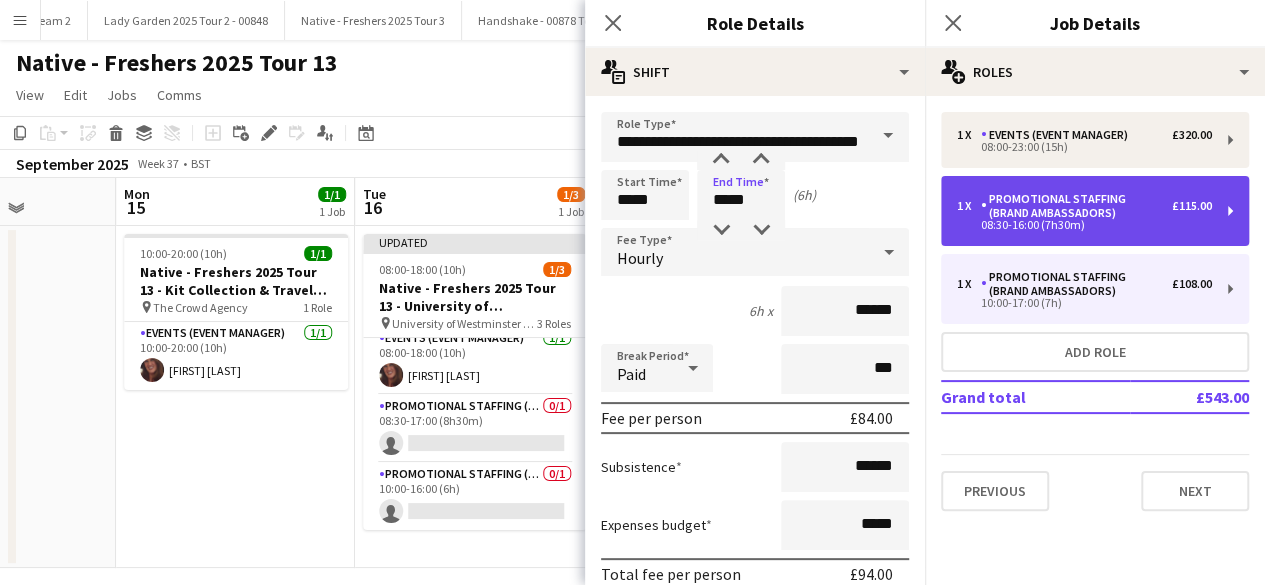 click on "1 x   Promotional Staffing (Brand Ambassadors)   £115.00   08:30-16:00 (7h30m)" at bounding box center (1095, 211) 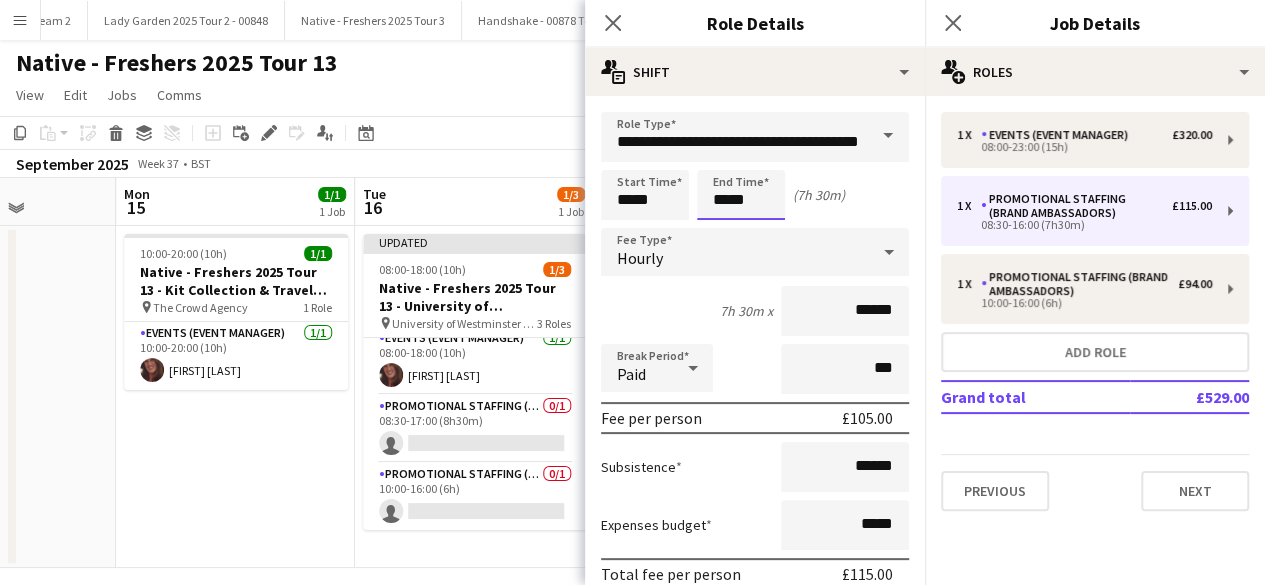 click on "*****" at bounding box center (741, 195) 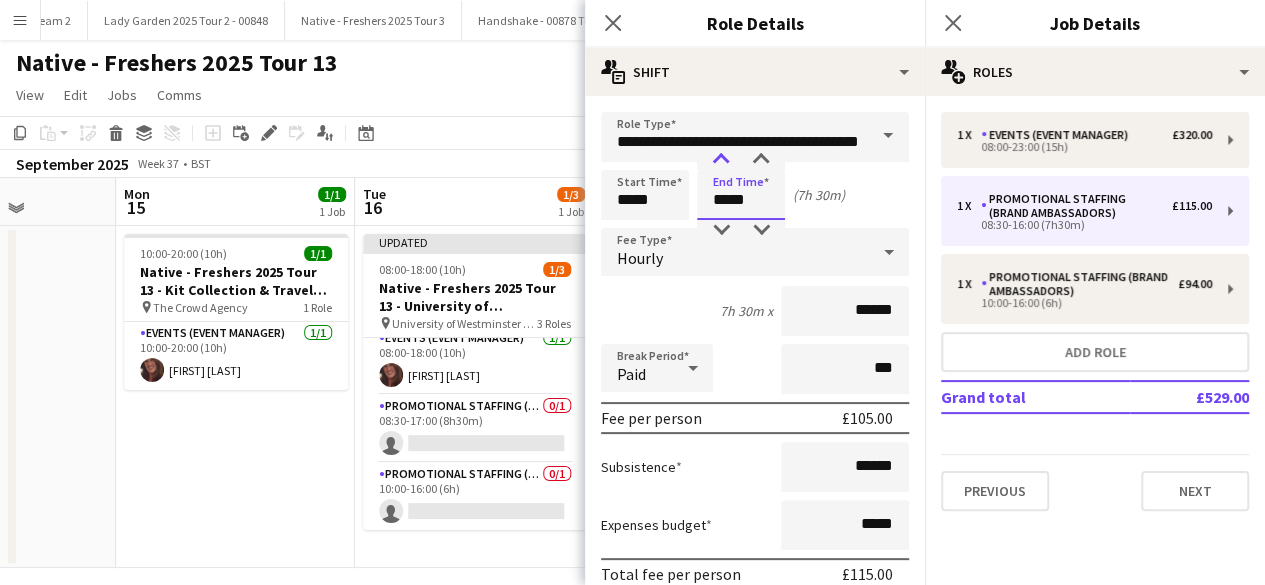 type on "*****" 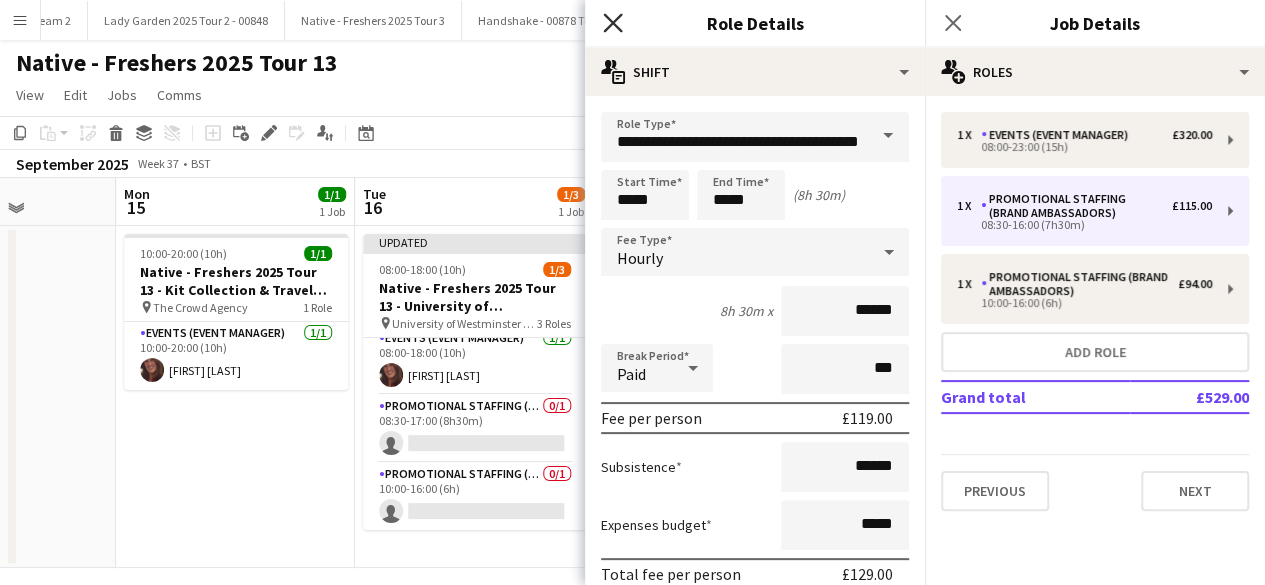 click 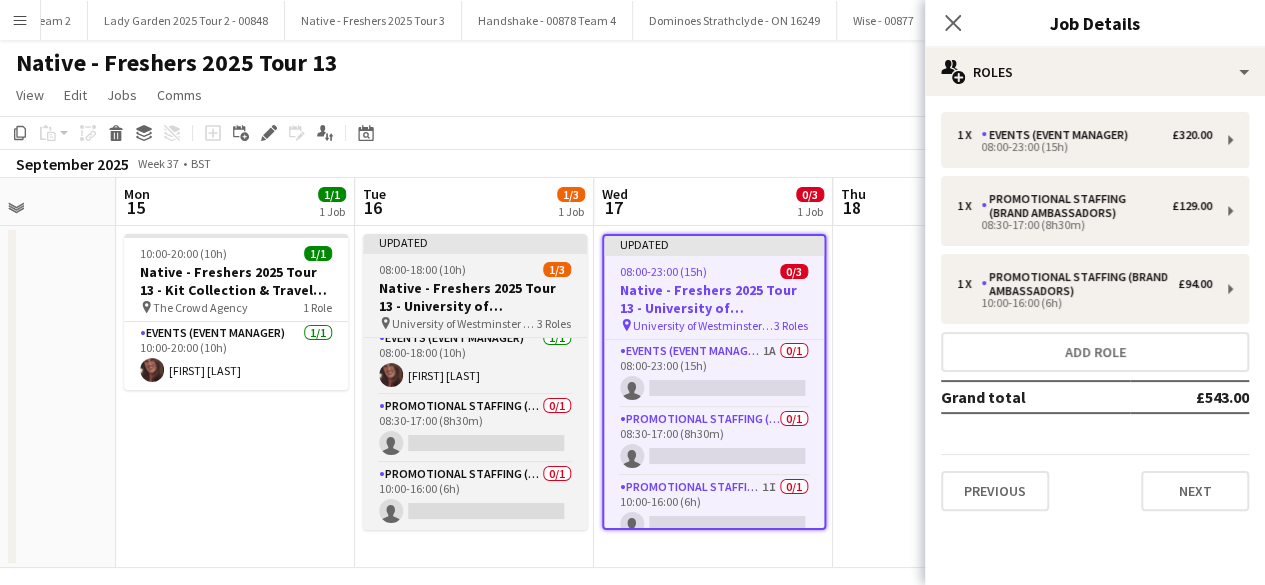 click on "Updated   08:00-18:00 (10h)    1/3   Native - Freshers 2025 Tour 13 - University of Westminster Day 2
pin
University of Westminster Day 2   3 Roles   Events (Event Manager)   1/1   08:00-18:00 (10h)
Rosie Farnell  Promotional Staffing (Brand Ambassadors)   0/1   08:30-17:00 (8h30m)
single-neutral-actions
Promotional Staffing (Brand Ambassadors)   0/1   10:00-16:00 (6h)
single-neutral-actions" at bounding box center [475, 382] 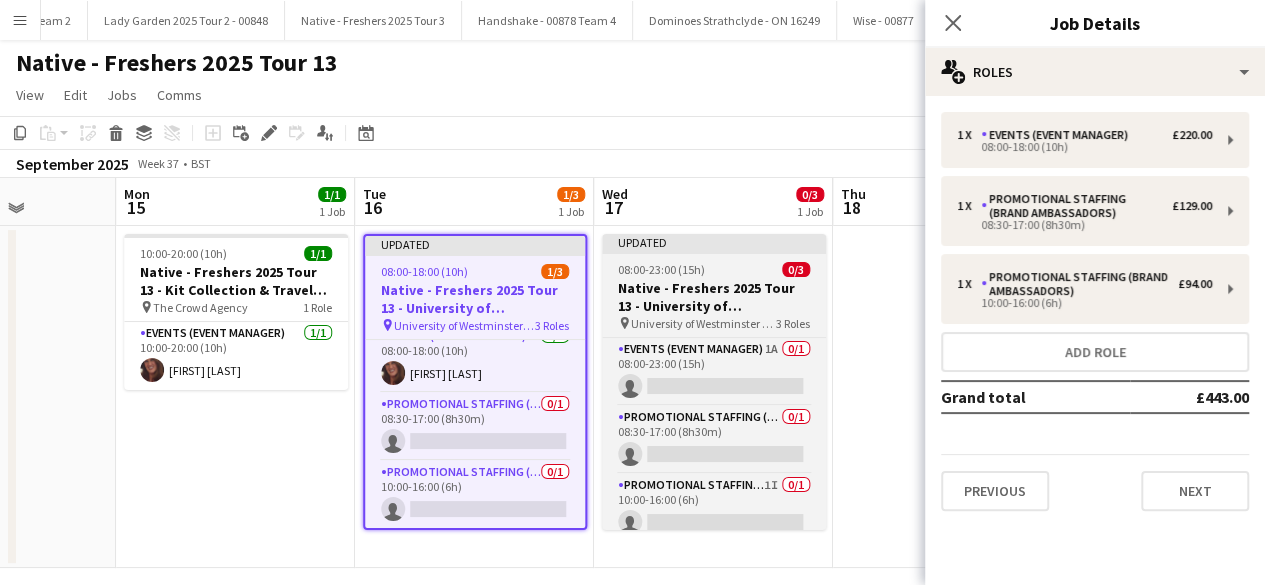 click on "Native - Freshers 2025 Tour 13 - University of Westminster Day 3" at bounding box center [714, 297] 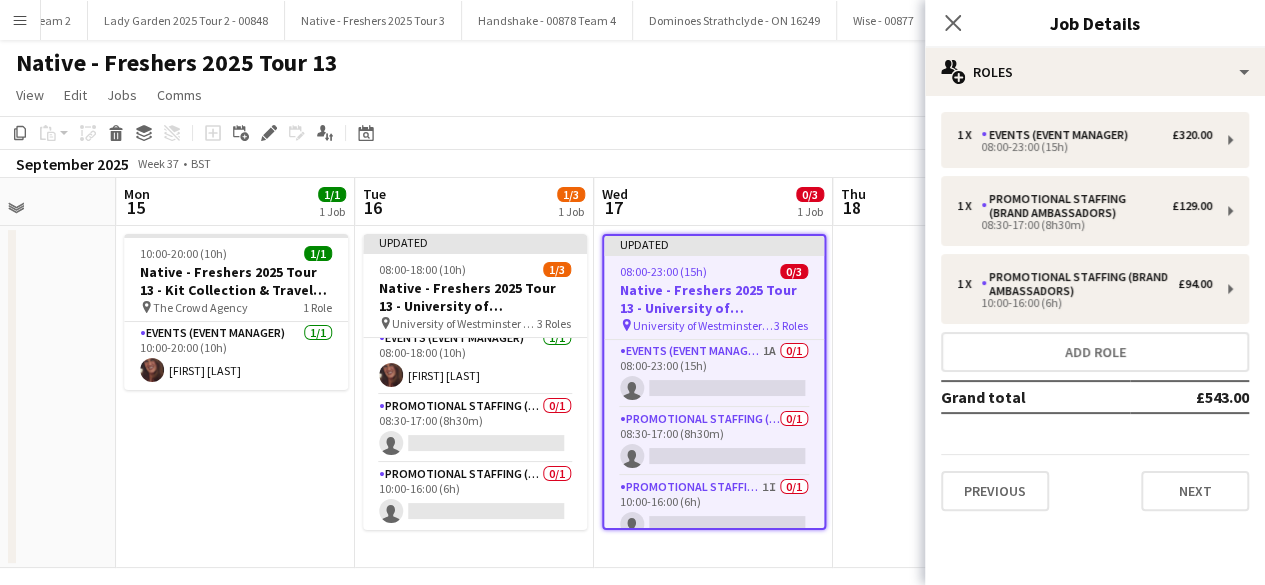 click at bounding box center [952, 397] 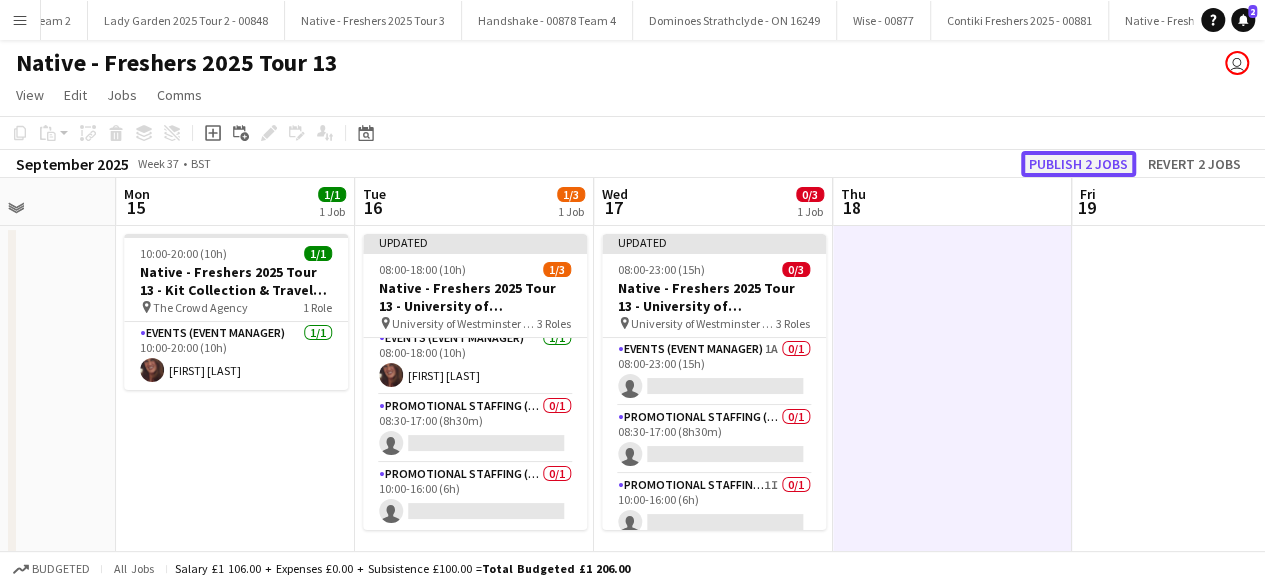click on "Publish 2 jobs" 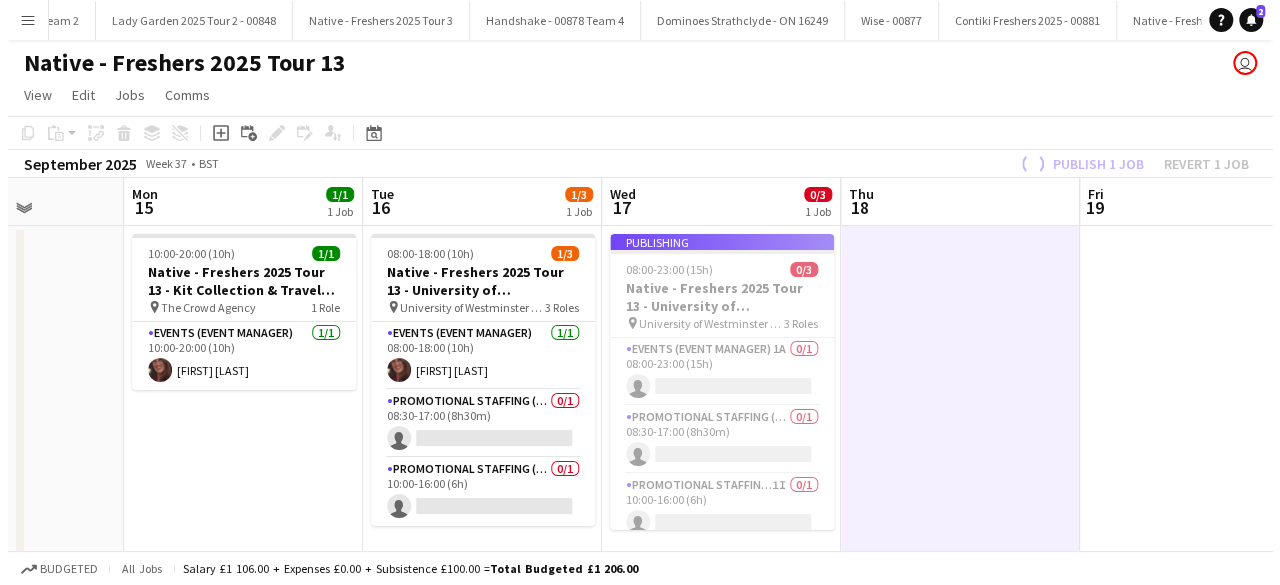 scroll, scrollTop: 0, scrollLeft: 0, axis: both 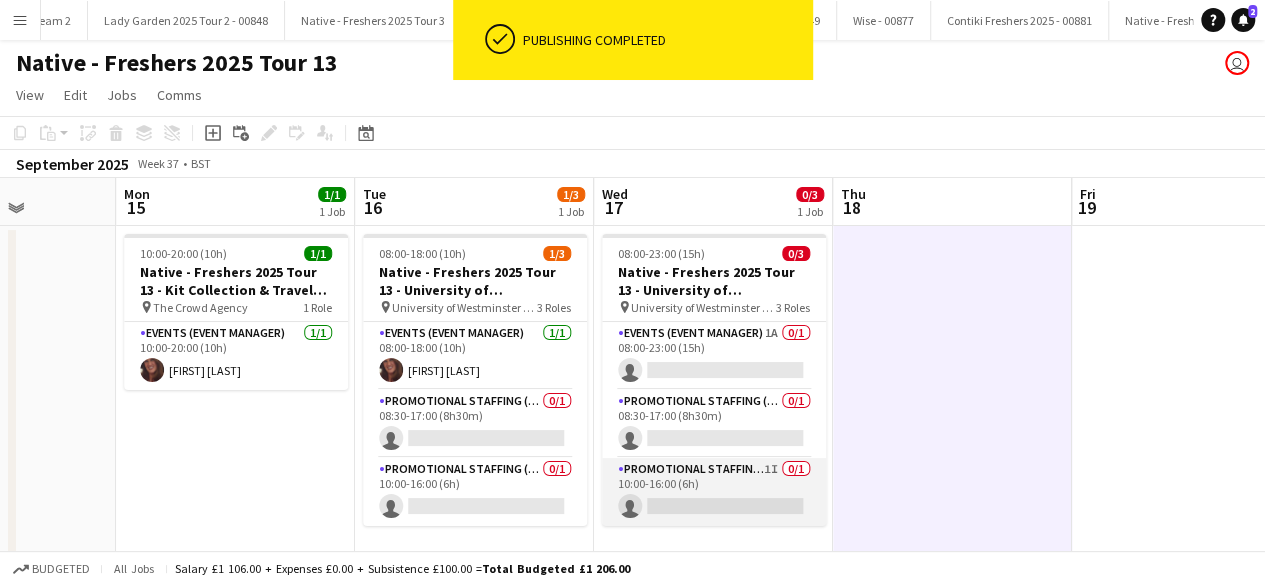 click on "Promotional Staffing (Brand Ambassadors)   1I   0/1   10:00-16:00 (6h)
single-neutral-actions" at bounding box center (714, 492) 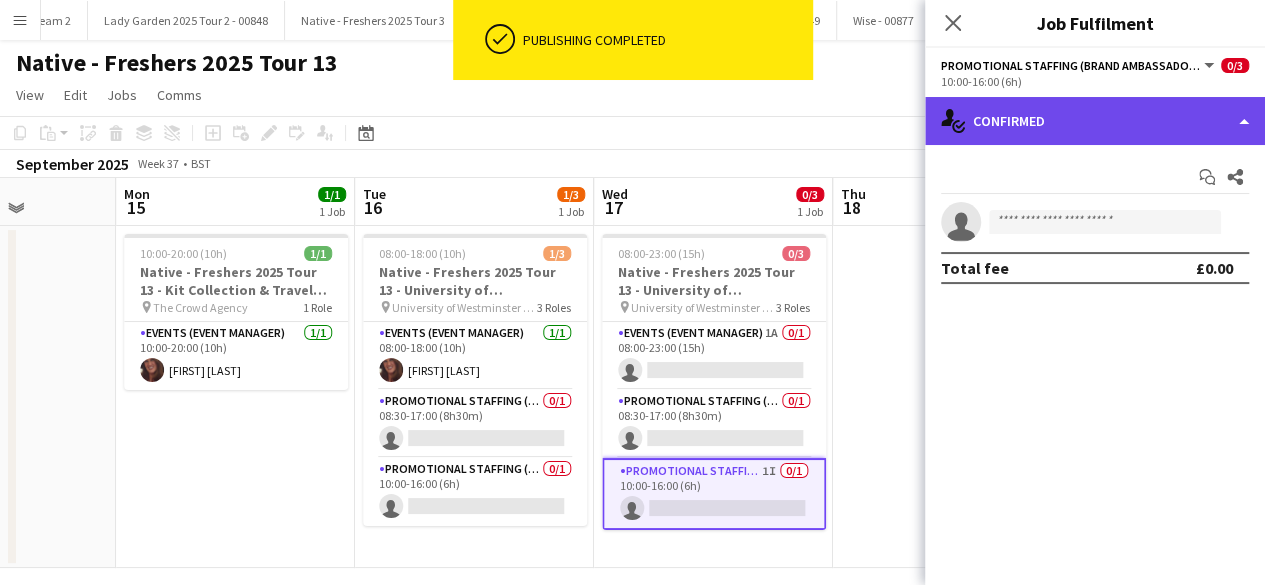 click on "single-neutral-actions-check-2
Confirmed" 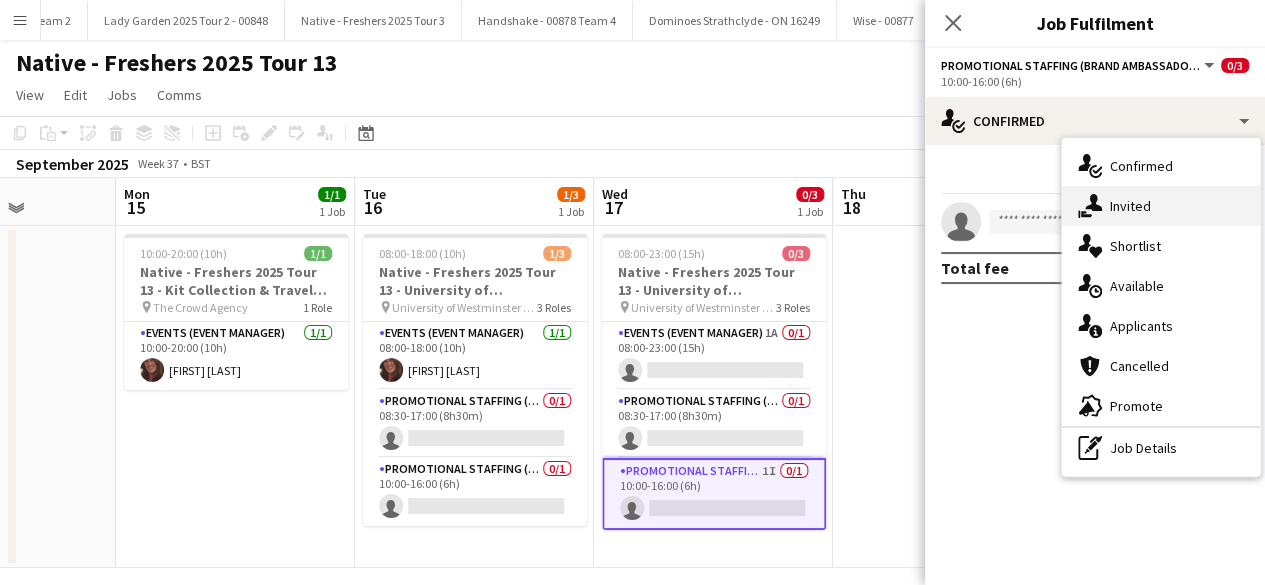 click on "single-neutral-actions-share-1
Invited" at bounding box center (1161, 206) 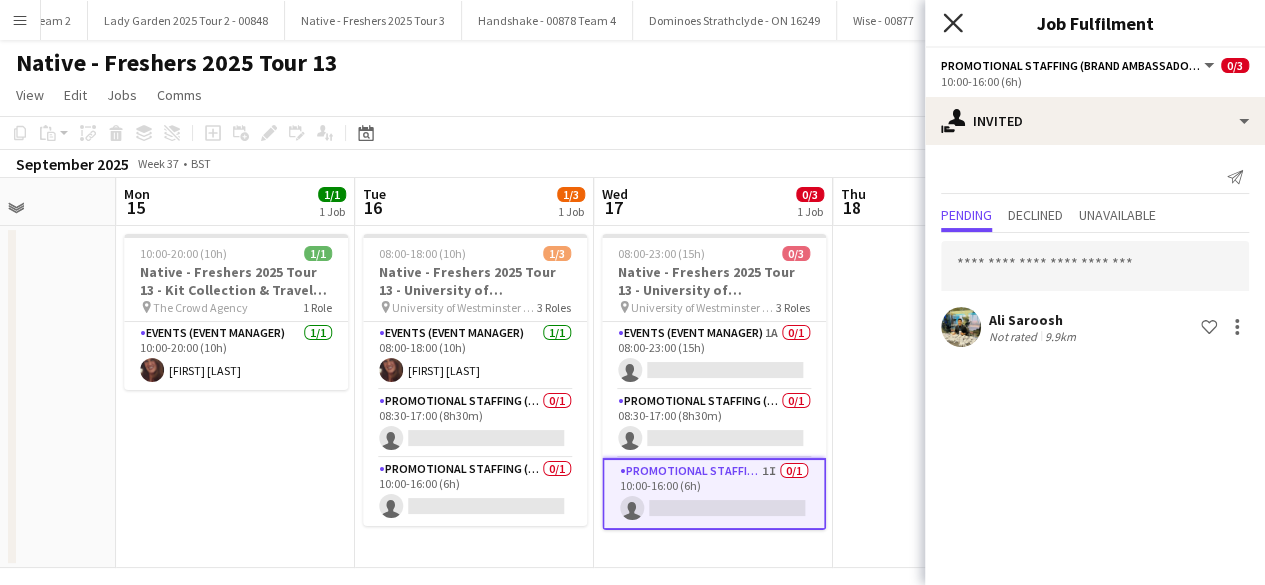 click 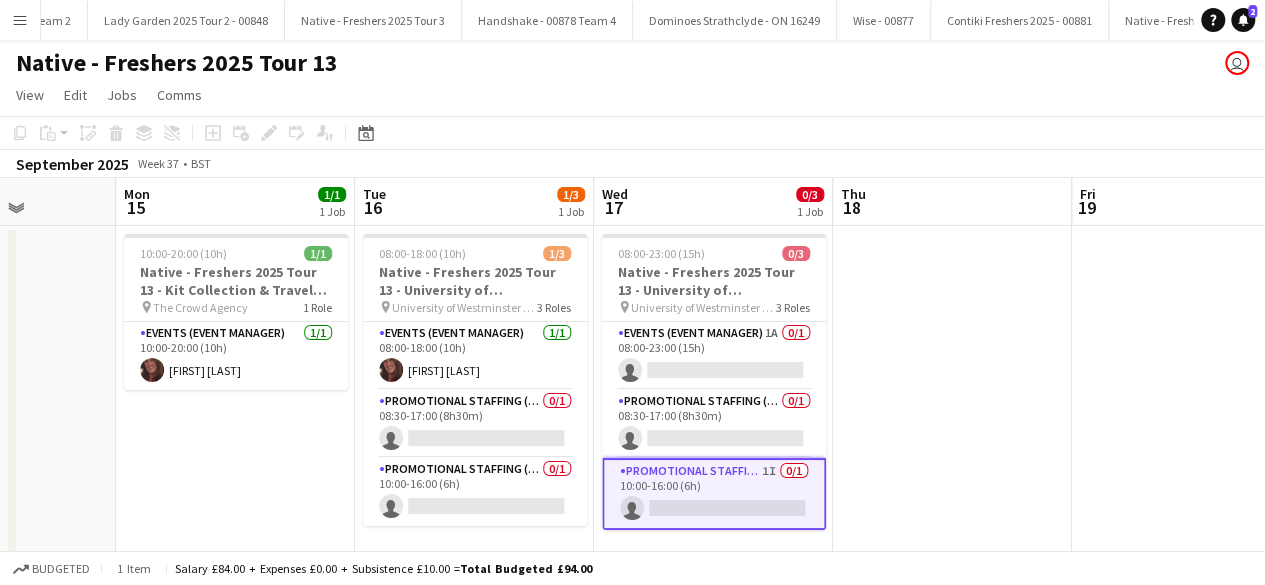 click at bounding box center (952, 397) 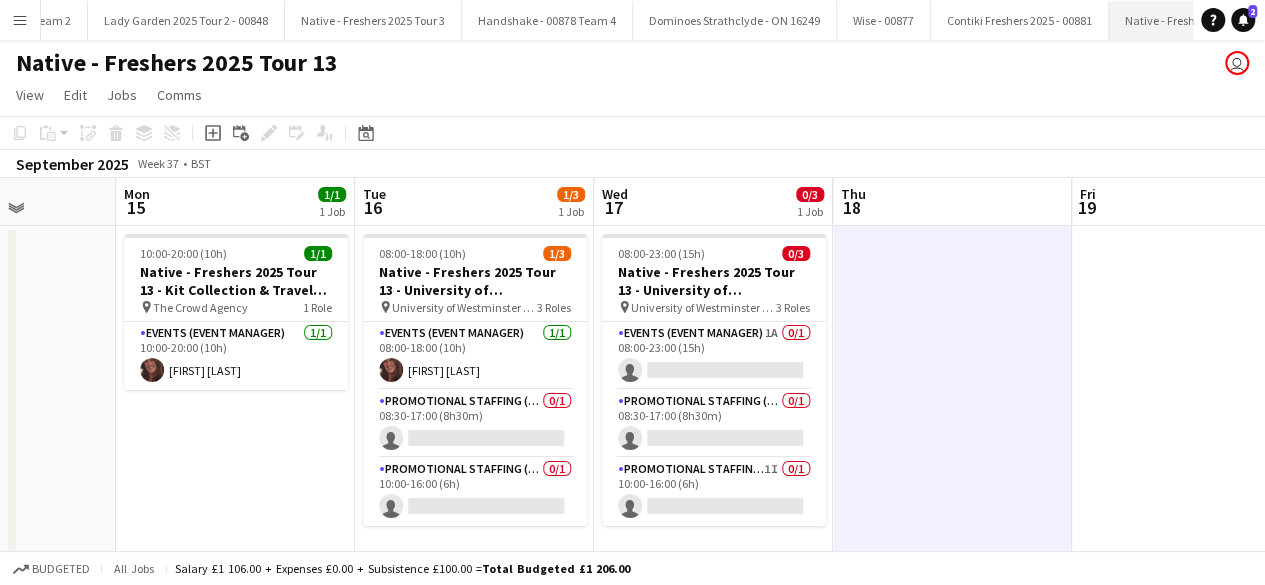 click on "Native - Freshers 2025 Tour 11
Close" at bounding box center [1200, 20] 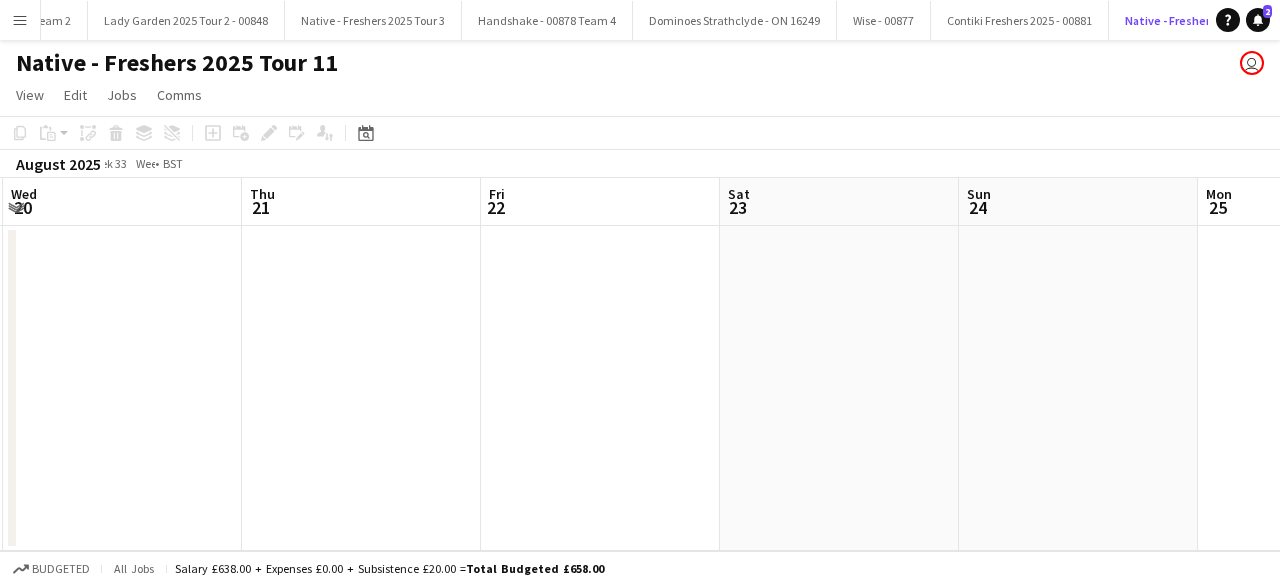 scroll, scrollTop: 0, scrollLeft: 491, axis: horizontal 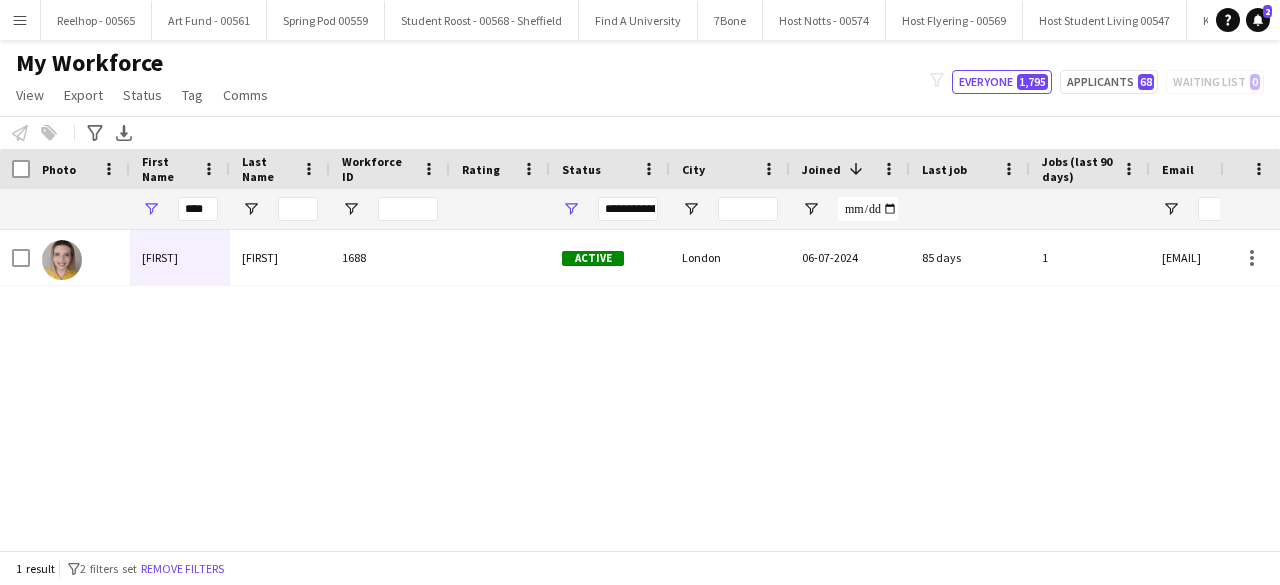click on "****" at bounding box center [198, 209] 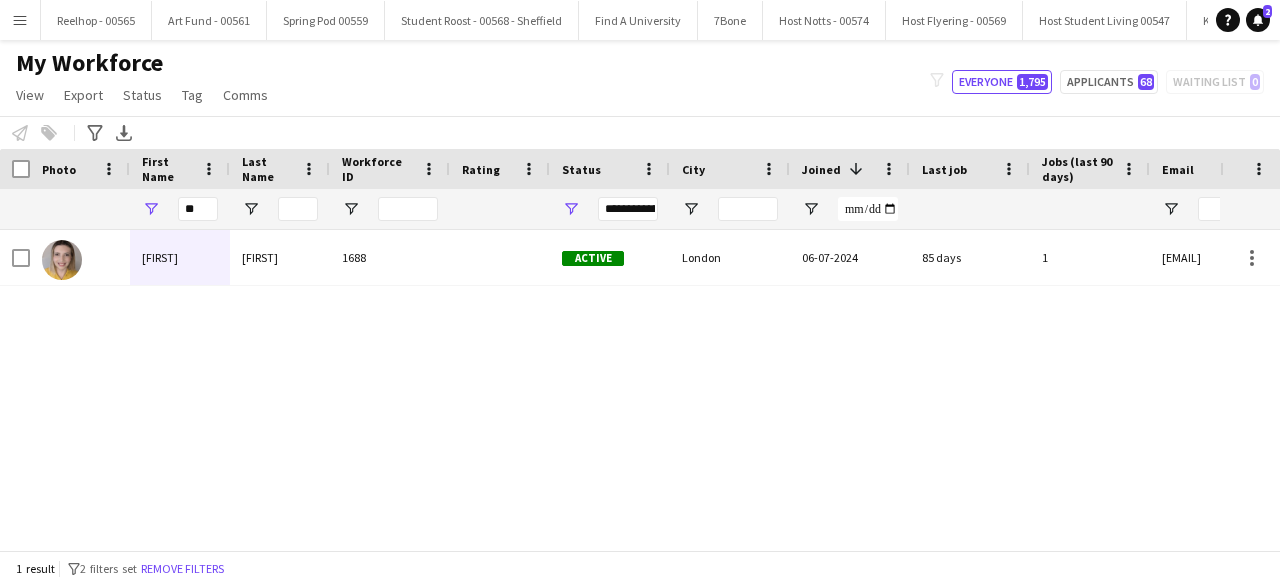 type on "*" 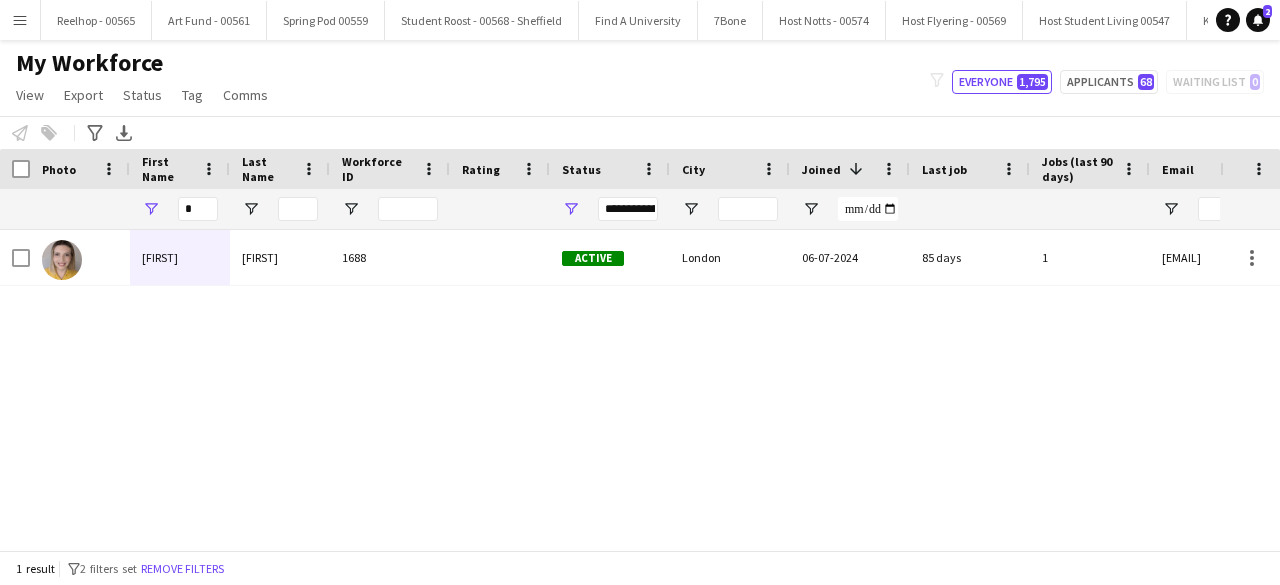 type 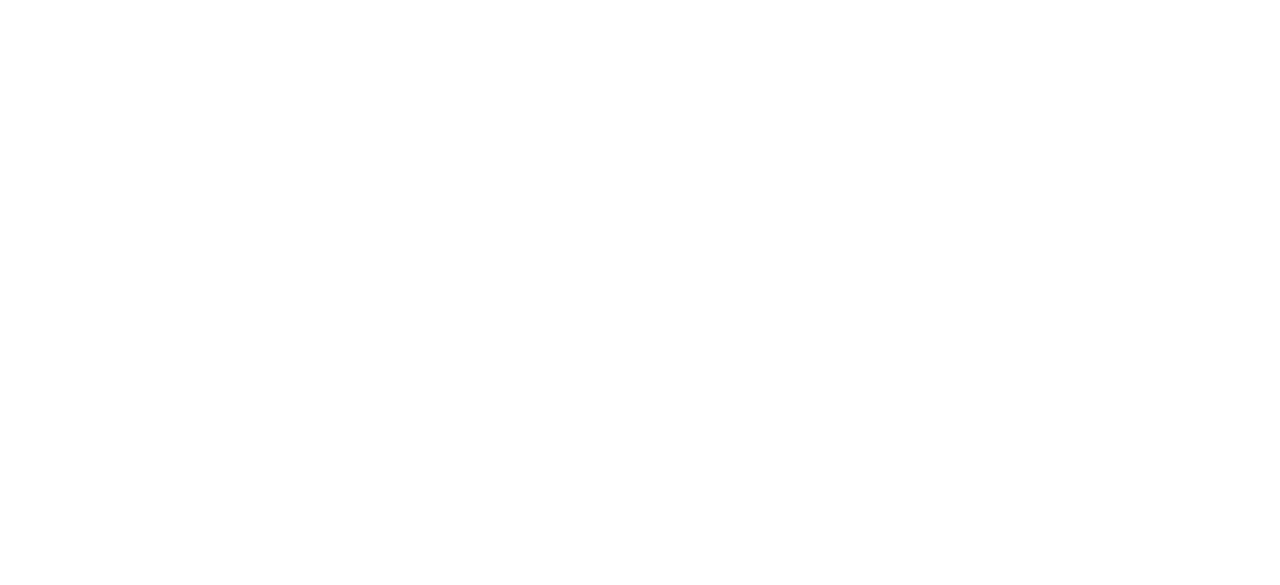 scroll, scrollTop: 0, scrollLeft: 0, axis: both 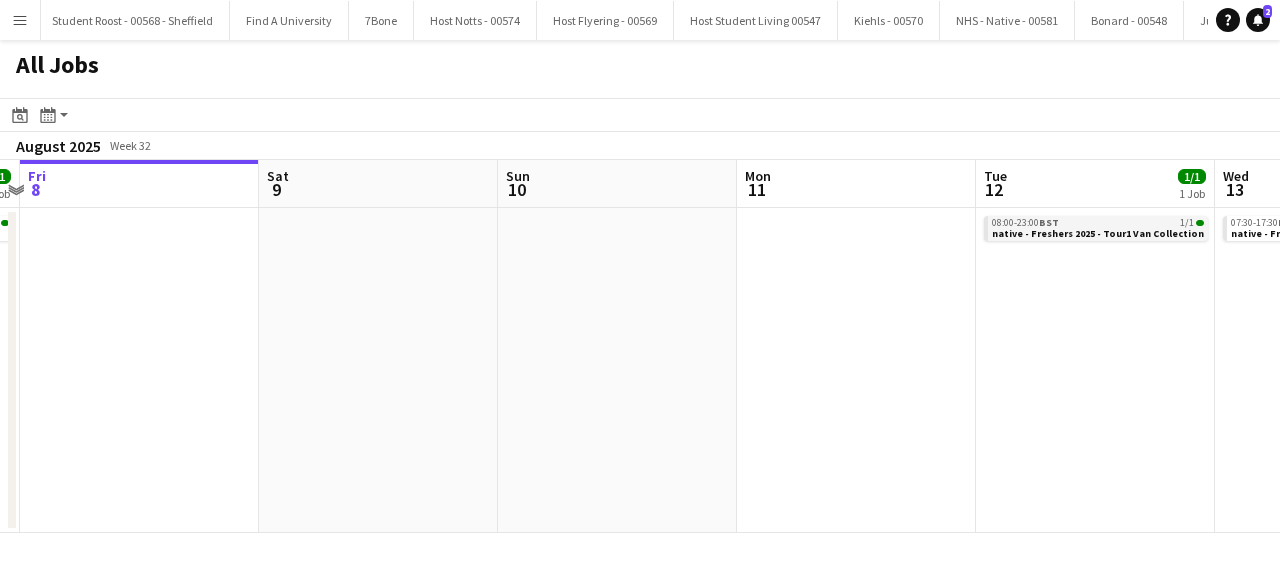 click on "native - Freshers 2025 - Tour1 Van Collection" at bounding box center (1098, 233) 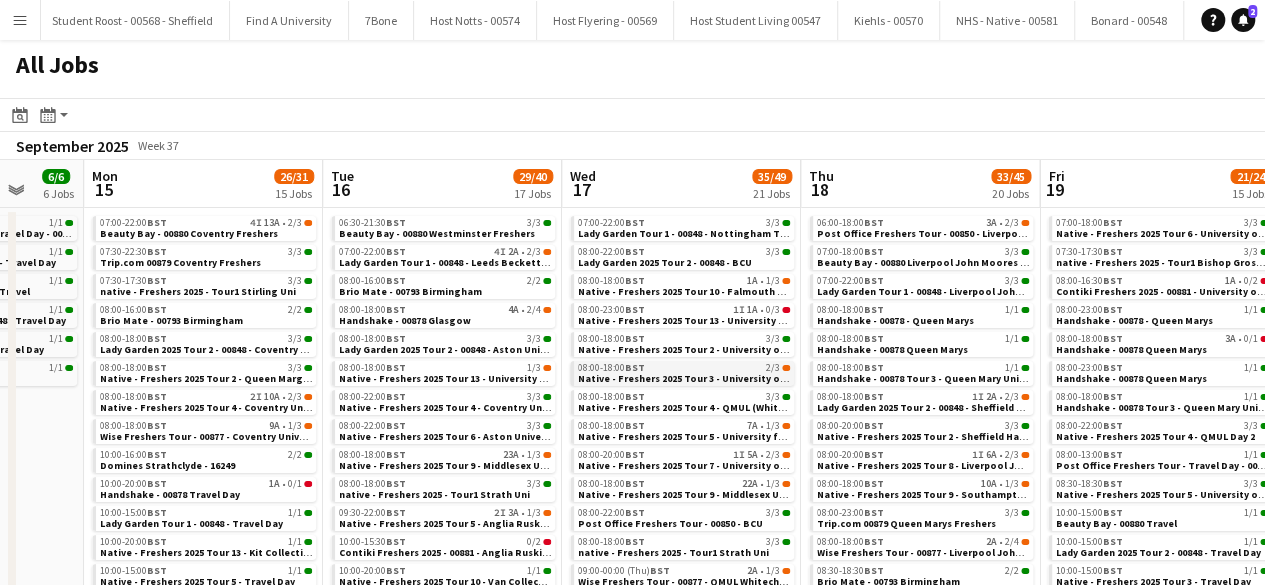 scroll, scrollTop: 0, scrollLeft: 878, axis: horizontal 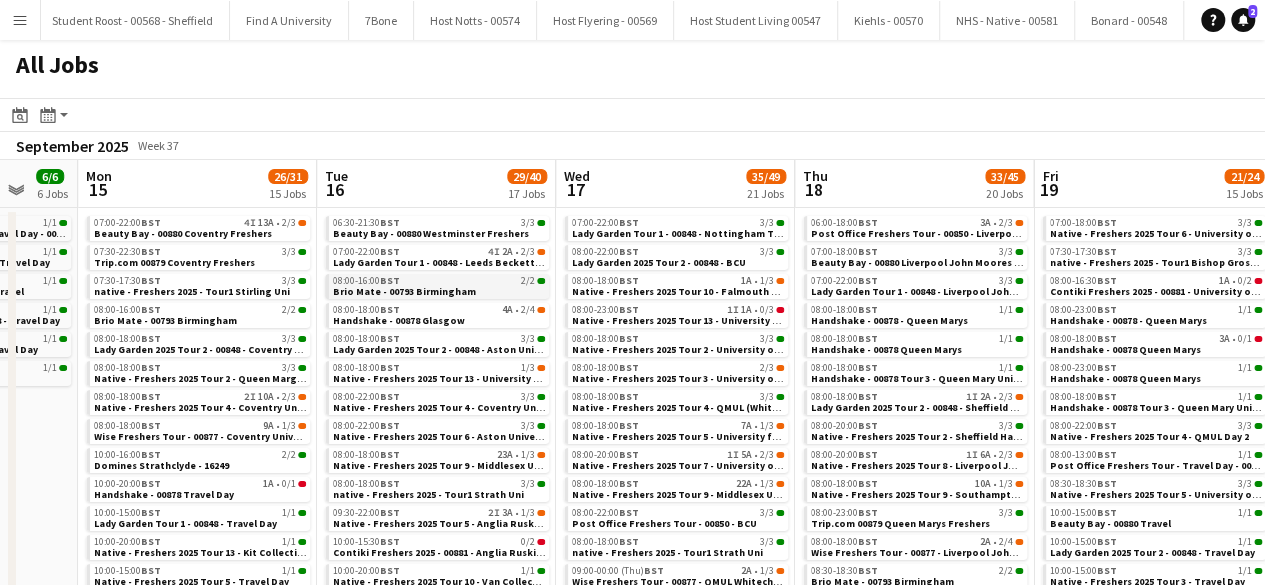 click on "Brio Mate - 00793 Birmingham" at bounding box center [404, 291] 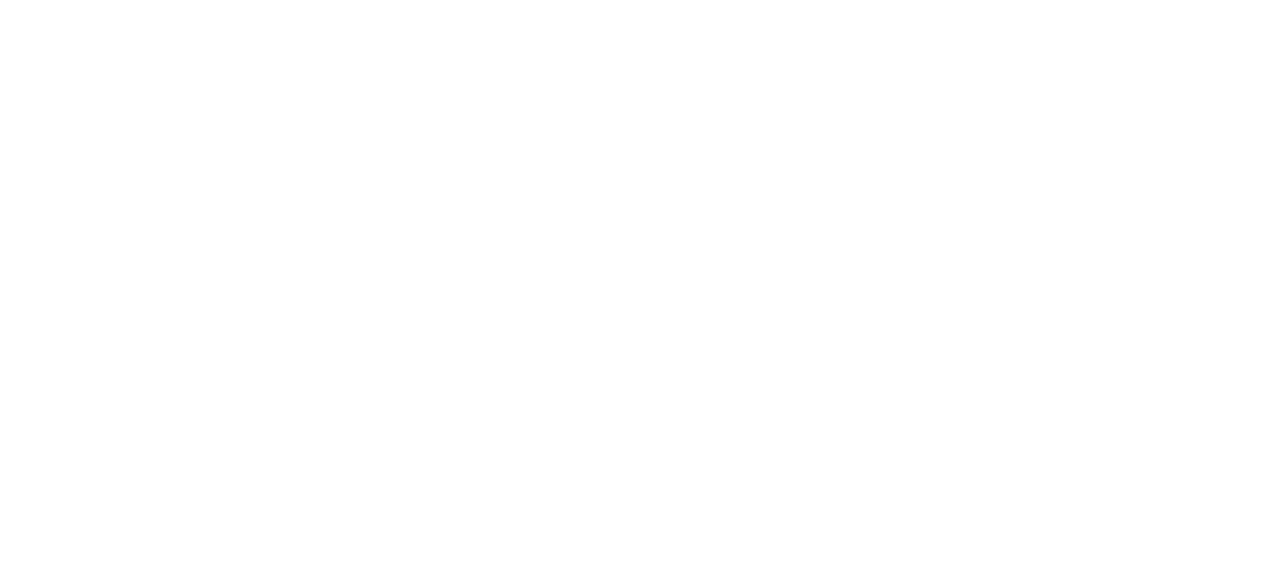 scroll, scrollTop: 0, scrollLeft: 0, axis: both 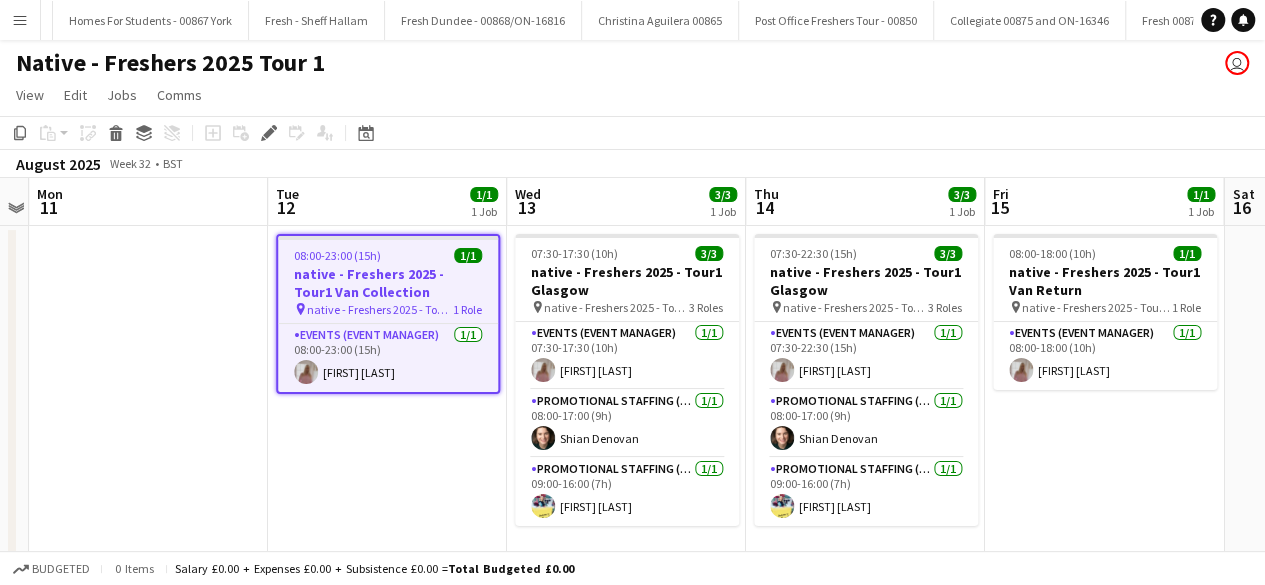 click on "Native - Freshers 2025 Tour 1" 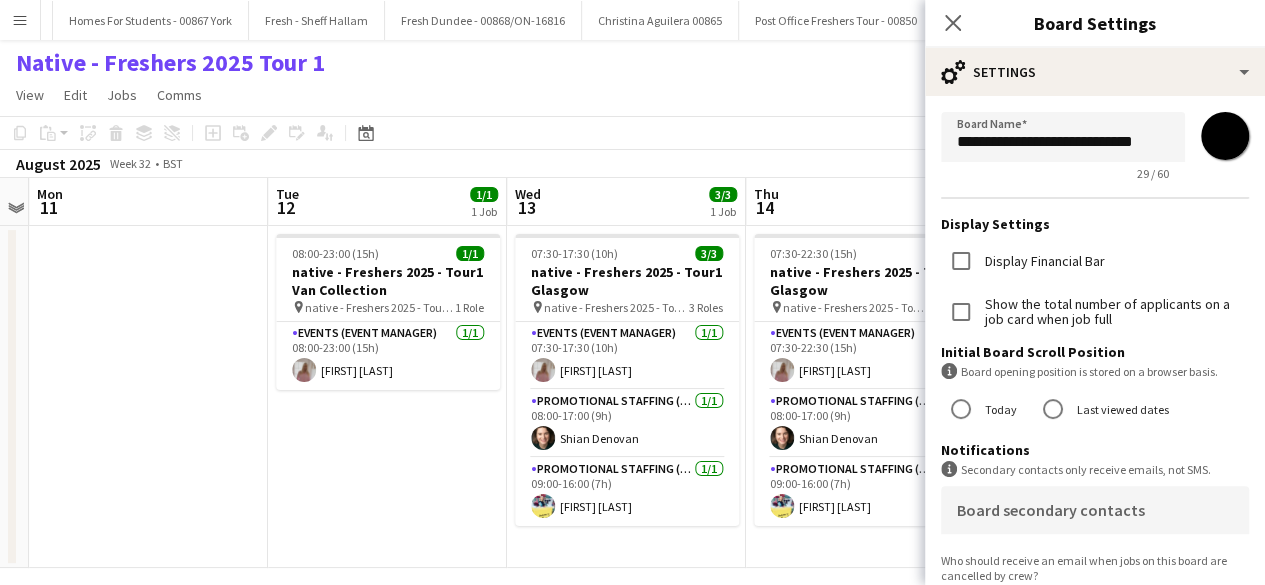 click at bounding box center (148, 397) 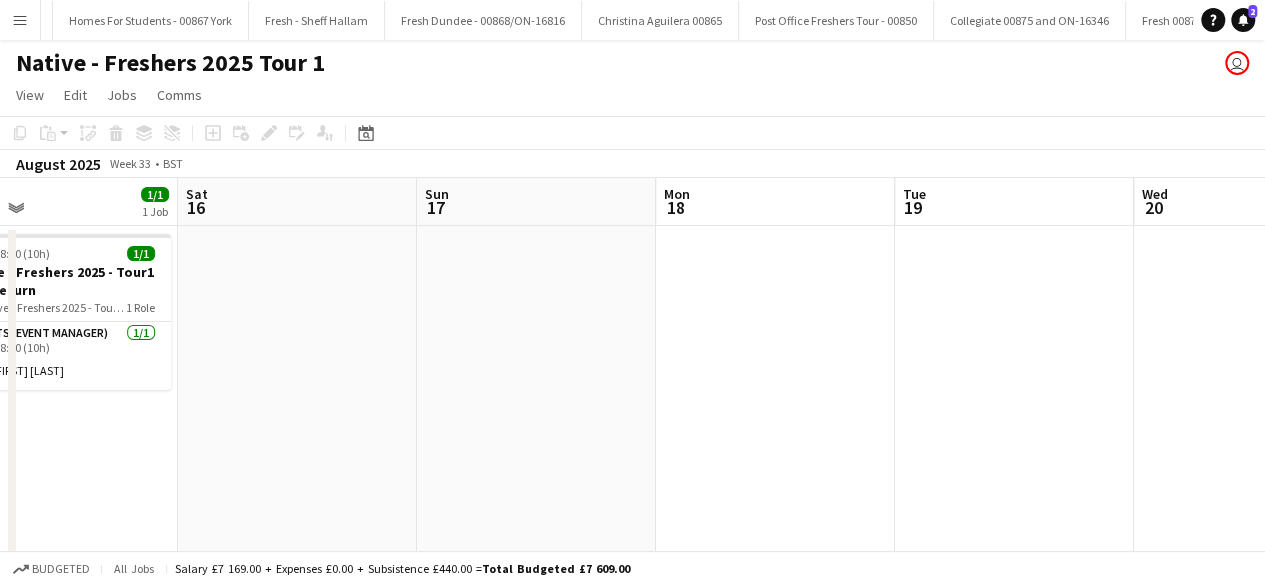 scroll, scrollTop: 0, scrollLeft: 588, axis: horizontal 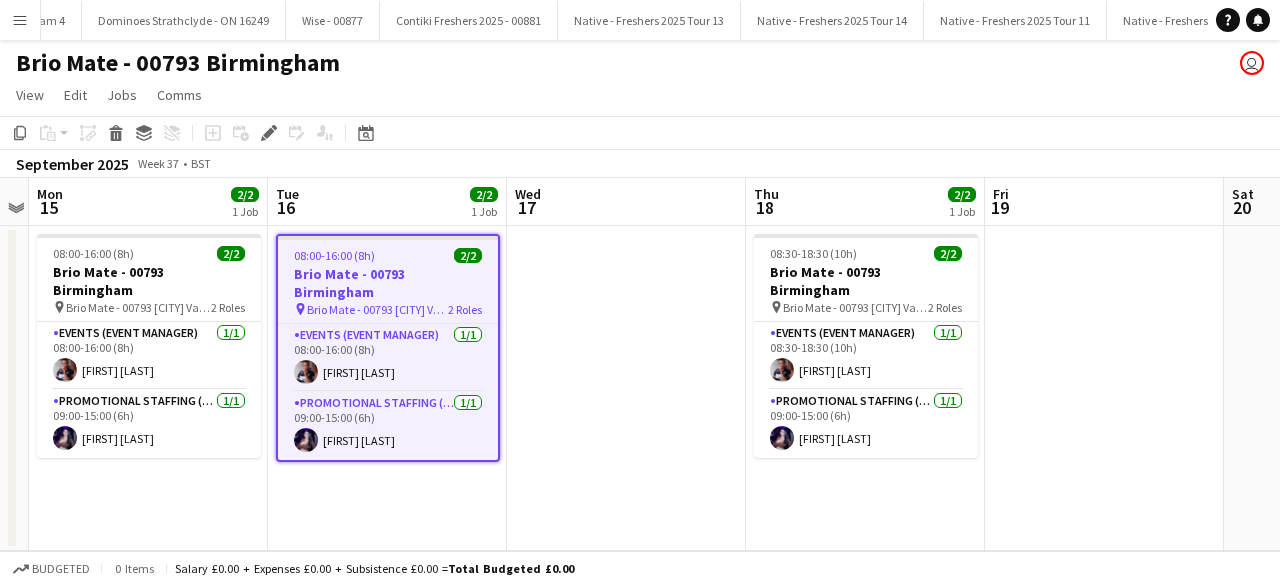 click on "Menu" at bounding box center (20, 20) 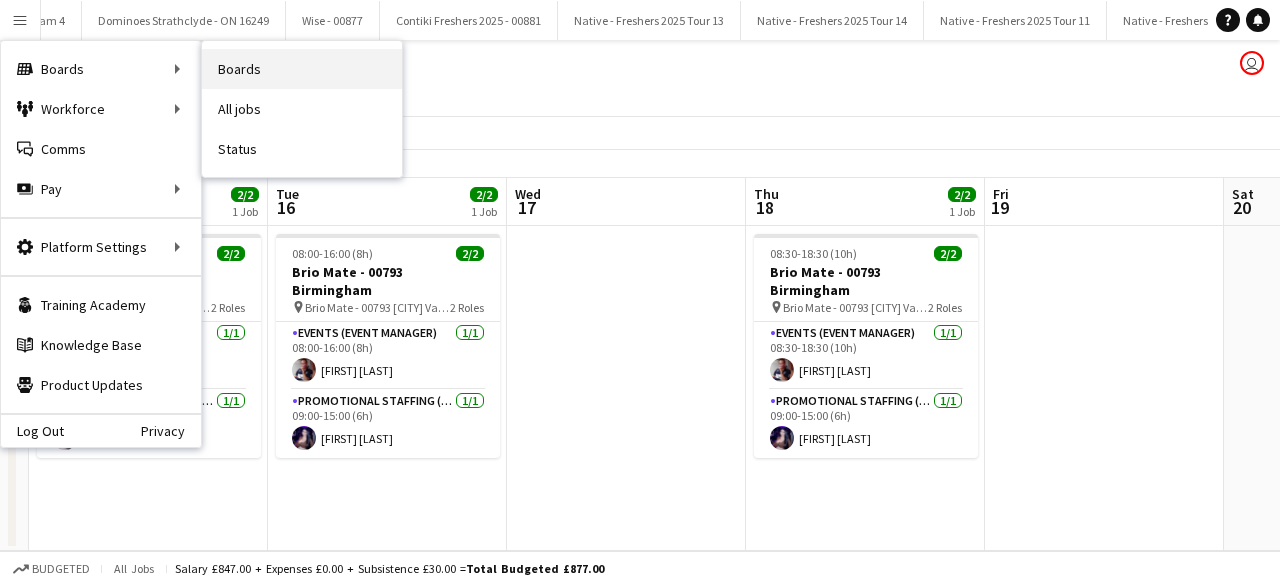 click on "Boards" at bounding box center (302, 69) 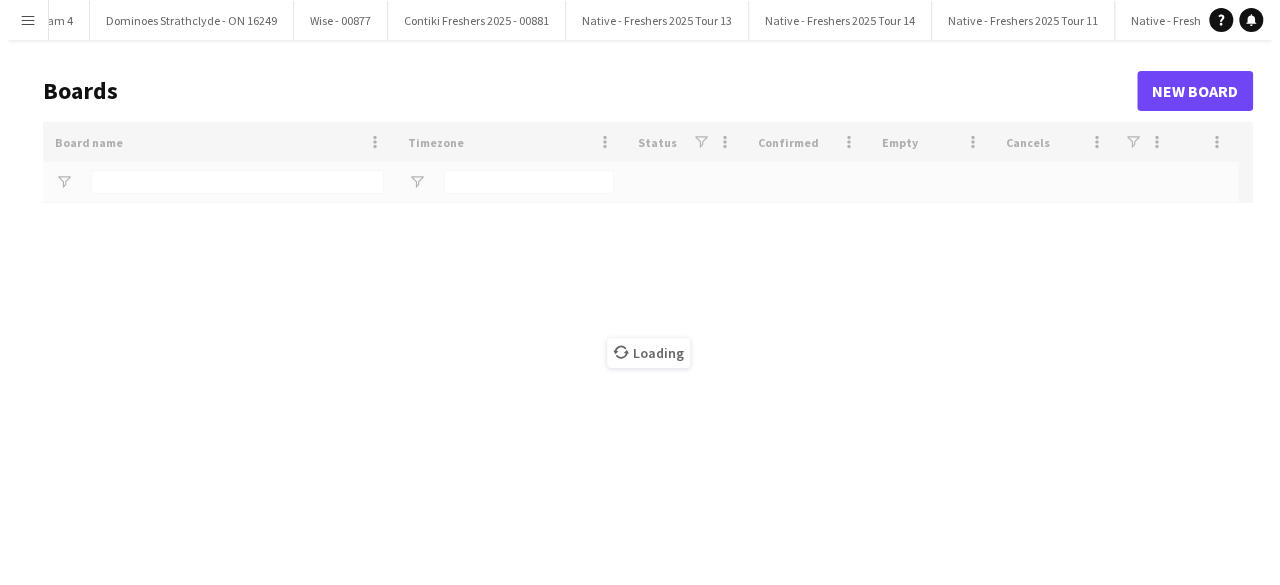 scroll, scrollTop: 0, scrollLeft: 30383, axis: horizontal 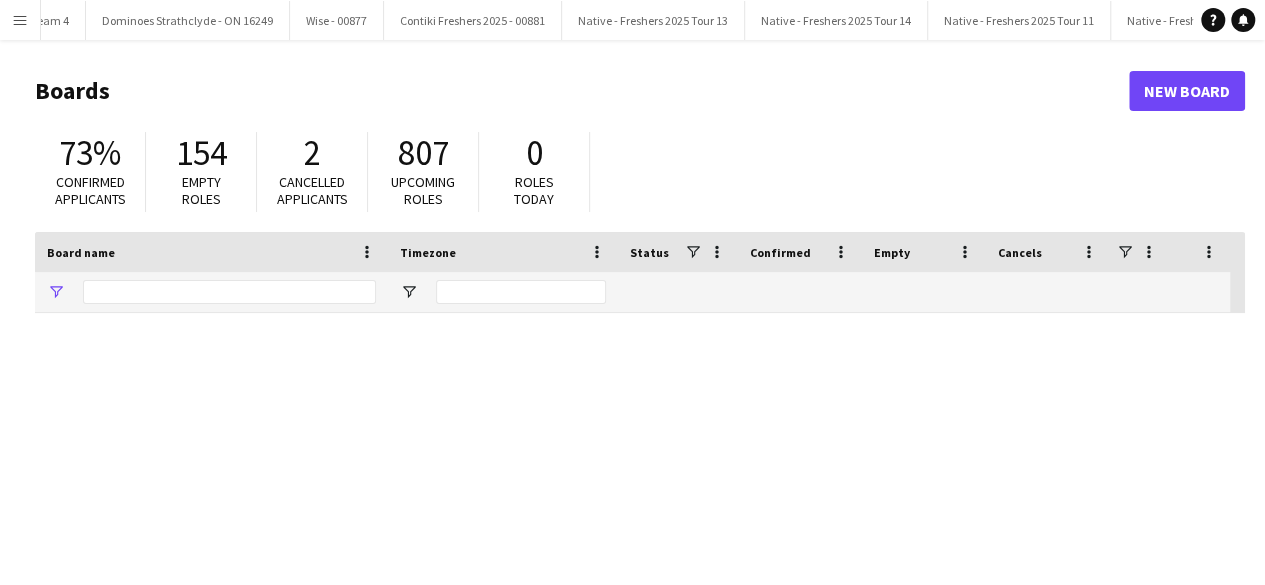 type on "**********" 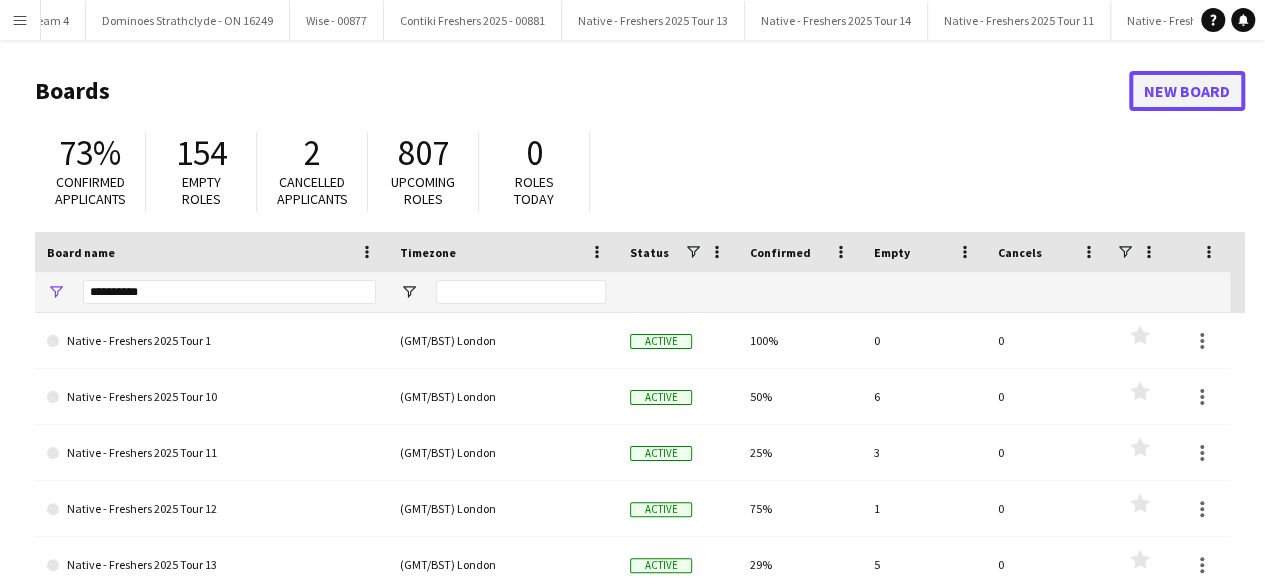 click on "New Board" 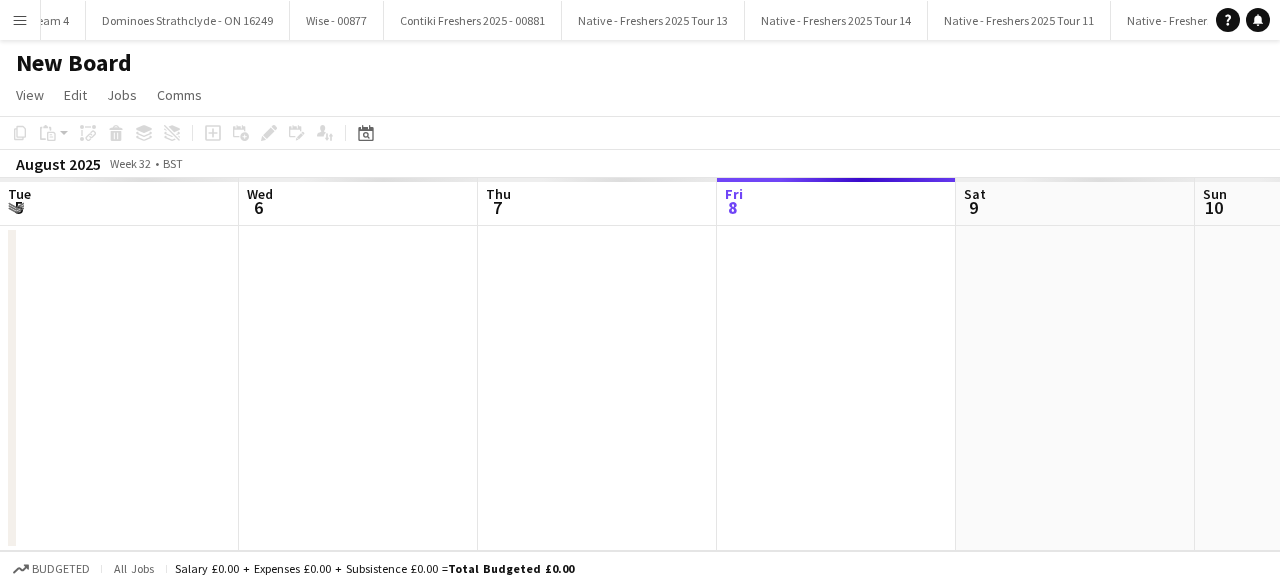 scroll, scrollTop: 0, scrollLeft: 30472, axis: horizontal 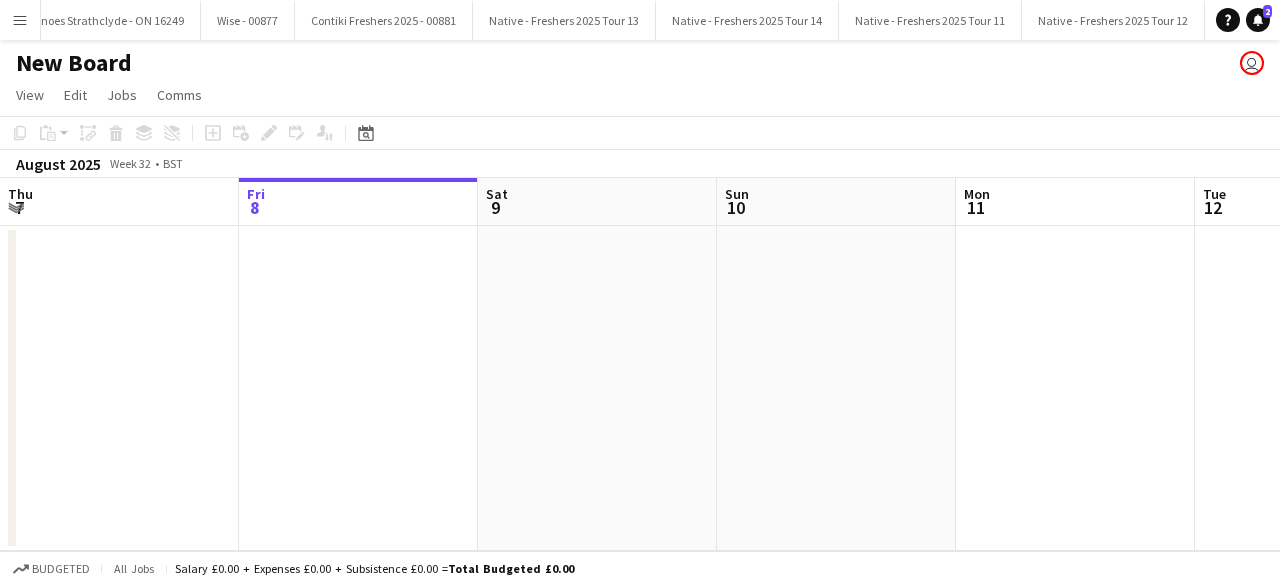 click on "New Board" 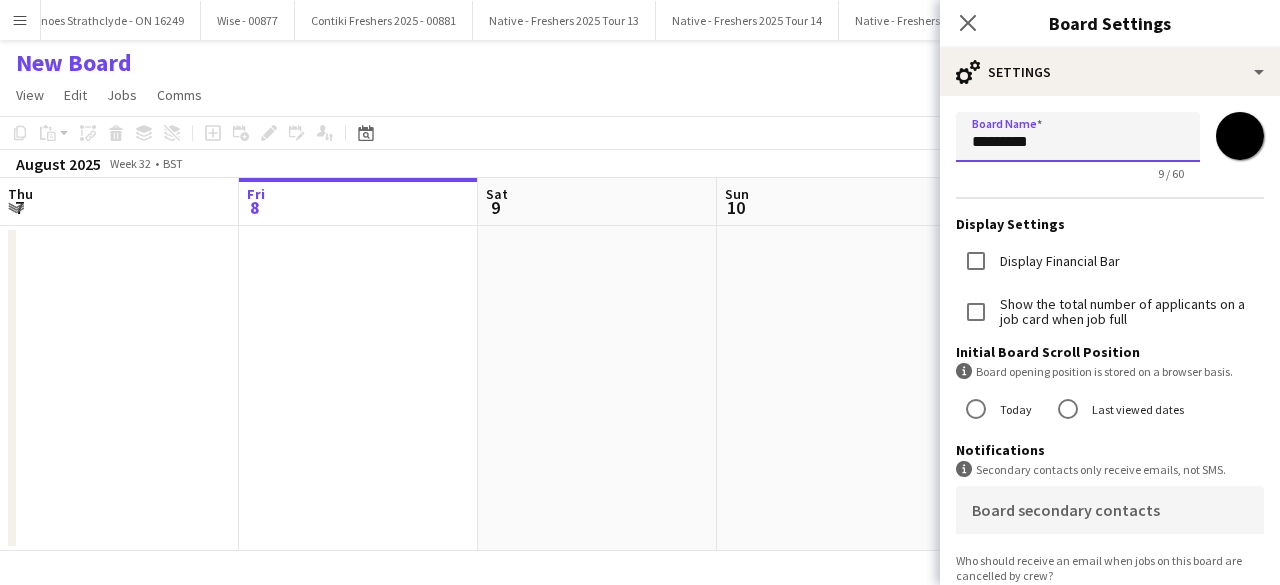drag, startPoint x: 1106, startPoint y: 141, endPoint x: 855, endPoint y: 150, distance: 251.1613 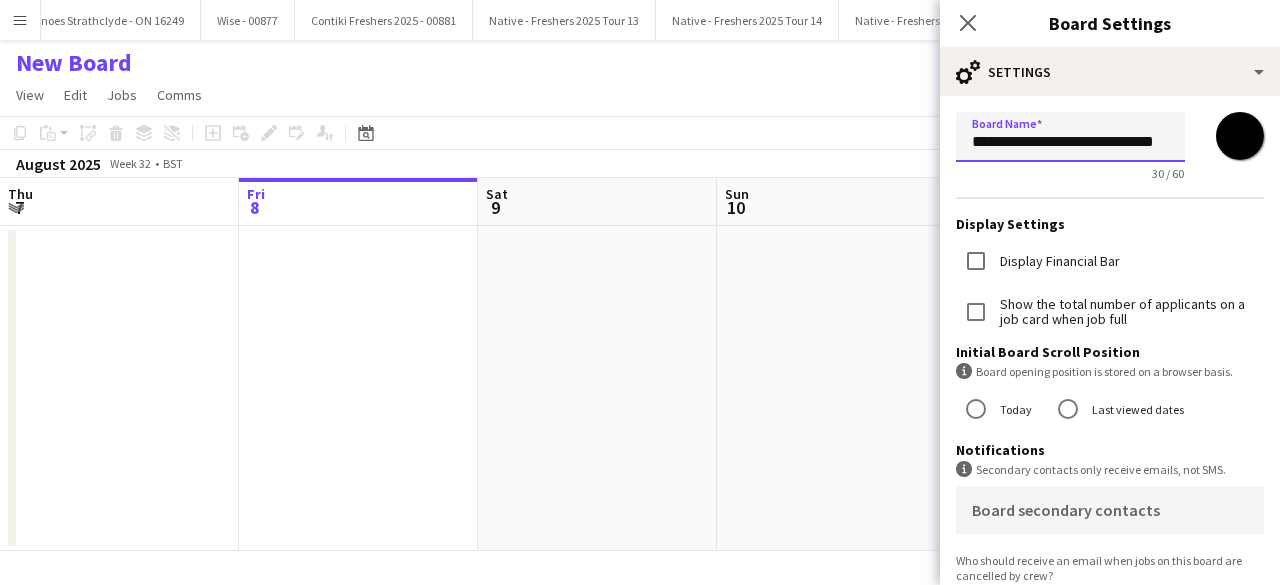 scroll, scrollTop: 0, scrollLeft: 2, axis: horizontal 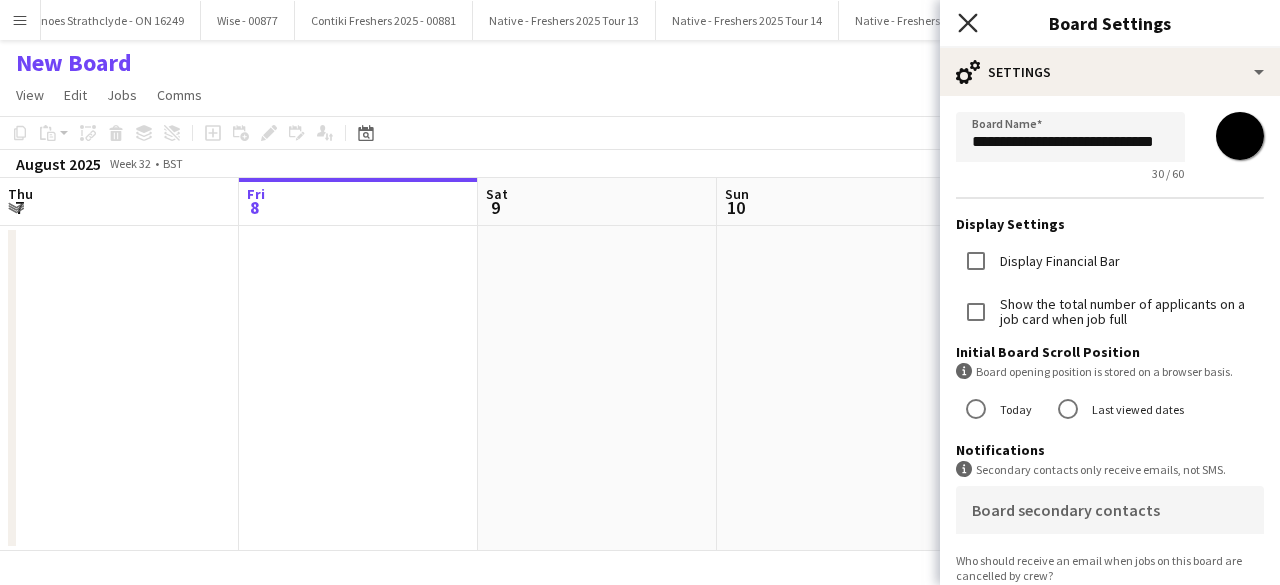 click on "Close pop-in" 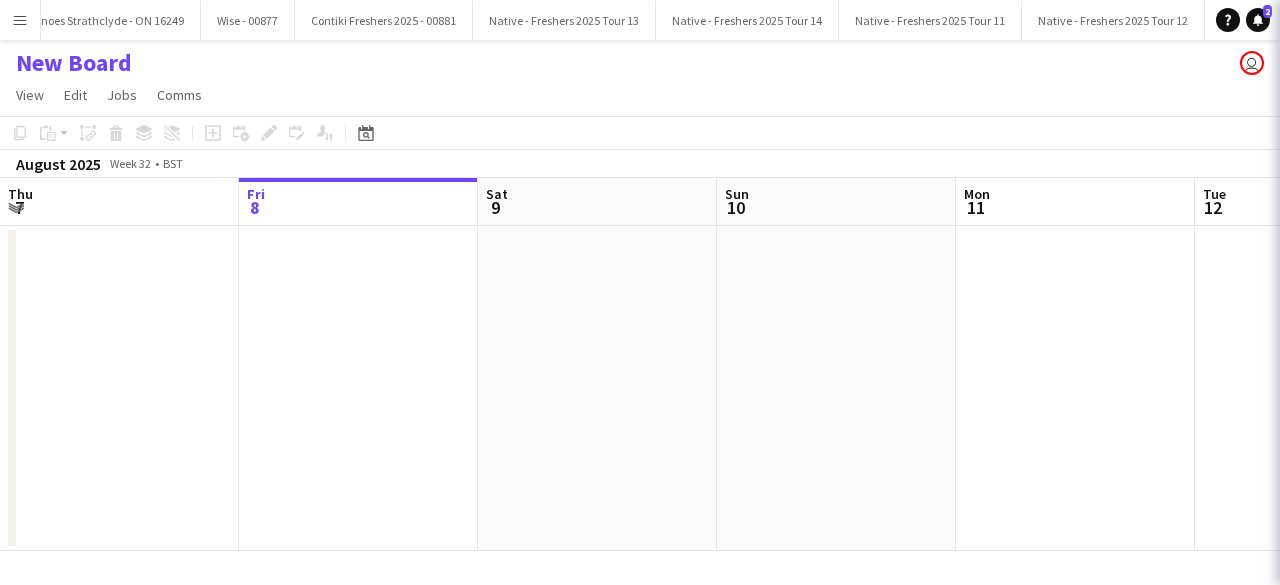 scroll, scrollTop: 0, scrollLeft: 0, axis: both 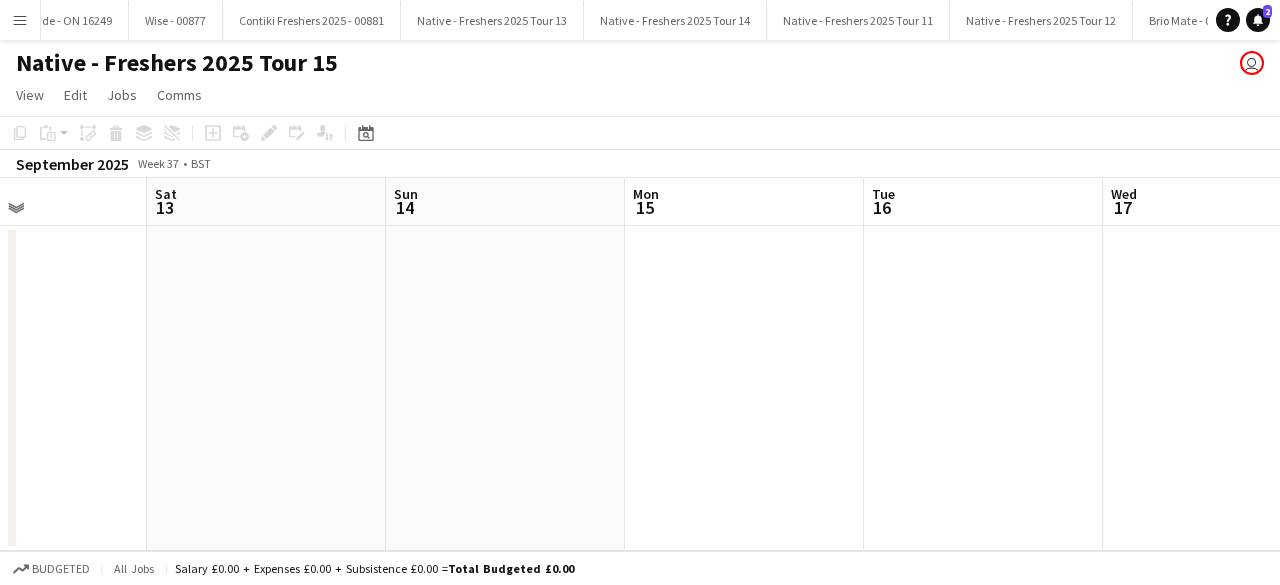 click at bounding box center (744, 388) 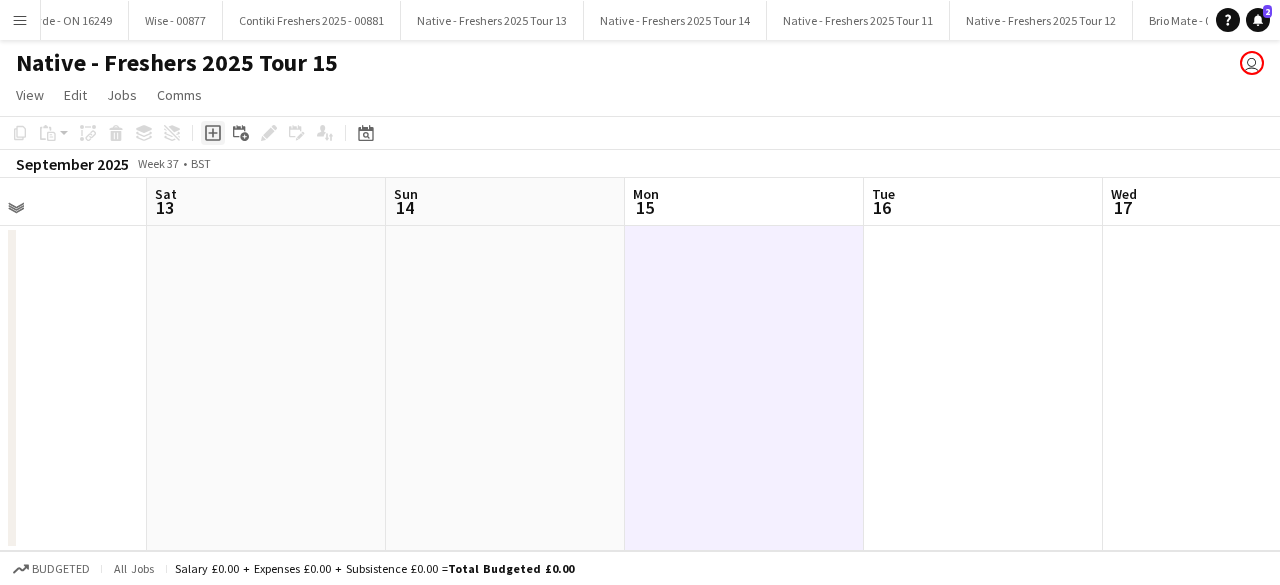 click 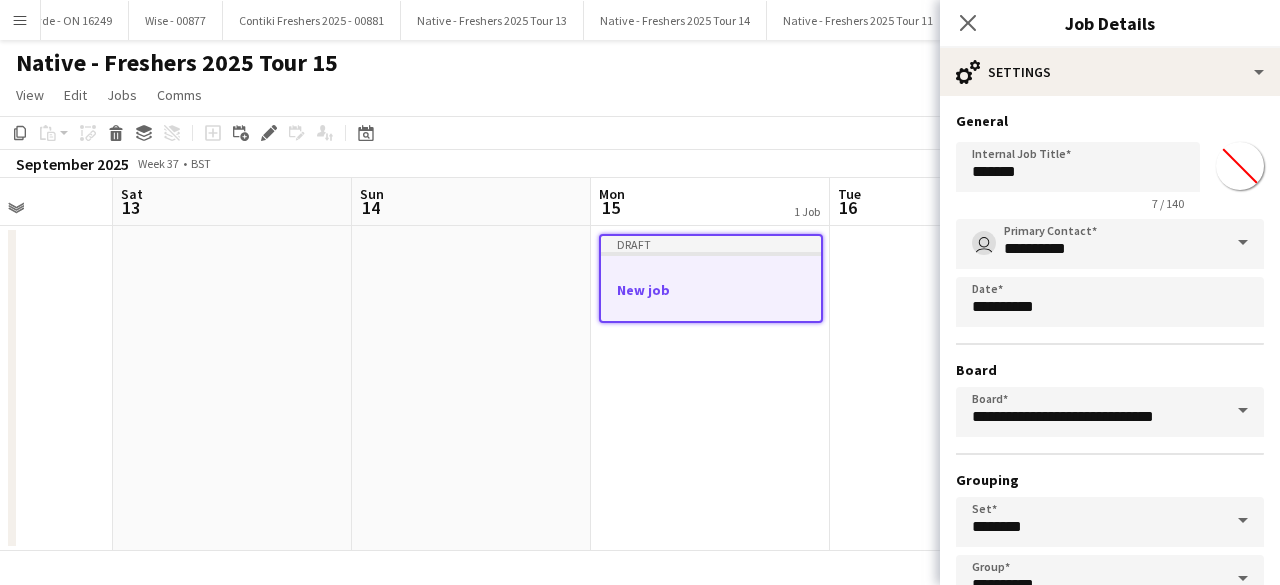 scroll, scrollTop: 0, scrollLeft: 845, axis: horizontal 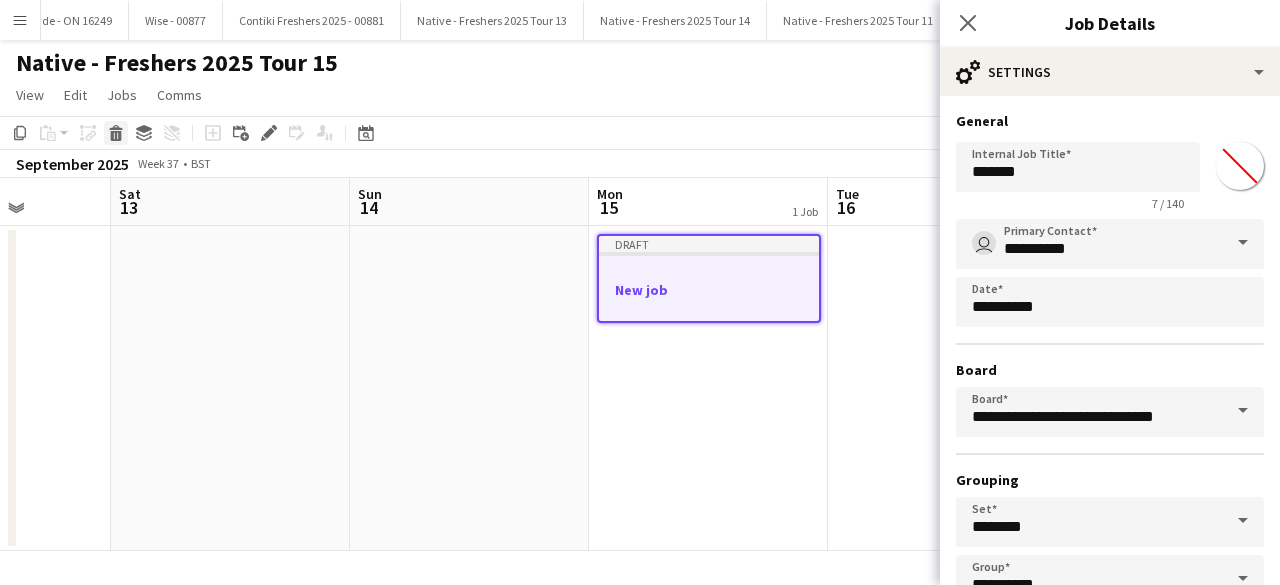 click 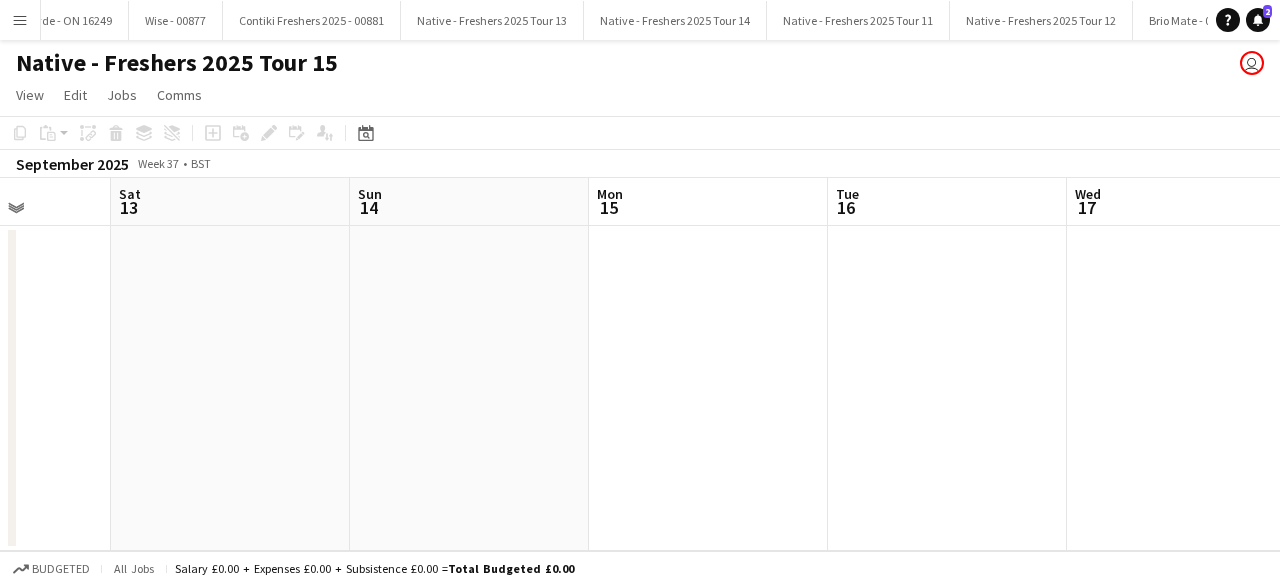 click at bounding box center [947, 388] 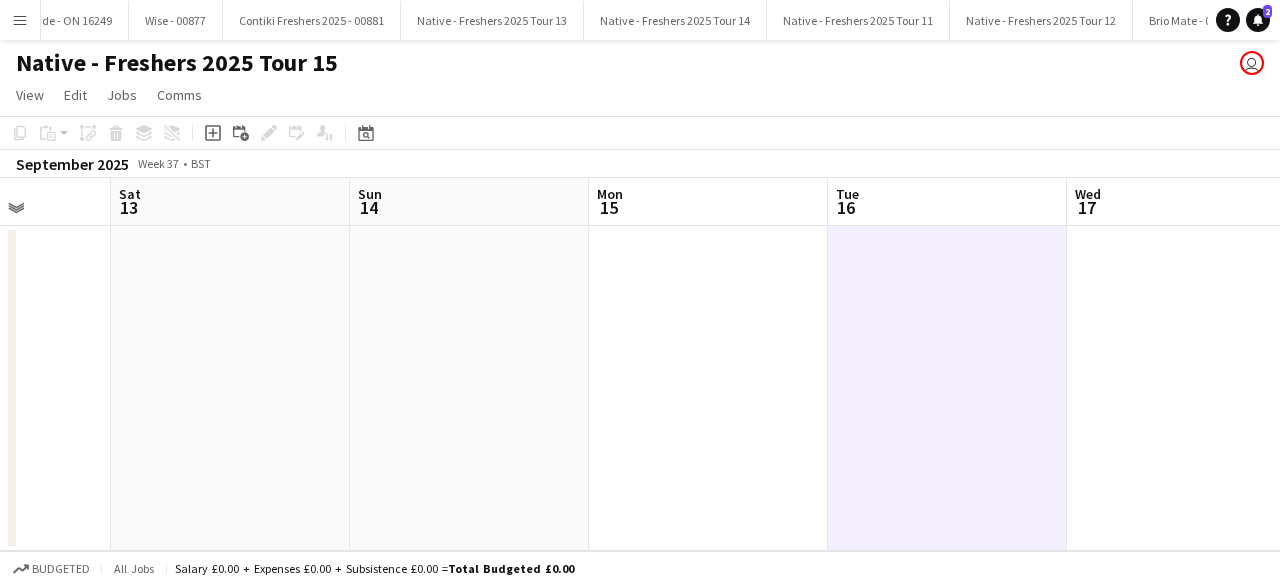 click at bounding box center (708, 388) 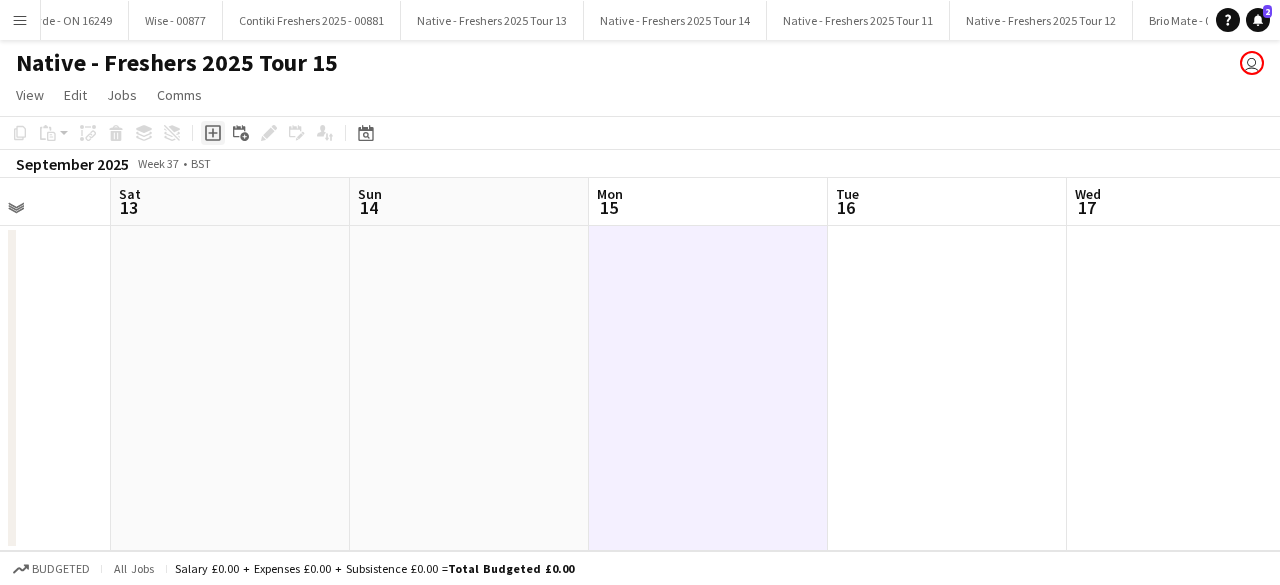 click on "Add job" 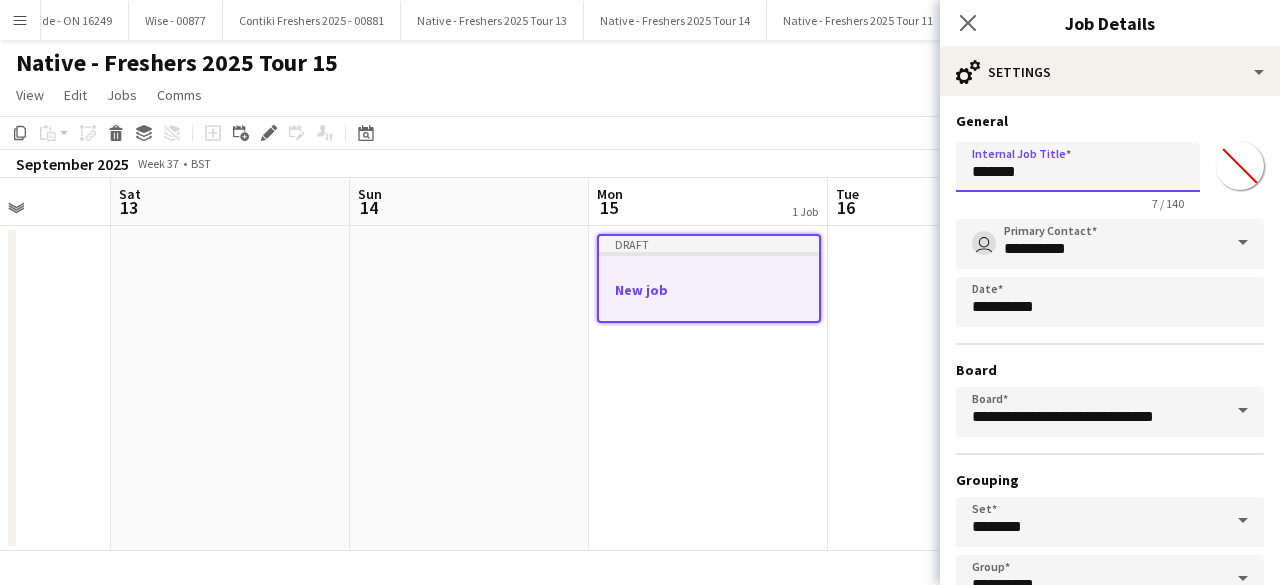 drag, startPoint x: 1061, startPoint y: 172, endPoint x: 850, endPoint y: 181, distance: 211.19185 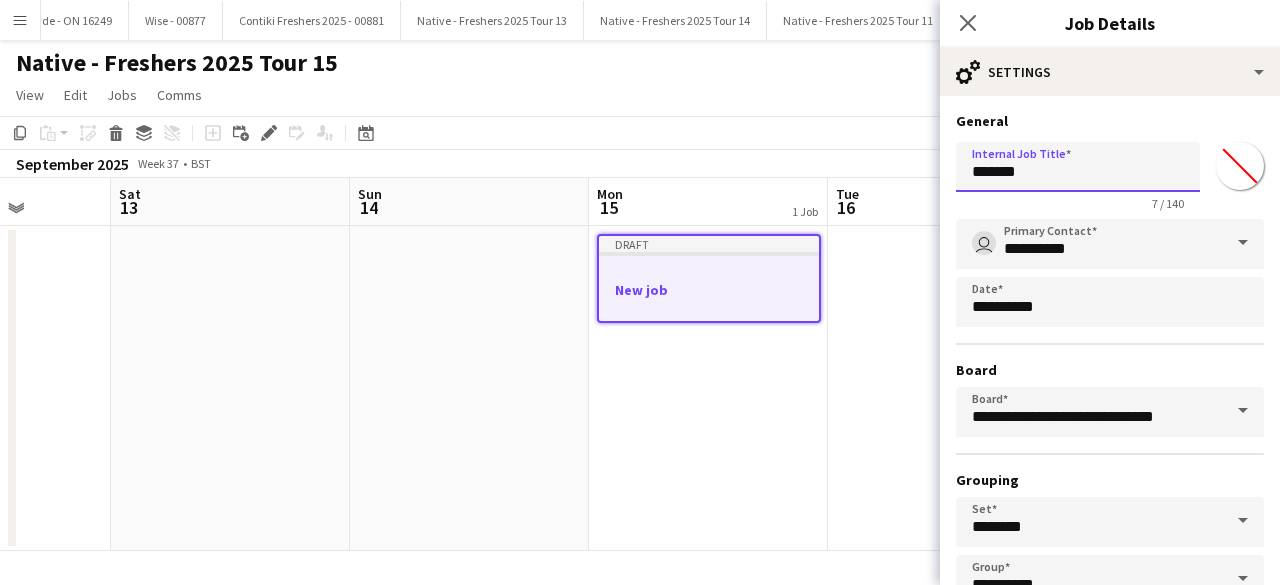 click on "Menu
Boards
Boards   Boards   All jobs   Status
Workforce
Workforce   My Workforce   Recruiting
Comms
Comms
Pay
Pay   Approvals   Payments   Reports
Platform Settings
Platform Settings   App settings   Your settings   Profiles
Training Academy
Training Academy
Knowledge Base
Knowledge Base
Product Updates
Product Updates   Log Out   Privacy   Reelhop - 00565
Close
Art Fund - 00561
Close
Spring Pod 00559
Close
Student Roost - 00568 - Sheffield
Close
Find A University
Close
7Bone
Close
Host Notts - 00574
Close
Host Flyering - 00569
Close" at bounding box center [640, 292] 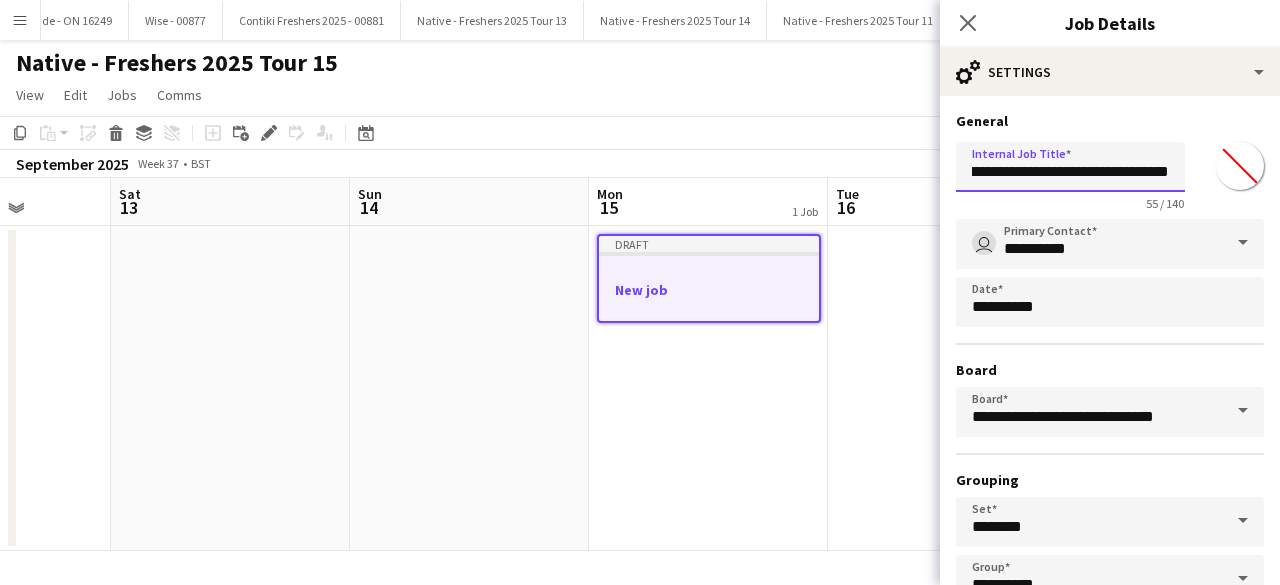 scroll, scrollTop: 0, scrollLeft: 164, axis: horizontal 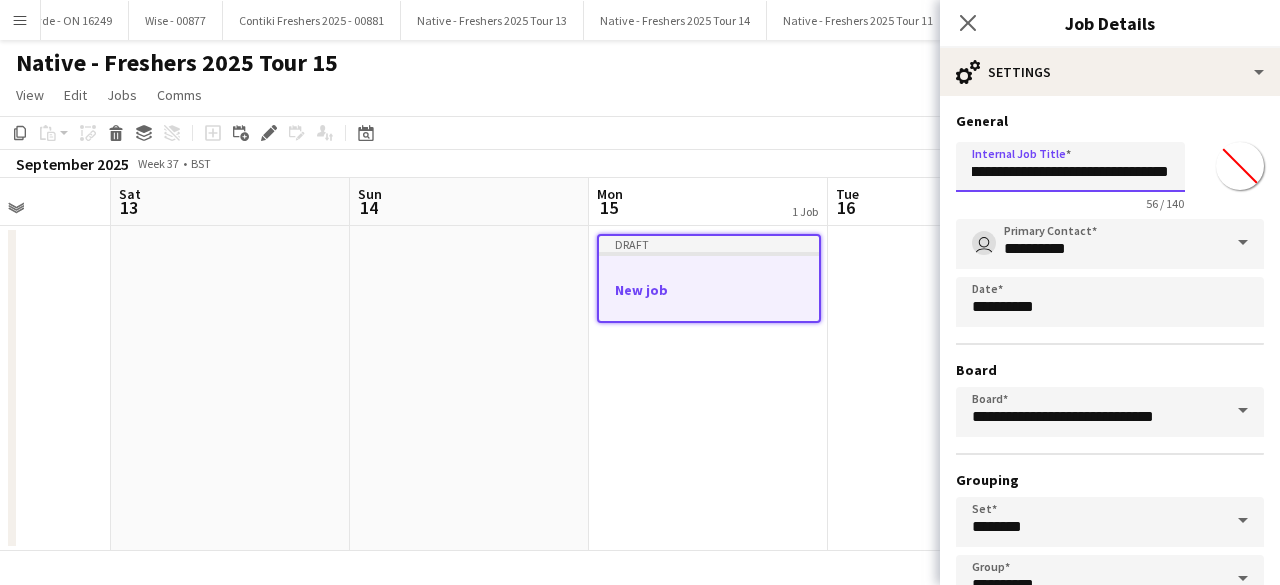 click on "**********" at bounding box center (1070, 167) 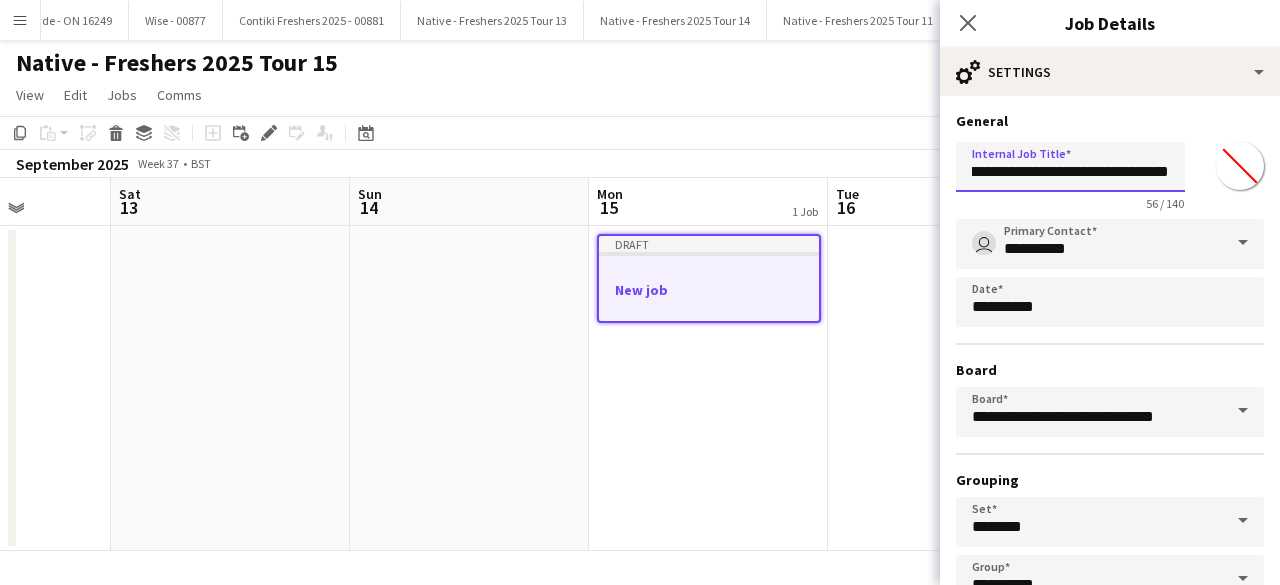 scroll, scrollTop: 0, scrollLeft: 158, axis: horizontal 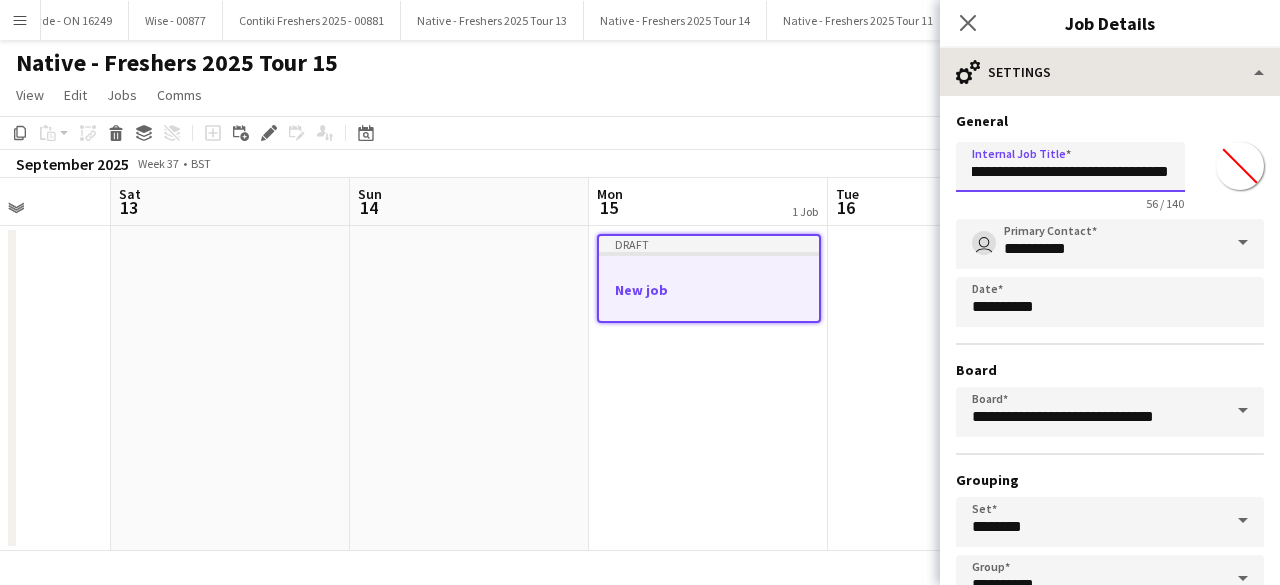 type on "**********" 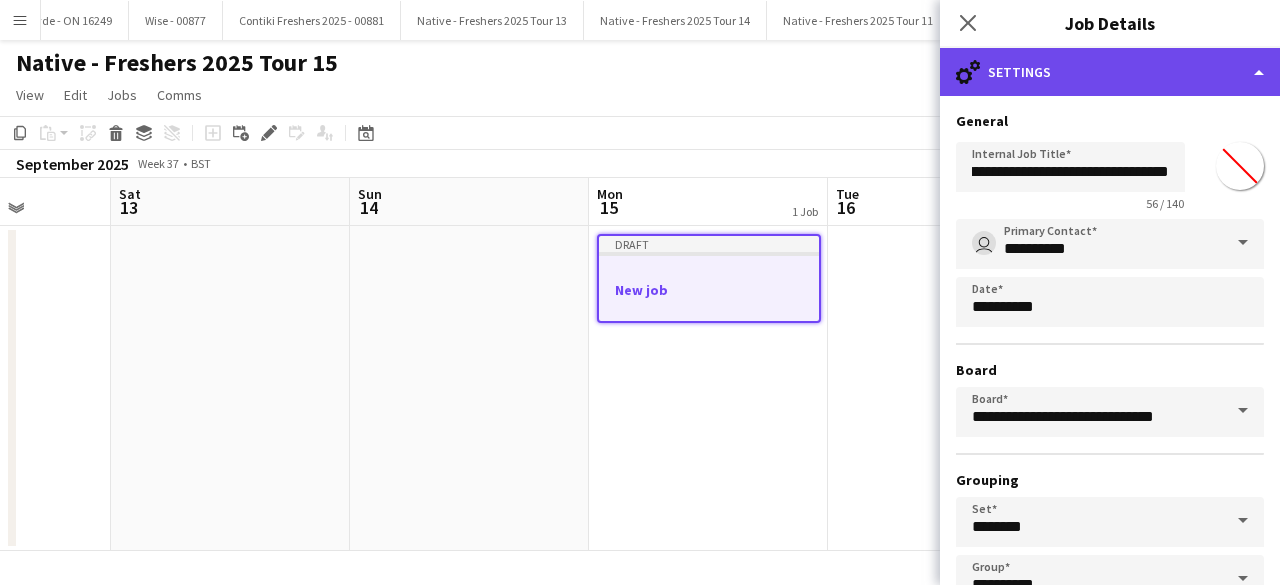 click on "cog-double-3
Settings" 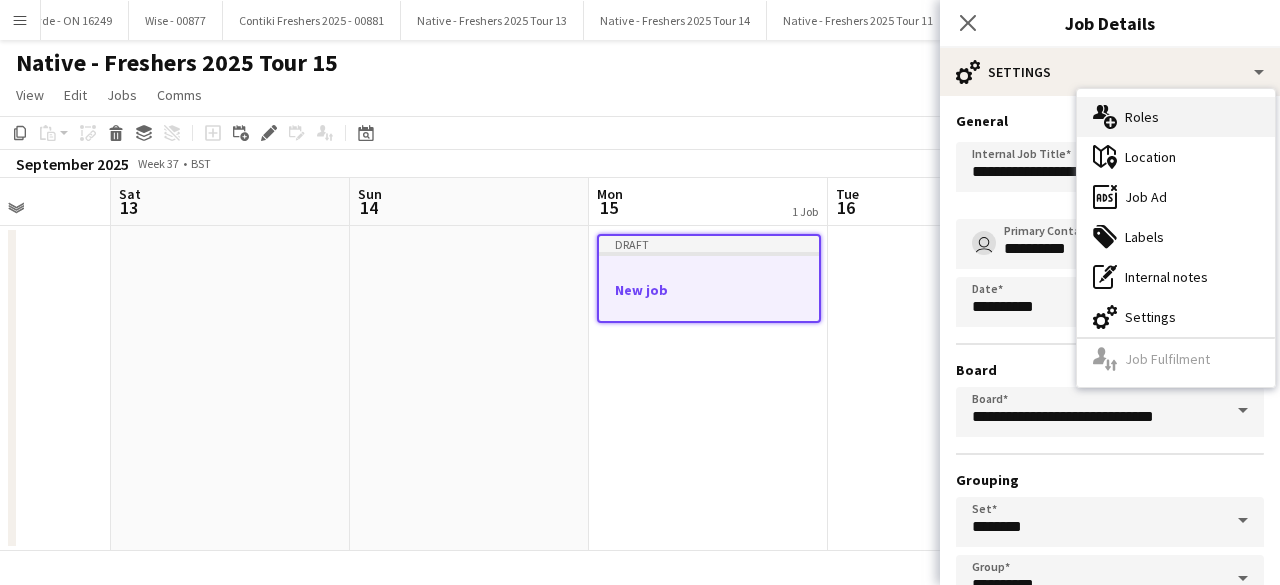 click on "multiple-users-add
Roles" at bounding box center [1176, 117] 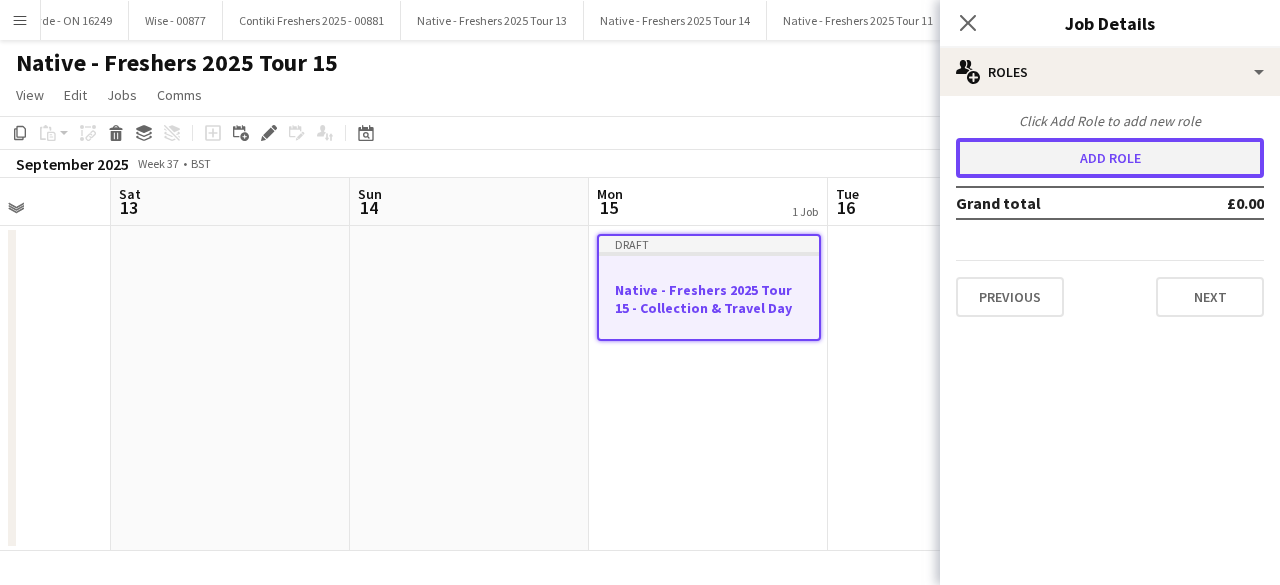 click on "Add role" at bounding box center (1110, 158) 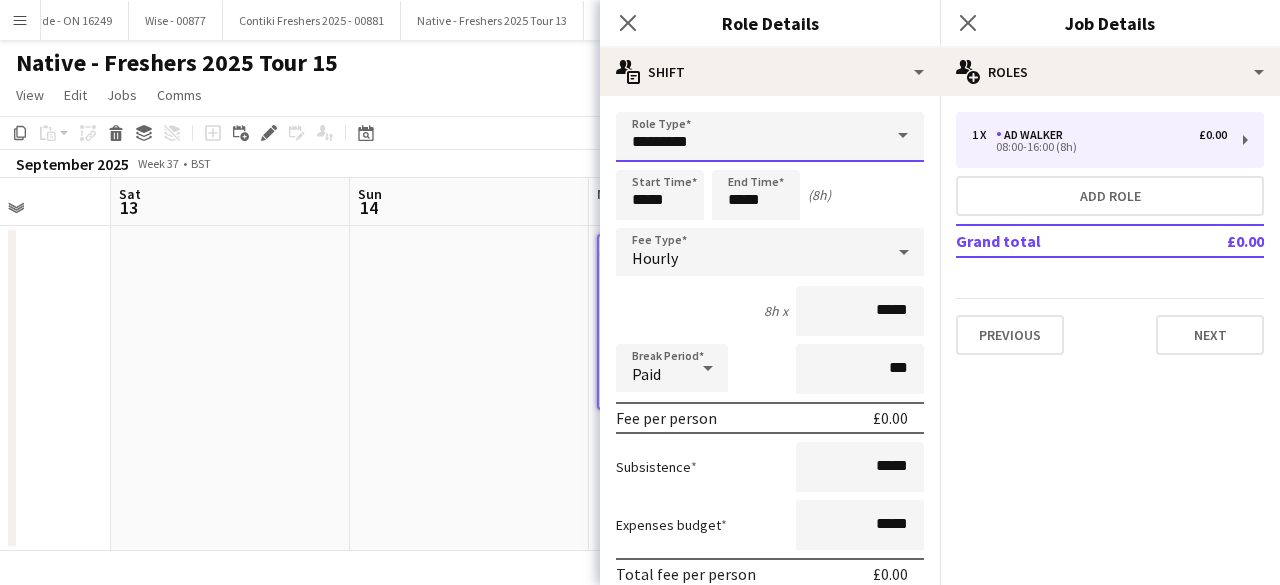 click on "*********" at bounding box center [770, 137] 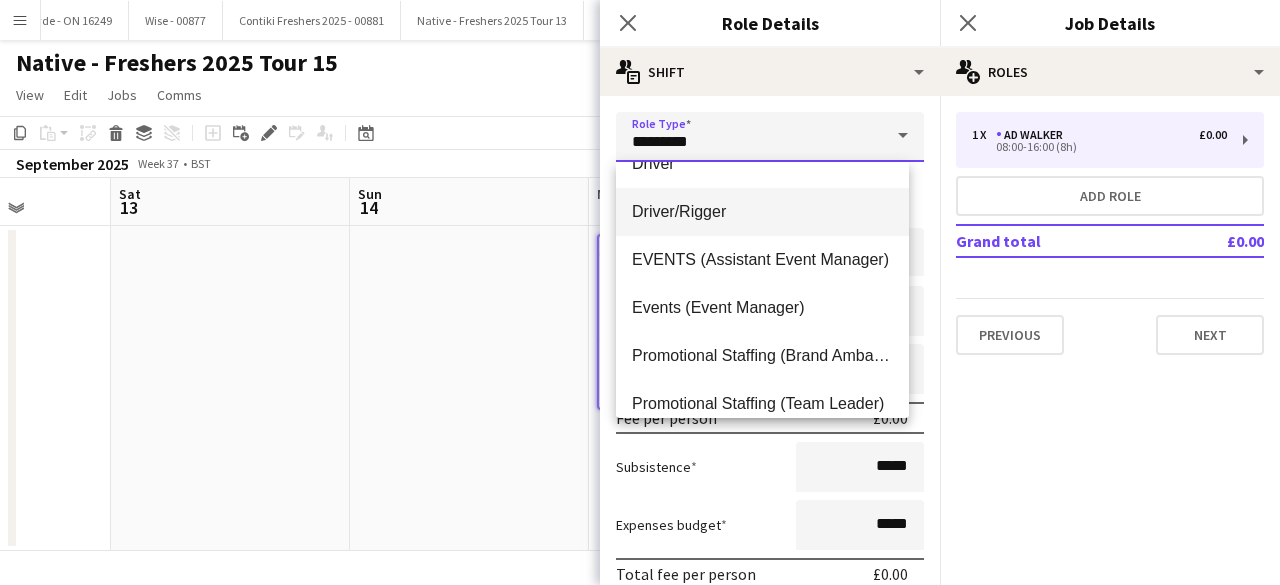 scroll, scrollTop: 80, scrollLeft: 0, axis: vertical 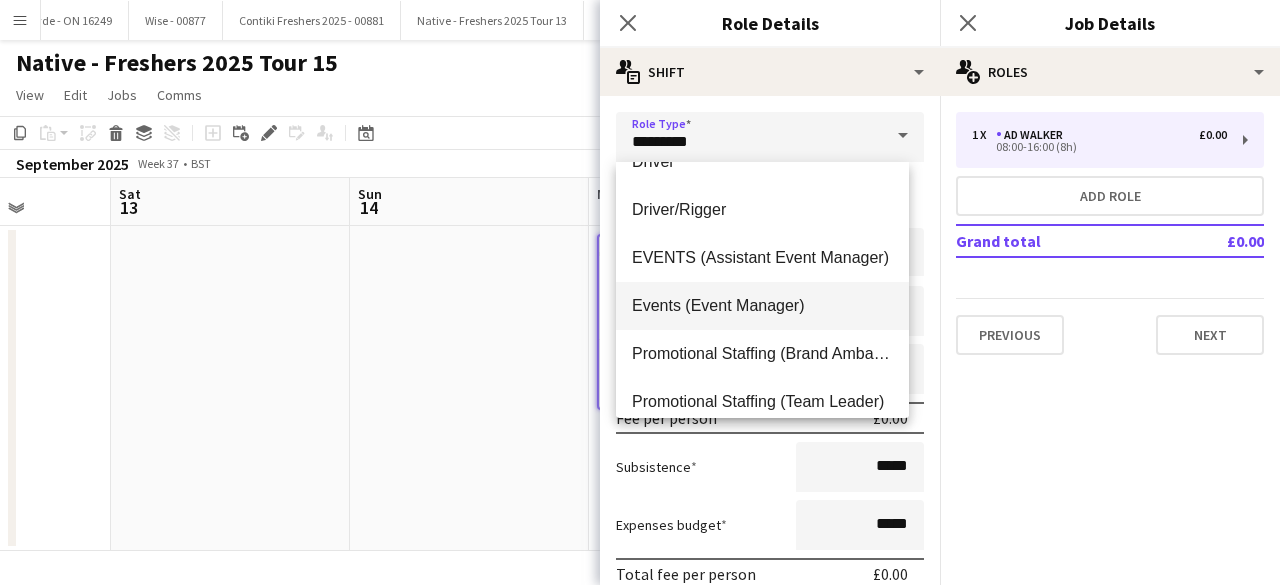 click on "Events (Event Manager)" at bounding box center [762, 306] 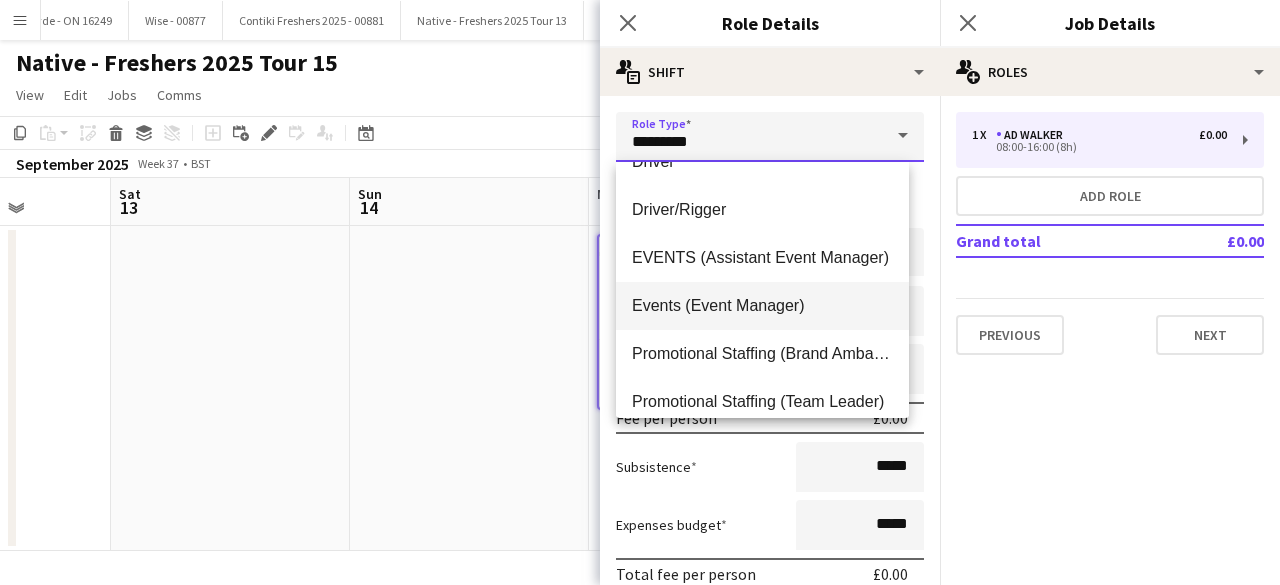 type on "**********" 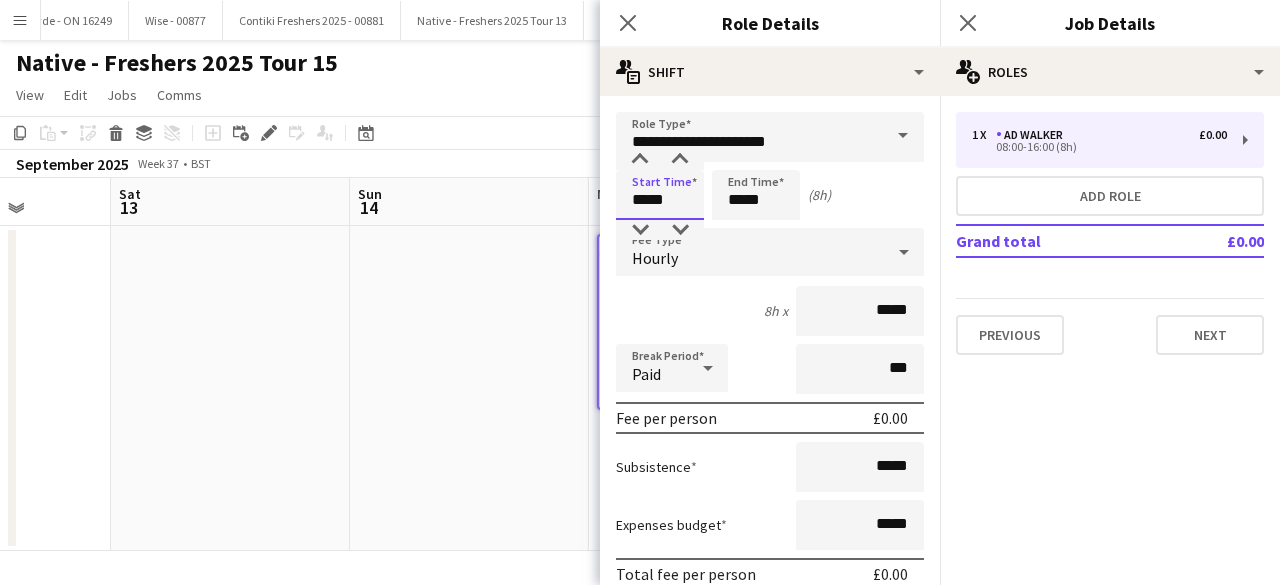 click on "*****" at bounding box center [660, 195] 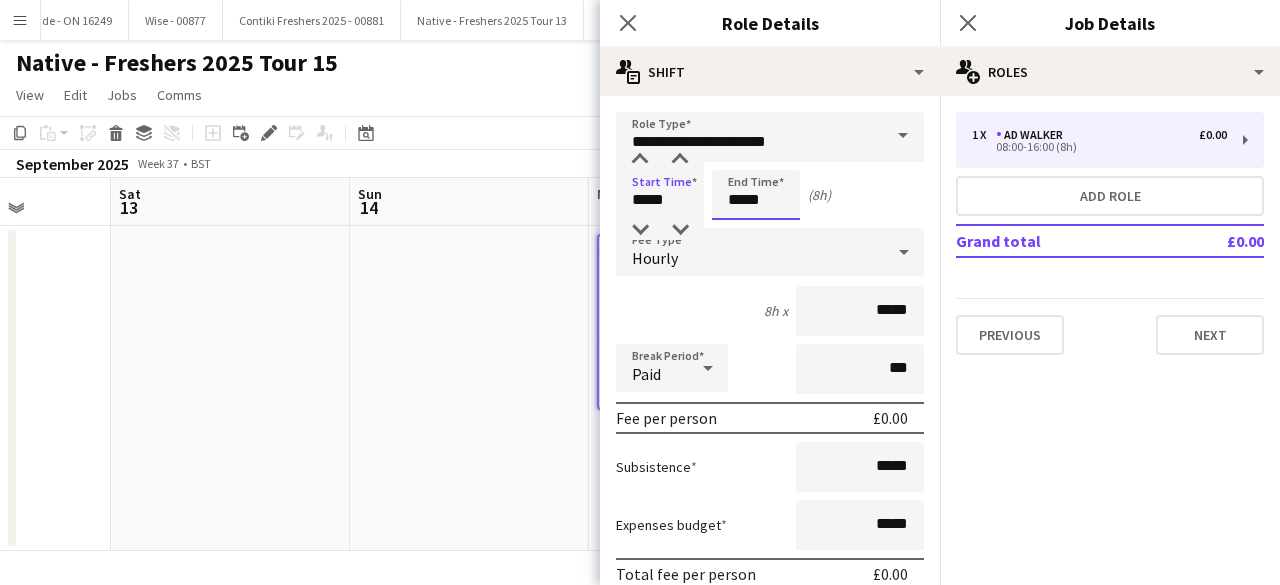 click on "*****" at bounding box center [756, 195] 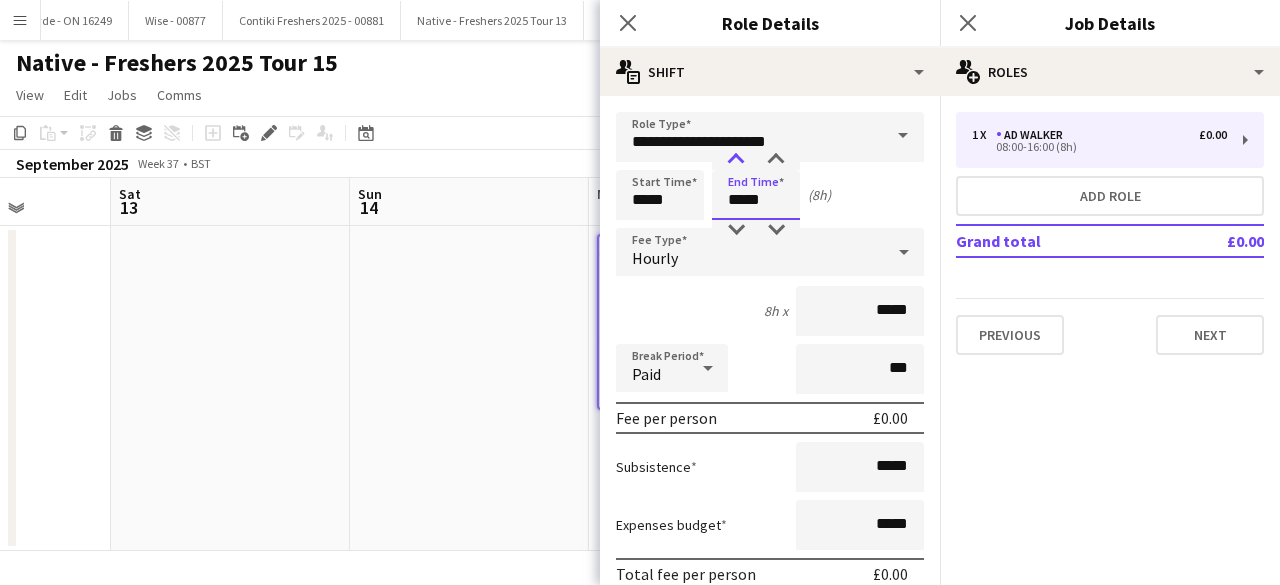 click at bounding box center [736, 160] 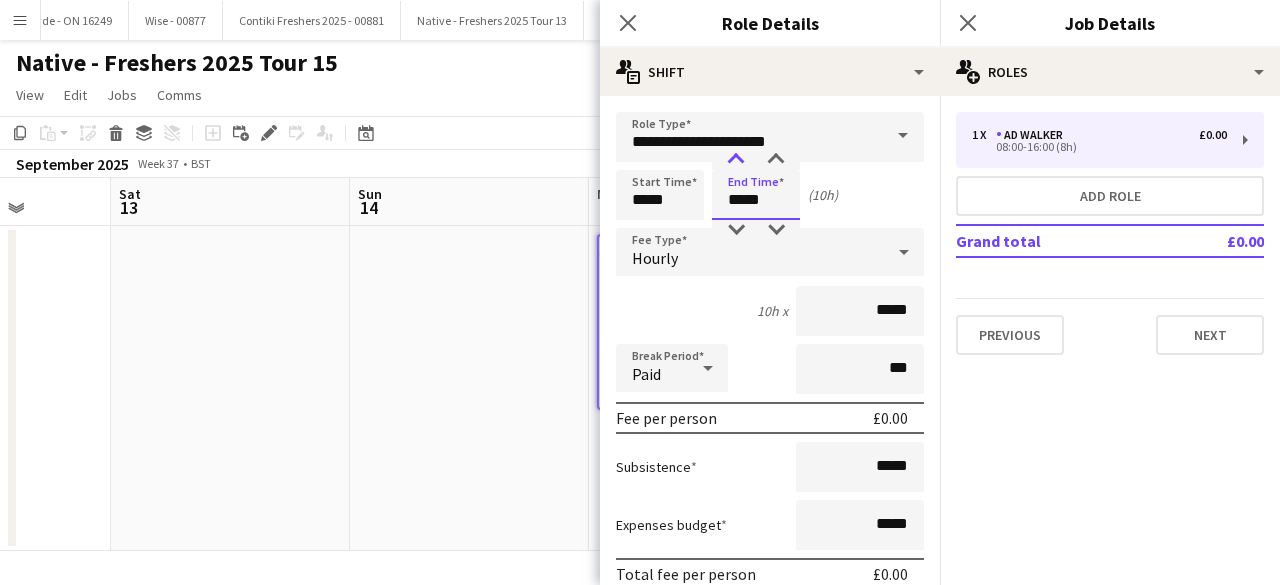 click at bounding box center (736, 160) 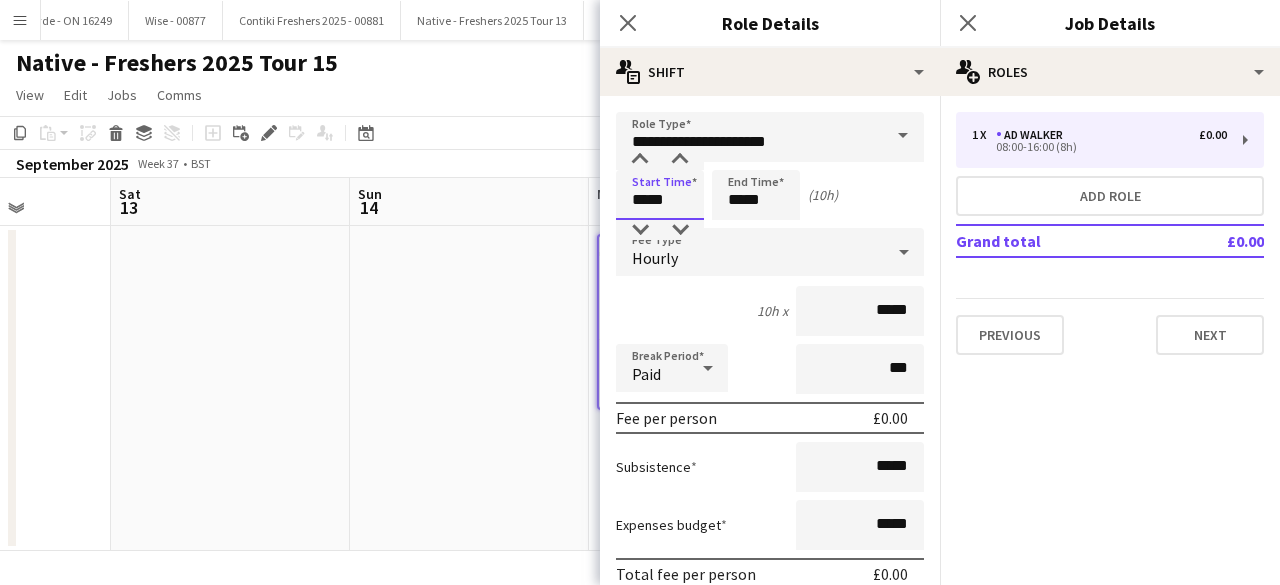click on "*****" at bounding box center (660, 195) 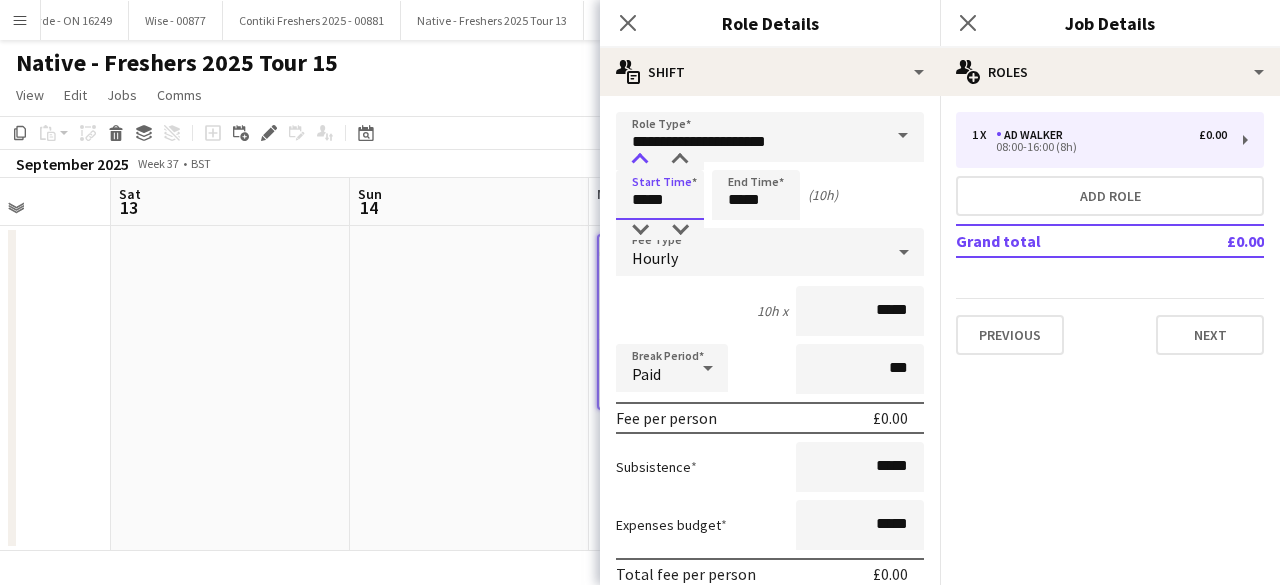 click at bounding box center [640, 160] 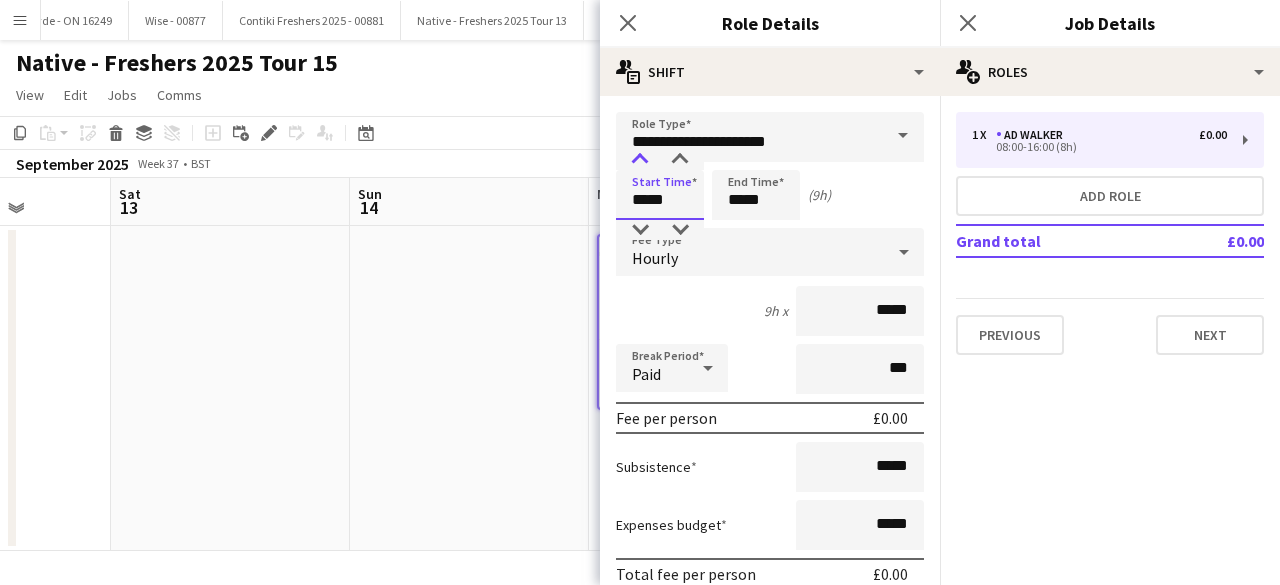 type on "*****" 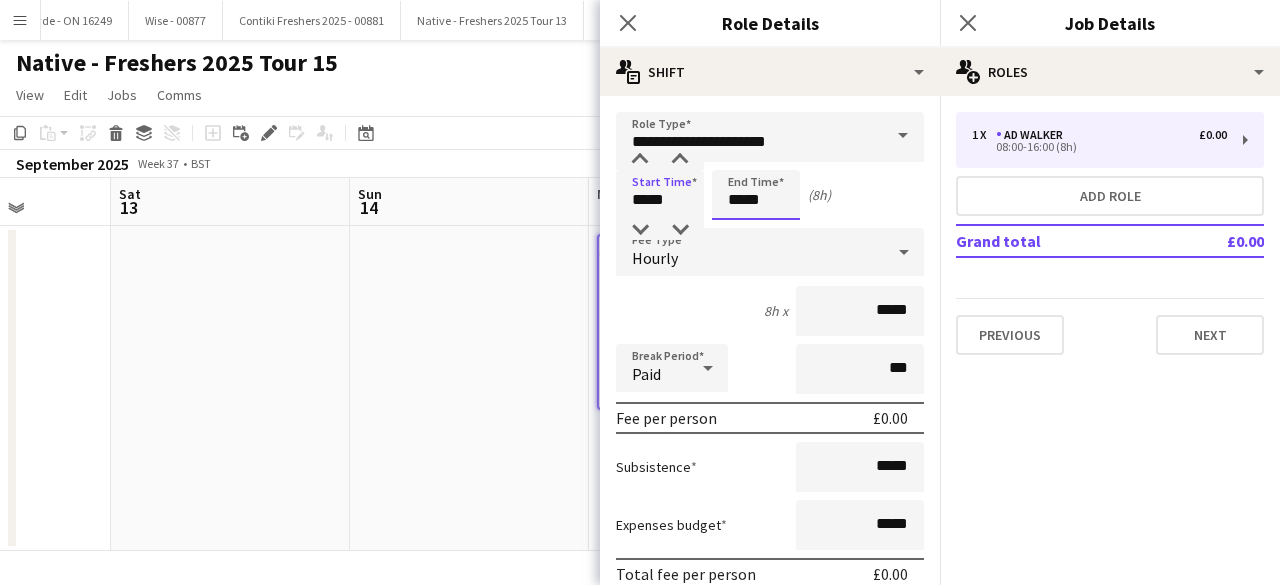 click on "*****" at bounding box center (756, 195) 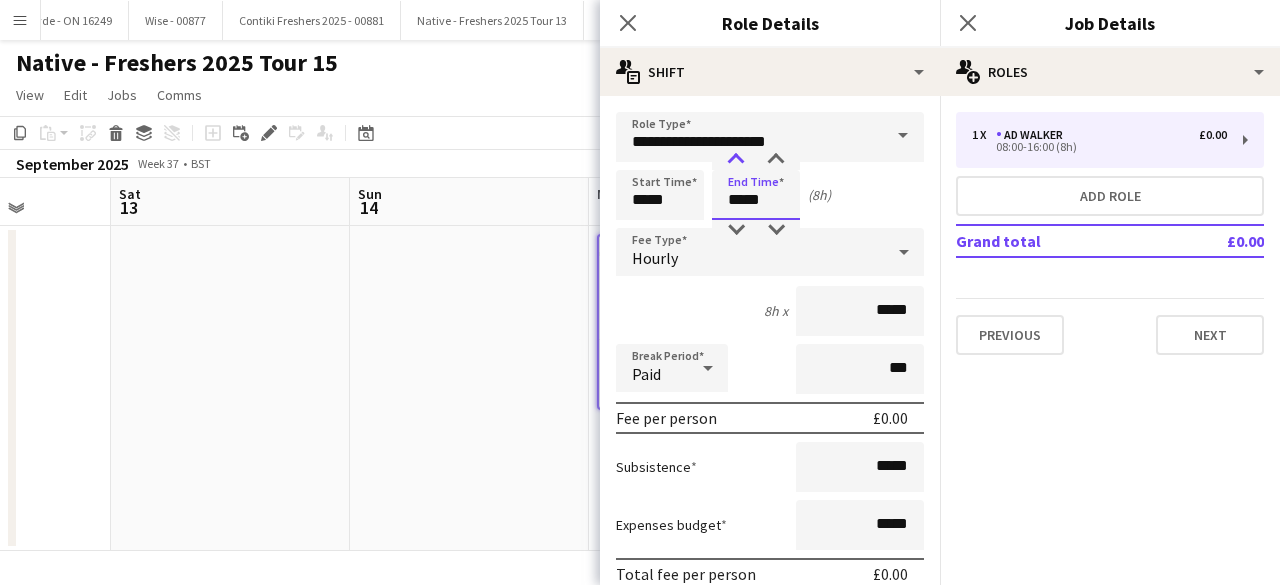 click at bounding box center (736, 160) 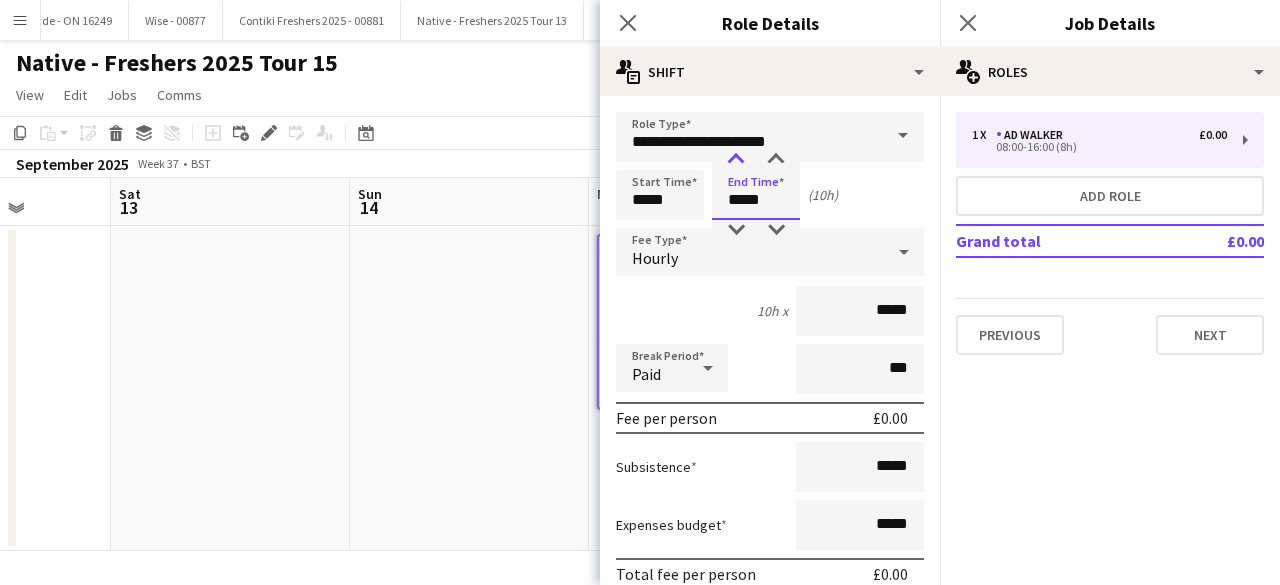 click at bounding box center [736, 160] 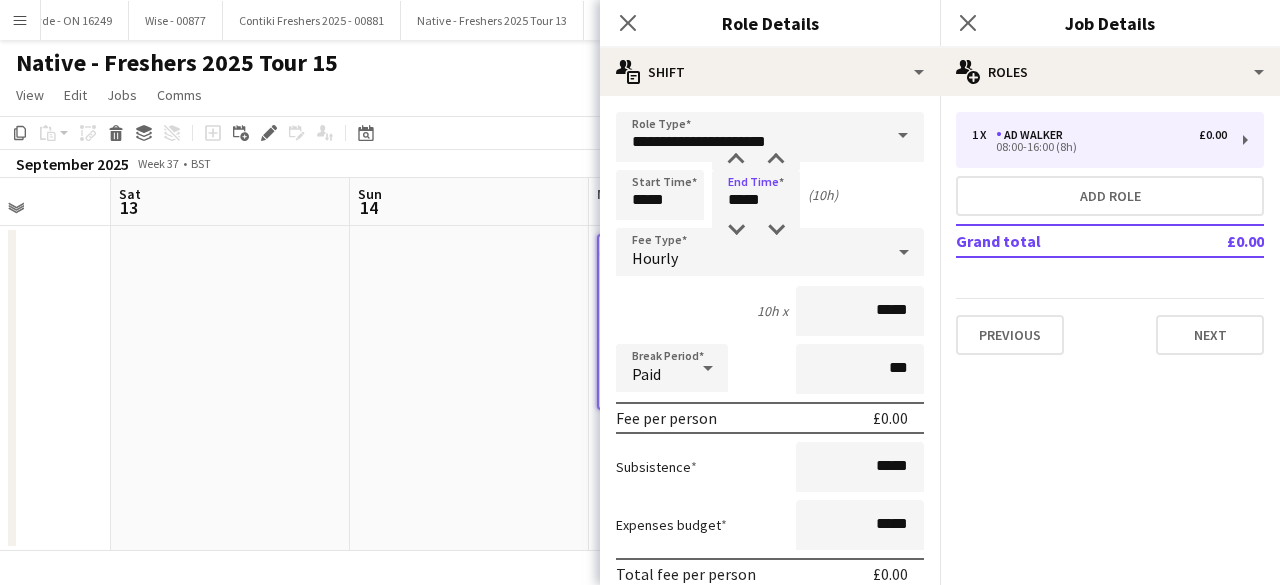 click on "Hourly" at bounding box center (750, 252) 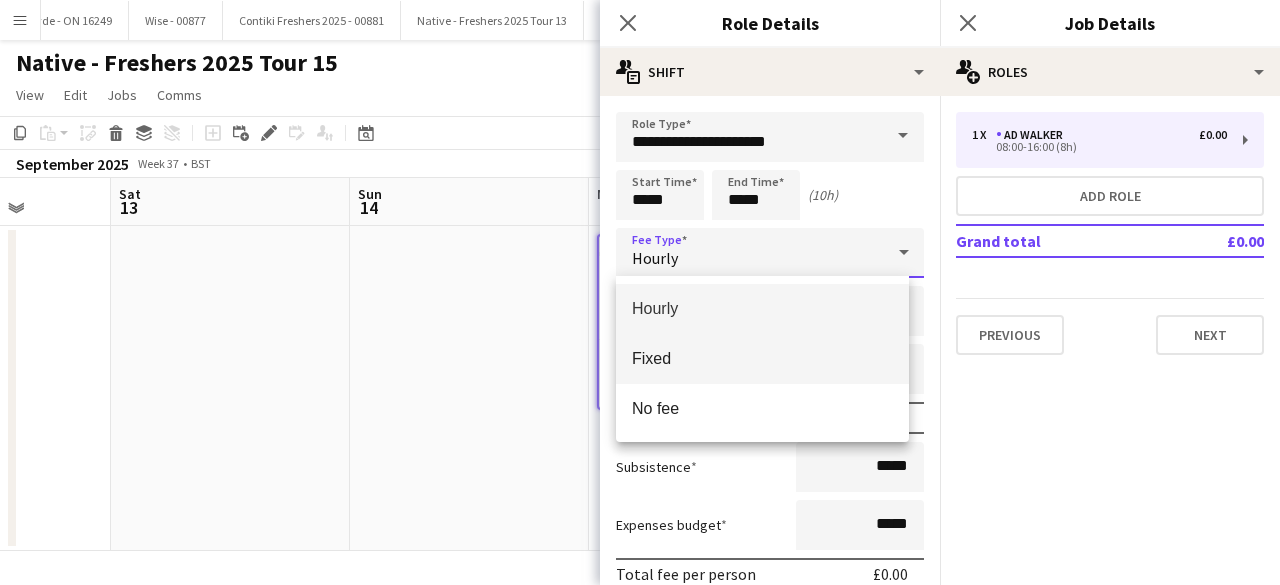 click on "Fixed" at bounding box center (762, 358) 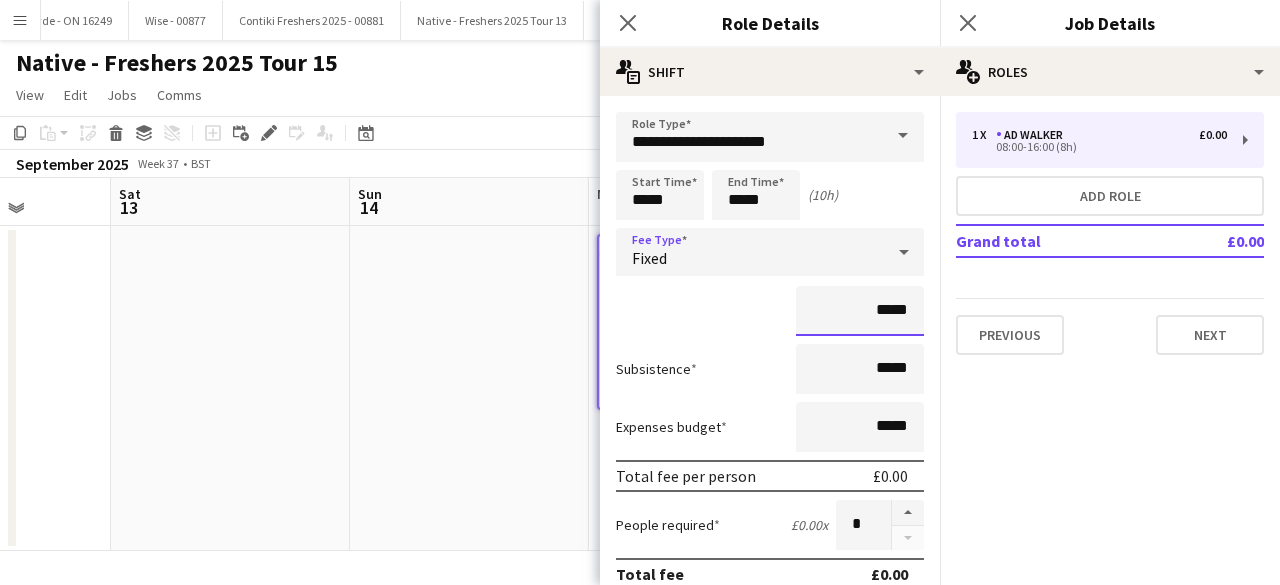 click on "*****" at bounding box center [860, 311] 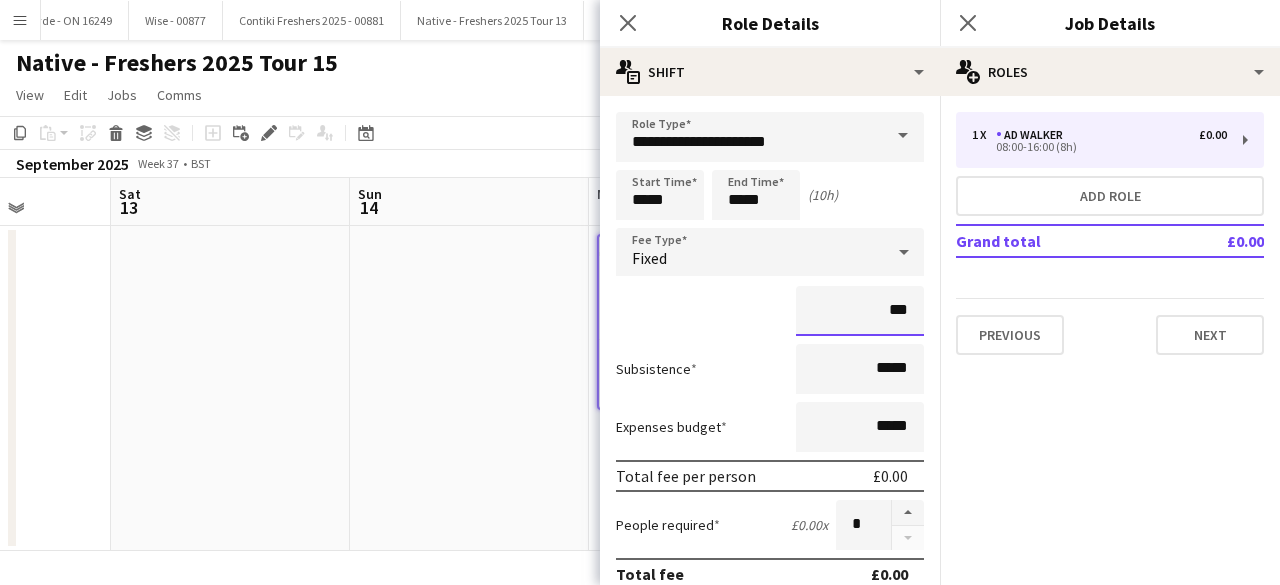 type on "**" 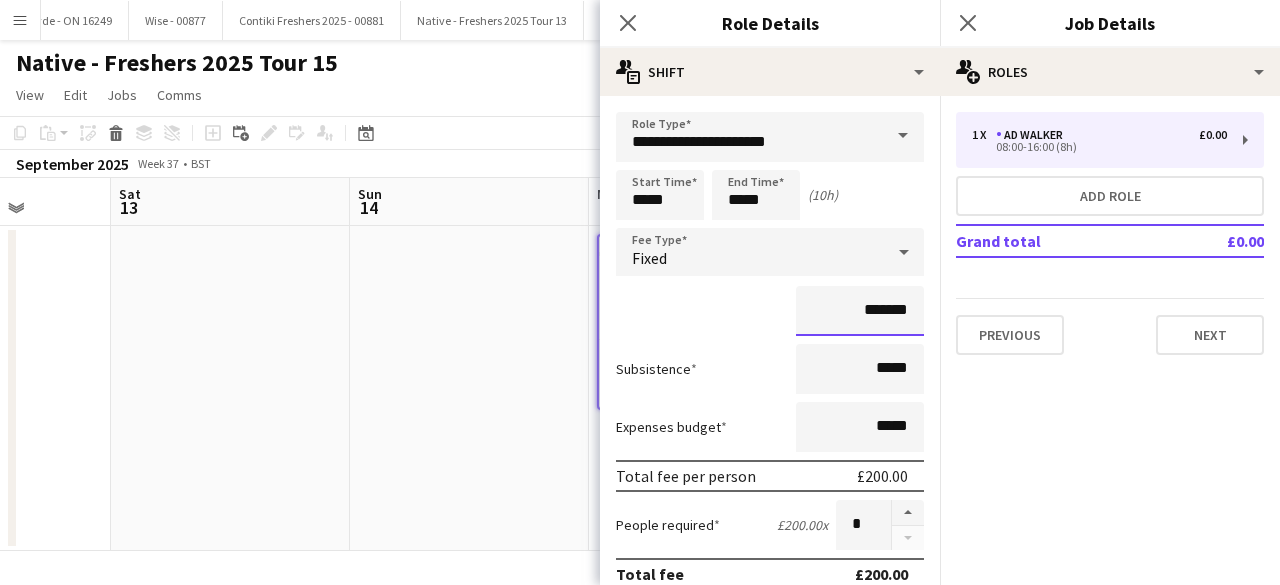type on "*******" 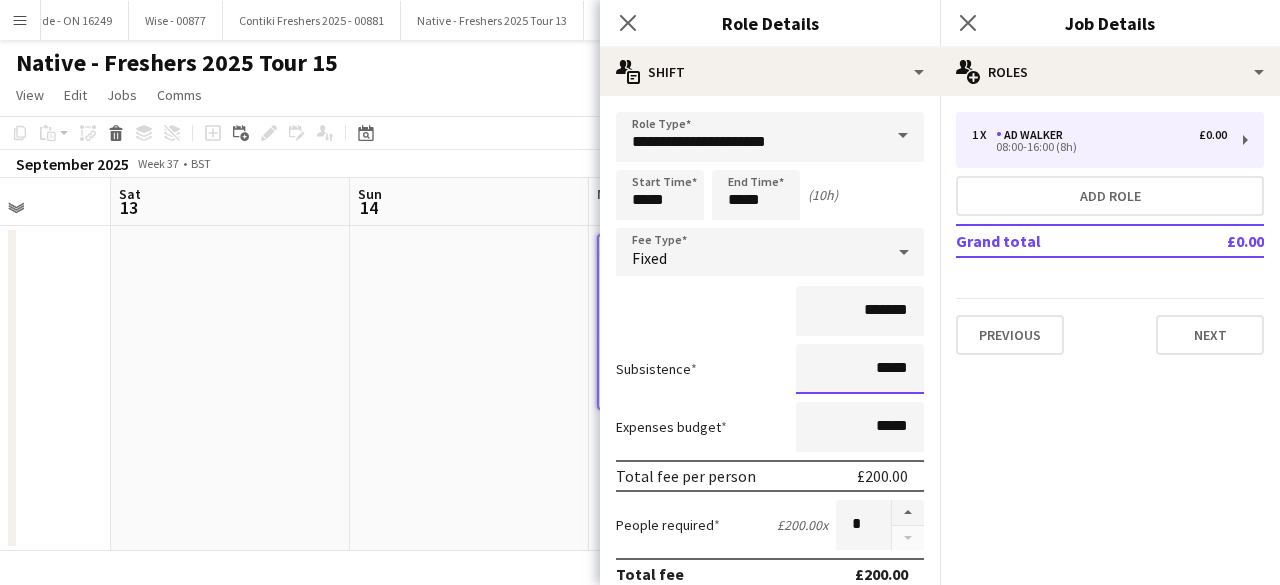 click on "*****" at bounding box center [860, 369] 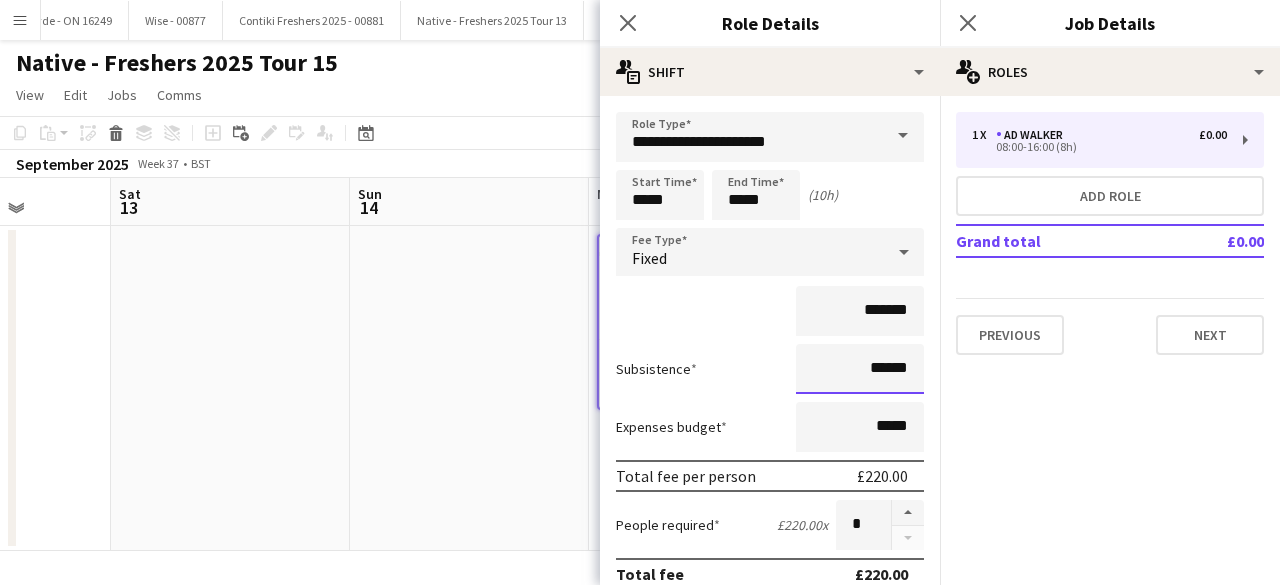 type on "*****" 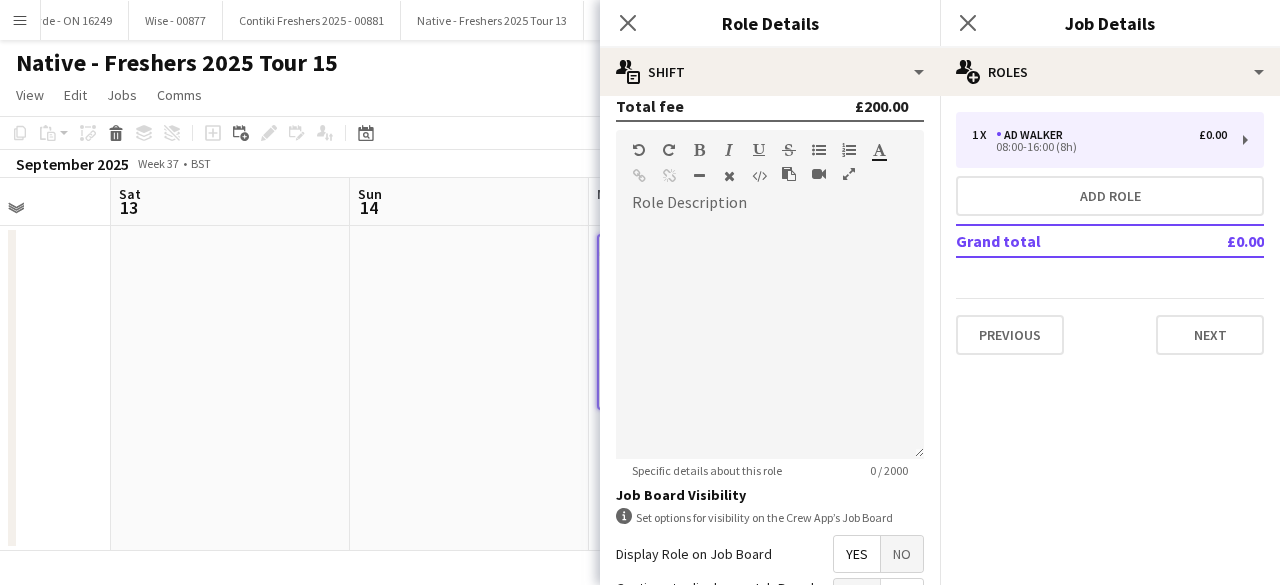 scroll, scrollTop: 466, scrollLeft: 0, axis: vertical 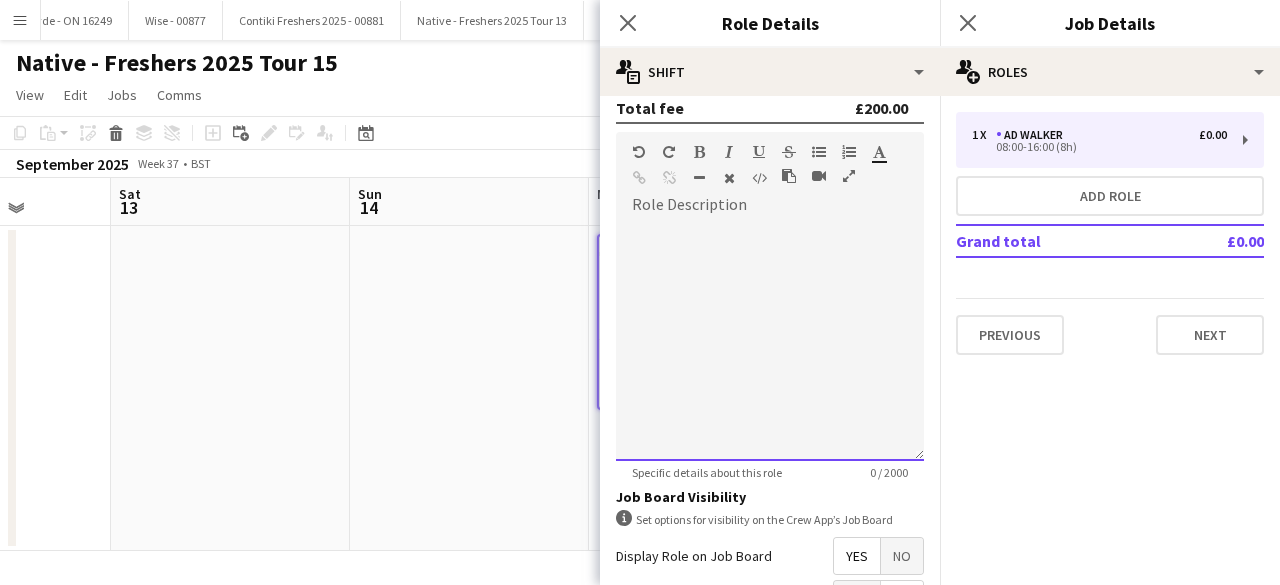 click at bounding box center [770, 341] 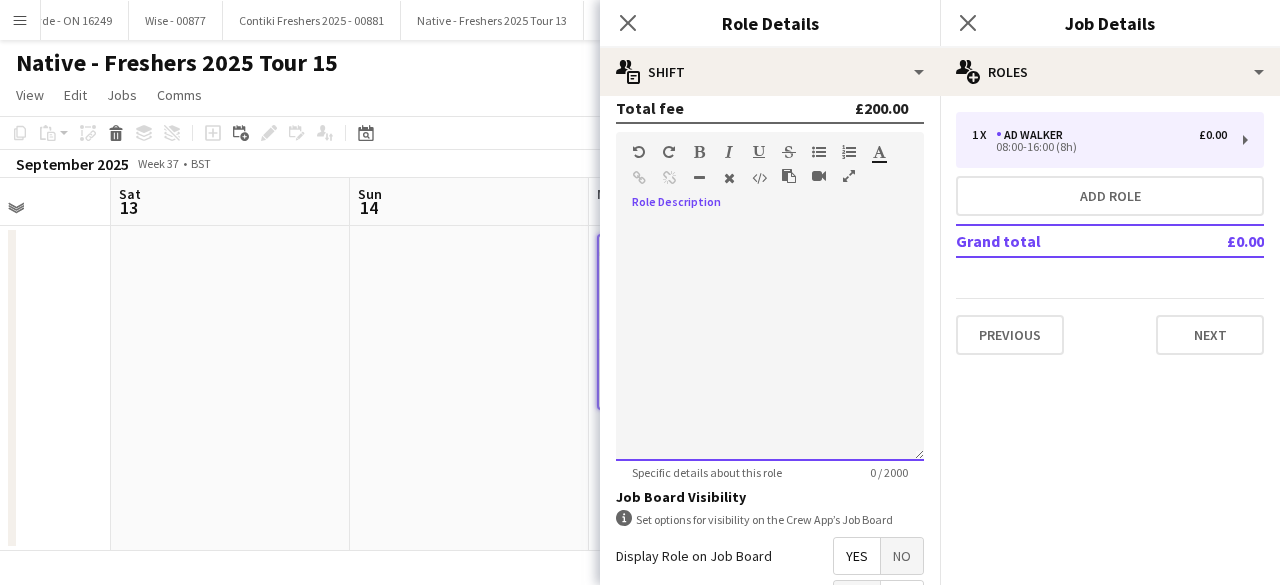 paste 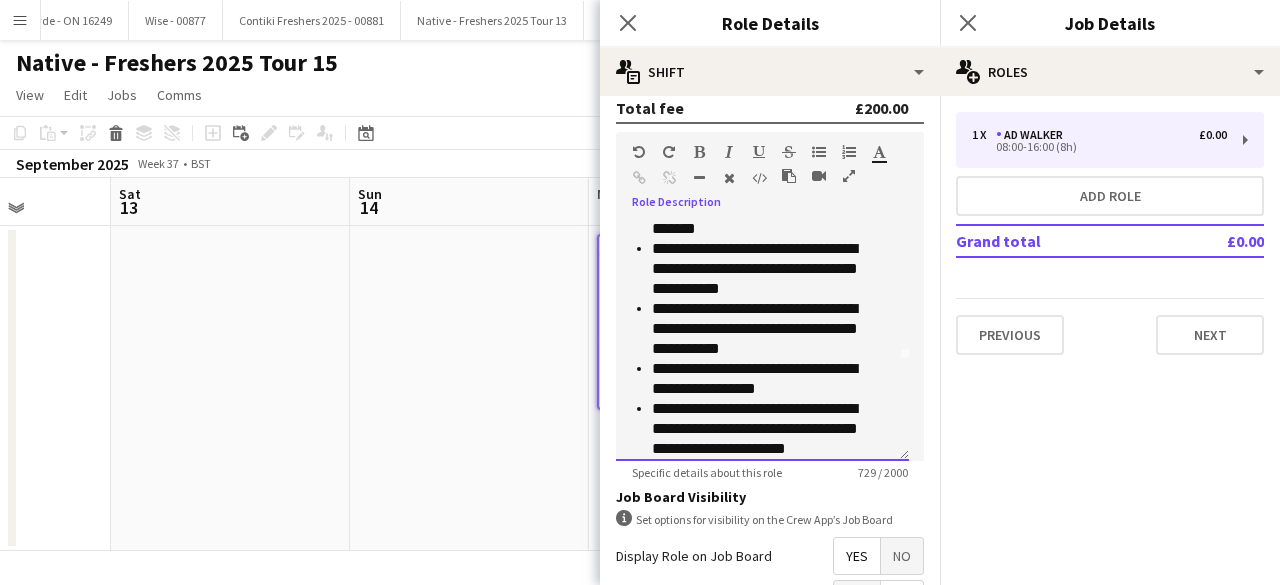 scroll, scrollTop: 0, scrollLeft: 0, axis: both 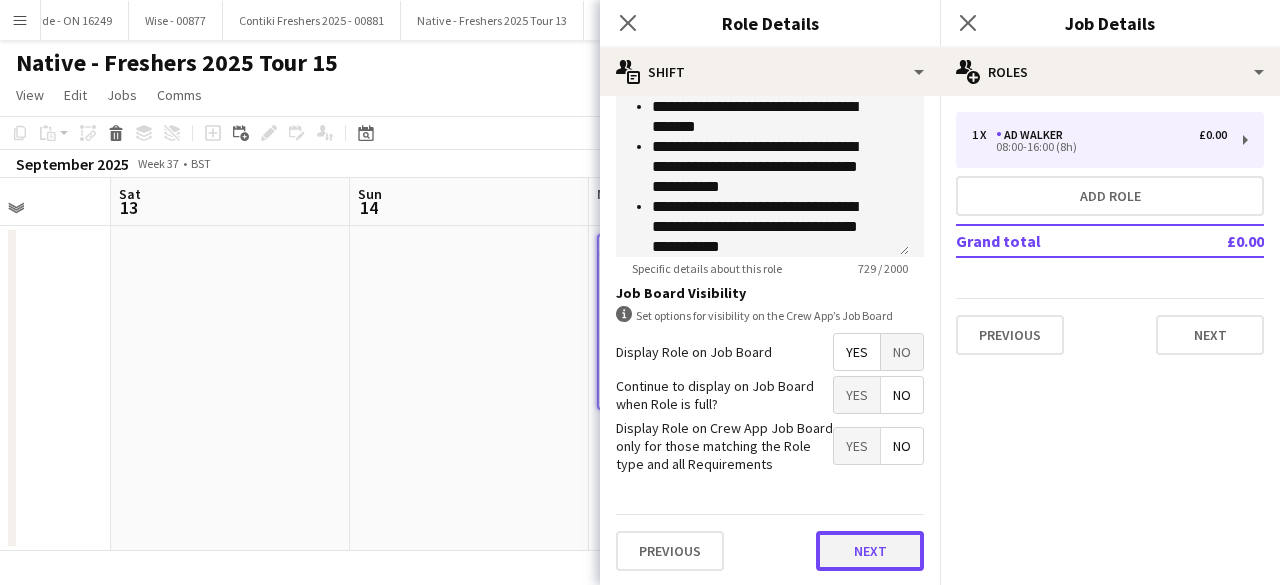 click on "Next" at bounding box center [870, 551] 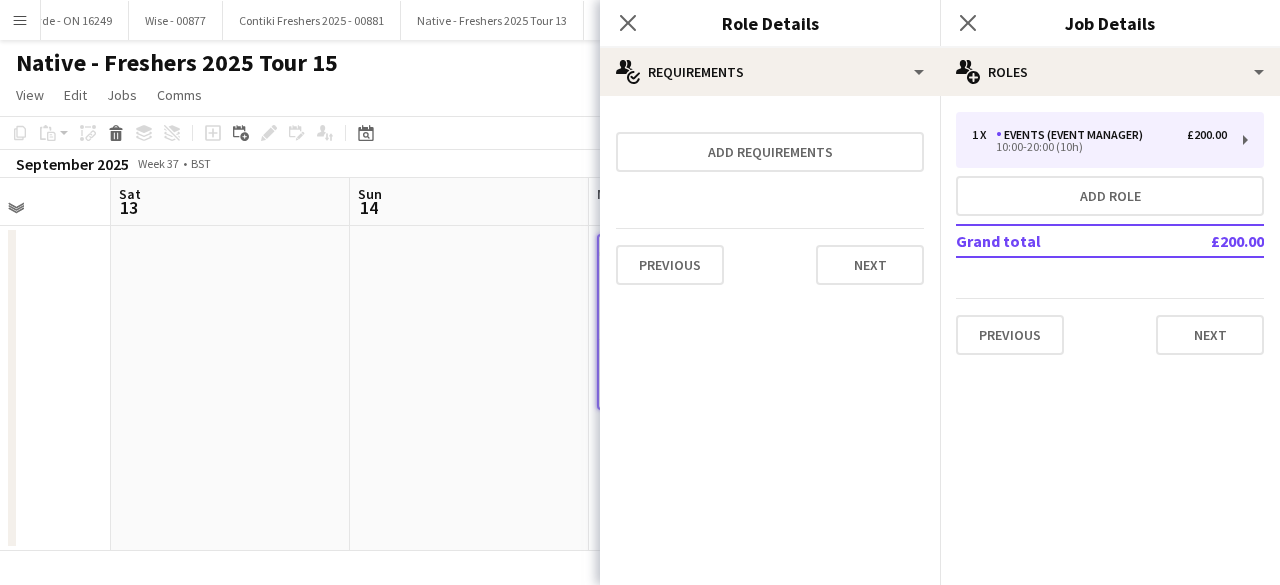 scroll, scrollTop: 0, scrollLeft: 0, axis: both 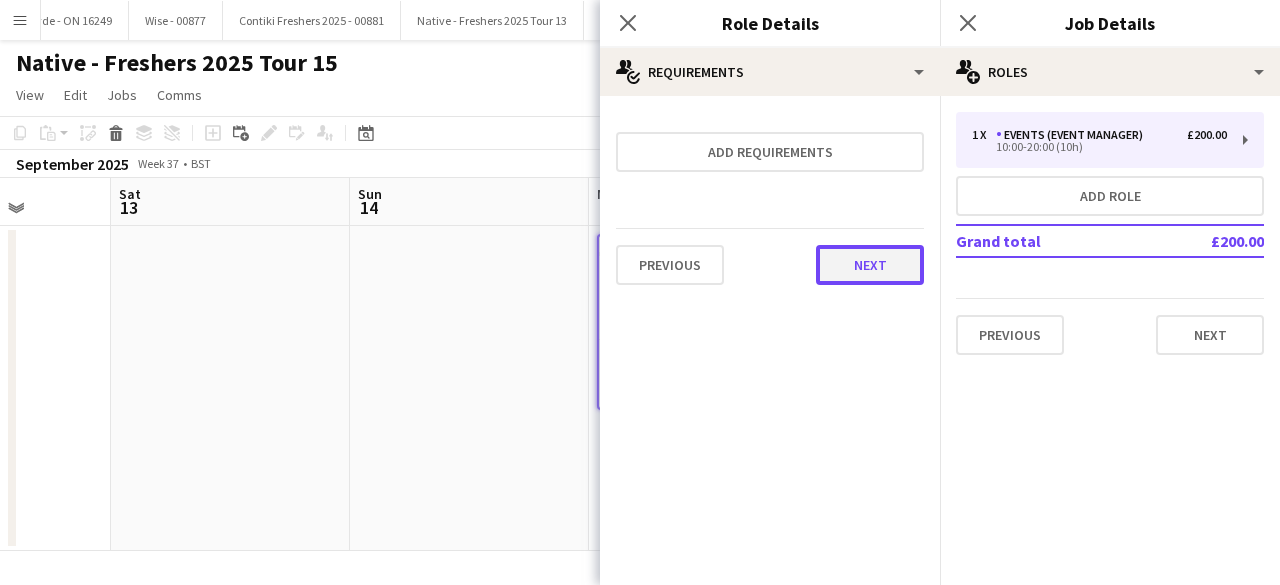 click on "Next" at bounding box center [870, 265] 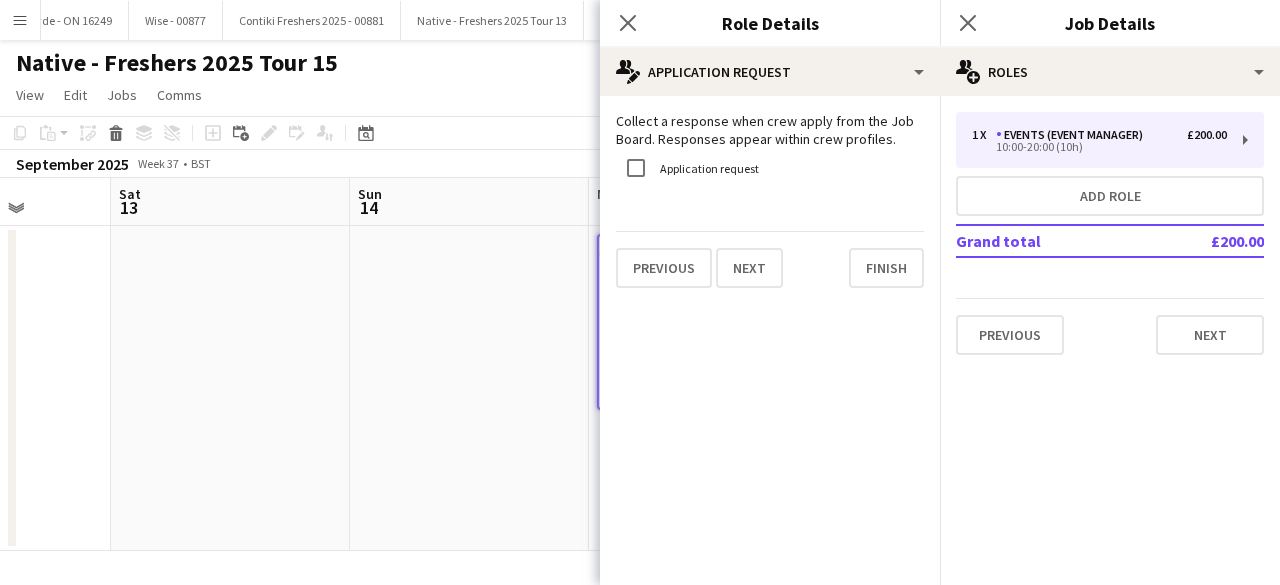 click on "Previous   Next   Finish" at bounding box center (770, 259) 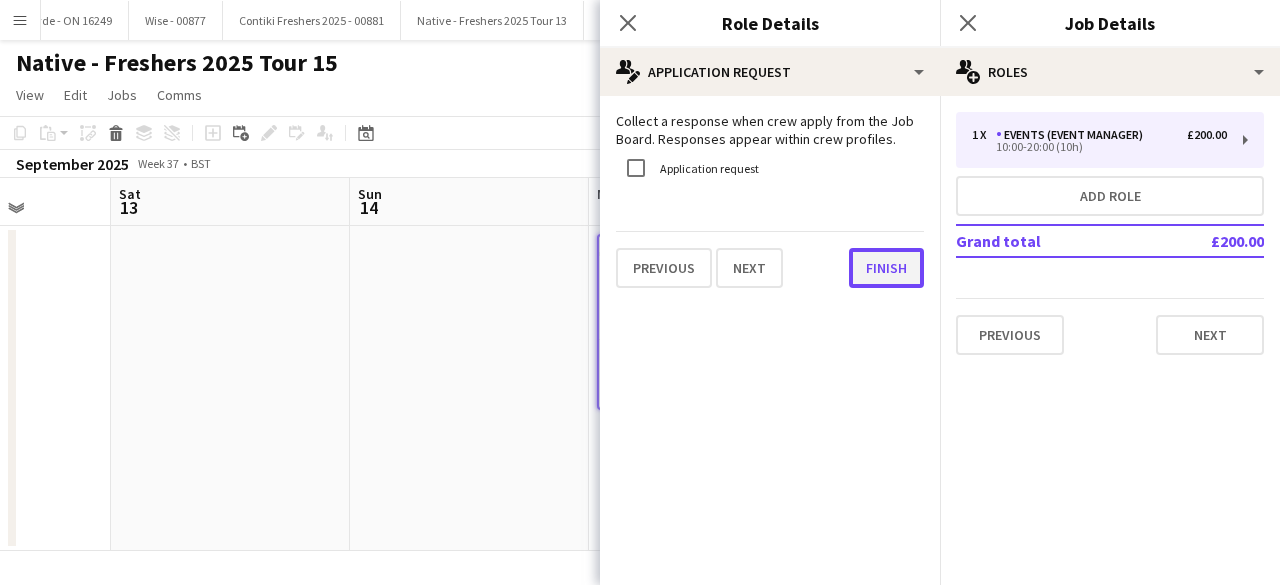 click on "Finish" at bounding box center [886, 268] 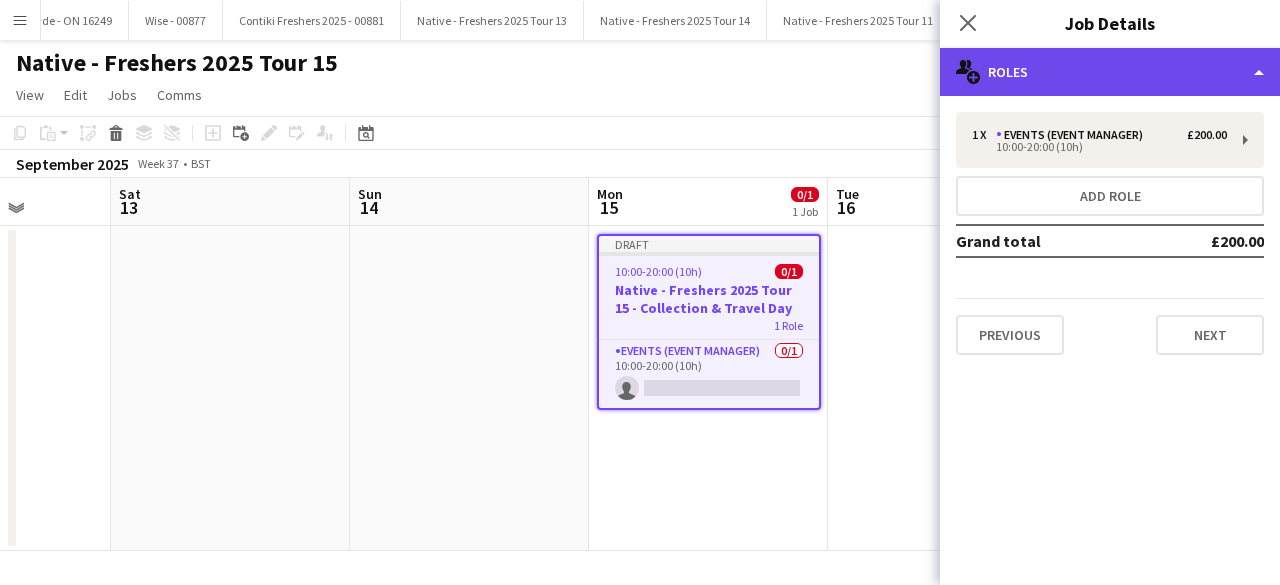 click on "multiple-users-add
Roles" 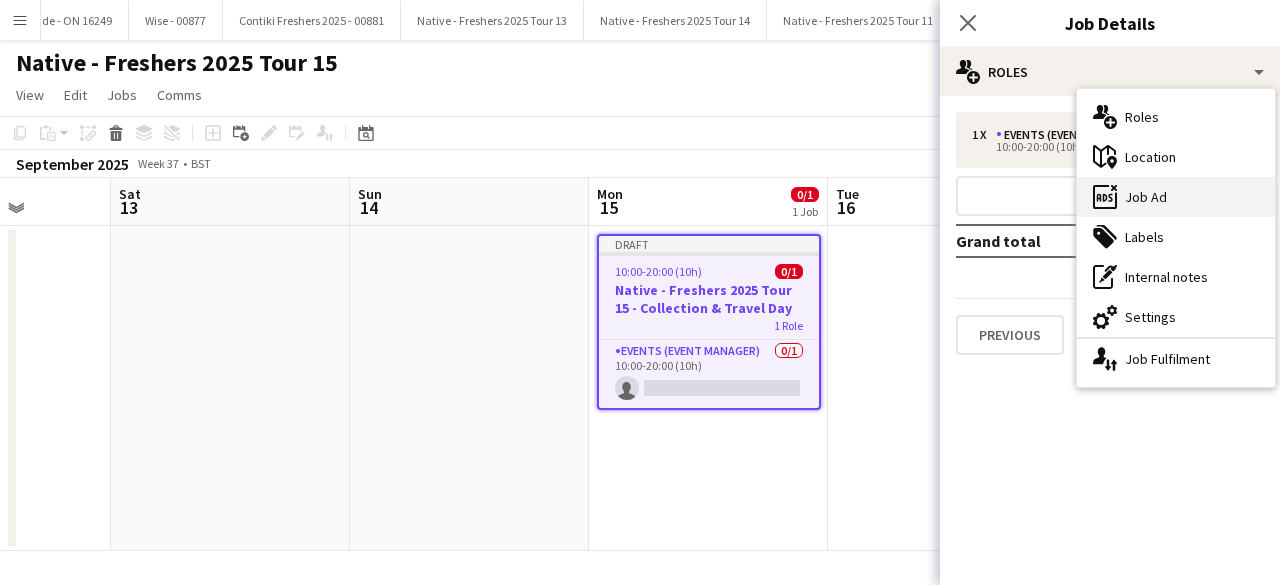 click on "ads-window
Job Ad" at bounding box center (1176, 197) 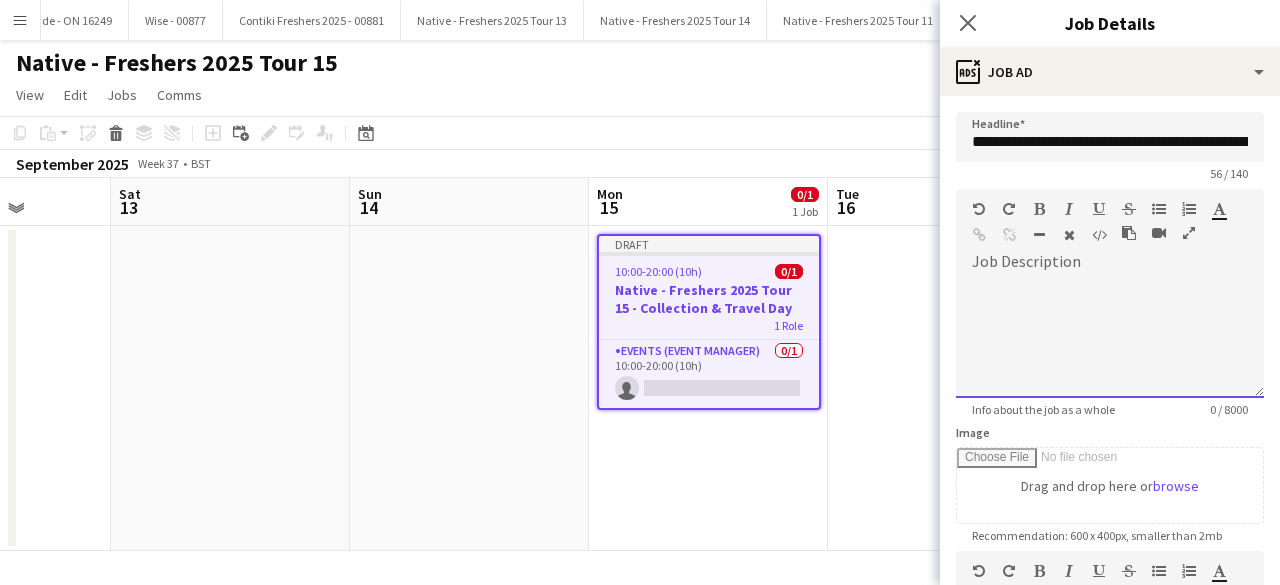 click at bounding box center [1110, 338] 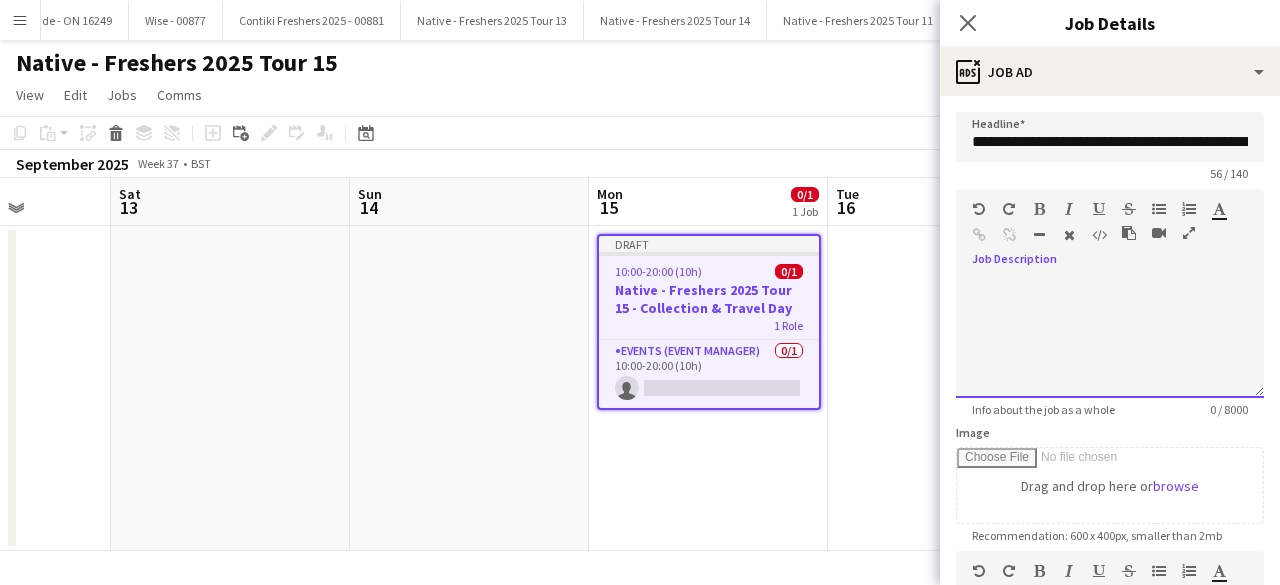 paste 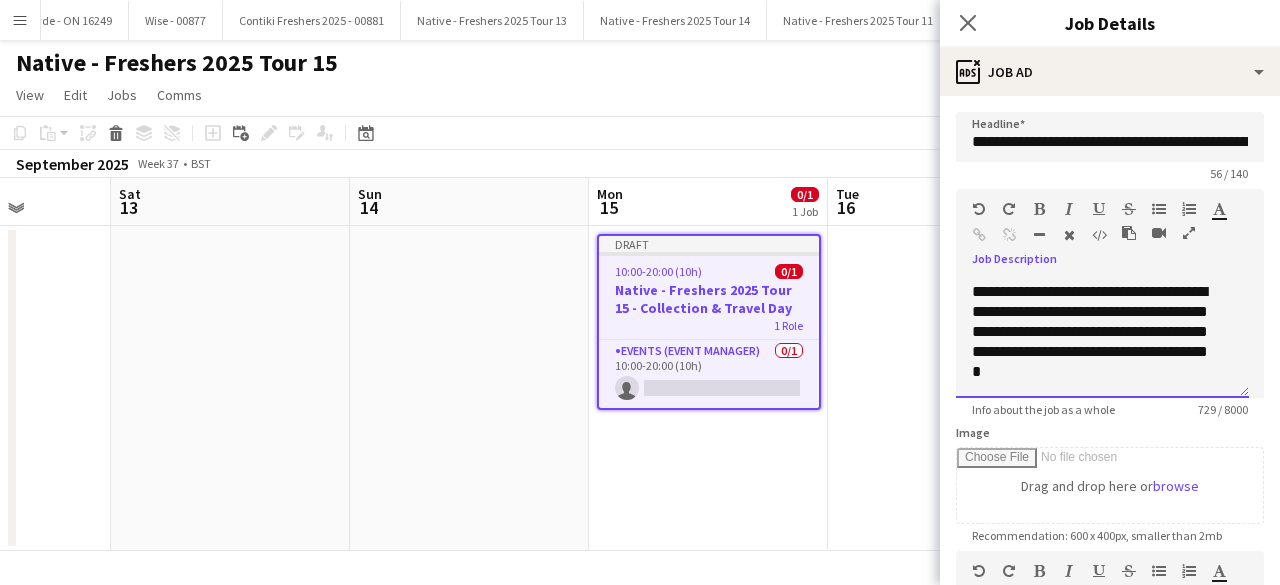 scroll, scrollTop: 0, scrollLeft: 0, axis: both 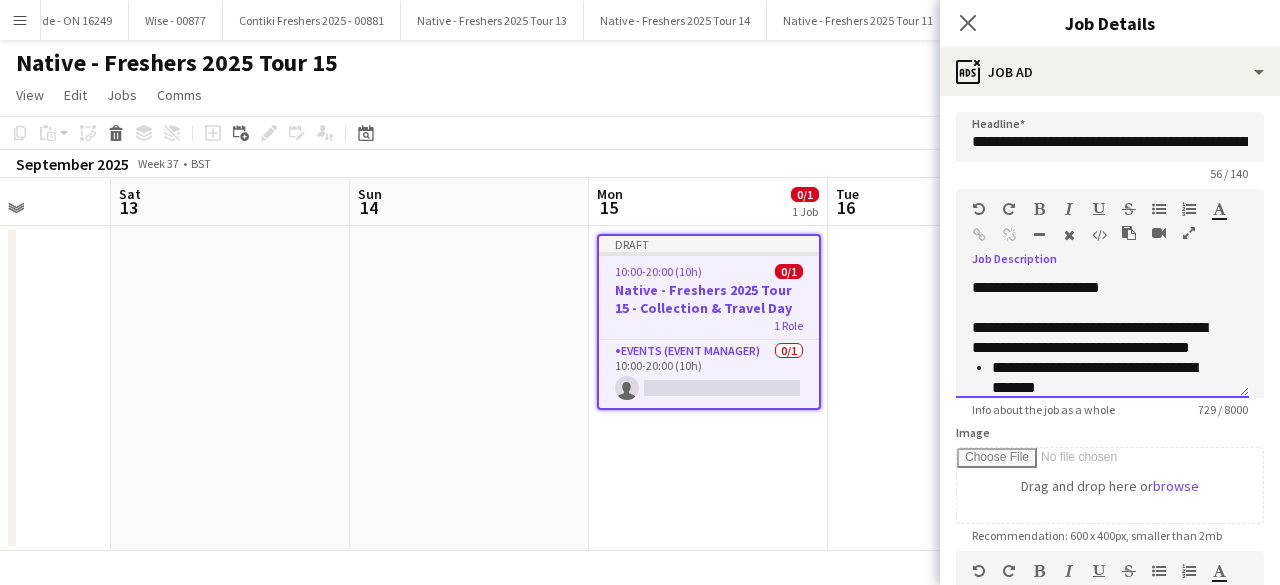 click on "**********" at bounding box center (1102, 338) 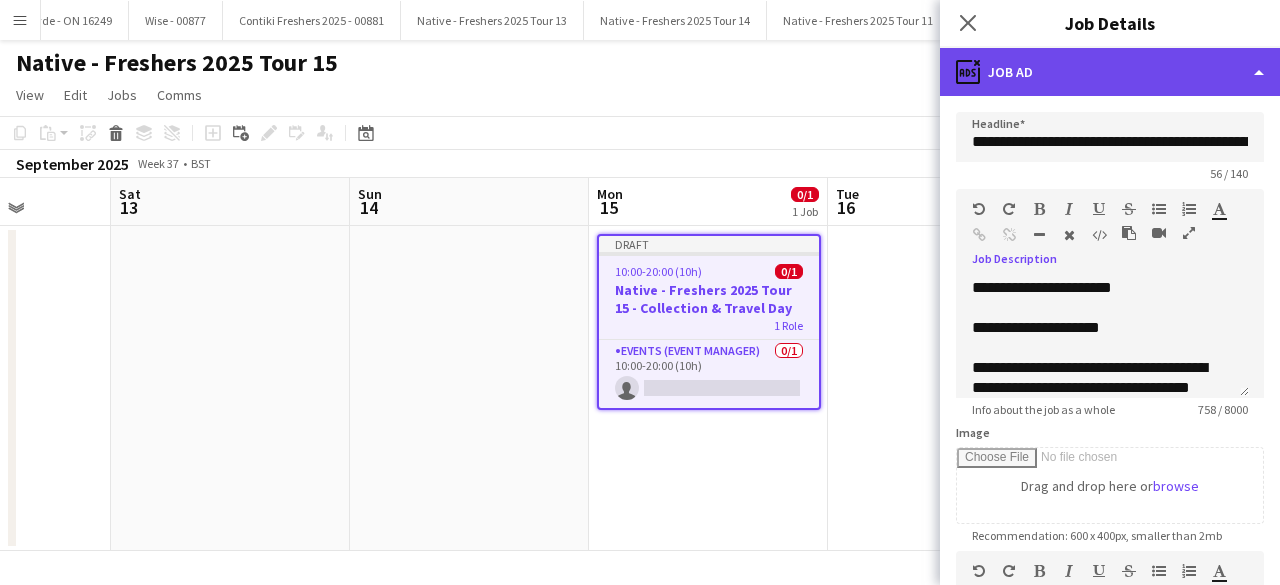 click on "ads-window
Job Ad" 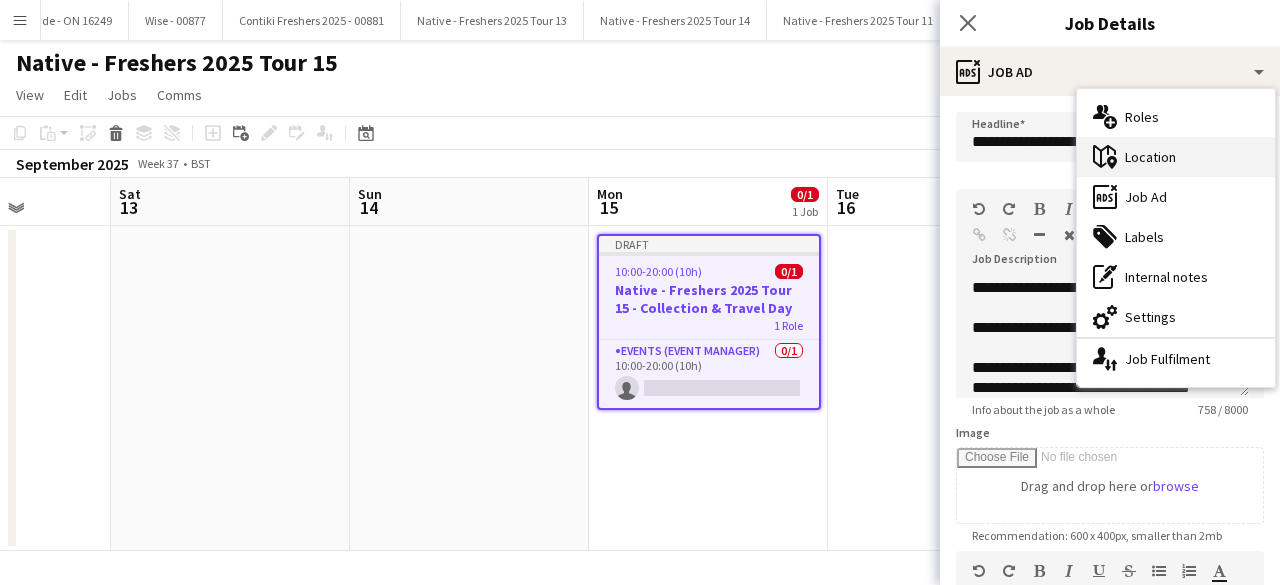 click on "maps-pin-1
Location" at bounding box center (1176, 157) 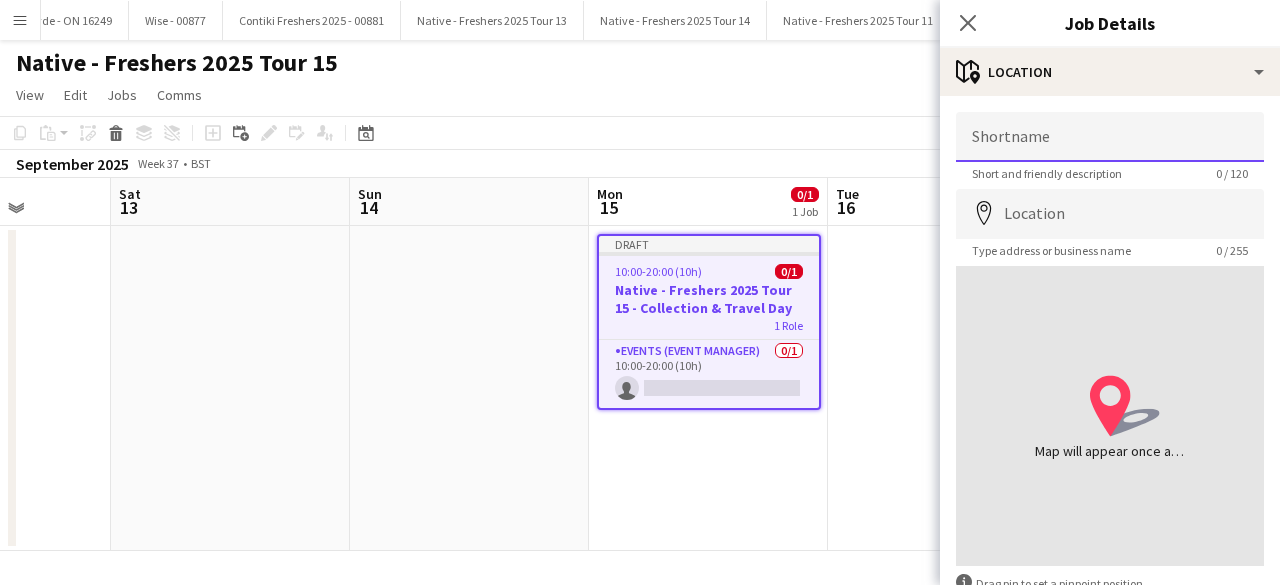 click on "Shortname" at bounding box center [1110, 137] 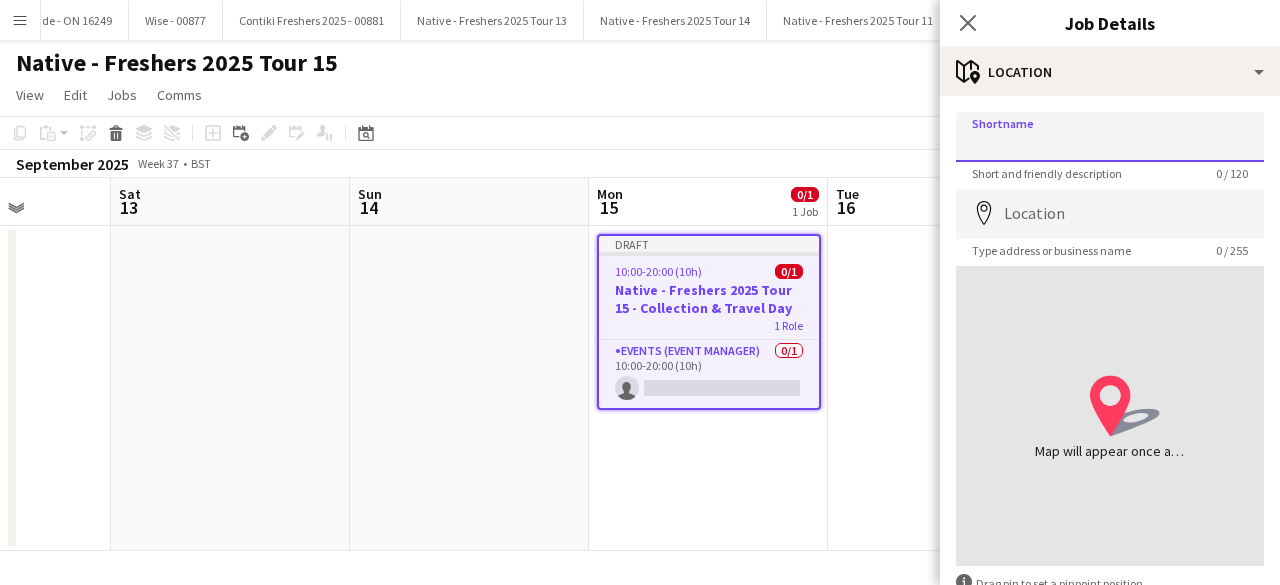 type on "**********" 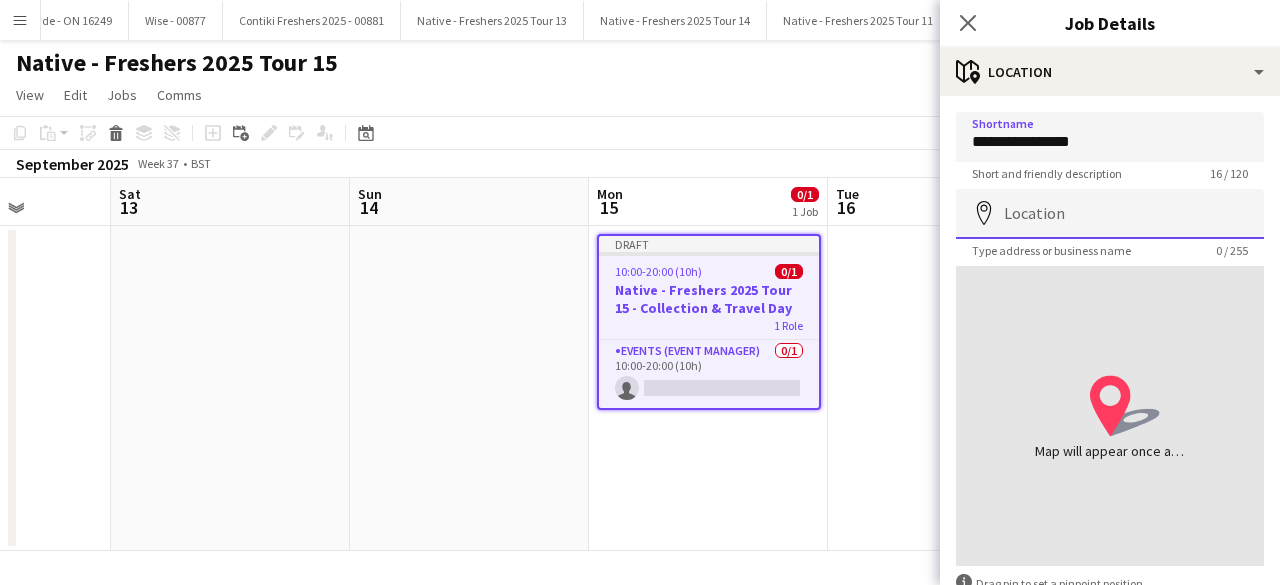 click on "Location" at bounding box center (1110, 214) 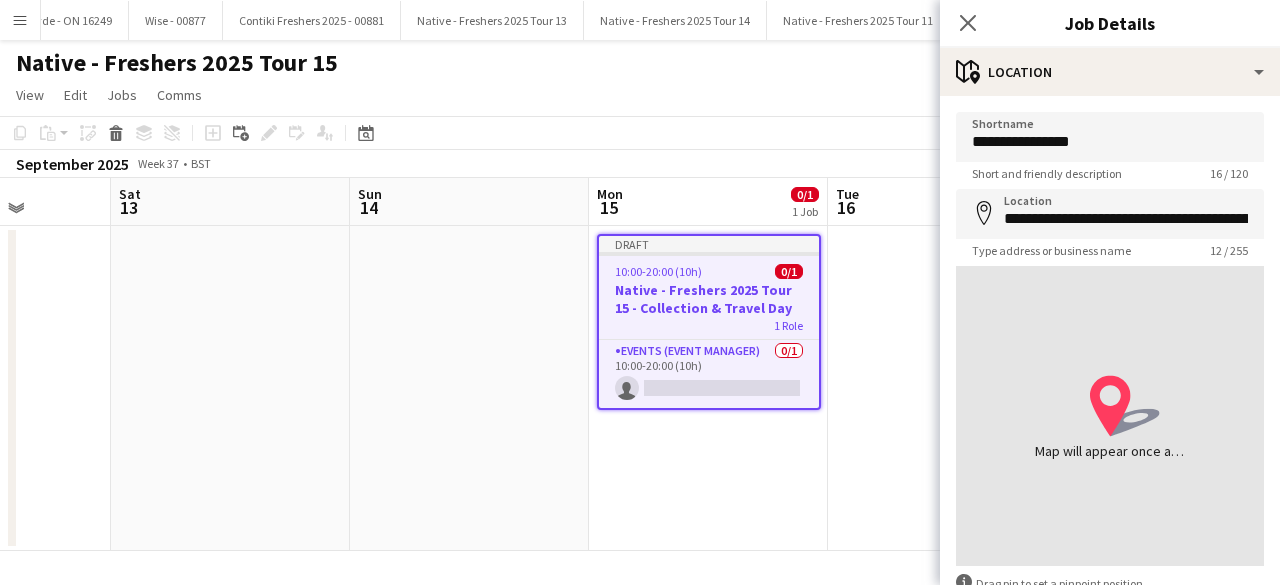 type on "**********" 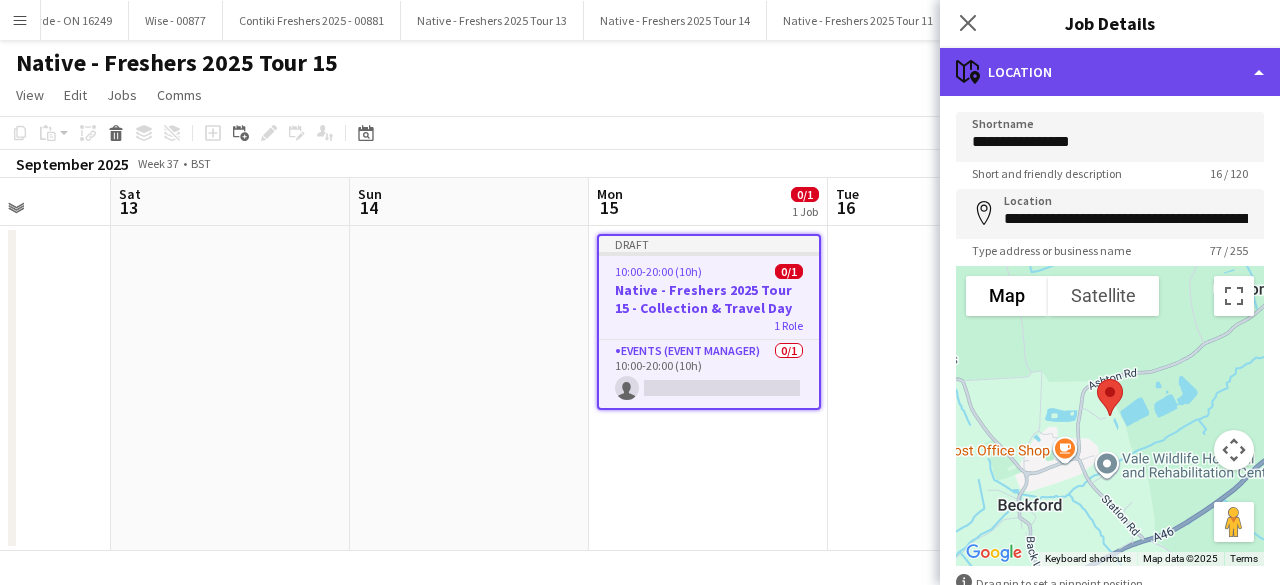 click on "maps-pin-1
Location" 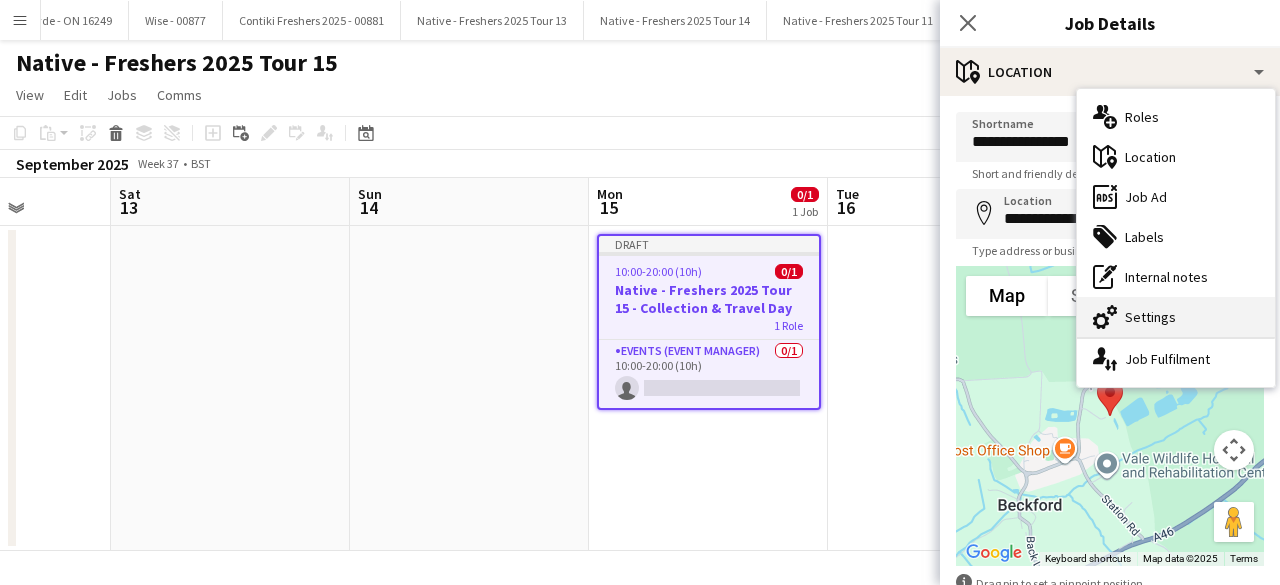 click on "cog-double-3
Settings" at bounding box center (1176, 317) 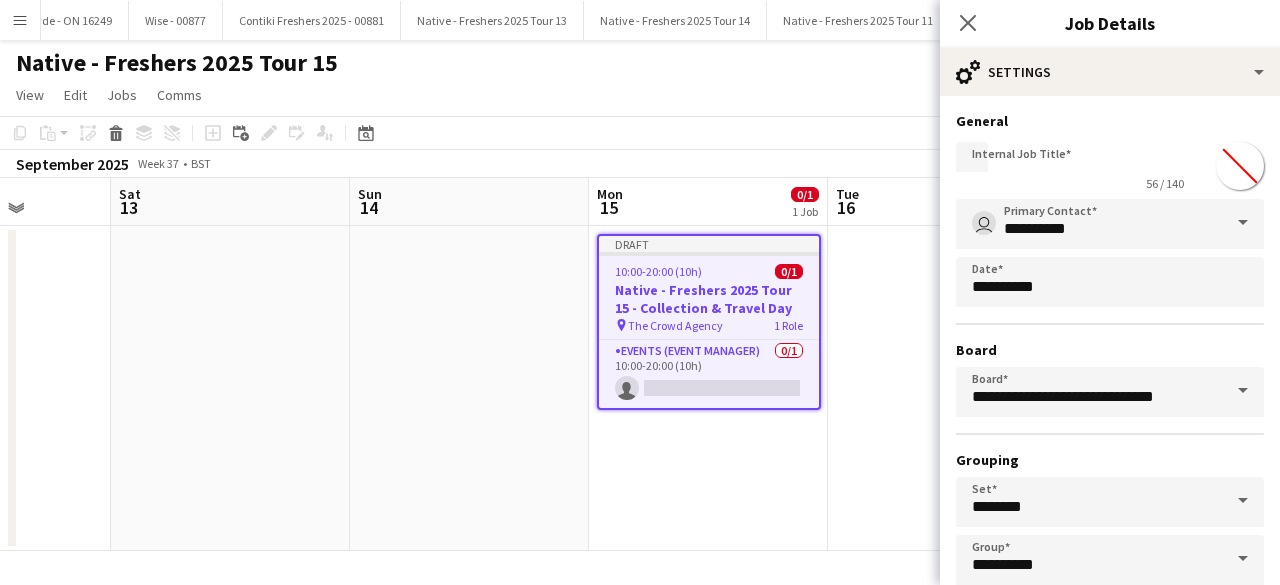 type on "*******" 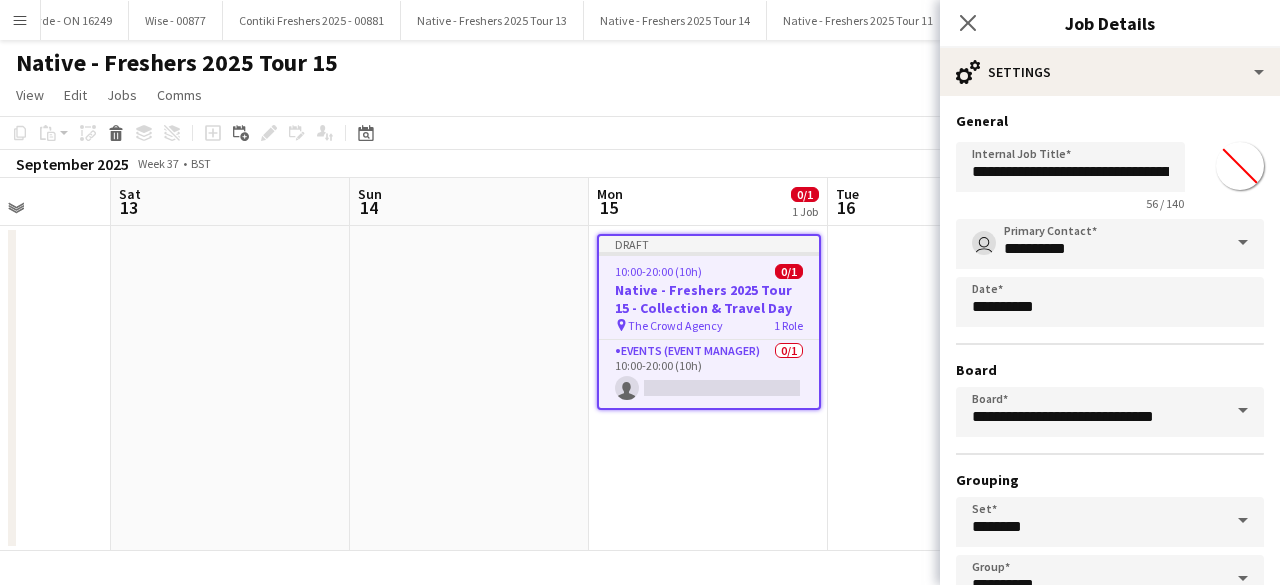scroll, scrollTop: 132, scrollLeft: 0, axis: vertical 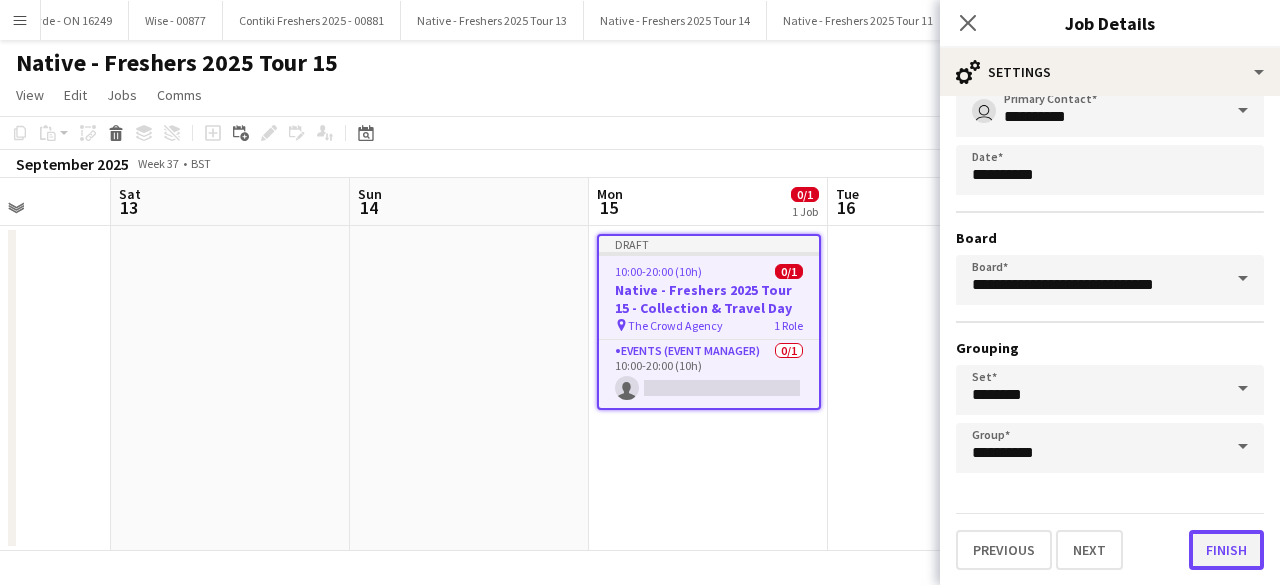 click on "Finish" at bounding box center [1226, 550] 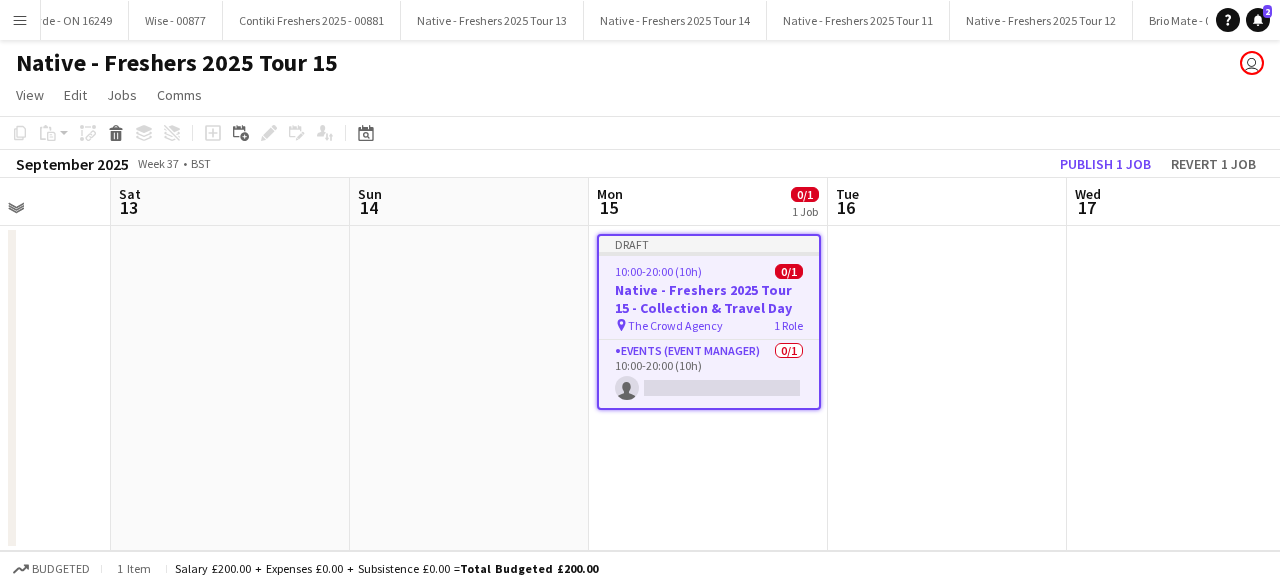 click on "10:00-20:00 (10h)    0/1" at bounding box center [709, 271] 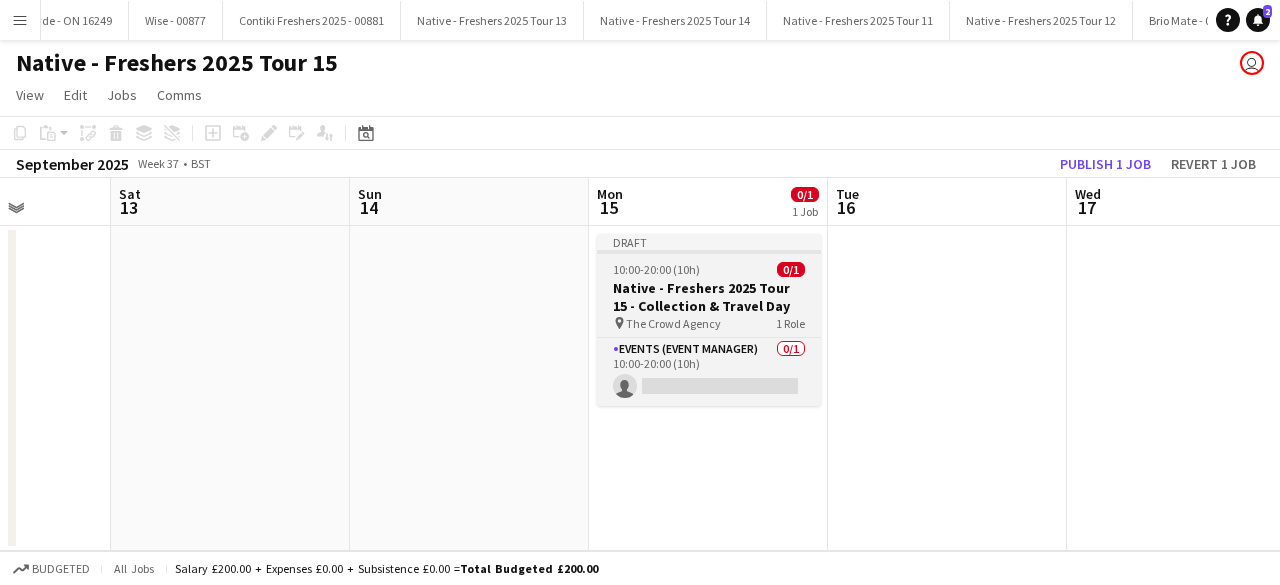 click on "Draft   10:00-20:00 (10h)    0/1   Native - Freshers 2025 Tour 15 - Collection & Travel Day
pin
The Crowd Agency   1 Role   Events (Event Manager)   0/1   10:00-20:00 (10h)
single-neutral-actions" at bounding box center [709, 320] 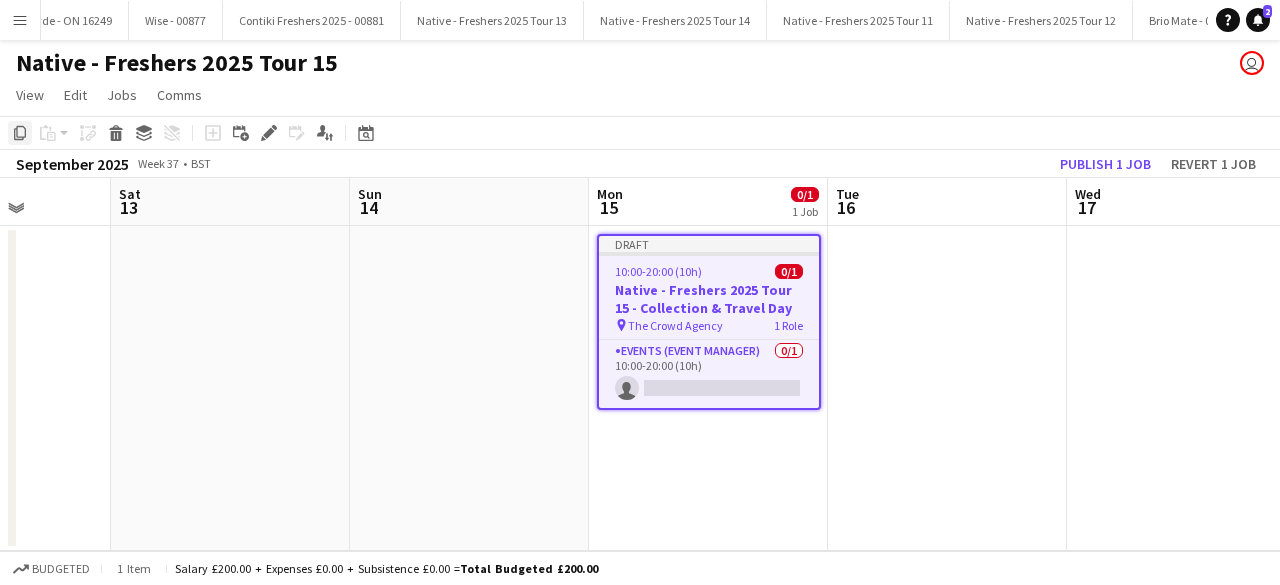 click 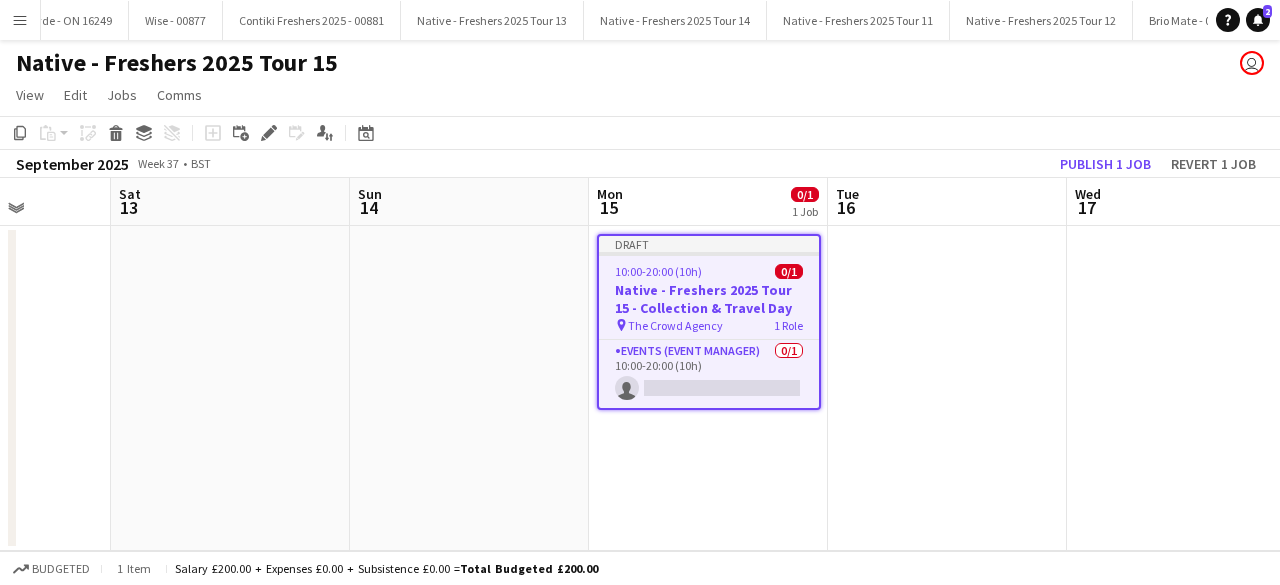 click at bounding box center [1186, 388] 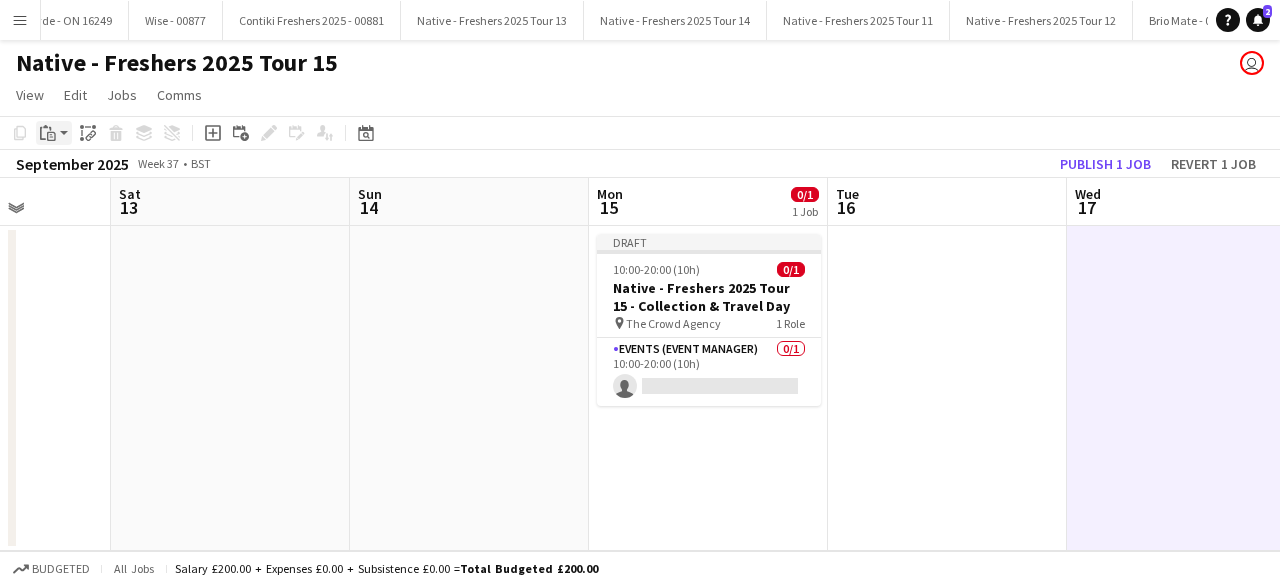 click on "Paste" 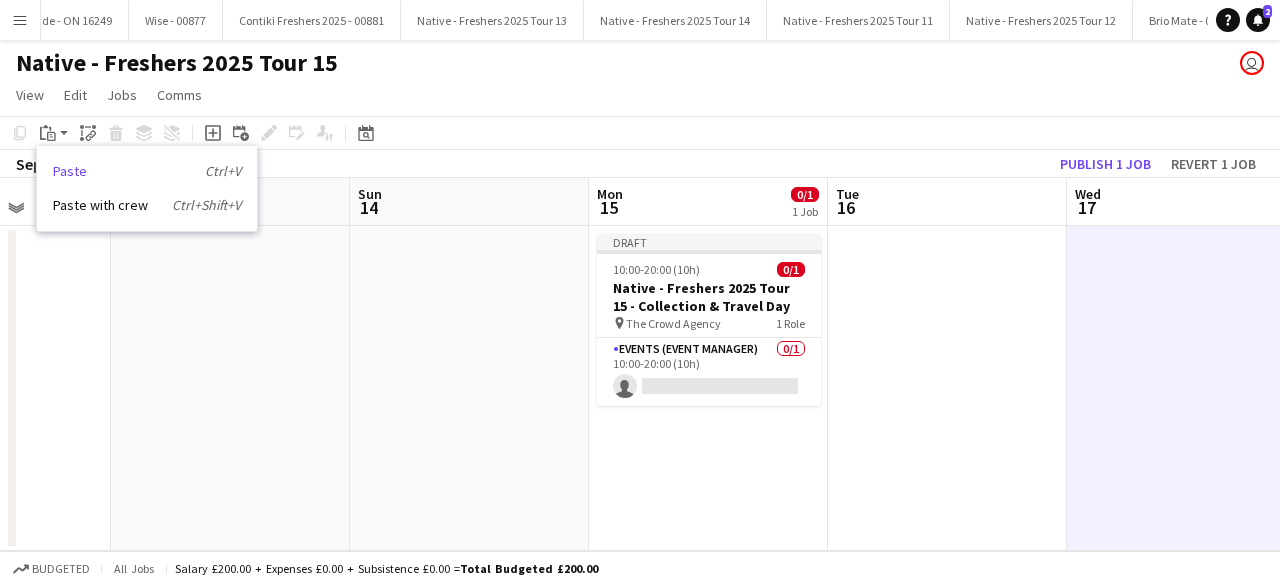 click on "Paste   Ctrl+V" at bounding box center (147, 171) 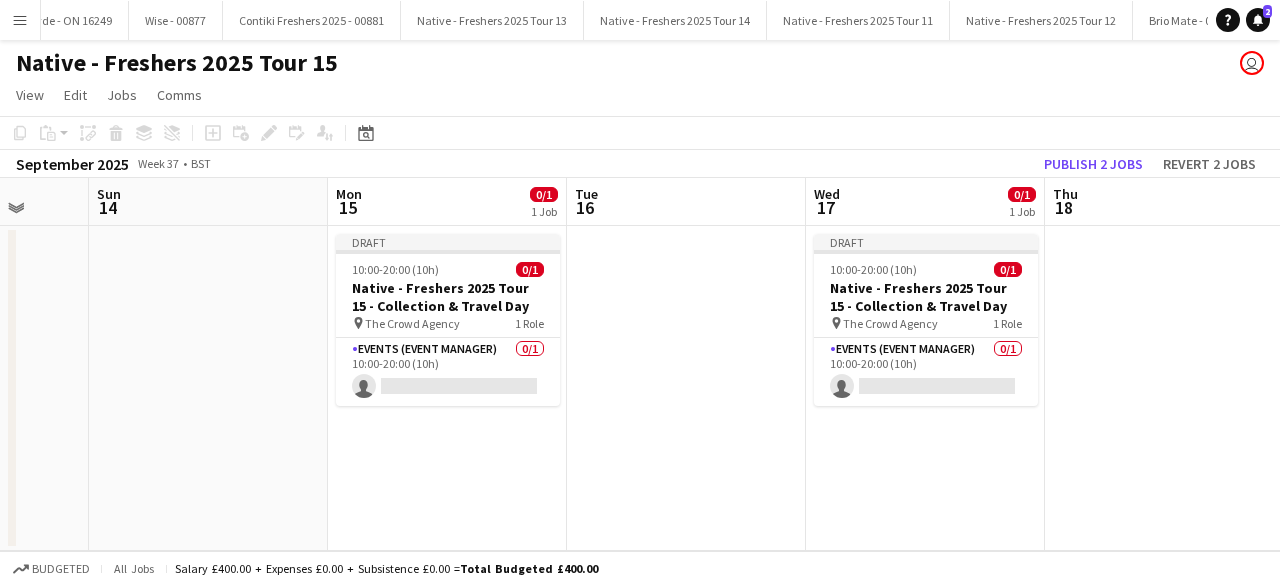 scroll, scrollTop: 0, scrollLeft: 646, axis: horizontal 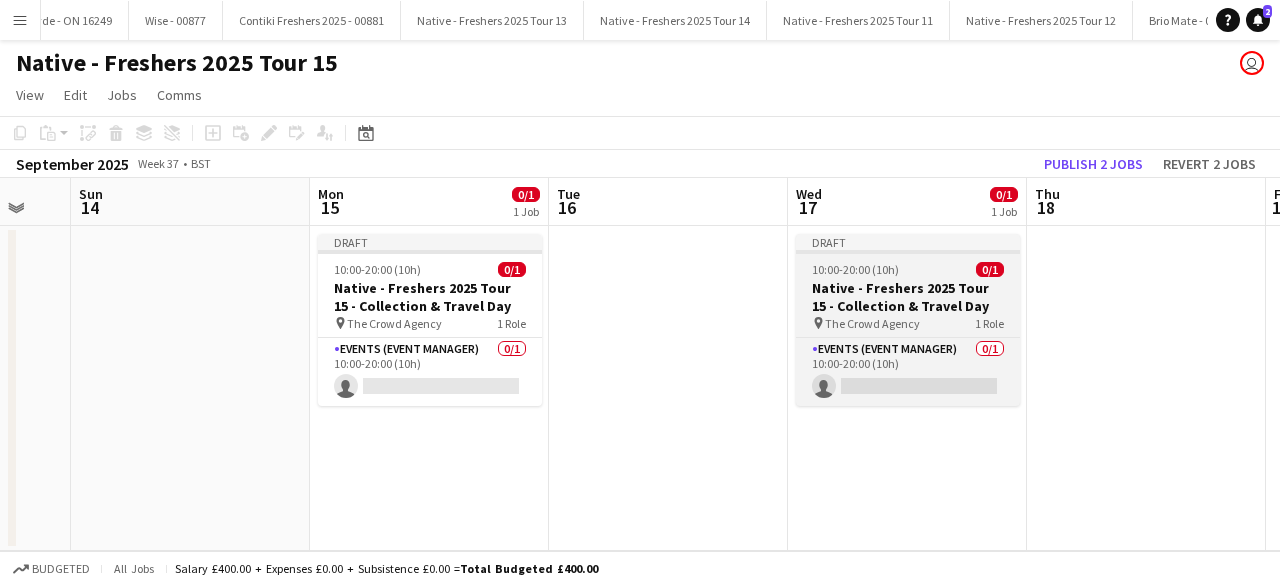 click on "Draft   10:00-20:00 (10h)    0/1   Native - Freshers 2025 Tour 15 - Collection & Travel Day
pin
The Crowd Agency   1 Role   Events (Event Manager)   0/1   10:00-20:00 (10h)
single-neutral-actions" at bounding box center (908, 320) 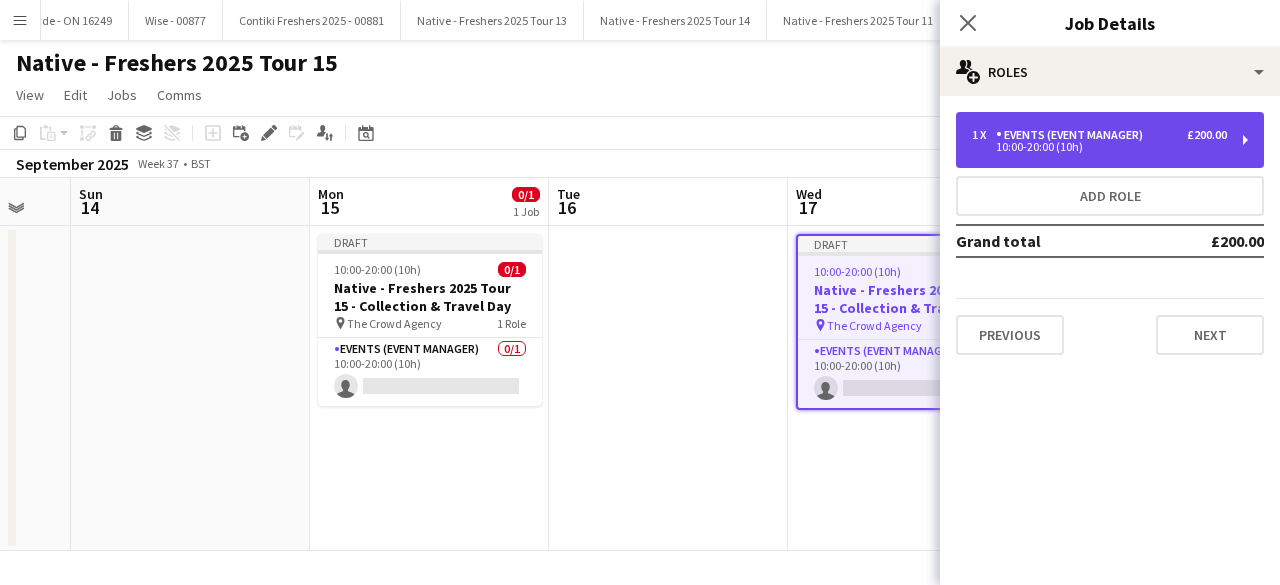 click on "10:00-20:00 (10h)" at bounding box center [1099, 147] 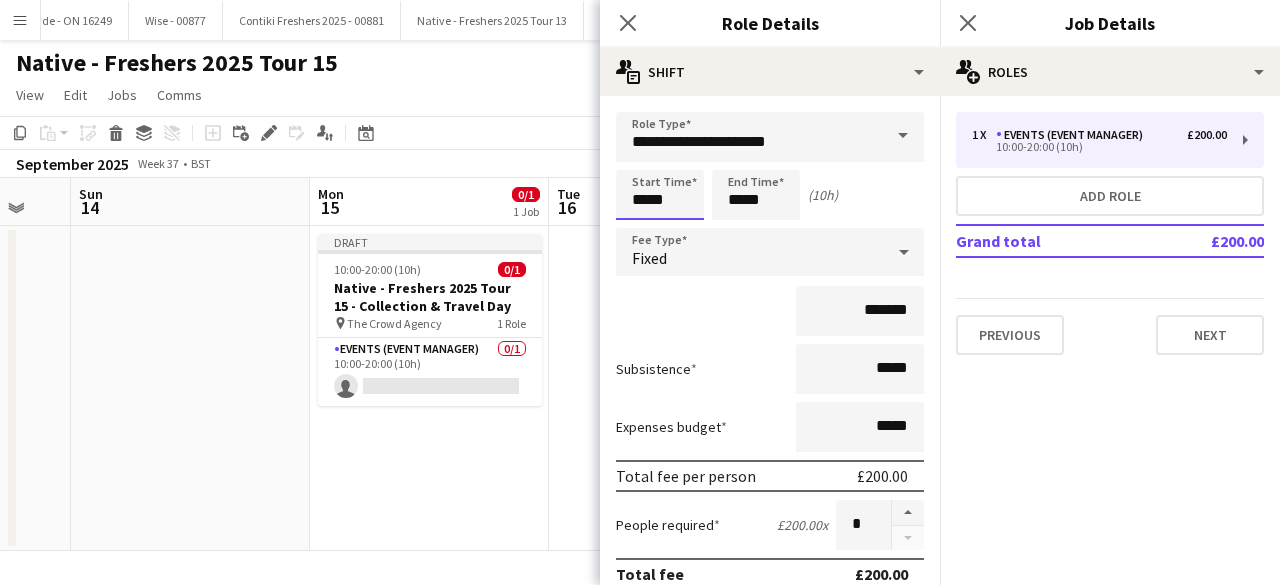click on "*****" at bounding box center (660, 195) 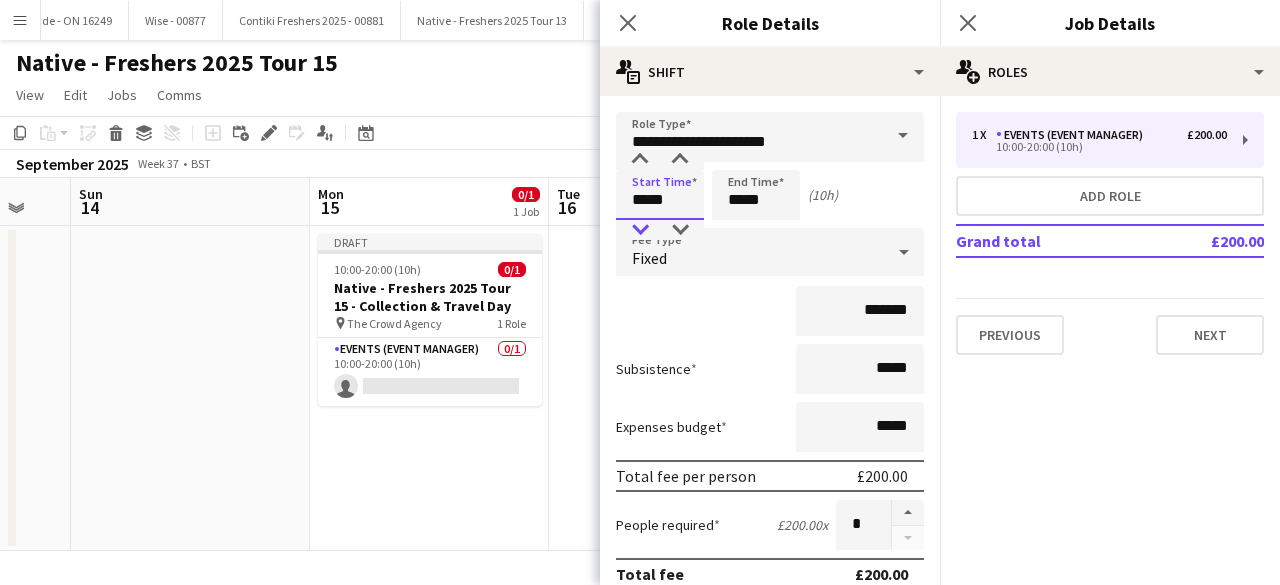 click at bounding box center [640, 230] 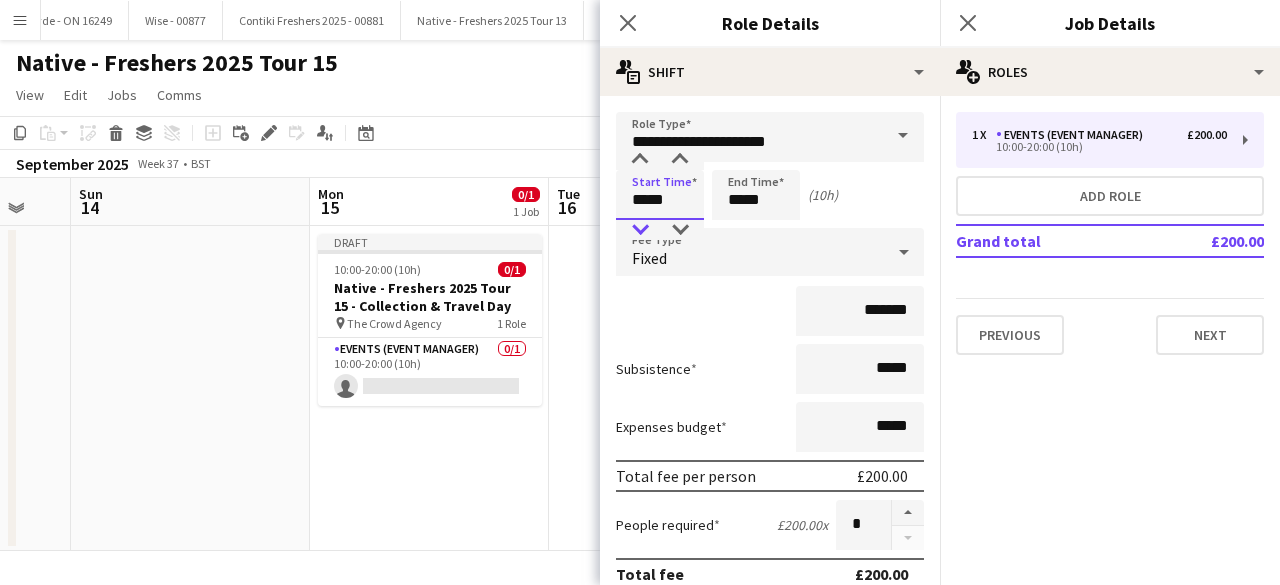 type on "*****" 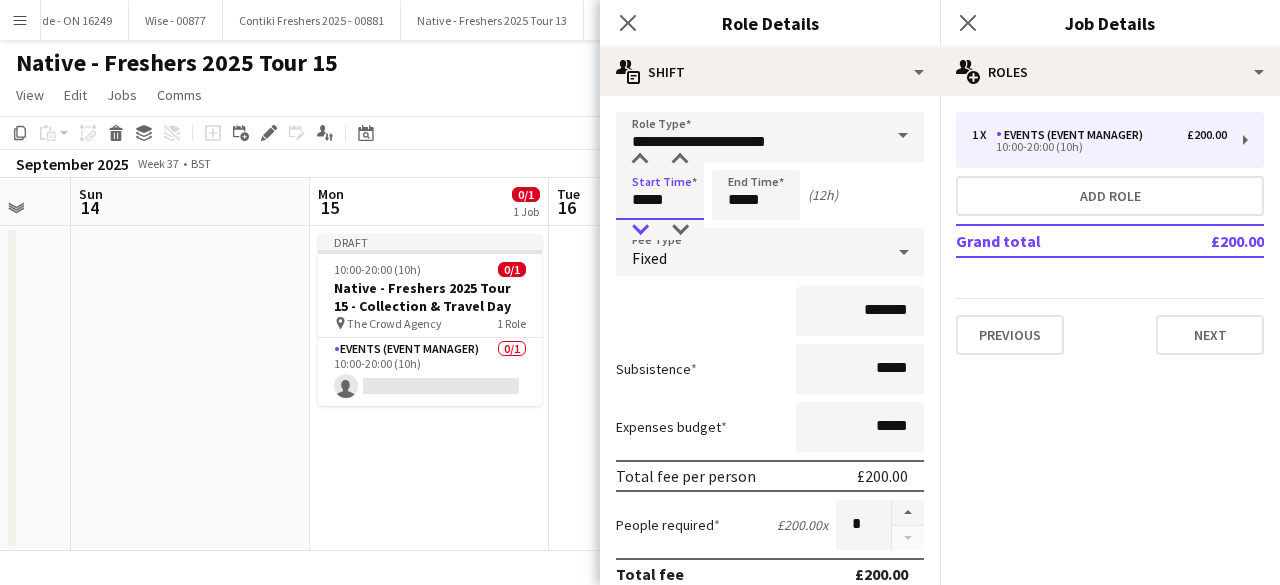 click at bounding box center [640, 230] 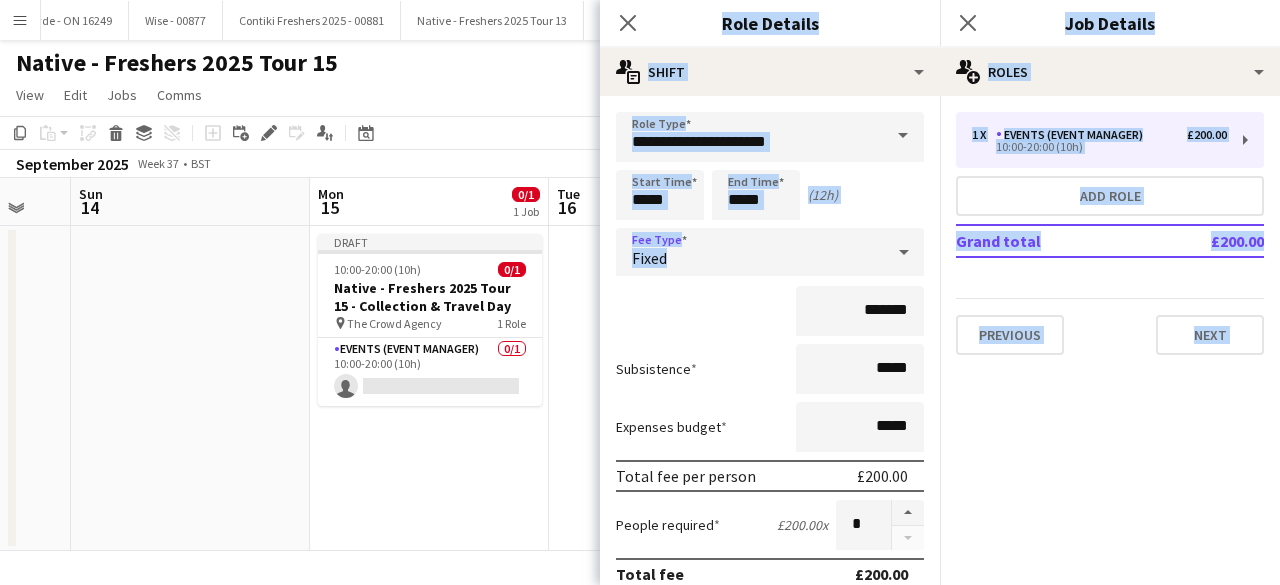 drag, startPoint x: 826, startPoint y: 253, endPoint x: 548, endPoint y: 248, distance: 278.04495 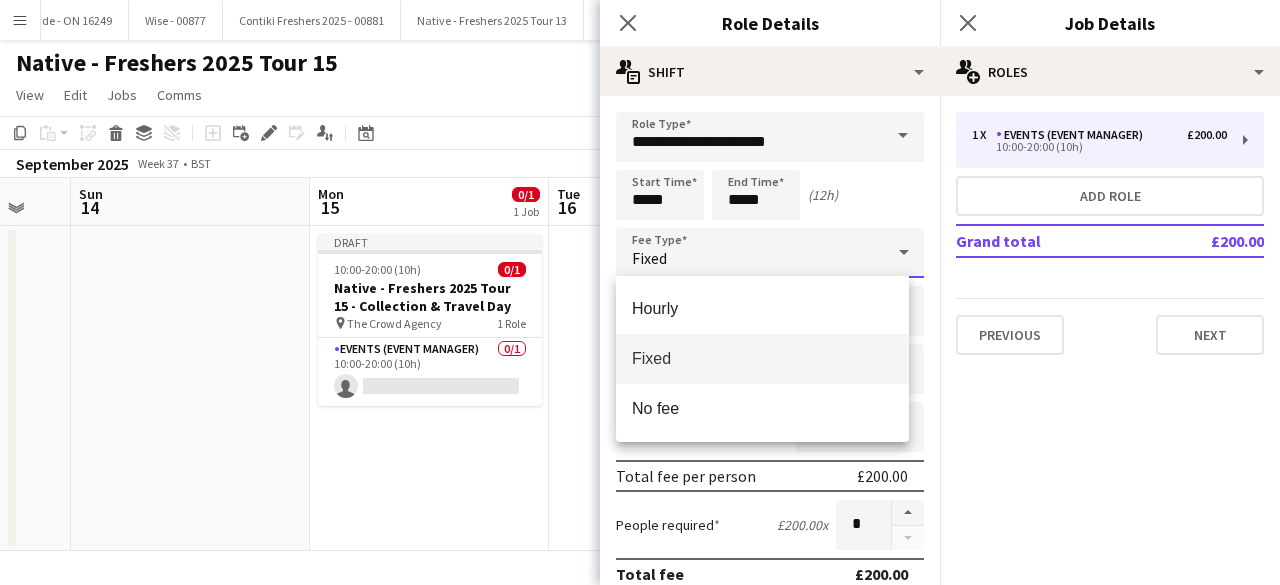 click at bounding box center [640, 292] 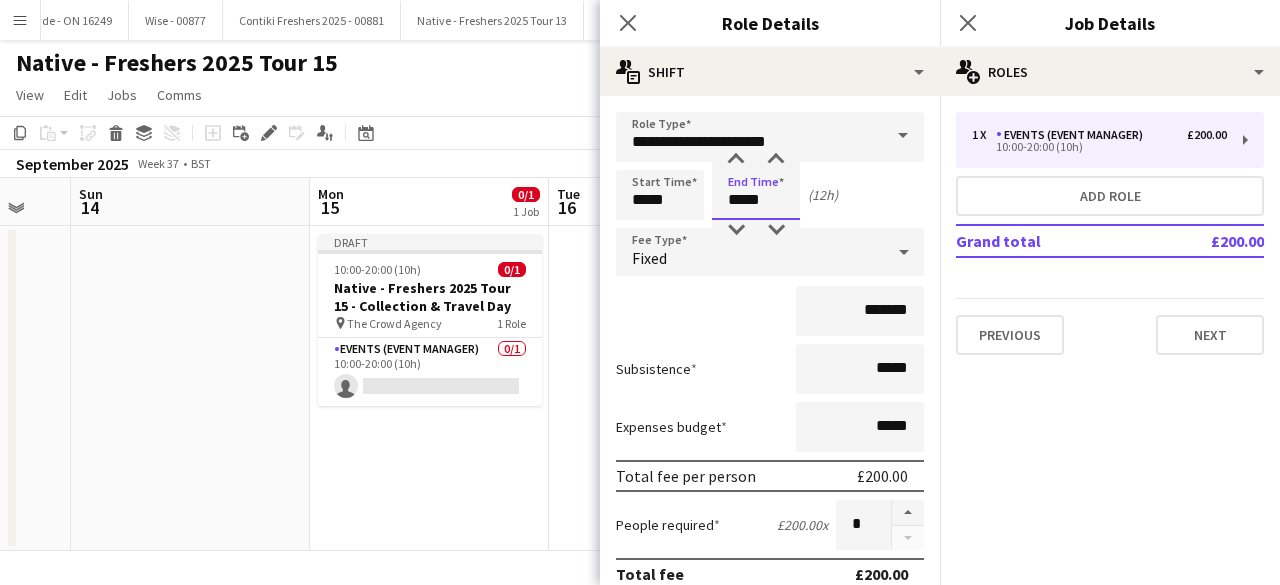 click on "*****" at bounding box center (756, 195) 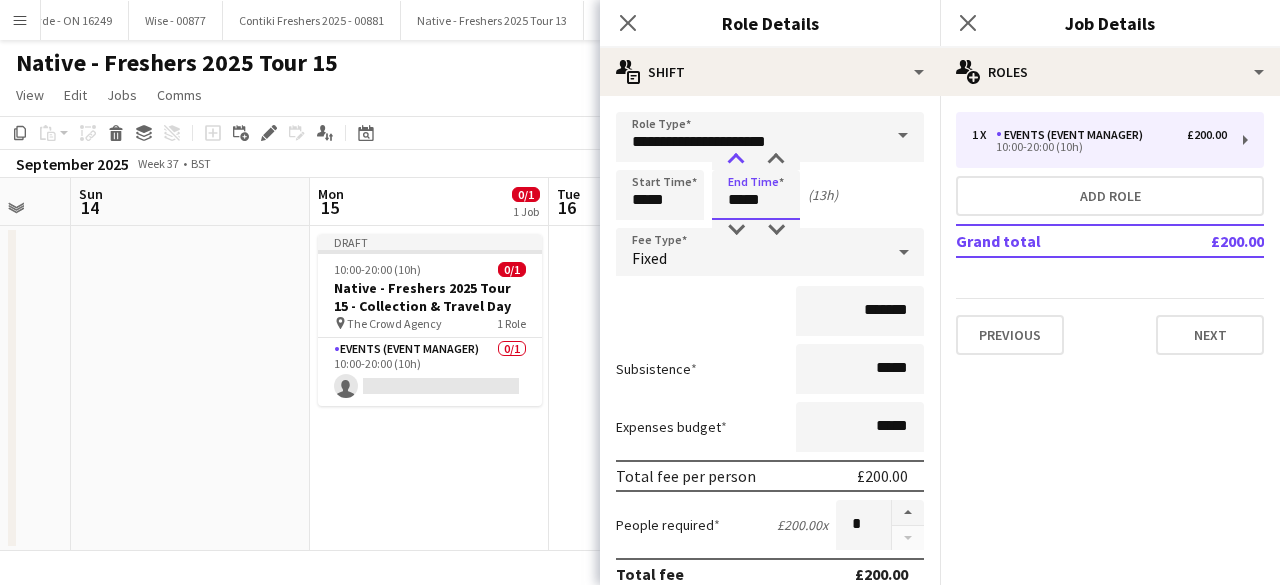 click at bounding box center [736, 160] 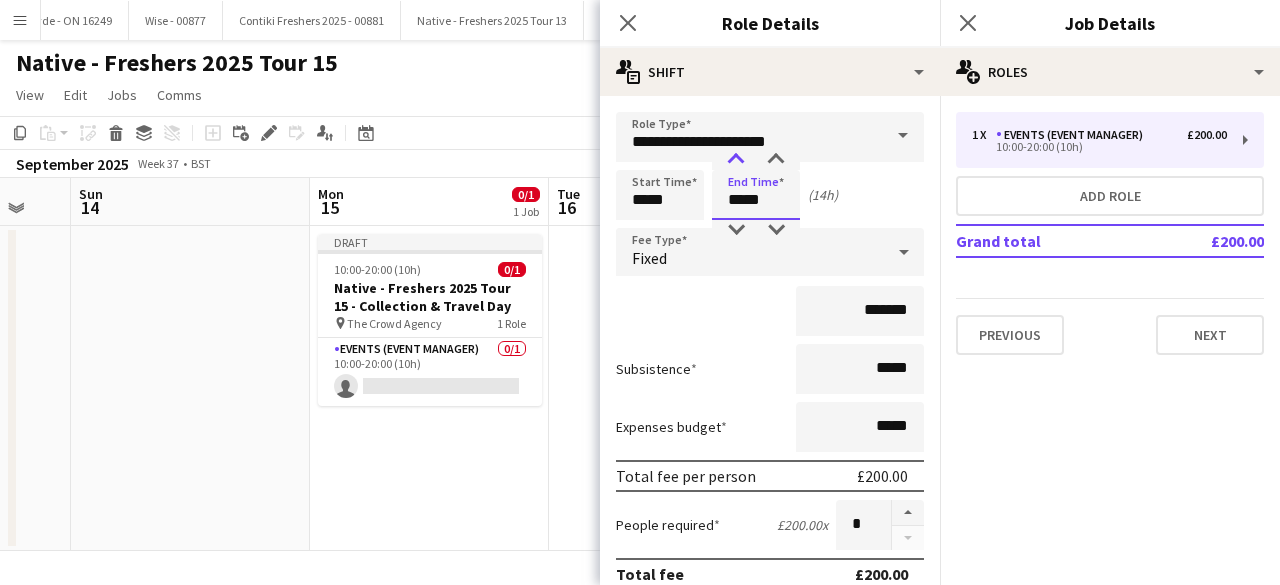 type on "*****" 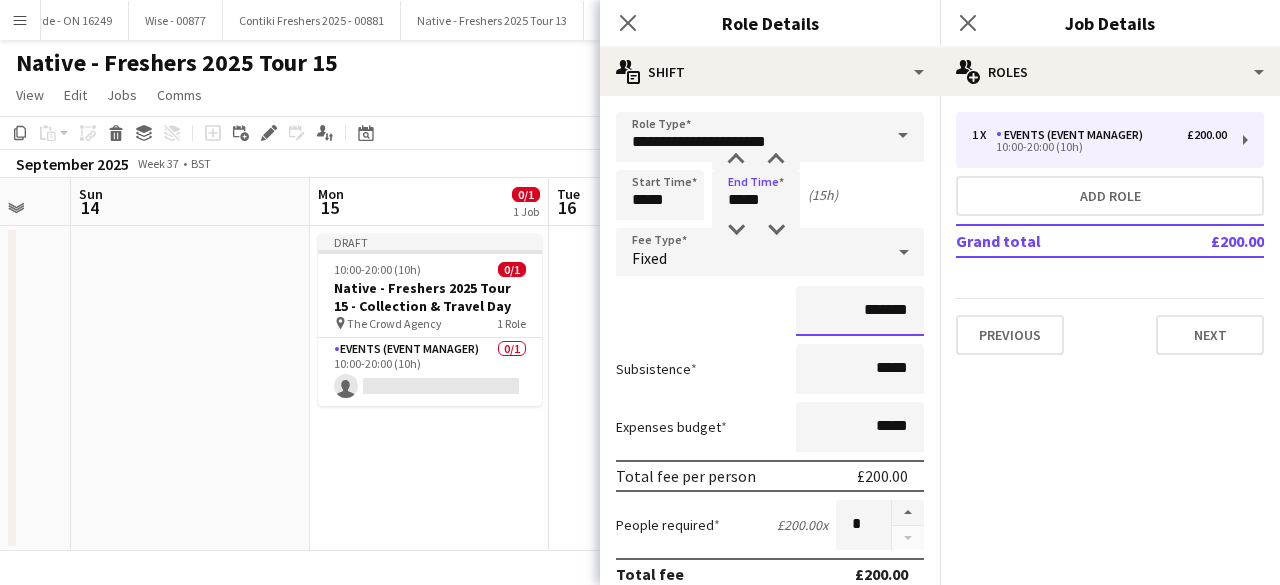 click on "*******" at bounding box center [860, 311] 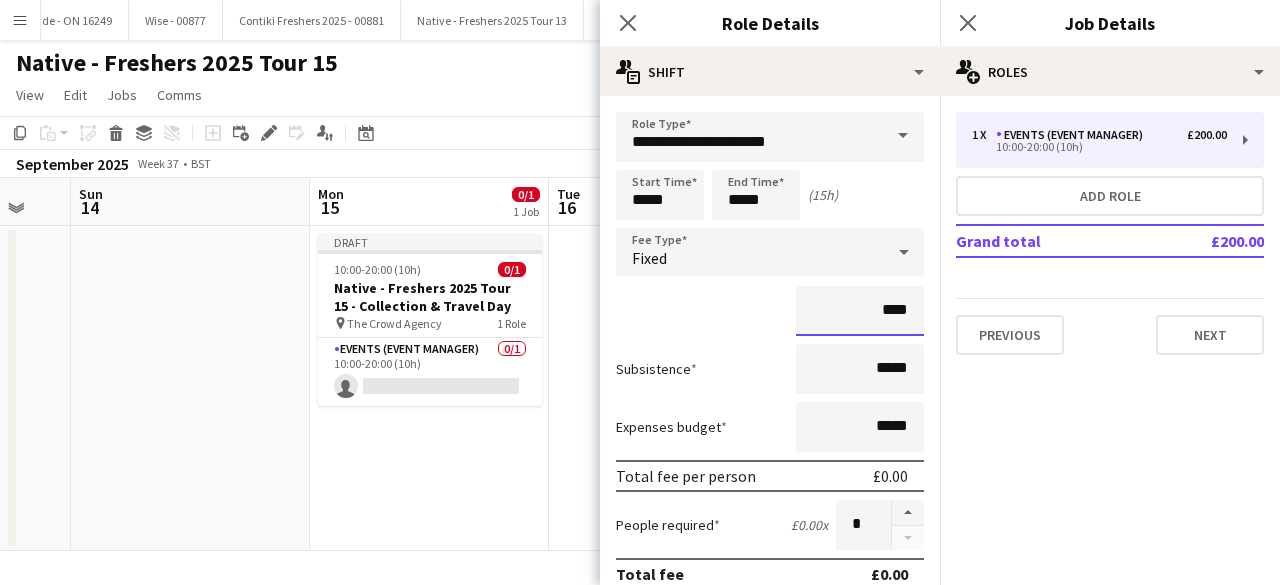 type on "**" 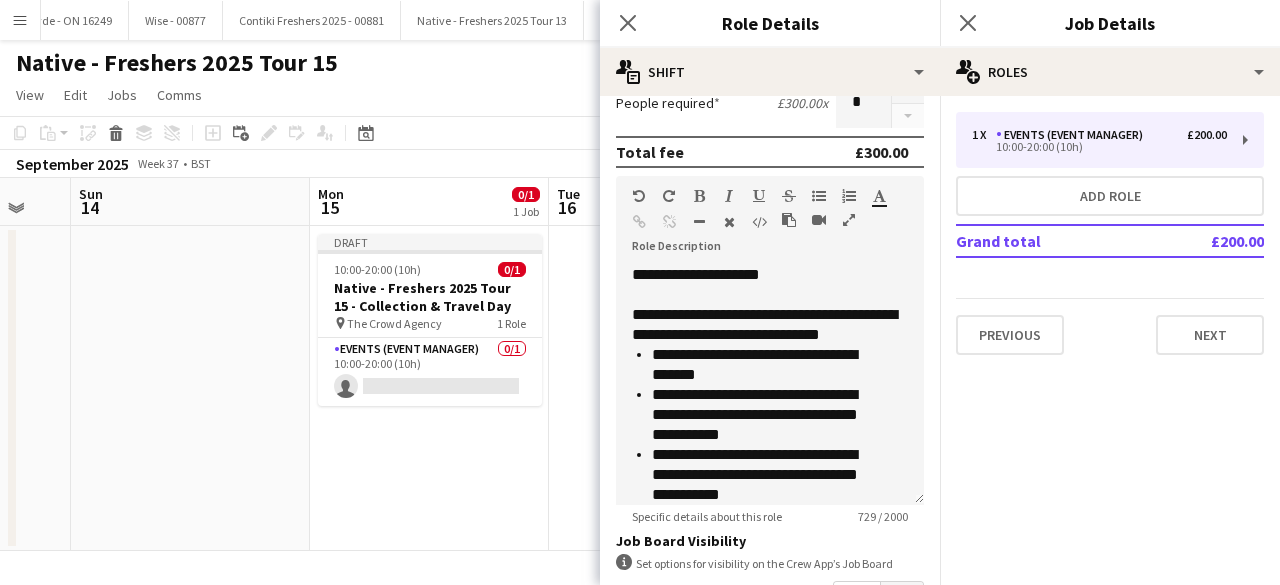 scroll, scrollTop: 423, scrollLeft: 0, axis: vertical 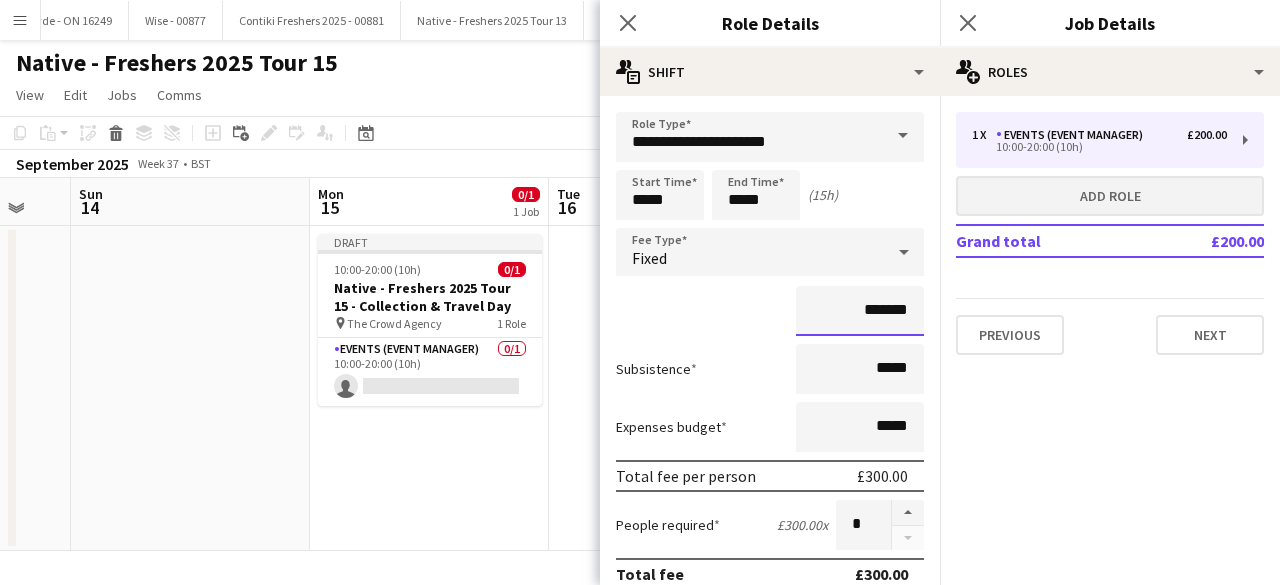 type on "*******" 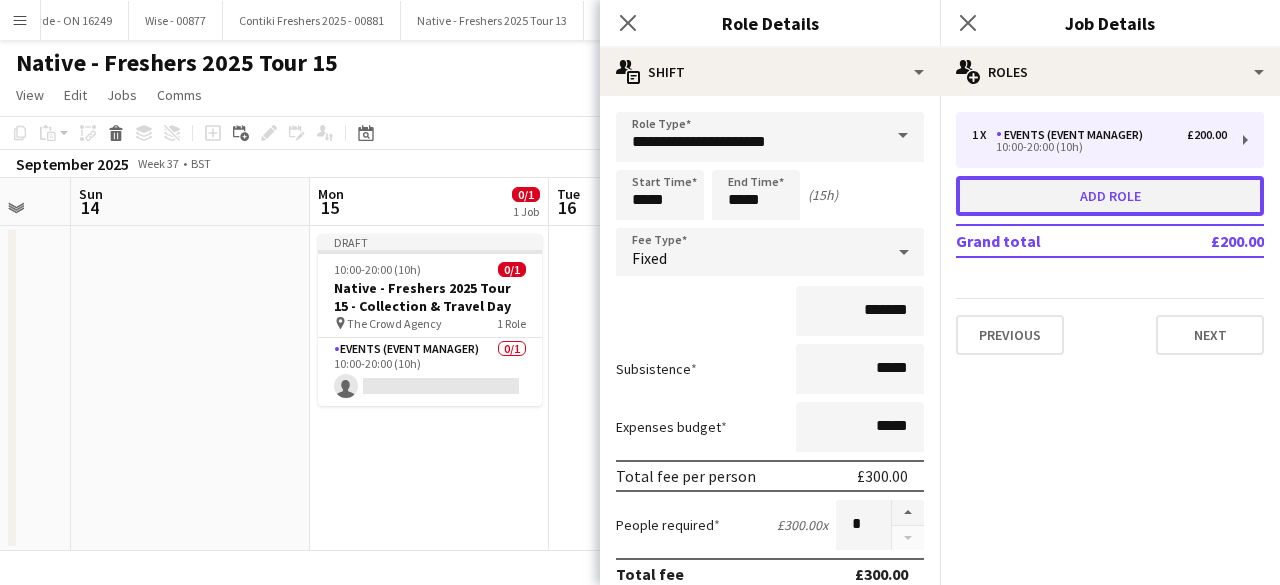 click on "Add role" at bounding box center (1110, 196) 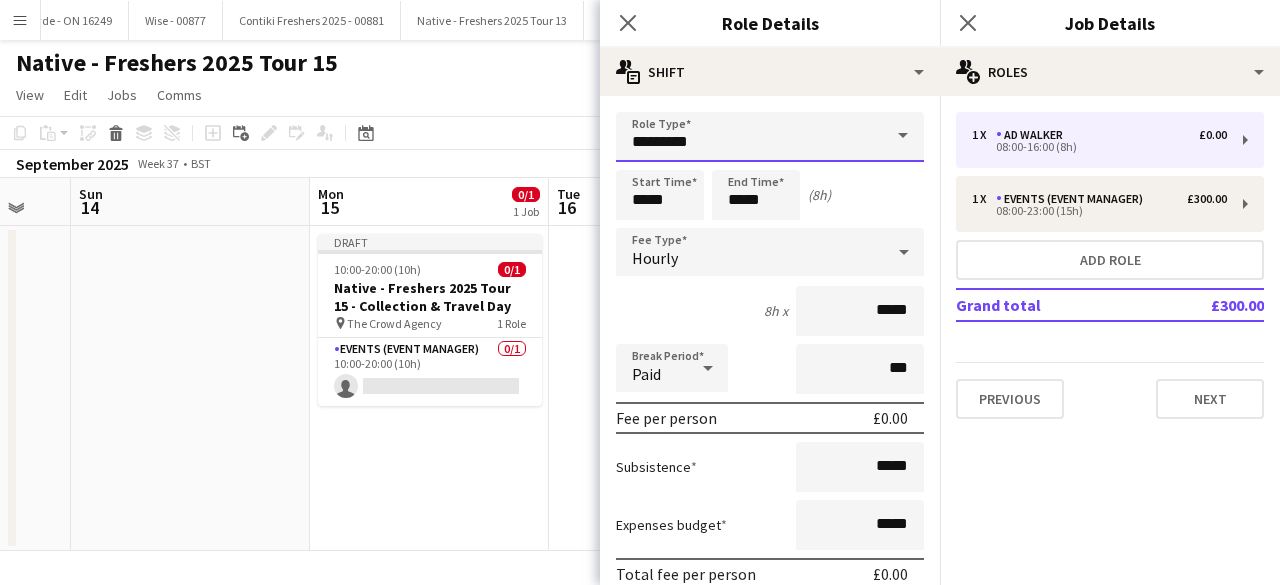click on "*********" at bounding box center (770, 137) 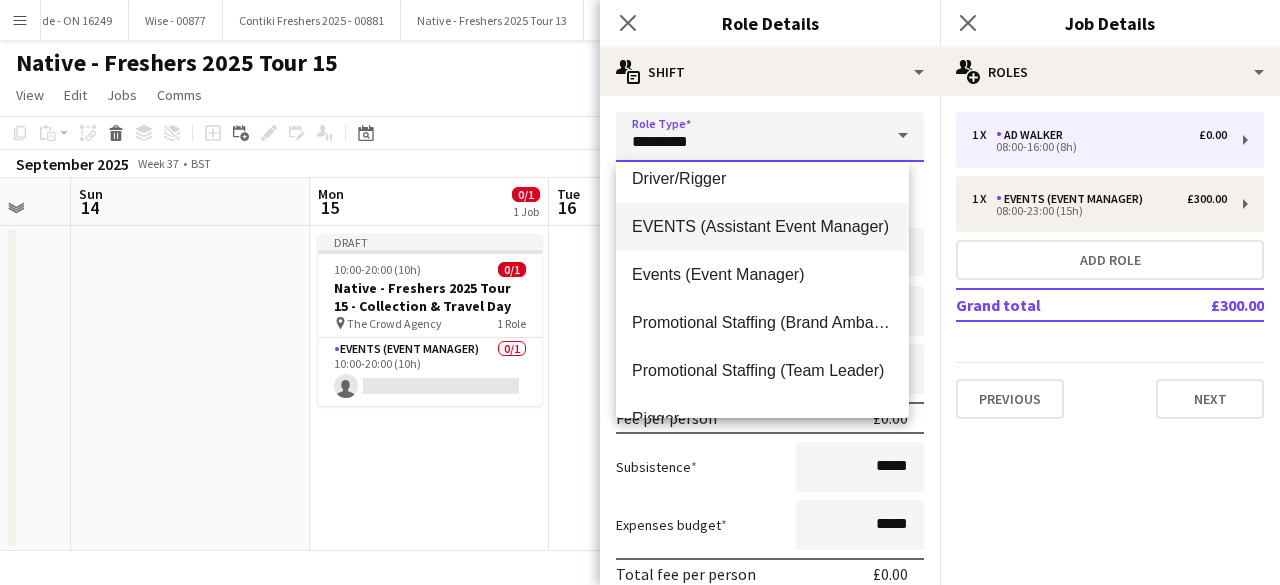 scroll, scrollTop: 112, scrollLeft: 0, axis: vertical 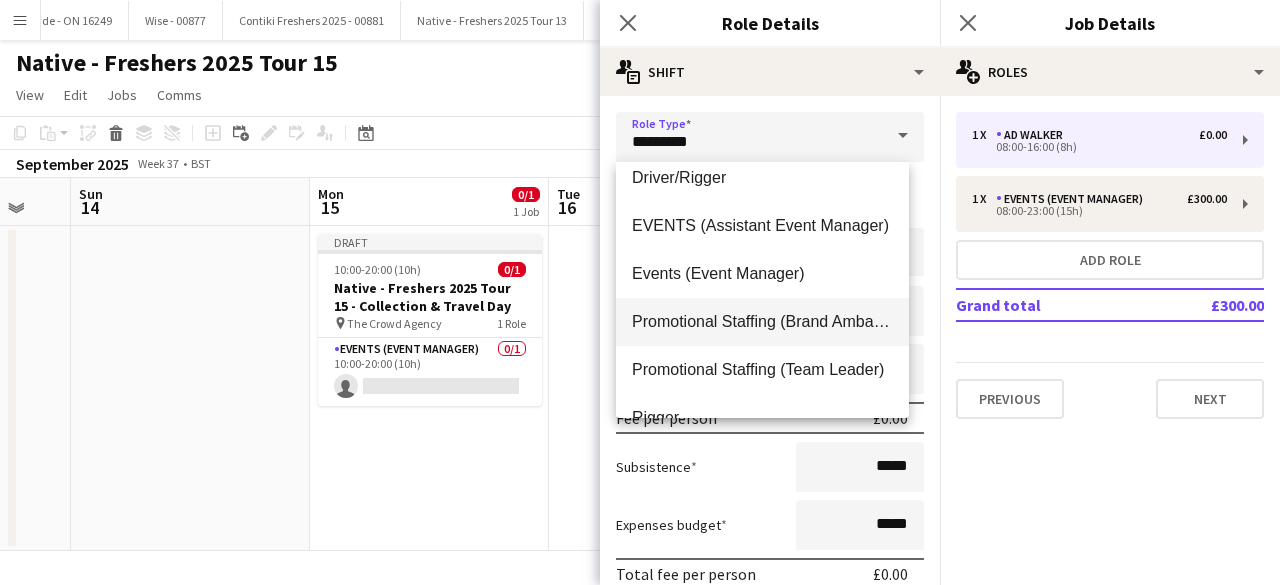 click on "Promotional Staffing (Brand Ambassadors)" at bounding box center (762, 321) 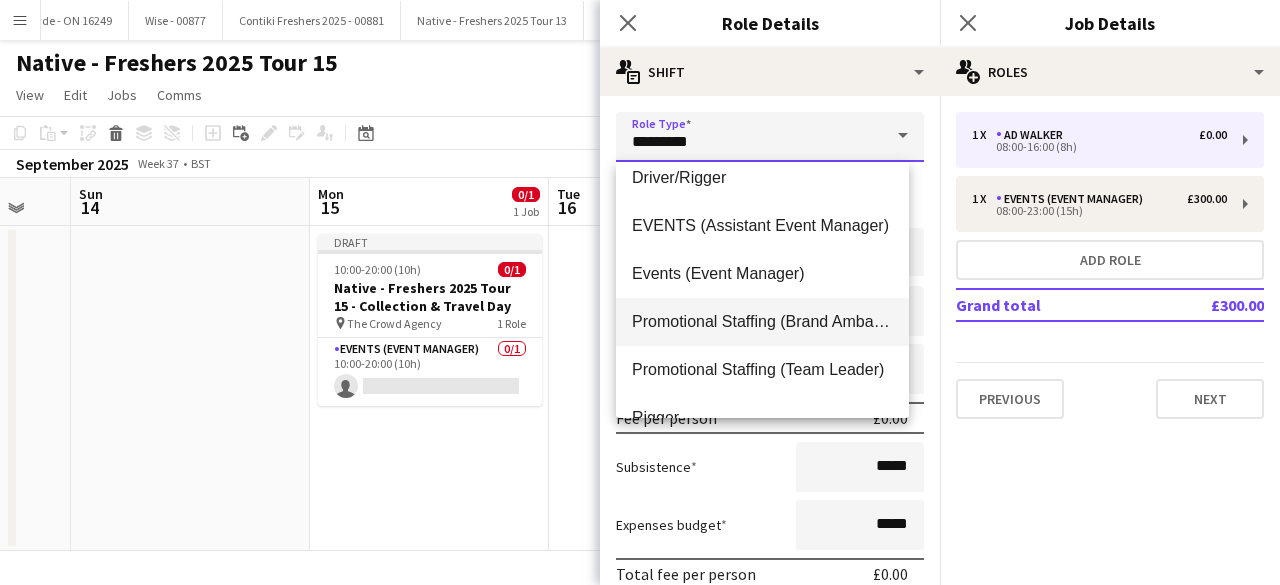 type on "**********" 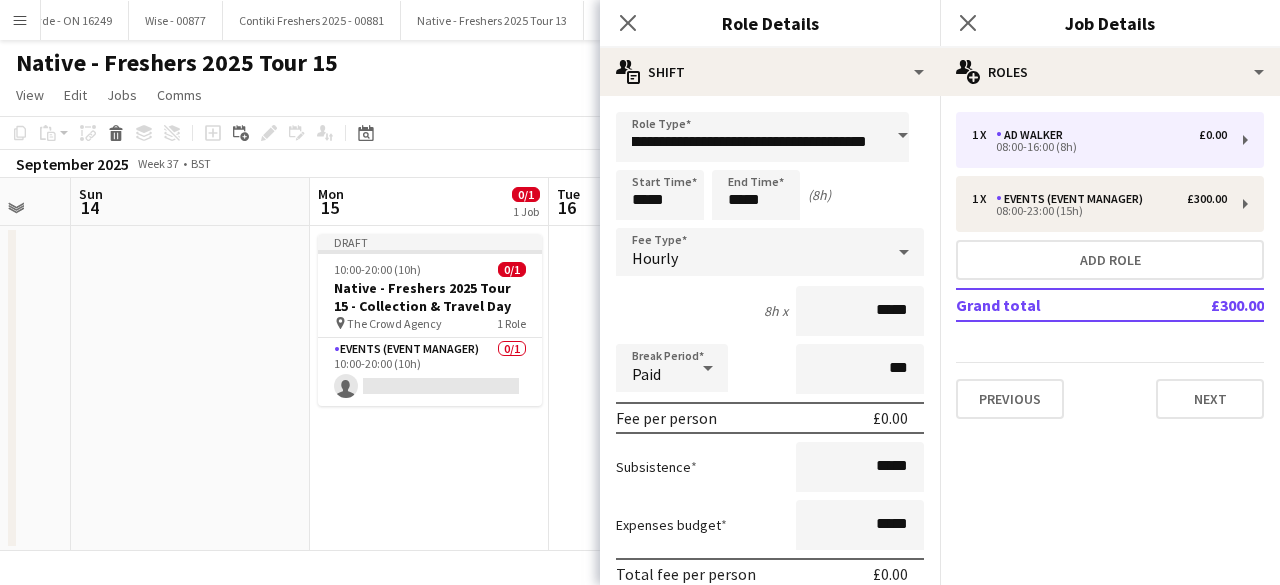 scroll, scrollTop: 0, scrollLeft: 0, axis: both 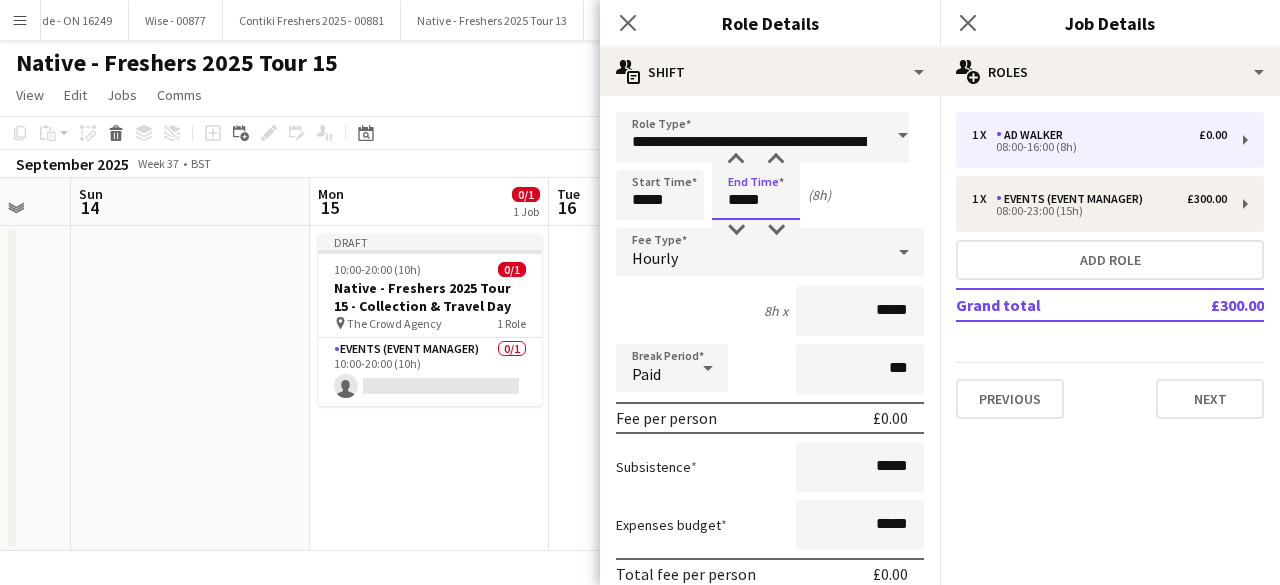 click on "*****" at bounding box center (756, 195) 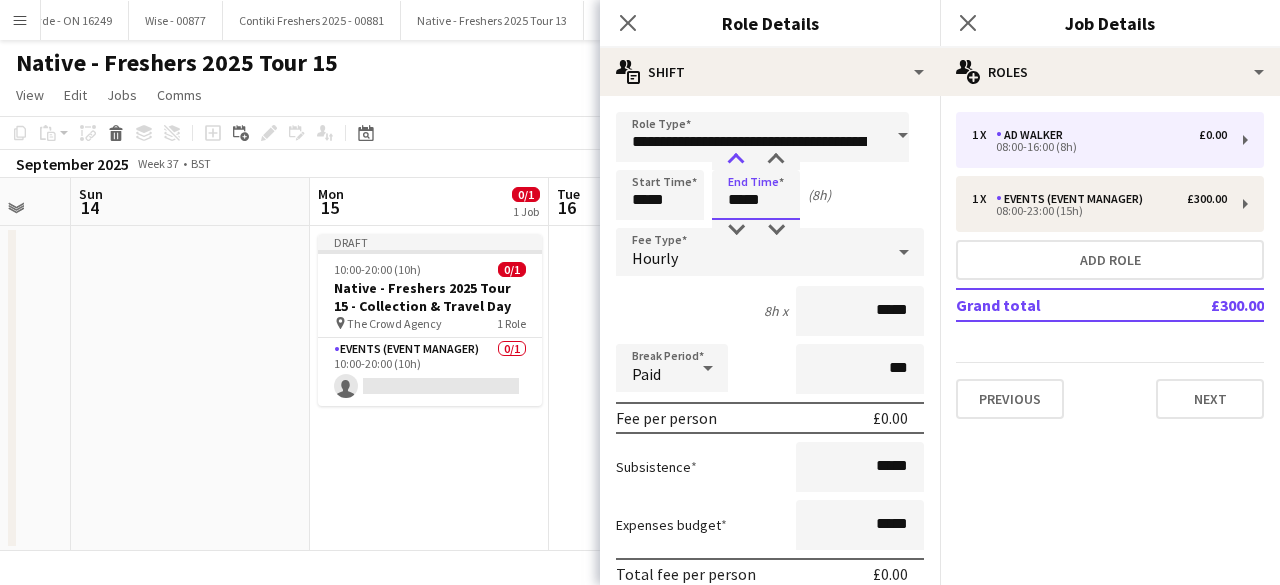 type on "*****" 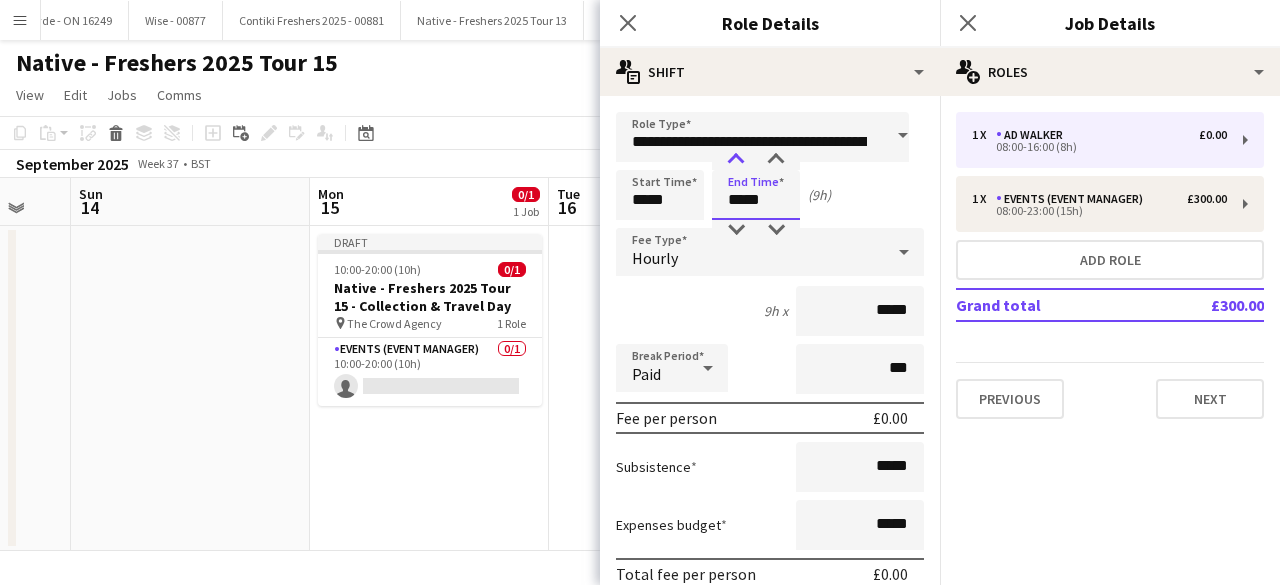 click at bounding box center (736, 160) 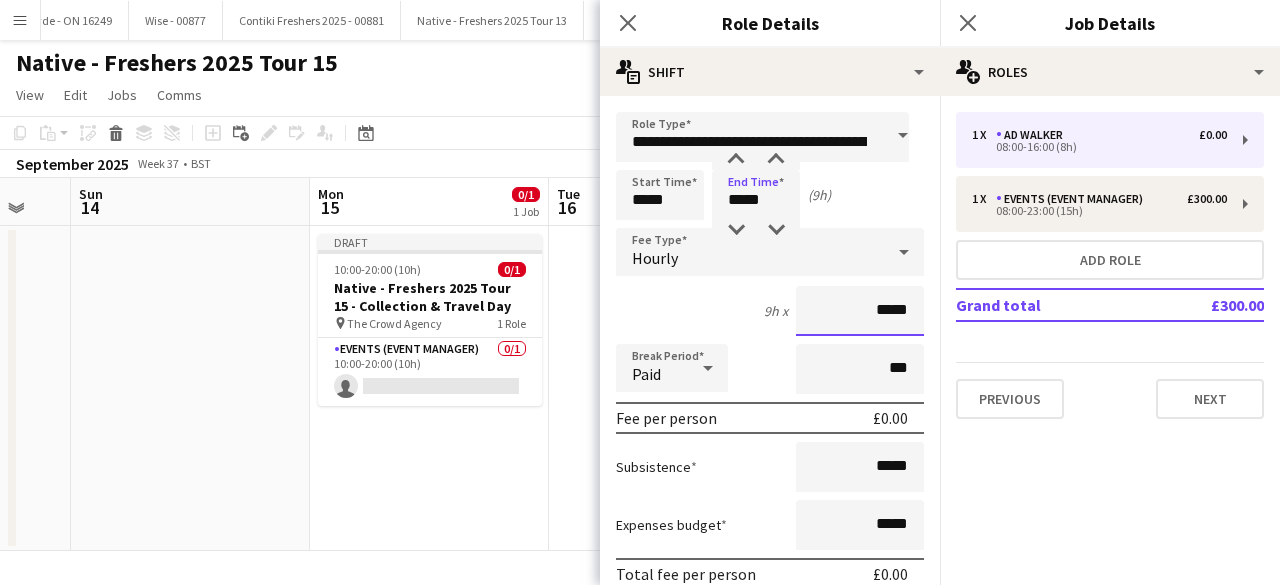 click on "*****" at bounding box center [860, 311] 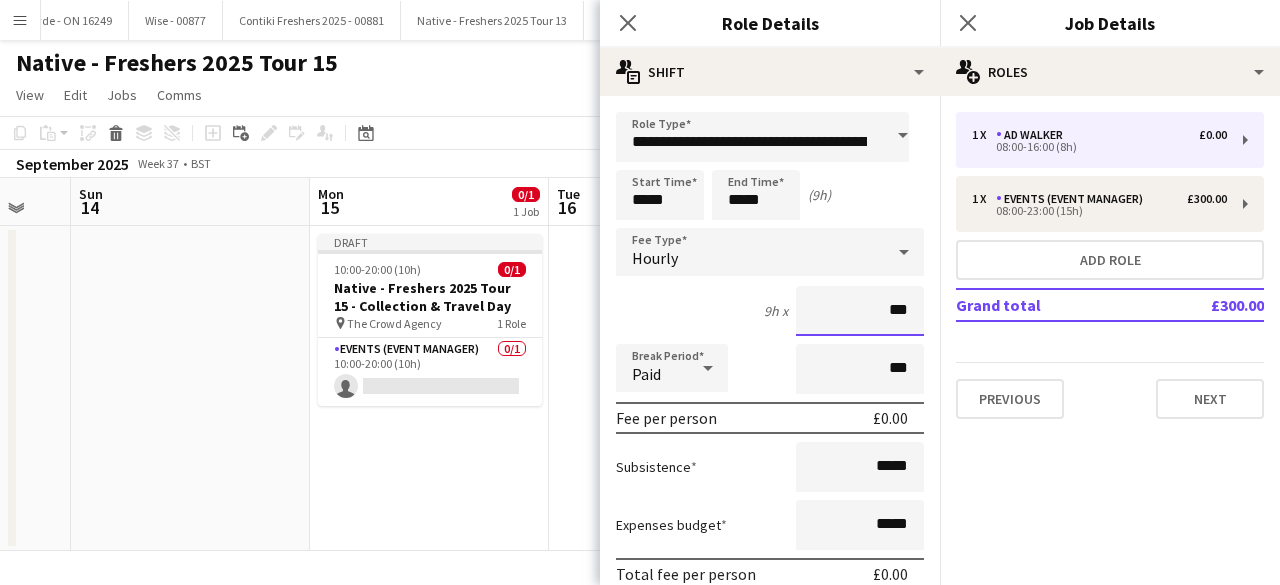 type on "**" 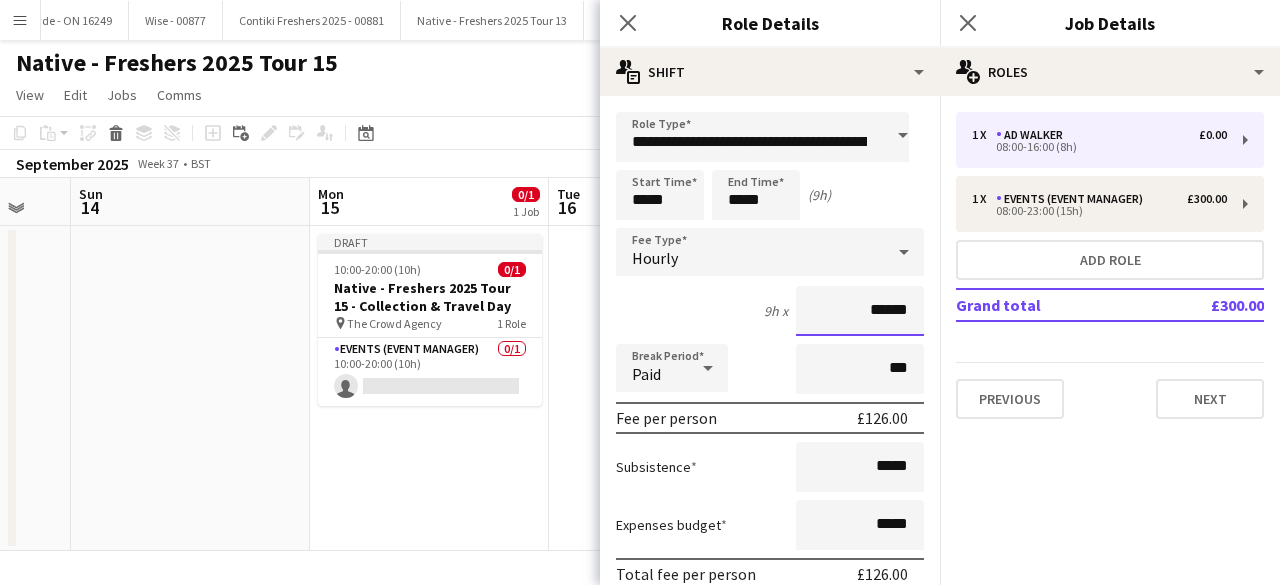type on "******" 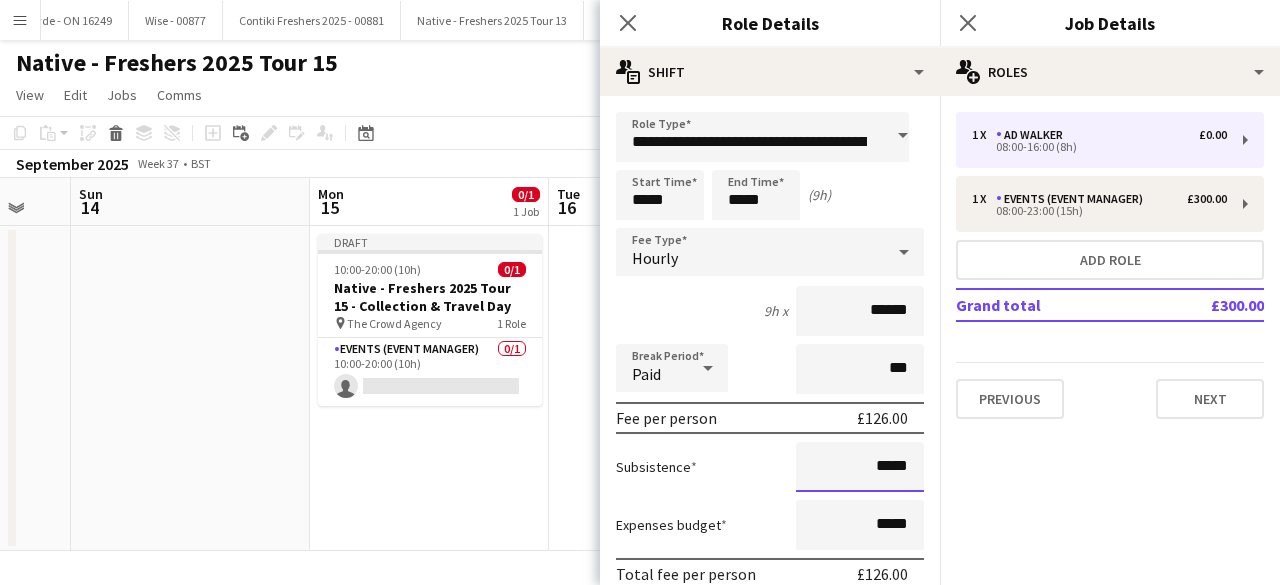 click on "*****" at bounding box center [860, 467] 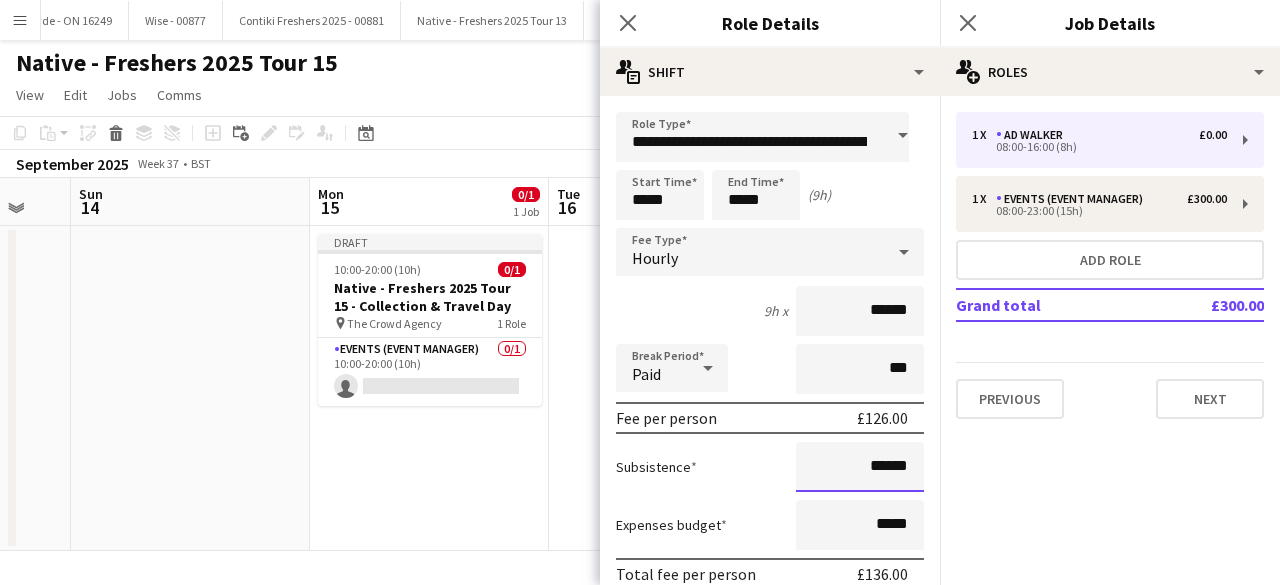type on "******" 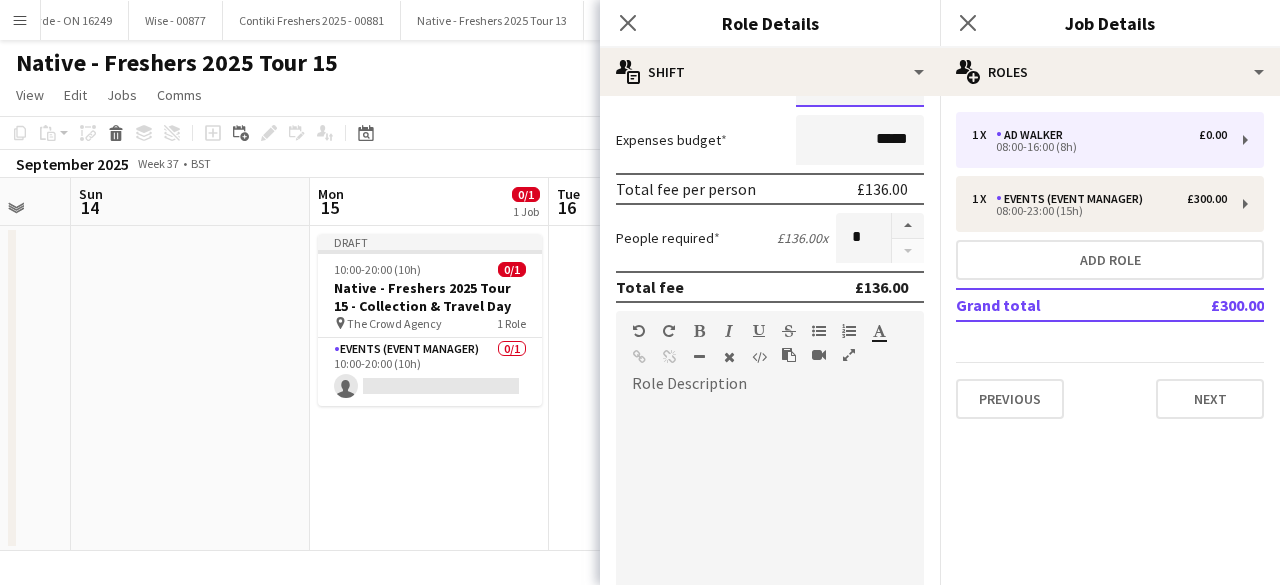 scroll, scrollTop: 446, scrollLeft: 0, axis: vertical 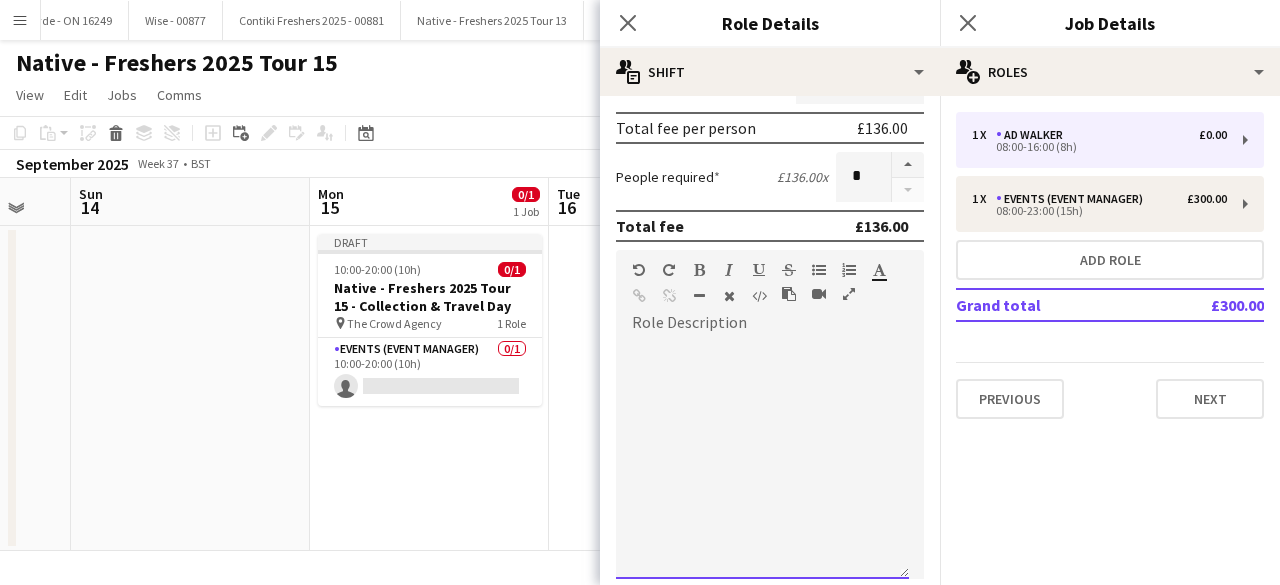 click at bounding box center [762, 459] 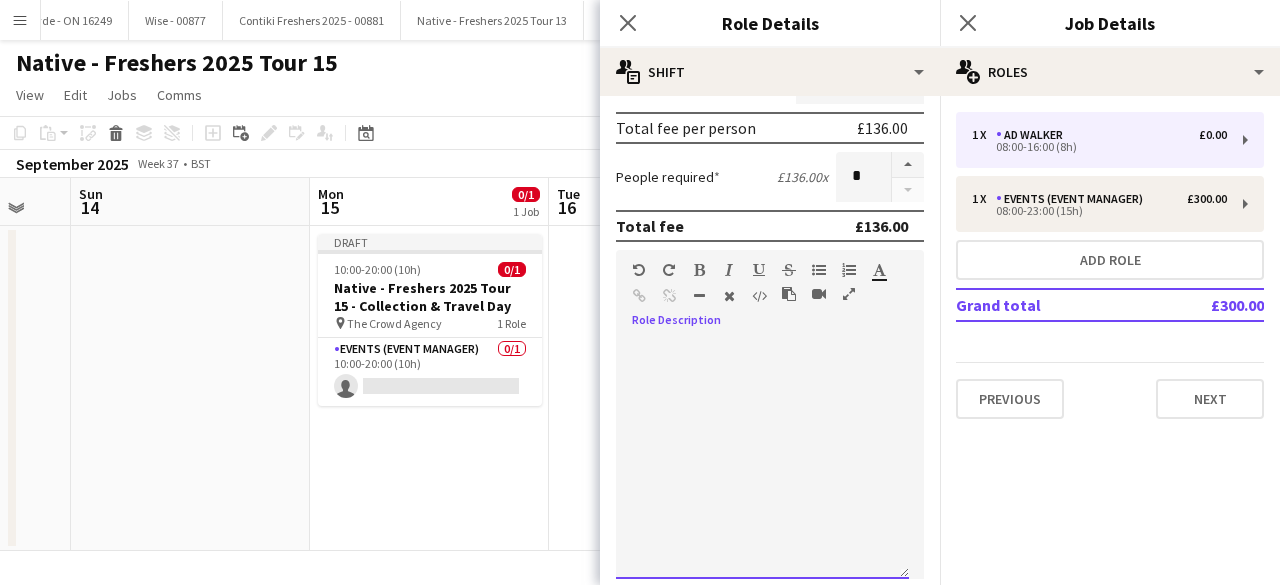 paste 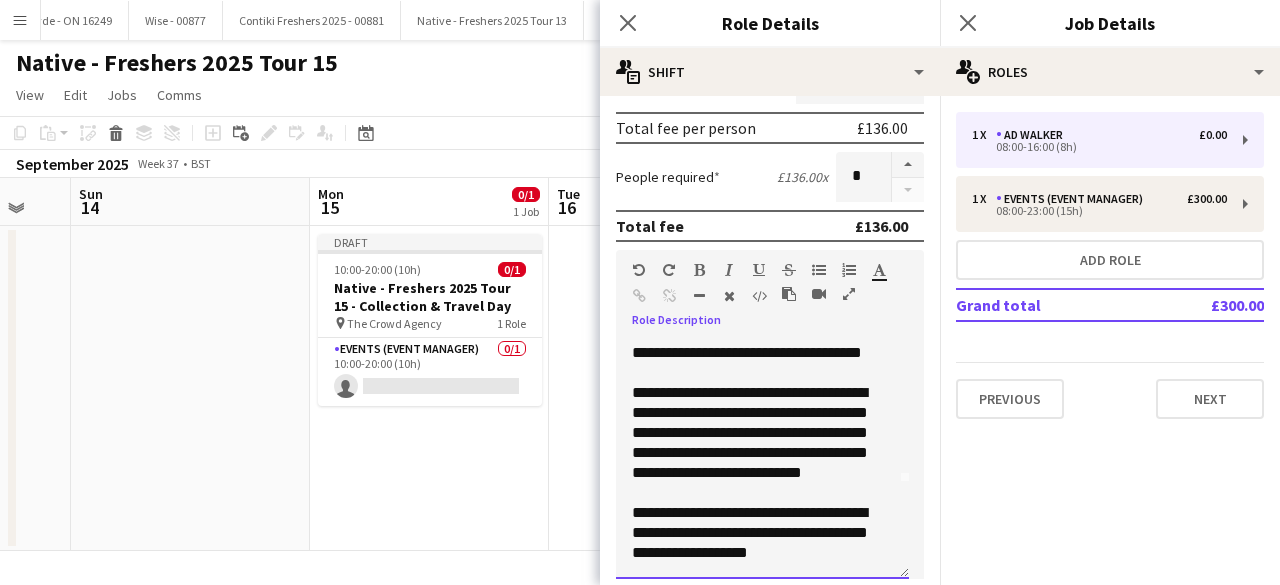 scroll, scrollTop: 136, scrollLeft: 0, axis: vertical 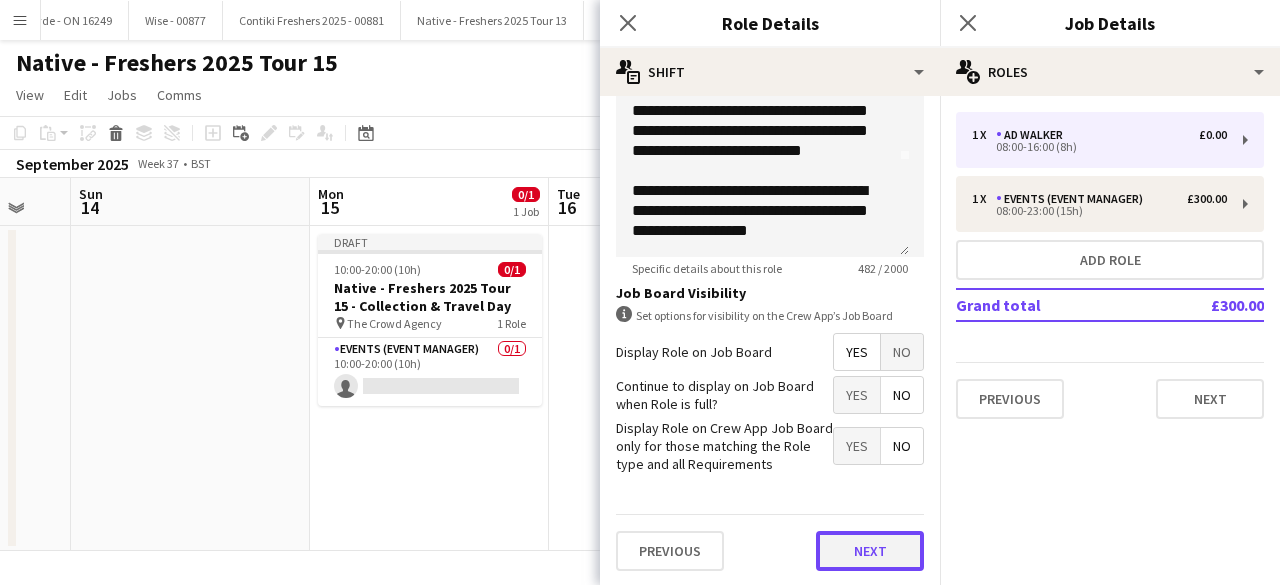 click on "Next" at bounding box center [870, 551] 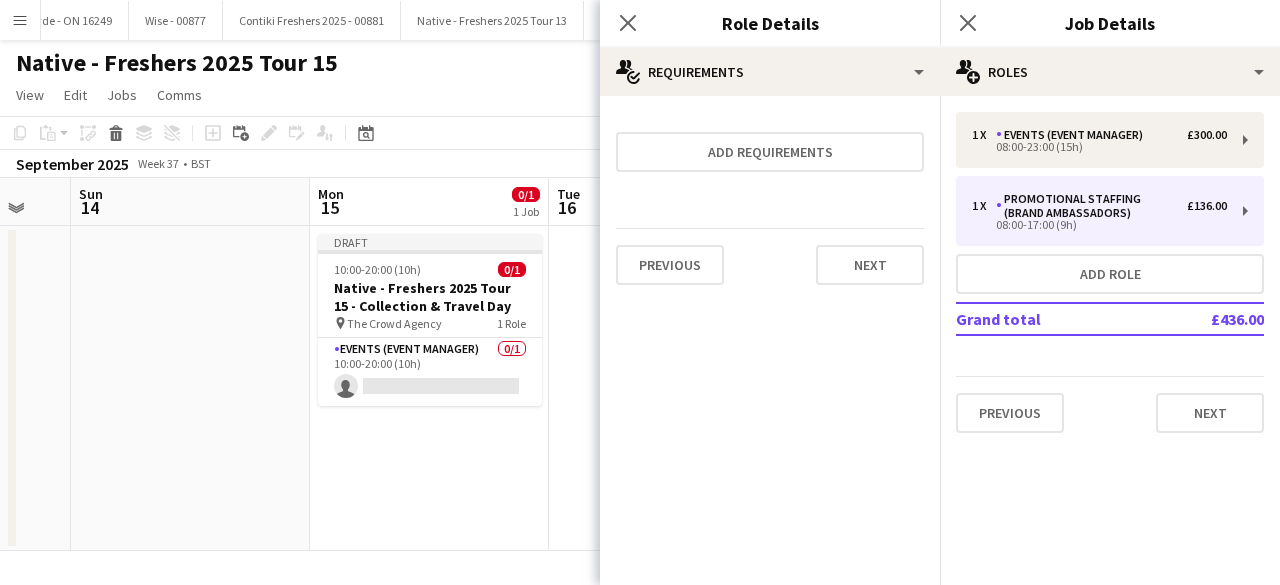 scroll, scrollTop: 0, scrollLeft: 0, axis: both 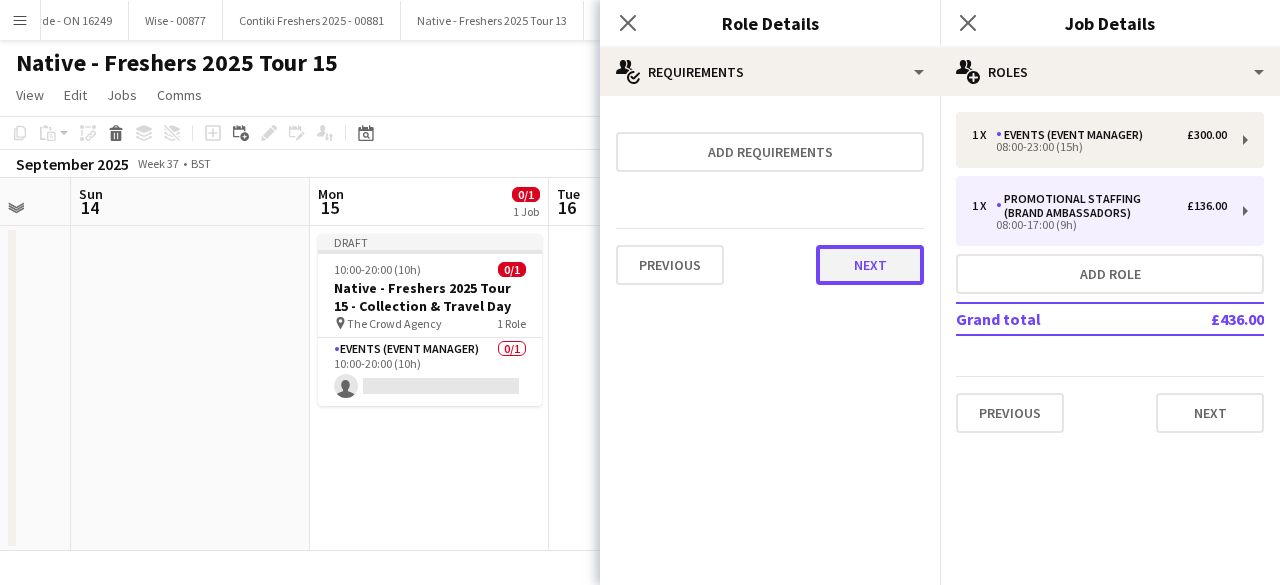 click on "Next" at bounding box center [870, 265] 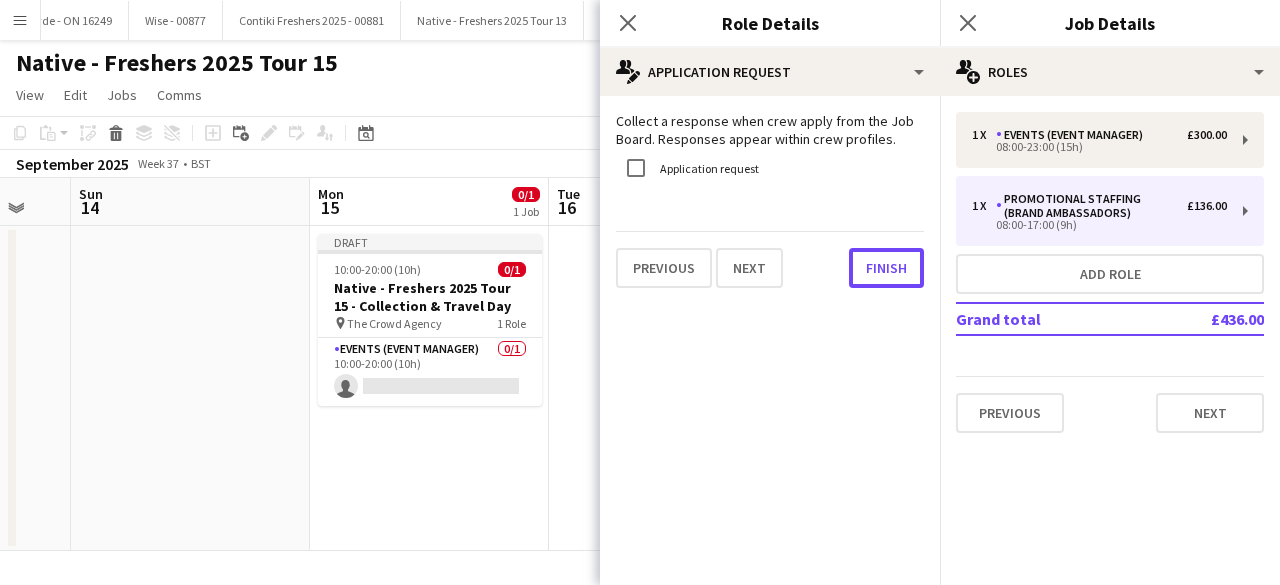 click on "Finish" at bounding box center [886, 268] 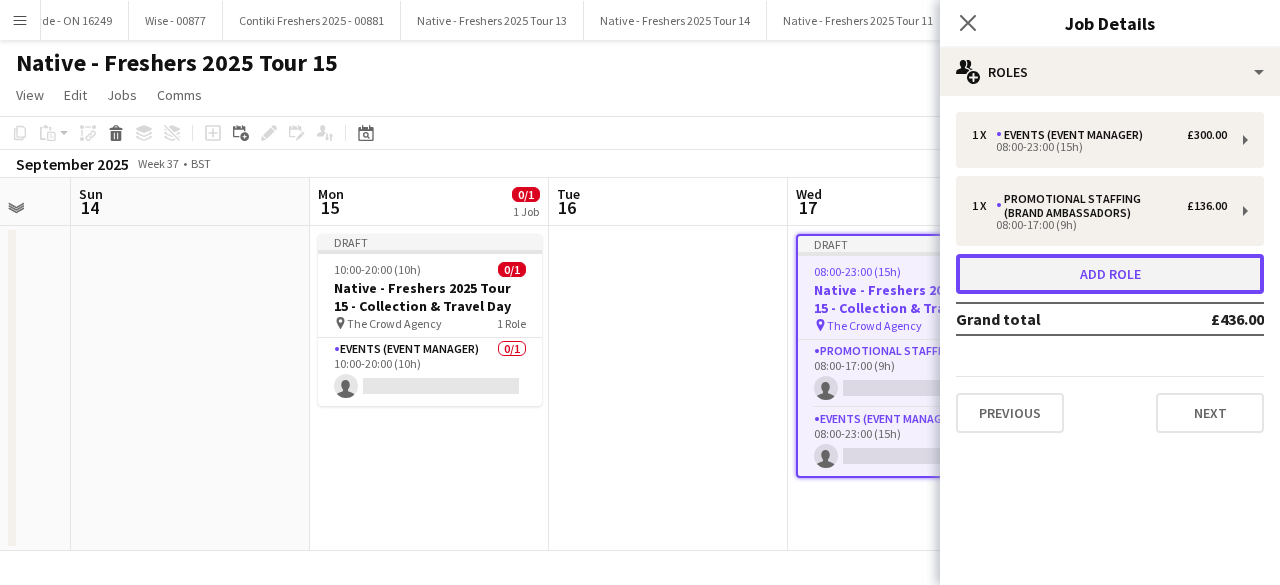 click on "Add role" at bounding box center [1110, 274] 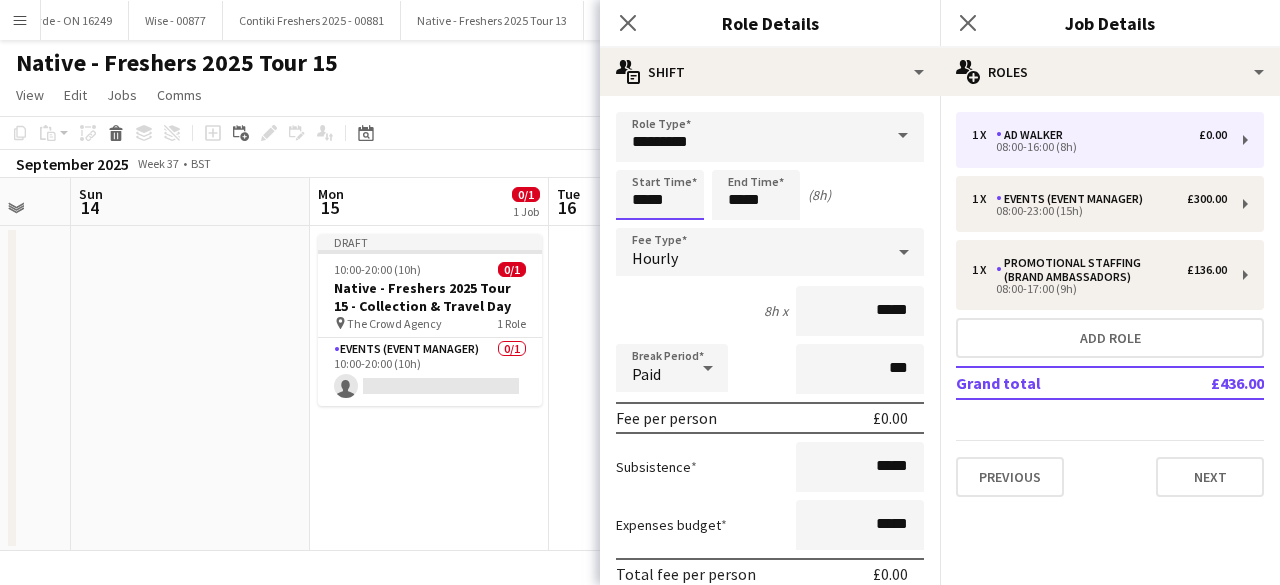 click on "*****" at bounding box center [660, 195] 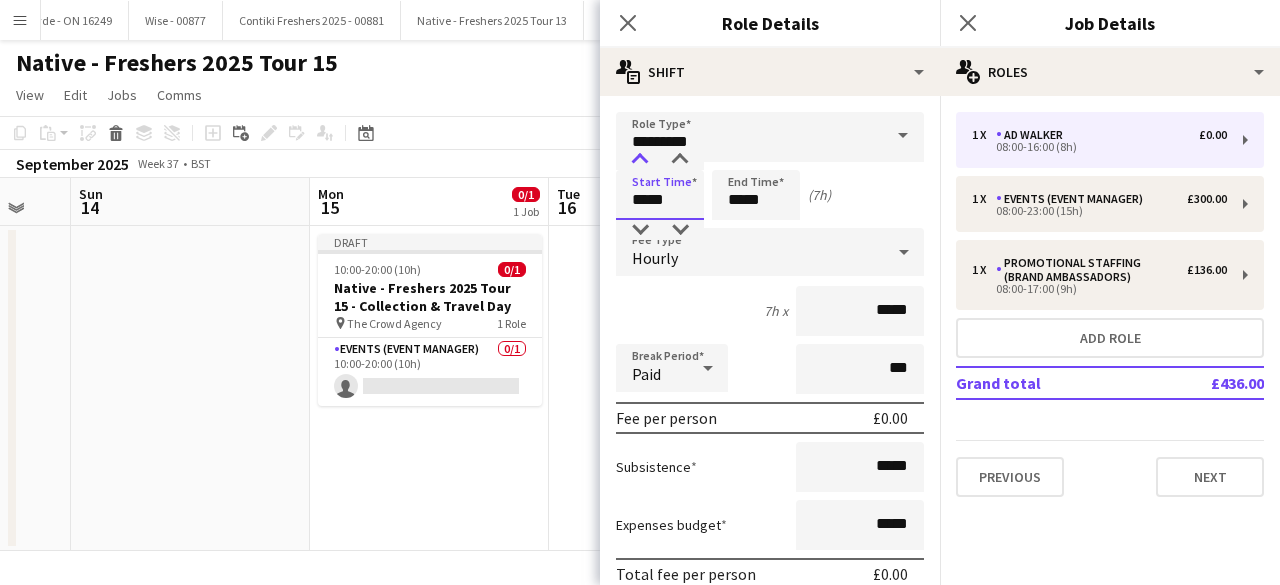 click at bounding box center (640, 160) 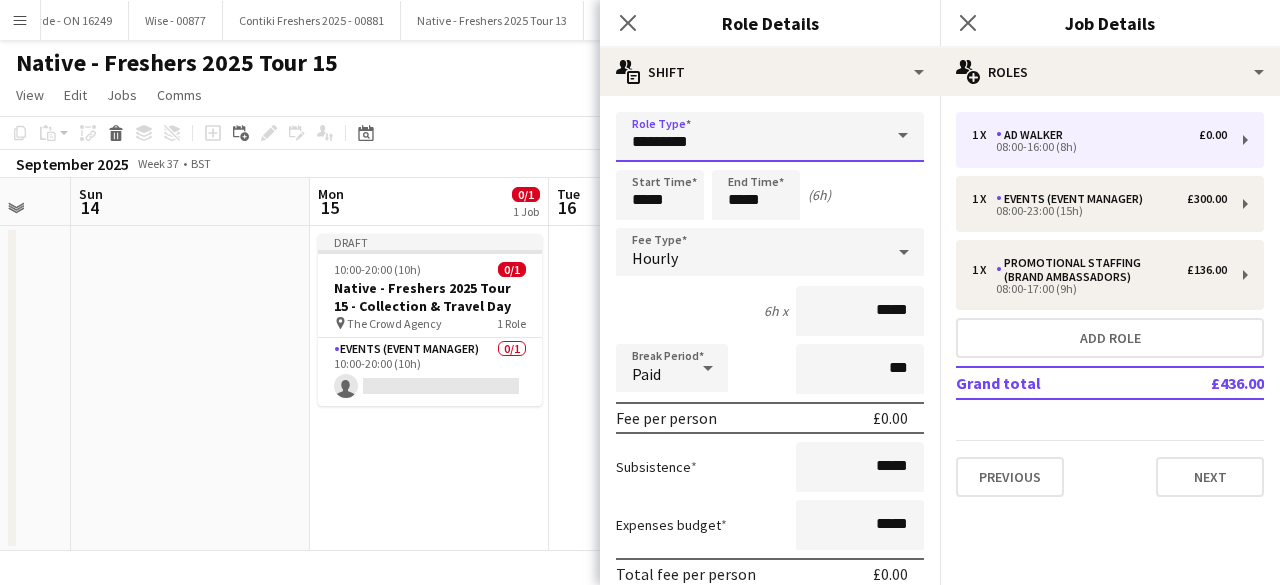 click on "*********" at bounding box center [770, 137] 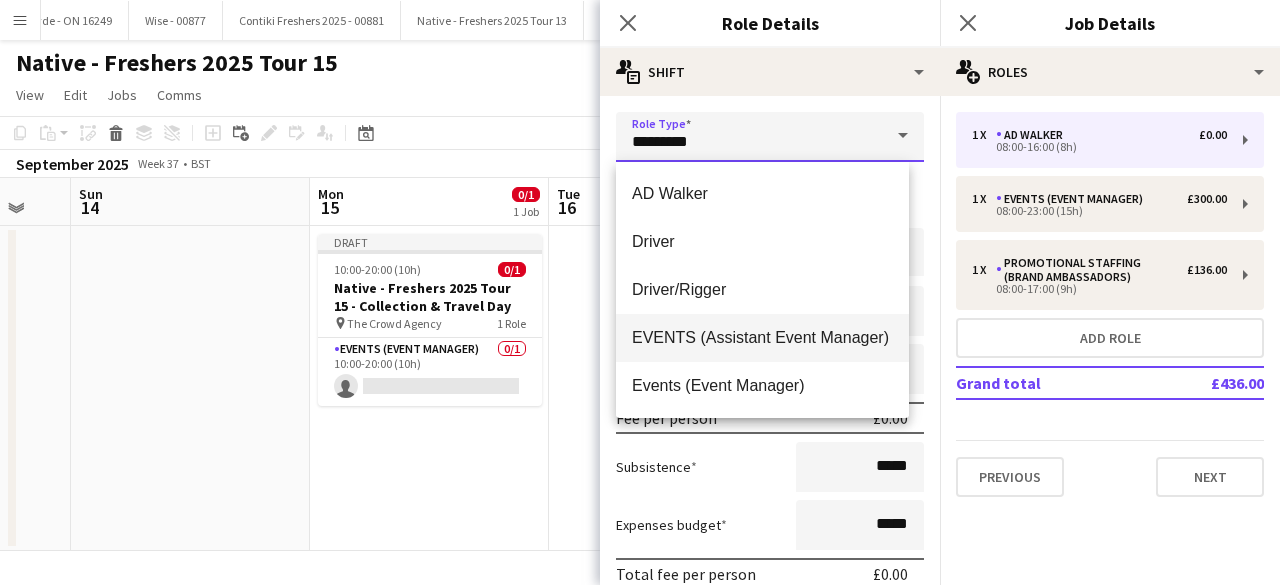 scroll, scrollTop: 65, scrollLeft: 0, axis: vertical 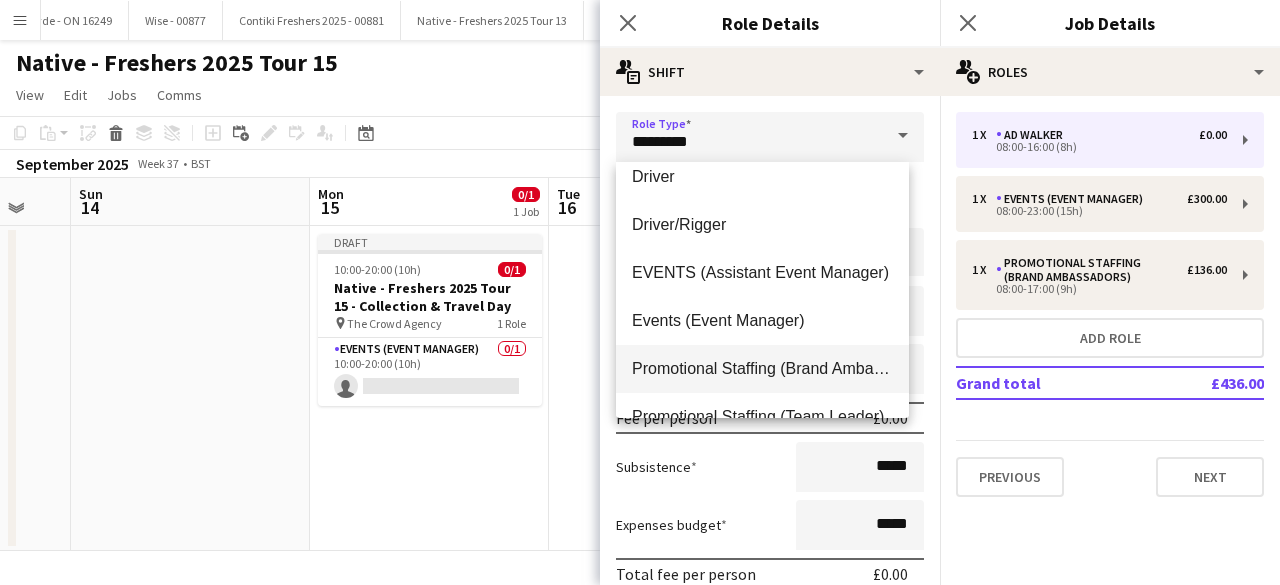click on "Promotional Staffing (Brand Ambassadors)" at bounding box center [762, 369] 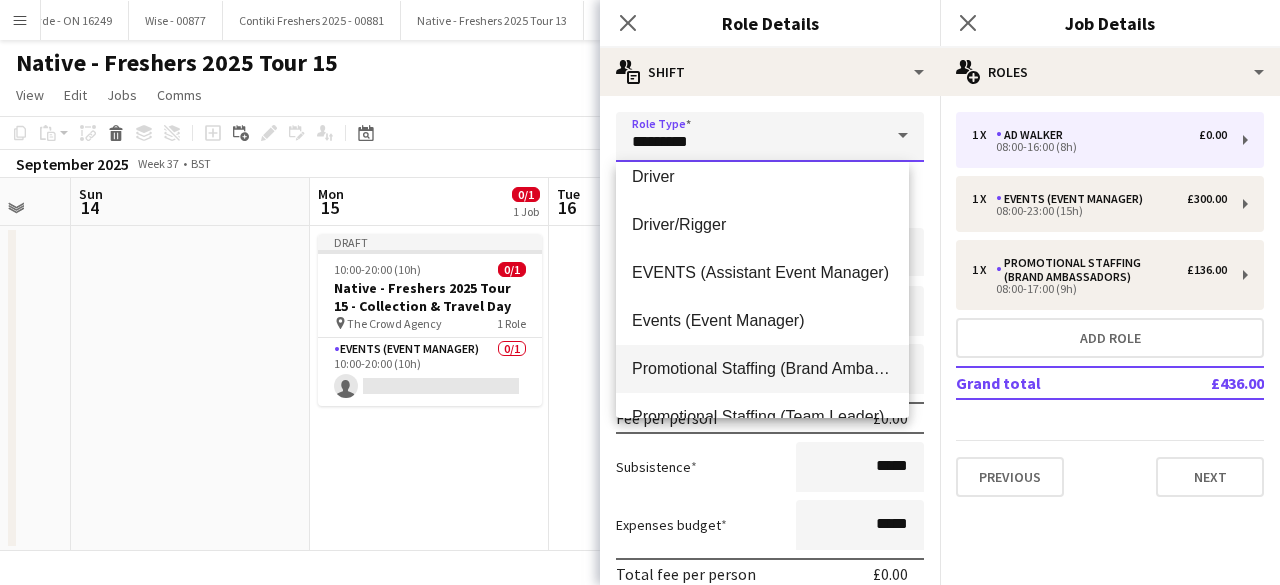 type on "**********" 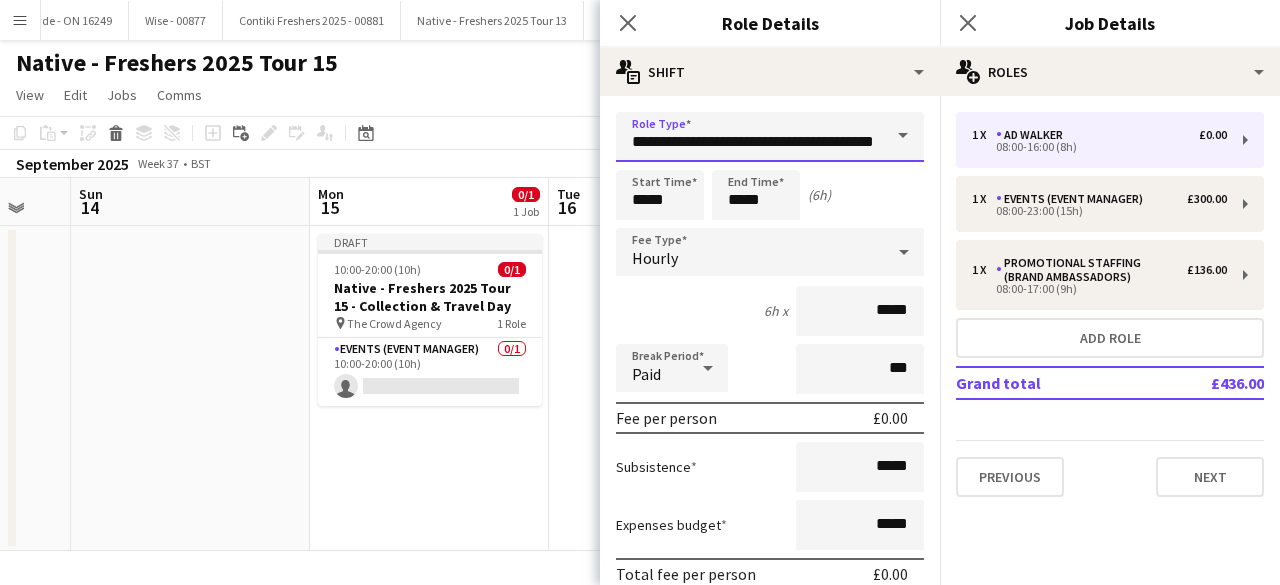 scroll, scrollTop: 0, scrollLeft: 50, axis: horizontal 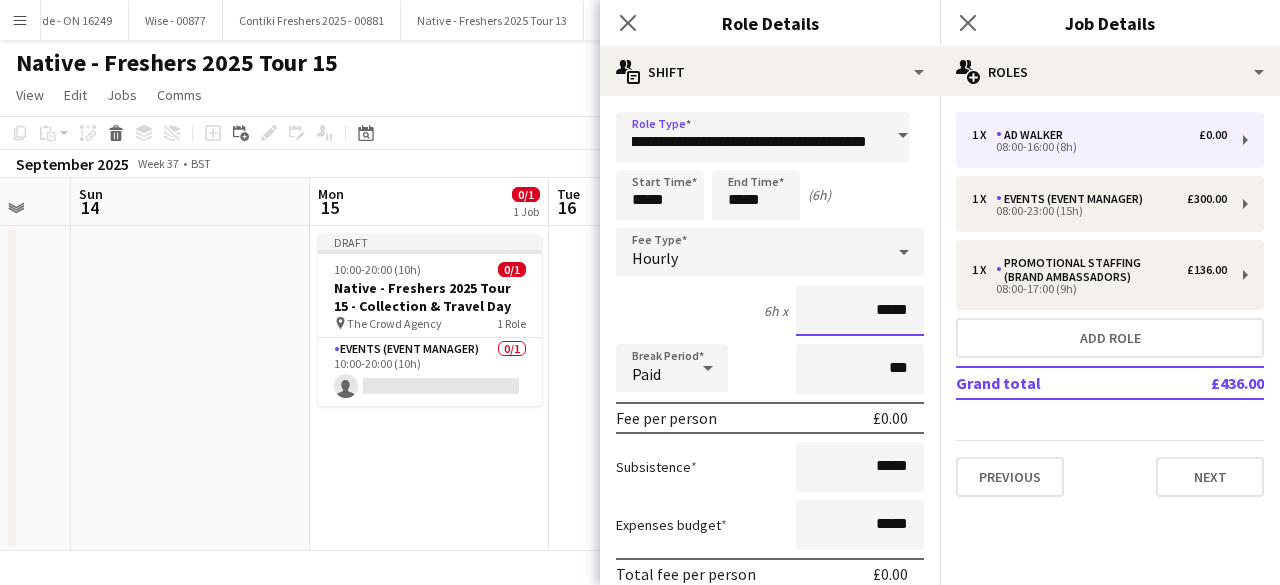 click on "*****" at bounding box center [860, 311] 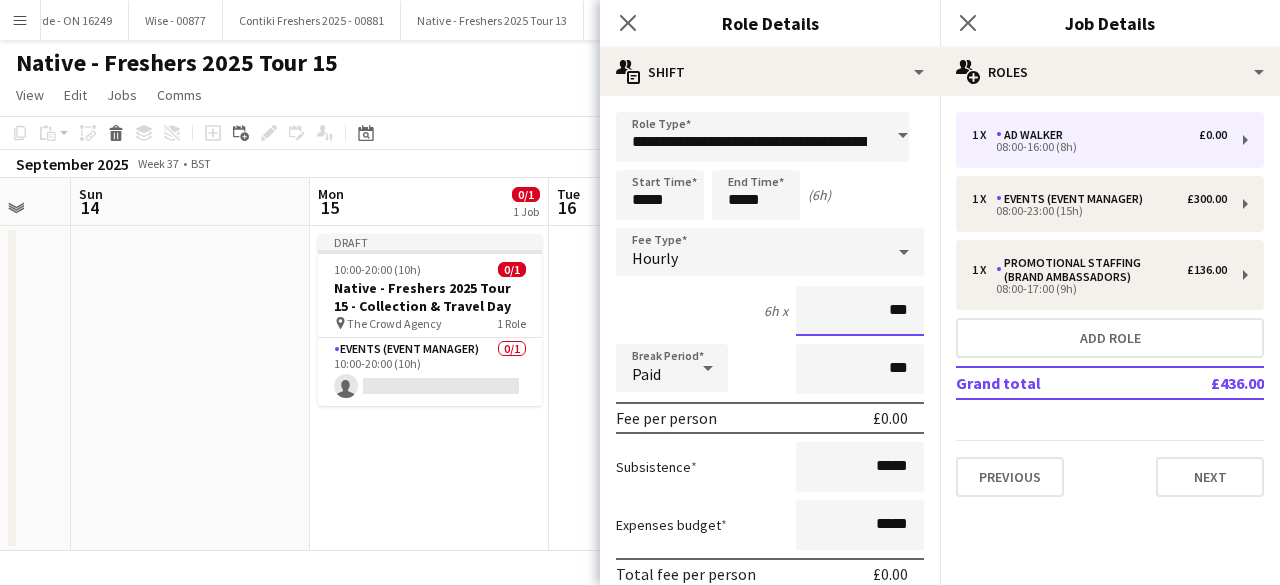 type on "**" 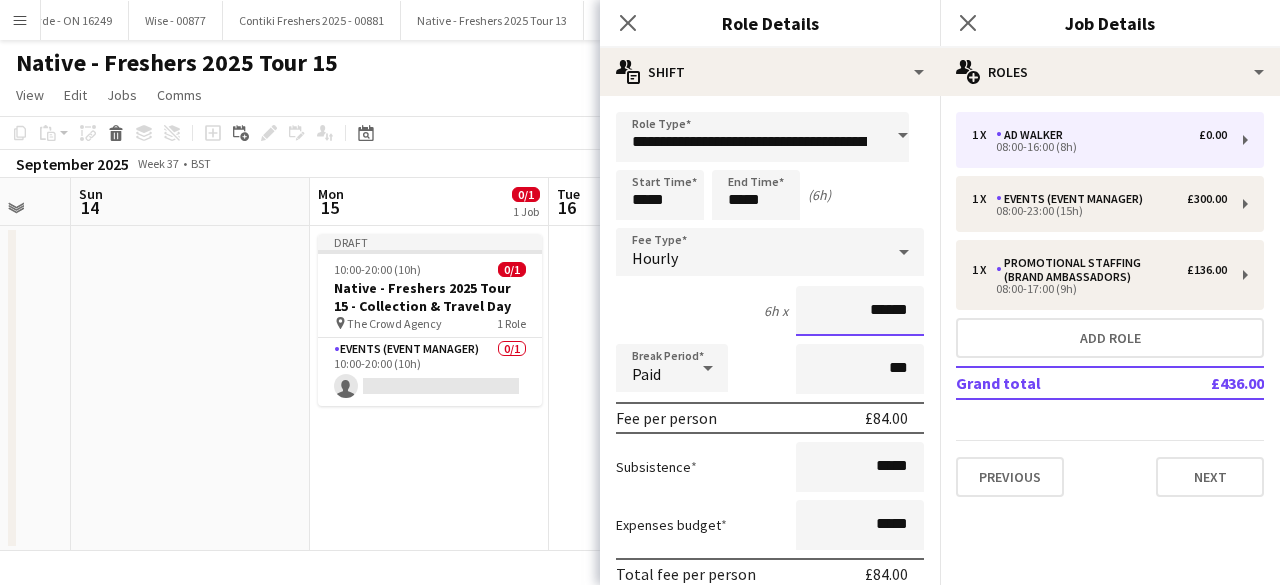 type on "******" 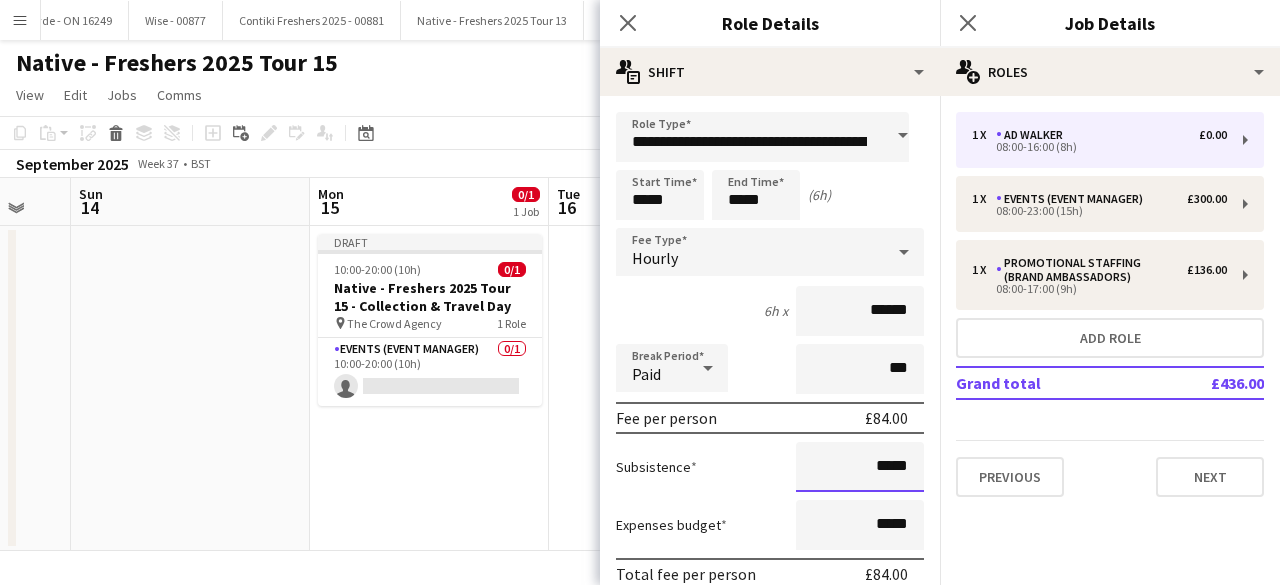 click on "*****" at bounding box center (860, 467) 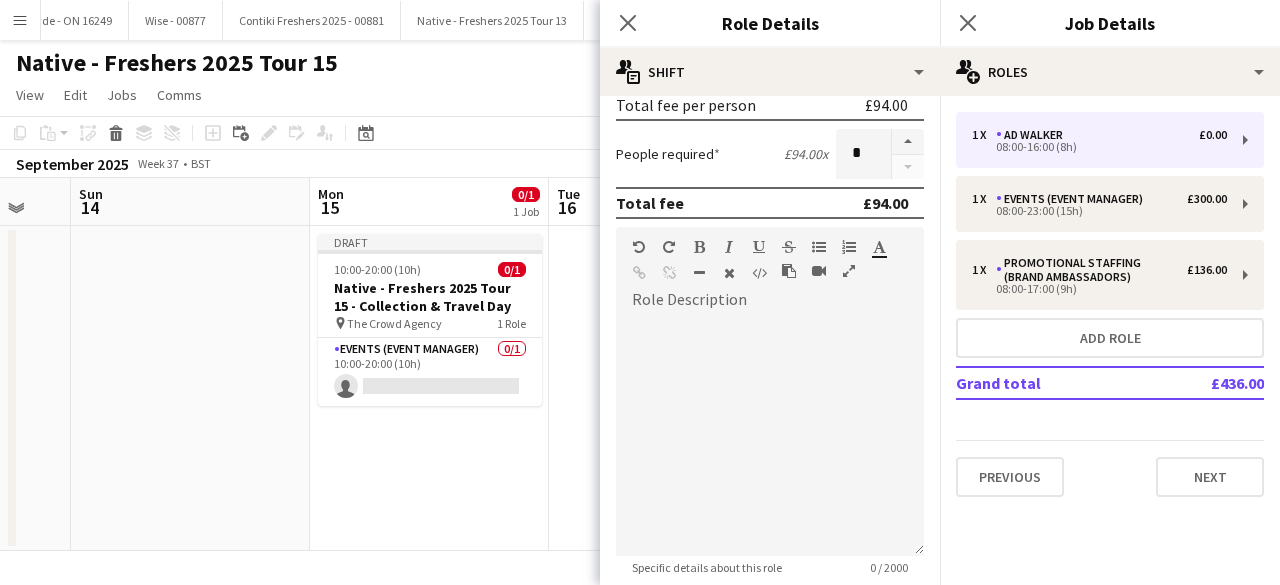 scroll, scrollTop: 516, scrollLeft: 0, axis: vertical 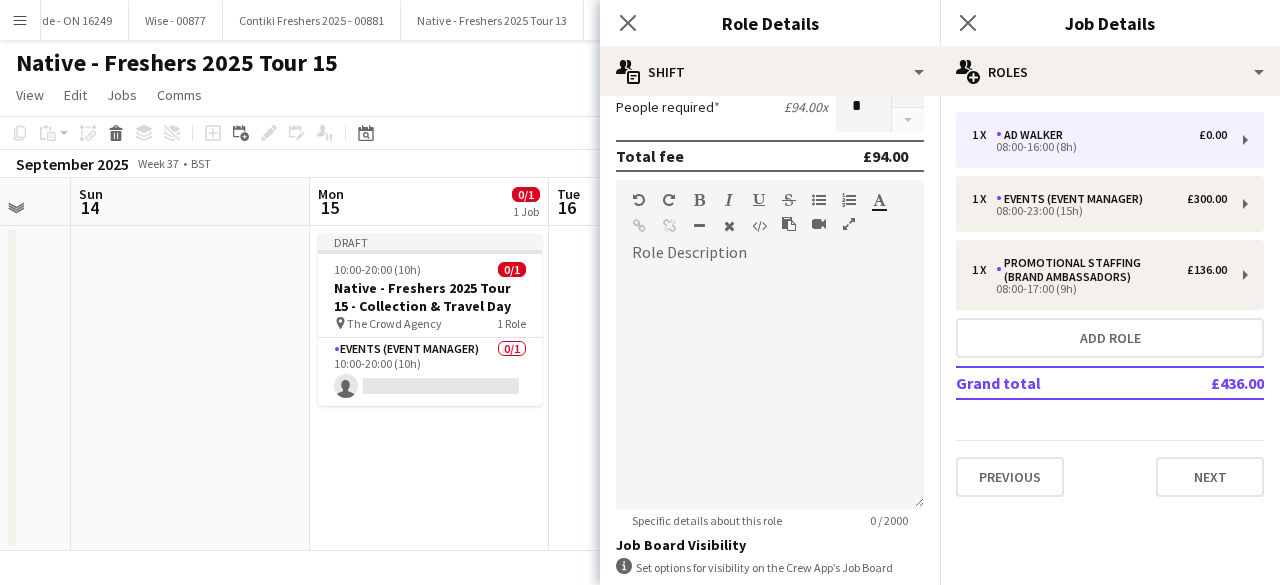 type on "******" 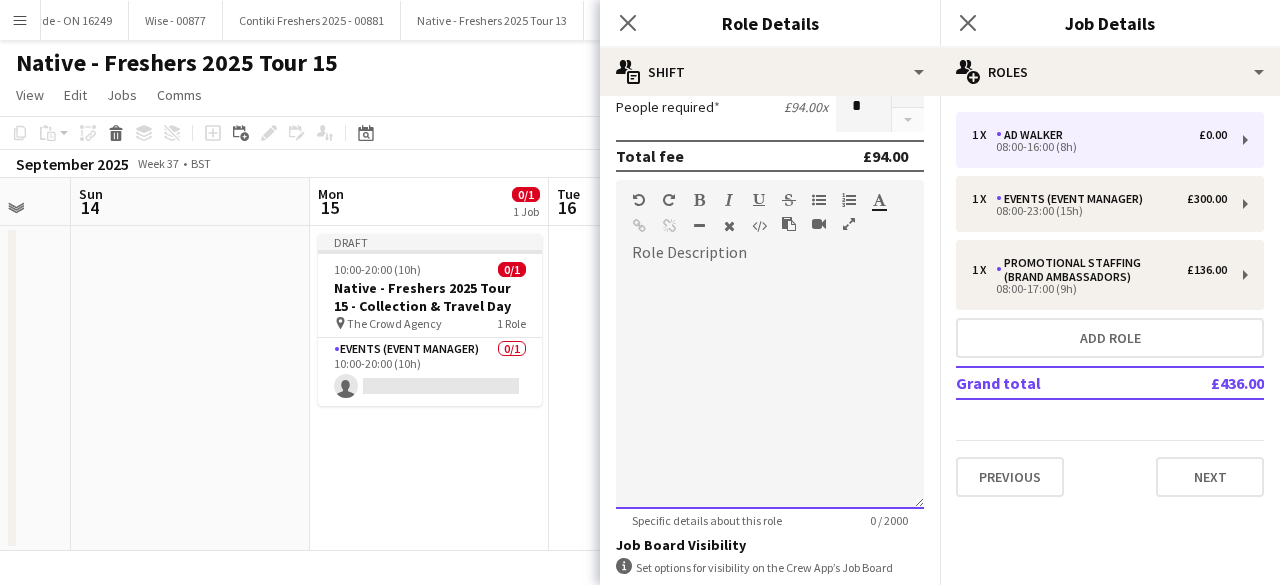 click at bounding box center [770, 389] 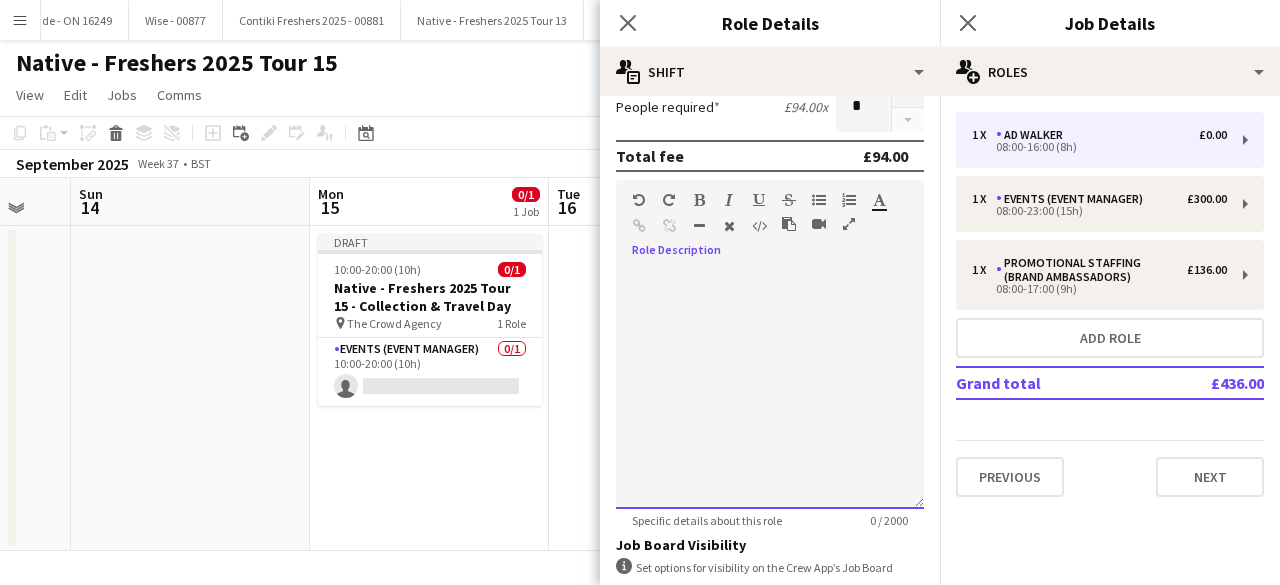 paste 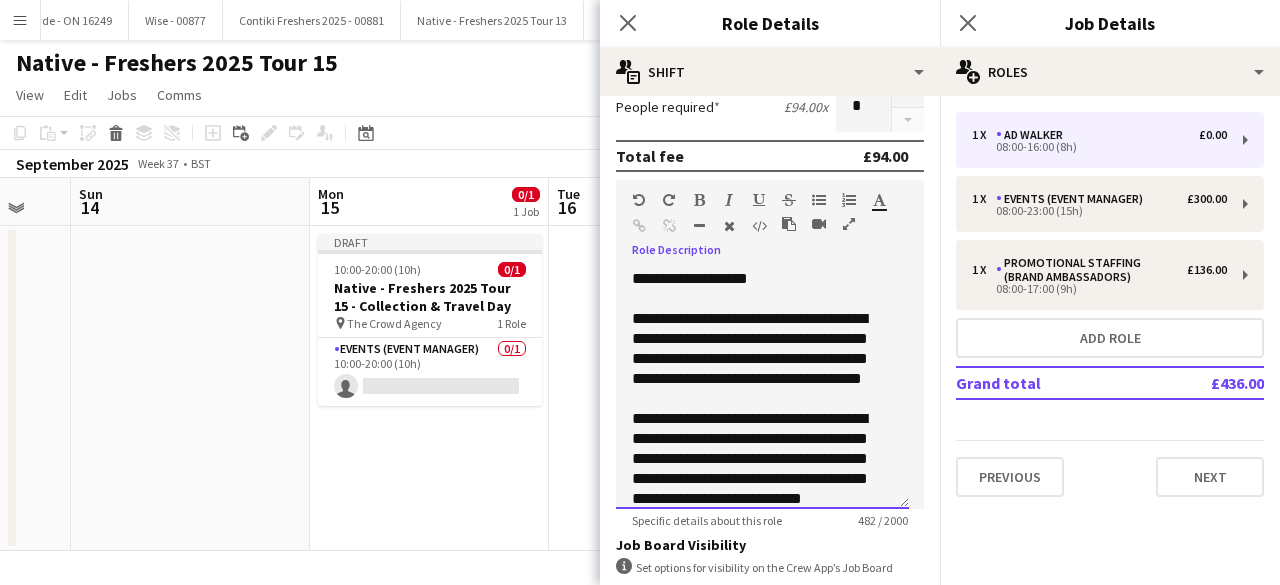 scroll, scrollTop: 136, scrollLeft: 0, axis: vertical 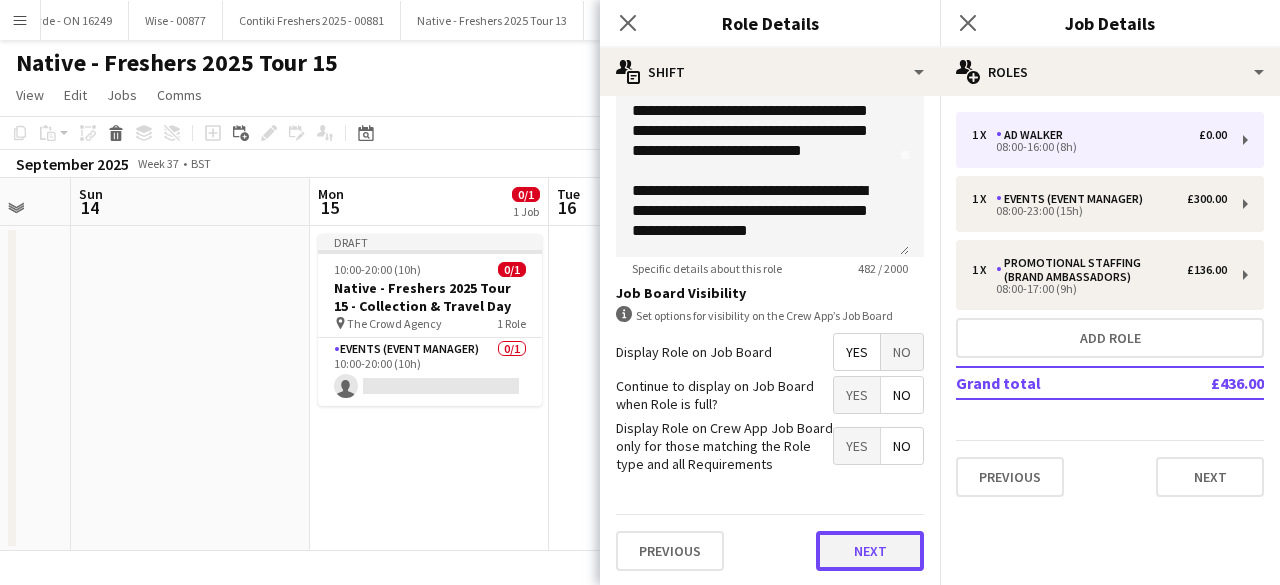 click on "Next" at bounding box center [870, 551] 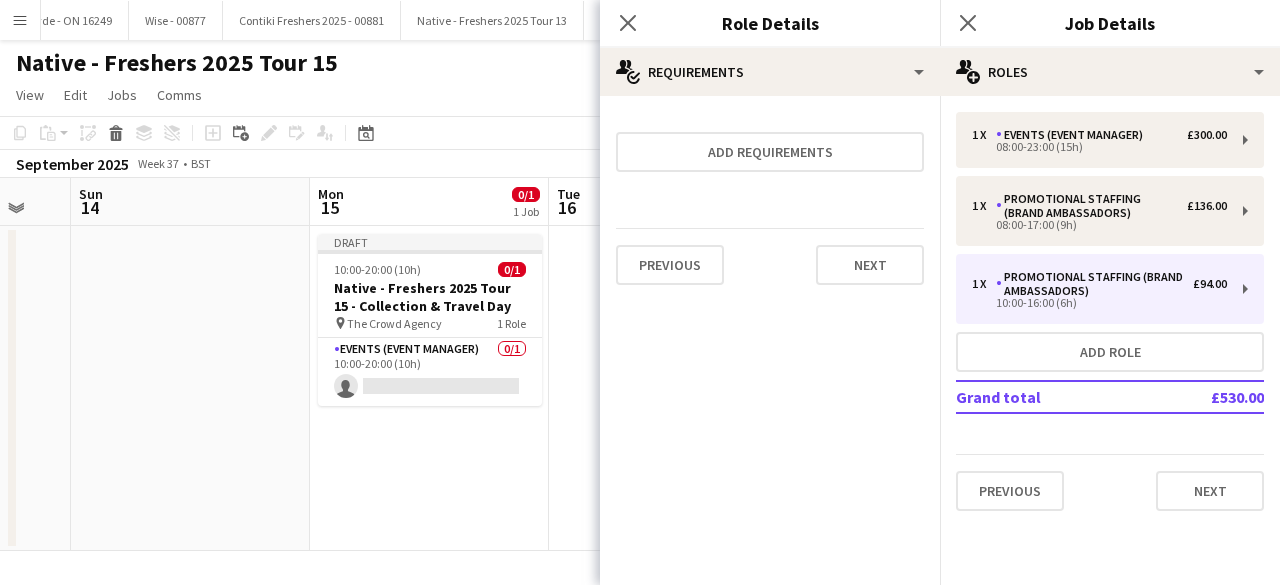 scroll, scrollTop: 0, scrollLeft: 0, axis: both 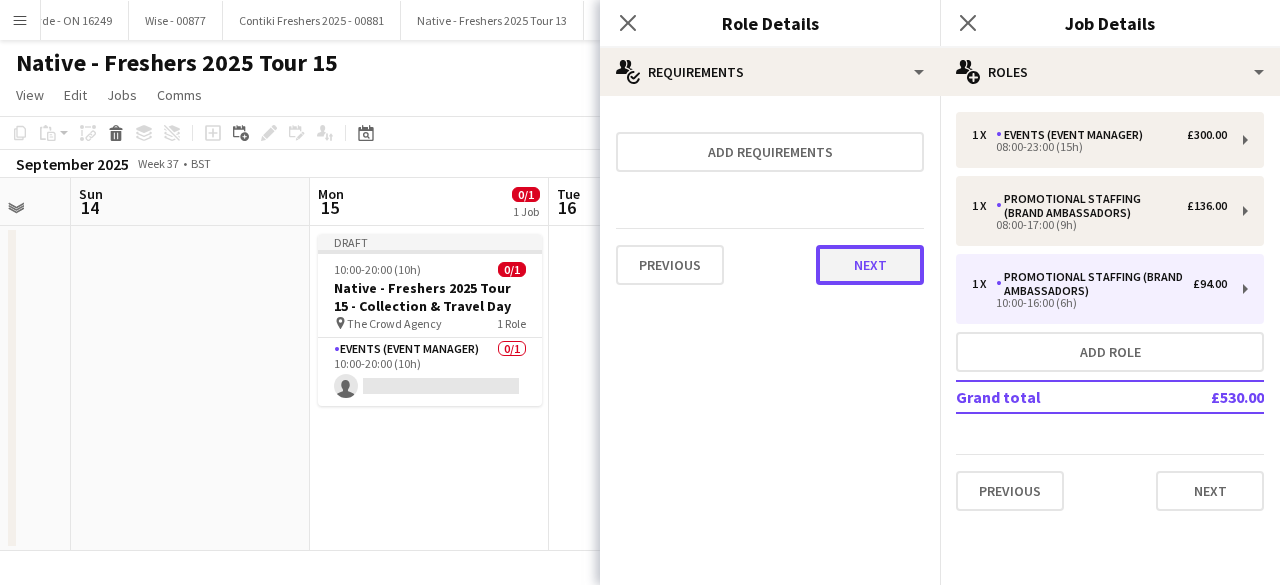 click on "Next" at bounding box center [870, 265] 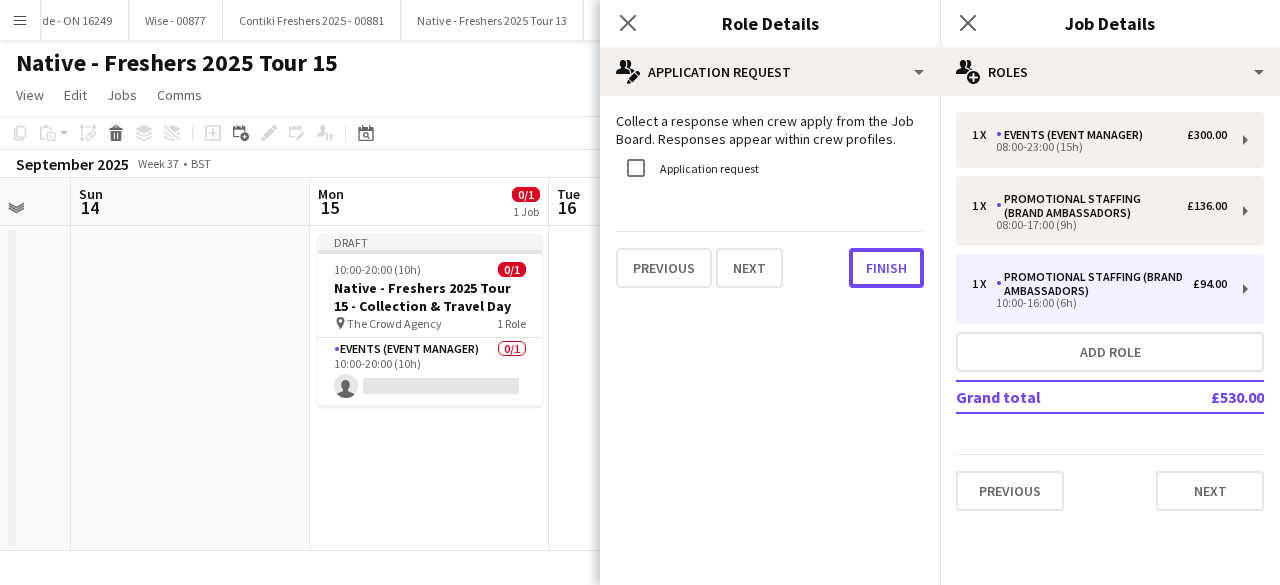 click on "Finish" at bounding box center (886, 268) 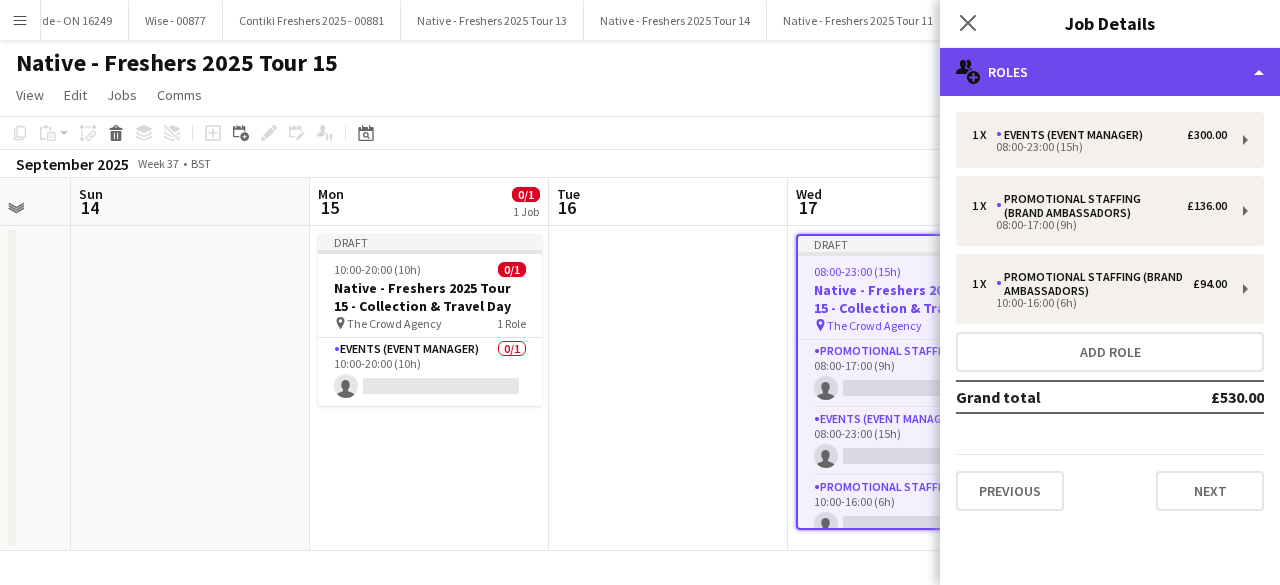 click on "multiple-users-add
Roles" 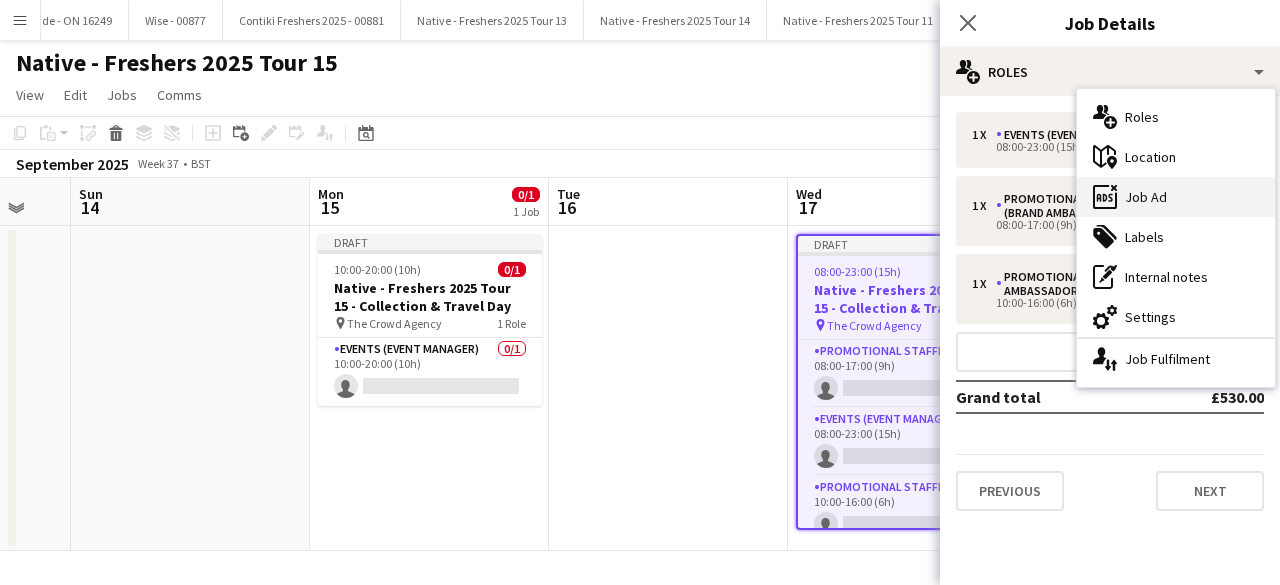 click on "ads-window
Job Ad" at bounding box center (1176, 197) 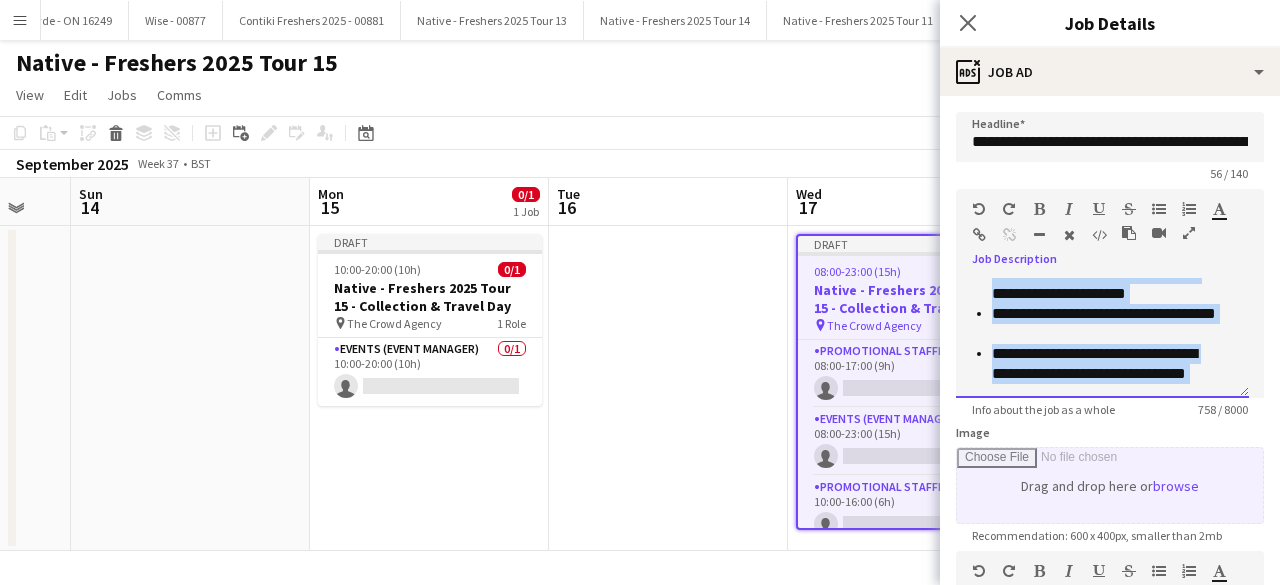 scroll, scrollTop: 516, scrollLeft: 0, axis: vertical 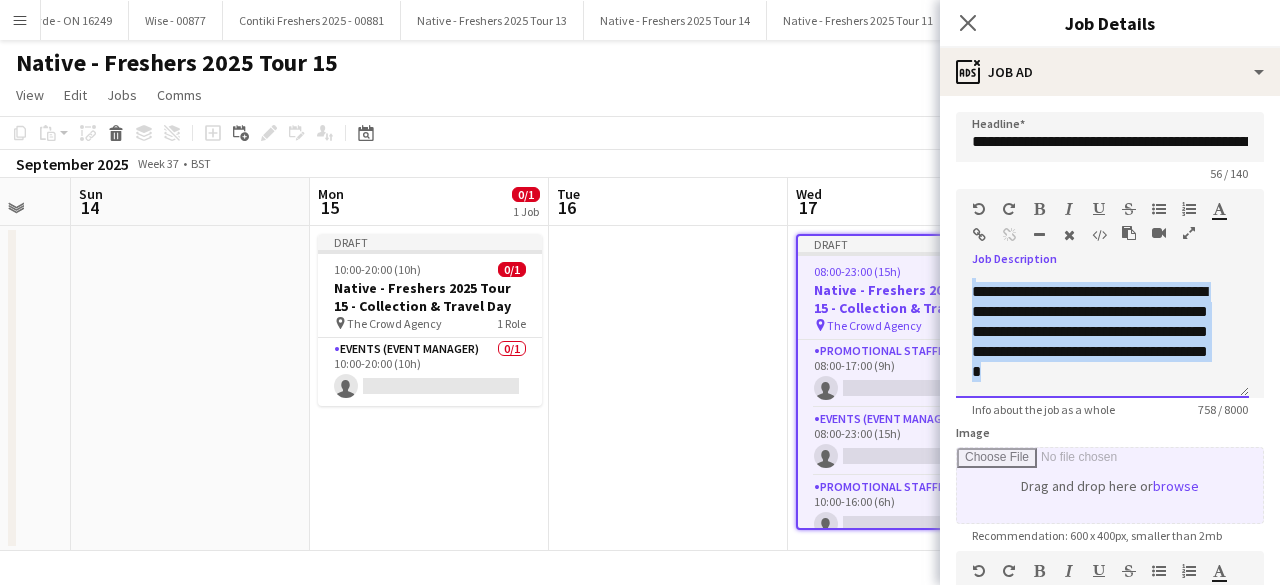 drag, startPoint x: 970, startPoint y: 283, endPoint x: 1240, endPoint y: 481, distance: 334.81937 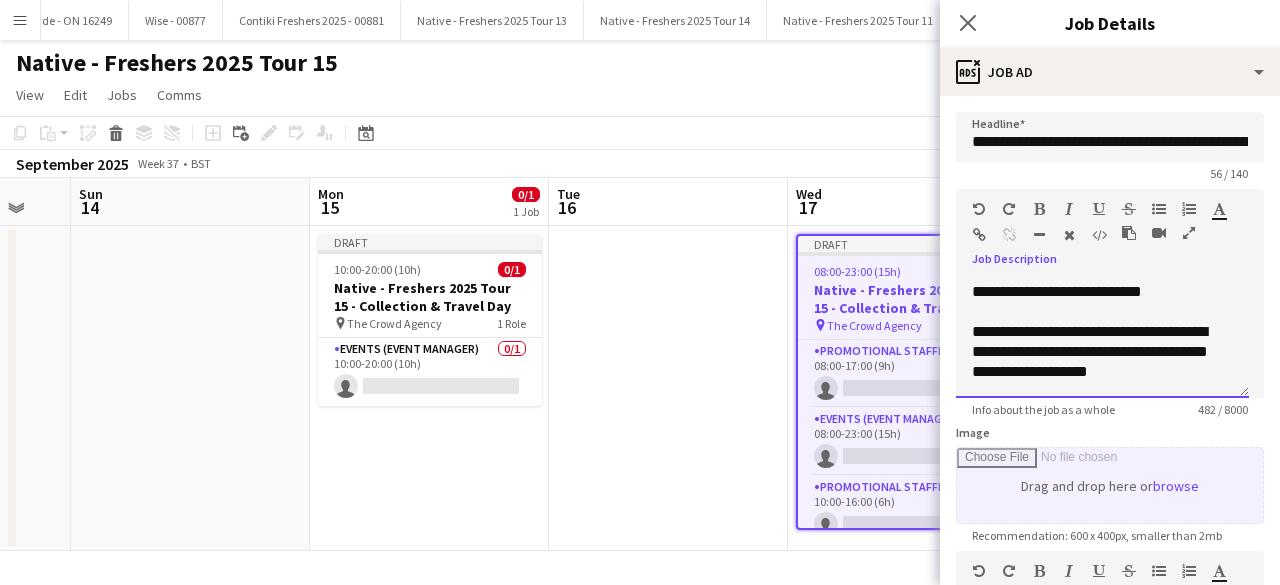 scroll, scrollTop: 242, scrollLeft: 0, axis: vertical 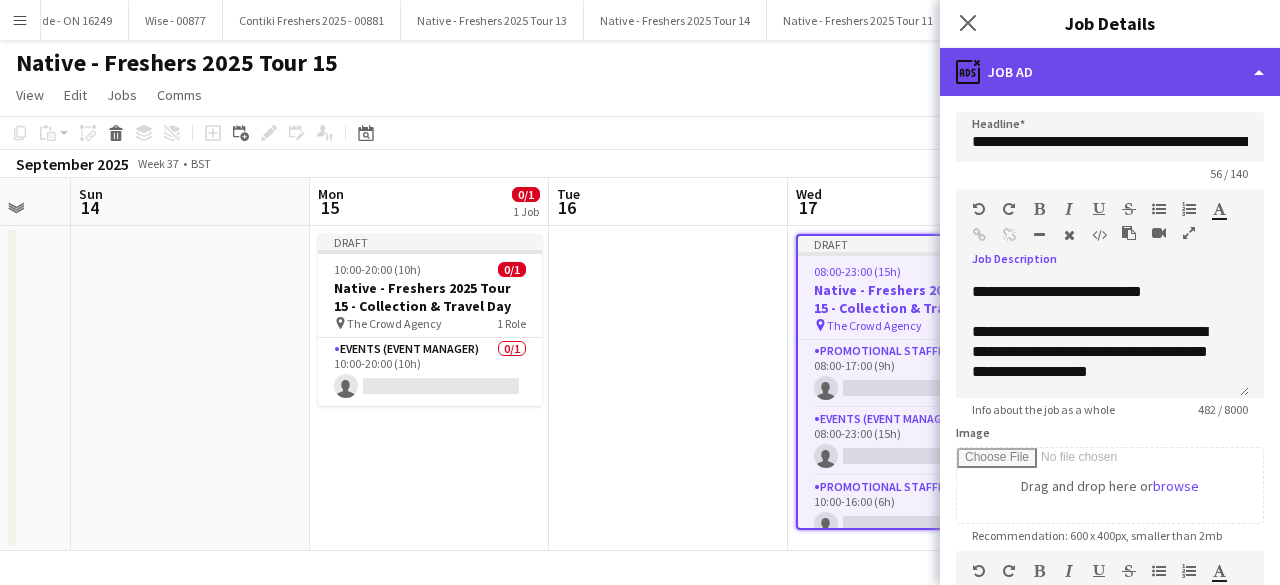 click on "ads-window
Job Ad" 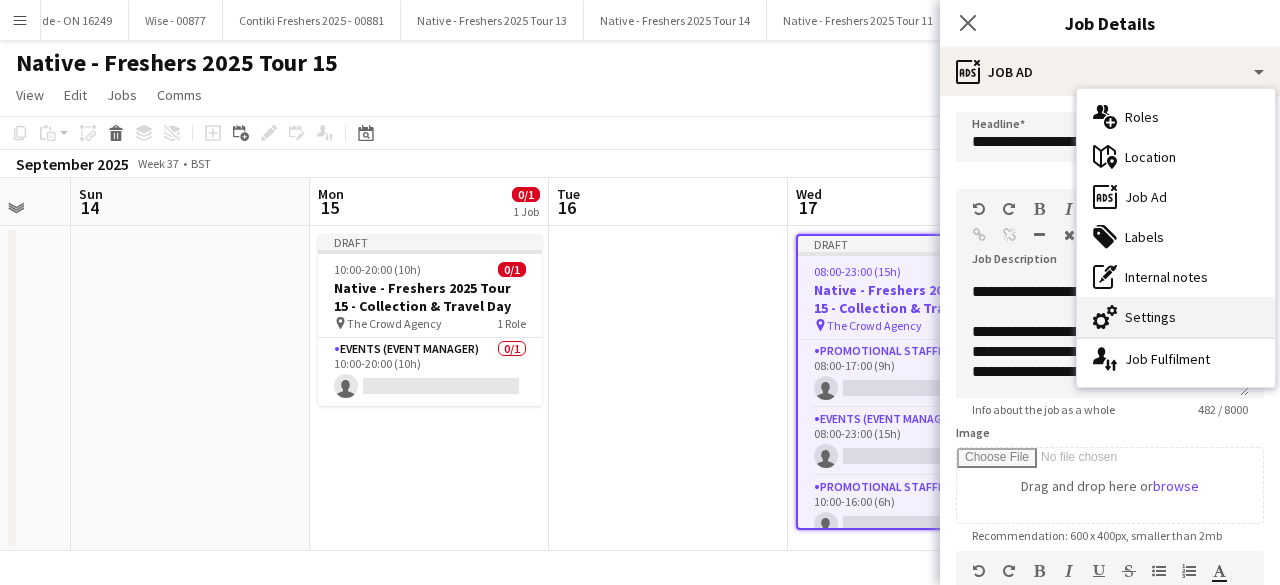 click on "cog-double-3
Settings" at bounding box center [1176, 317] 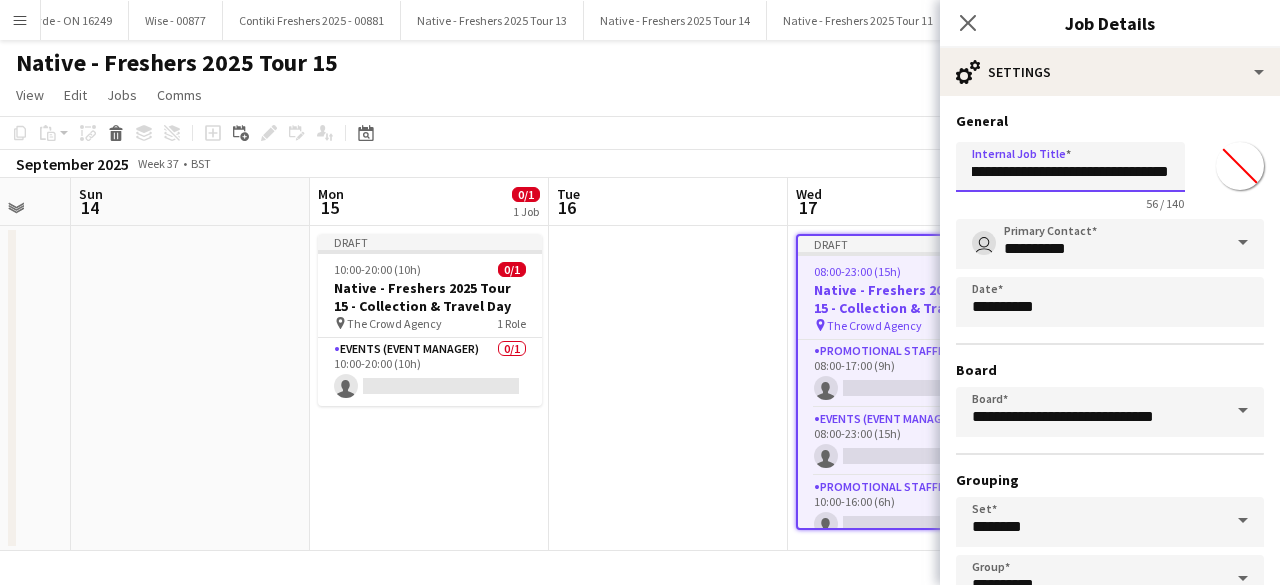 scroll, scrollTop: 0, scrollLeft: 166, axis: horizontal 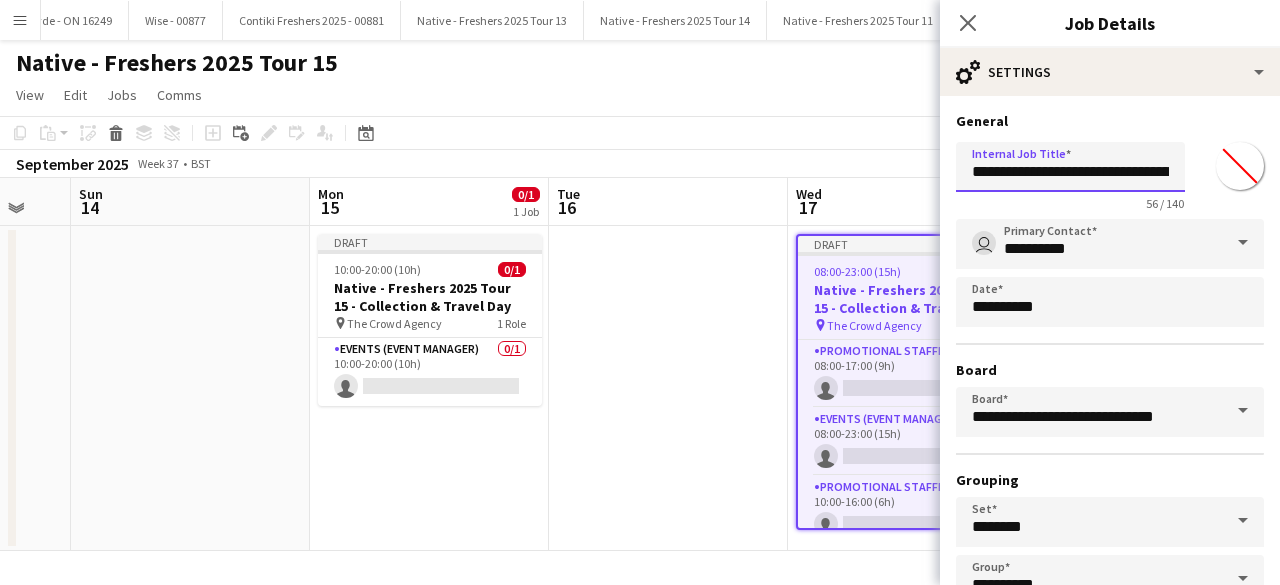 click on "**********" at bounding box center (1070, 167) 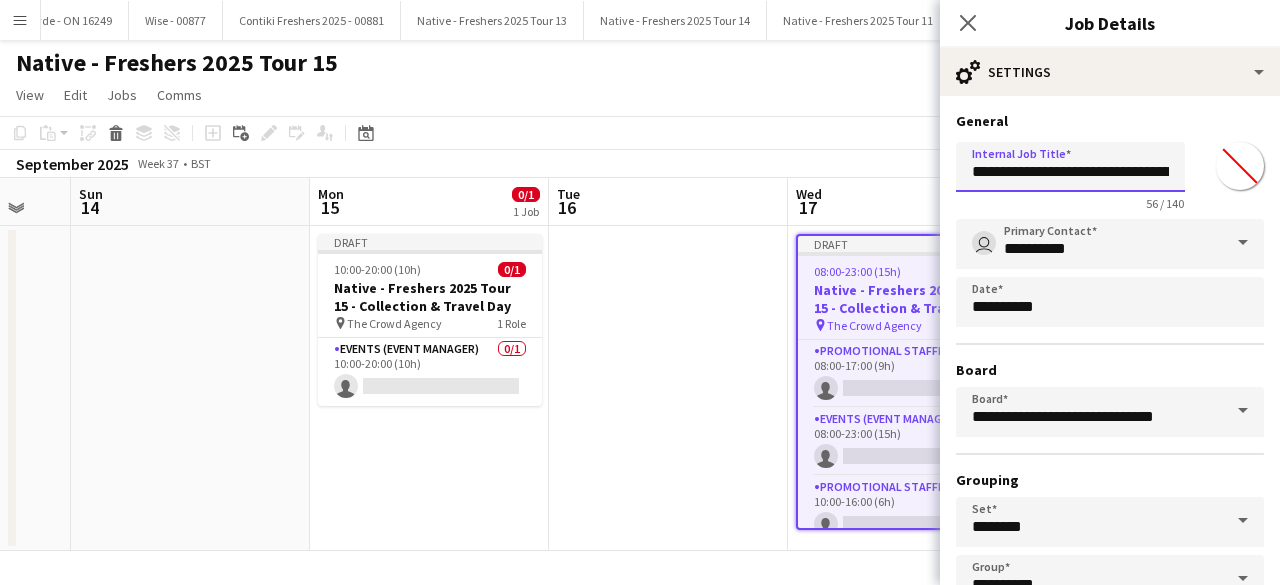 scroll, scrollTop: 0, scrollLeft: 166, axis: horizontal 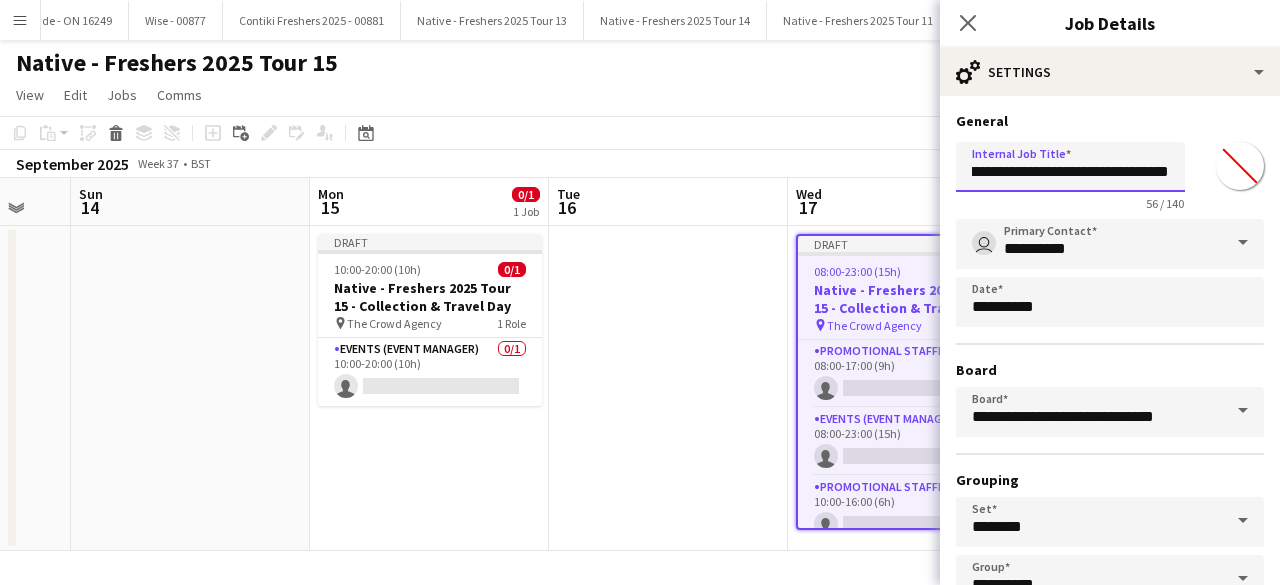 drag, startPoint x: 1088, startPoint y: 175, endPoint x: 1231, endPoint y: 160, distance: 143.78456 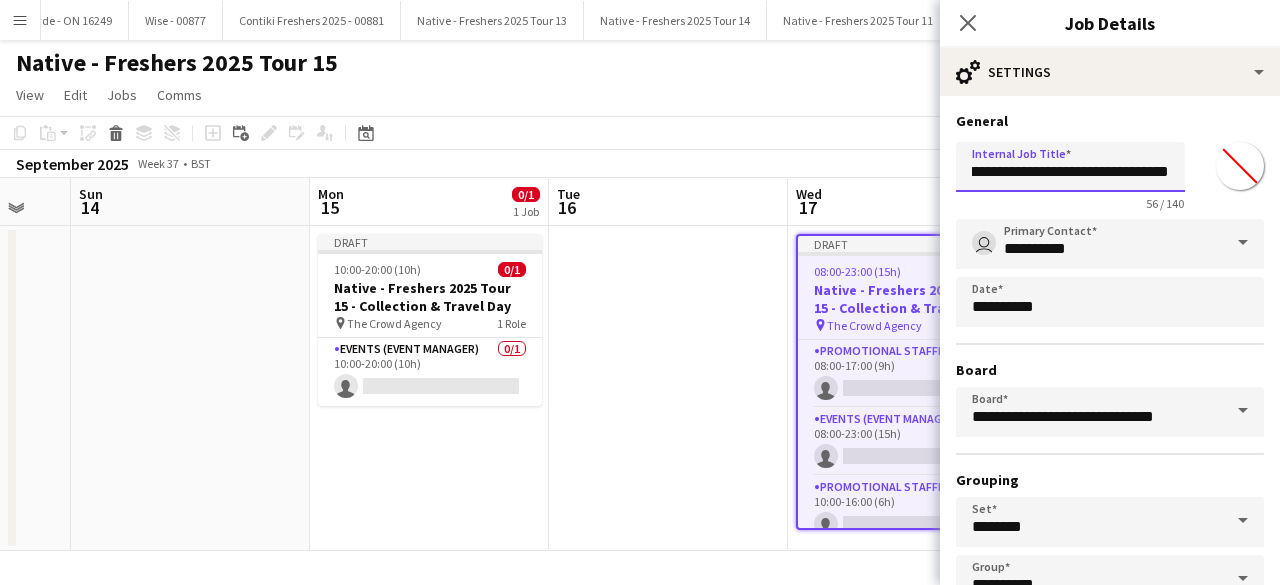 drag, startPoint x: 1018, startPoint y: 173, endPoint x: 1196, endPoint y: 170, distance: 178.02528 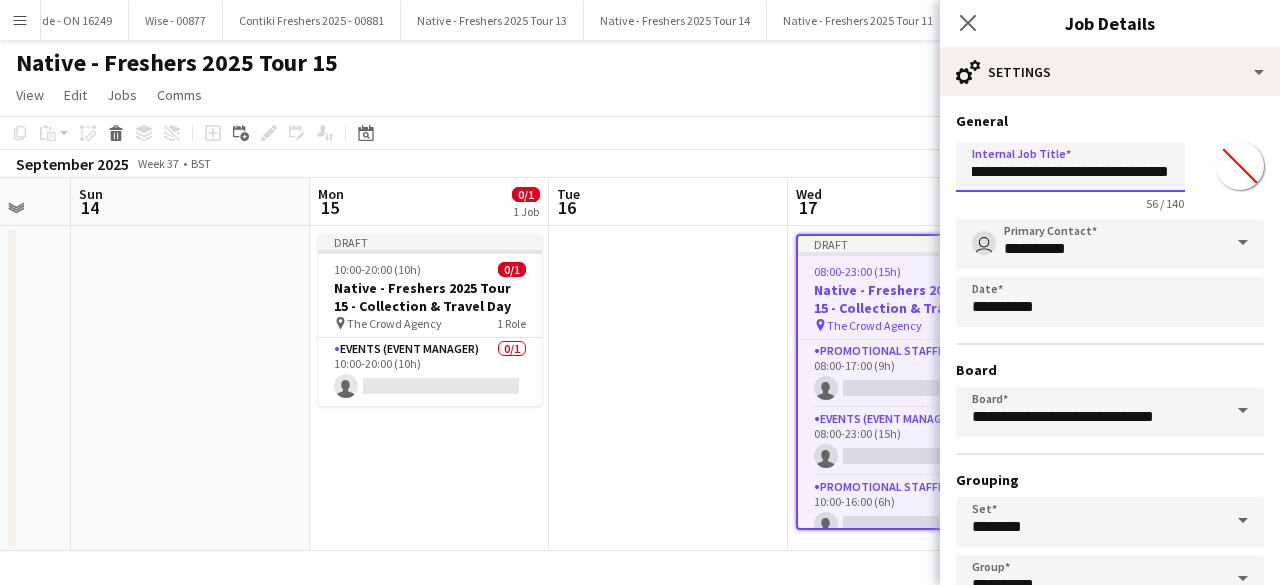 click on "**********" at bounding box center [1110, 172] 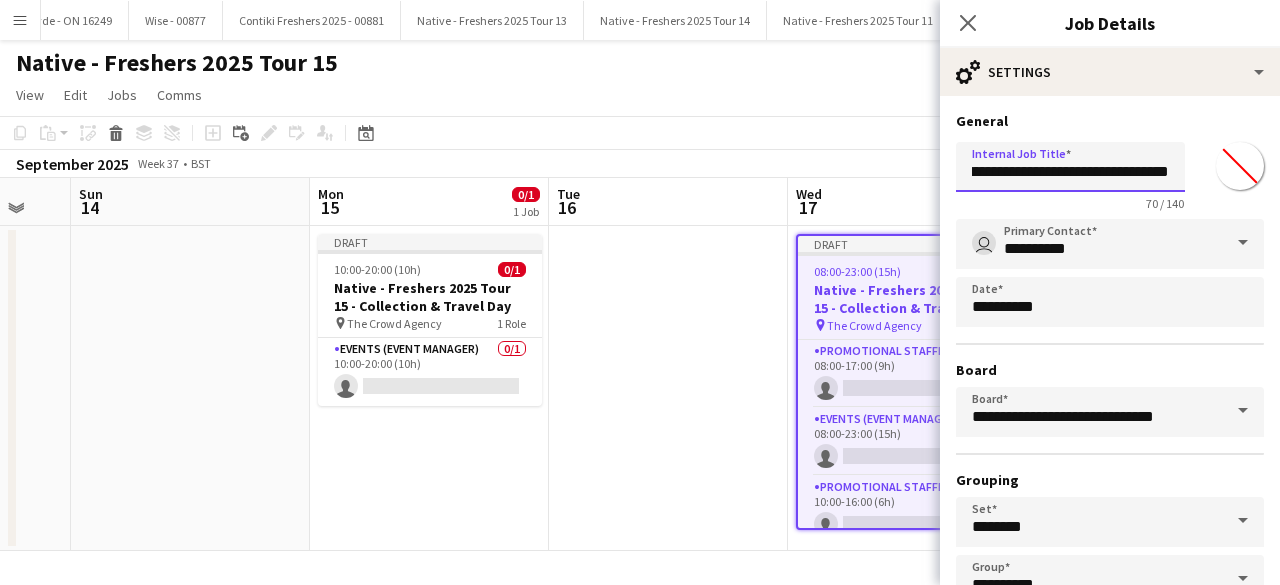 scroll, scrollTop: 0, scrollLeft: 254, axis: horizontal 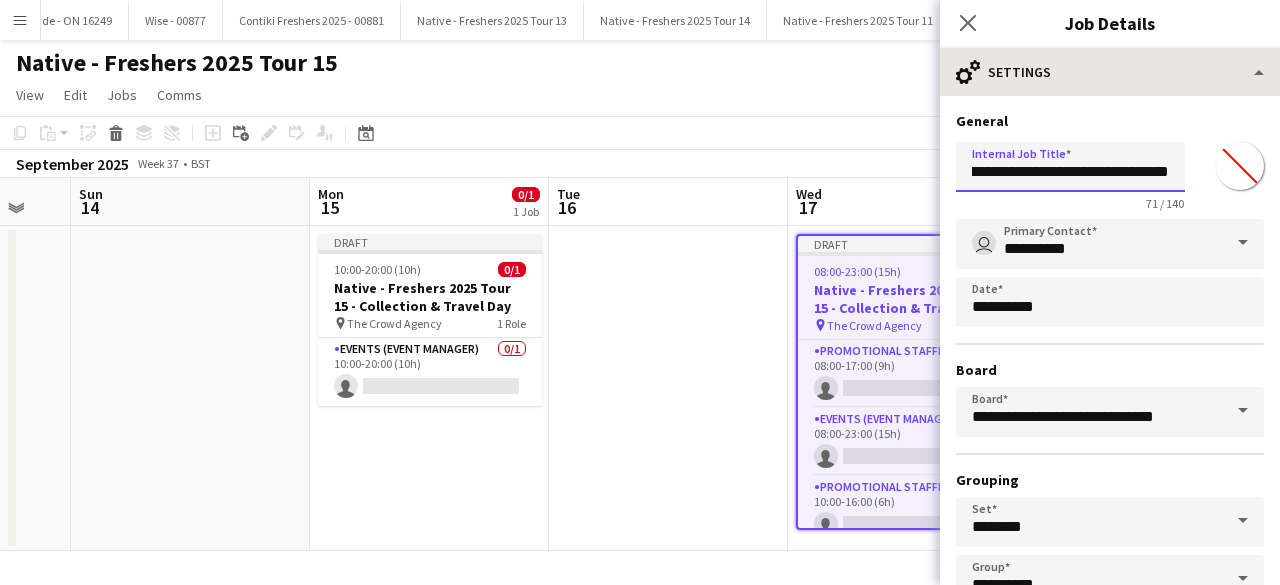 type on "**********" 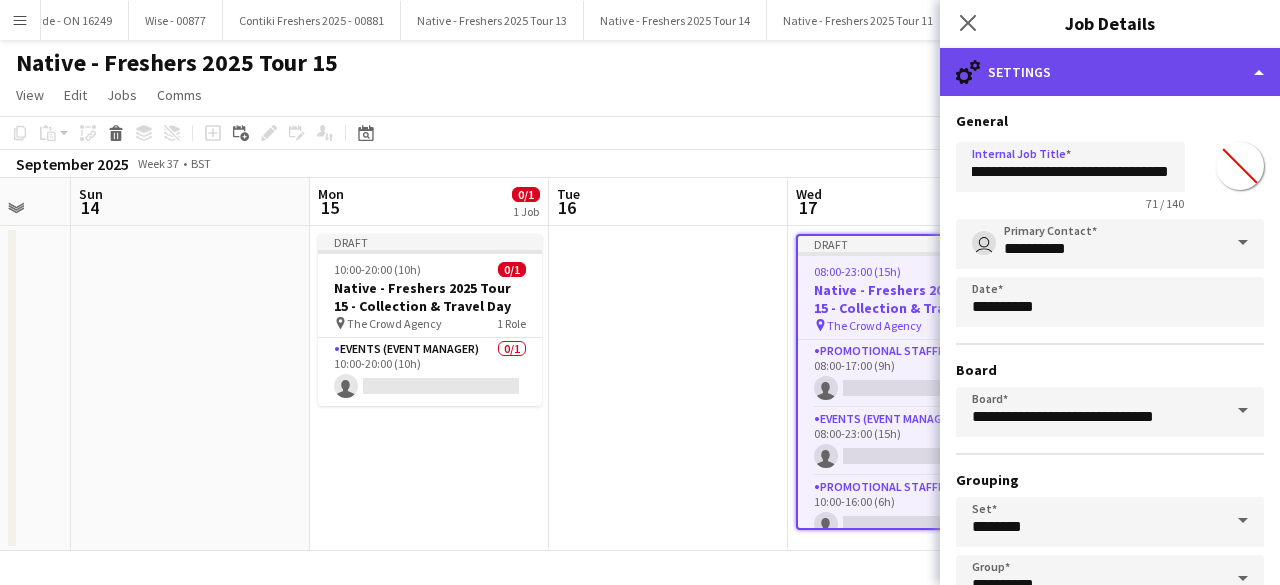 click on "cog-double-3
Settings" 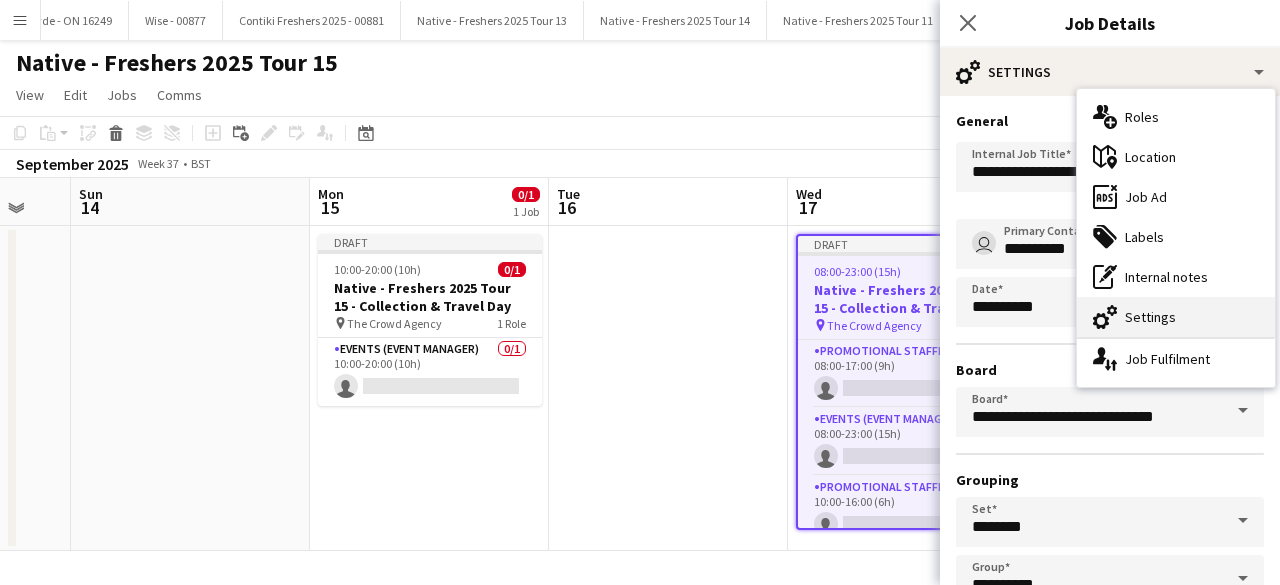 click on "cog-double-3
Settings" at bounding box center [1176, 317] 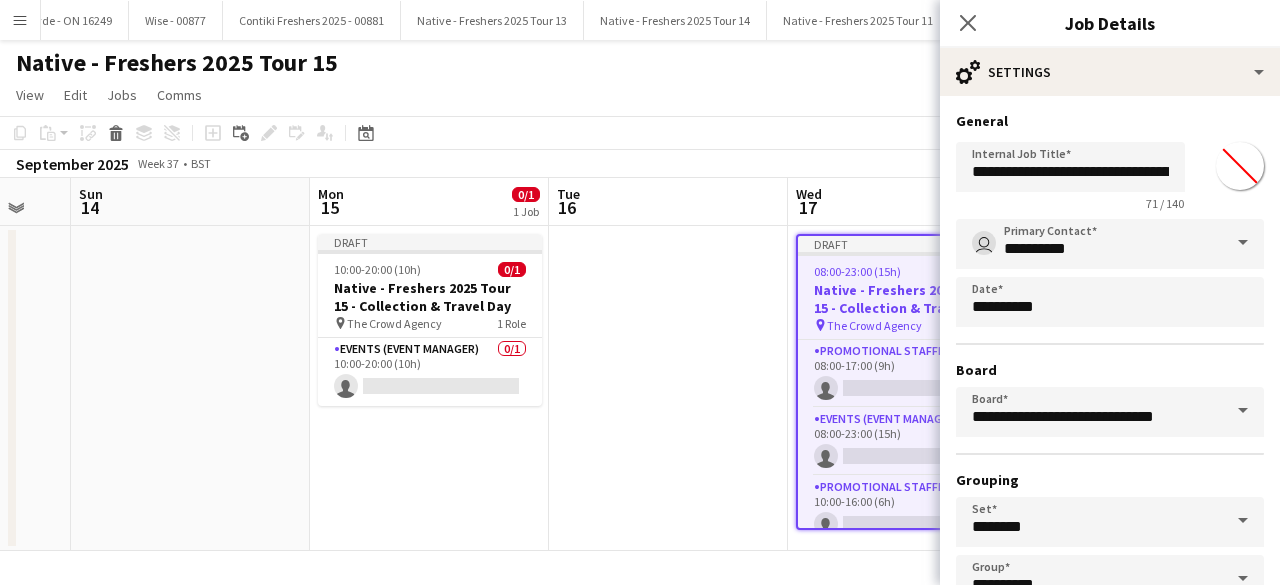 scroll, scrollTop: 132, scrollLeft: 0, axis: vertical 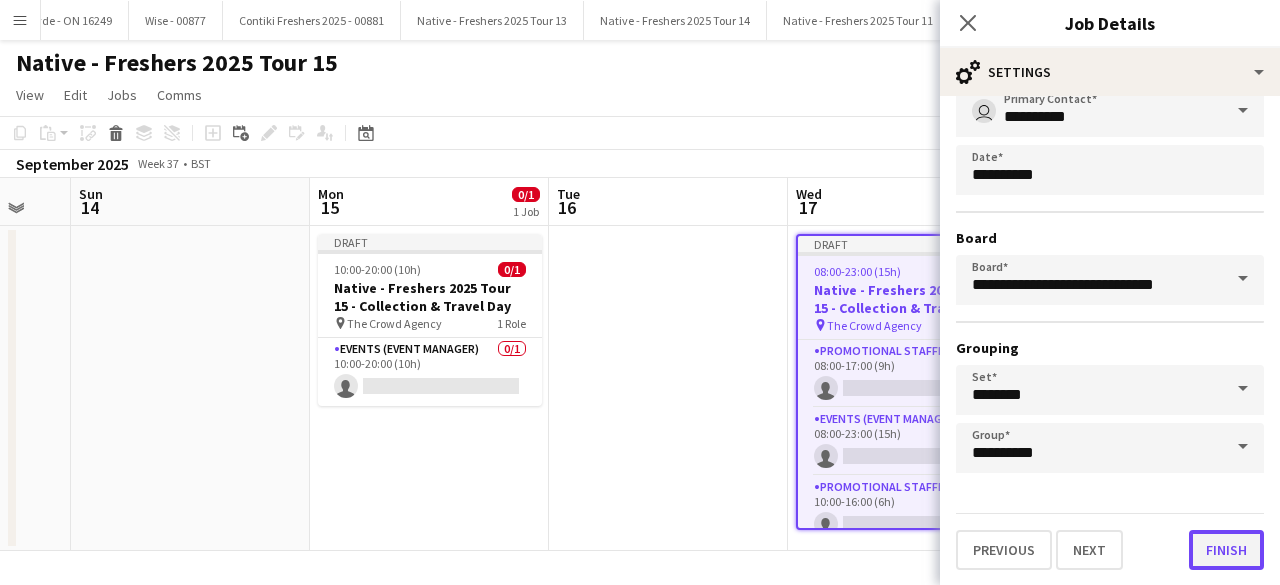 click on "Finish" at bounding box center [1226, 550] 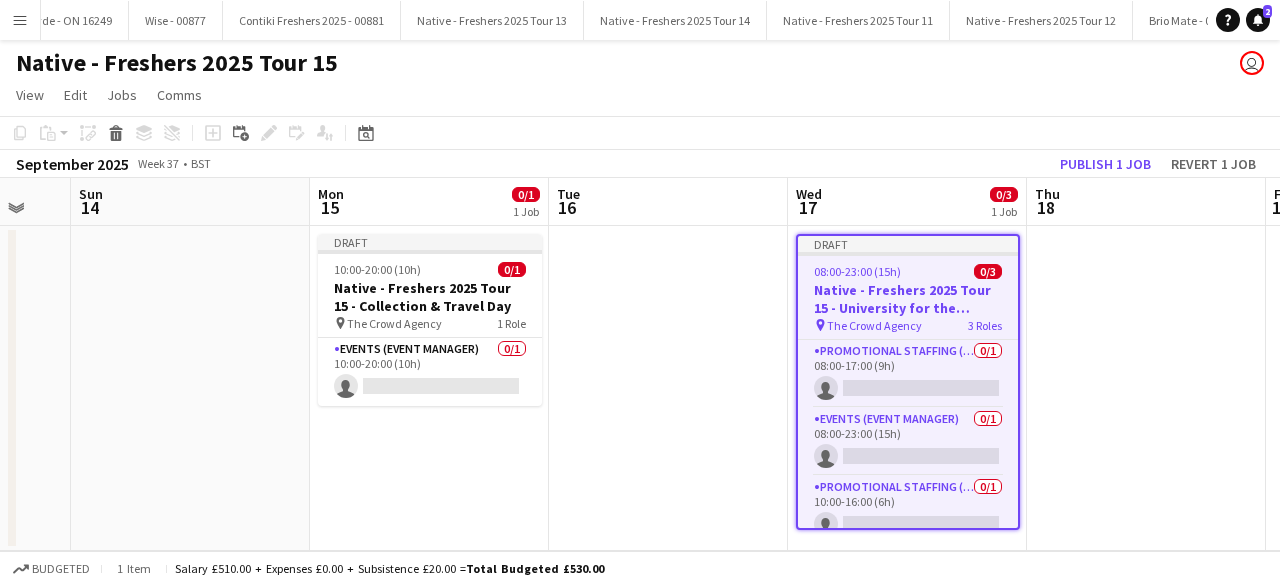 click at bounding box center [668, 388] 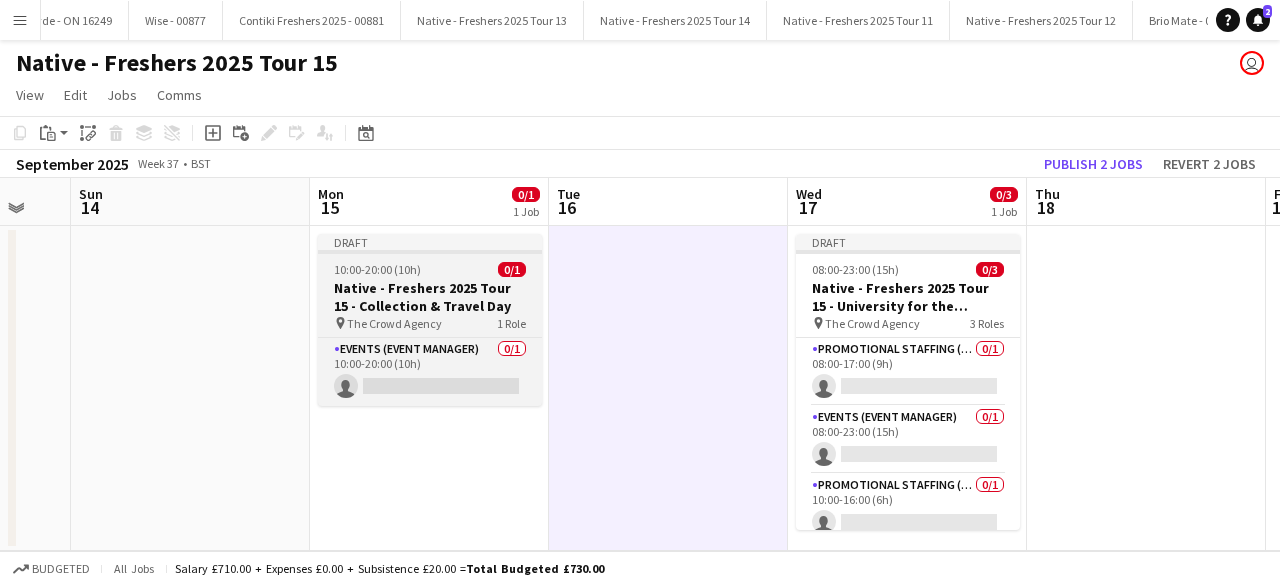 click on "Native - Freshers 2025 Tour 15 - Collection & Travel Day" at bounding box center (430, 297) 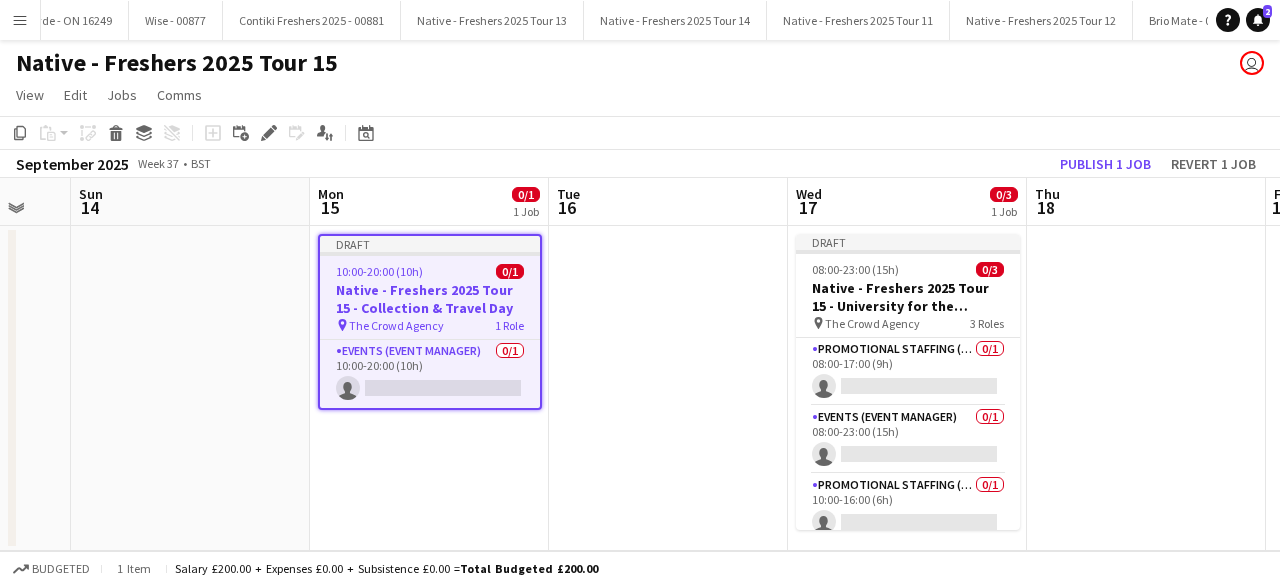 click on "Draft   10:00-20:00 (10h)    0/1   Native - Freshers 2025 Tour 15 - Collection & Travel Day
pin
The Crowd Agency   1 Role   Events (Event Manager)   0/1   10:00-20:00 (10h)
single-neutral-actions" at bounding box center (430, 322) 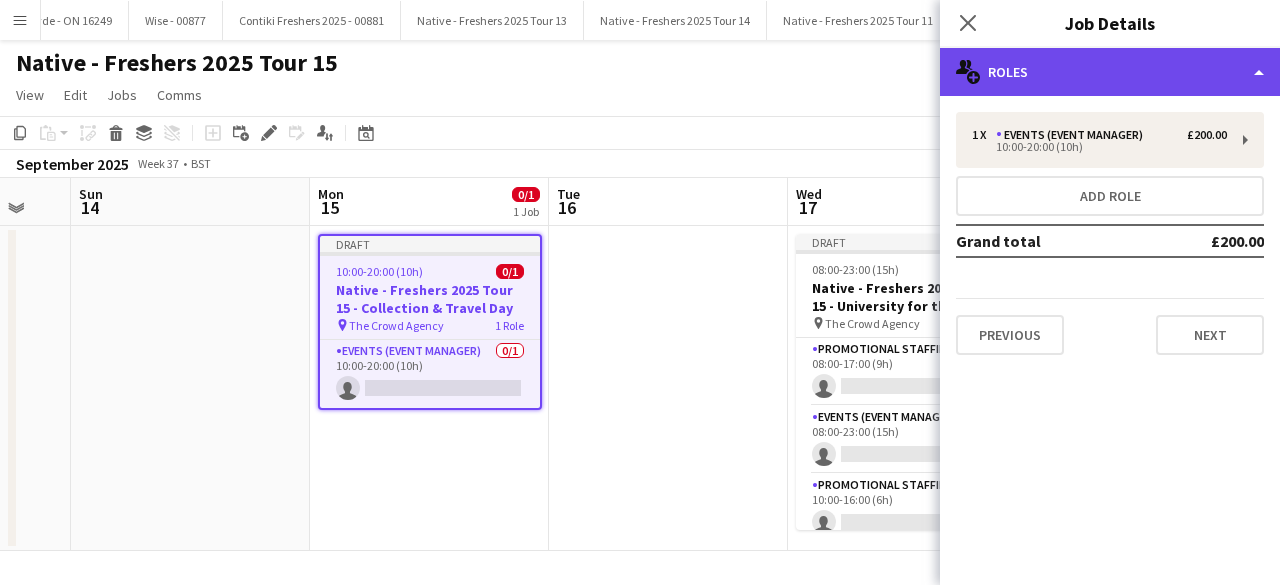 click on "multiple-users-add
Roles" 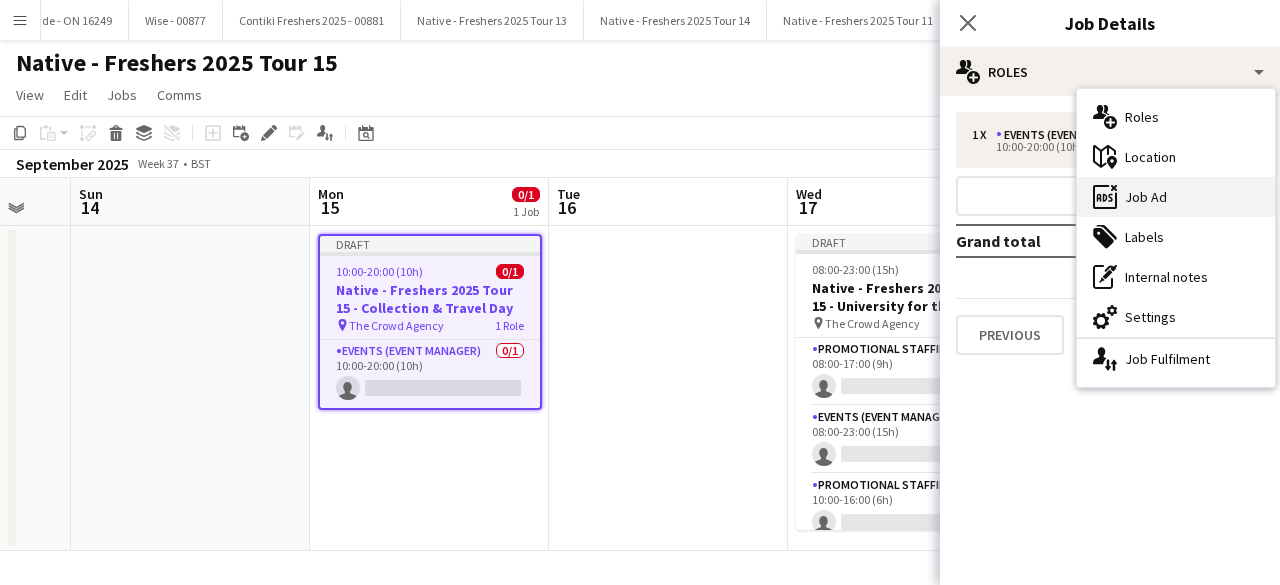 click on "ads-window
Job Ad" at bounding box center (1176, 197) 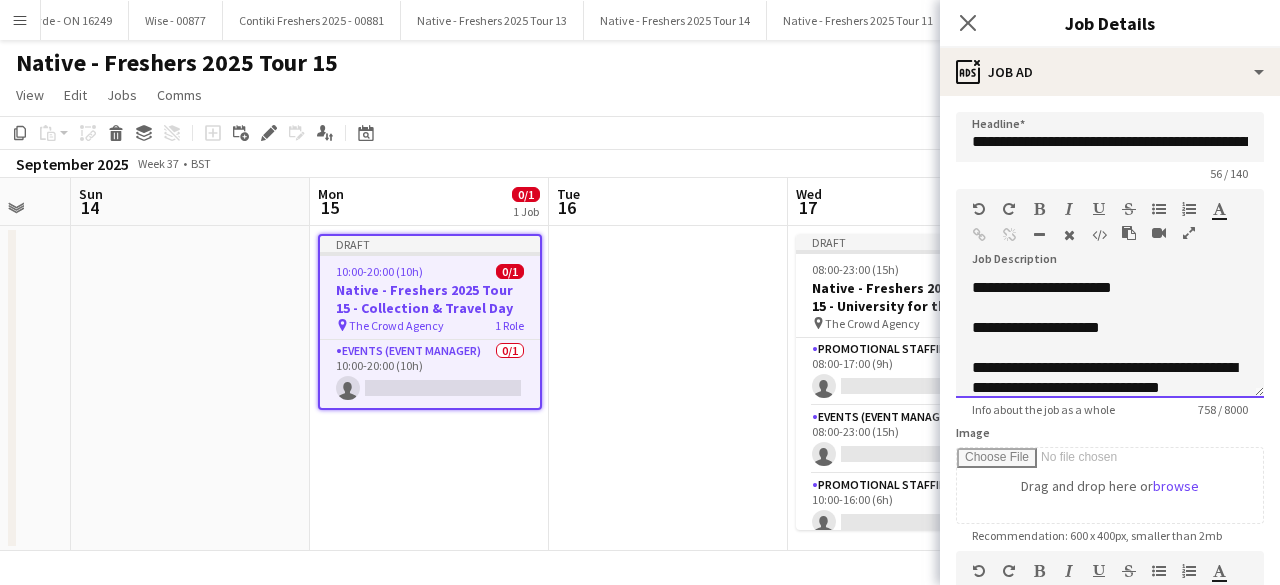 click on "**********" at bounding box center [1042, 287] 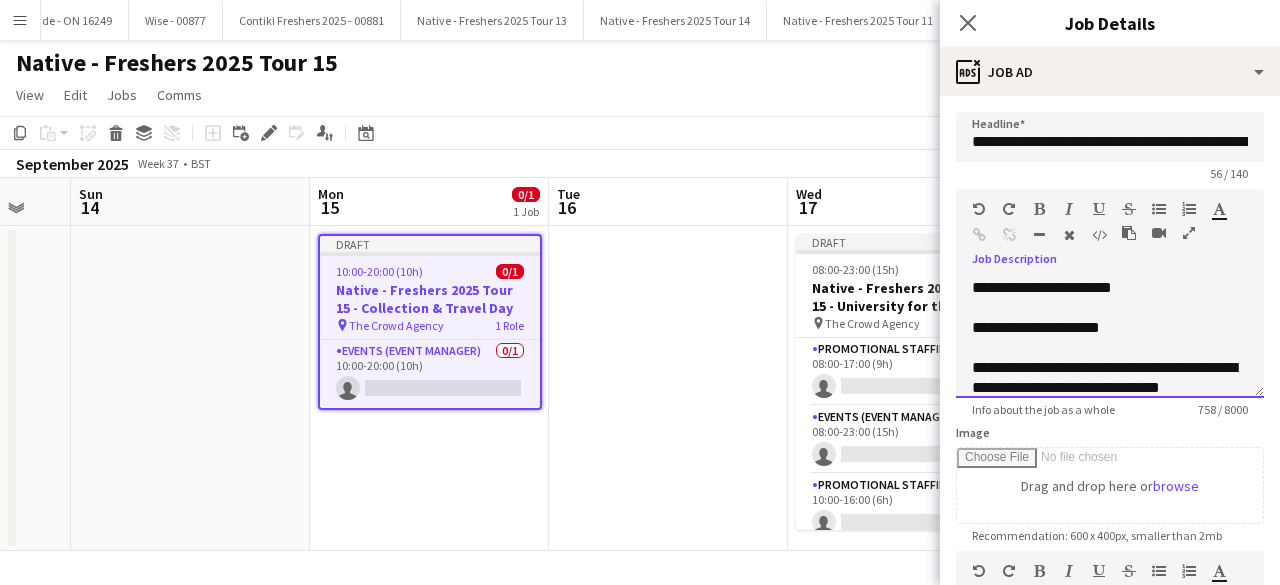 type 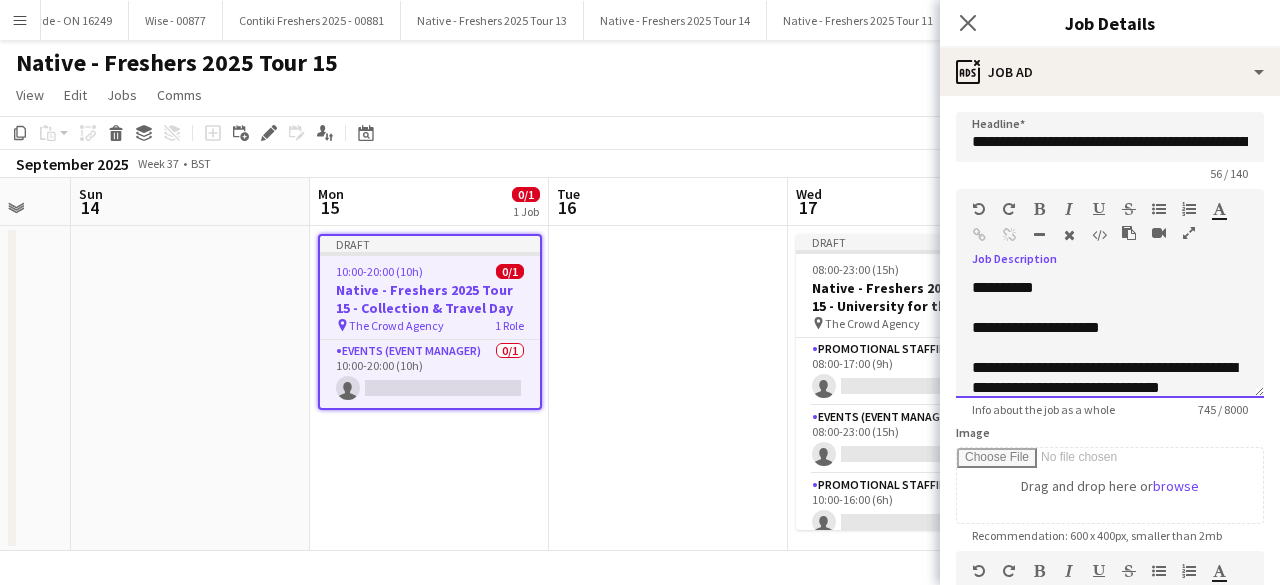 click on "**********" at bounding box center [1110, 288] 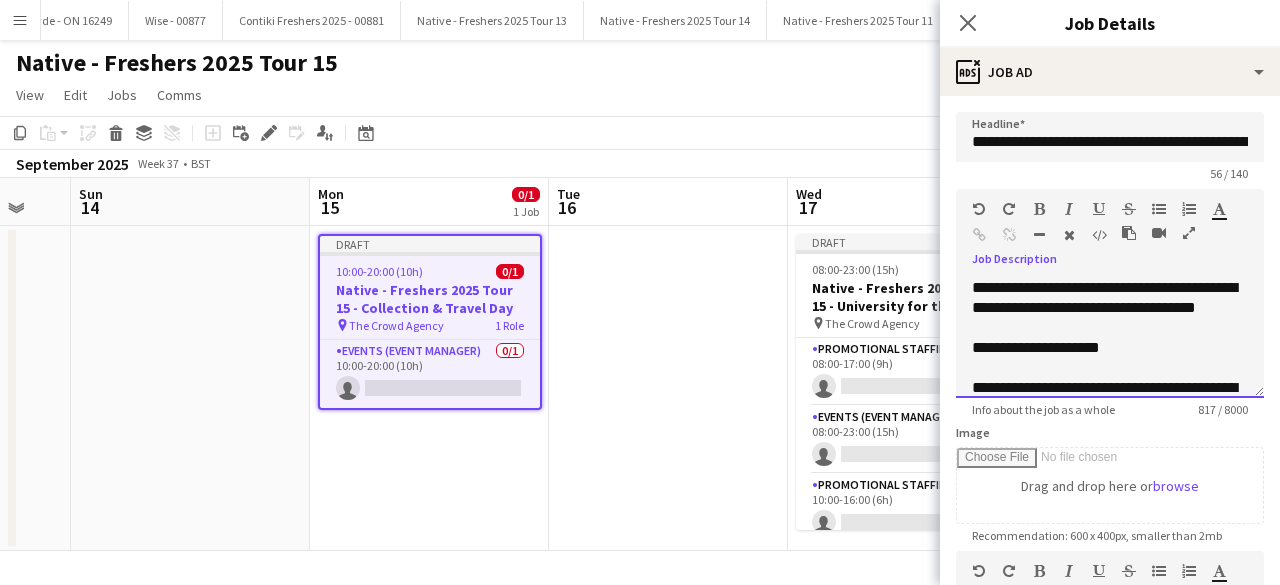 scroll, scrollTop: 403, scrollLeft: 0, axis: vertical 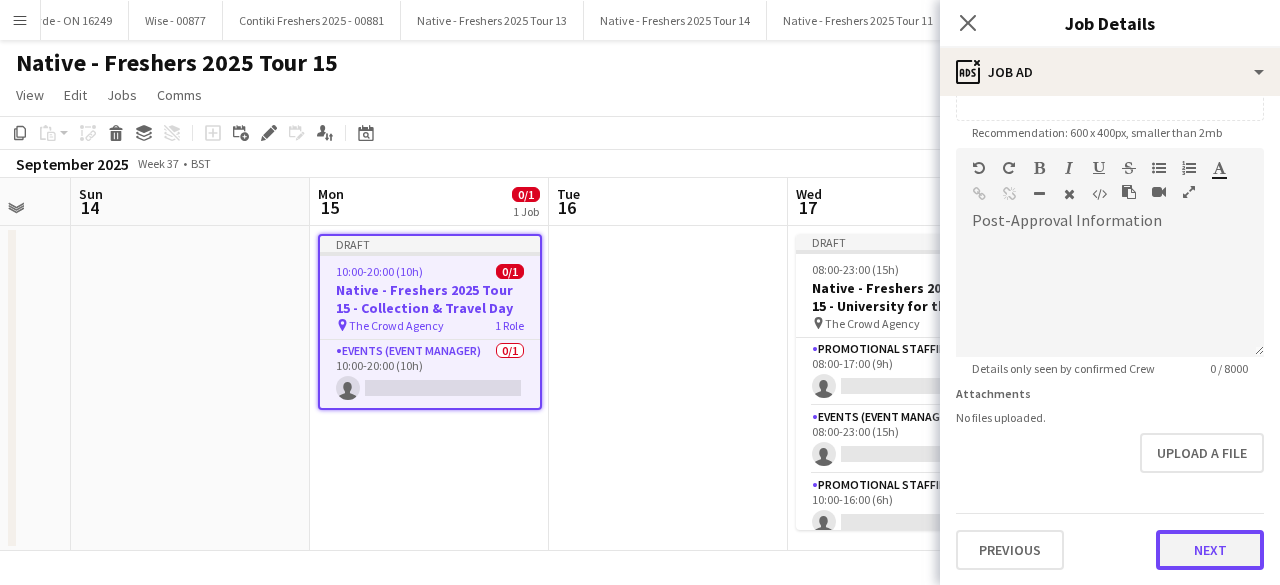 click on "Next" at bounding box center [1210, 550] 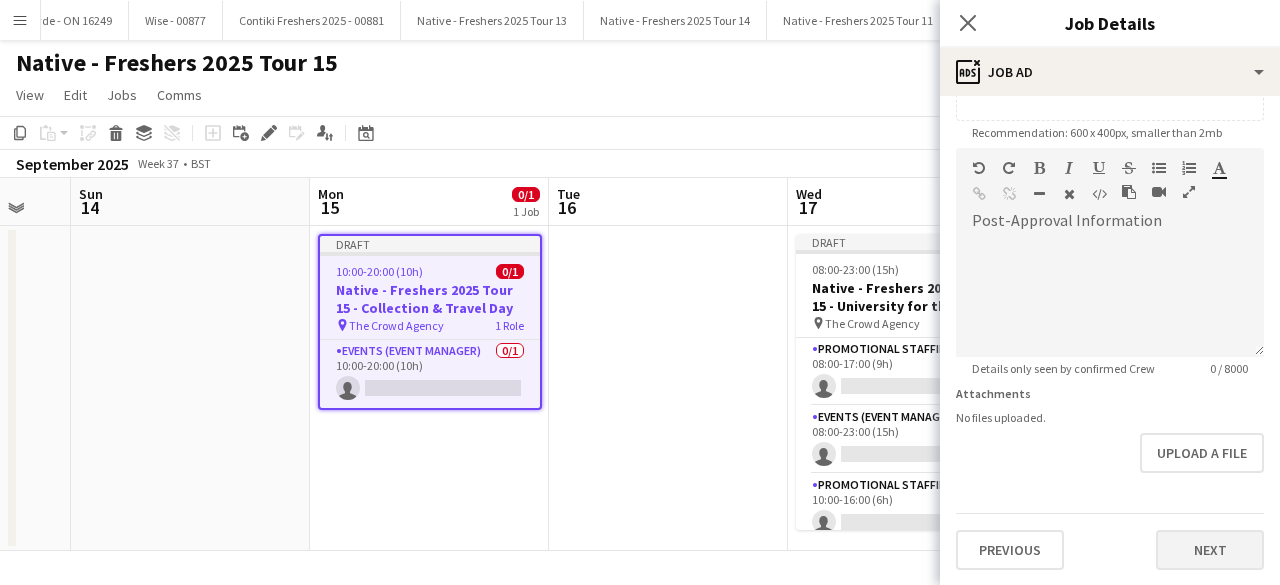 scroll, scrollTop: 0, scrollLeft: 0, axis: both 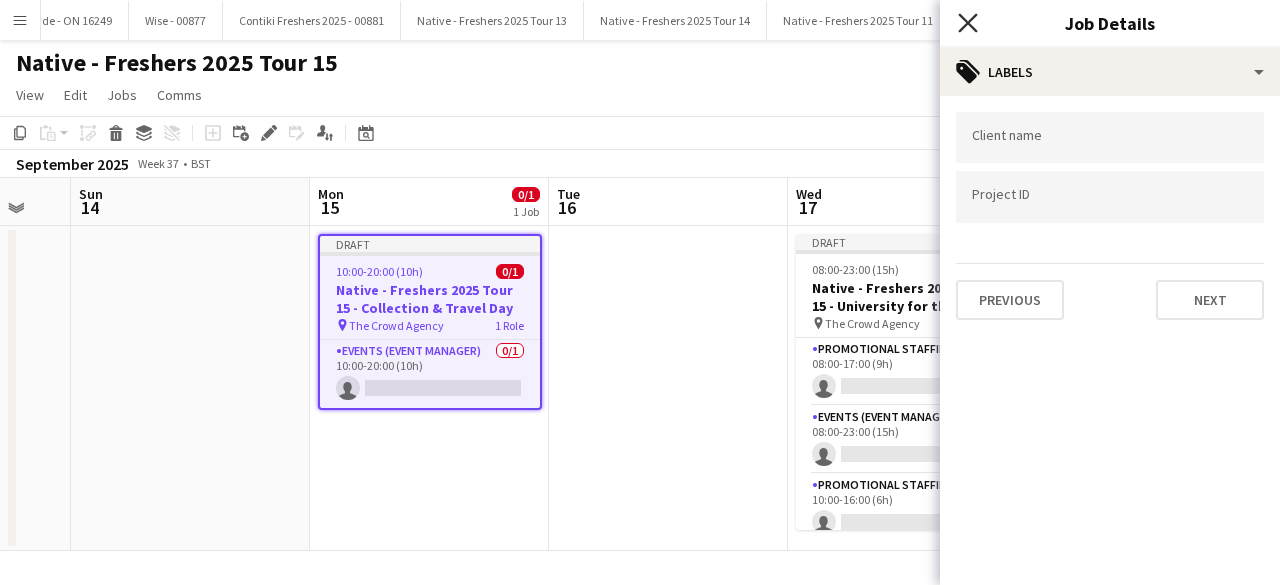 click 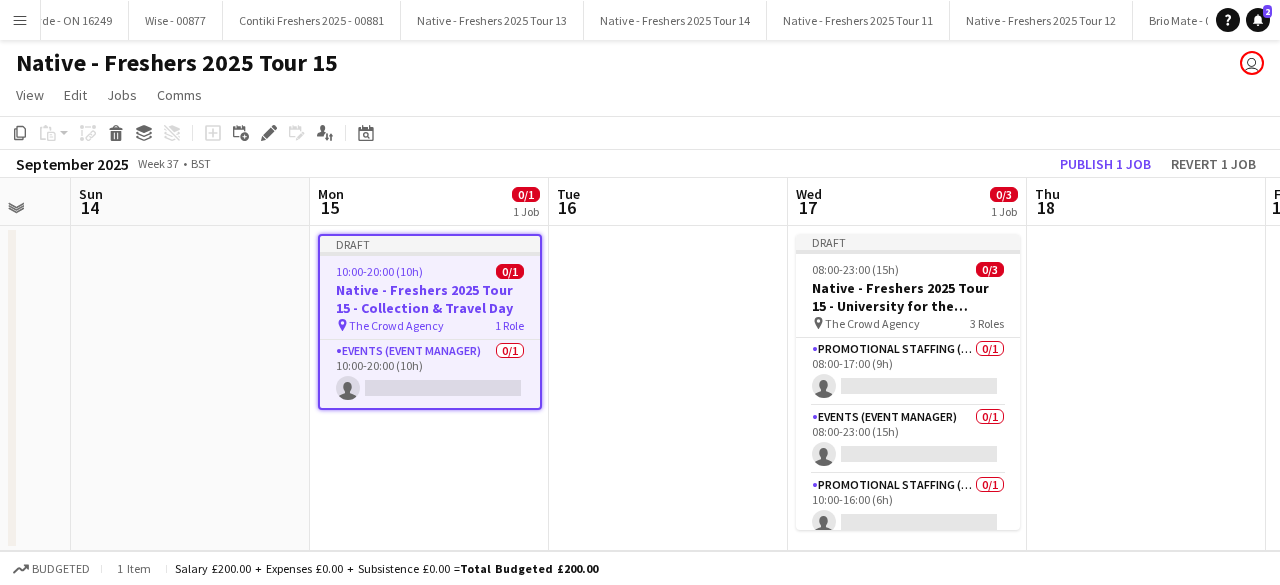 click at bounding box center (1146, 388) 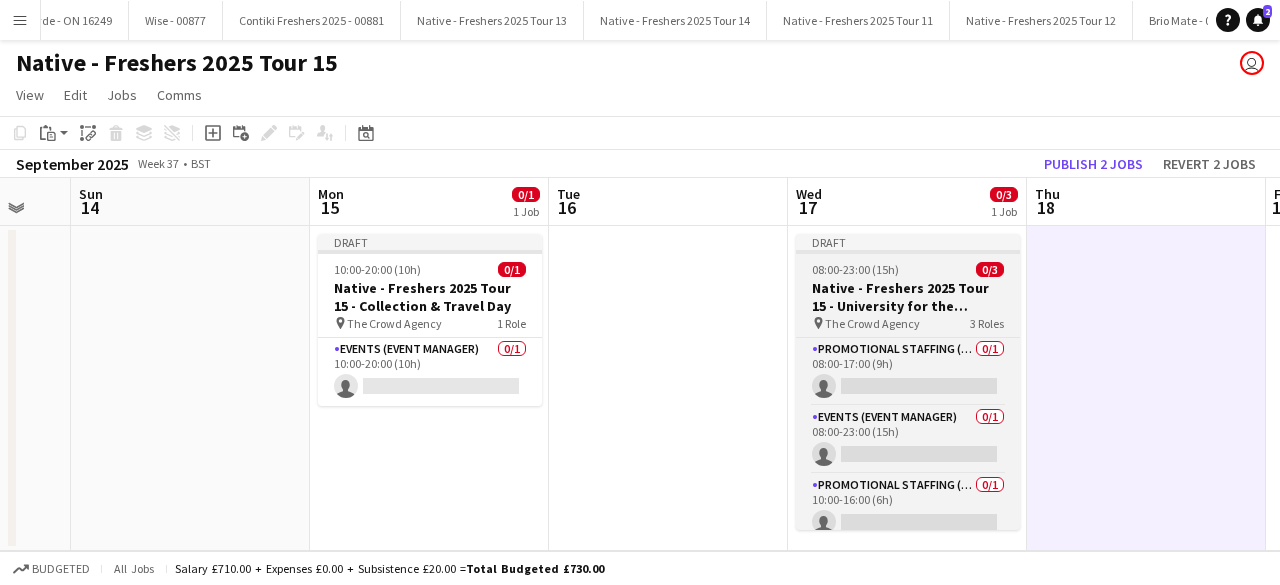 click on "08:00-23:00 (15h)    0/3" at bounding box center (908, 269) 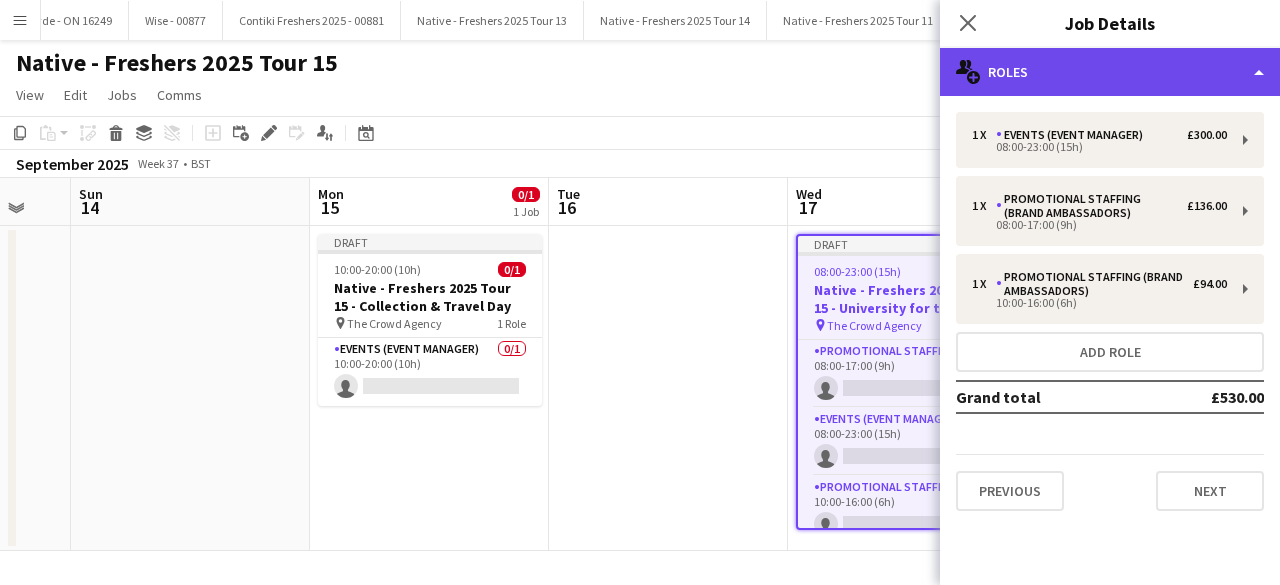 click on "multiple-users-add
Roles" 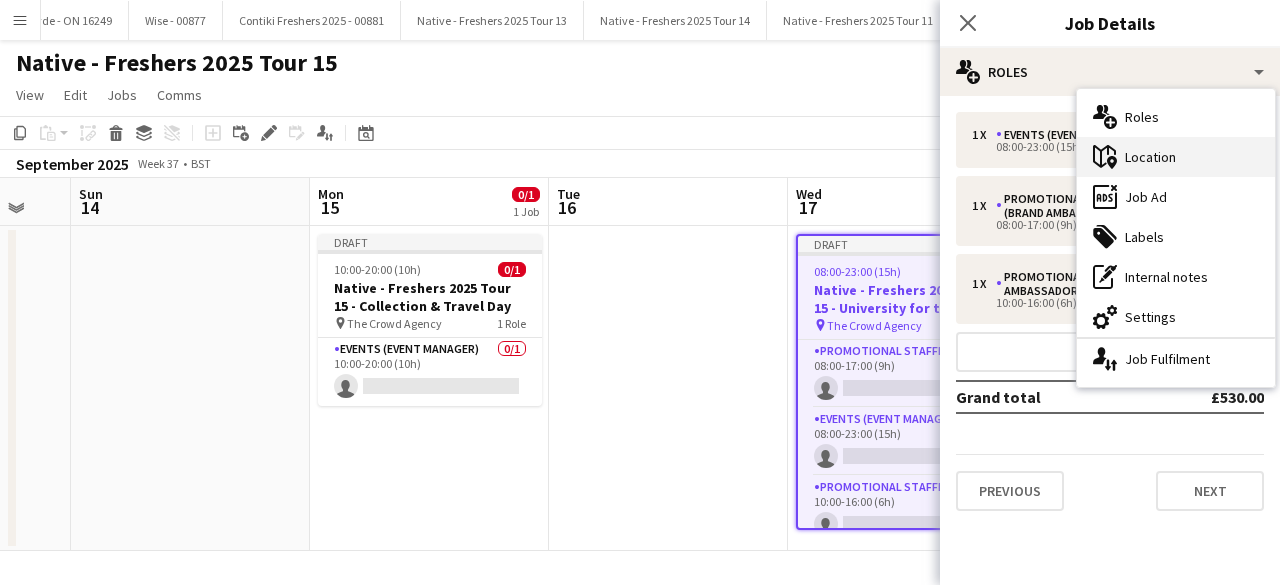 click on "maps-pin-1
Location" at bounding box center [1176, 157] 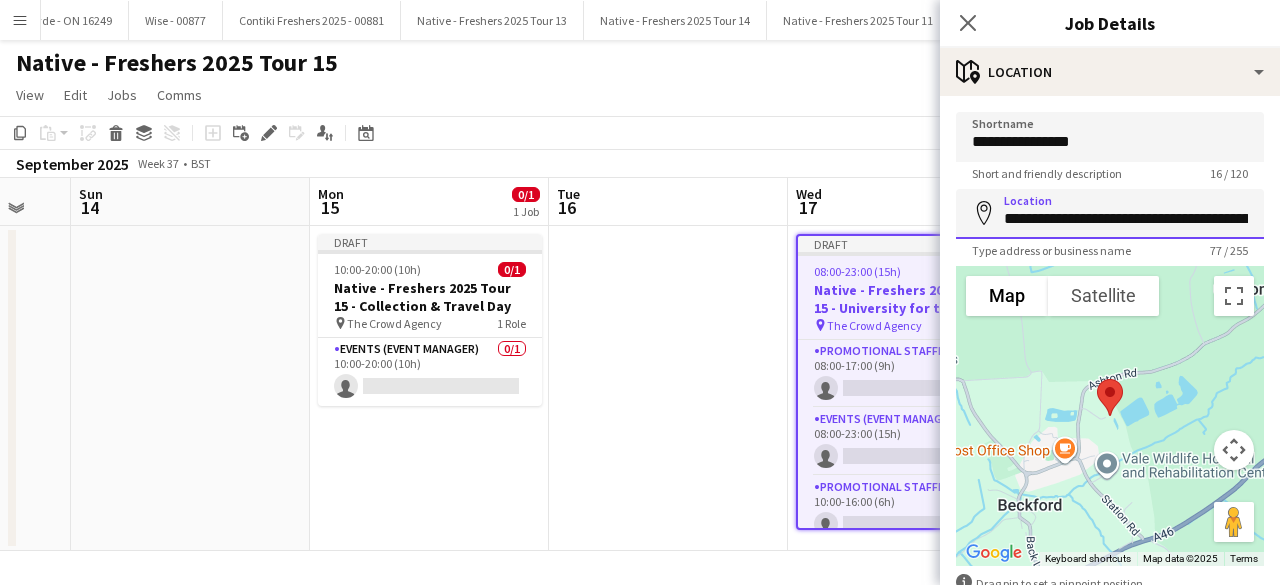 scroll, scrollTop: 0, scrollLeft: 312, axis: horizontal 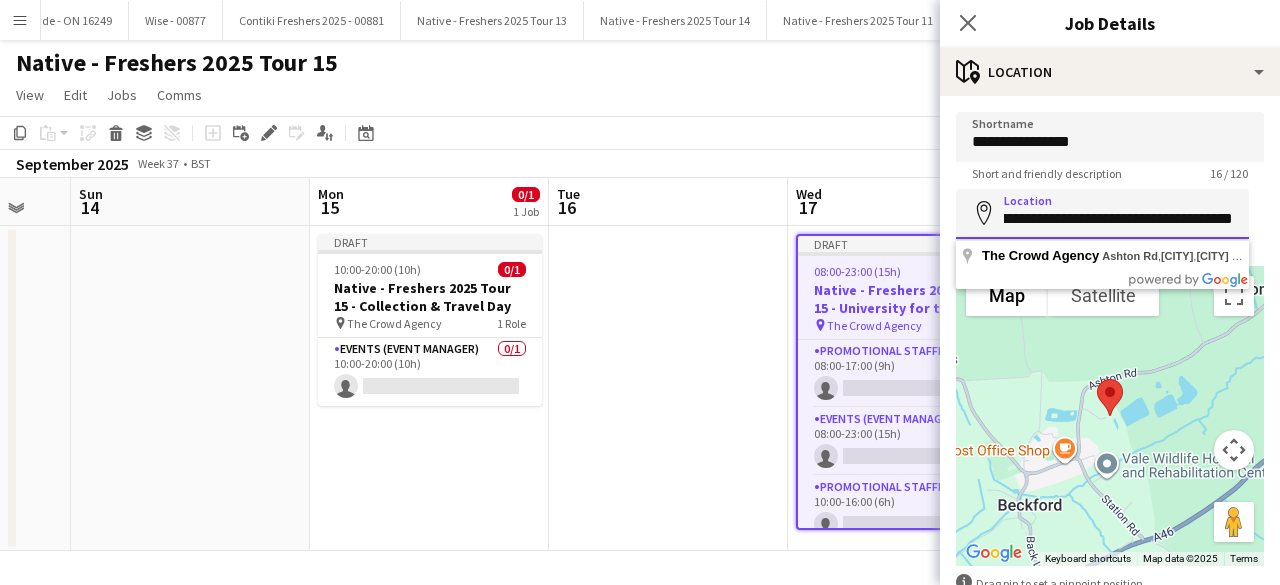 drag, startPoint x: 1008, startPoint y: 217, endPoint x: 1279, endPoint y: 244, distance: 272.3417 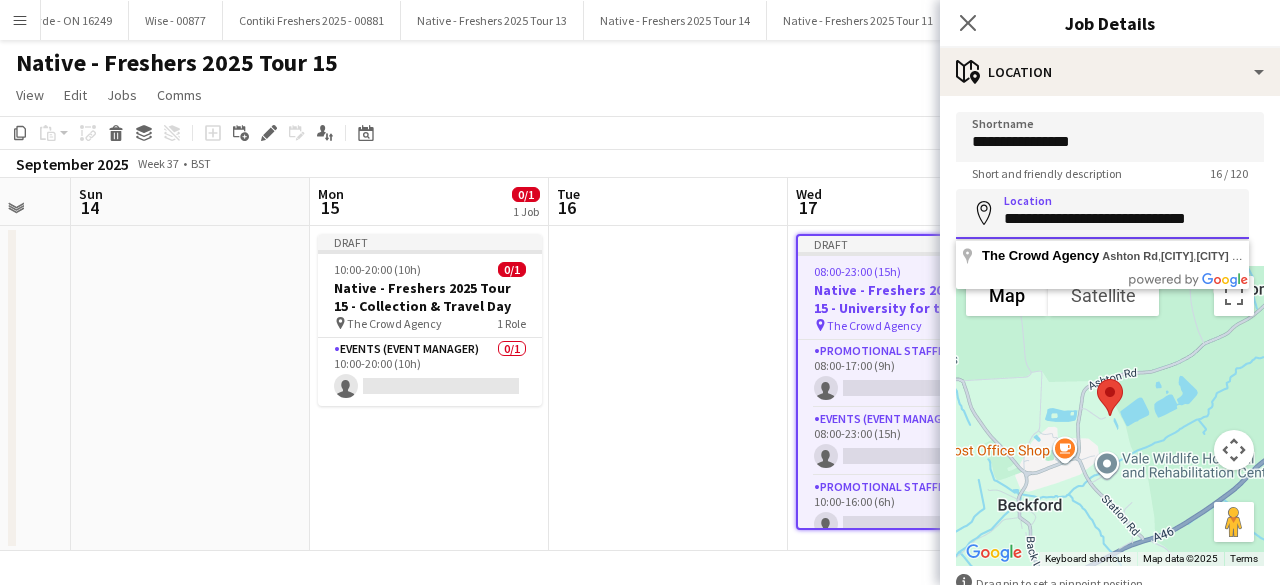 scroll, scrollTop: 0, scrollLeft: 0, axis: both 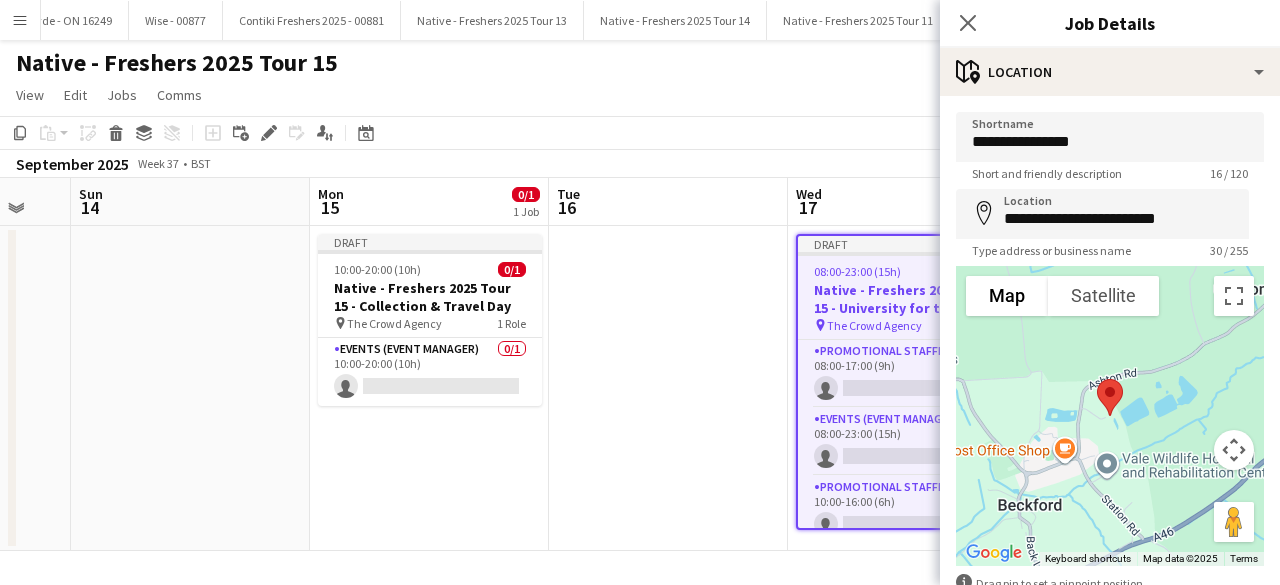 type on "**********" 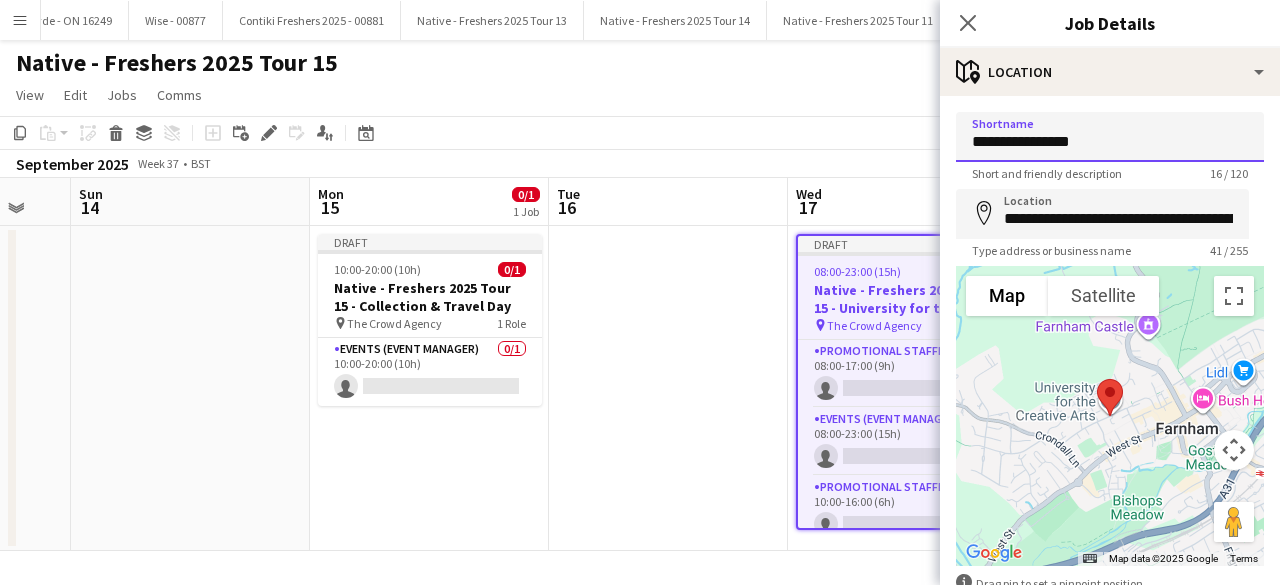 drag, startPoint x: 1140, startPoint y: 141, endPoint x: 914, endPoint y: 154, distance: 226.37358 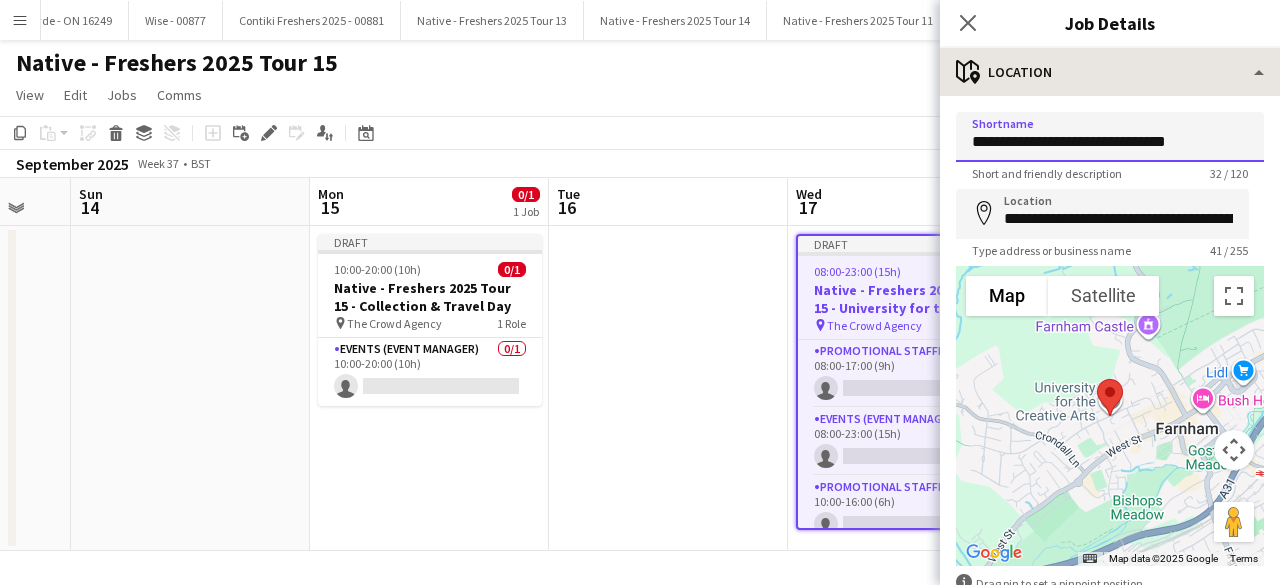type on "**********" 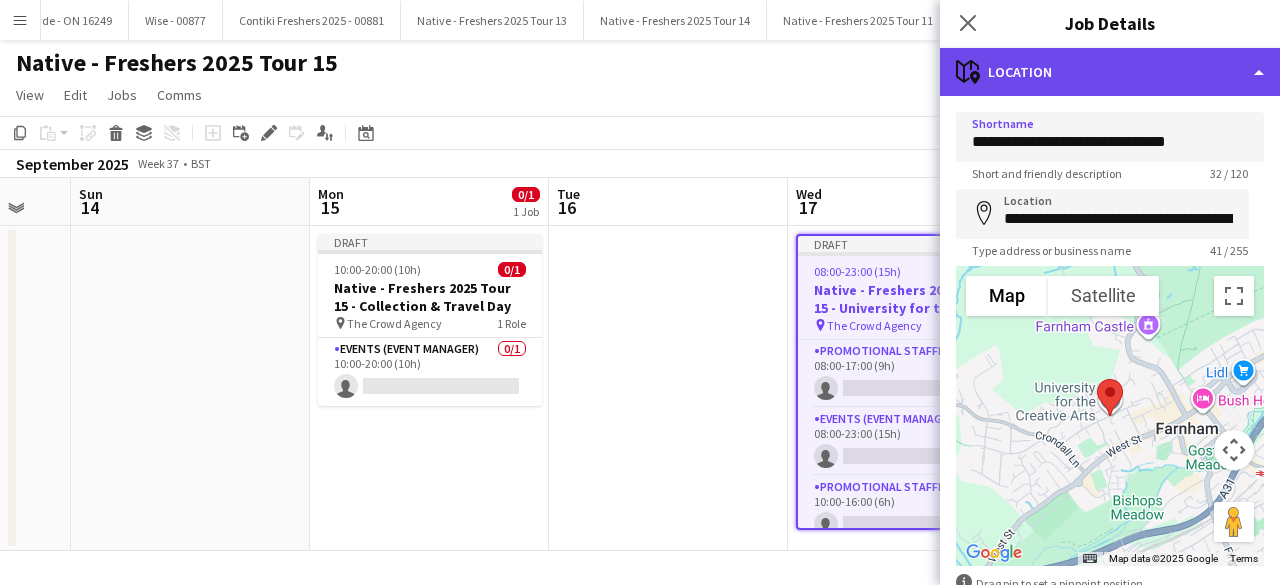 click on "maps-pin-1
Location" 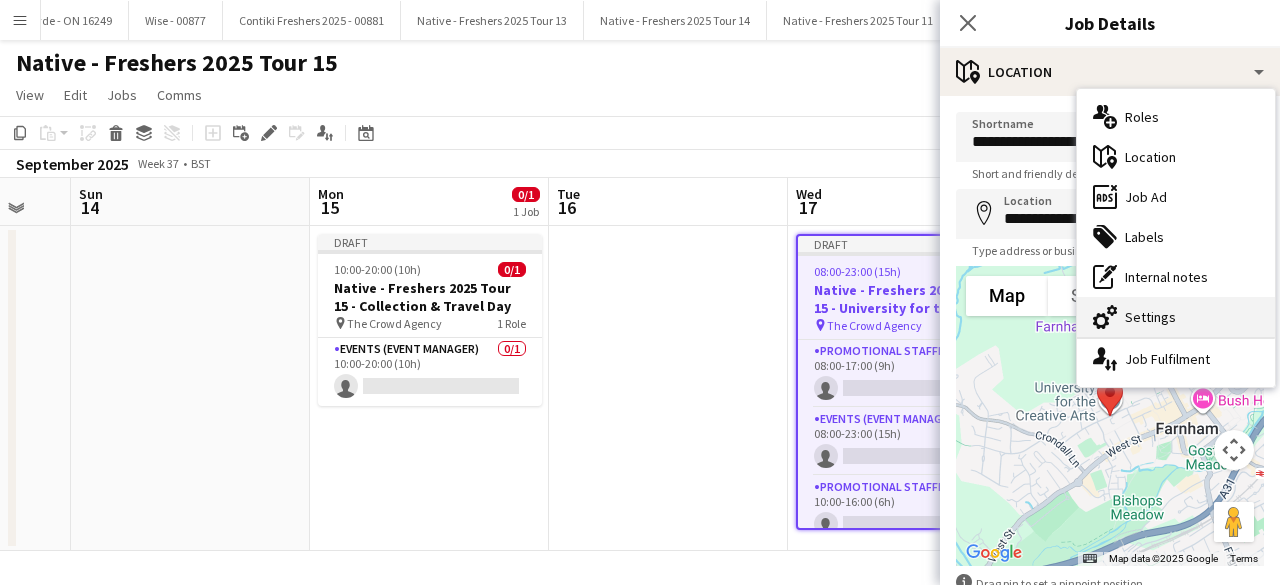 click on "cog-double-3
Settings" at bounding box center (1176, 317) 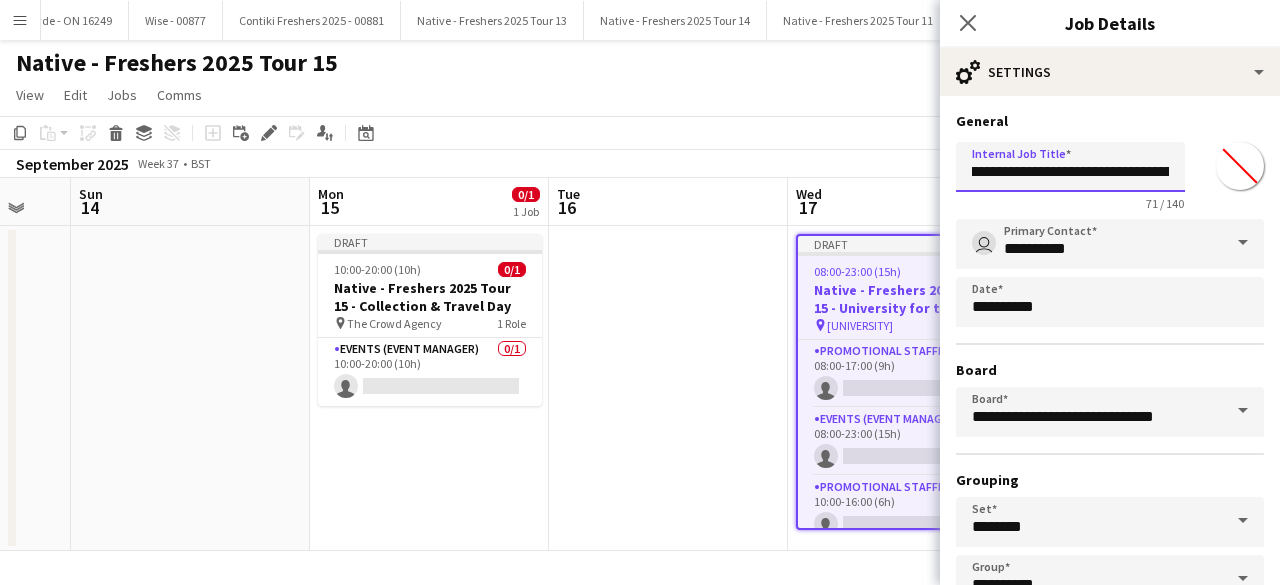 scroll, scrollTop: 0, scrollLeft: 254, axis: horizontal 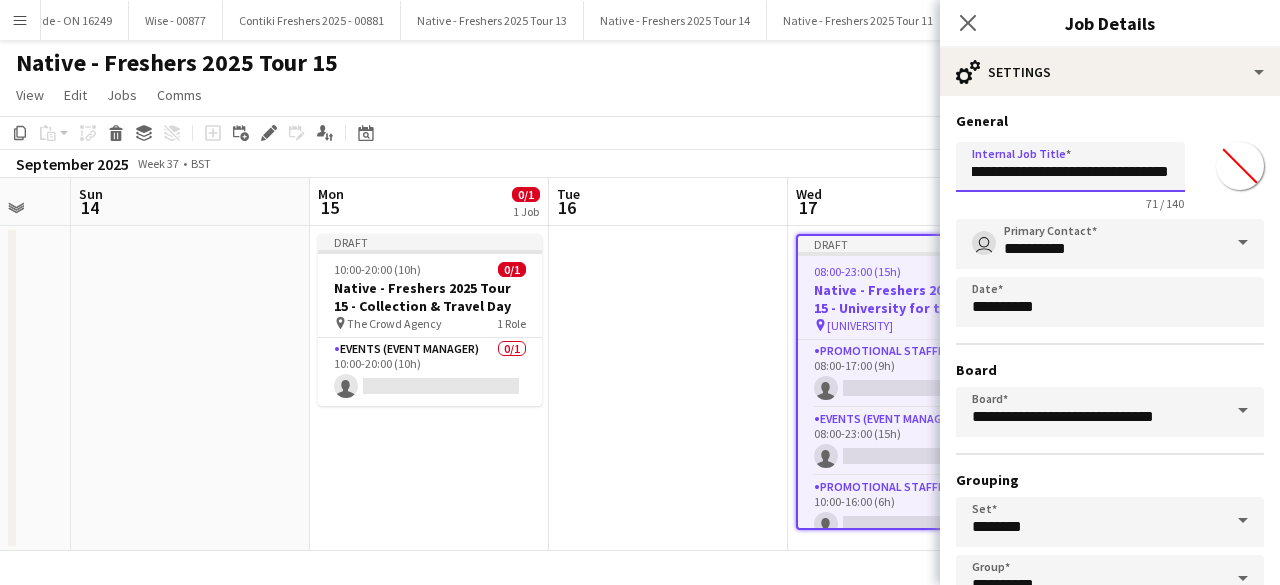 drag, startPoint x: 1063, startPoint y: 171, endPoint x: 1194, endPoint y: 164, distance: 131.18689 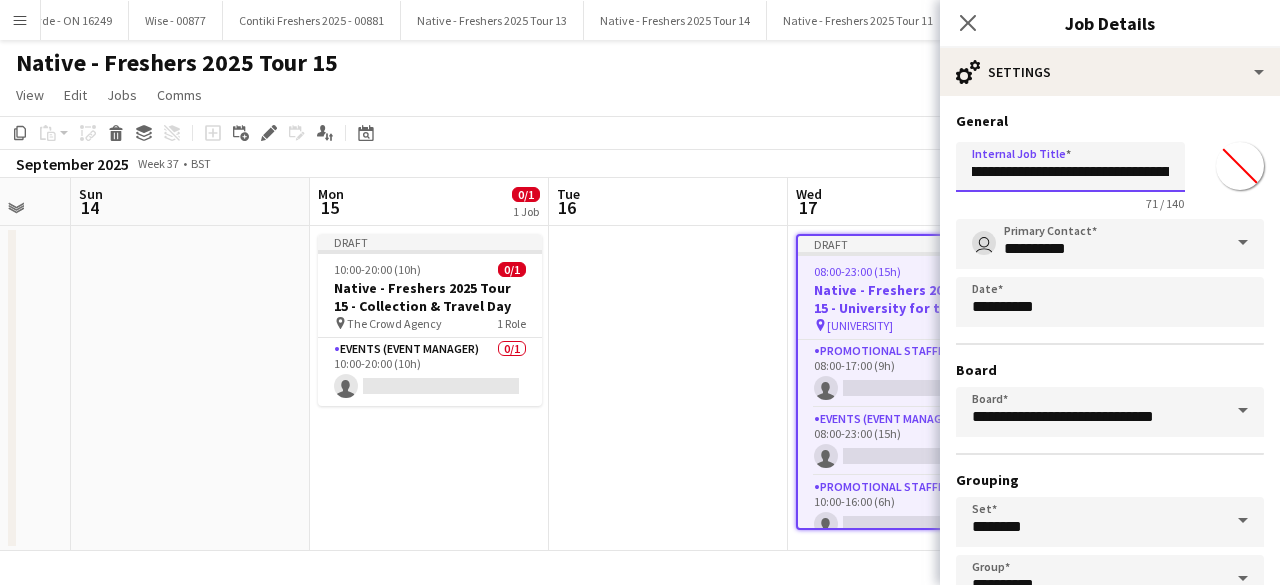 scroll, scrollTop: 0, scrollLeft: 190, axis: horizontal 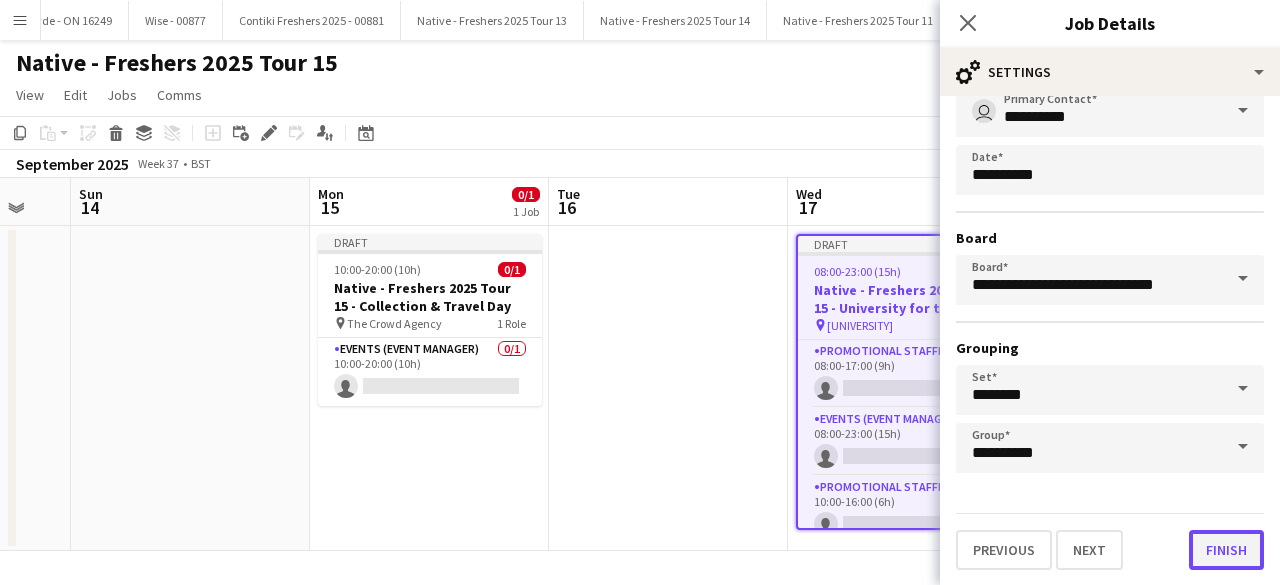 click on "Finish" at bounding box center [1226, 550] 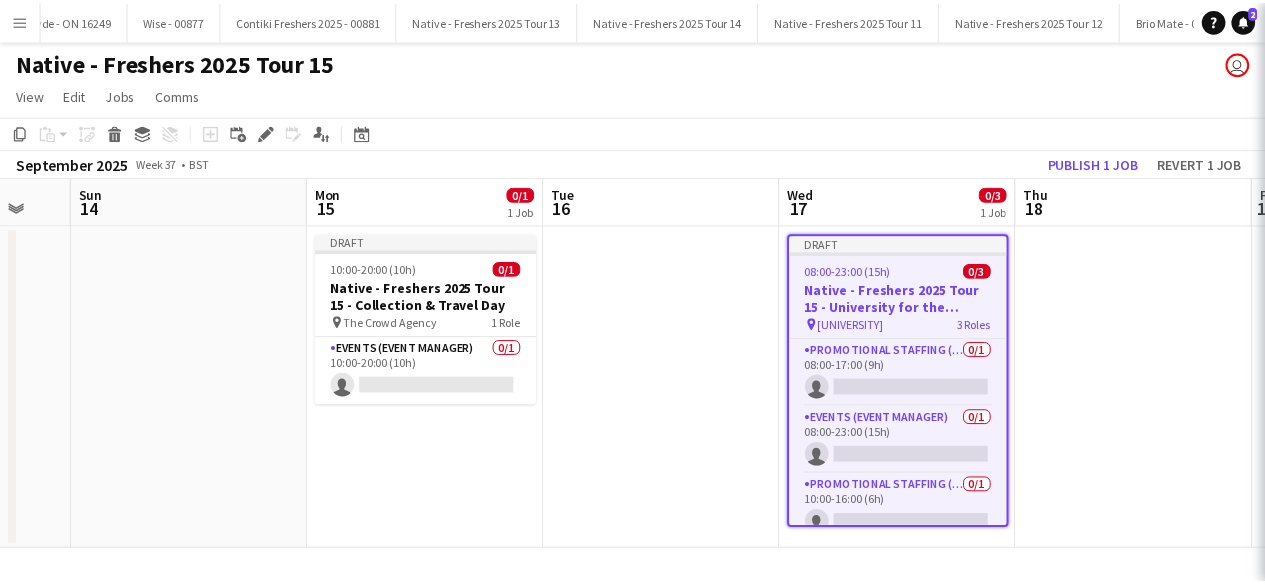 scroll, scrollTop: 0, scrollLeft: 0, axis: both 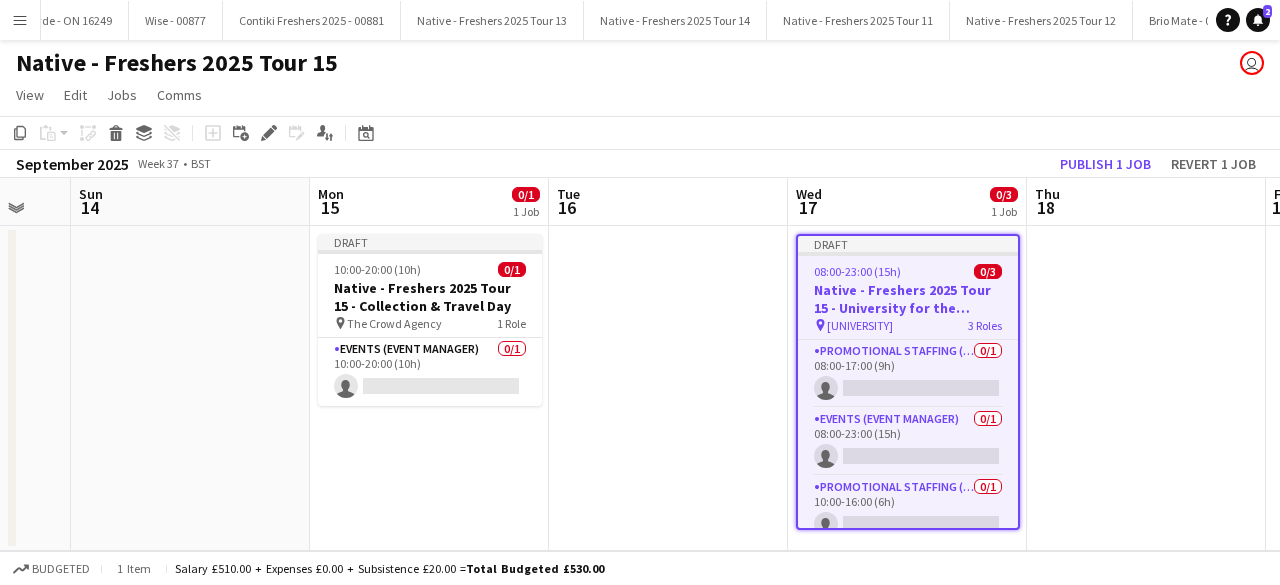 click at bounding box center (1146, 388) 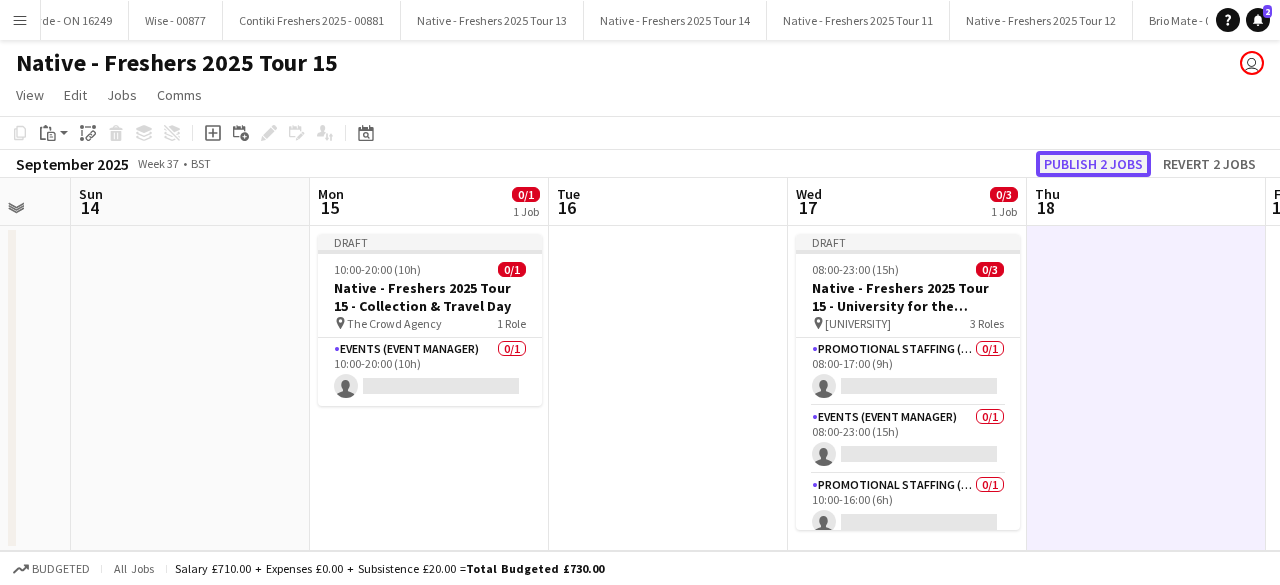 click on "Publish 2 jobs" 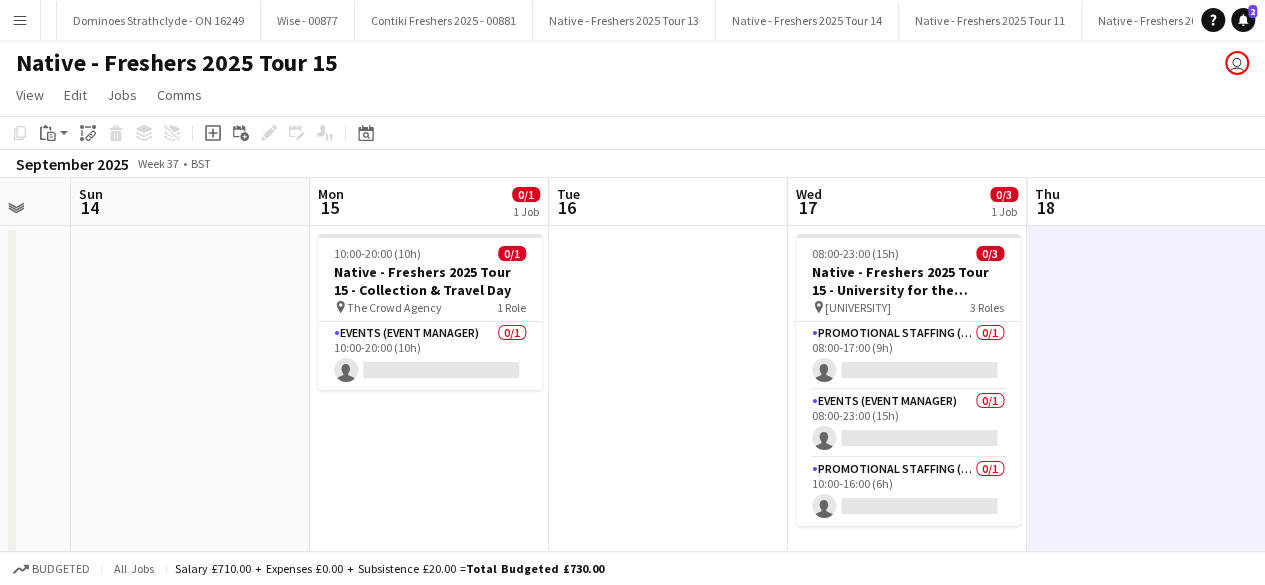 scroll, scrollTop: 0, scrollLeft: 30414, axis: horizontal 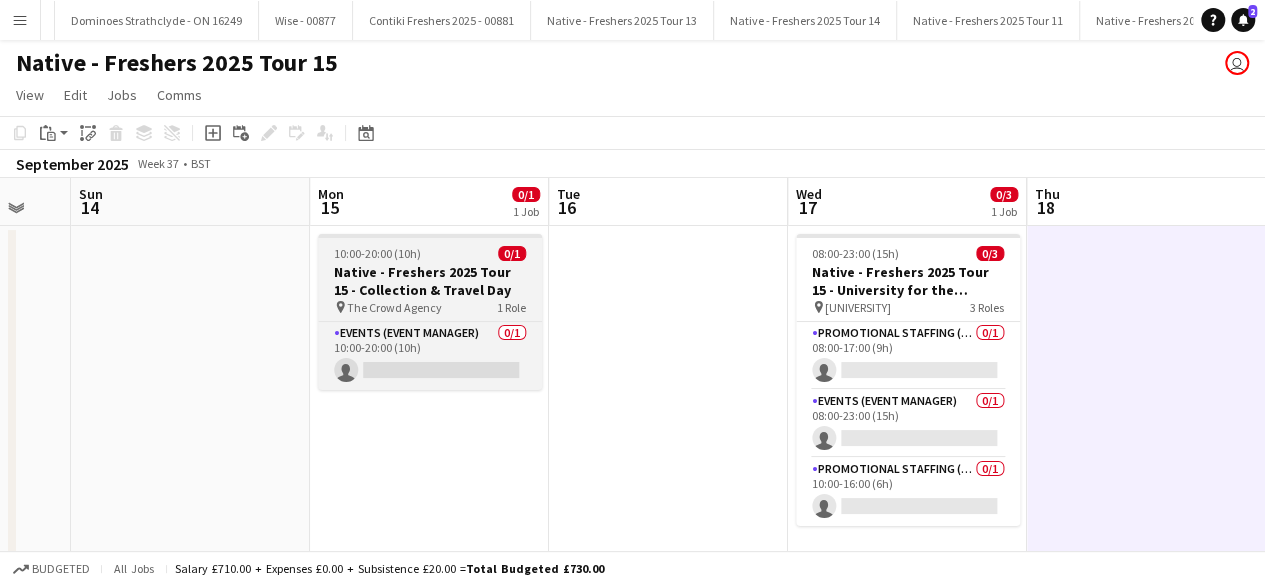 click on "10:00-20:00 (10h)    0/1   Native - Freshers 2025 Tour 15 - Collection & Travel Day
pin
The Crowd Agency   1 Role   Events (Event Manager)   0/1   10:00-20:00 (10h)
single-neutral-actions" at bounding box center (430, 312) 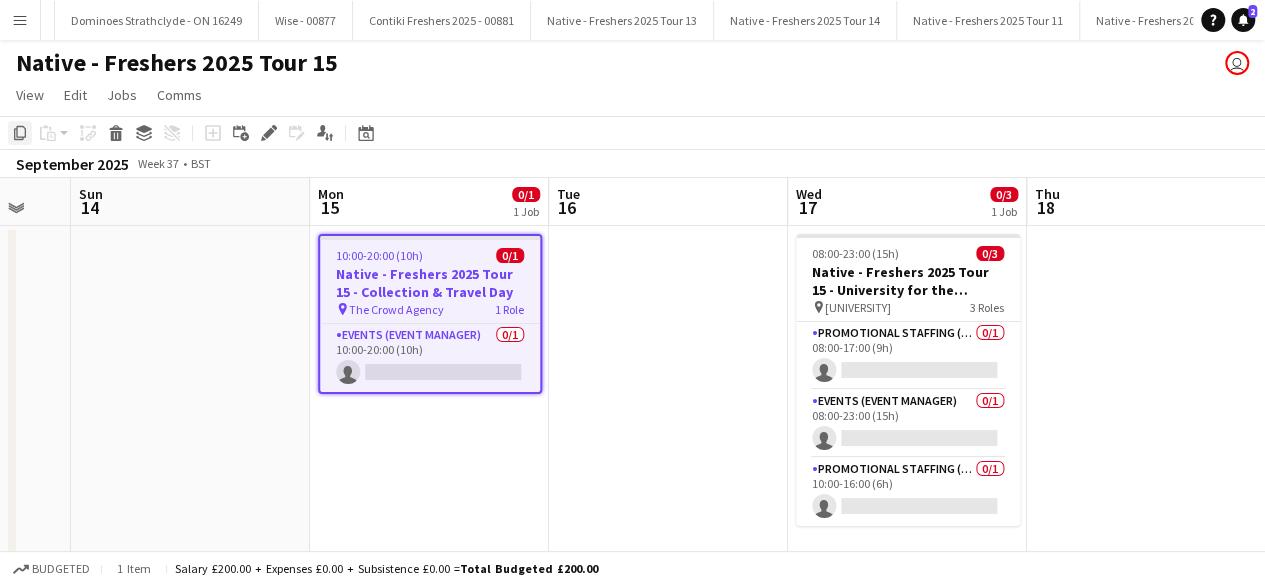 click on "Copy" 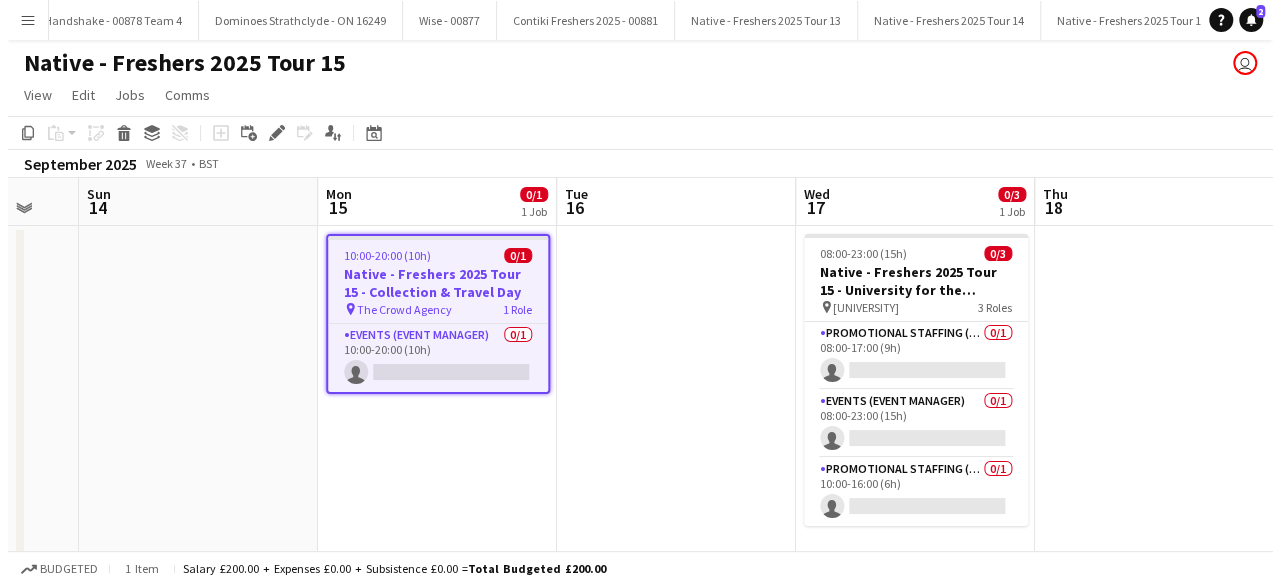 scroll, scrollTop: 0, scrollLeft: 30278, axis: horizontal 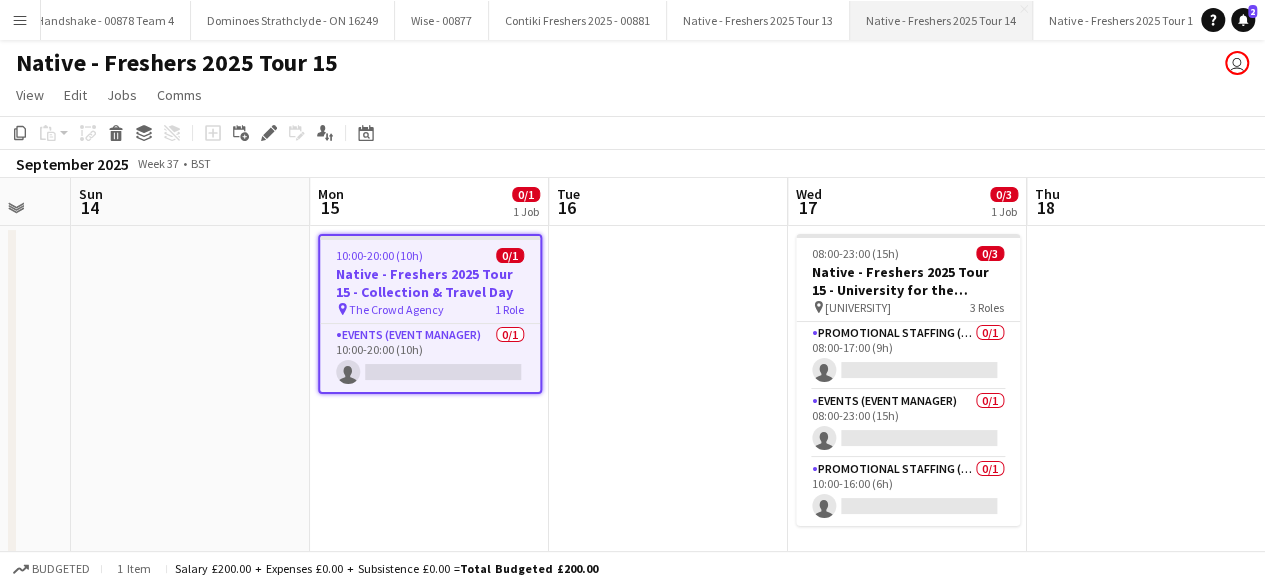 click on "Native - Freshers 2025 Tour 14
Close" at bounding box center [941, 20] 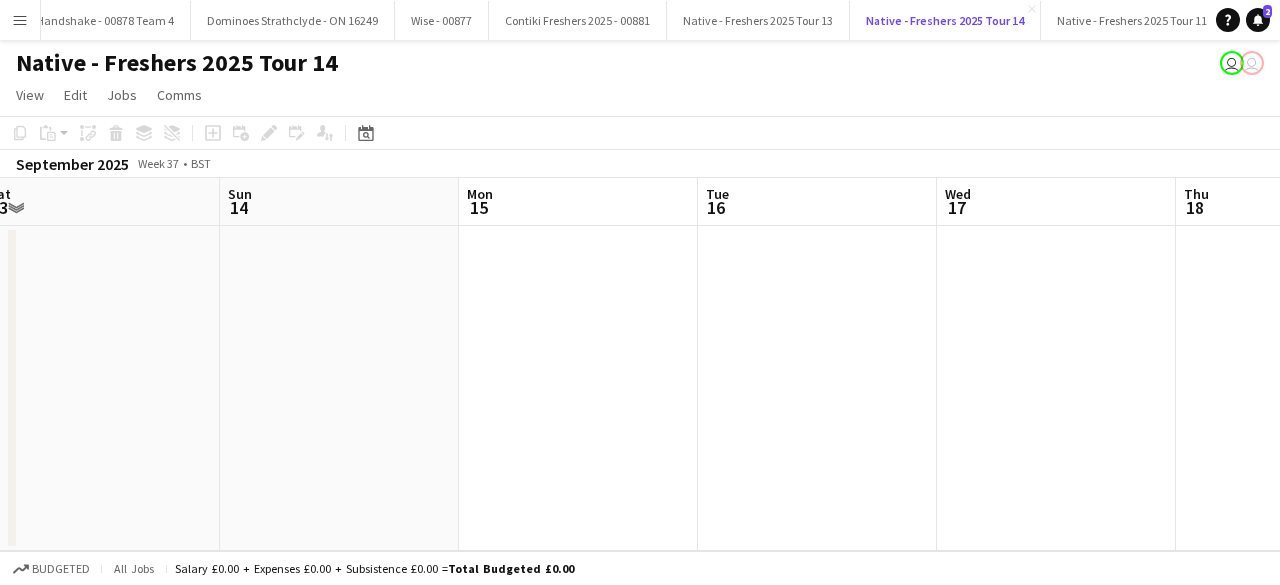 scroll, scrollTop: 0, scrollLeft: 593, axis: horizontal 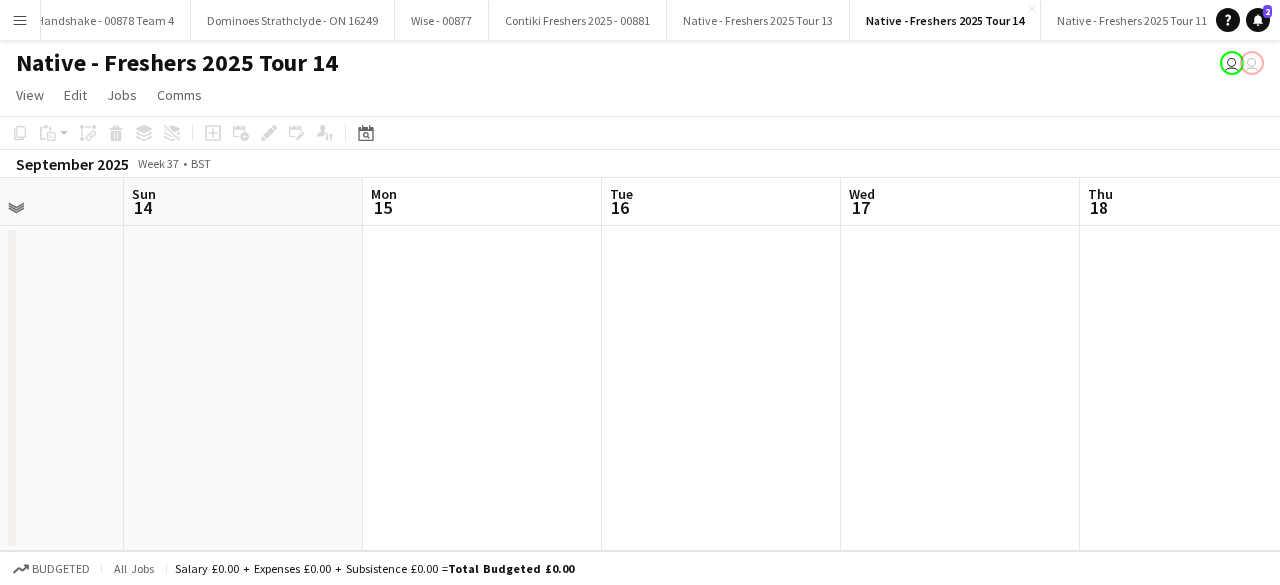 click at bounding box center (482, 388) 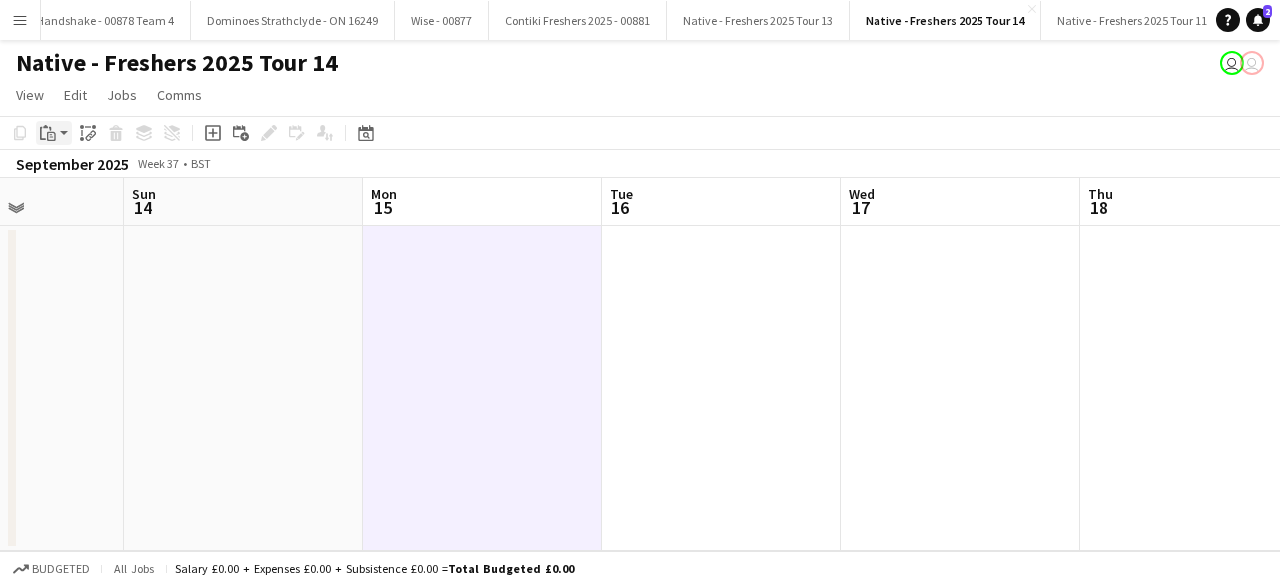 click 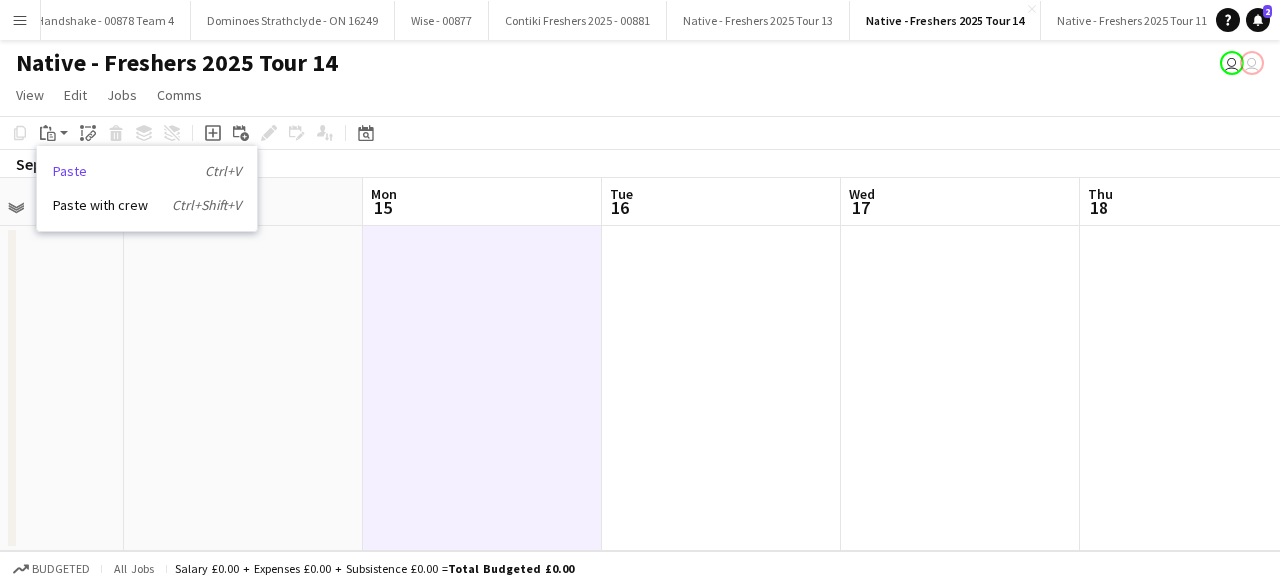 click on "Paste   Ctrl+V" at bounding box center (147, 171) 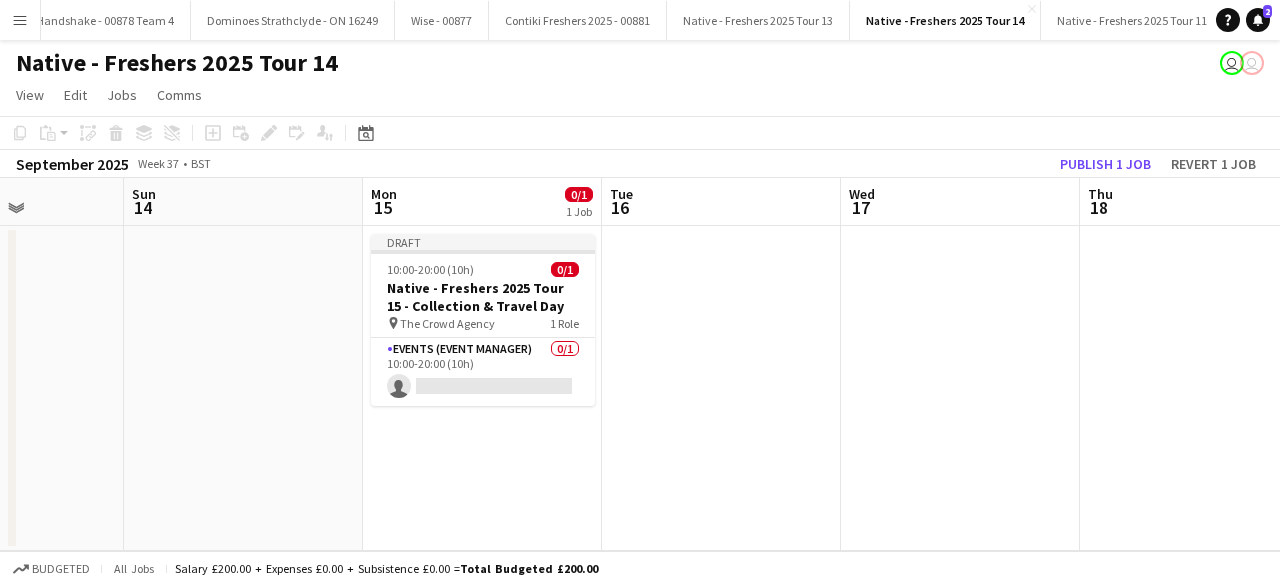 scroll, scrollTop: 0, scrollLeft: 30569, axis: horizontal 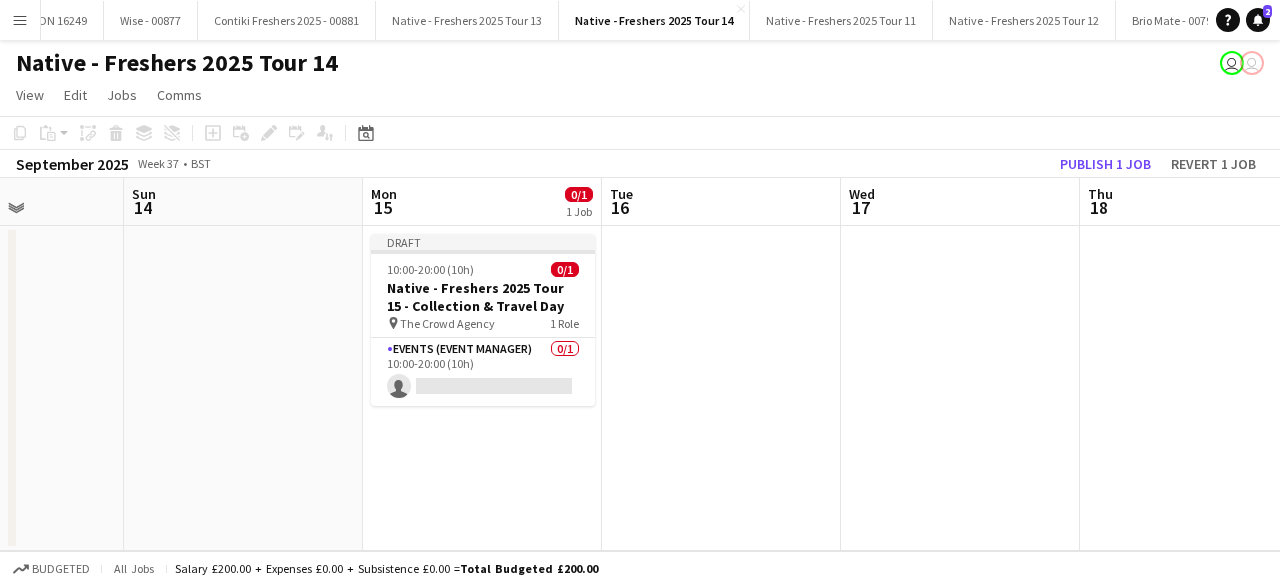 click on "Native - Freshers 2025 Tour 15
Close" at bounding box center (1394, 20) 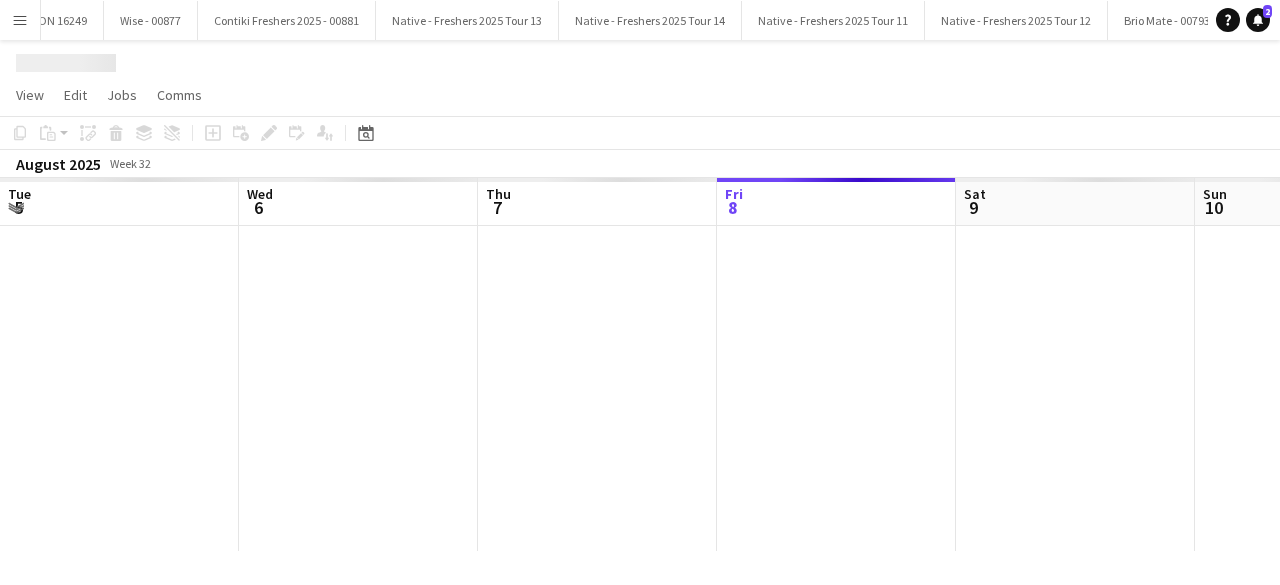 scroll, scrollTop: 0, scrollLeft: 30564, axis: horizontal 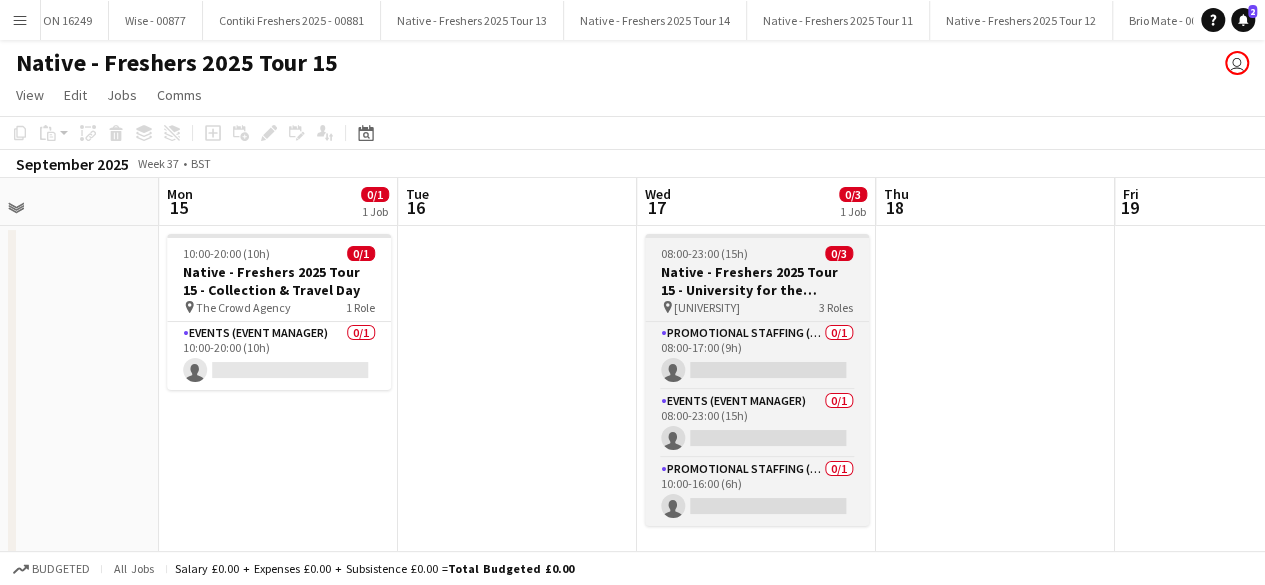 click on "08:00-23:00 (15h)    0/3" at bounding box center [757, 253] 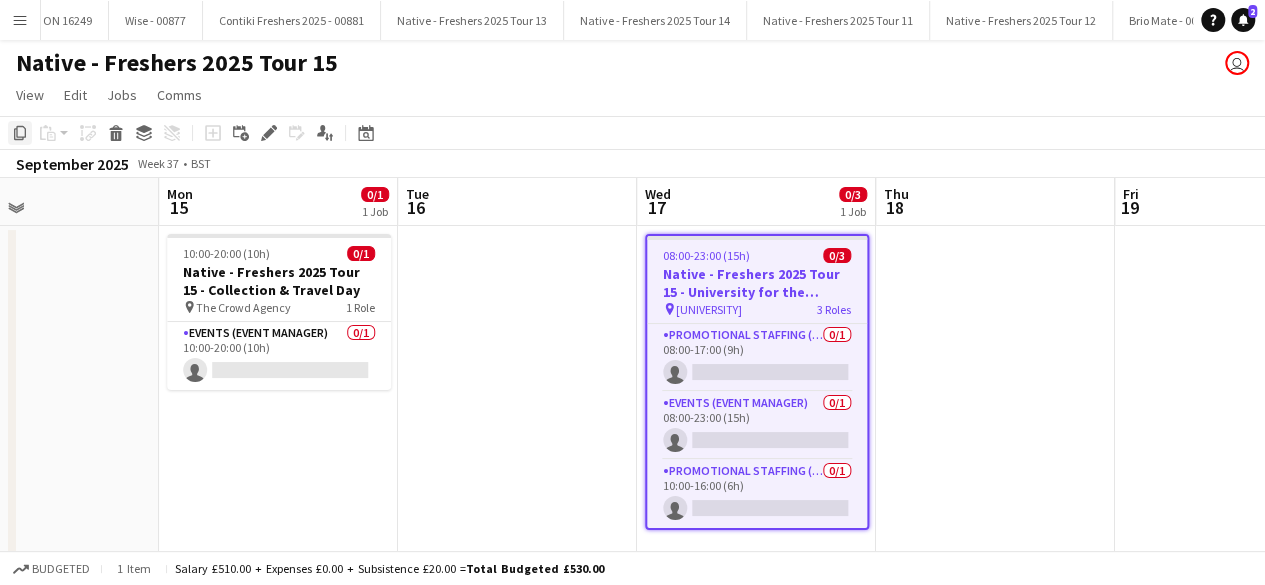 click on "Copy" 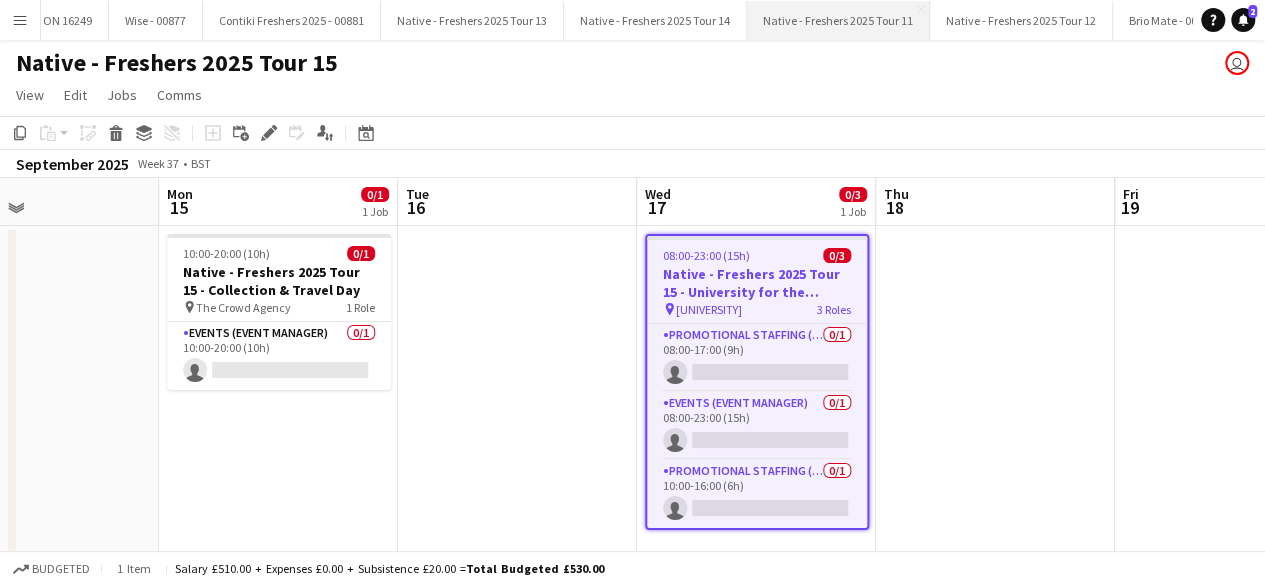 click on "Native - Freshers 2025 Tour 11
Close" at bounding box center [838, 20] 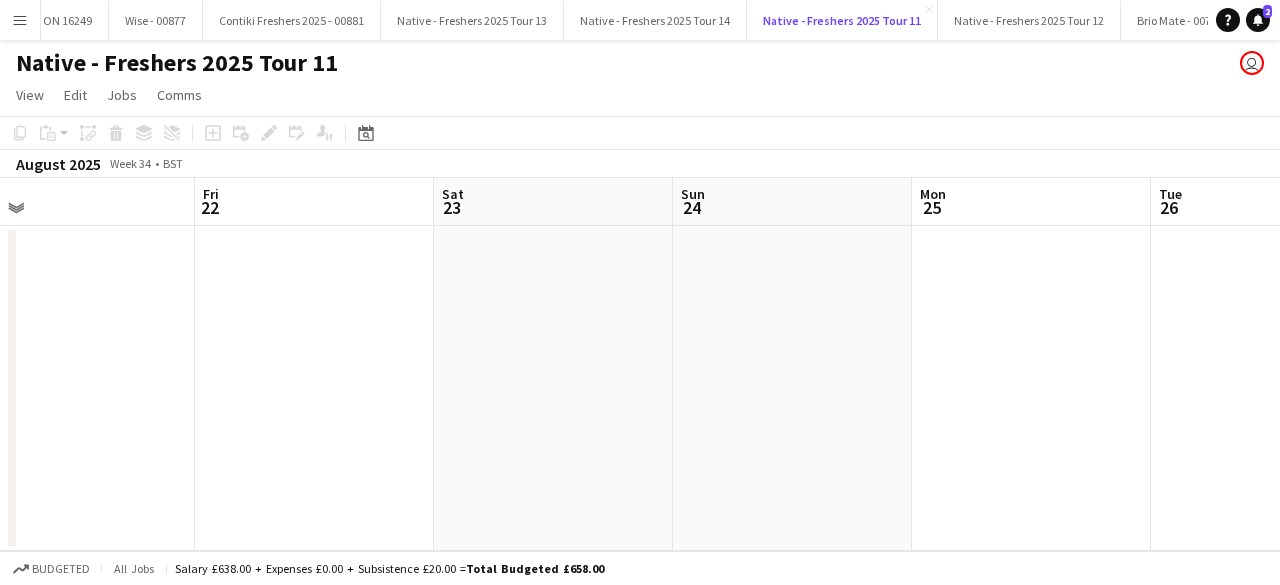 scroll, scrollTop: 0, scrollLeft: 824, axis: horizontal 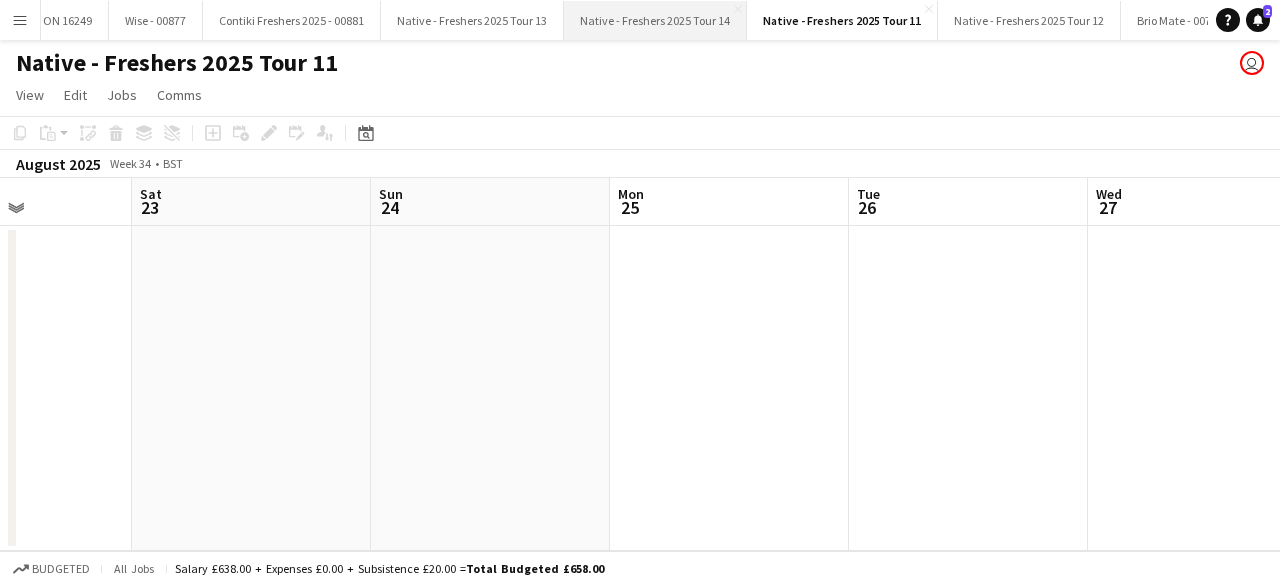 click on "Native - Freshers 2025 Tour 14
Close" at bounding box center [655, 20] 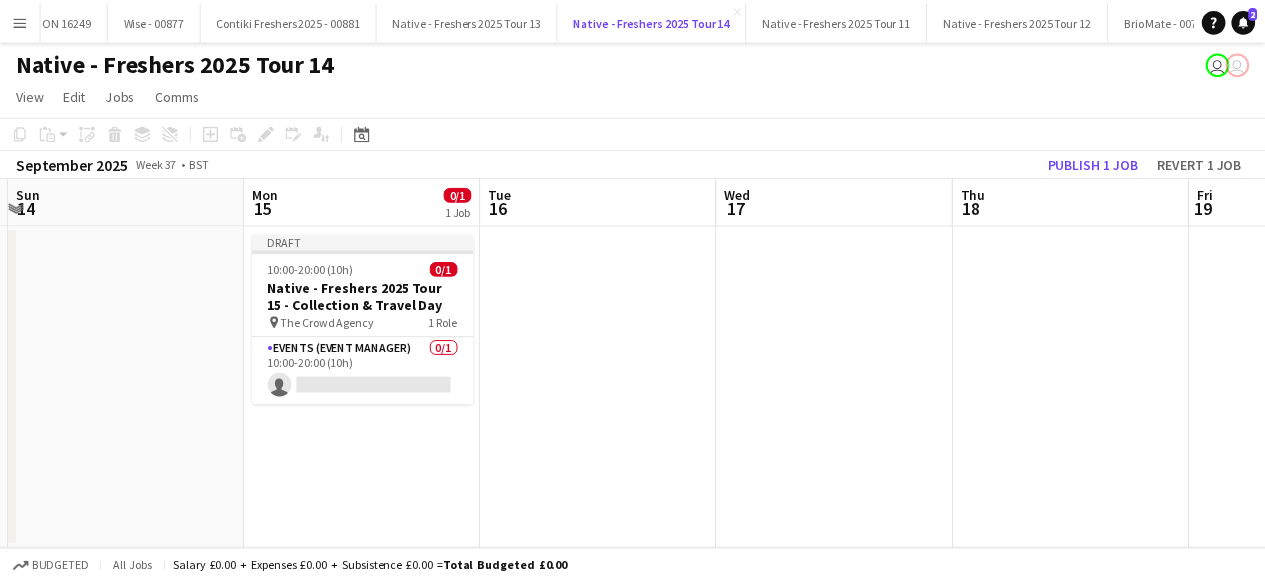 scroll, scrollTop: 0, scrollLeft: 951, axis: horizontal 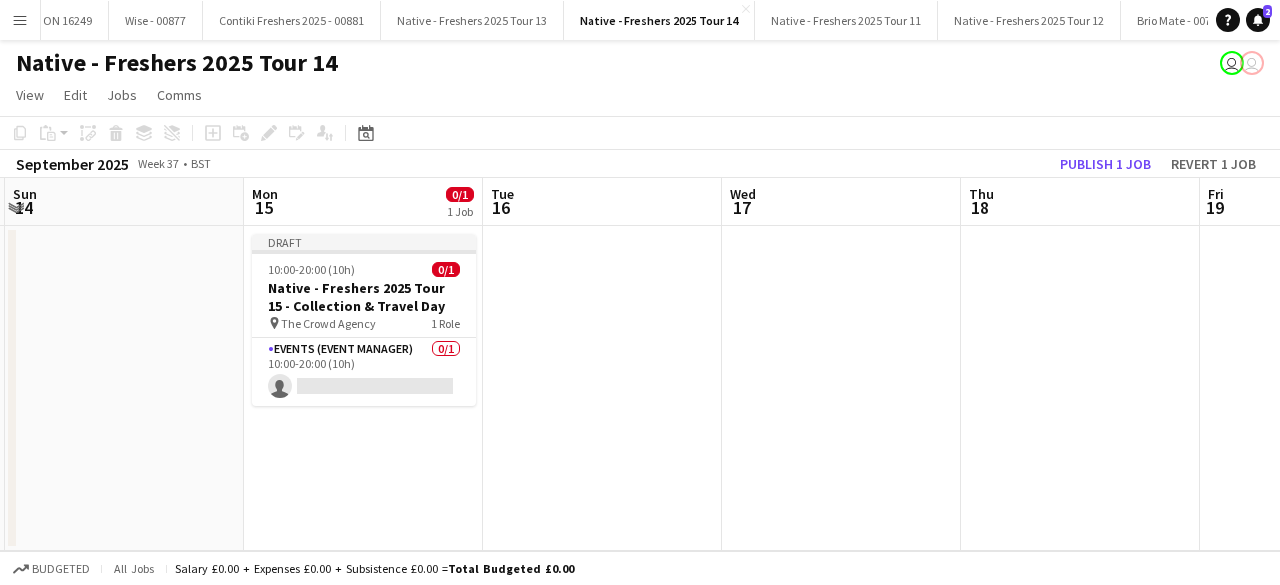 click at bounding box center (841, 388) 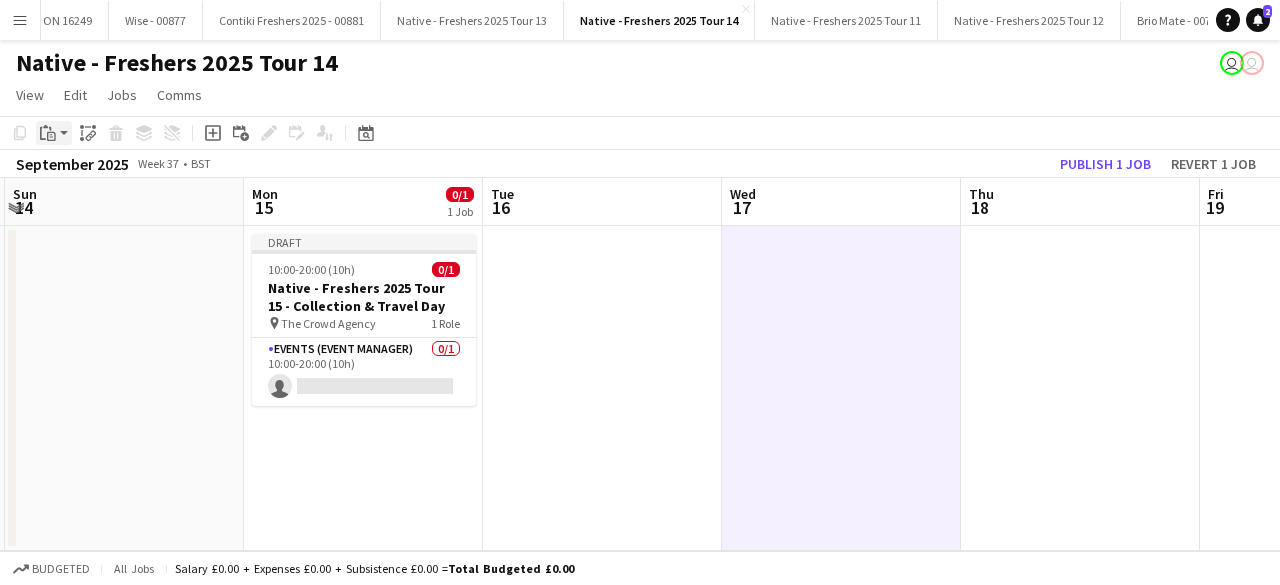 click on "Paste" 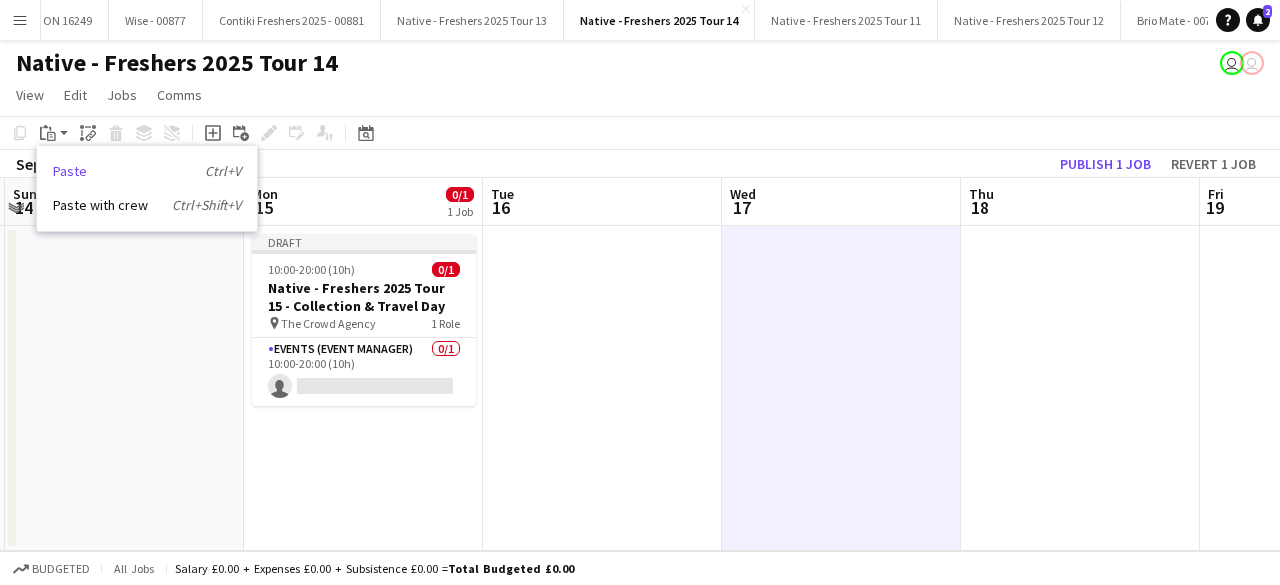 click on "Paste   Ctrl+V" at bounding box center (147, 171) 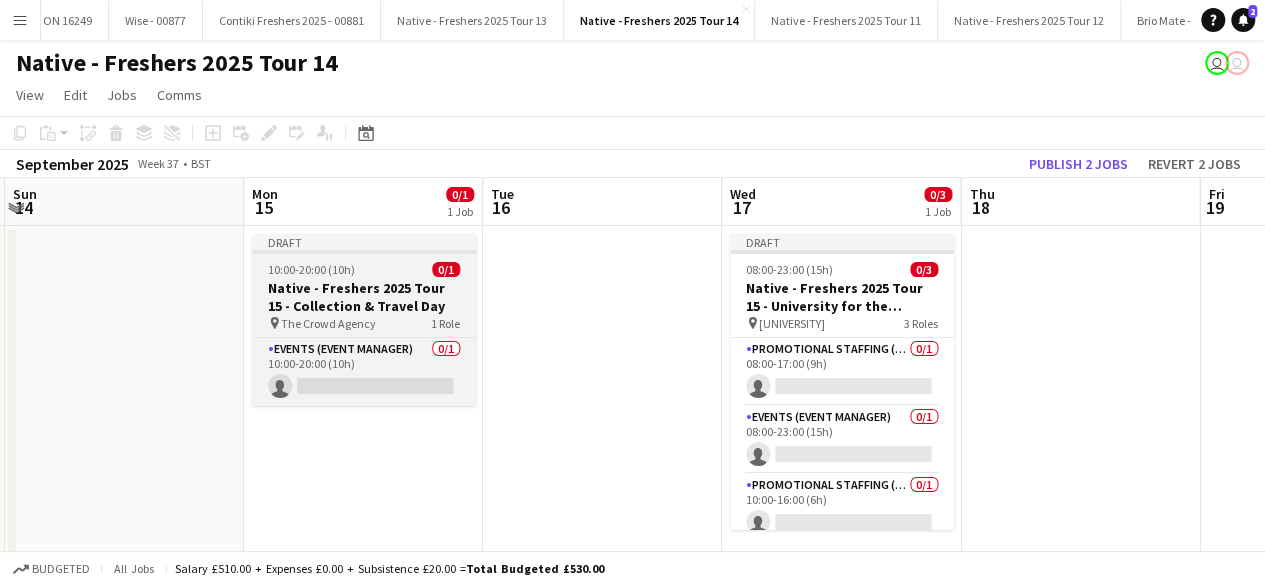 click on "Native - Freshers 2025 Tour 15 - Collection & Travel Day" at bounding box center (364, 297) 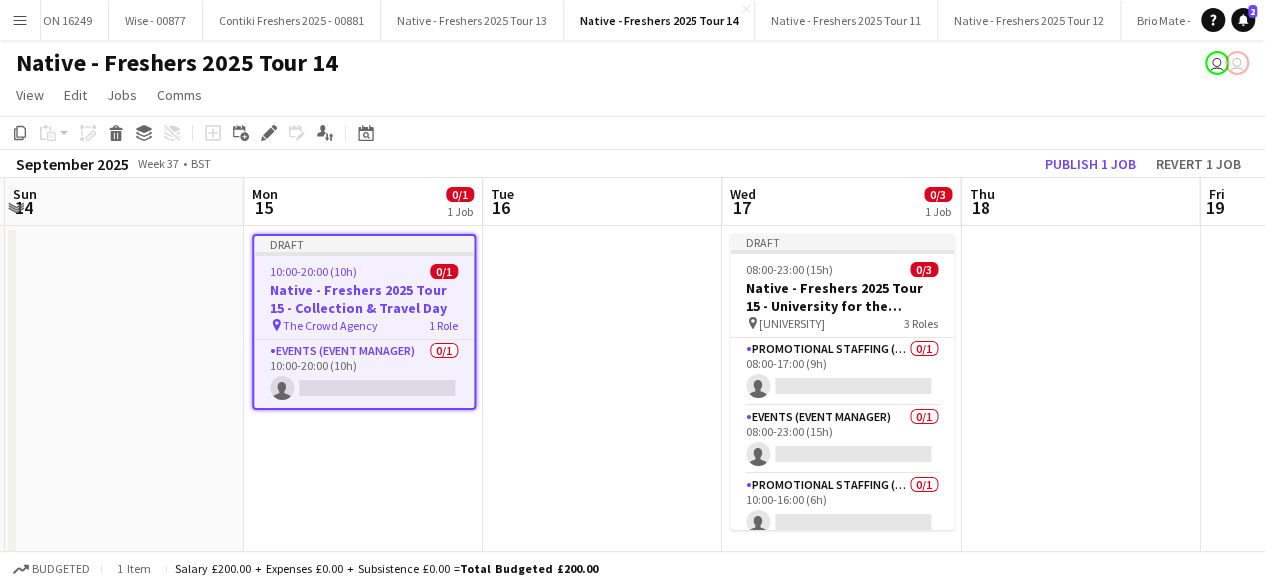 click on "Native - Freshers 2025 Tour 15 - Collection & Travel Day" at bounding box center (364, 299) 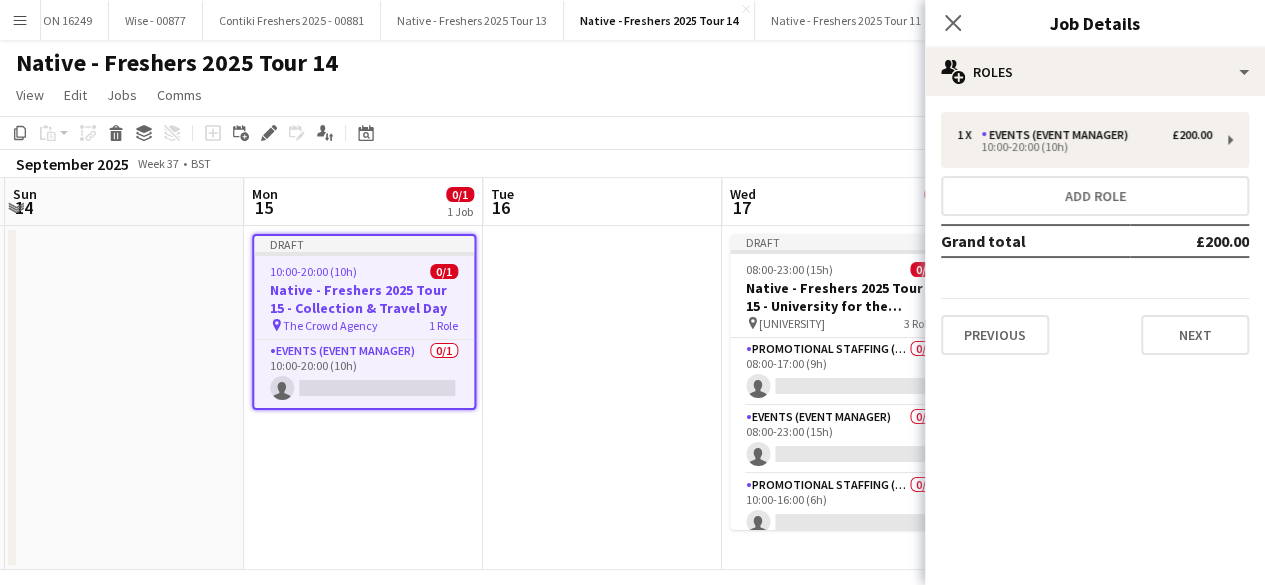 click on "Close pop-in
Job Details" 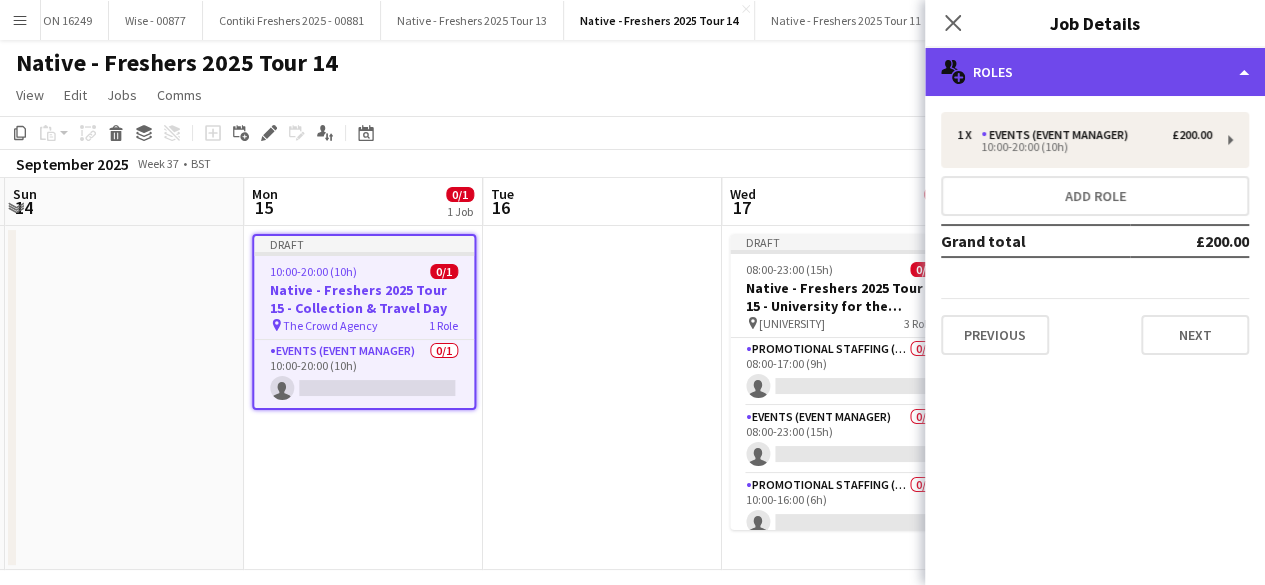 click on "multiple-users-add
Roles" 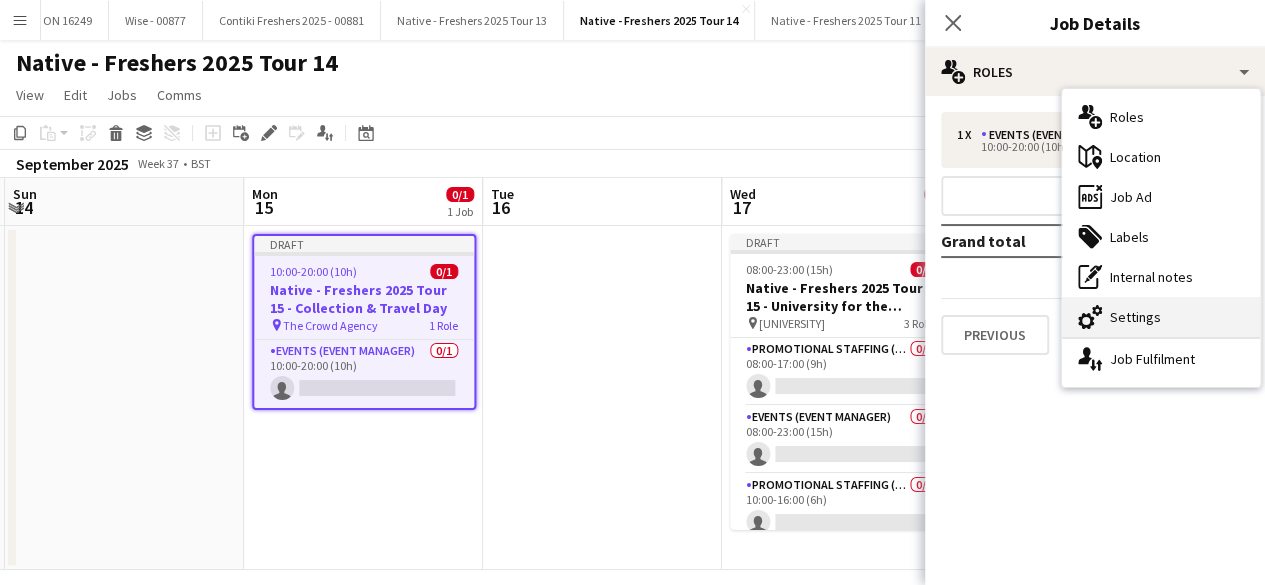 click on "cog-double-3
Settings" at bounding box center [1161, 317] 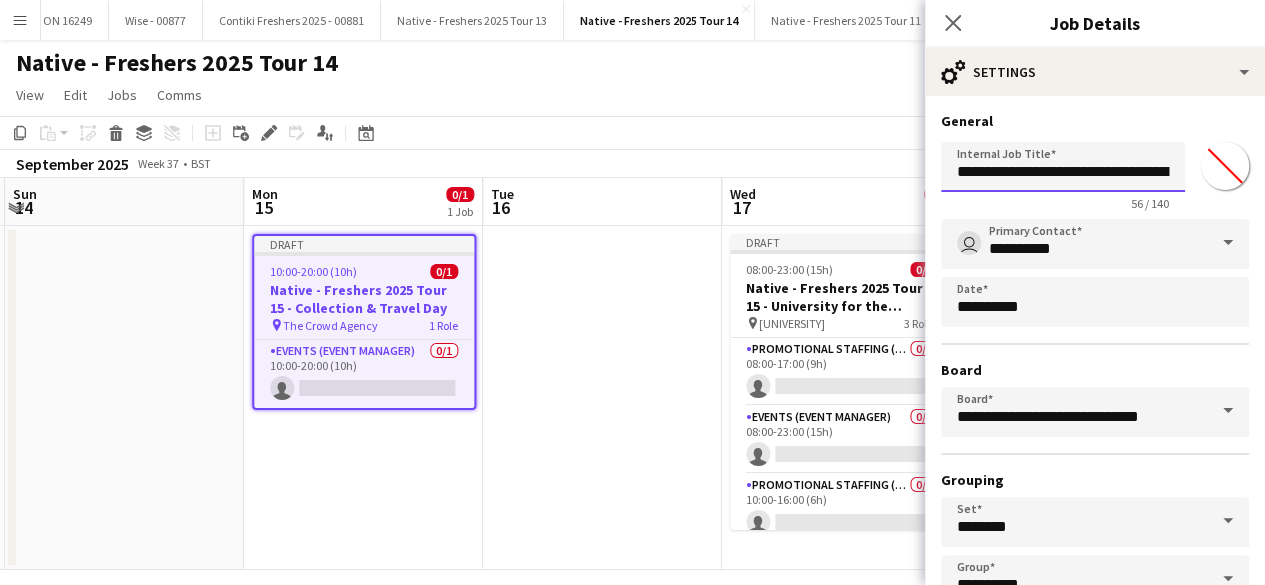 click on "**********" at bounding box center [1063, 167] 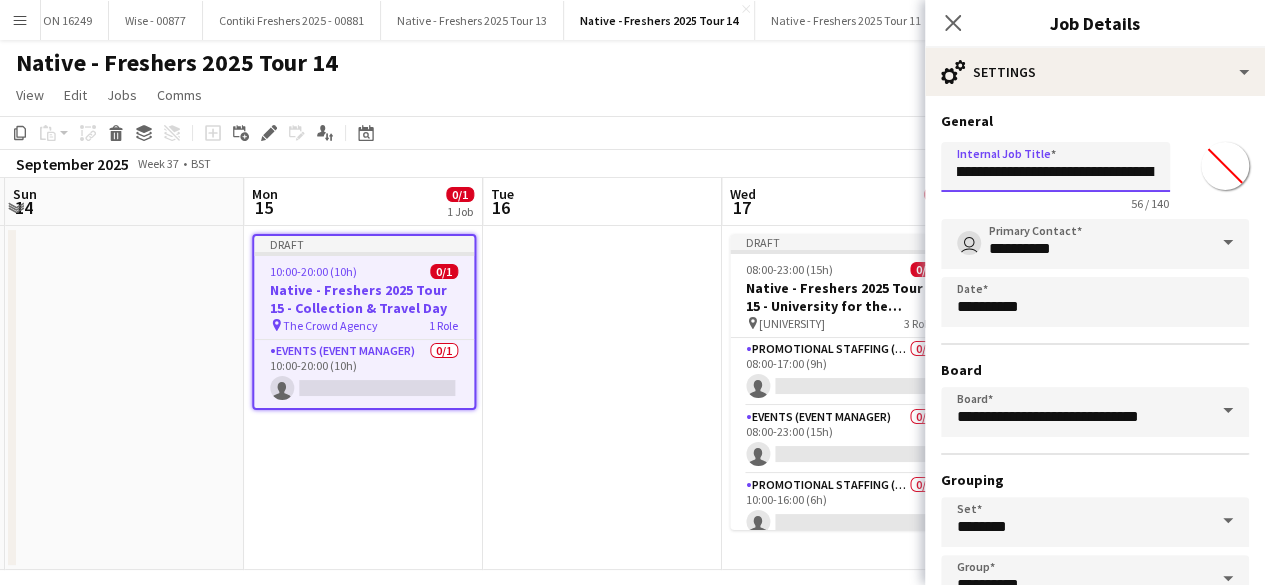drag, startPoint x: 1127, startPoint y: 175, endPoint x: 1166, endPoint y: 173, distance: 39.051247 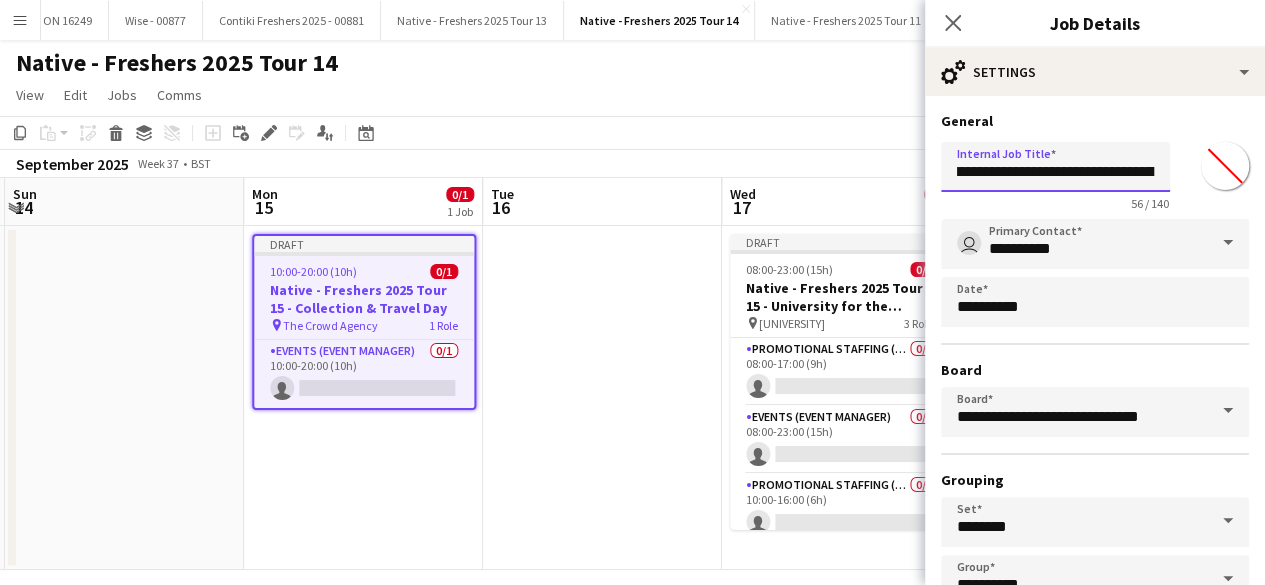 click on "**********" at bounding box center (1055, 167) 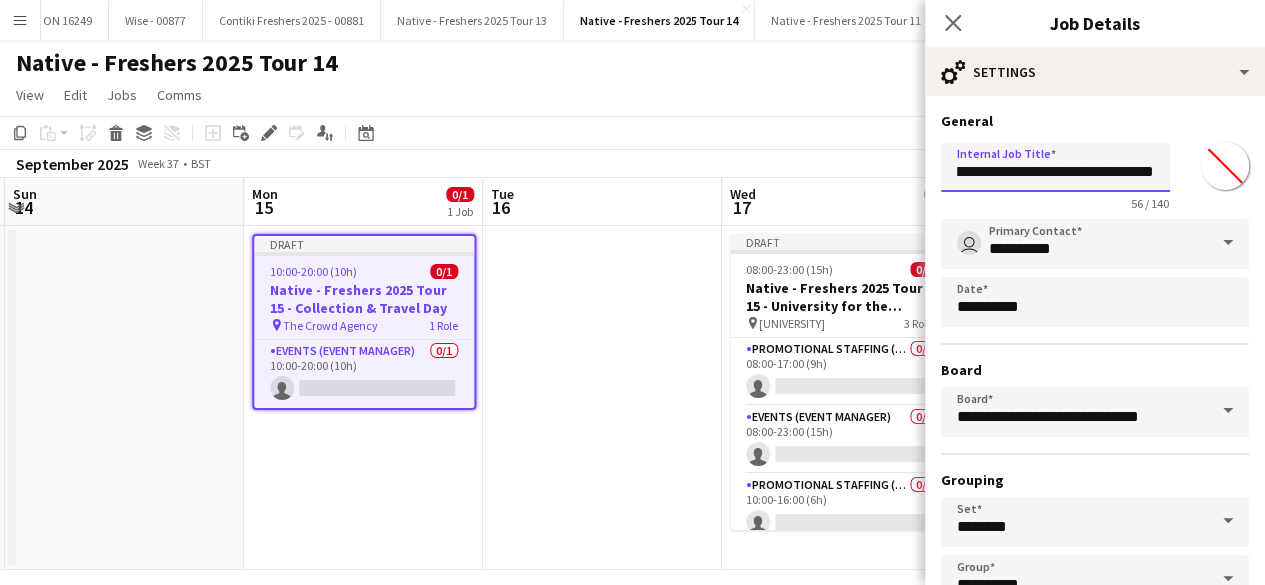 click on "**********" at bounding box center [1055, 167] 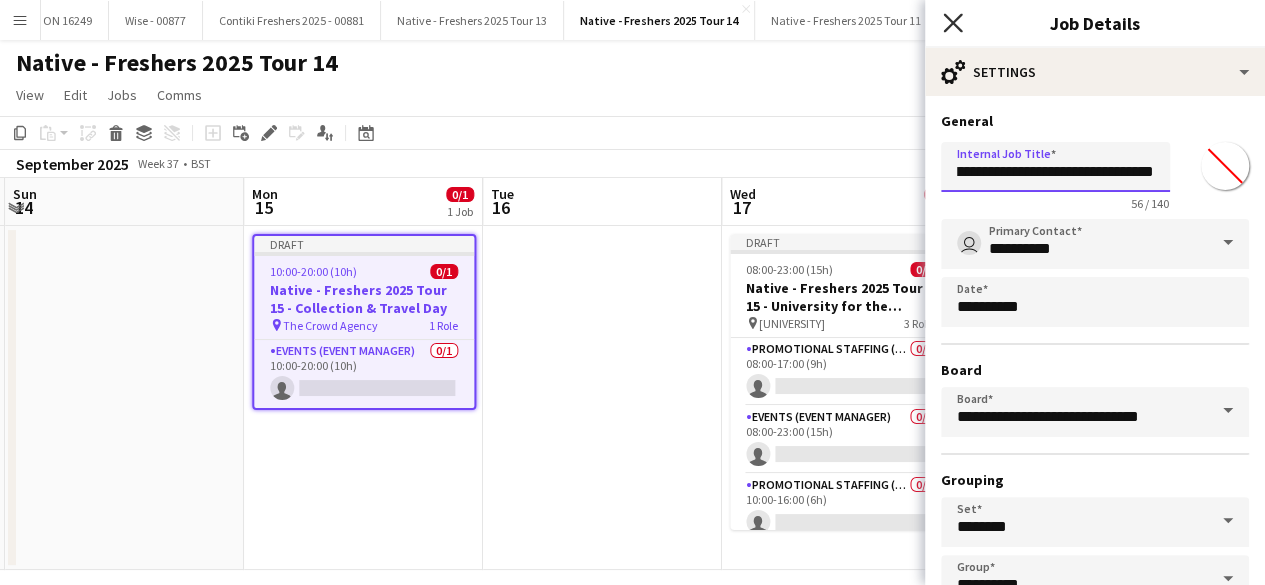 type on "**********" 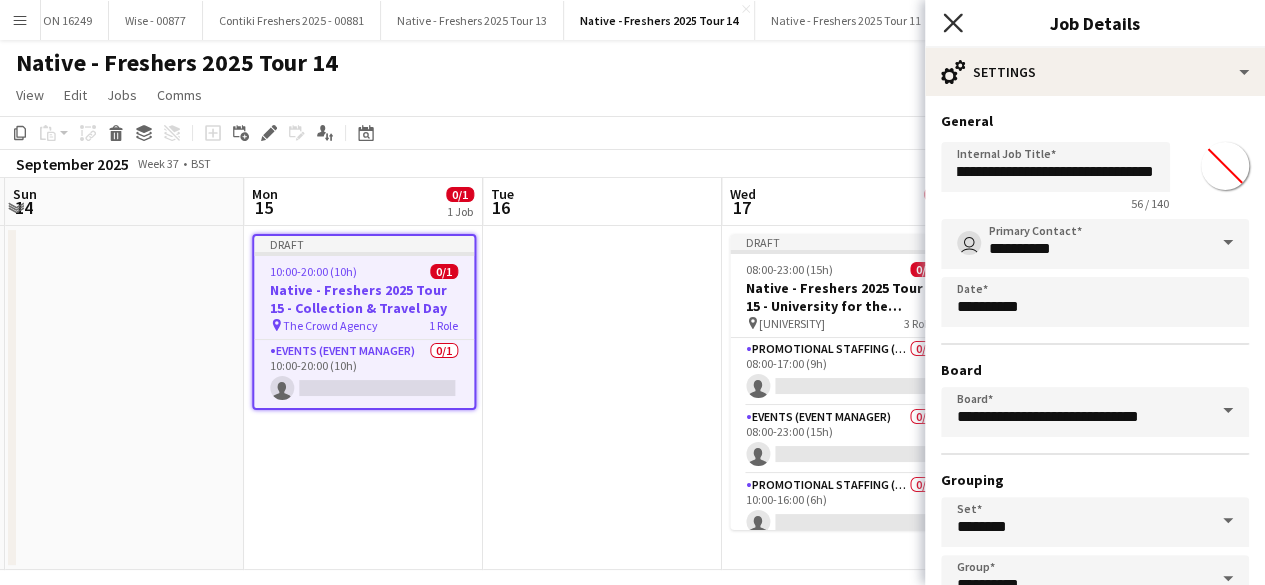 click on "Close pop-in" 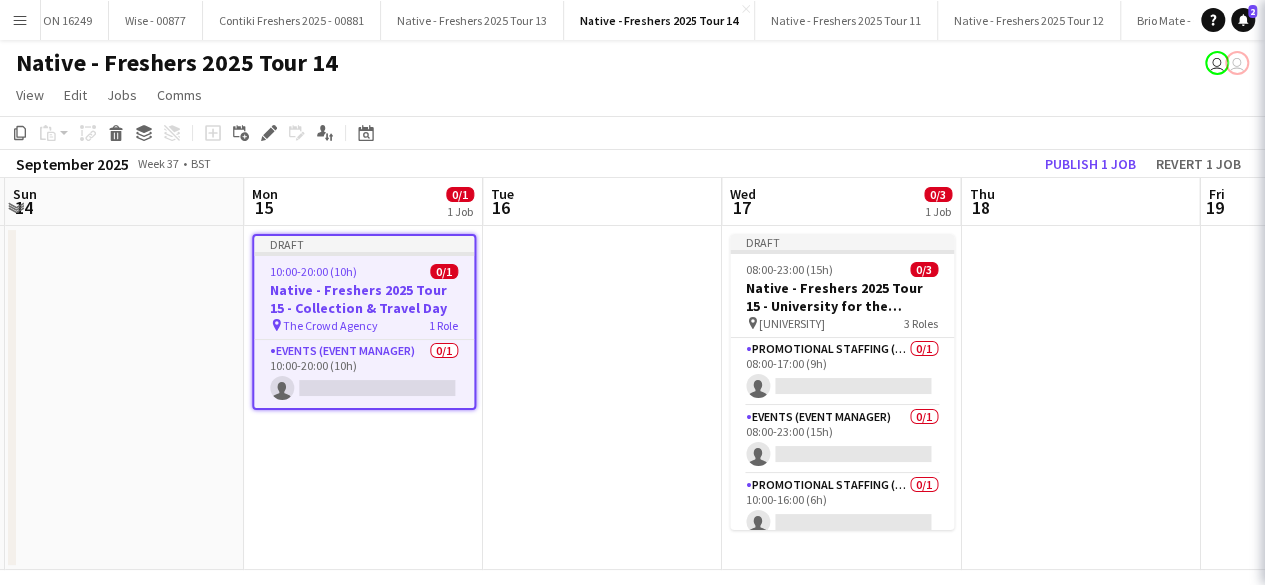 scroll, scrollTop: 0, scrollLeft: 0, axis: both 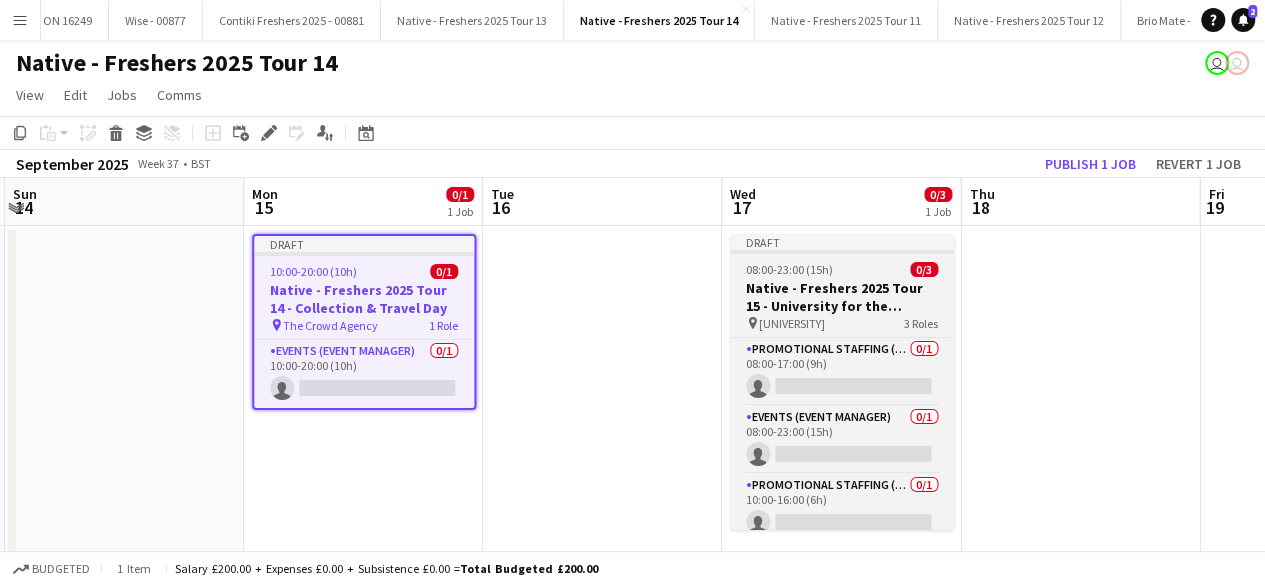 click on "08:00-23:00 (15h)    0/3" at bounding box center (842, 269) 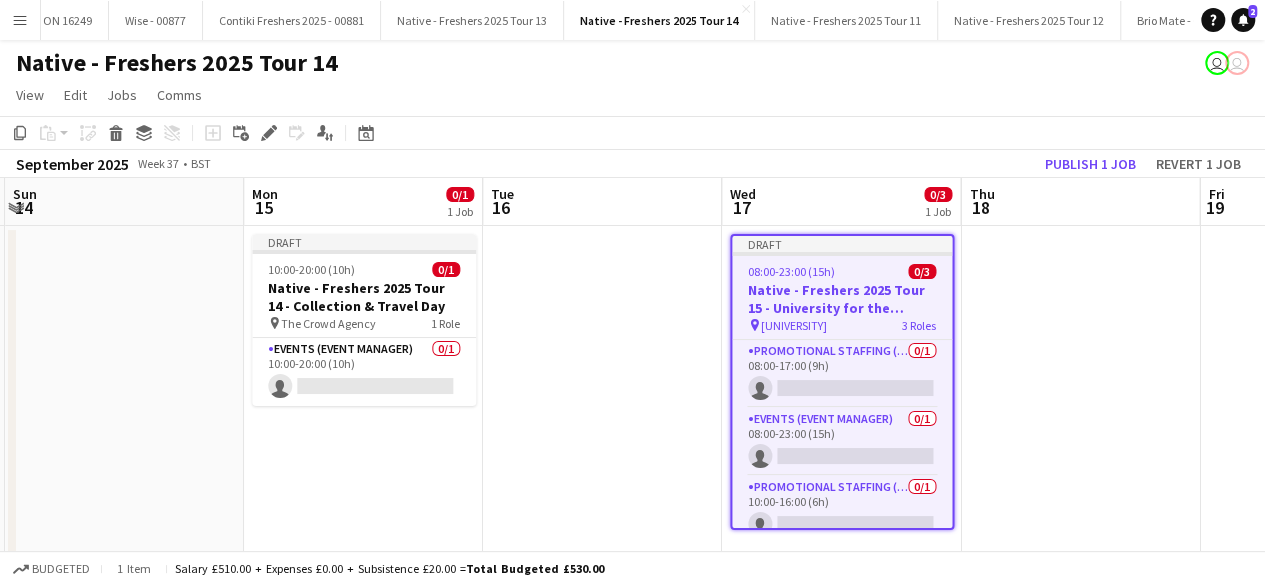 click on "08:00-23:00 (15h)    0/3" at bounding box center (842, 271) 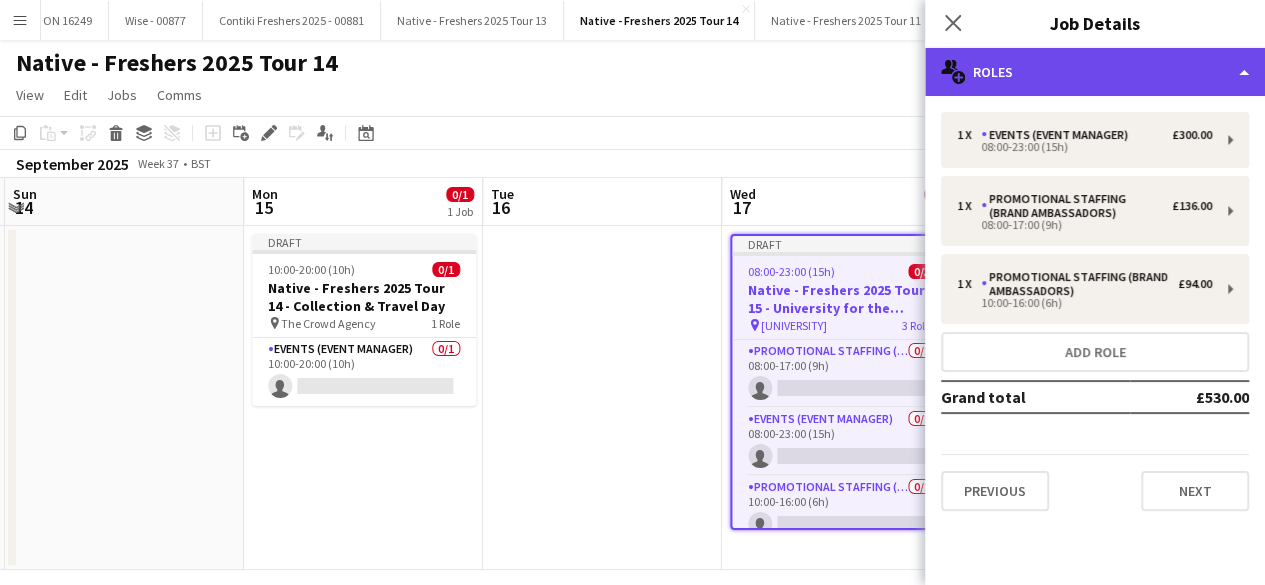 click on "multiple-users-add
Roles" 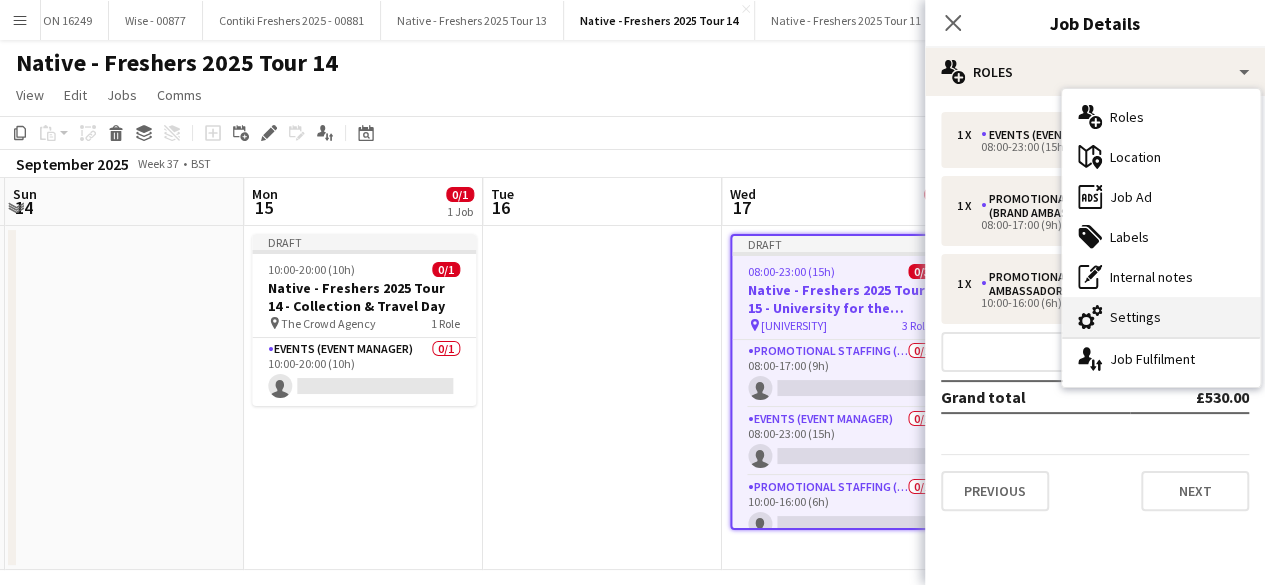 click on "cog-double-3
Settings" at bounding box center (1161, 317) 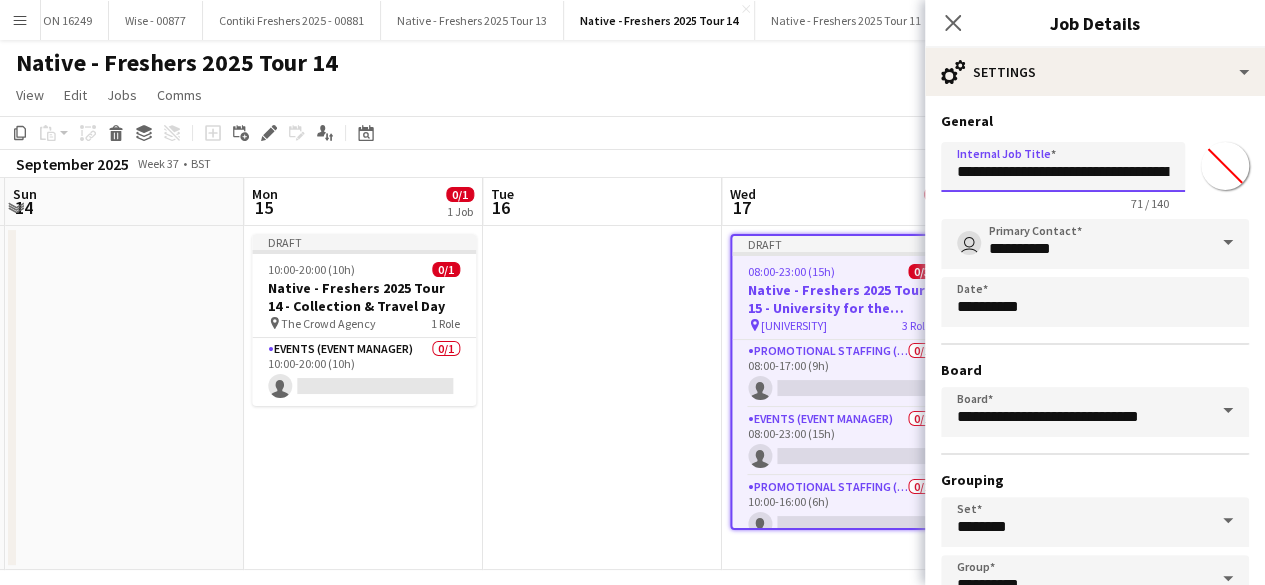 drag, startPoint x: 1023, startPoint y: 174, endPoint x: 1118, endPoint y: 171, distance: 95.047356 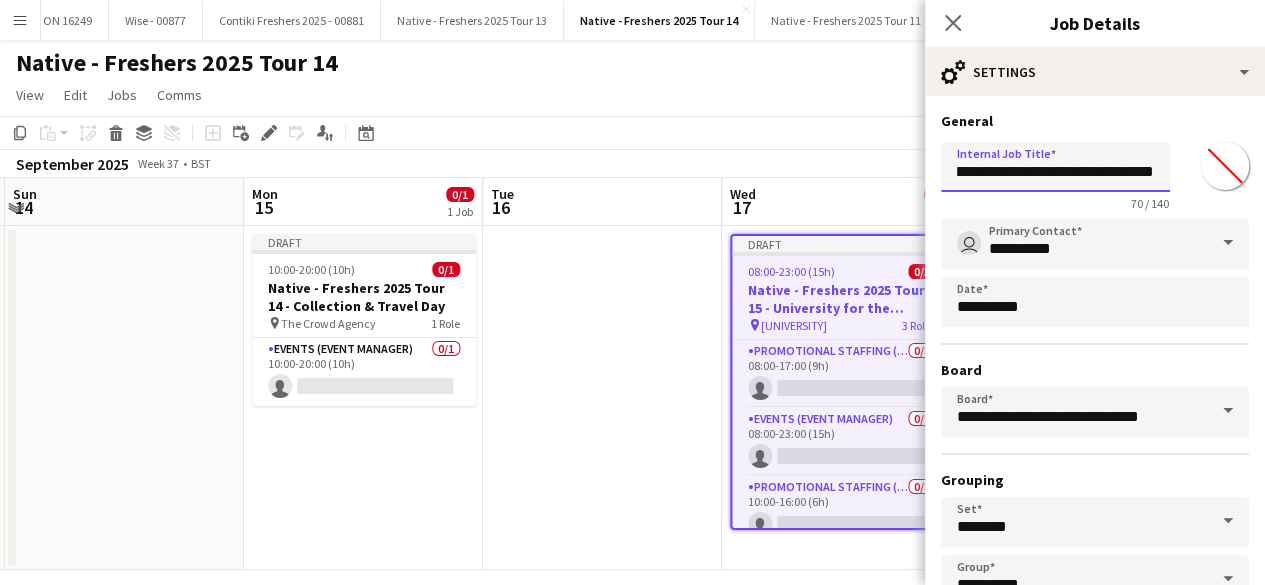 scroll, scrollTop: 0, scrollLeft: 254, axis: horizontal 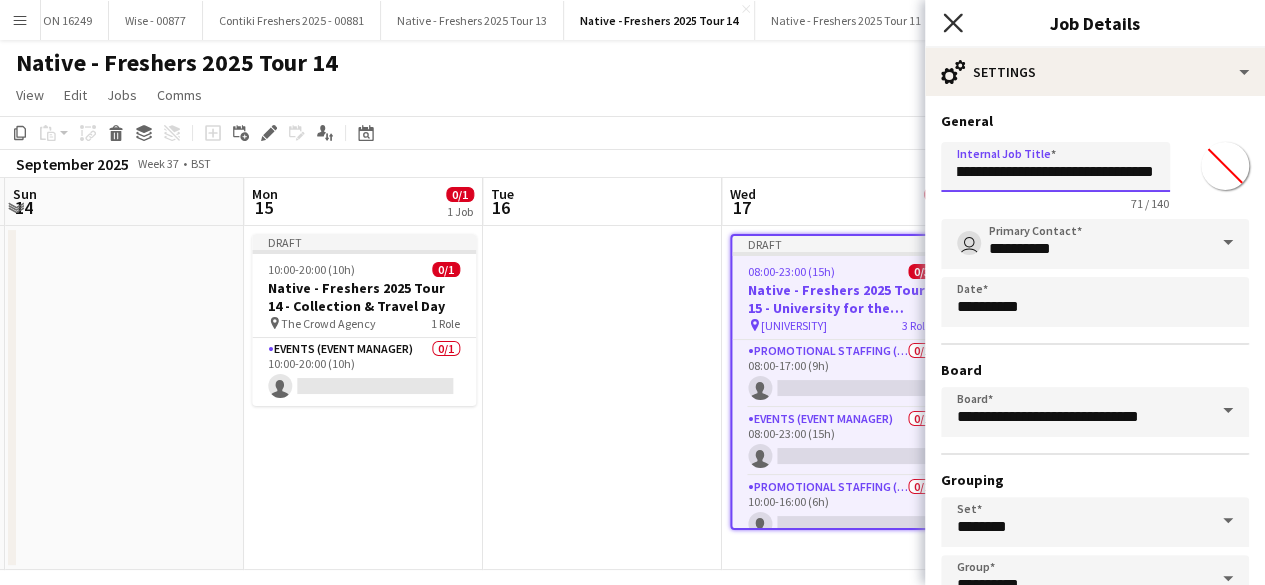type on "**********" 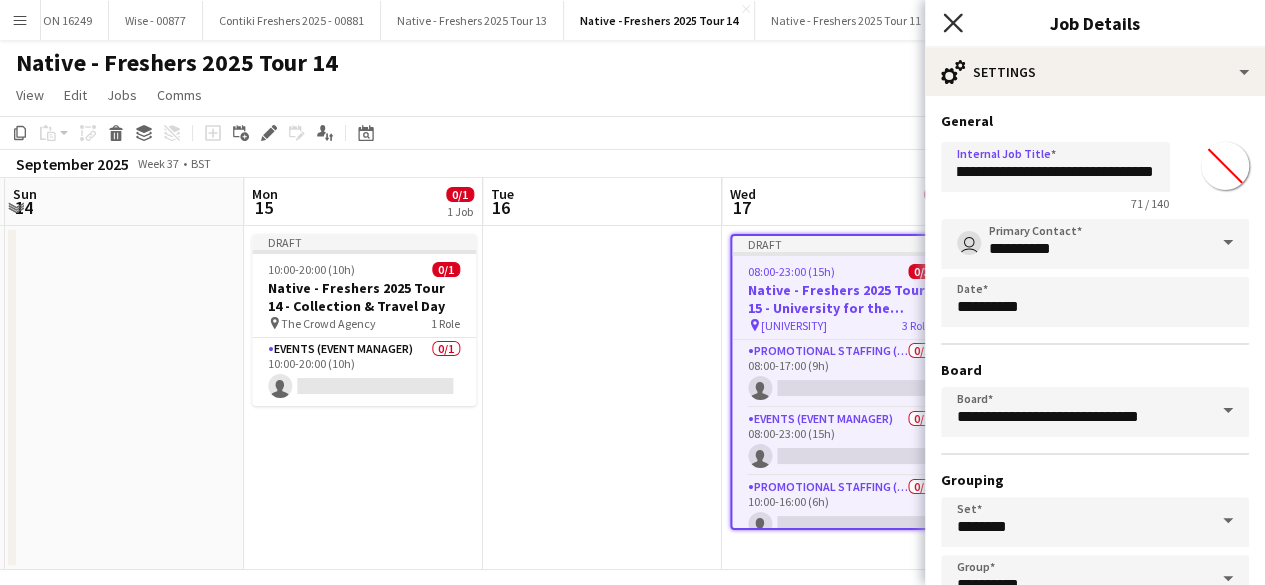 click 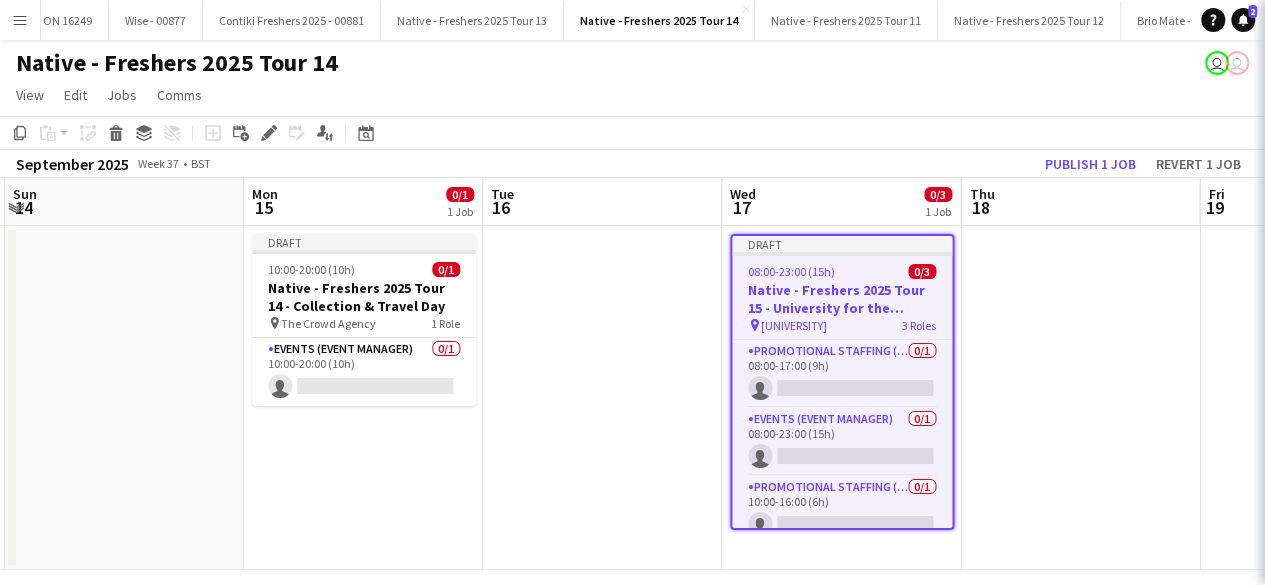scroll, scrollTop: 0, scrollLeft: 0, axis: both 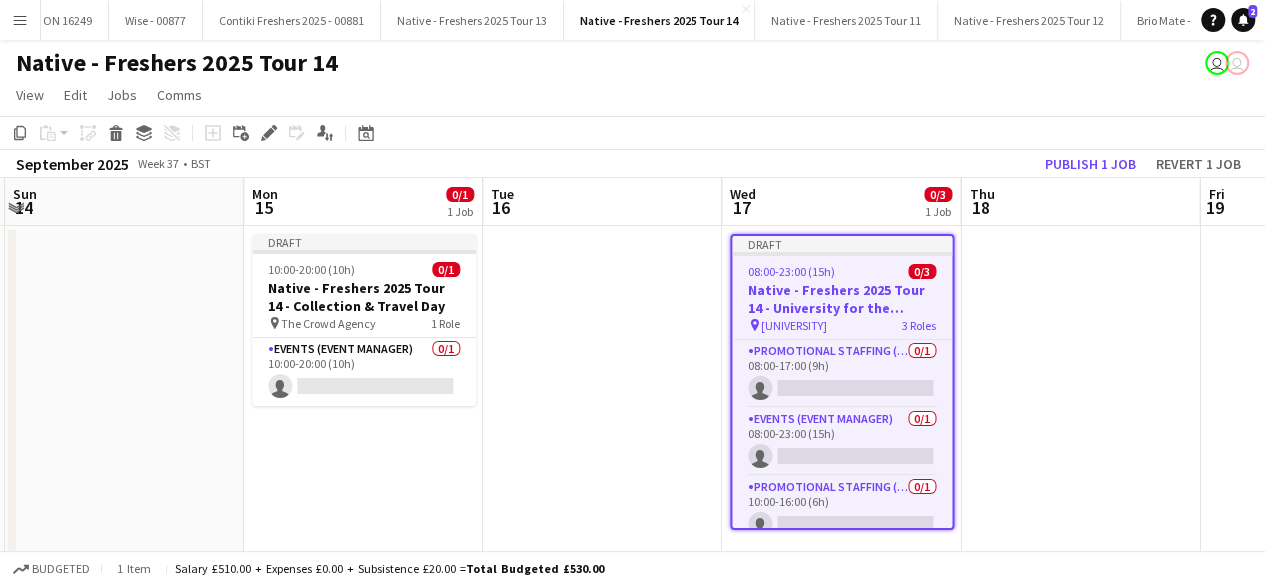 click at bounding box center [602, 398] 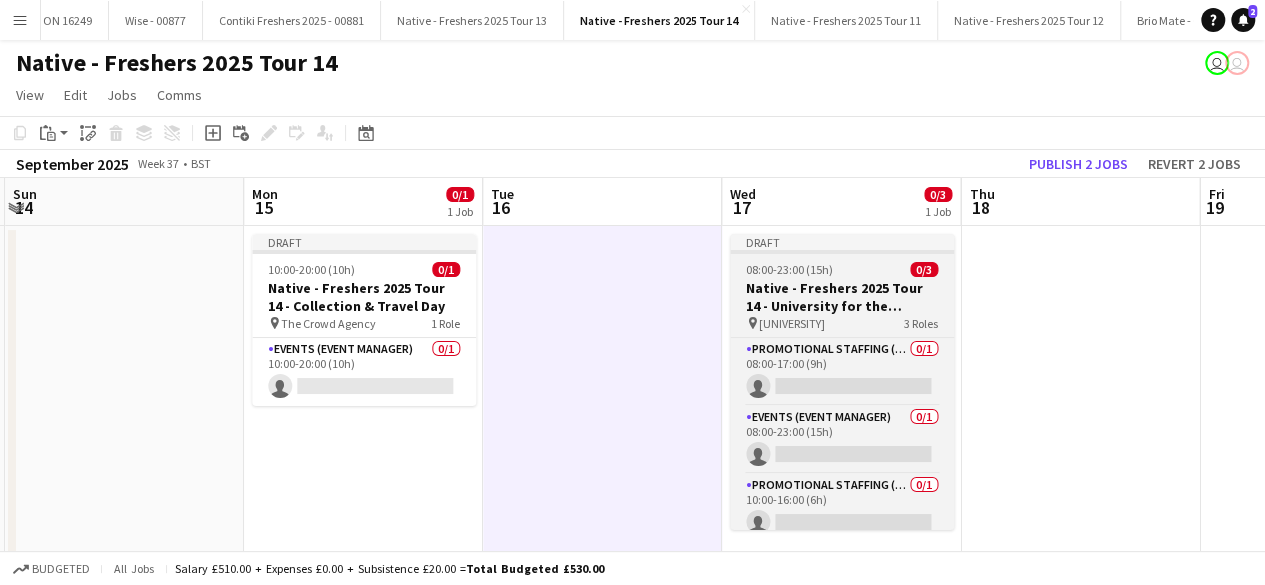 click on "08:00-23:00 (15h)" at bounding box center (789, 269) 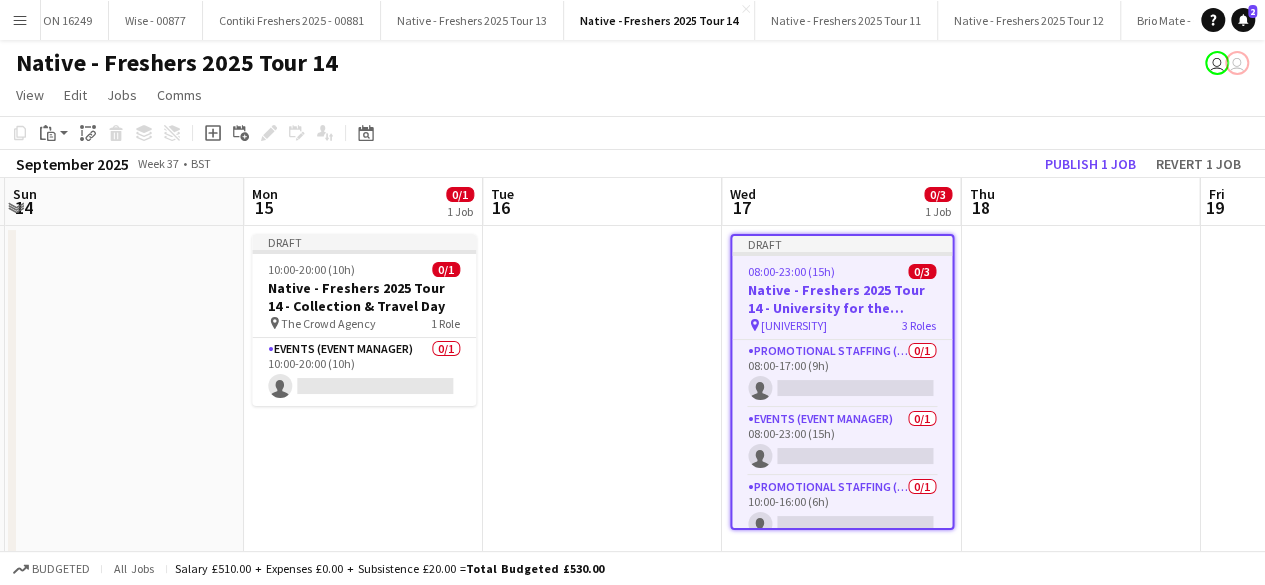 click on "08:00-23:00 (15h)" at bounding box center [791, 271] 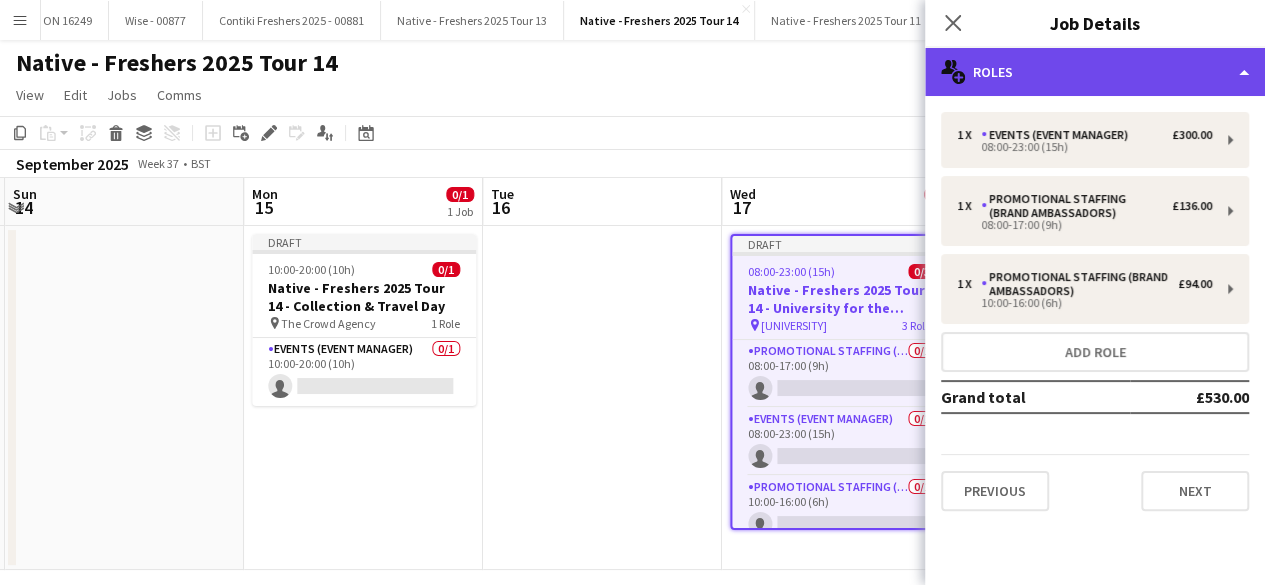 click on "multiple-users-add
Roles" 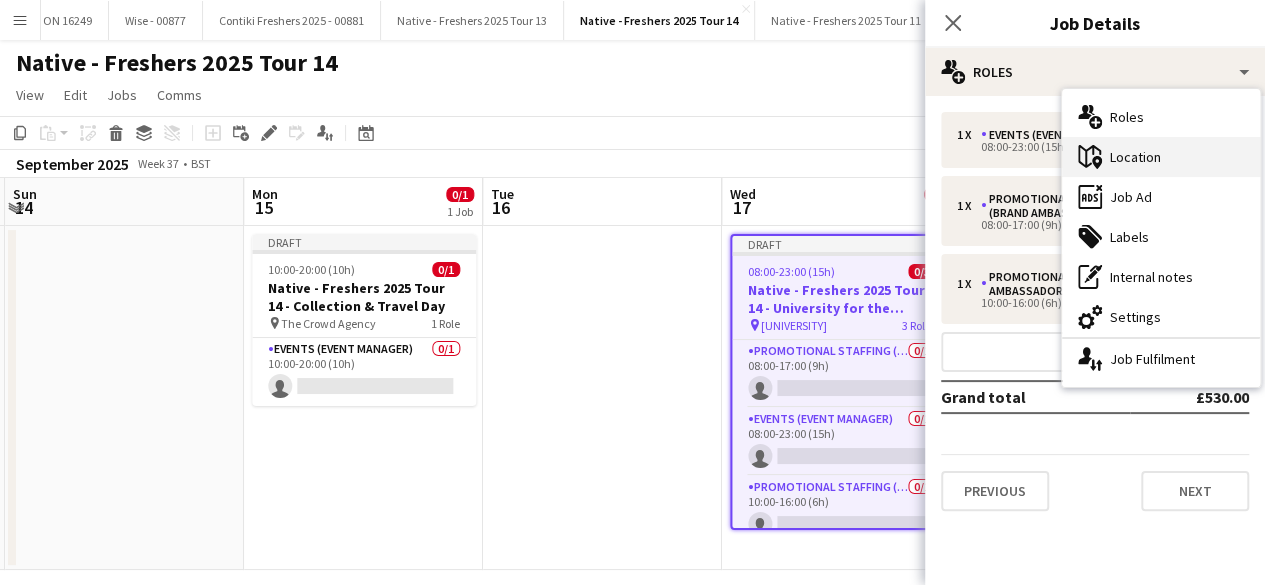 click on "maps-pin-1
Location" at bounding box center [1161, 157] 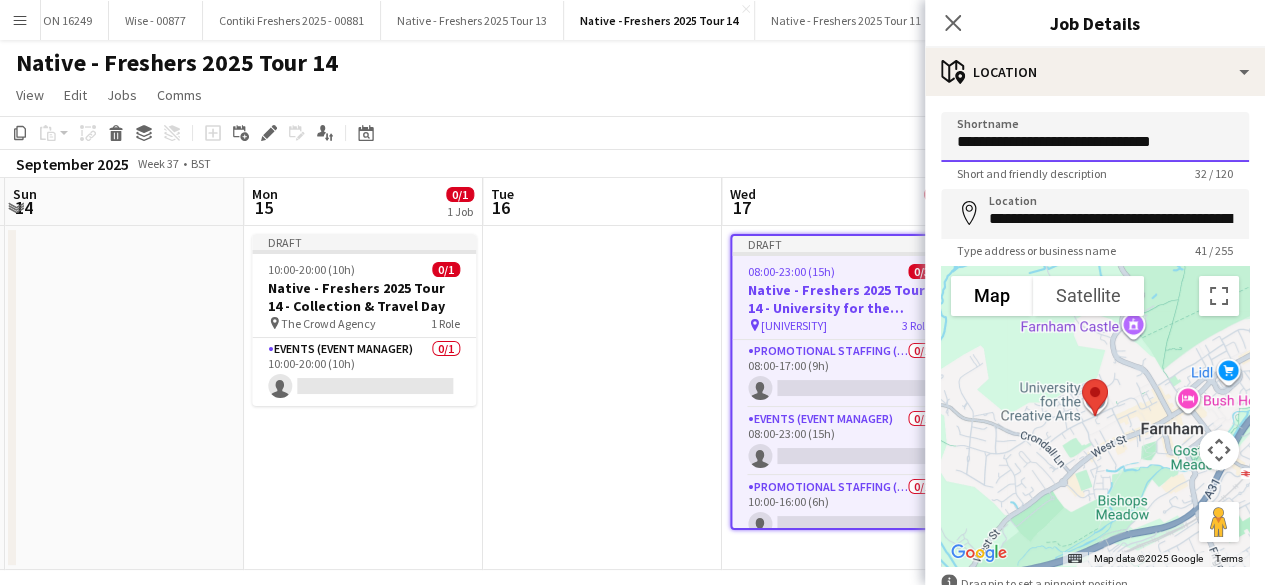 click on "**********" at bounding box center (1095, 137) 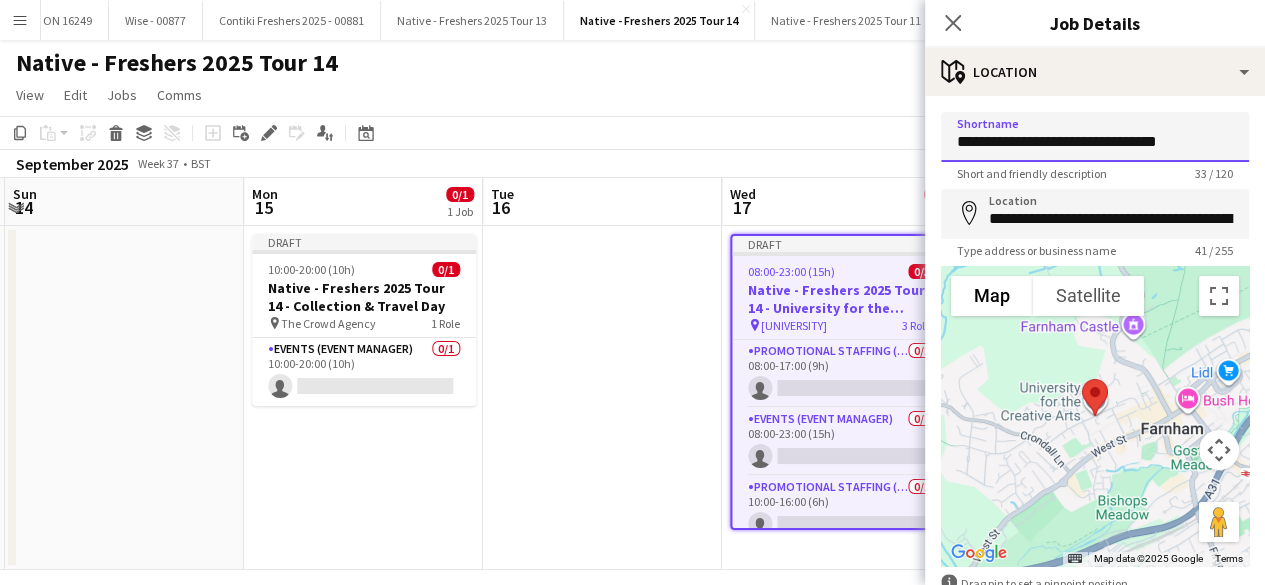 type on "**********" 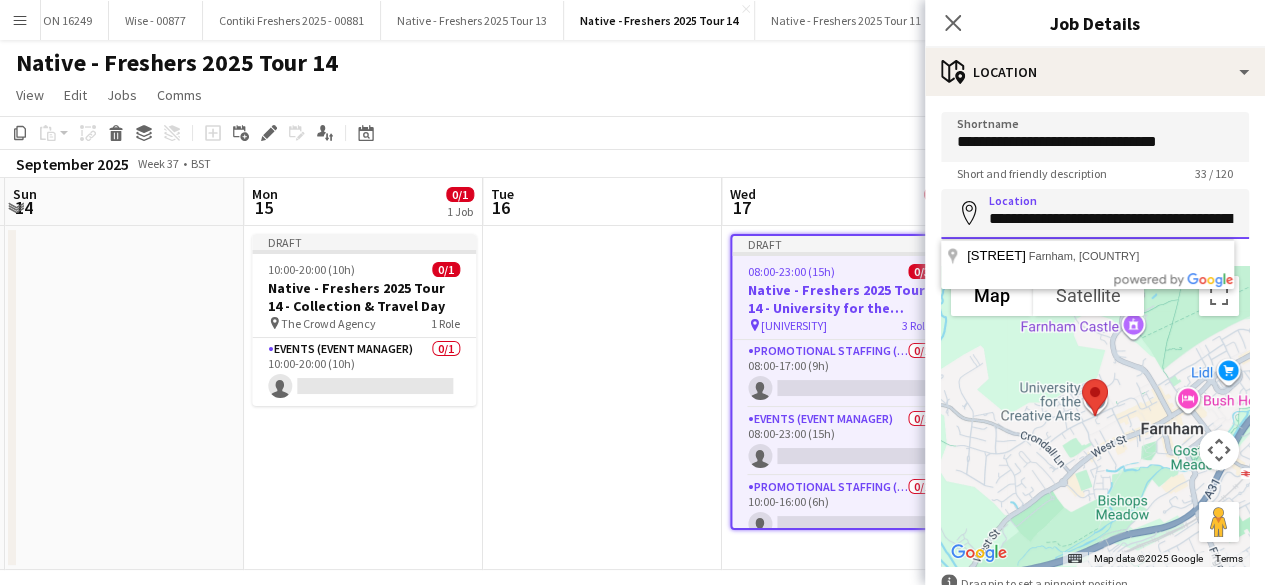 scroll, scrollTop: 0, scrollLeft: 61, axis: horizontal 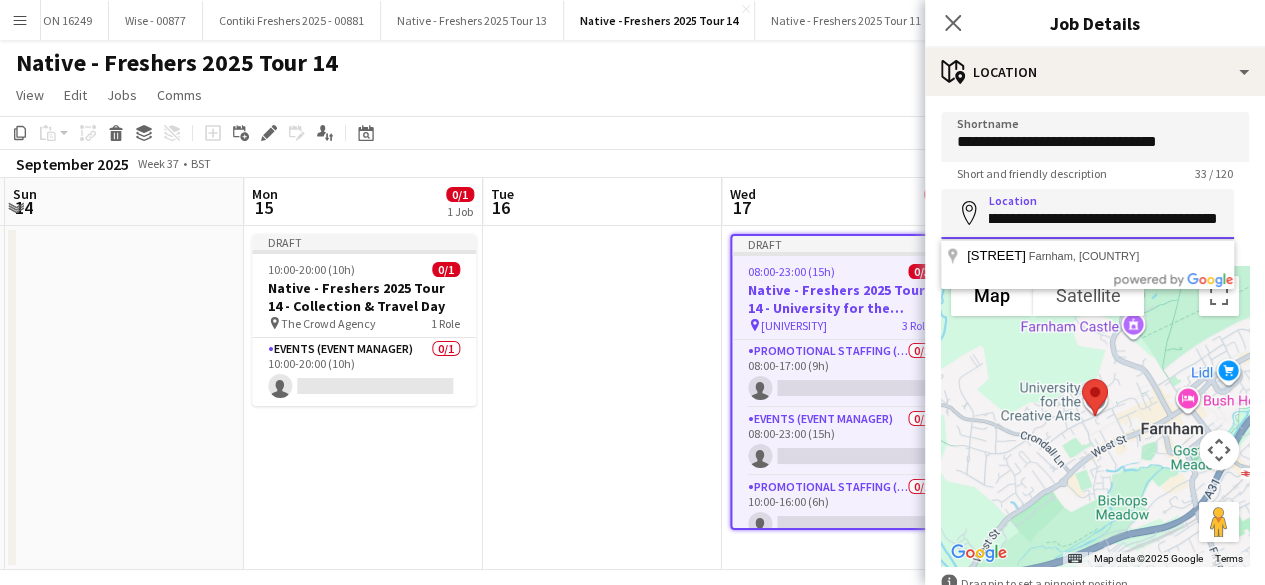 drag, startPoint x: 985, startPoint y: 217, endPoint x: 1279, endPoint y: 215, distance: 294.0068 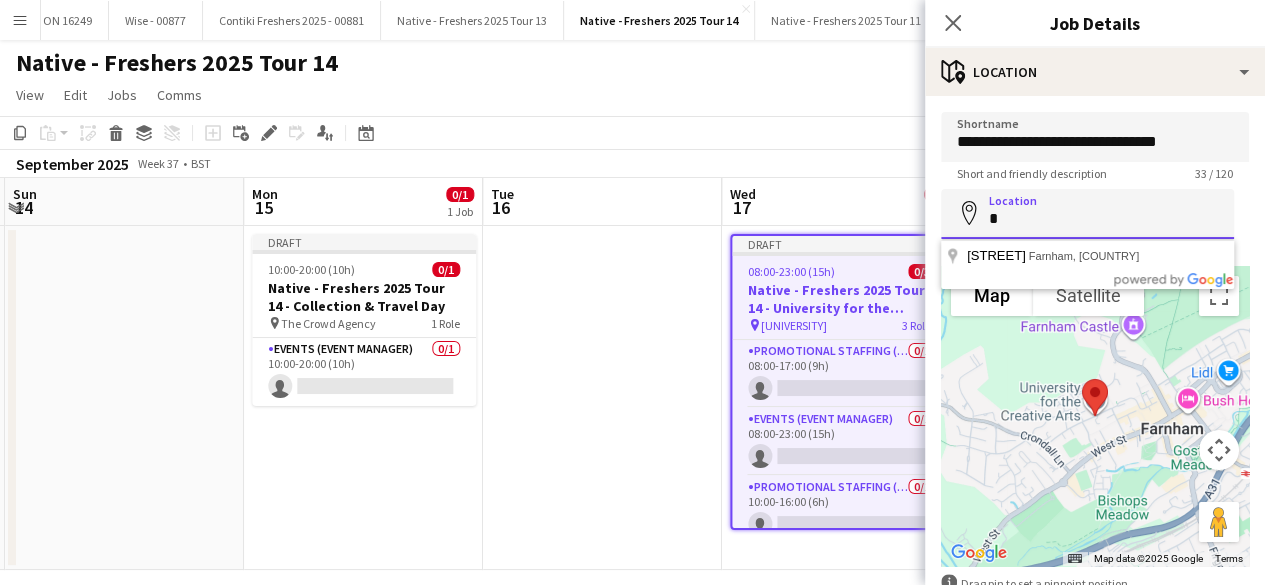 scroll, scrollTop: 0, scrollLeft: 0, axis: both 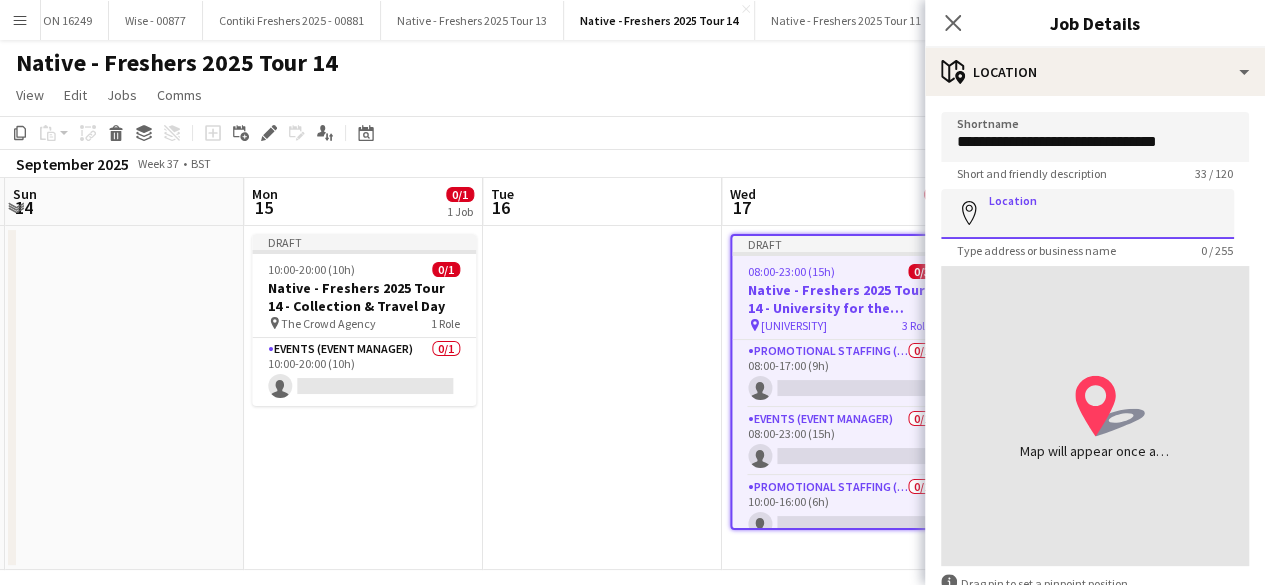 paste on "**********" 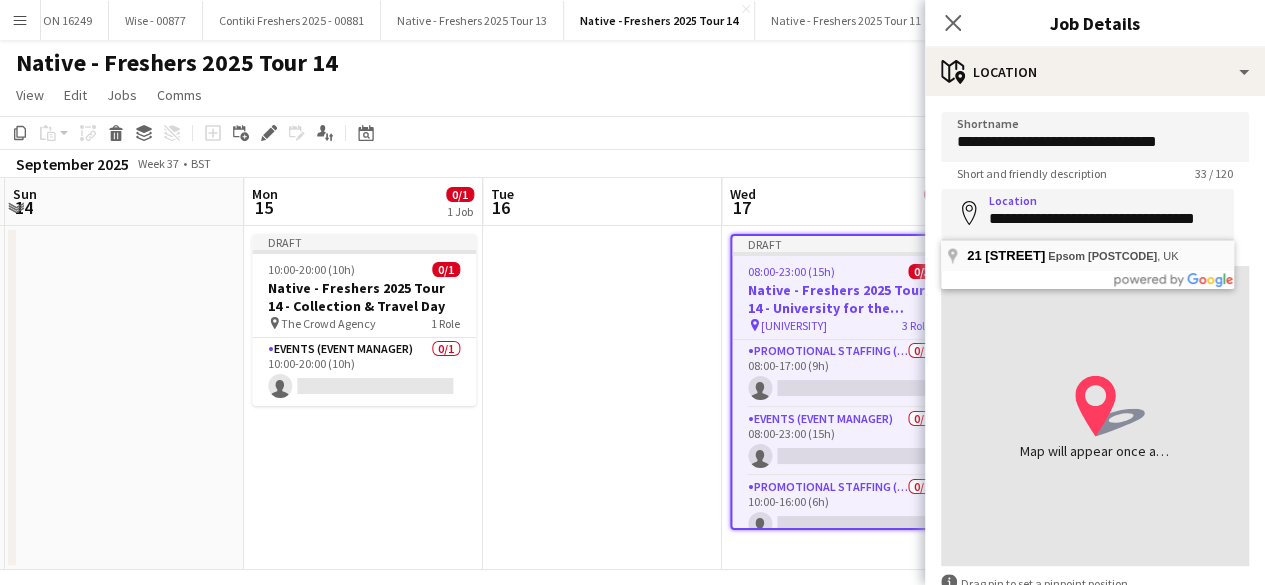 type on "**********" 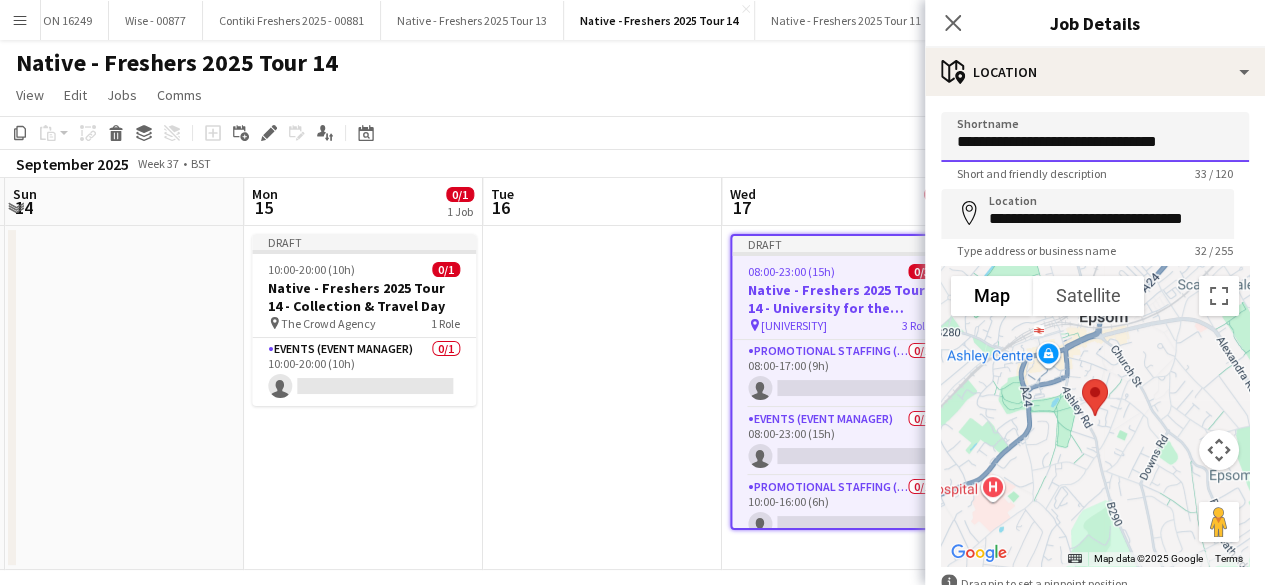 click on "**********" at bounding box center (1095, 137) 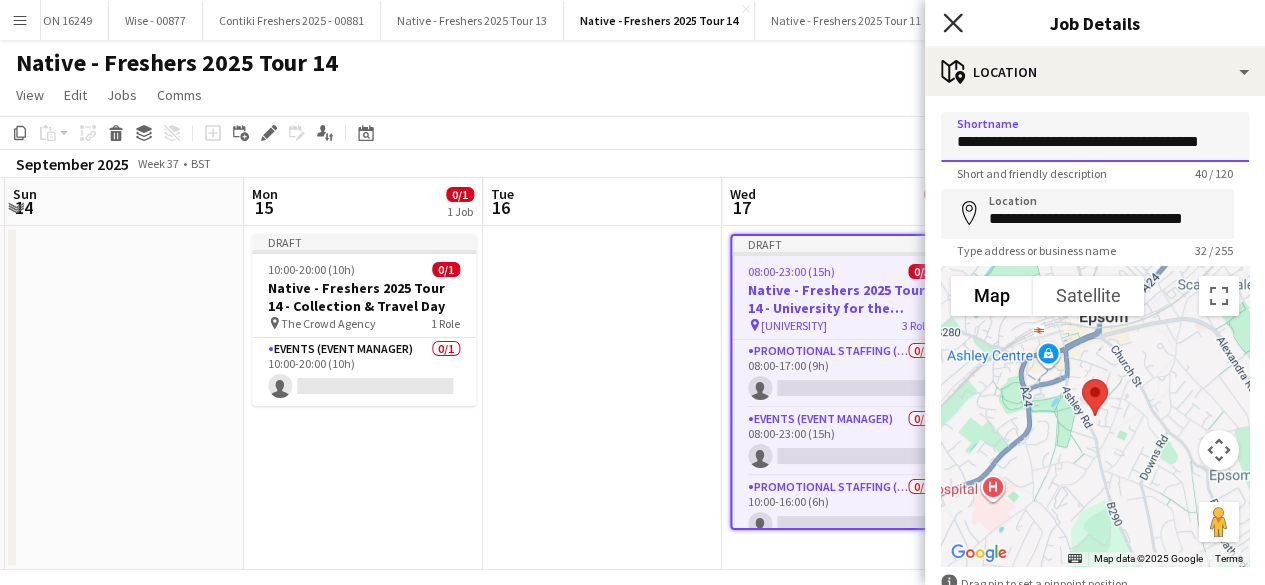 type on "**********" 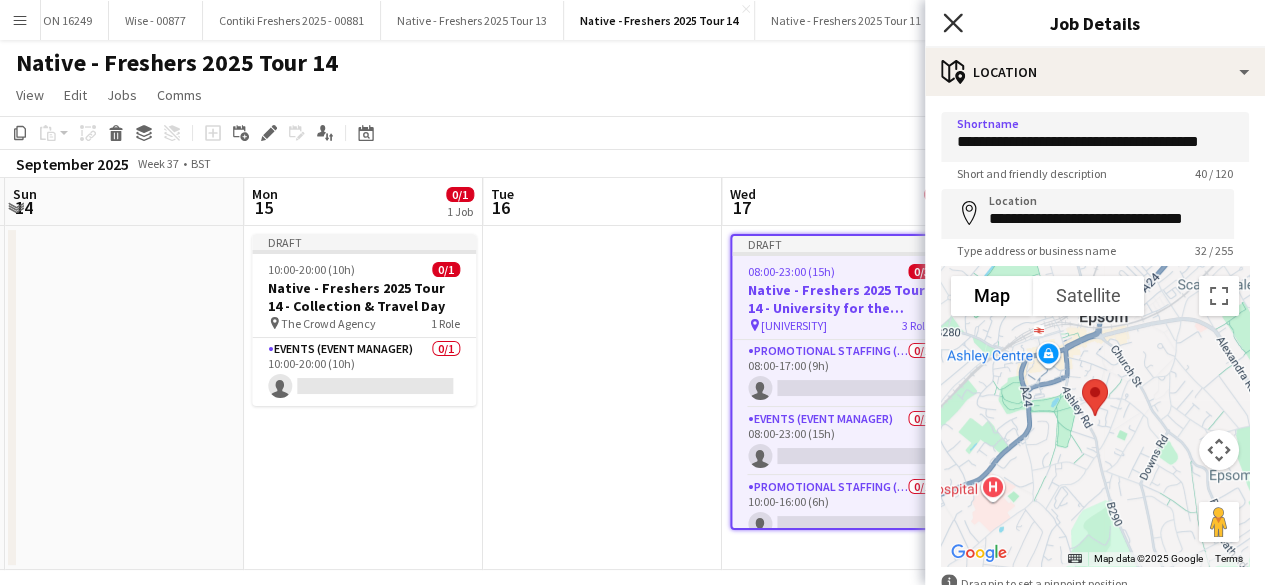 click on "Close pop-in" 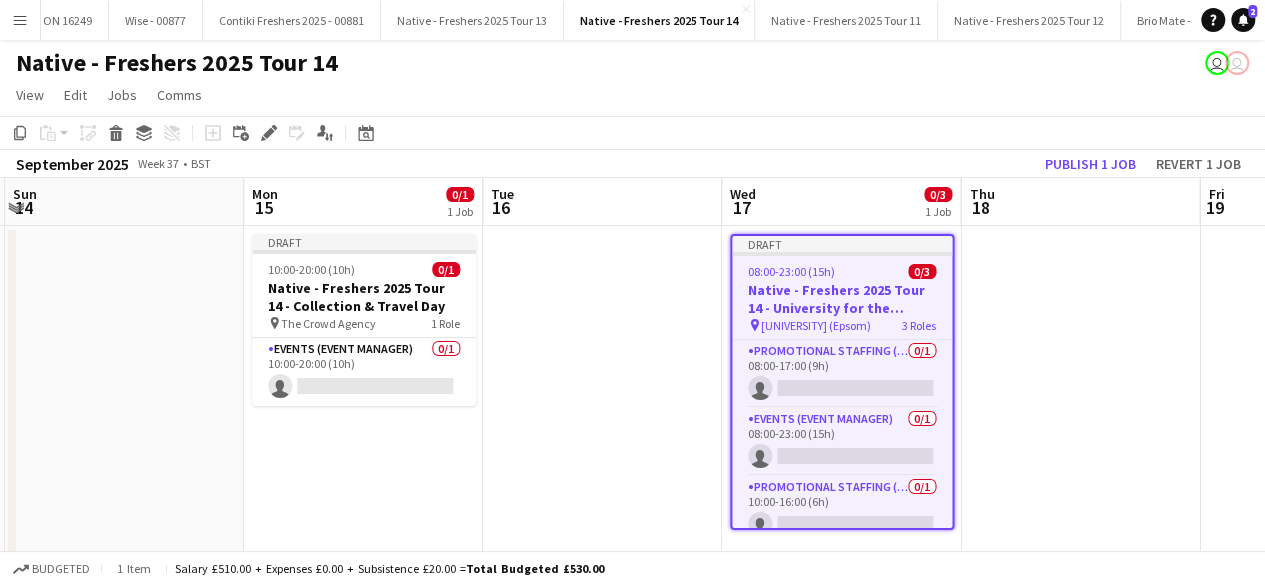 click at bounding box center (1080, 398) 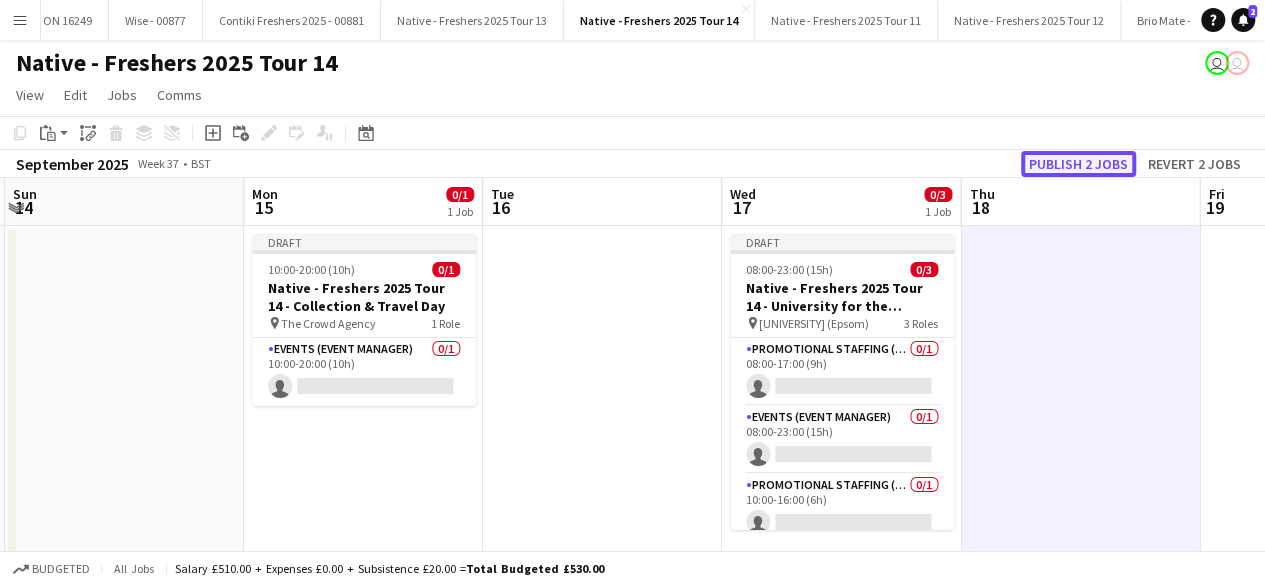 click on "Publish 2 jobs" 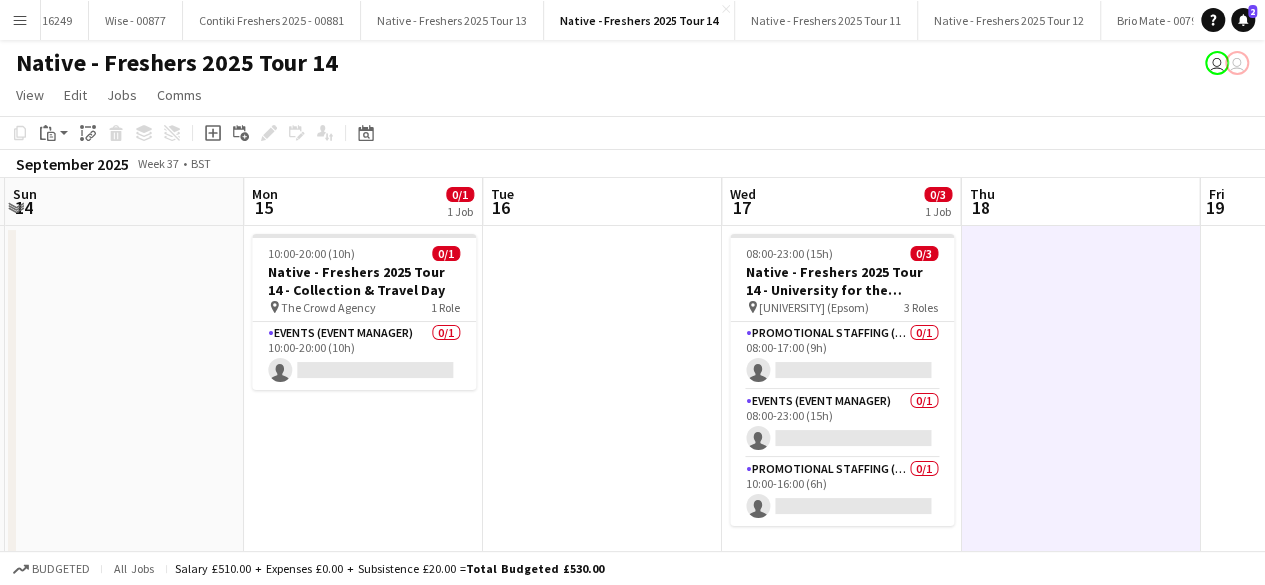 click on "Native - Freshers 2025 Tour 15
Close" at bounding box center (1379, 20) 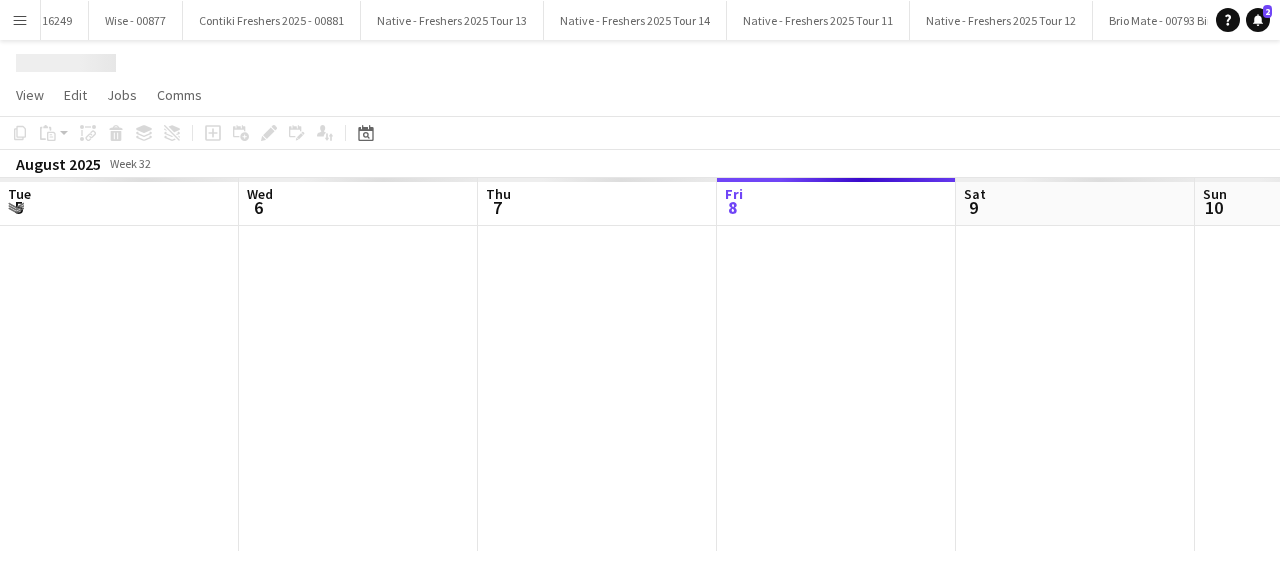 scroll, scrollTop: 0, scrollLeft: 30564, axis: horizontal 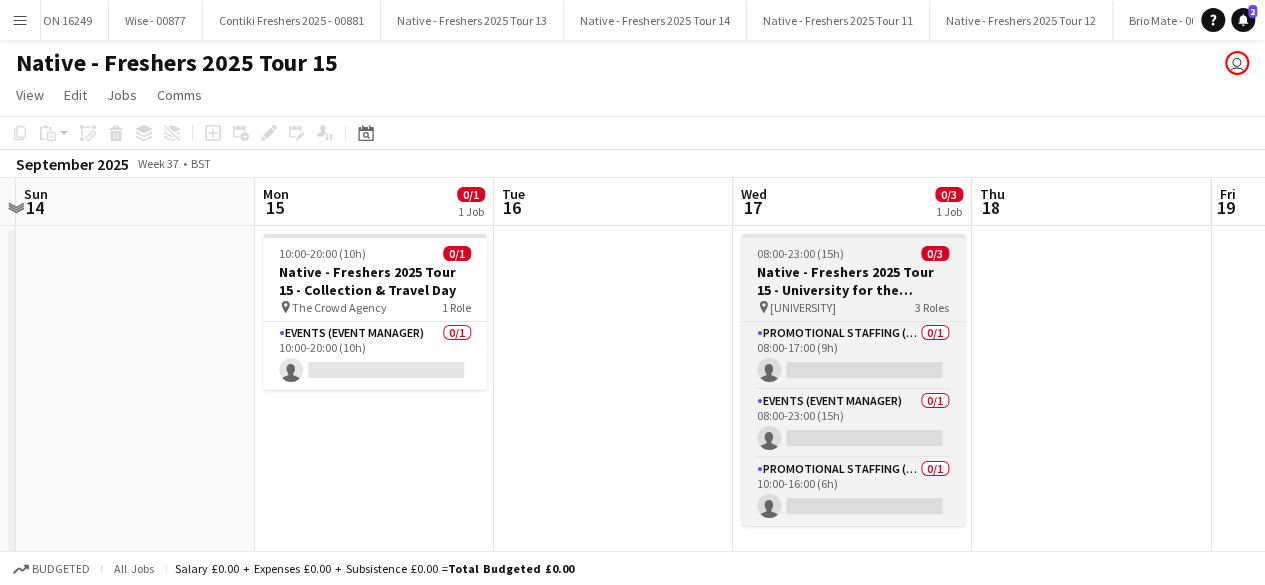 click on "08:00-23:00 (15h)    0/3" at bounding box center (853, 253) 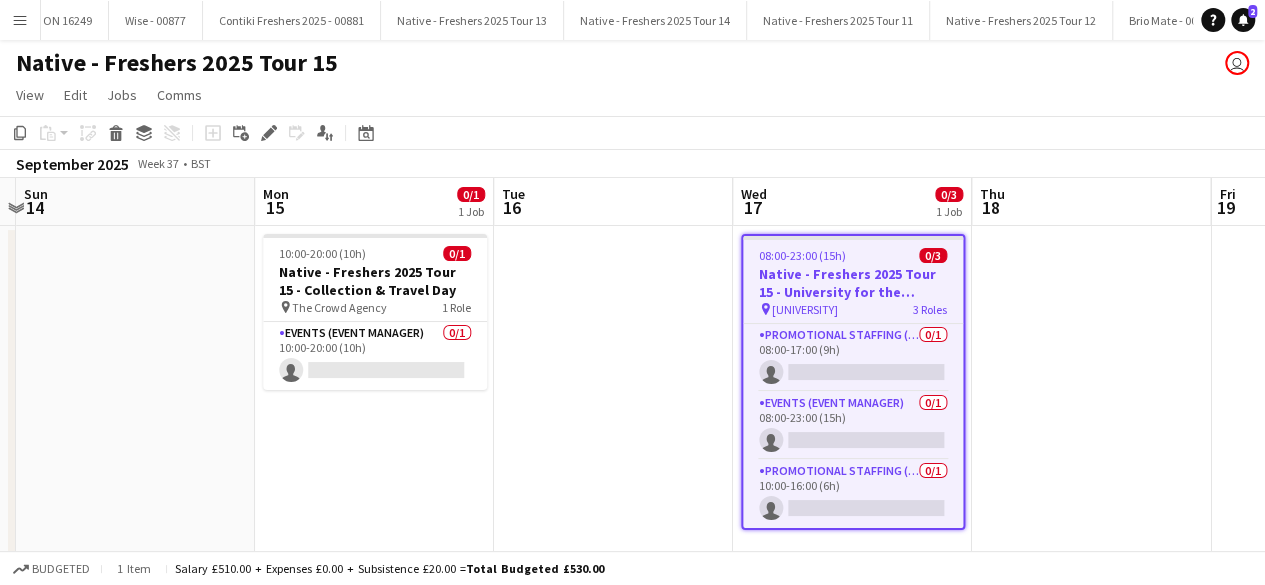 click on "08:00-23:00 (15h)    0/3" at bounding box center [853, 255] 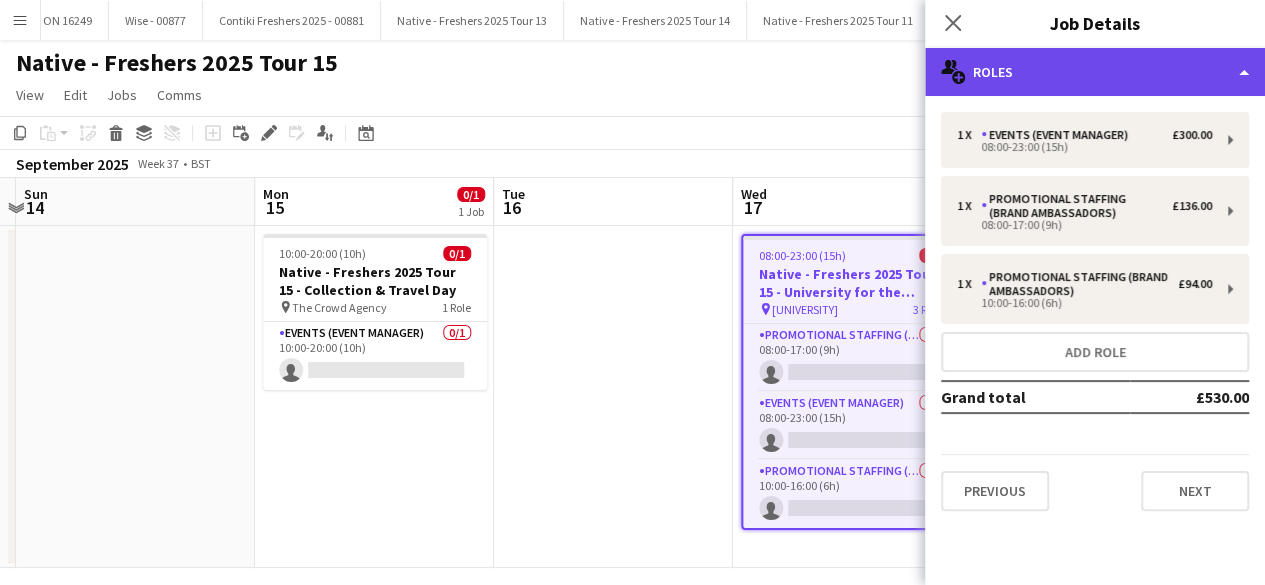 click on "multiple-users-add
Roles" 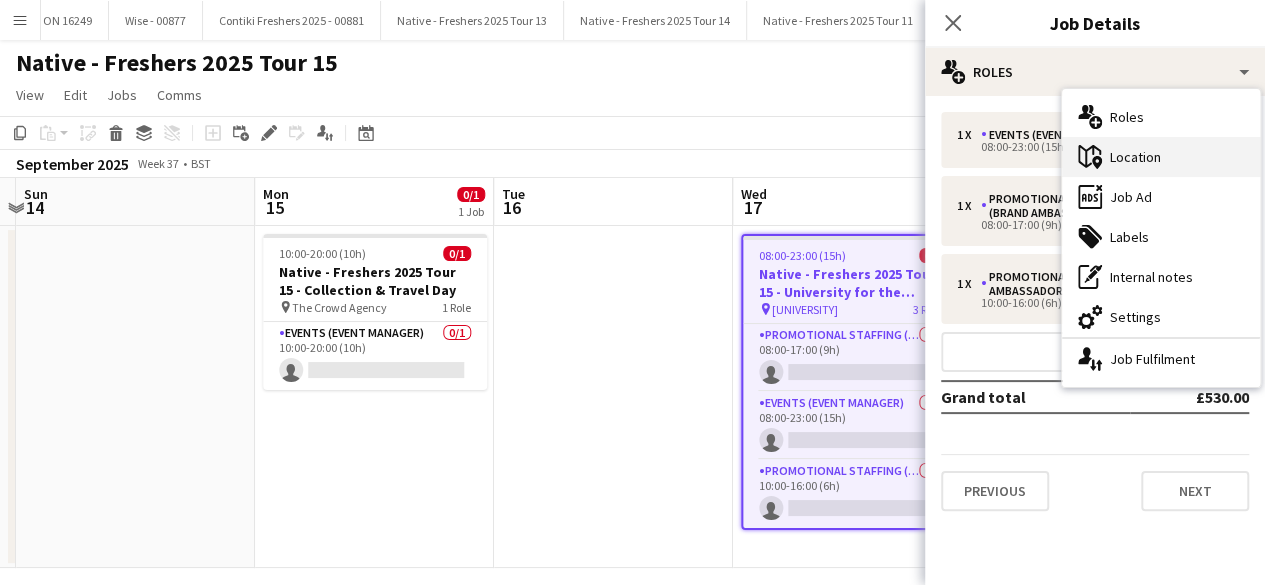 click on "maps-pin-1
Location" at bounding box center [1161, 157] 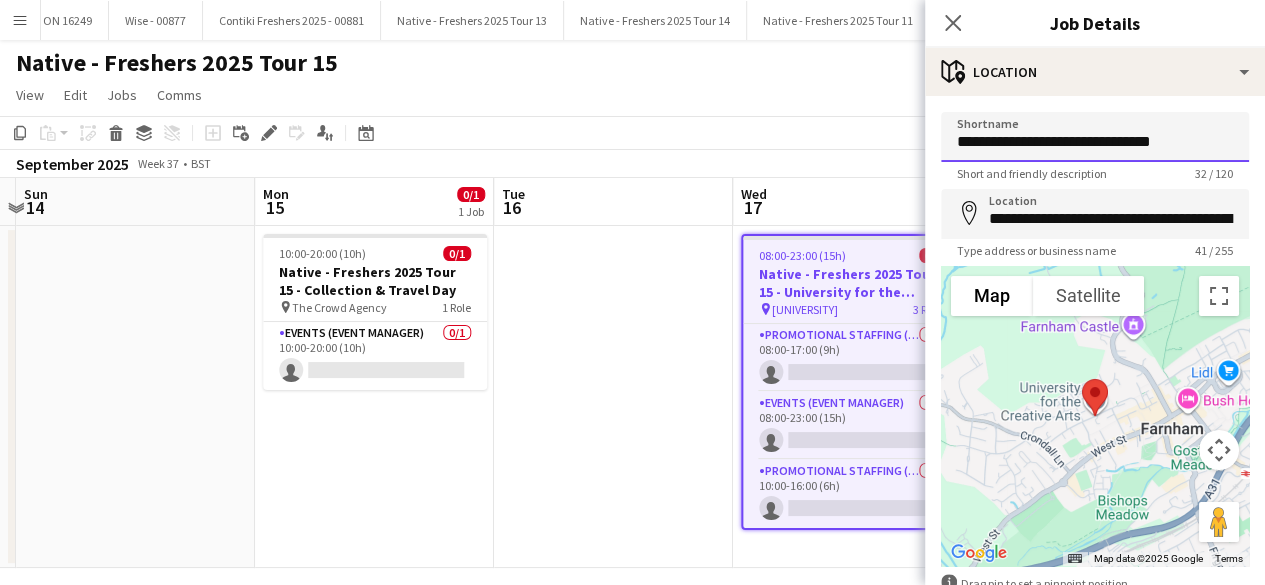 click on "**********" at bounding box center (1095, 137) 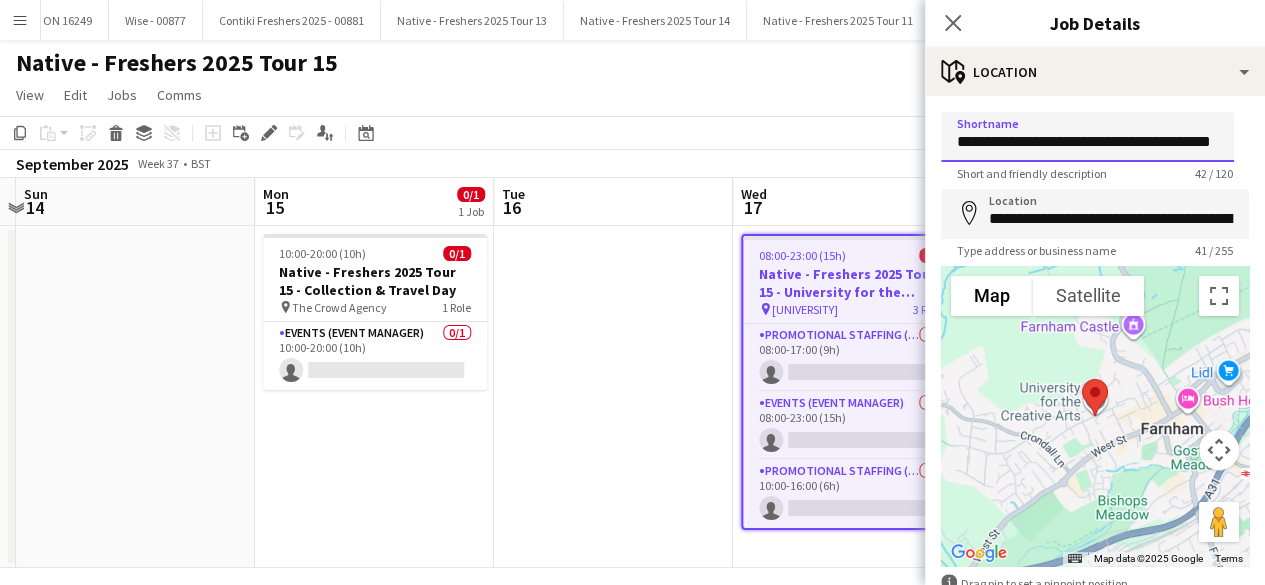 scroll, scrollTop: 0, scrollLeft: 14, axis: horizontal 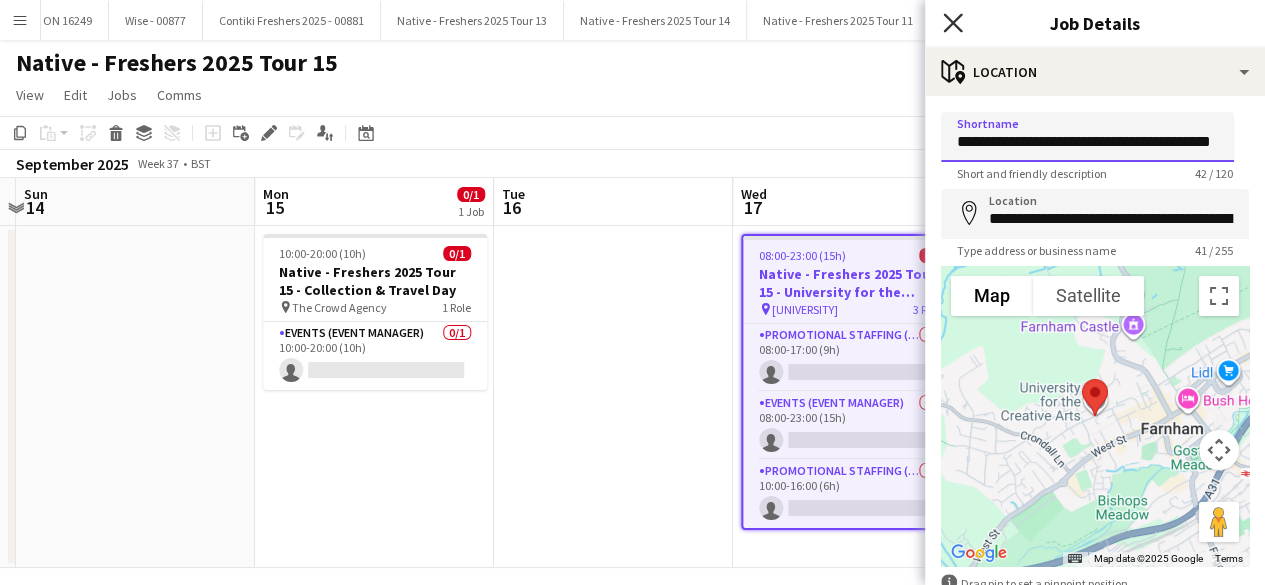 type on "**********" 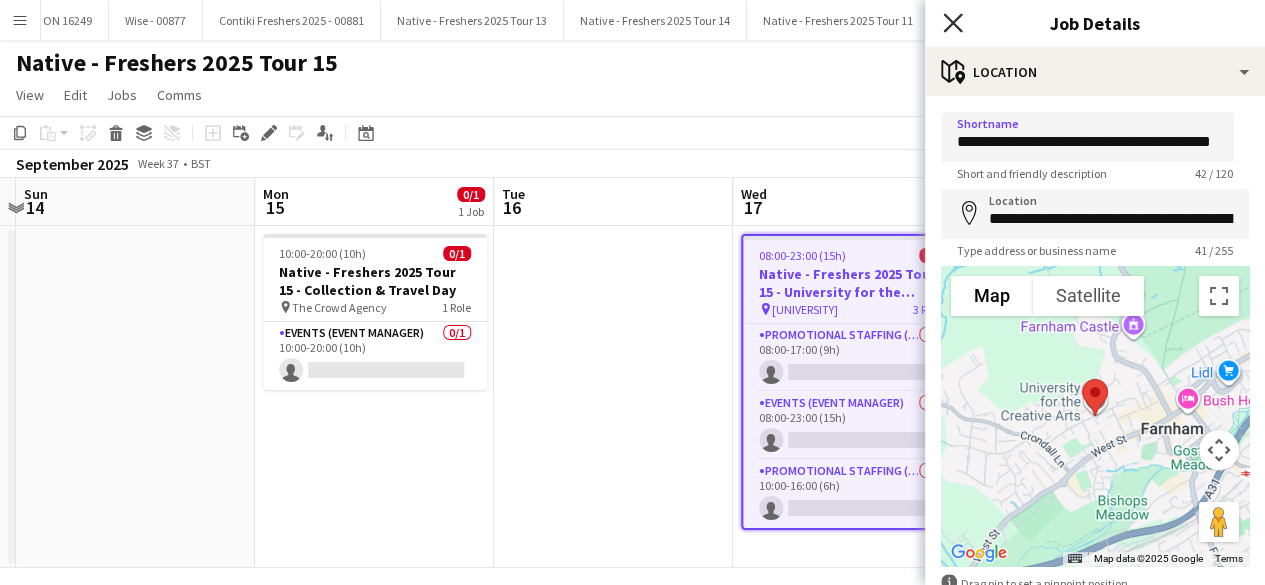 click on "Close pop-in" 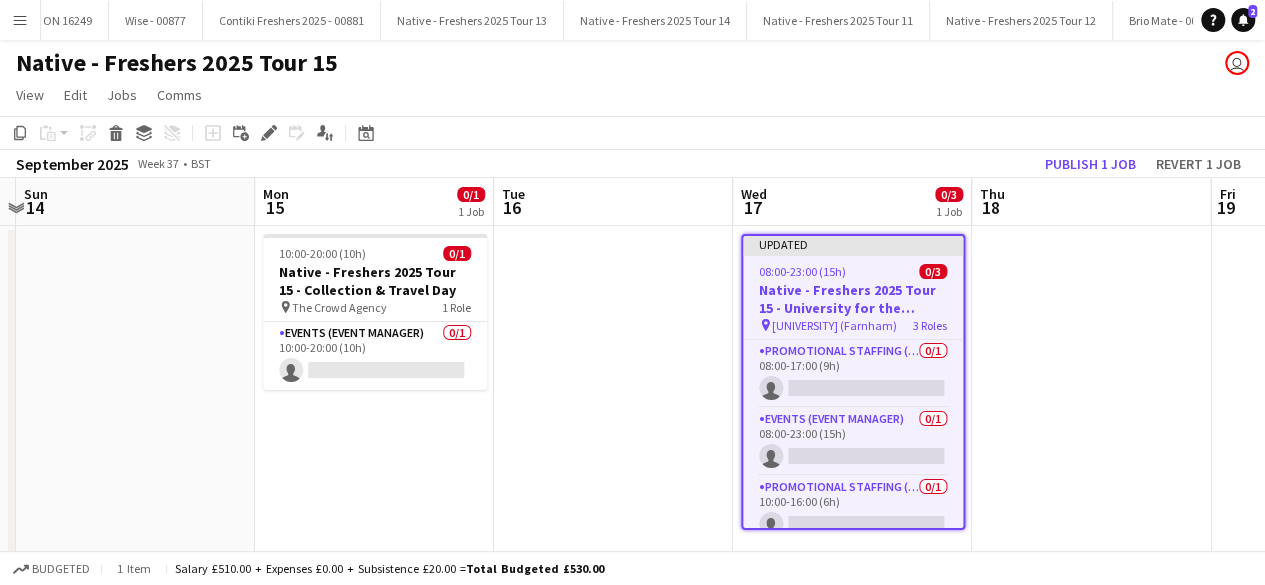 click at bounding box center (1091, 397) 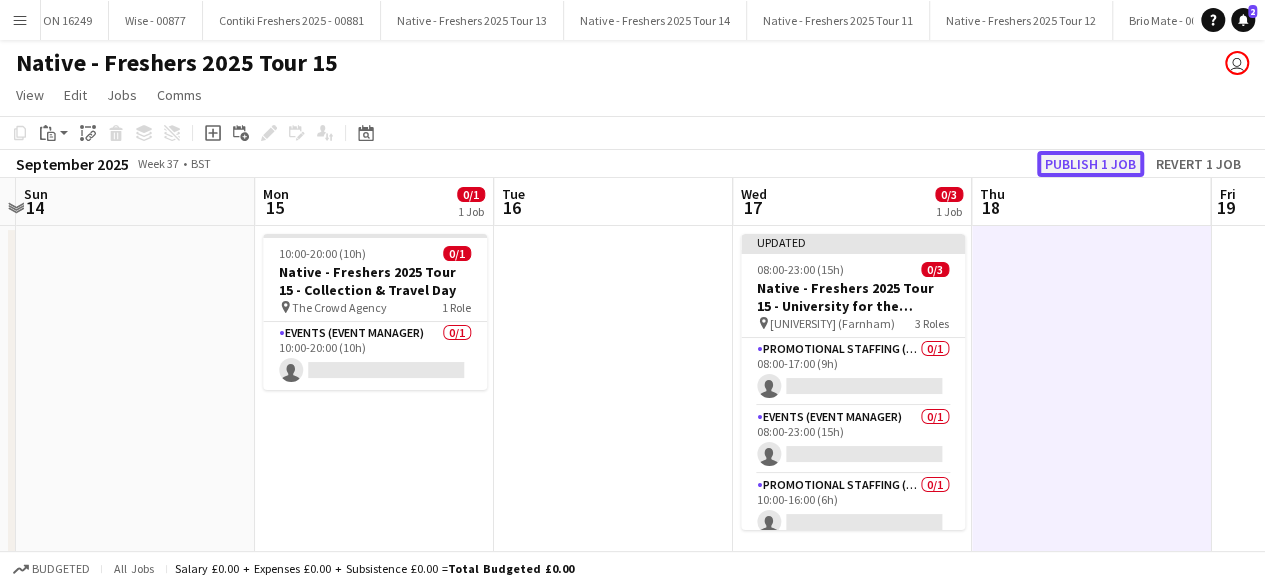 click on "Publish 1 job" 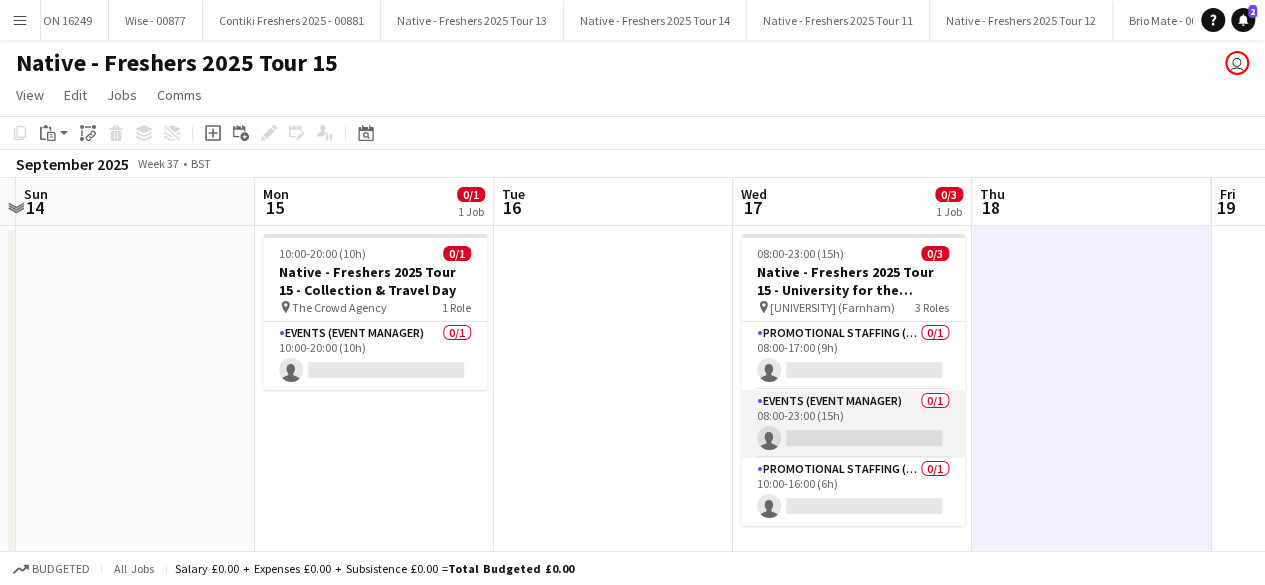 click on "Events (Event Manager)   0/1   08:00-23:00 (15h)
single-neutral-actions" at bounding box center (853, 424) 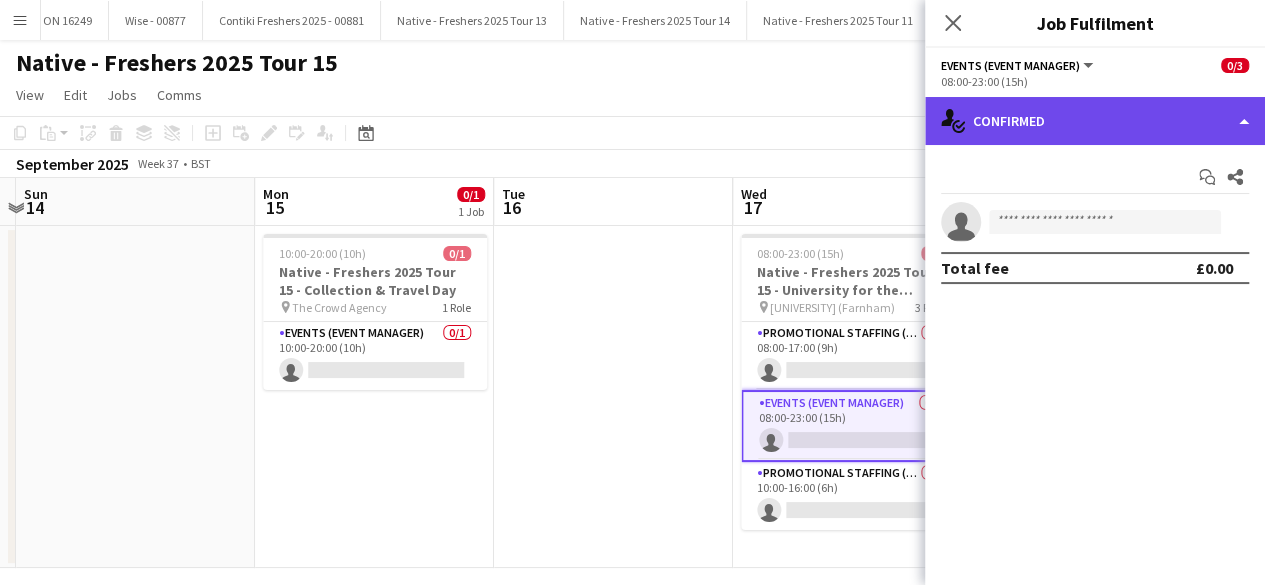 click on "single-neutral-actions-check-2
Confirmed" 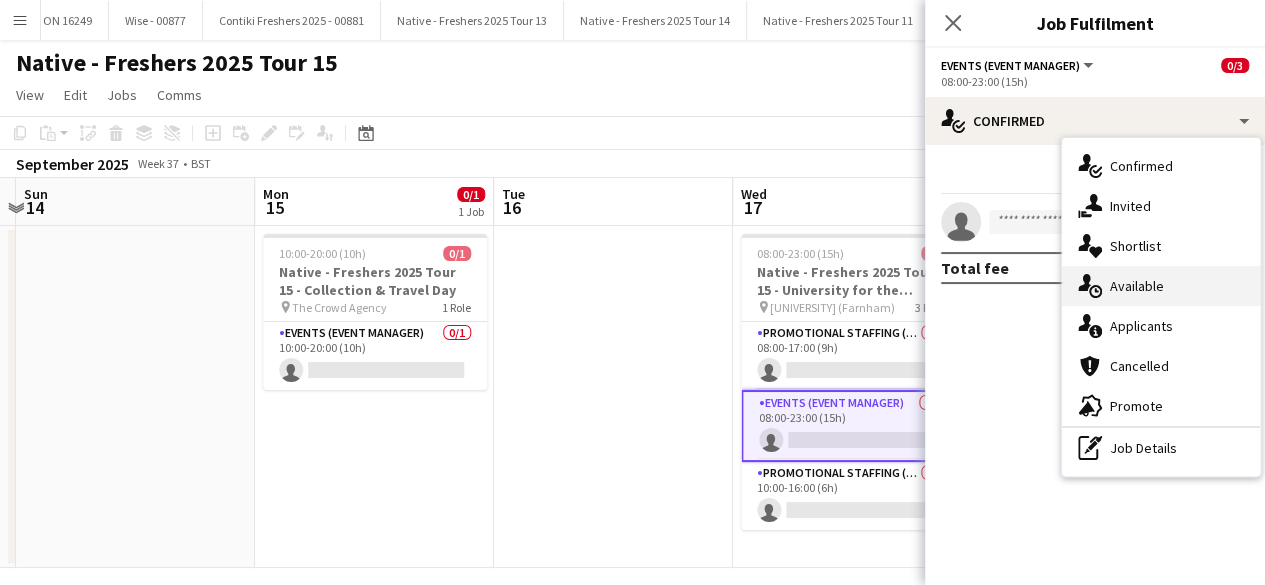 click on "single-neutral-actions-upload
Available" at bounding box center (1161, 286) 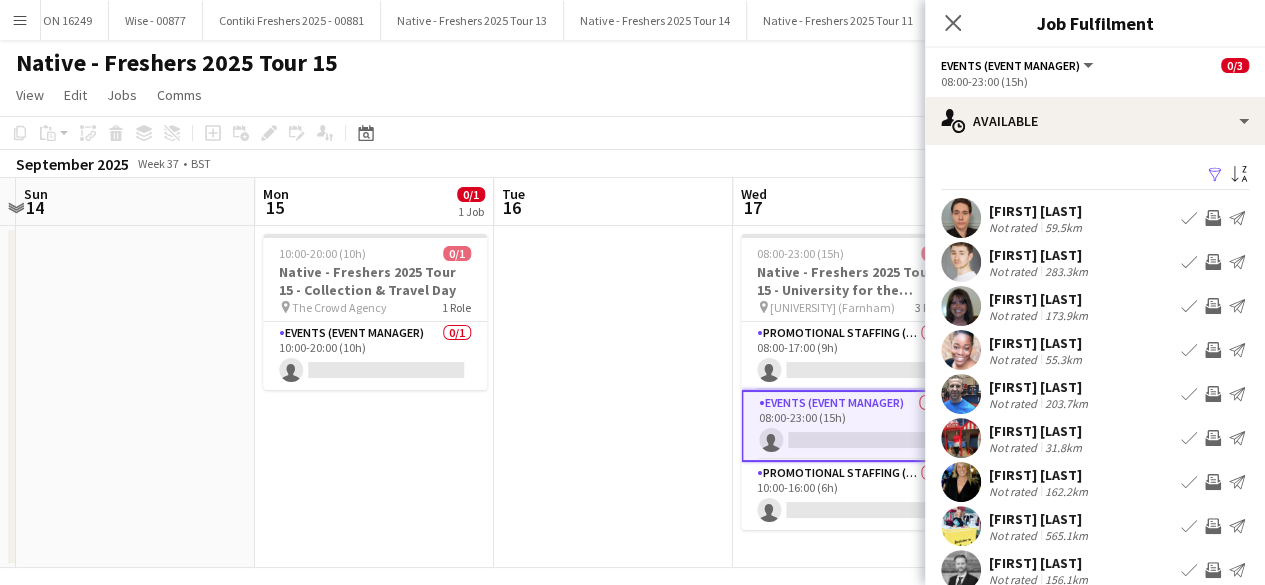 click on "Filter" at bounding box center [1215, 175] 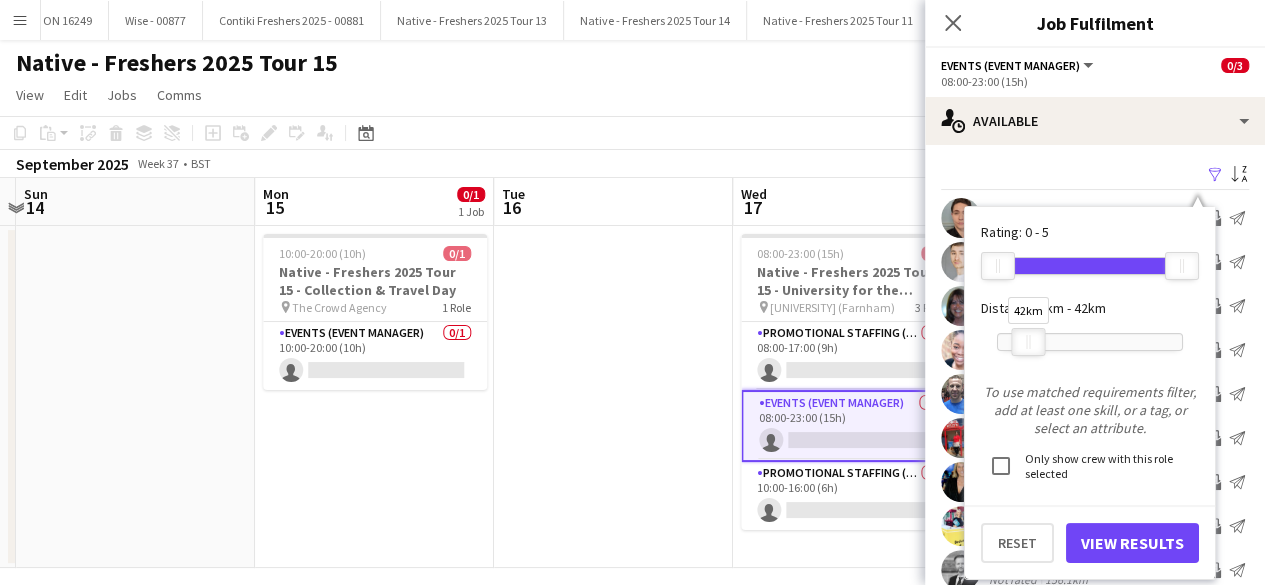 drag, startPoint x: 1175, startPoint y: 334, endPoint x: 1021, endPoint y: 337, distance: 154.02922 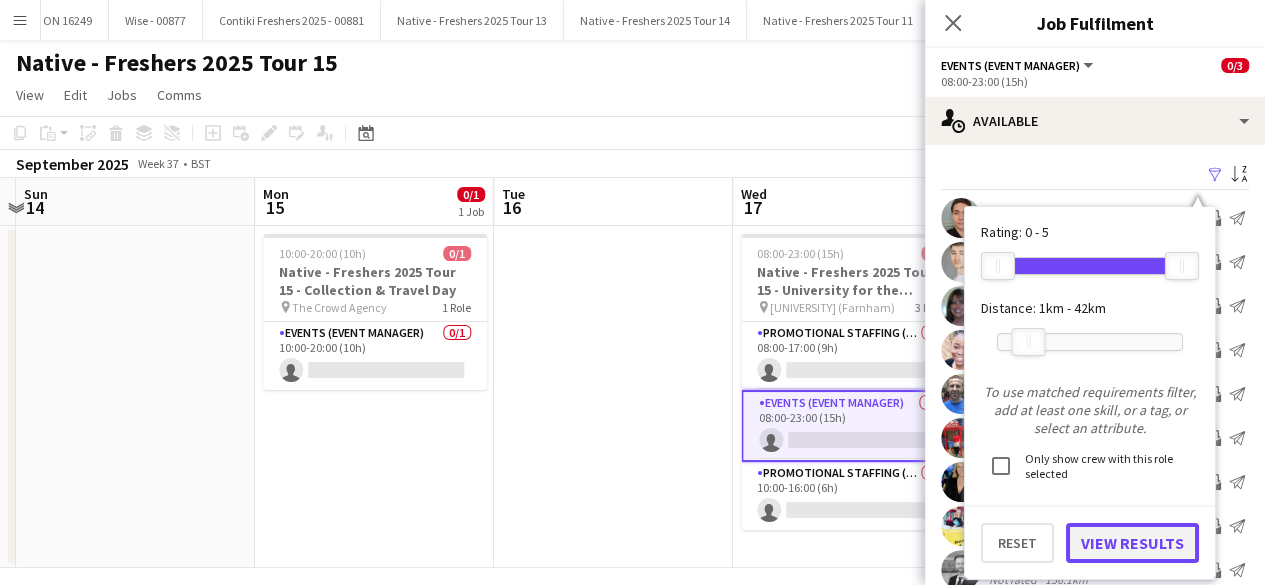 click on "View Results" at bounding box center (1132, 543) 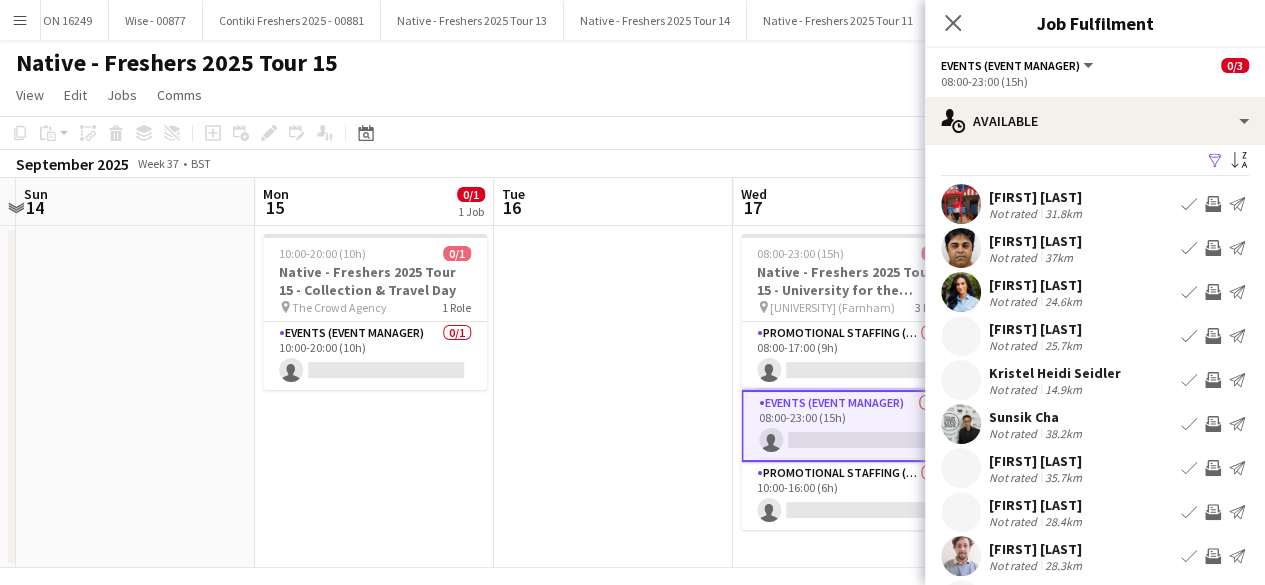 scroll, scrollTop: 15, scrollLeft: 0, axis: vertical 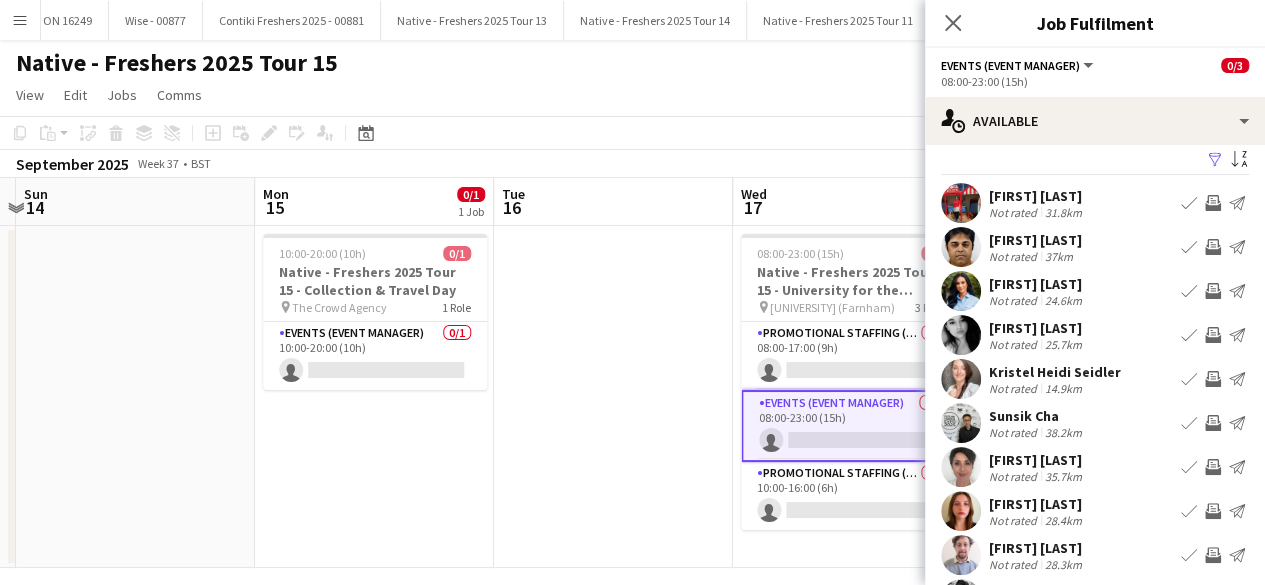 click at bounding box center [961, 203] 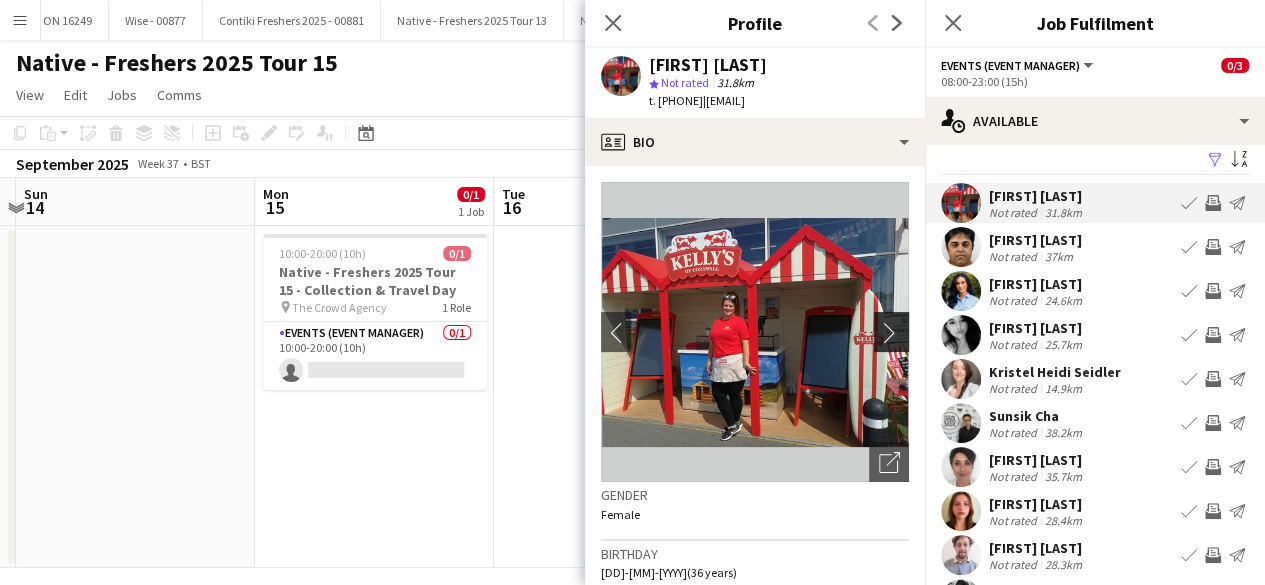click on "chevron-right" 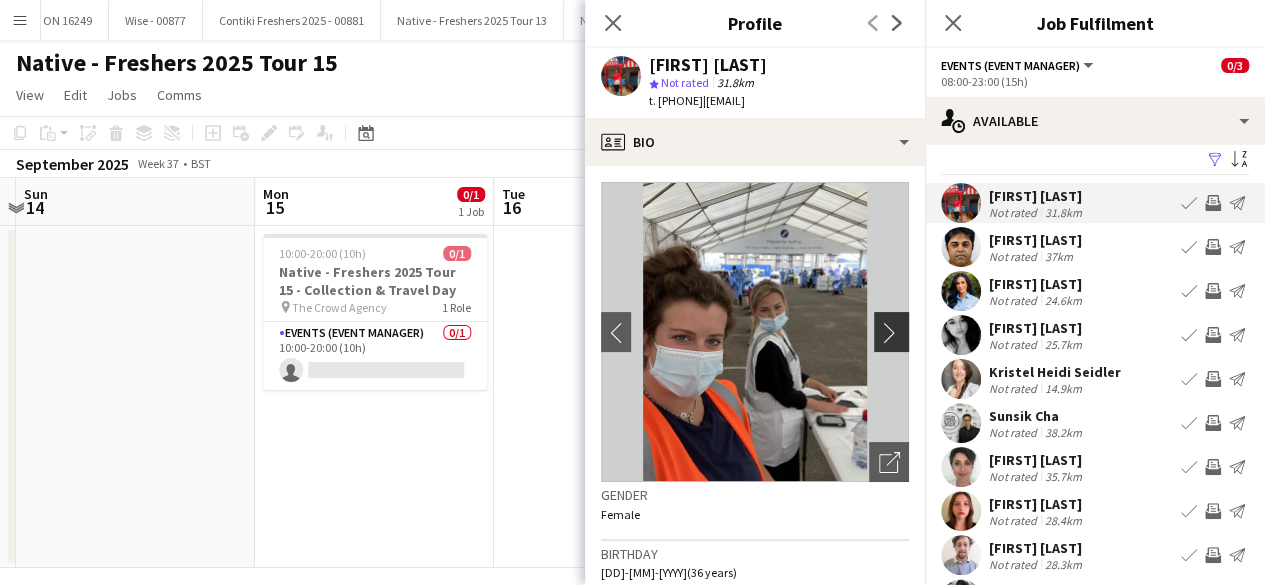 click on "chevron-right" 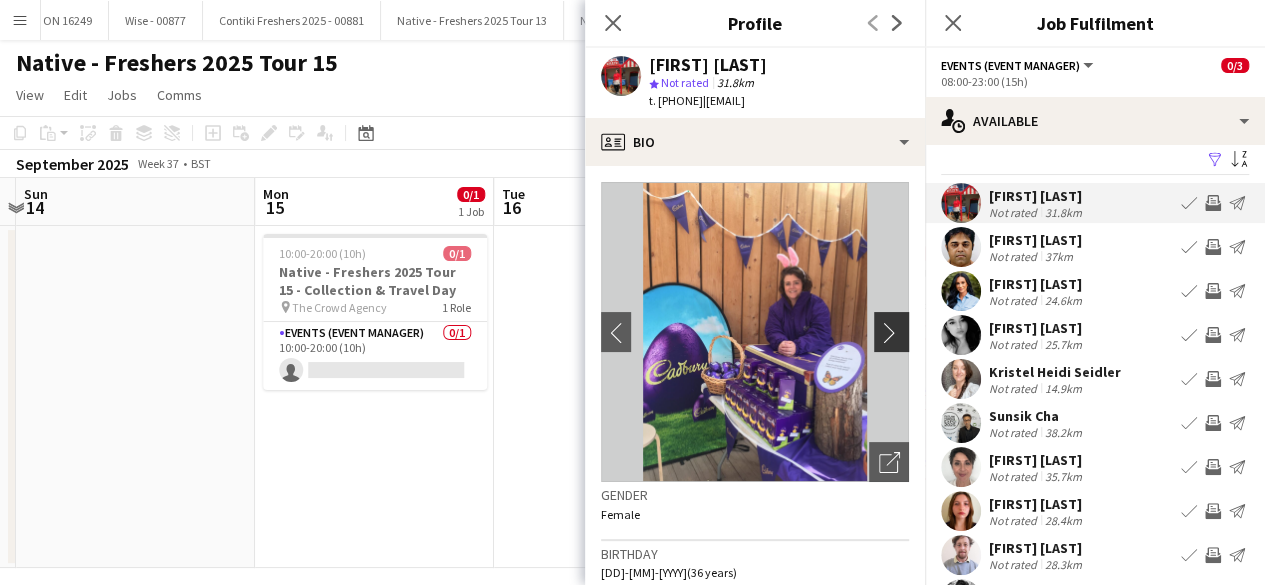 click on "chevron-right" 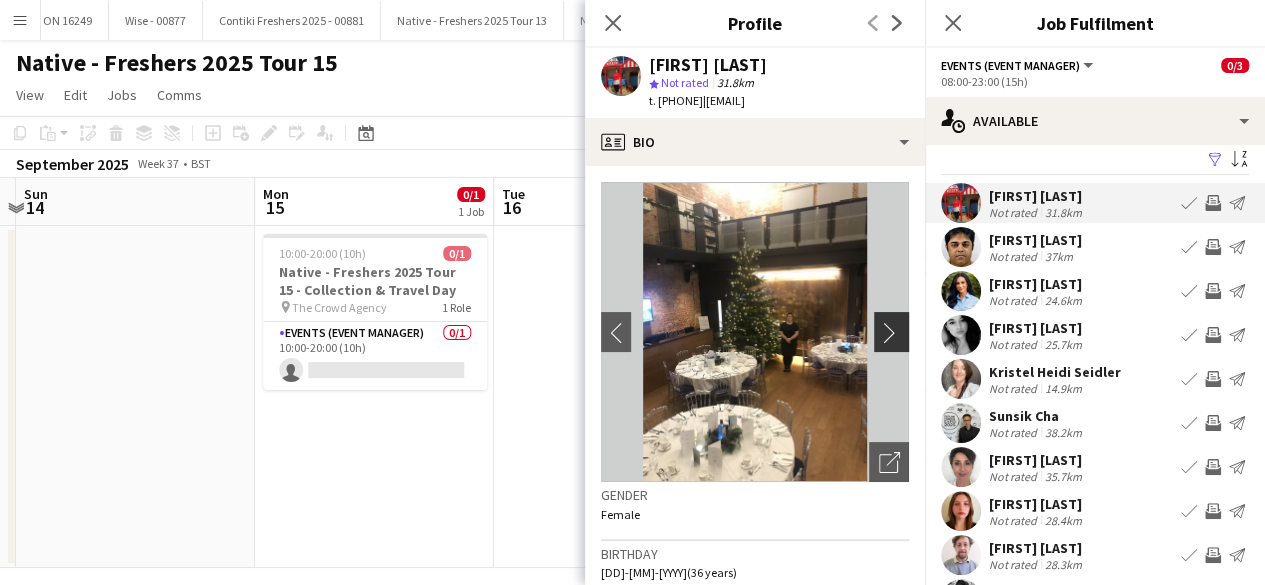 click on "chevron-right" 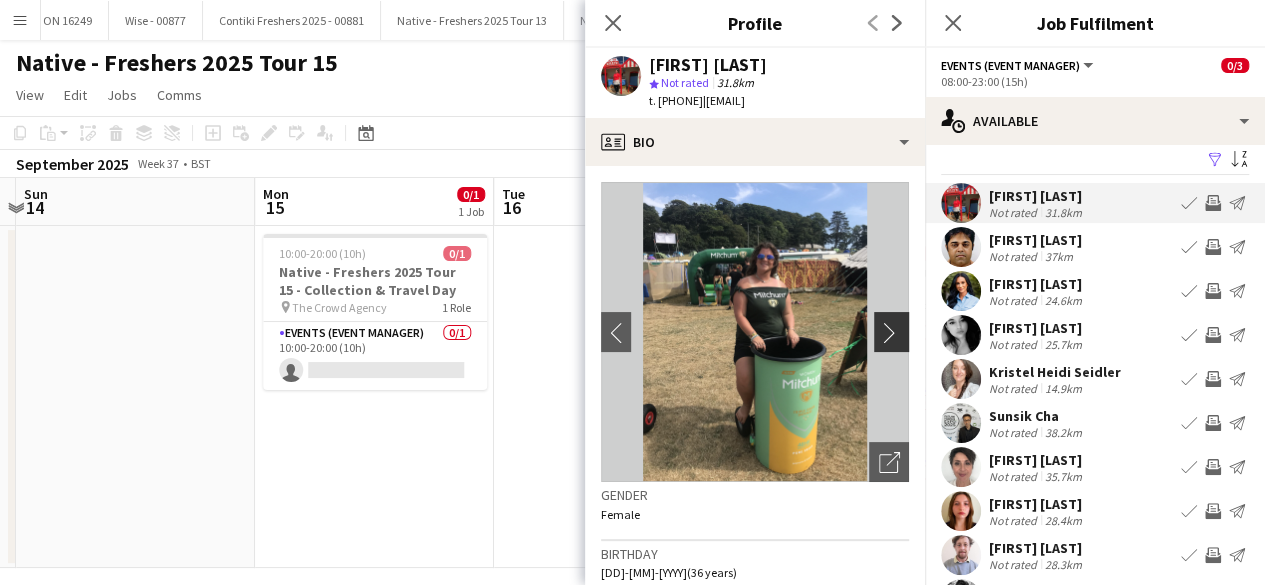 click on "chevron-right" 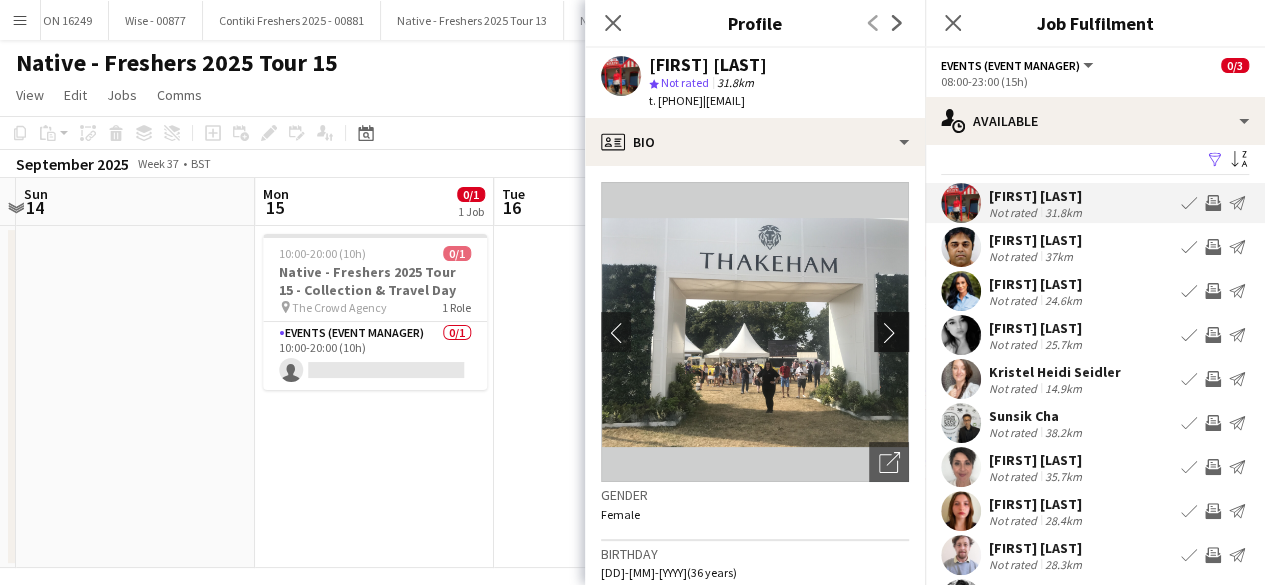 click on "chevron-right" 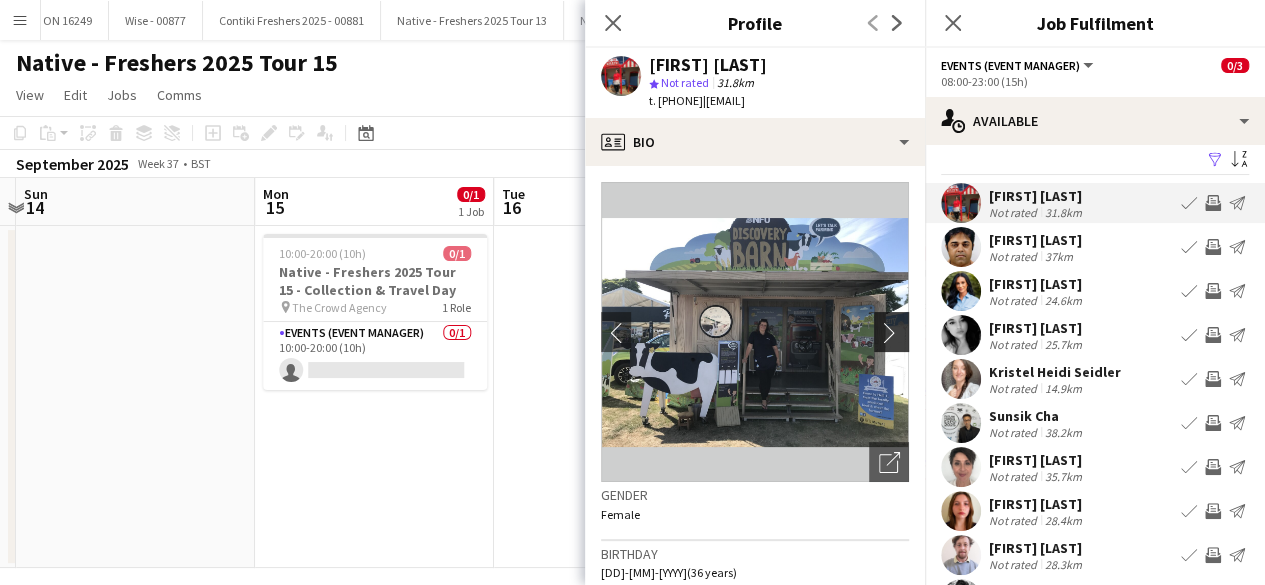 click on "chevron-right" 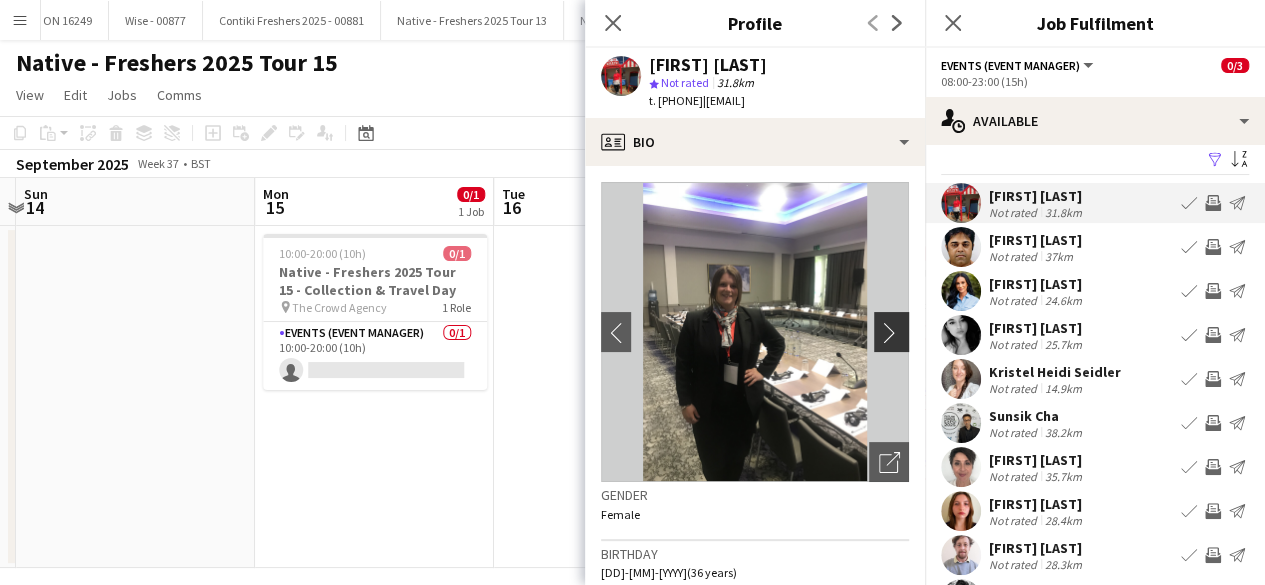 click on "chevron-right" 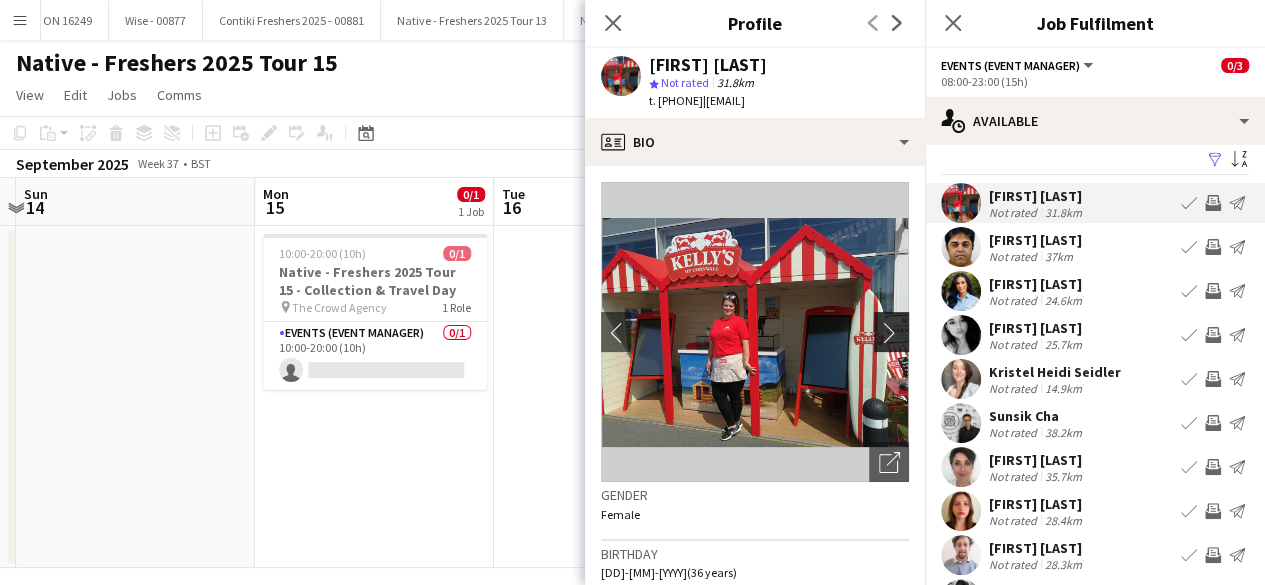 click on "chevron-right" 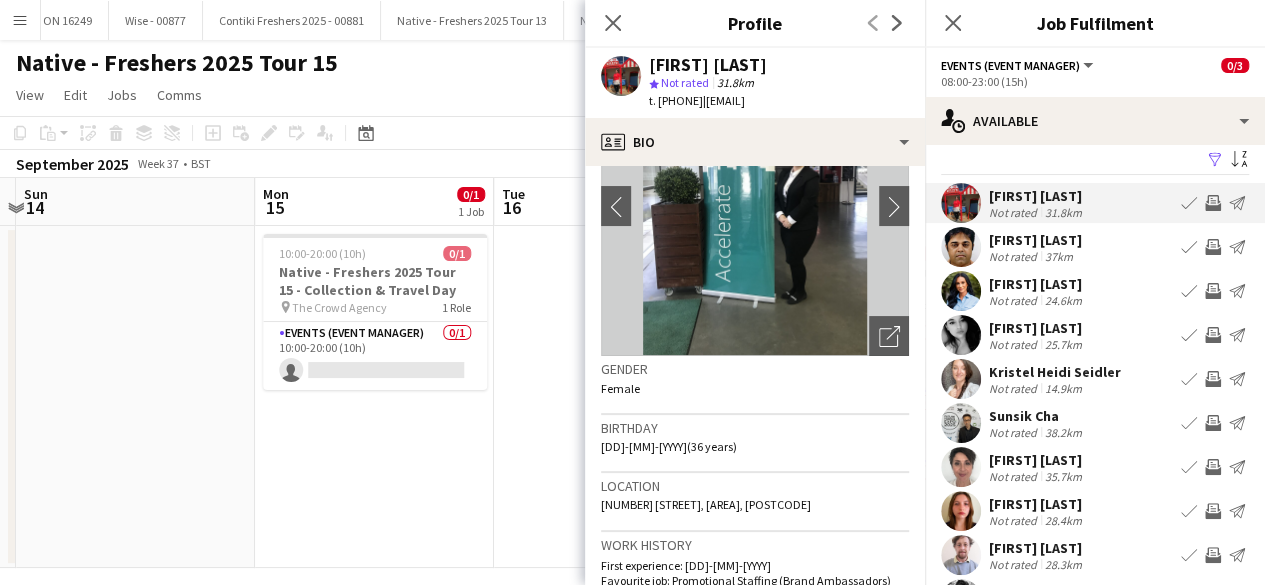 scroll, scrollTop: 0, scrollLeft: 0, axis: both 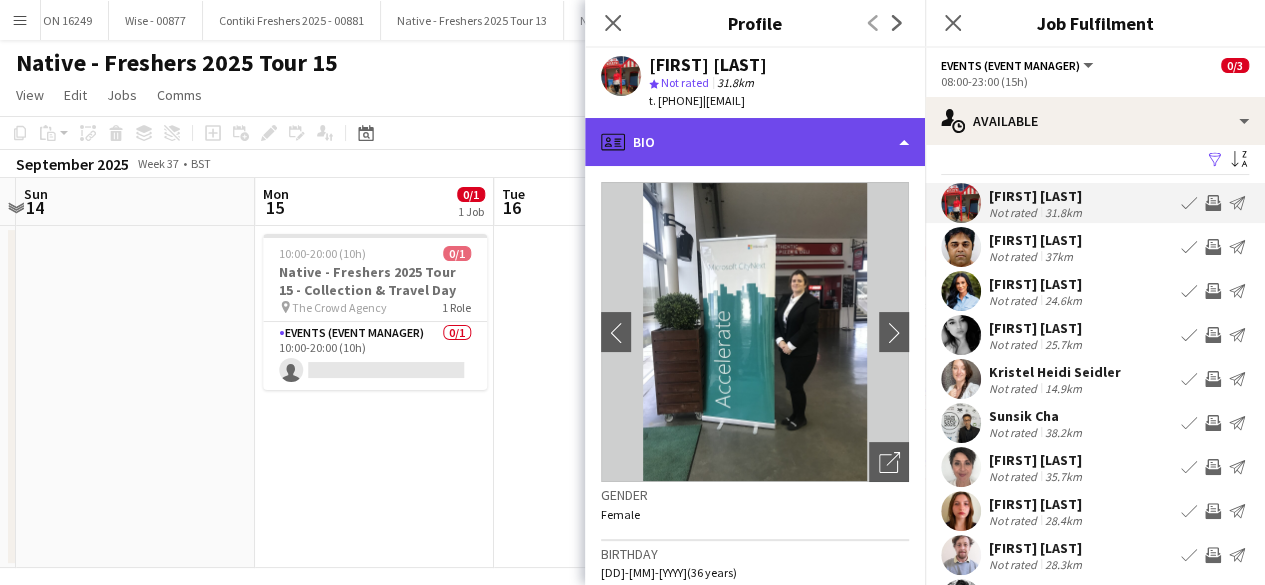 click on "profile
Bio" 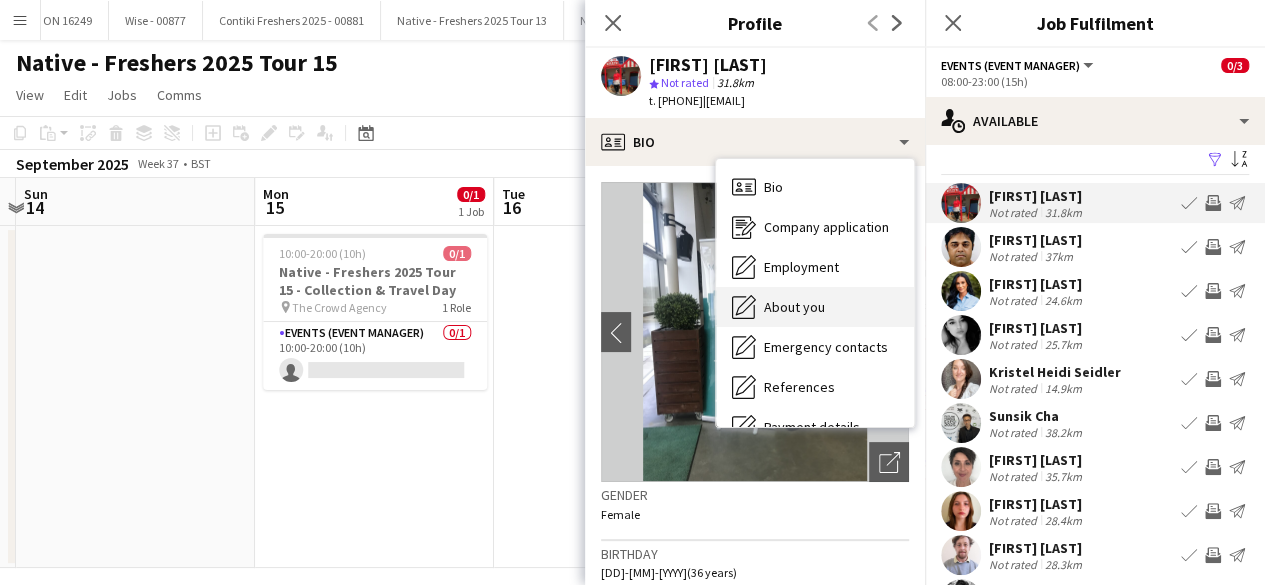 click on "About you
About you" at bounding box center [815, 307] 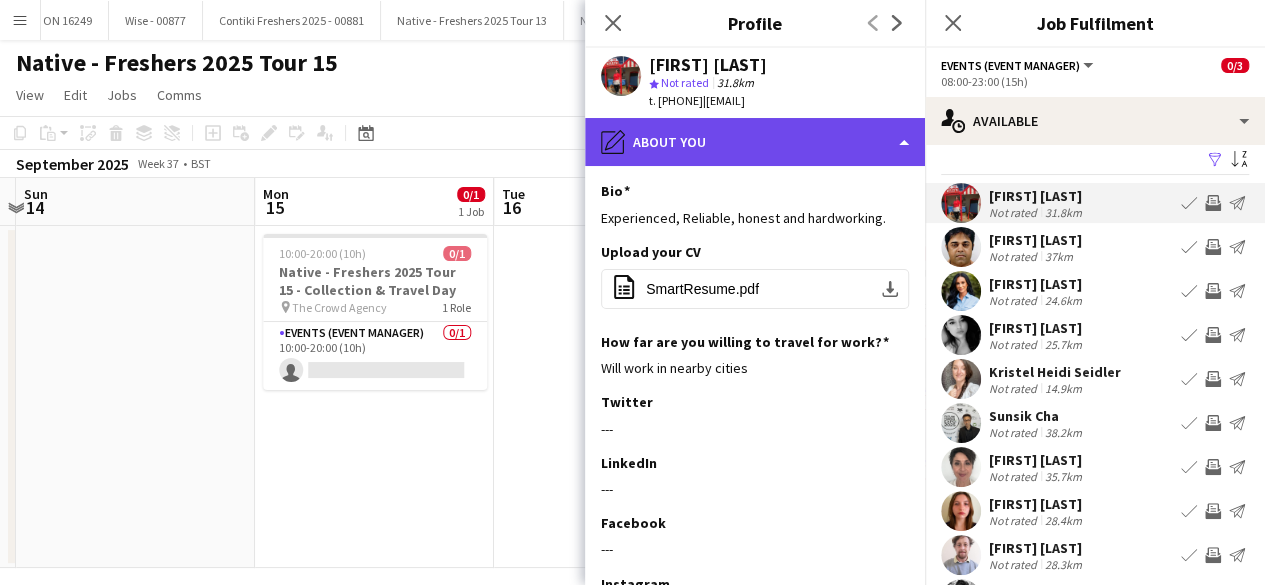 click on "pencil4
About you" 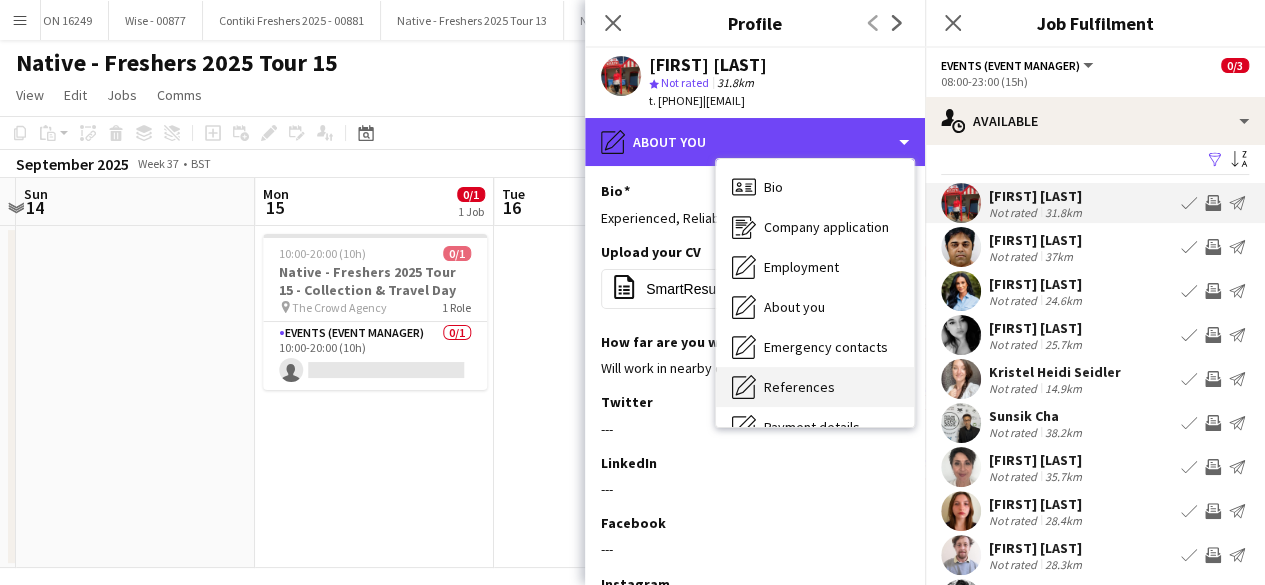 scroll, scrollTop: 188, scrollLeft: 0, axis: vertical 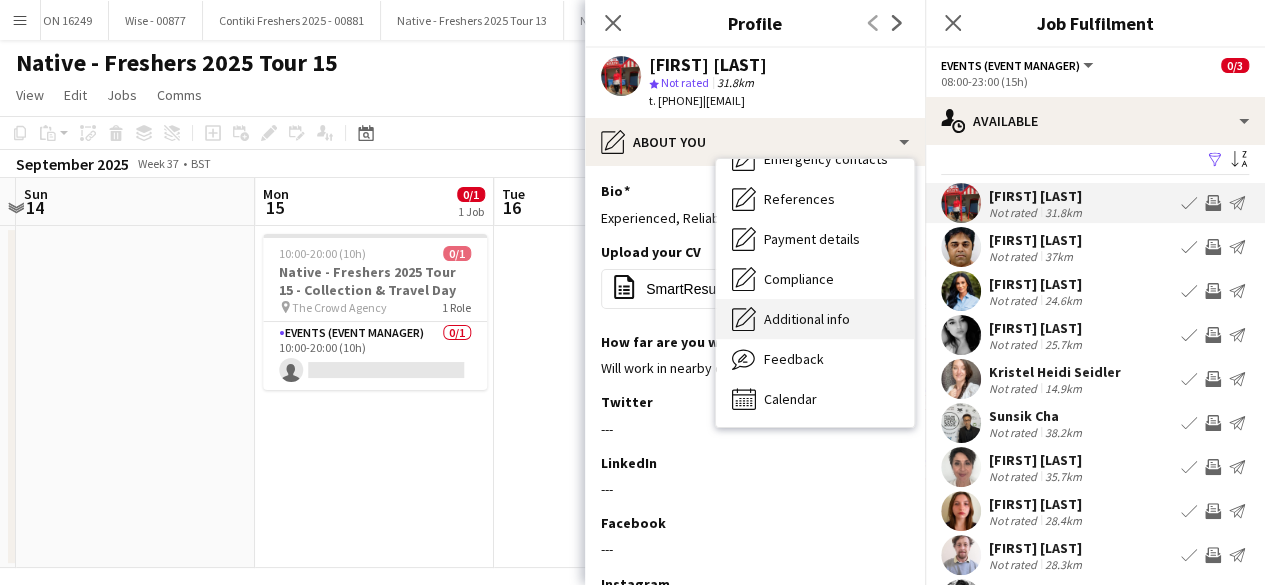 click on "Additional info" at bounding box center [807, 319] 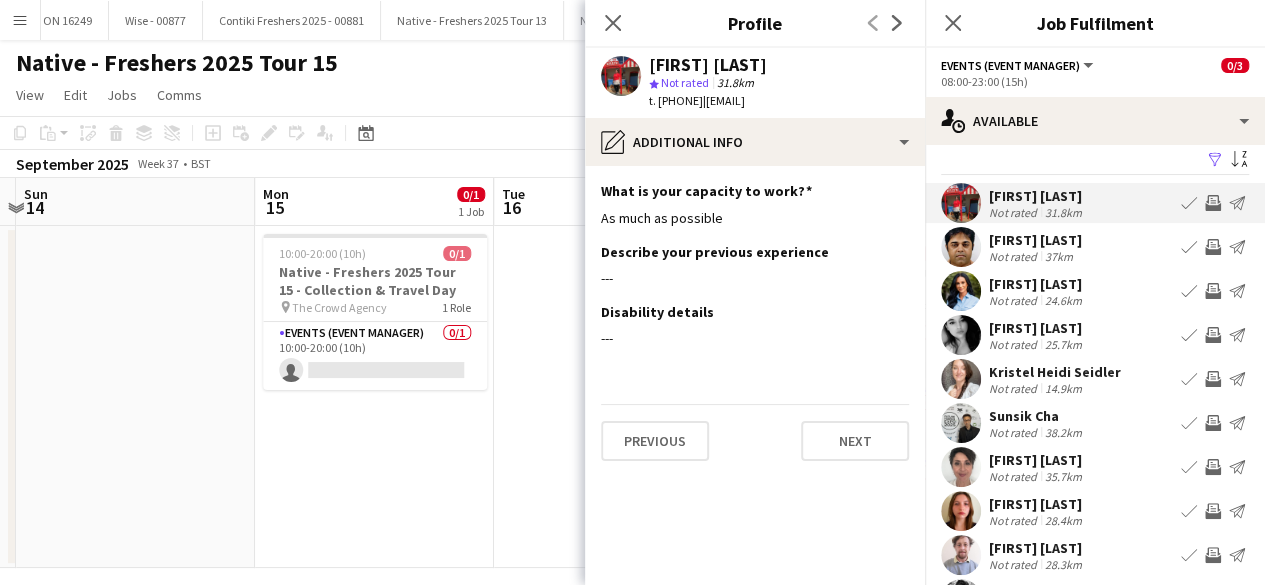 click on "Toni Conduct
star
Not rated   31.8km   t. +447703383974   |   toniconduct@hotmail.com" 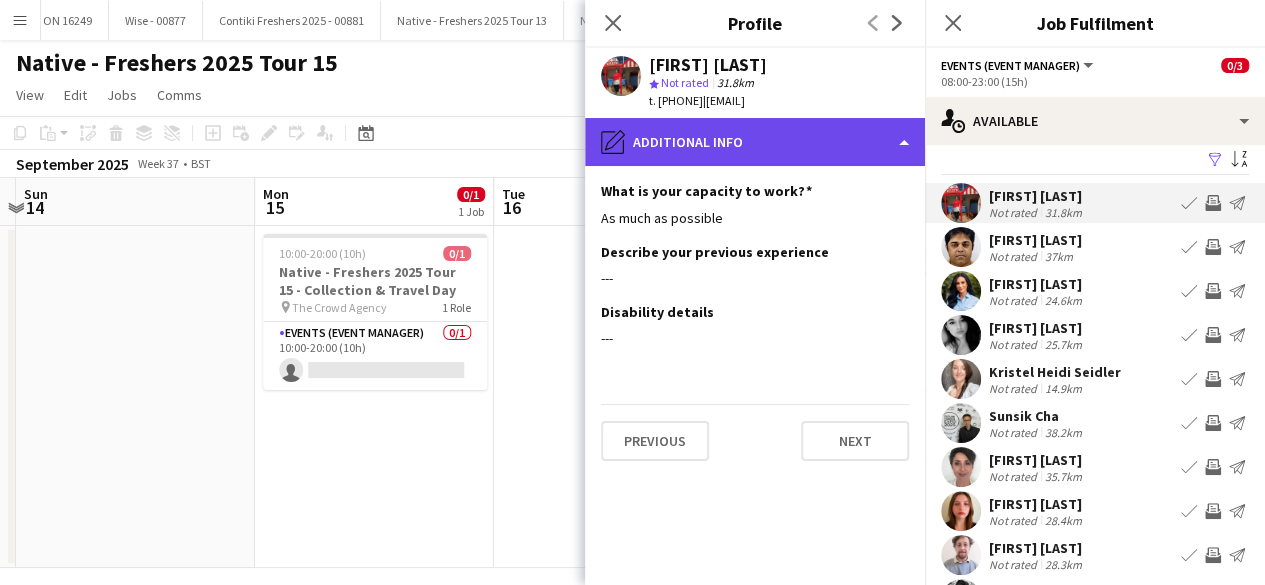 click on "pencil4
Additional info" 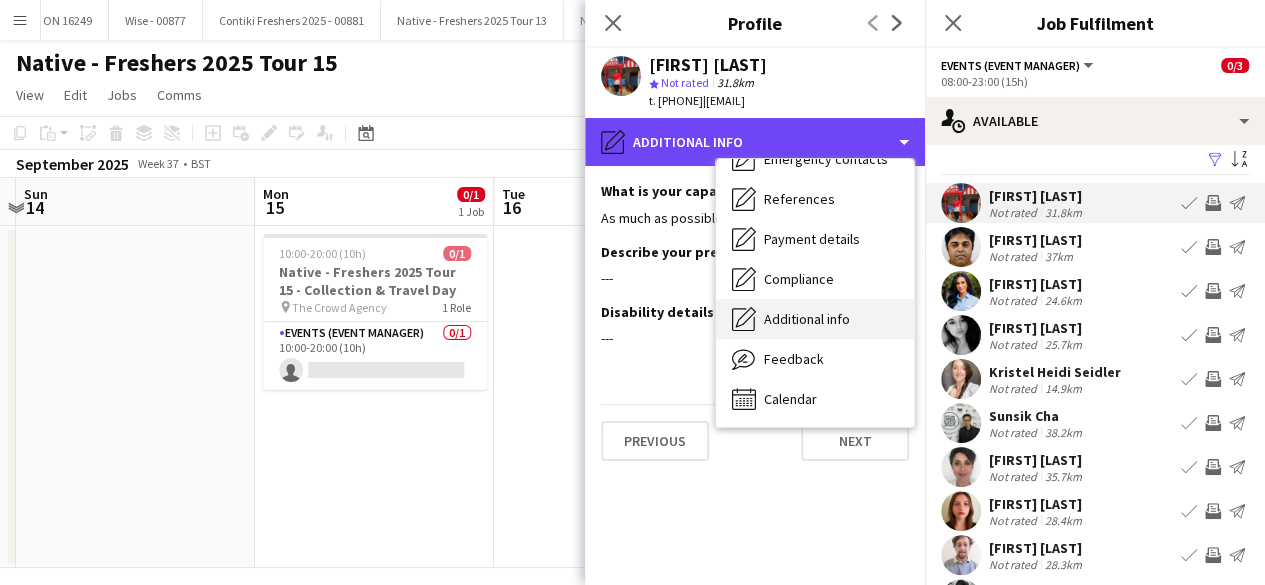 scroll, scrollTop: 0, scrollLeft: 0, axis: both 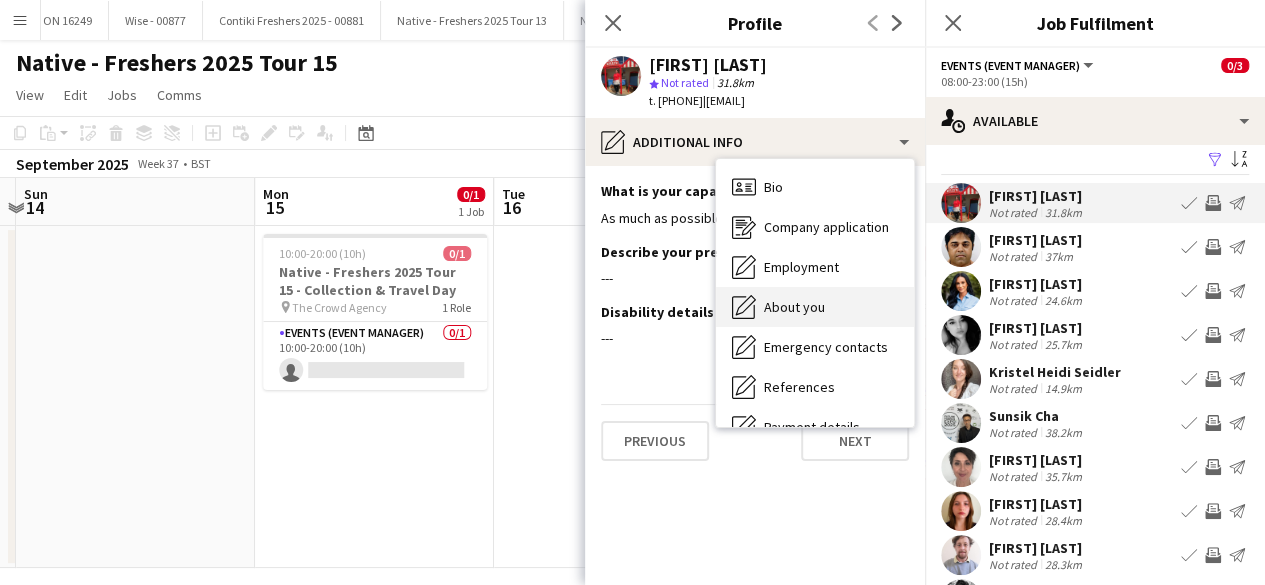 click on "About you" at bounding box center [794, 307] 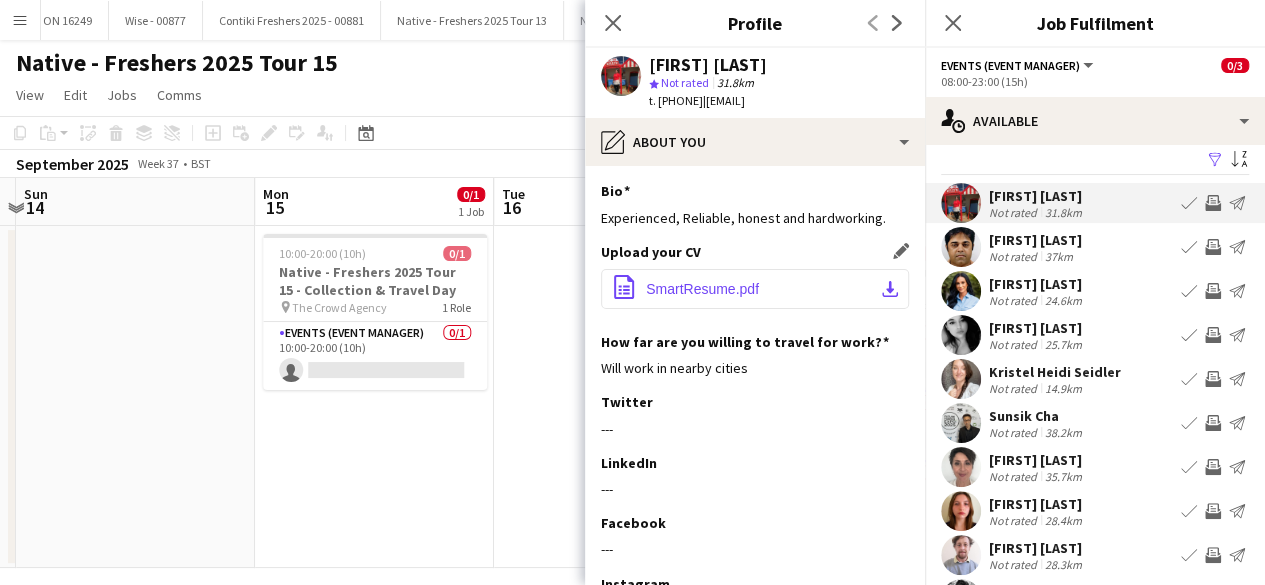 click on "SmartResume.pdf" 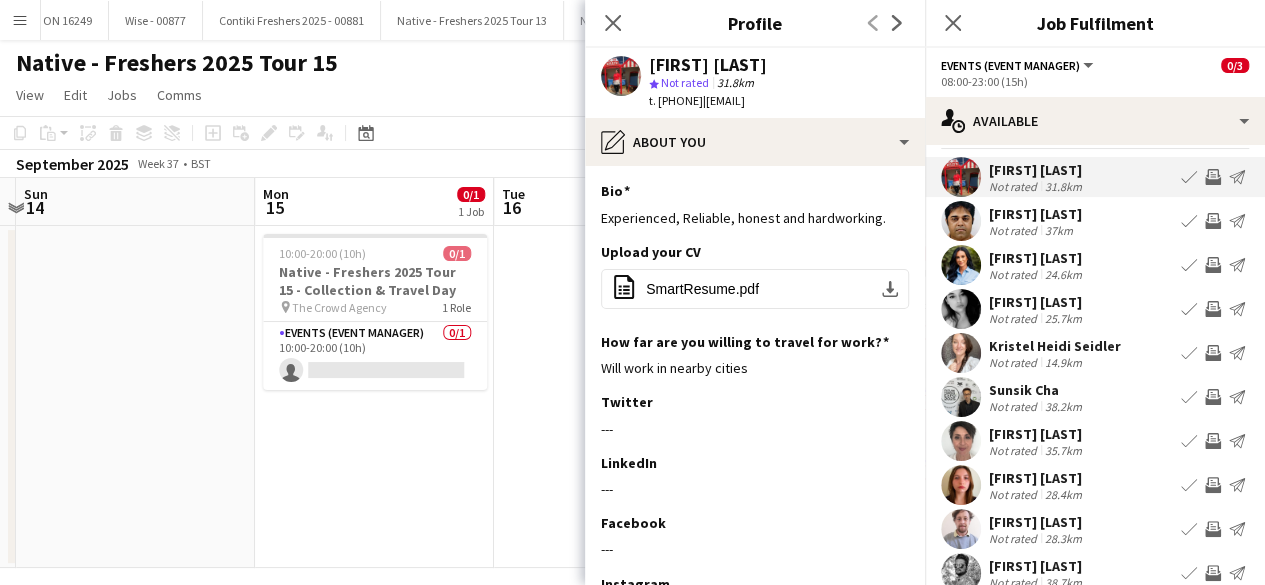 scroll, scrollTop: 43, scrollLeft: 0, axis: vertical 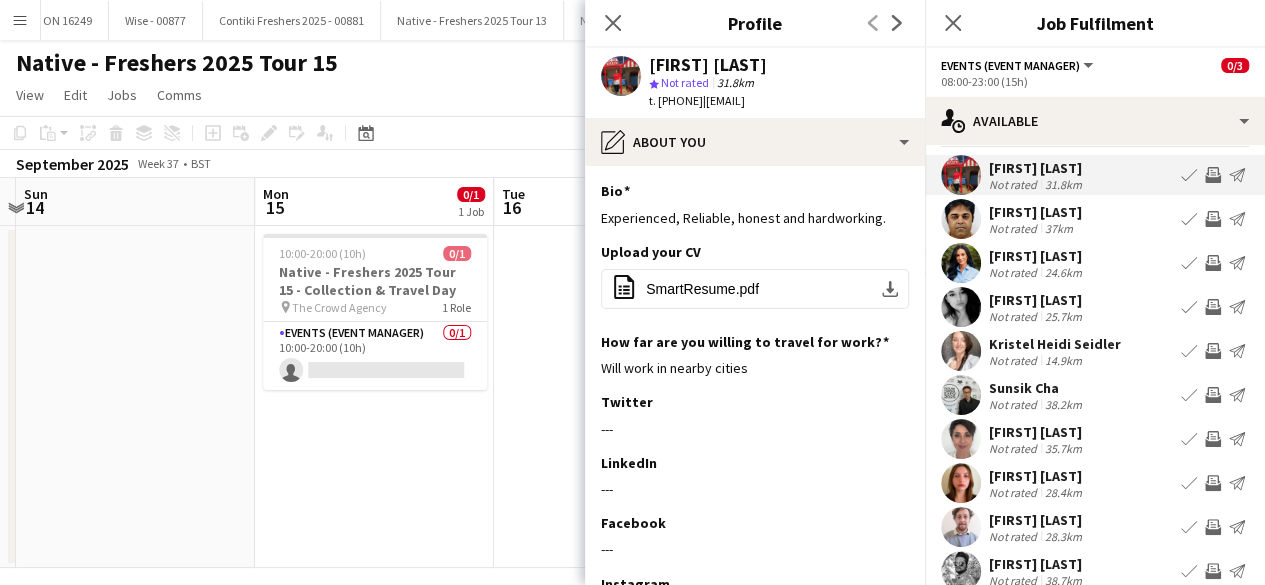 click at bounding box center (961, 351) 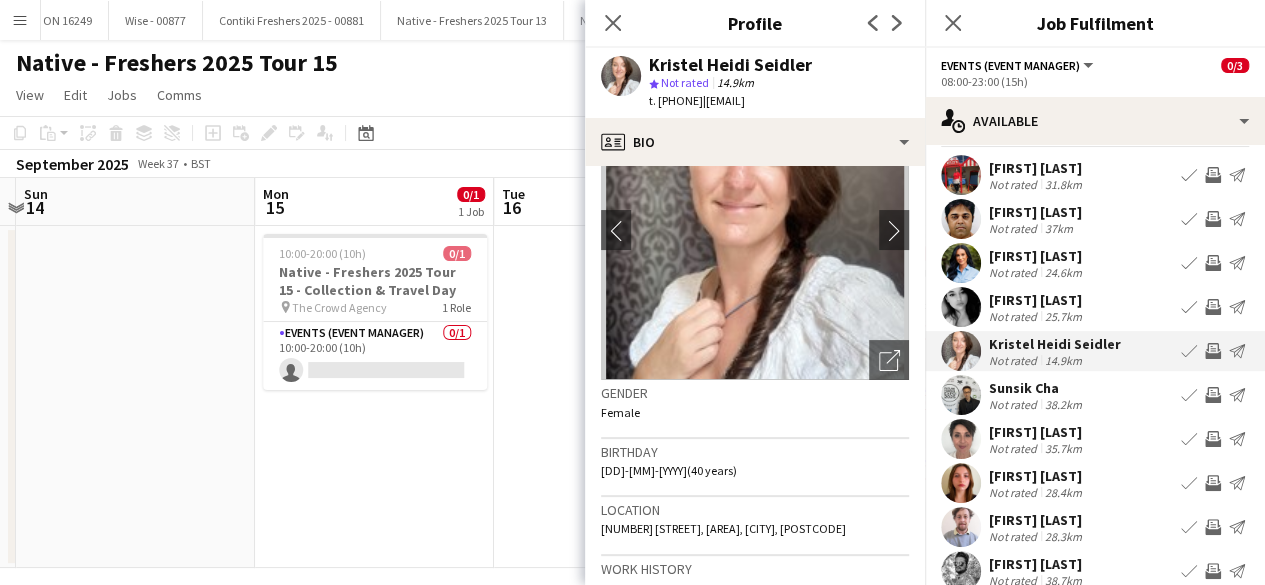 scroll, scrollTop: 0, scrollLeft: 0, axis: both 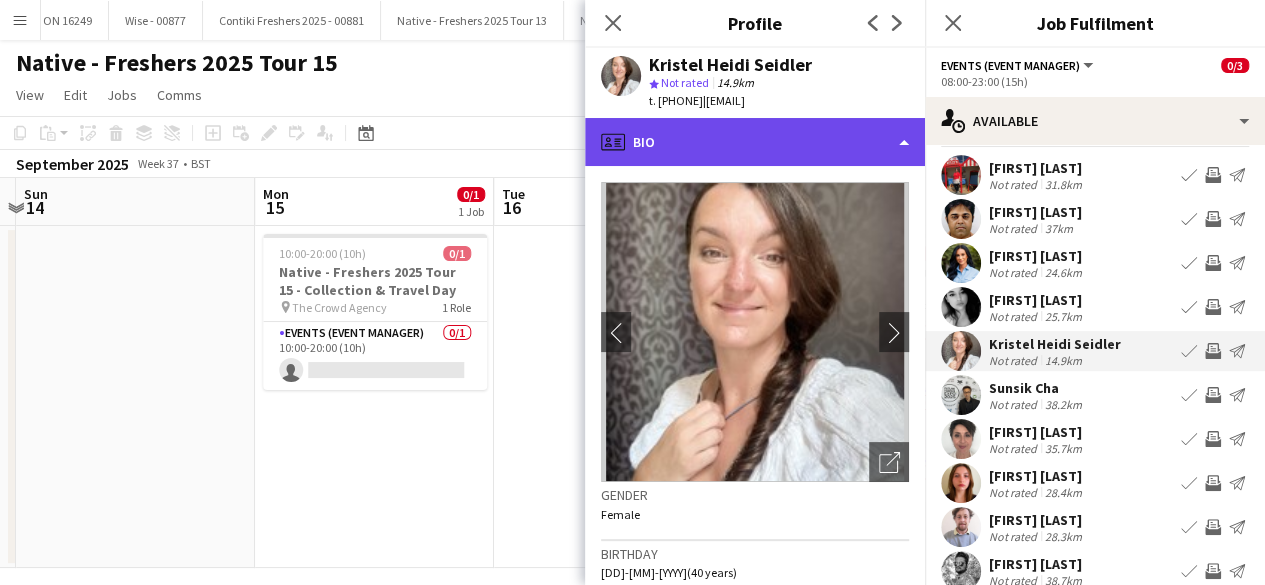 click on "profile
Bio" 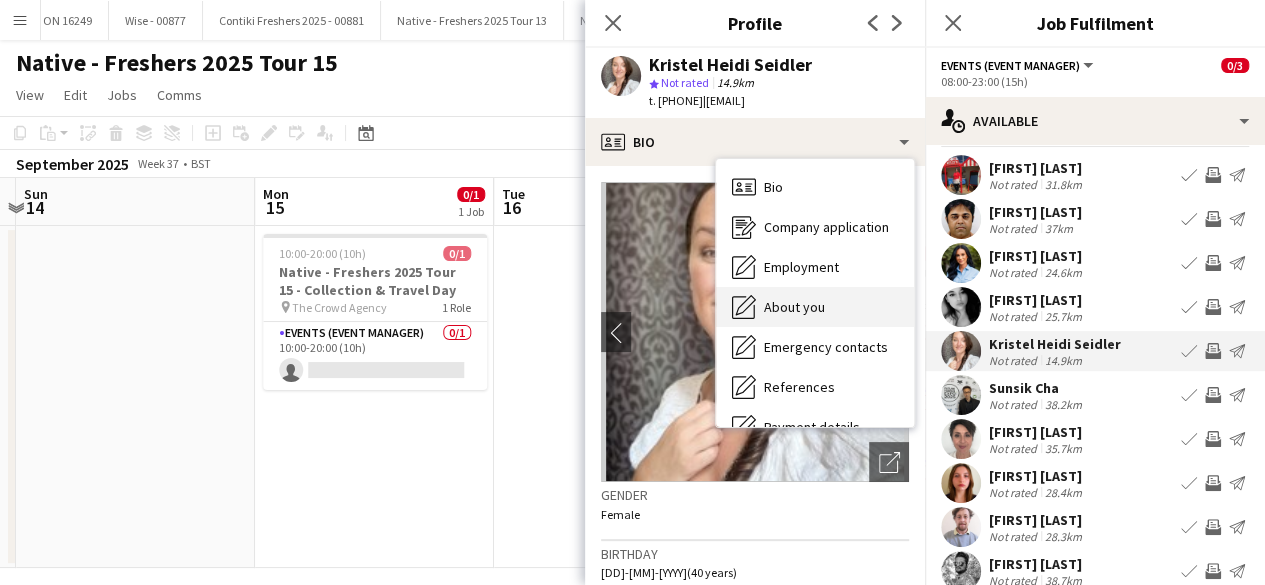 click on "About you
About you" at bounding box center [815, 307] 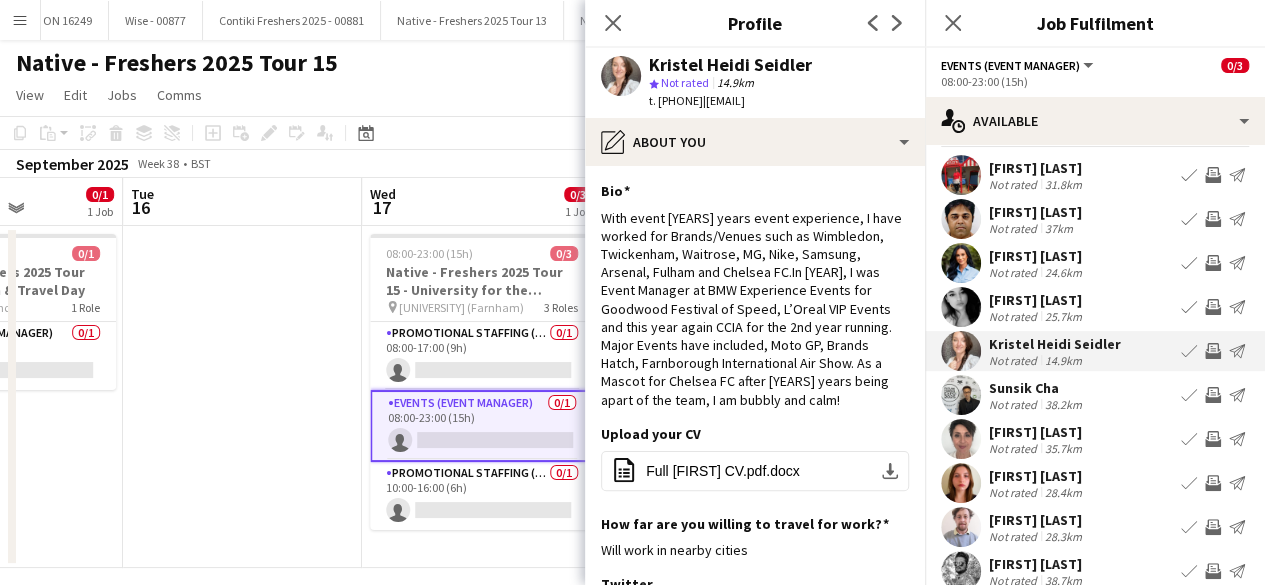 scroll, scrollTop: 0, scrollLeft: 593, axis: horizontal 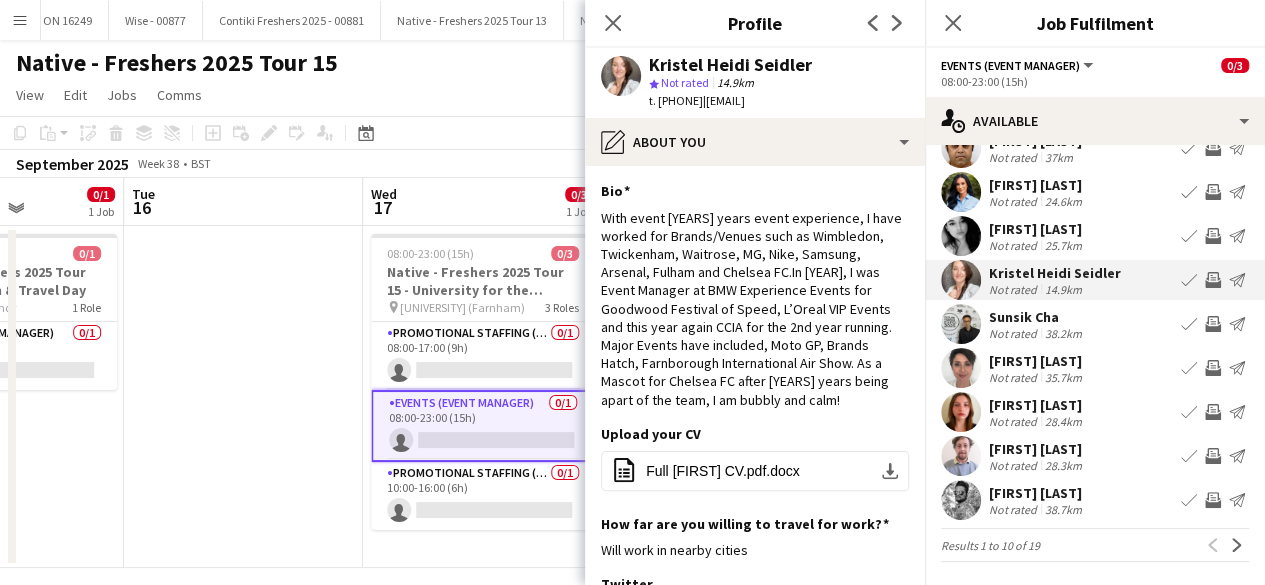 click at bounding box center (961, 412) 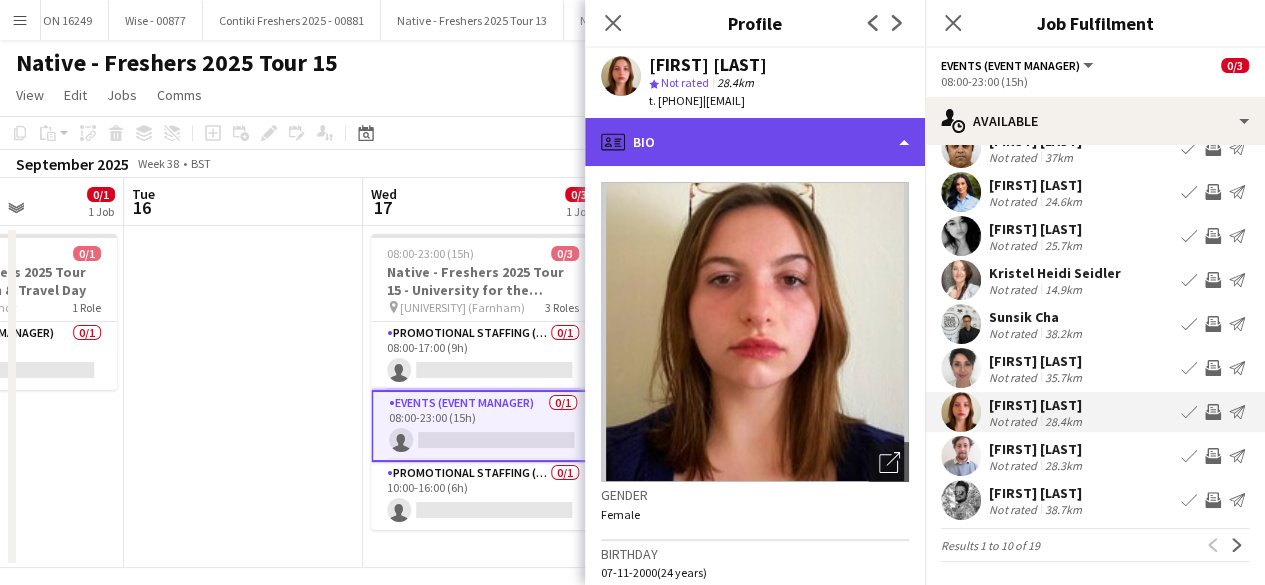 click on "profile
Bio" 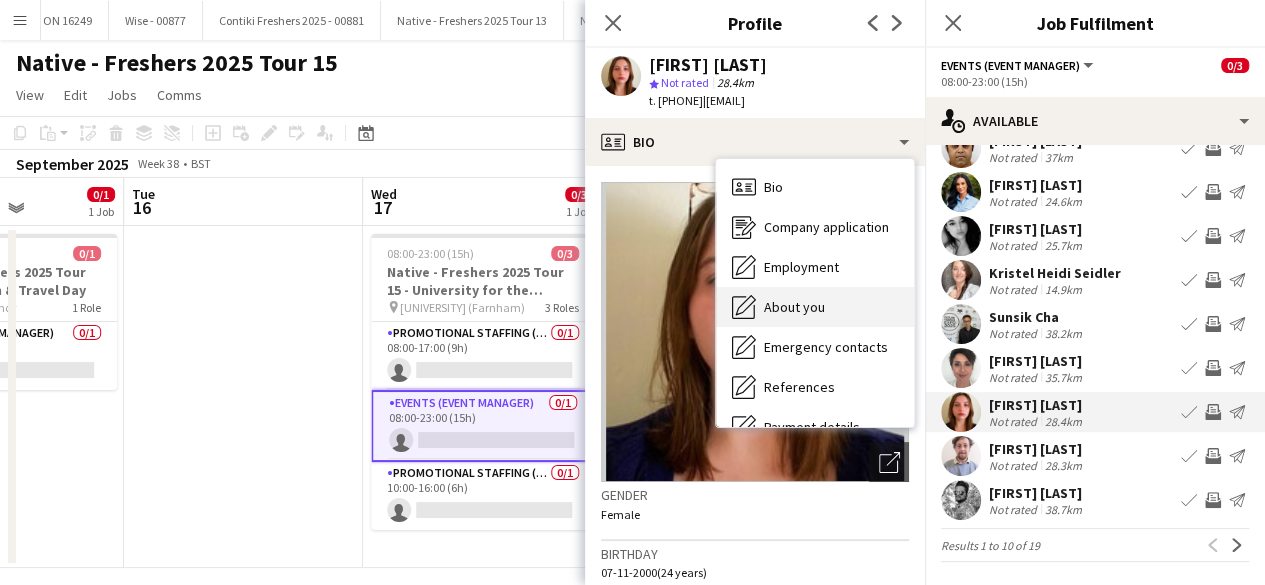 click on "About you
About you" at bounding box center [815, 307] 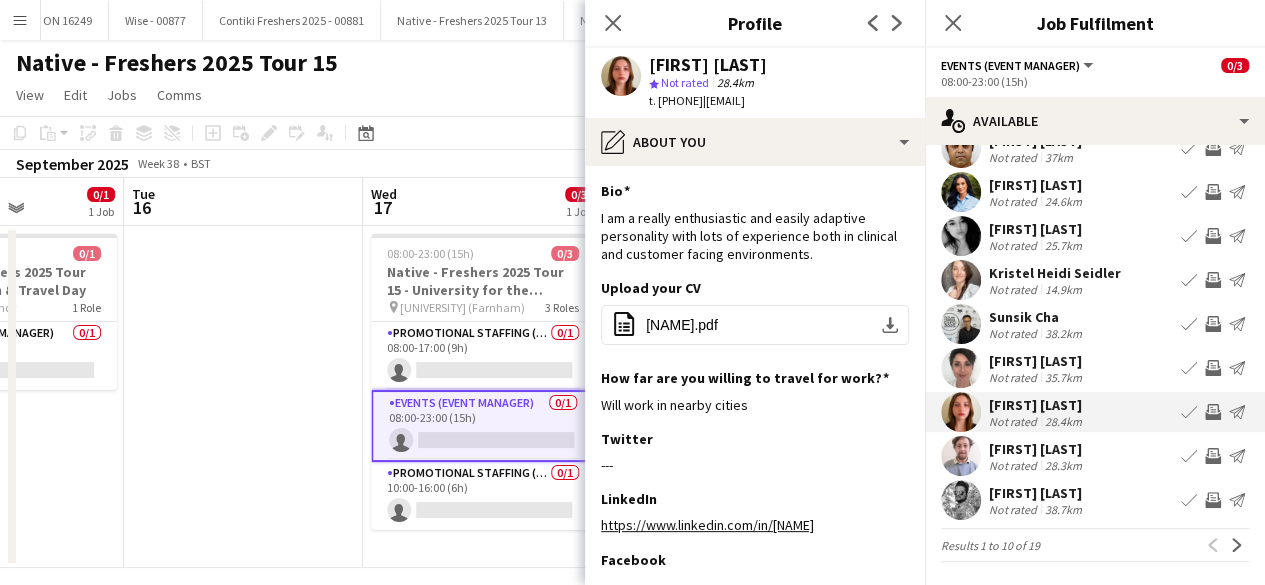 scroll, scrollTop: 16, scrollLeft: 0, axis: vertical 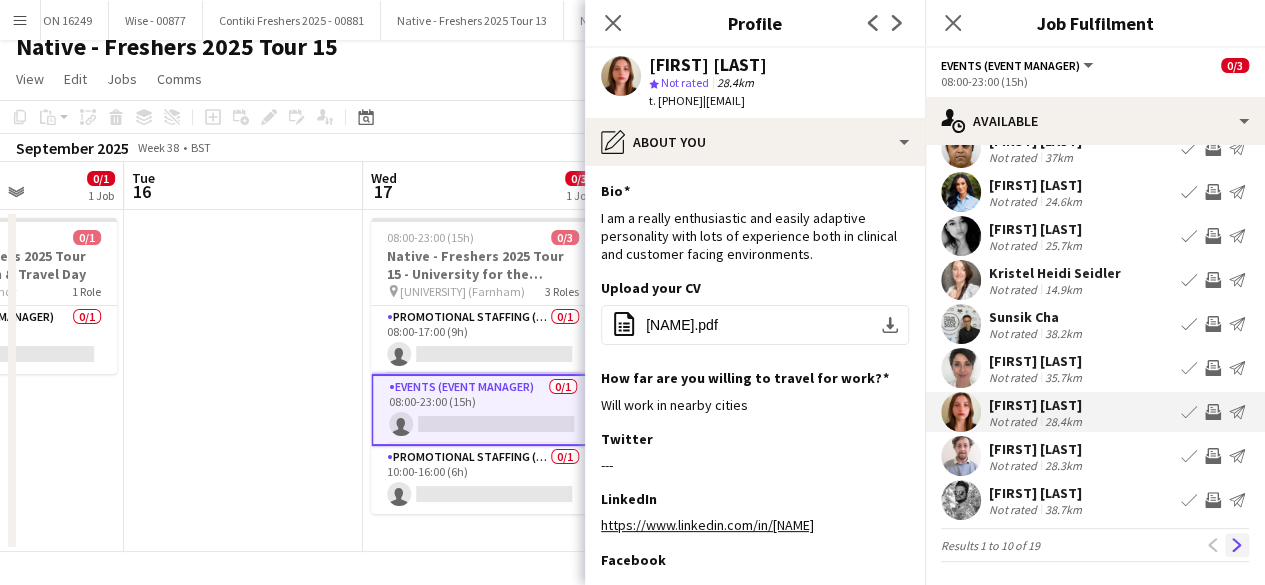 click on "Next" 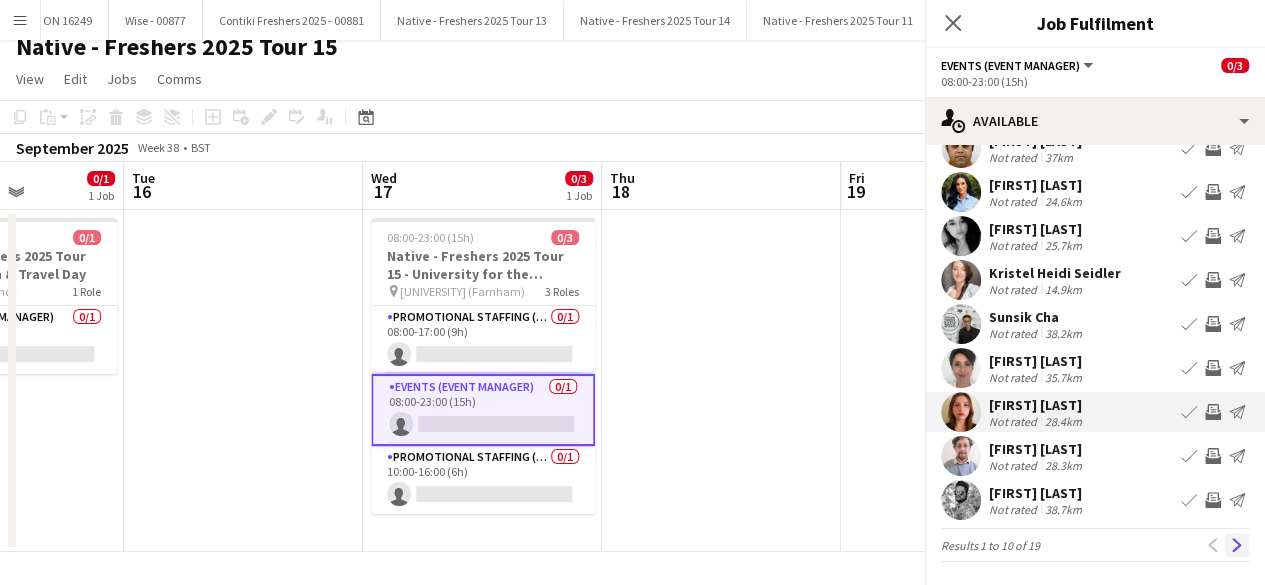 scroll, scrollTop: 0, scrollLeft: 0, axis: both 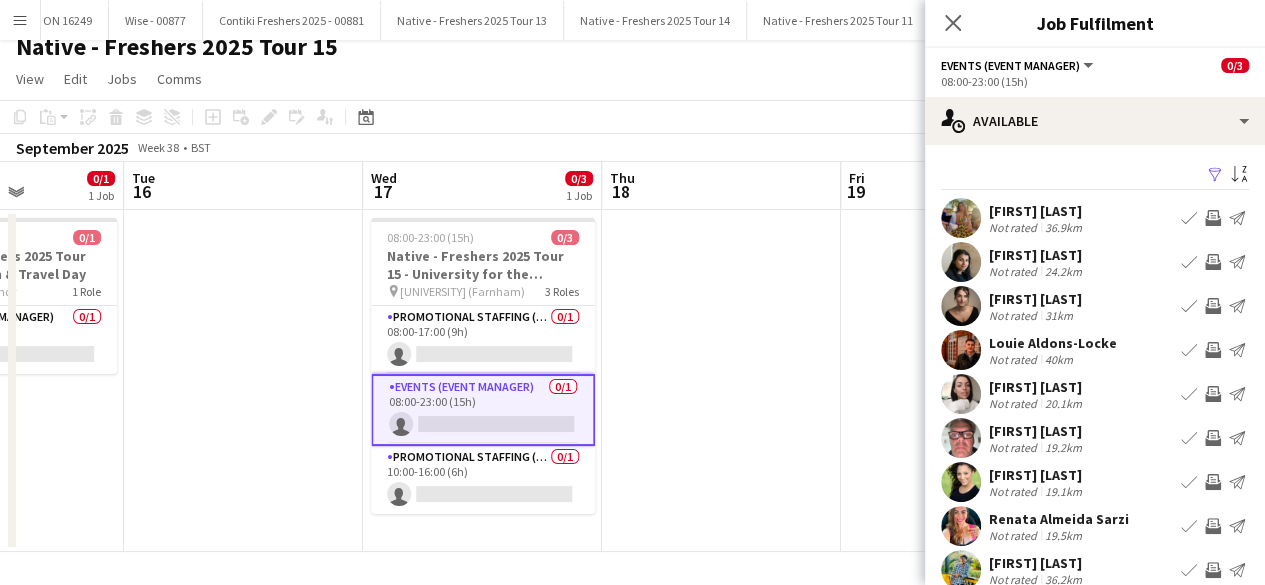click at bounding box center (961, 218) 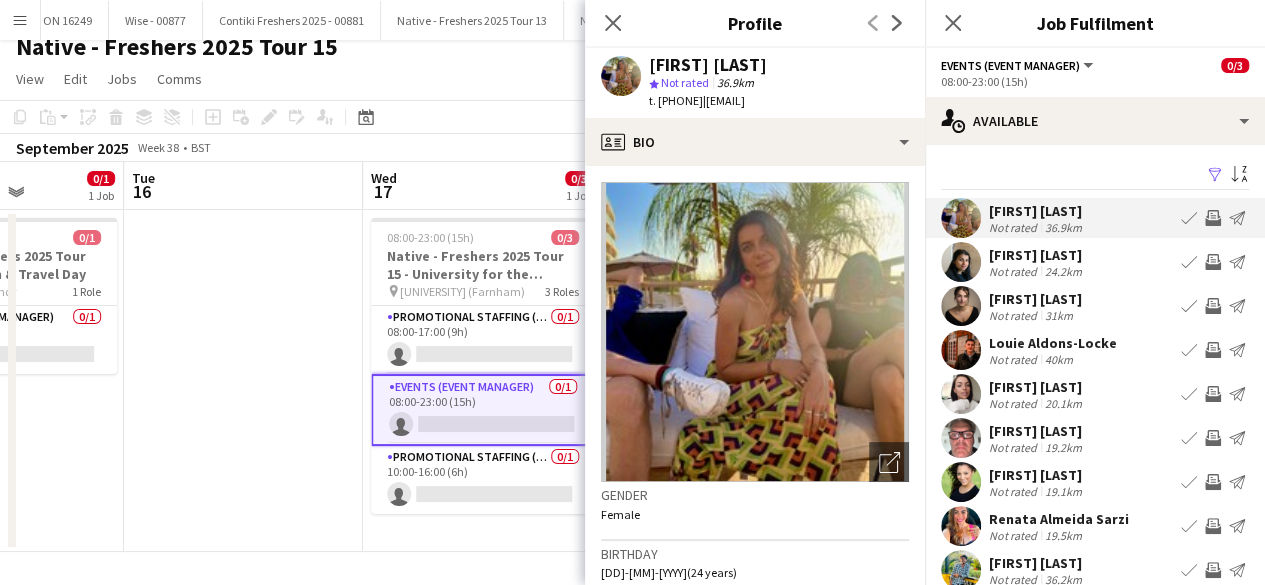 click 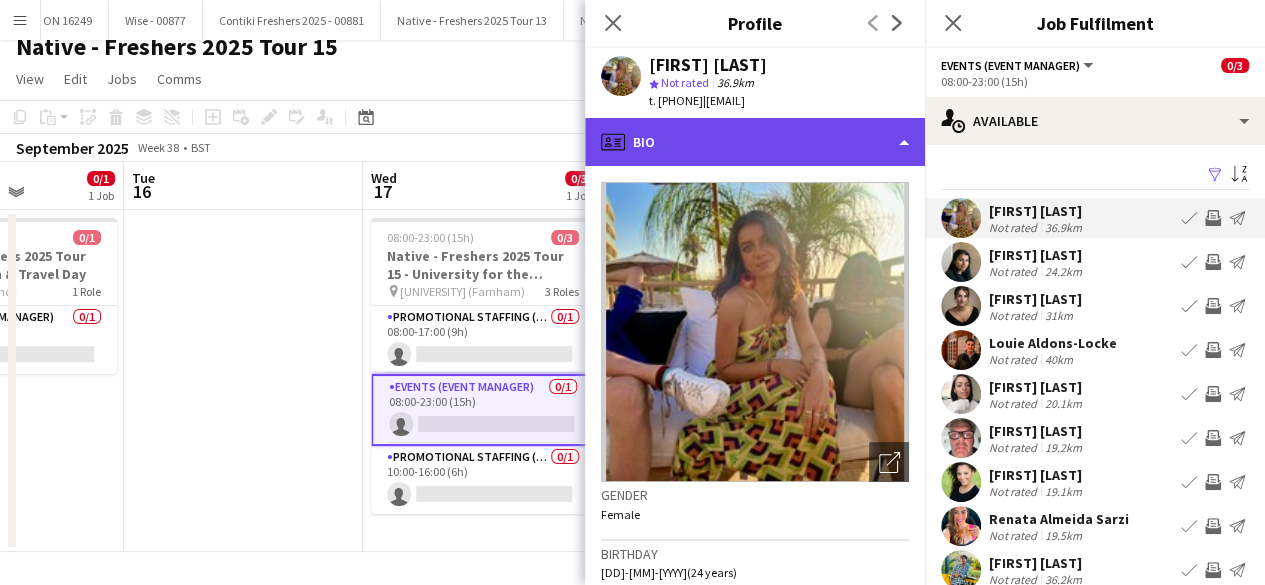 click on "profile
Bio" 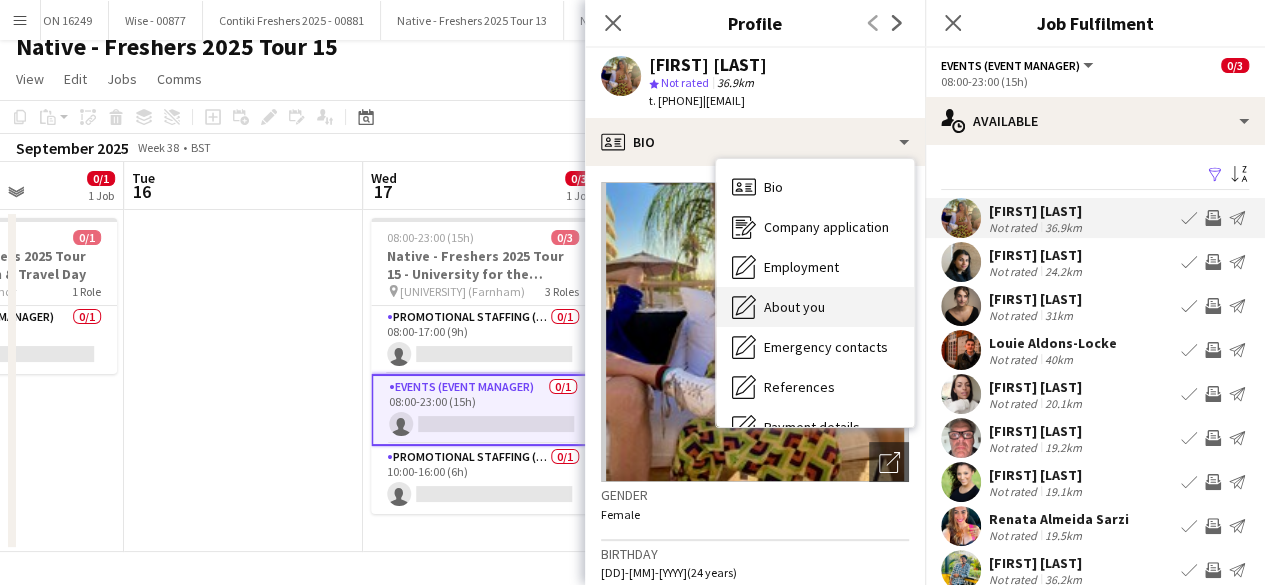 click on "About you" at bounding box center [794, 307] 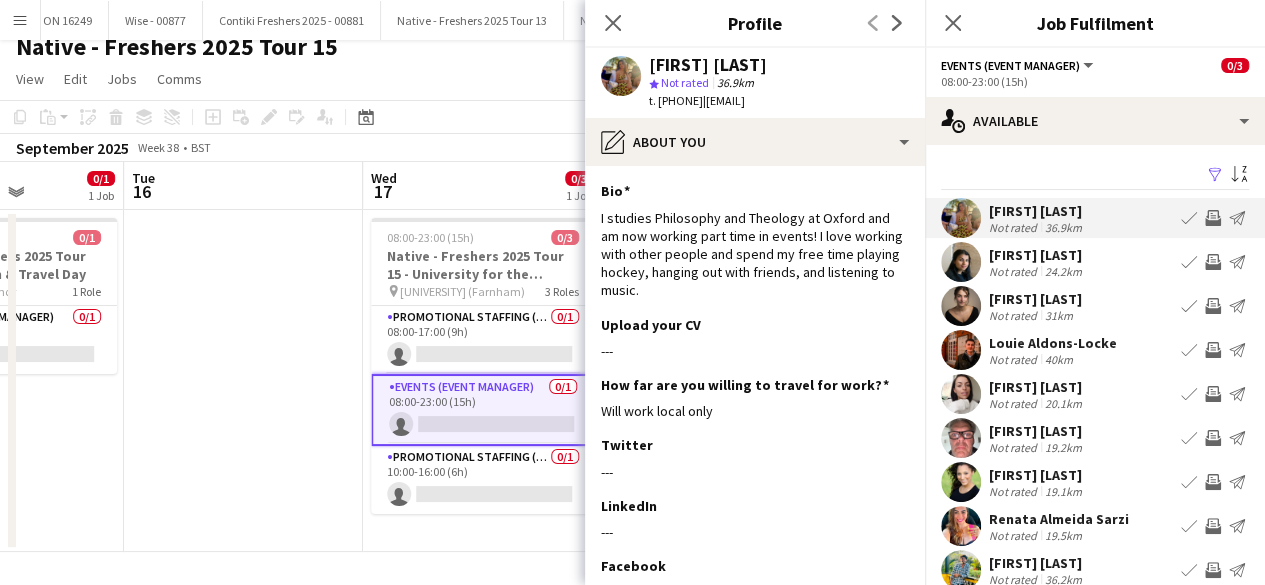 click at bounding box center (961, 306) 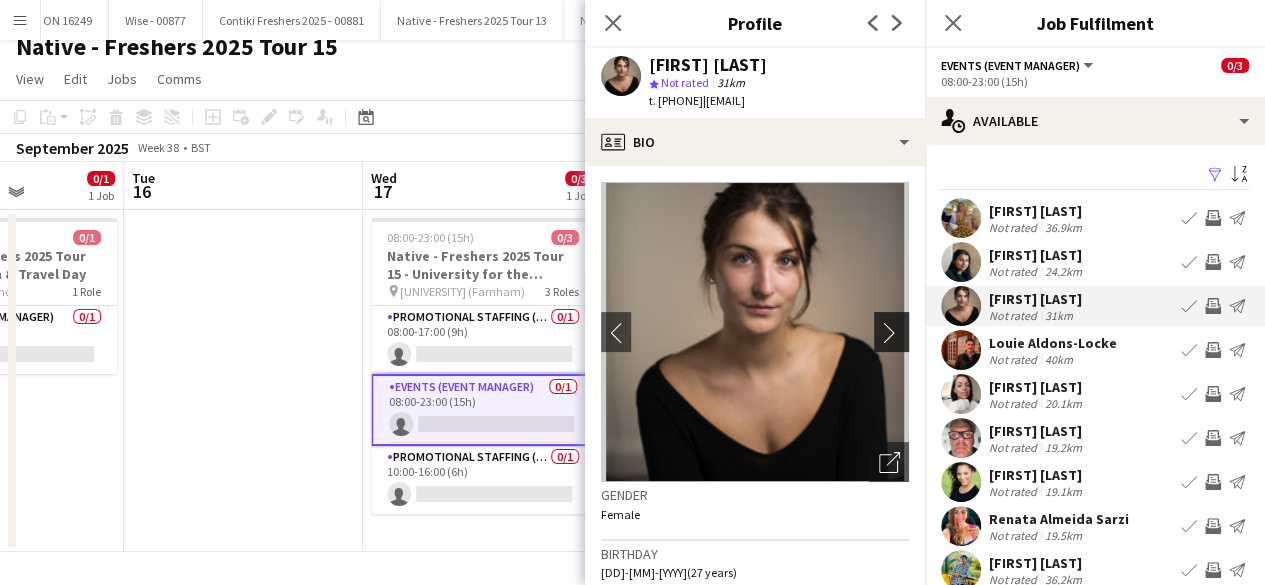 click on "chevron-right" 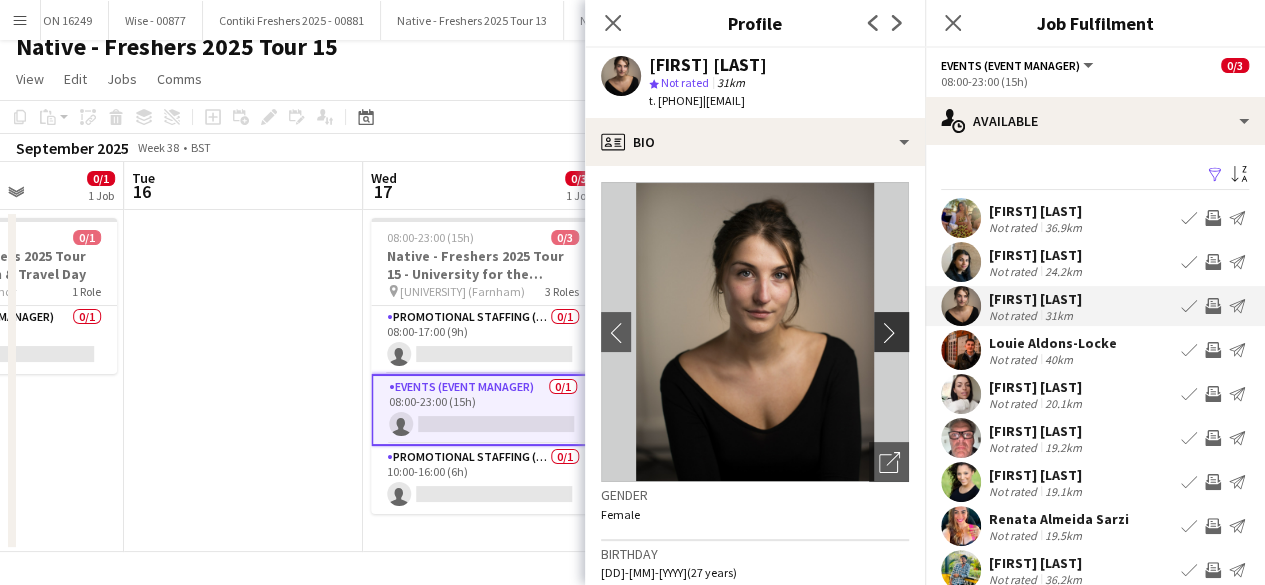 click on "chevron-right" 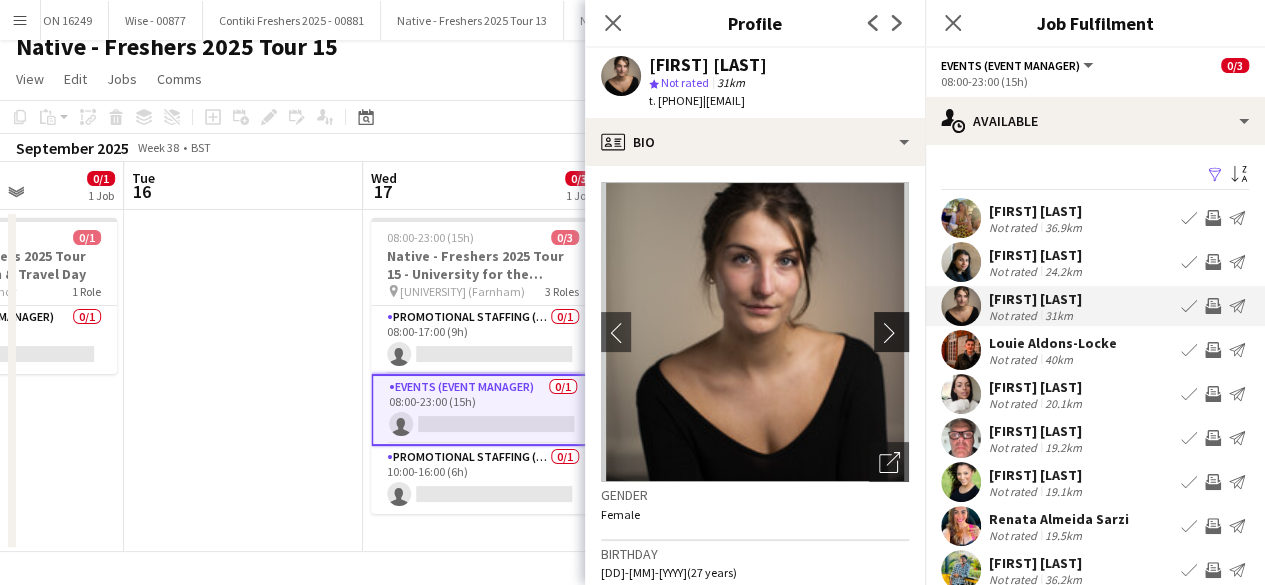 click on "chevron-right" 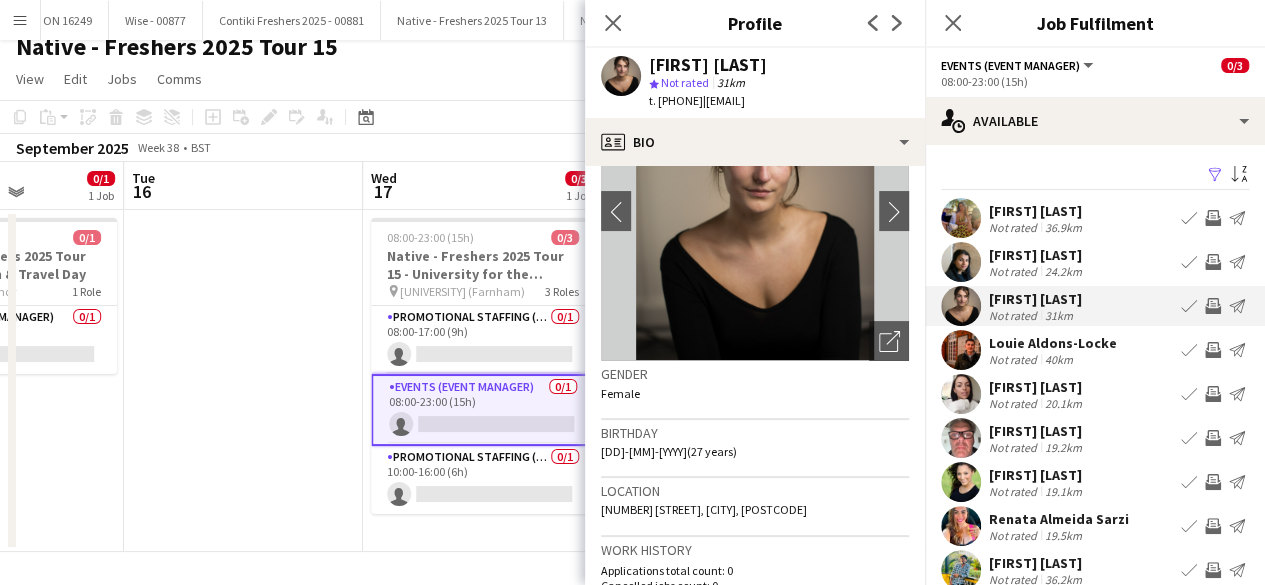 scroll, scrollTop: 0, scrollLeft: 0, axis: both 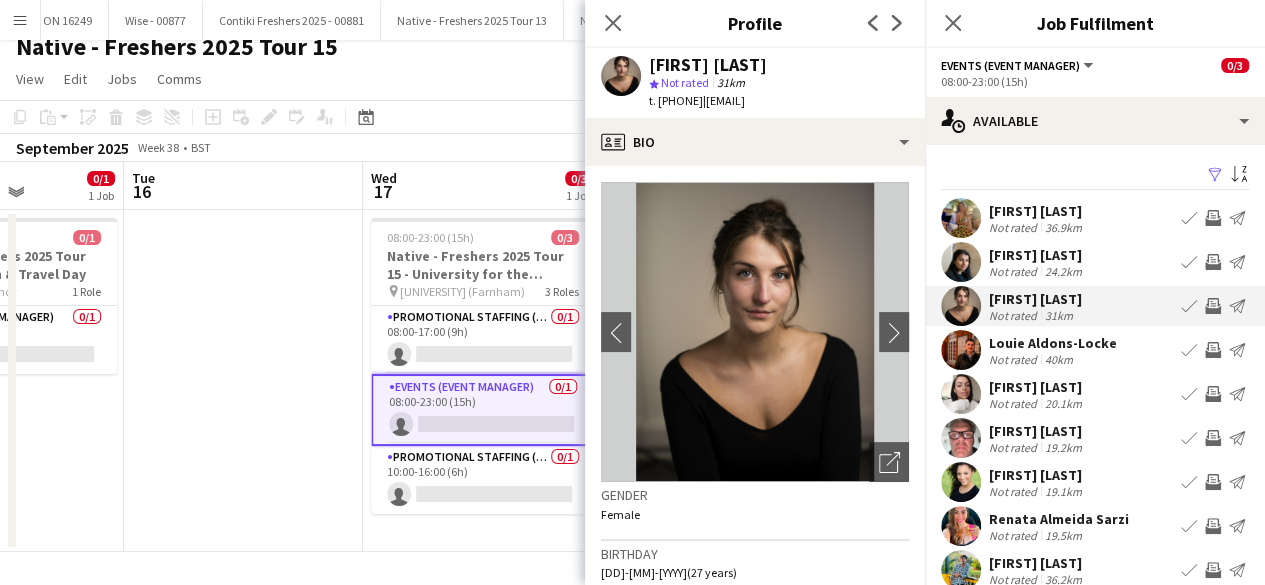 click on "Laura Finnemore
star
Not rated   31km   t. +447703410106   |   lfinnemore97@gmail.com" 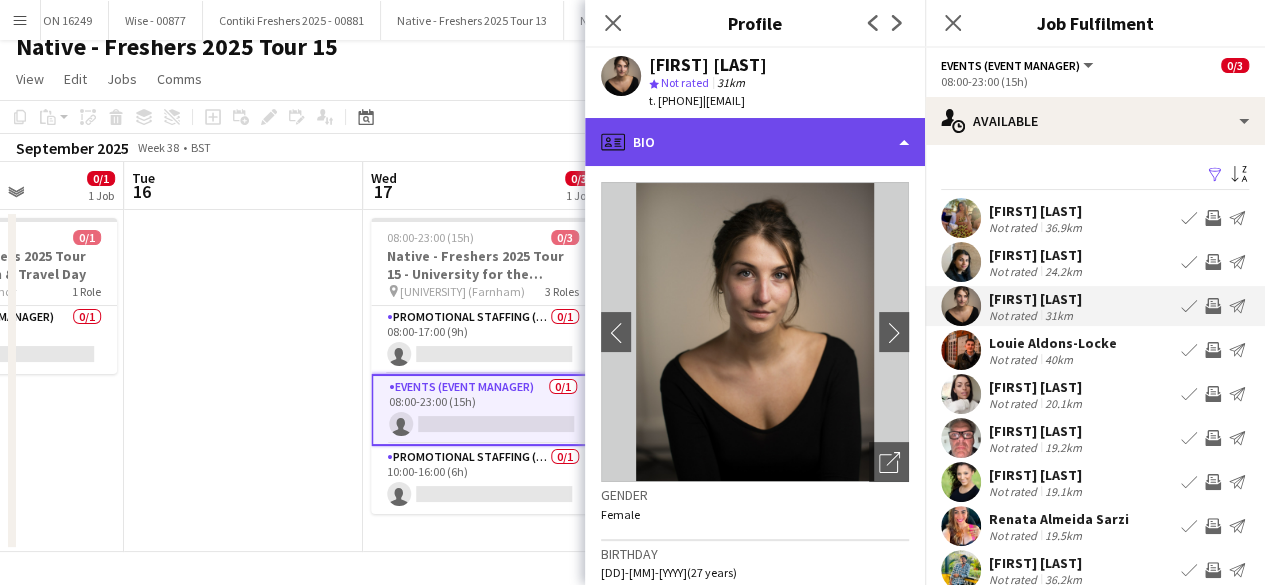 click on "profile
Bio" 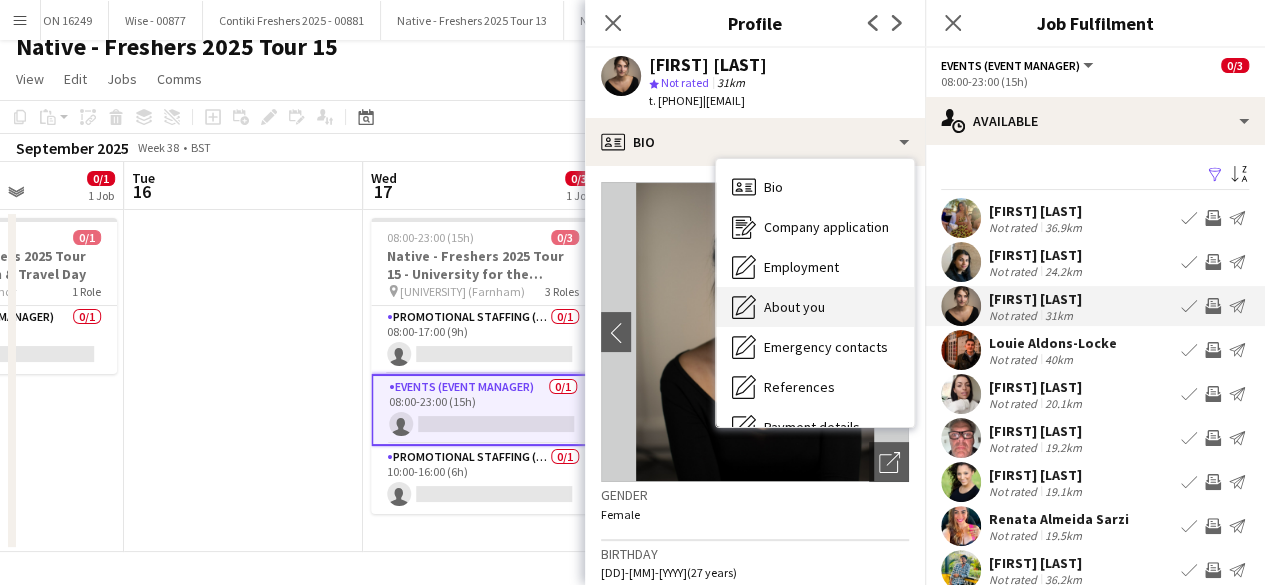click on "About you
About you" at bounding box center [815, 307] 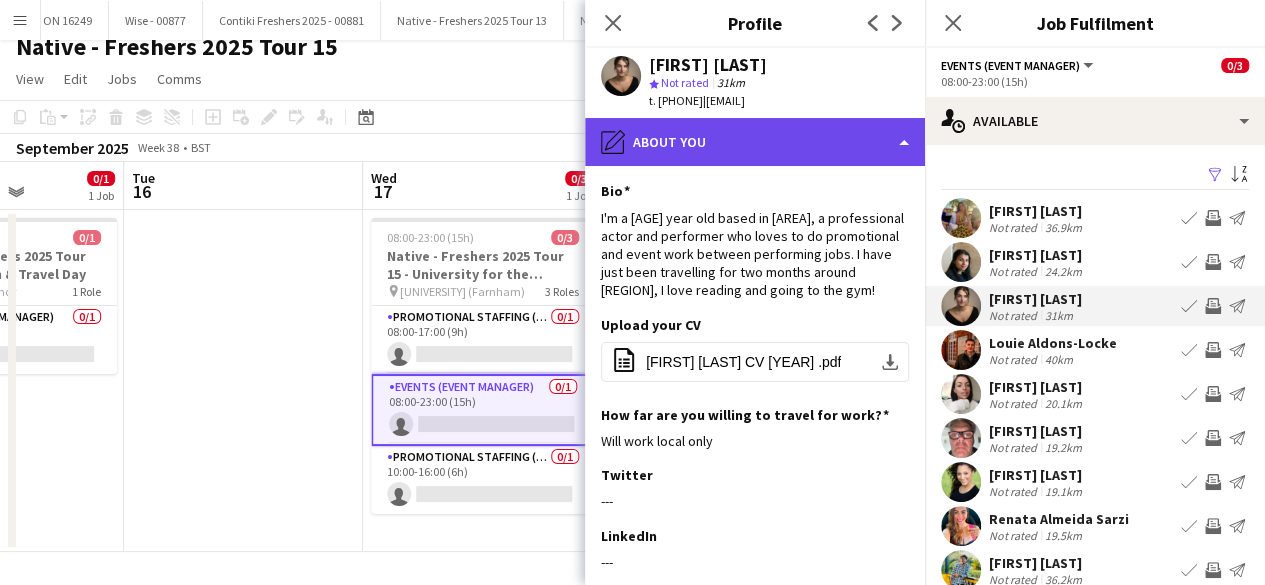 click on "pencil4
About you" 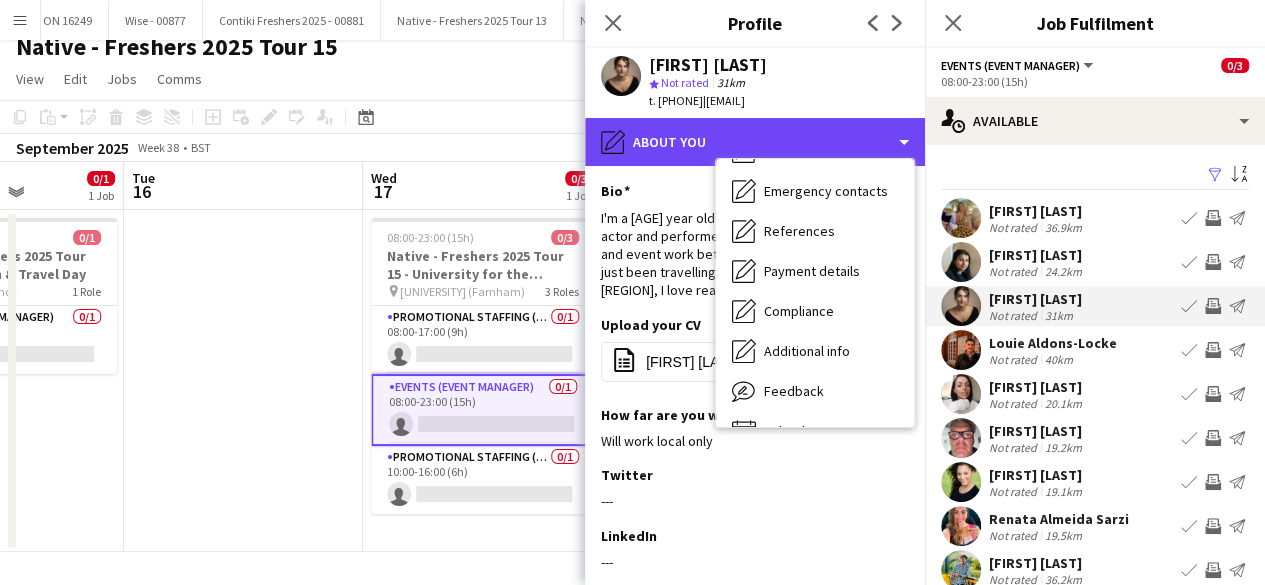 scroll, scrollTop: 160, scrollLeft: 0, axis: vertical 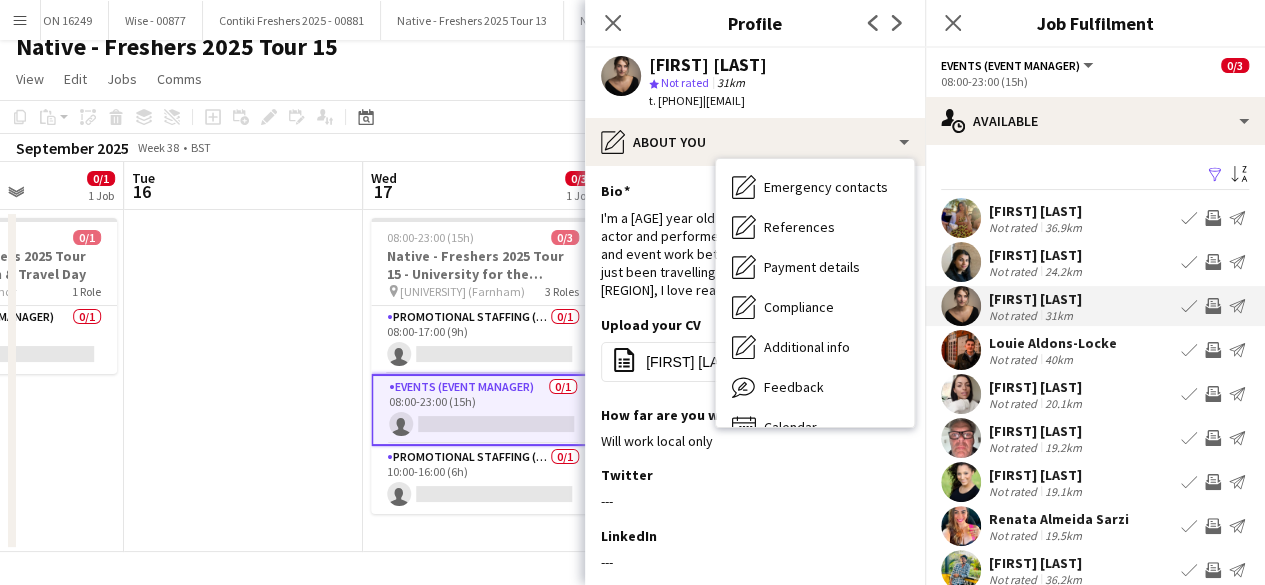 click on "Bio
Edit this field" 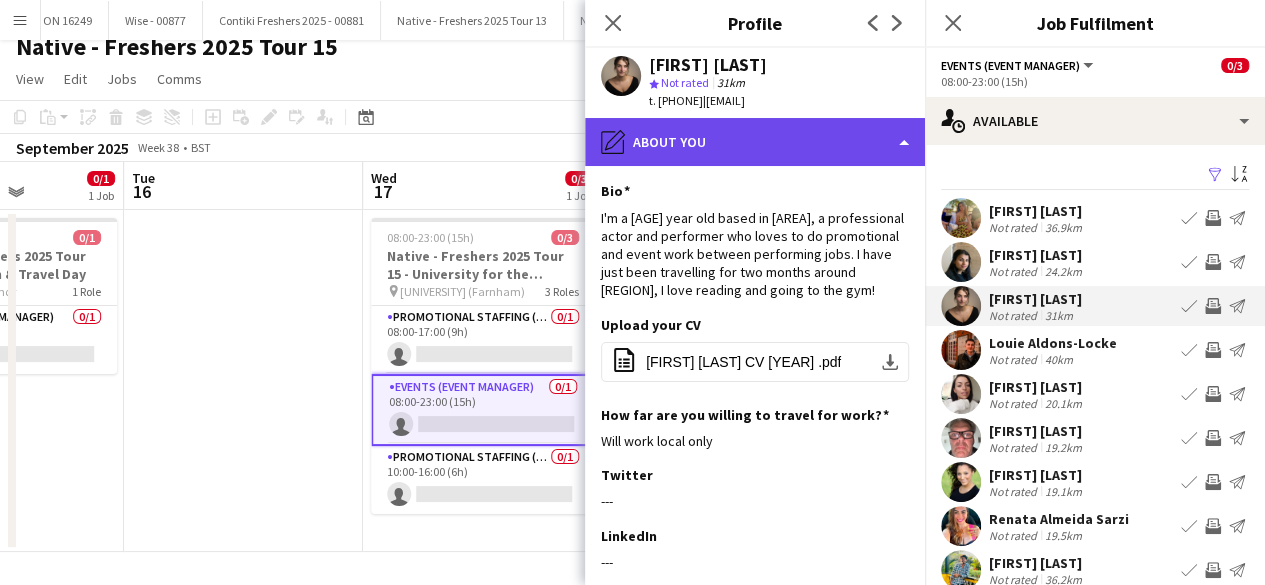 click on "pencil4
About you" 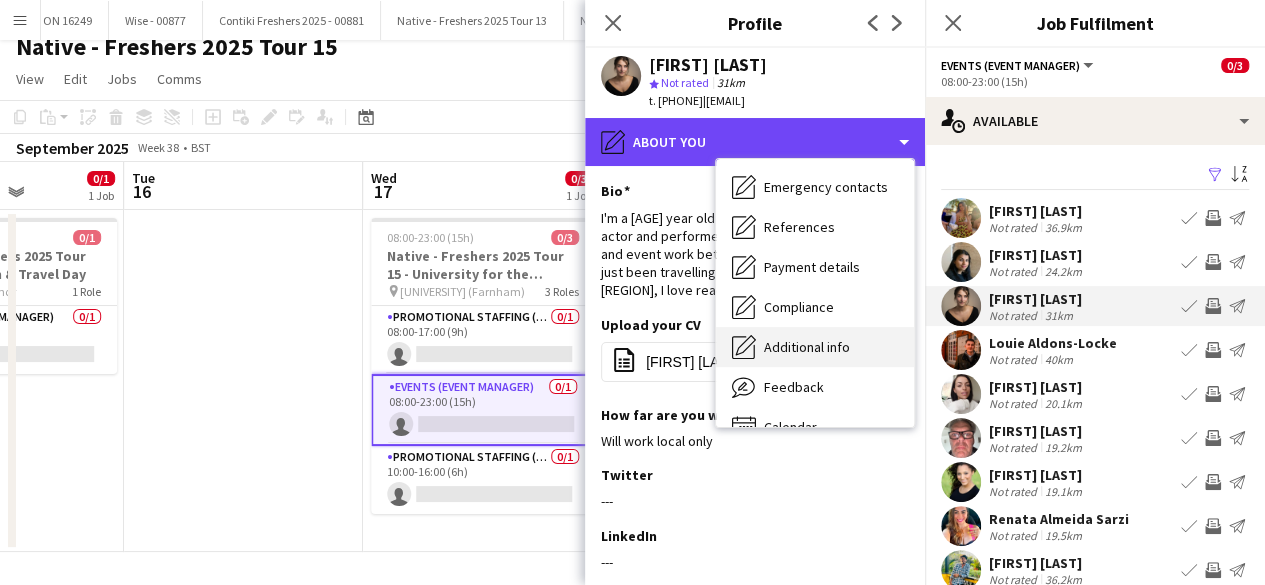 scroll, scrollTop: 188, scrollLeft: 0, axis: vertical 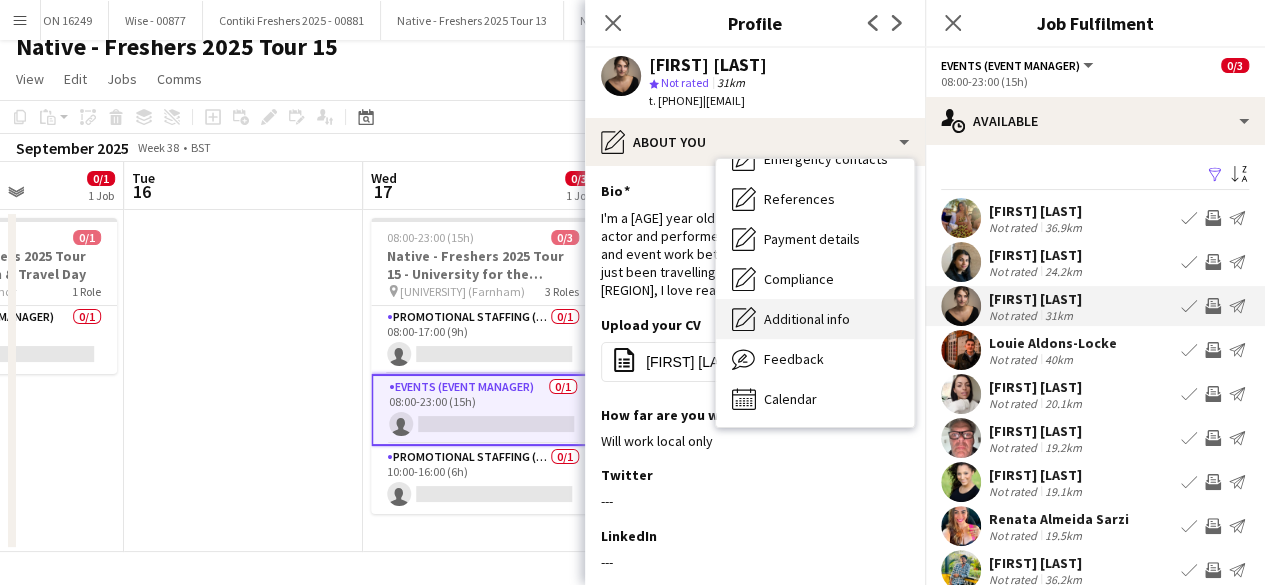 click on "Additional info" at bounding box center (807, 319) 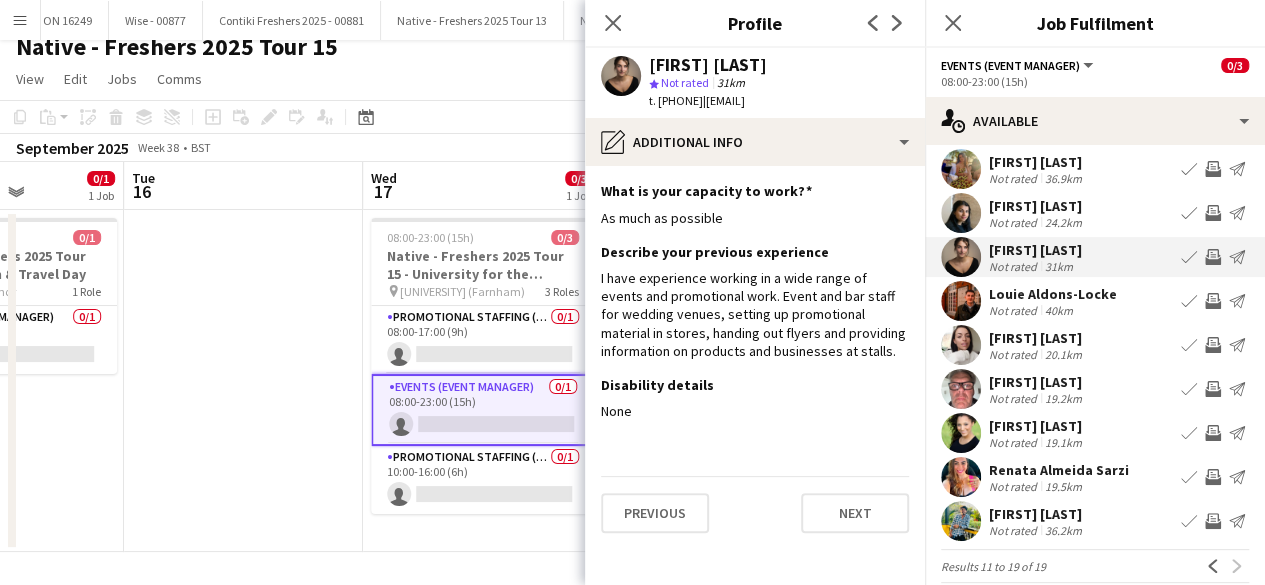 scroll, scrollTop: 52, scrollLeft: 0, axis: vertical 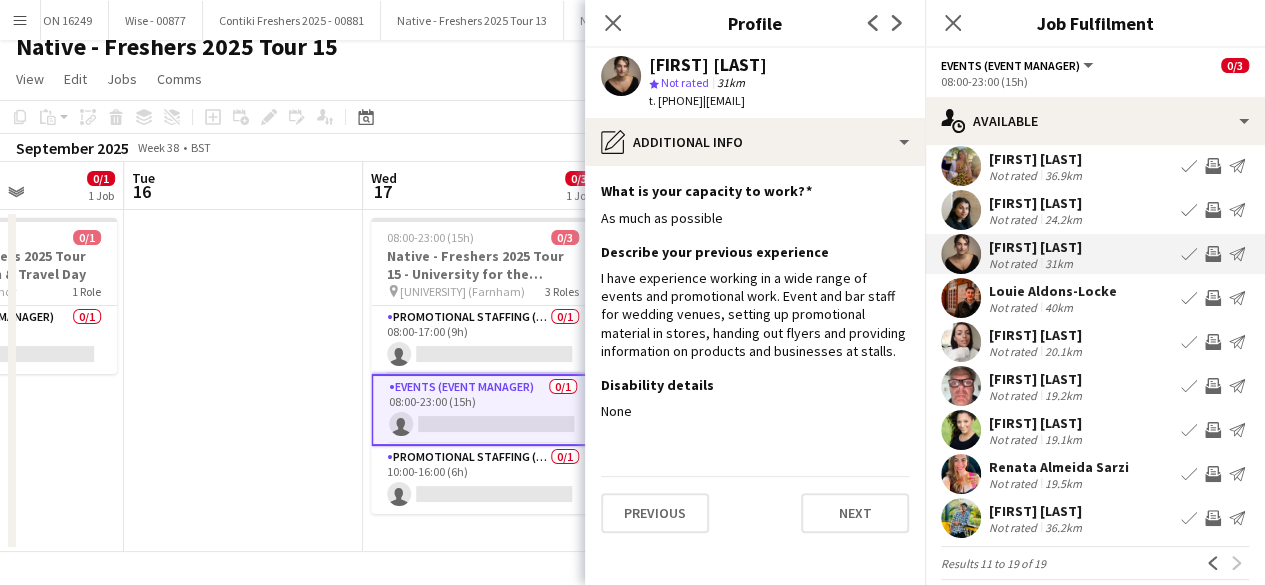 click at bounding box center (961, 298) 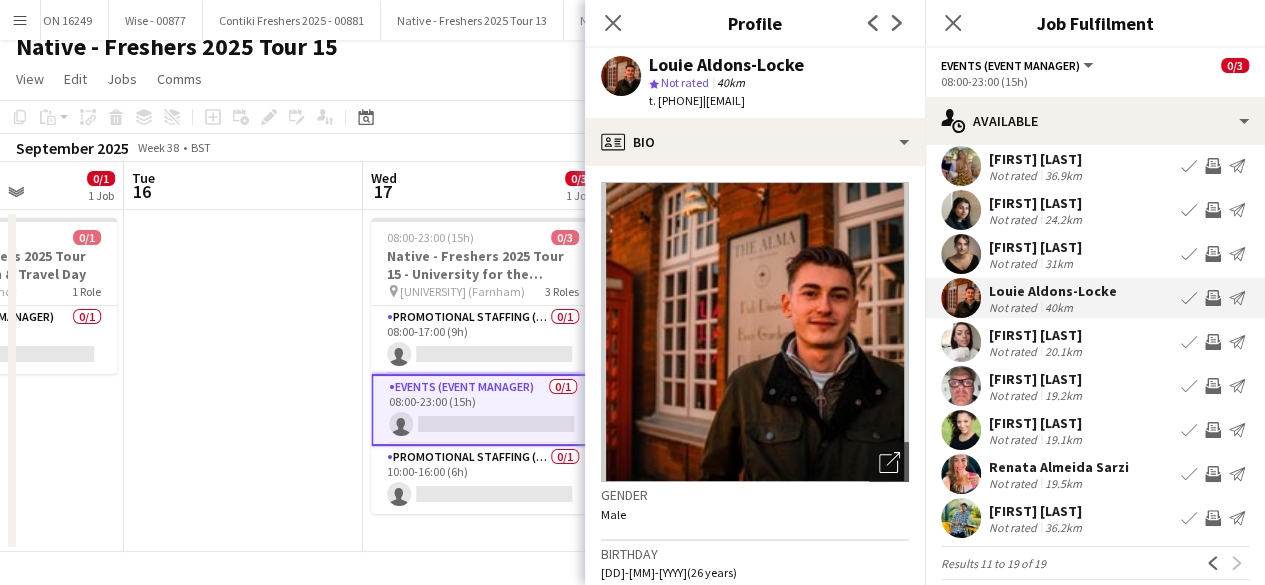 click at bounding box center [961, 342] 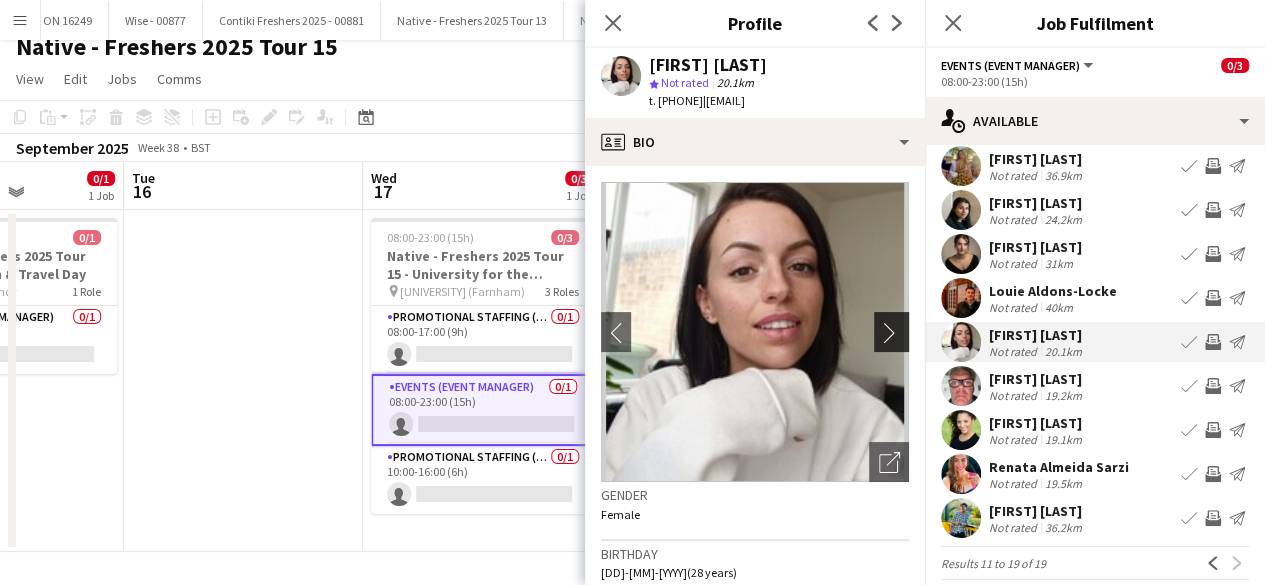 click on "chevron-right" 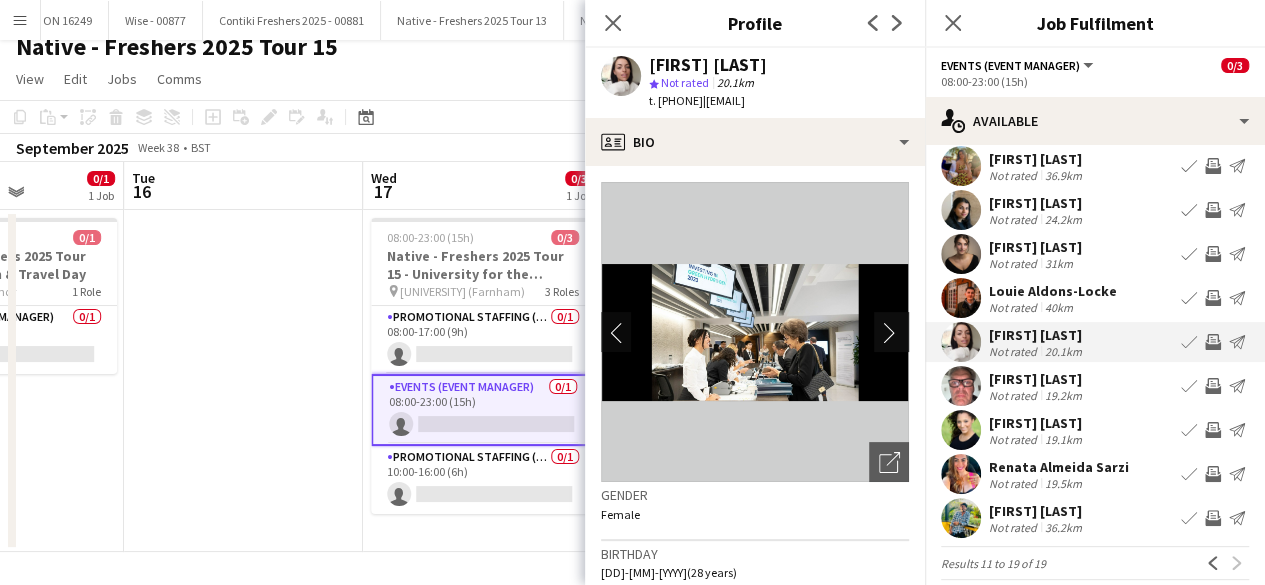 click on "chevron-right" 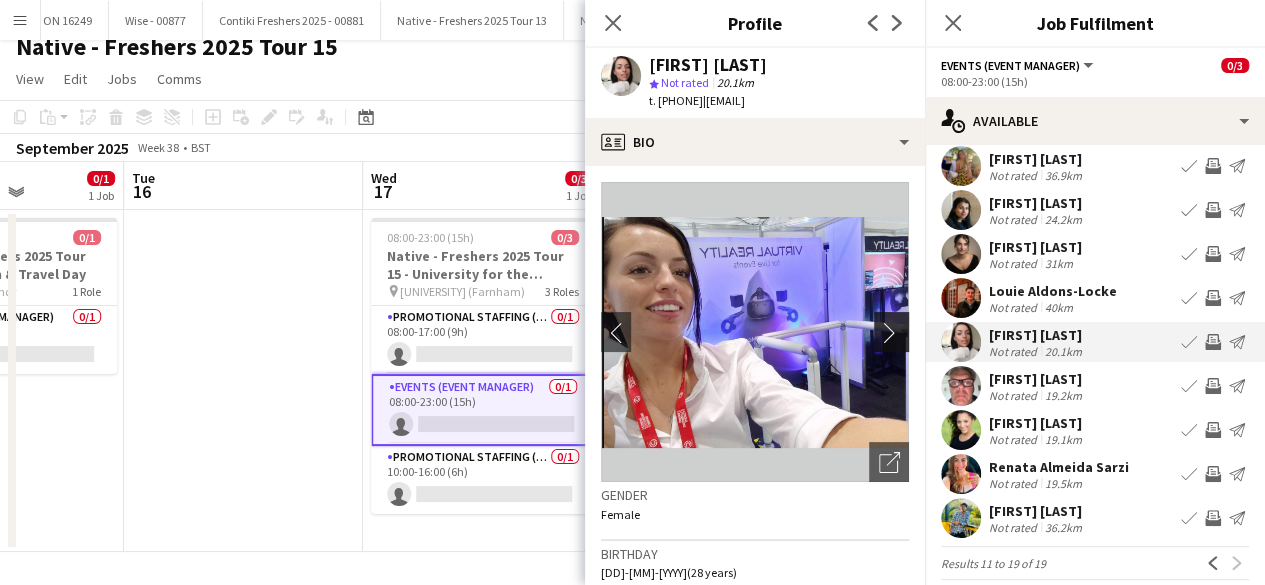 click on "chevron-right" 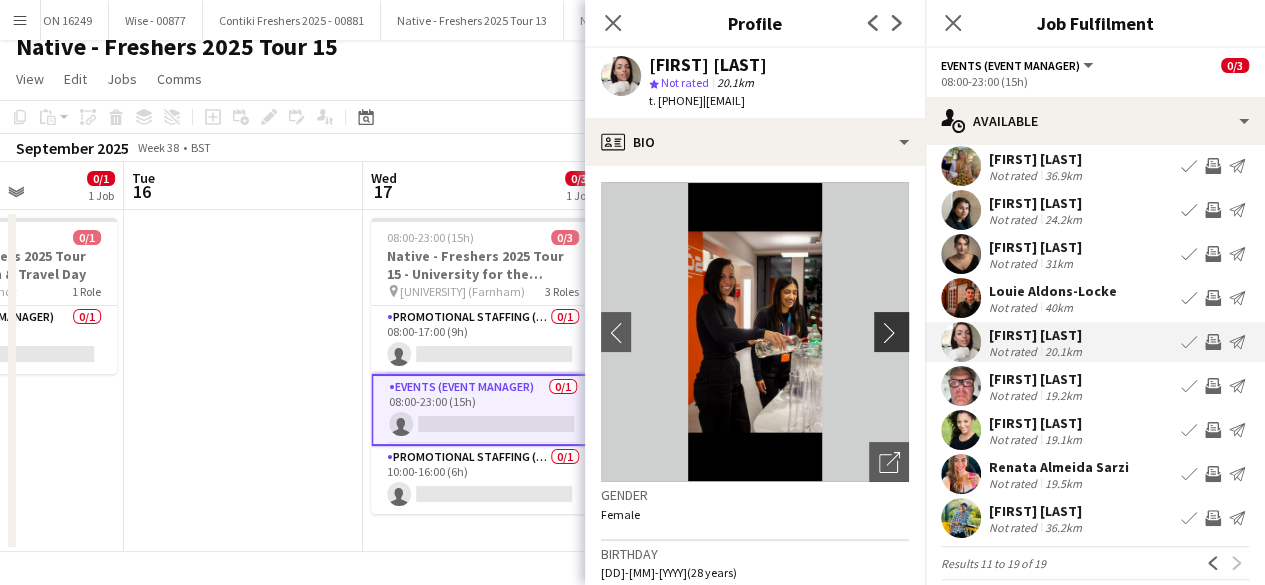 click on "chevron-right" 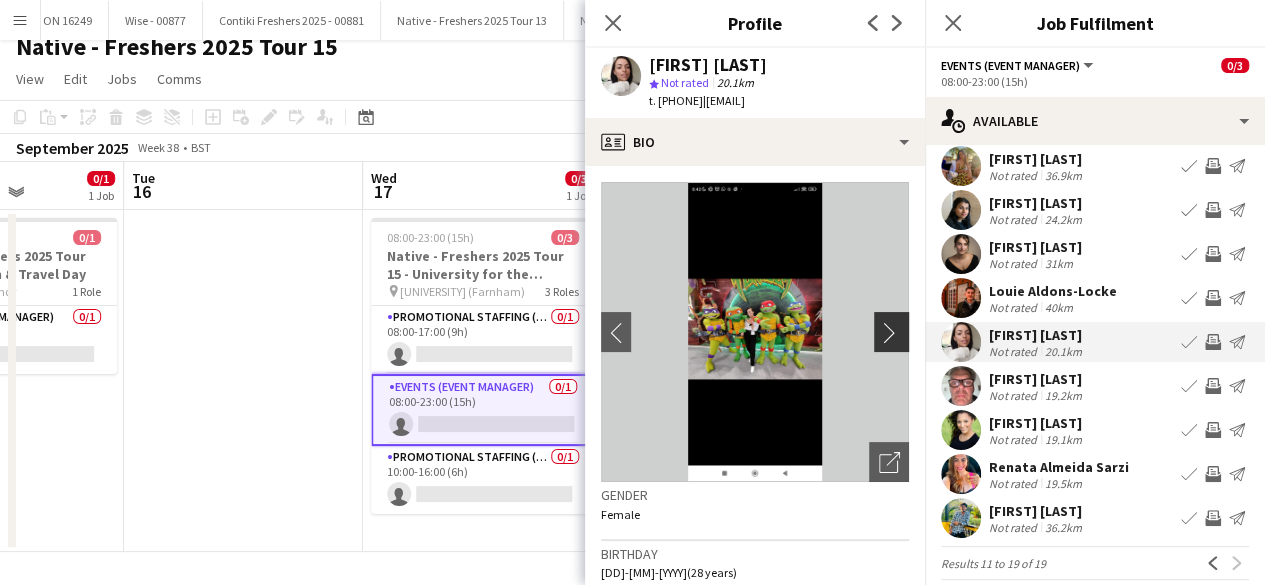 click on "chevron-right" 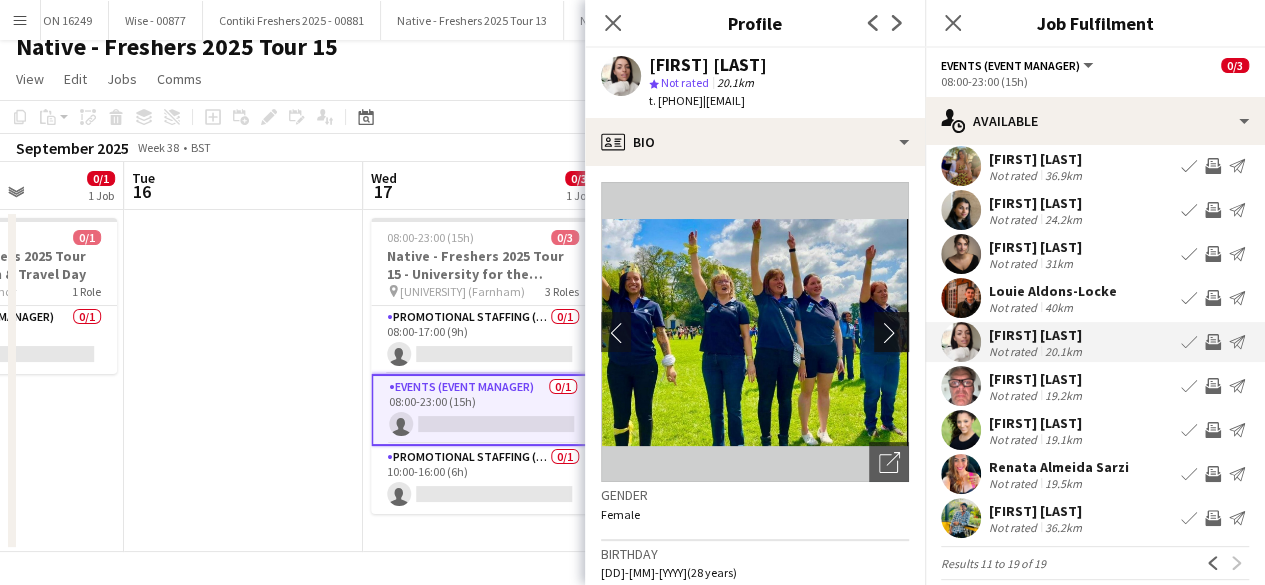 click on "chevron-right" 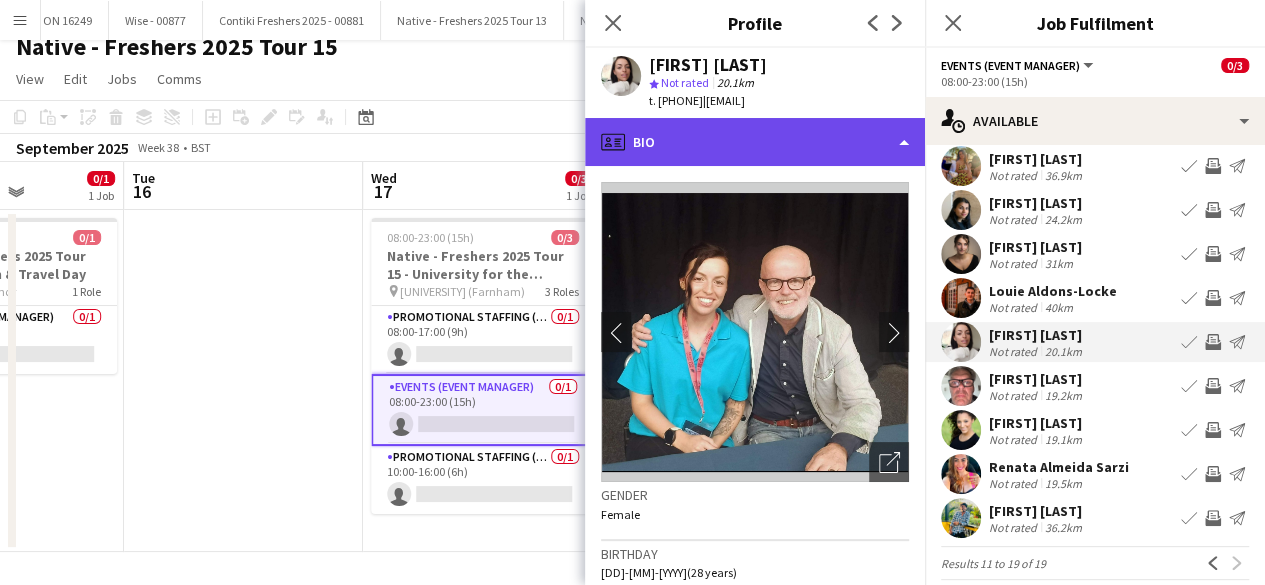 click on "profile
Bio" 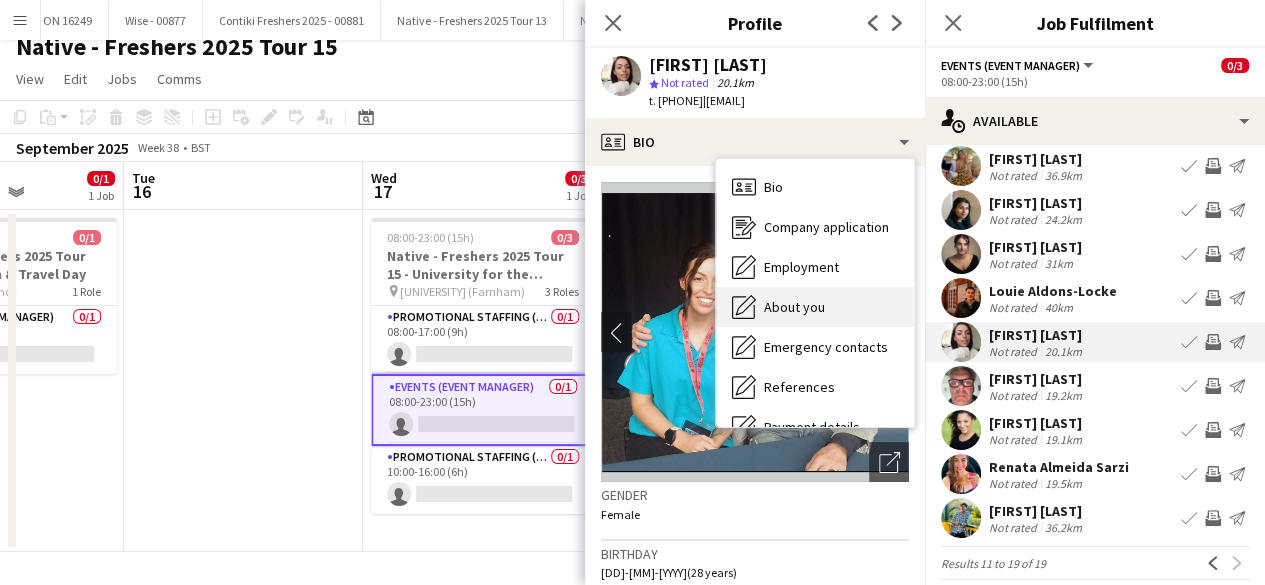 click on "About you" at bounding box center (794, 307) 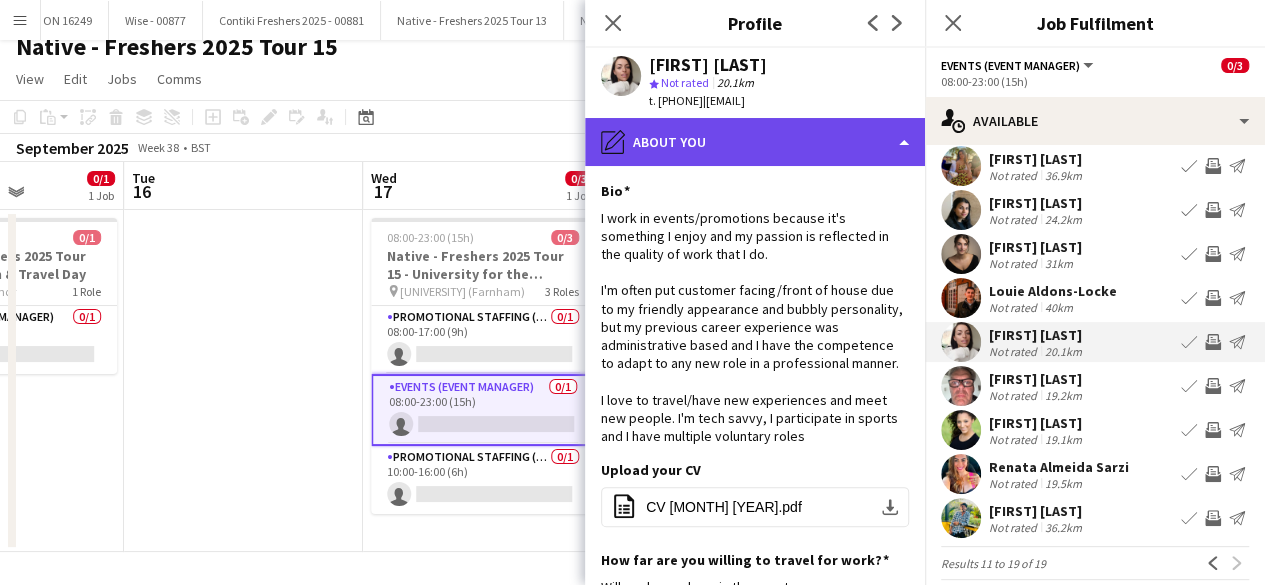 click on "pencil4
About you" 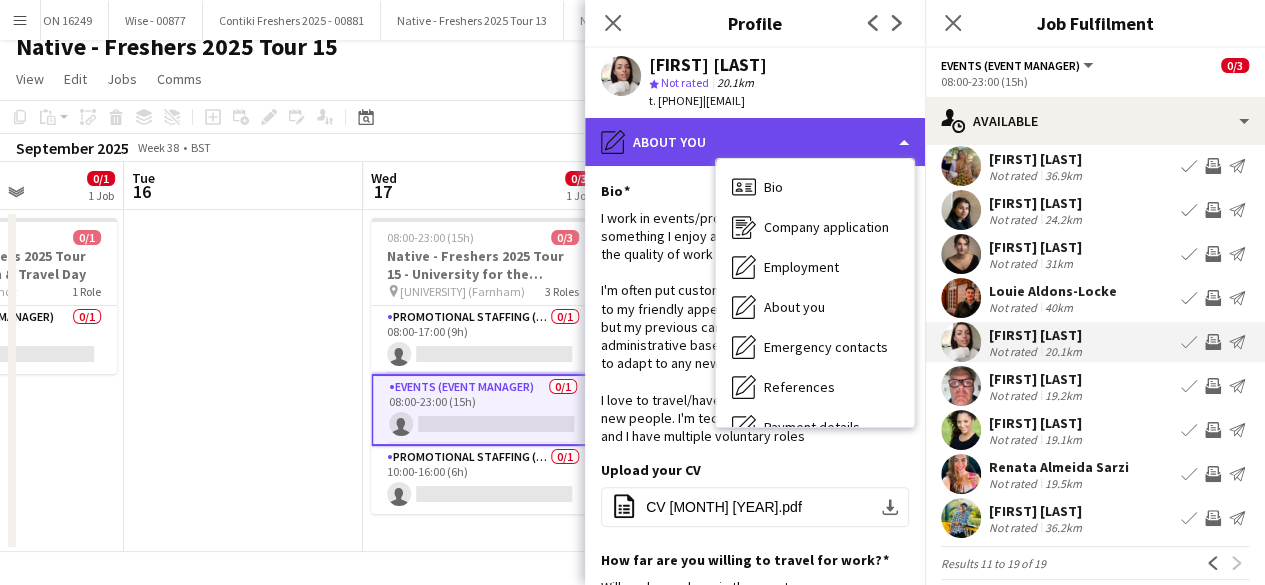 scroll, scrollTop: 188, scrollLeft: 0, axis: vertical 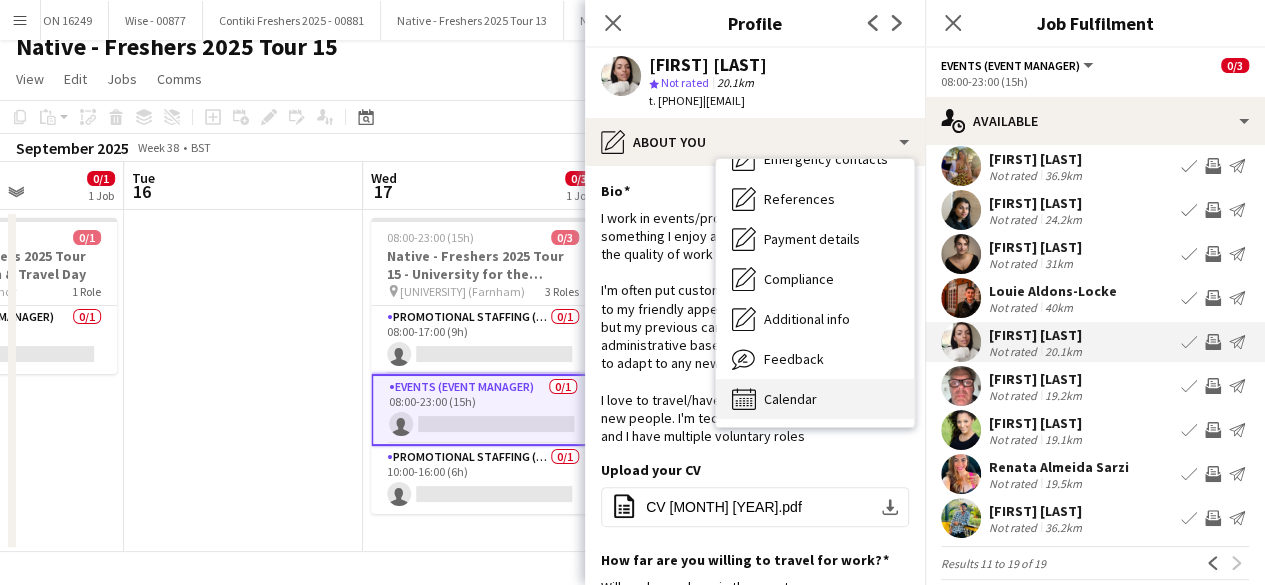 click on "Calendar" at bounding box center [790, 399] 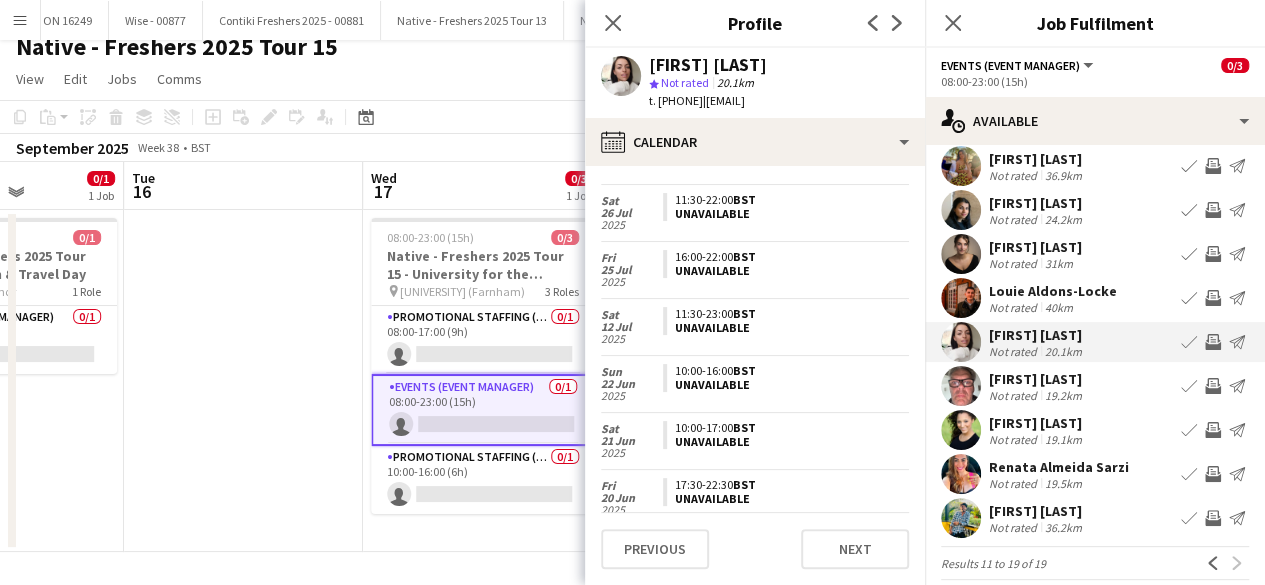 scroll, scrollTop: 0, scrollLeft: 0, axis: both 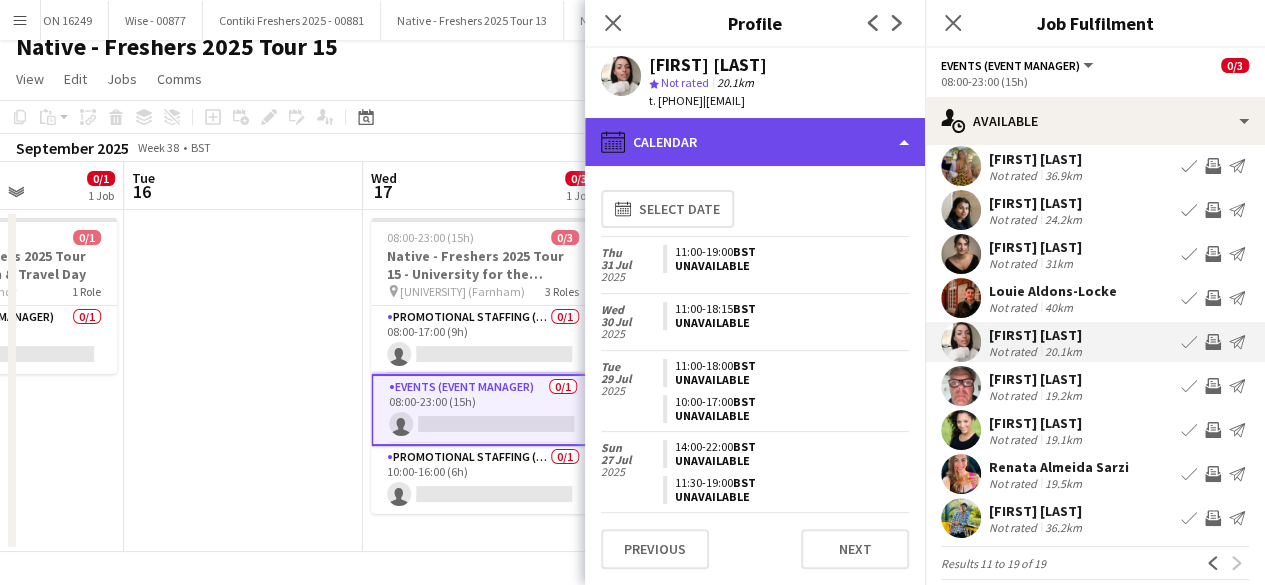 click on "calendar-full
Calendar" 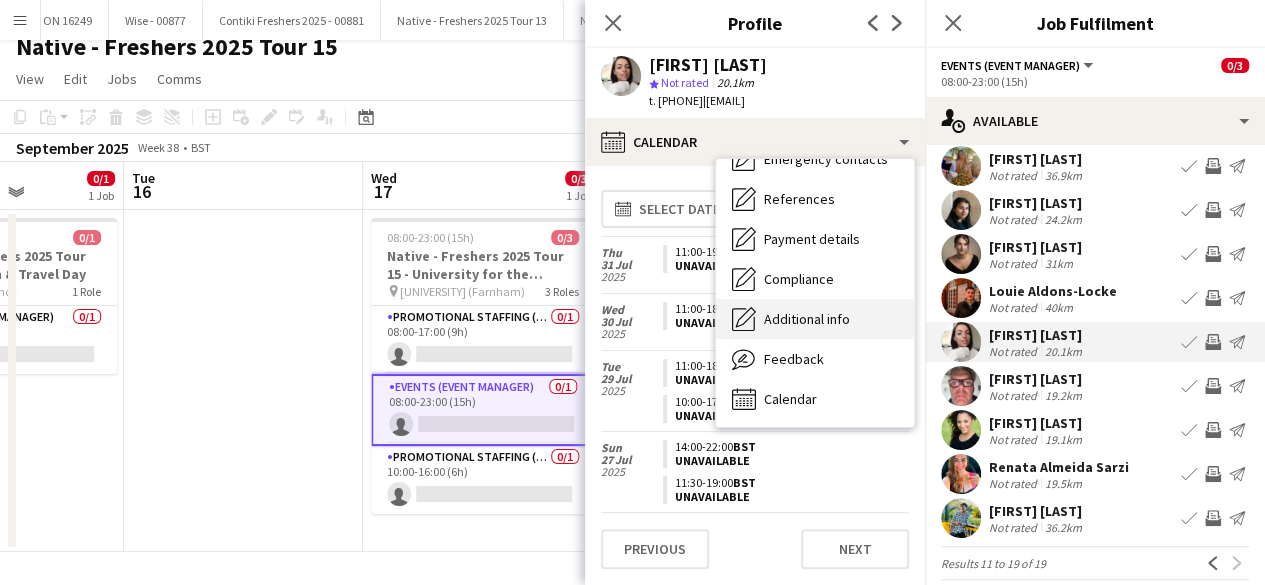 click on "Additional info" at bounding box center [807, 319] 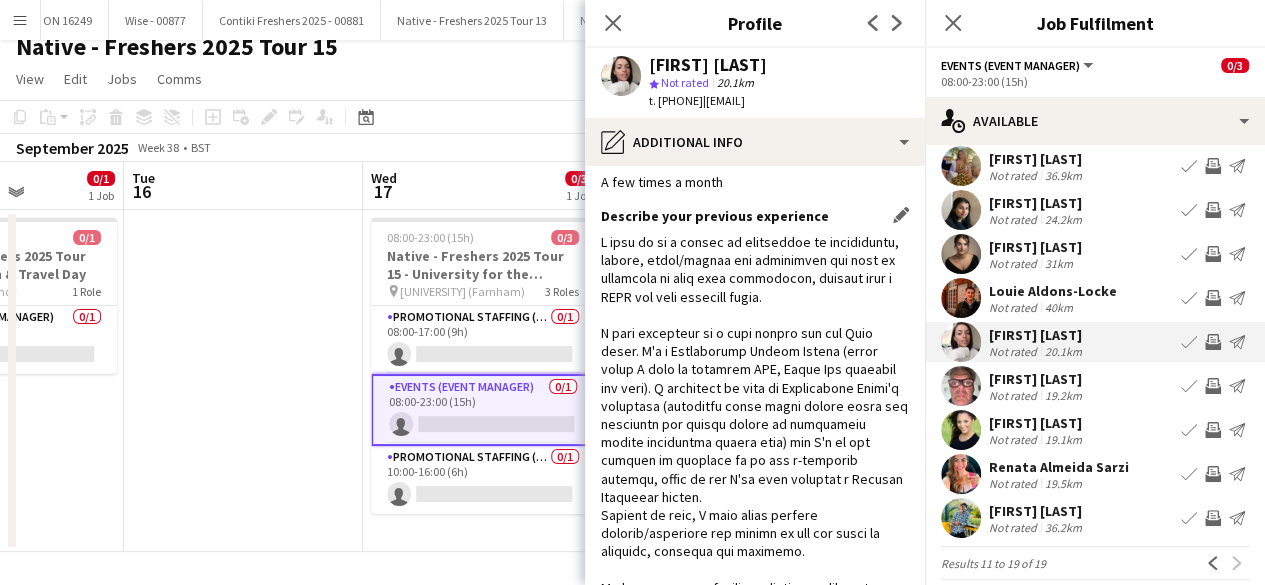 scroll, scrollTop: 0, scrollLeft: 0, axis: both 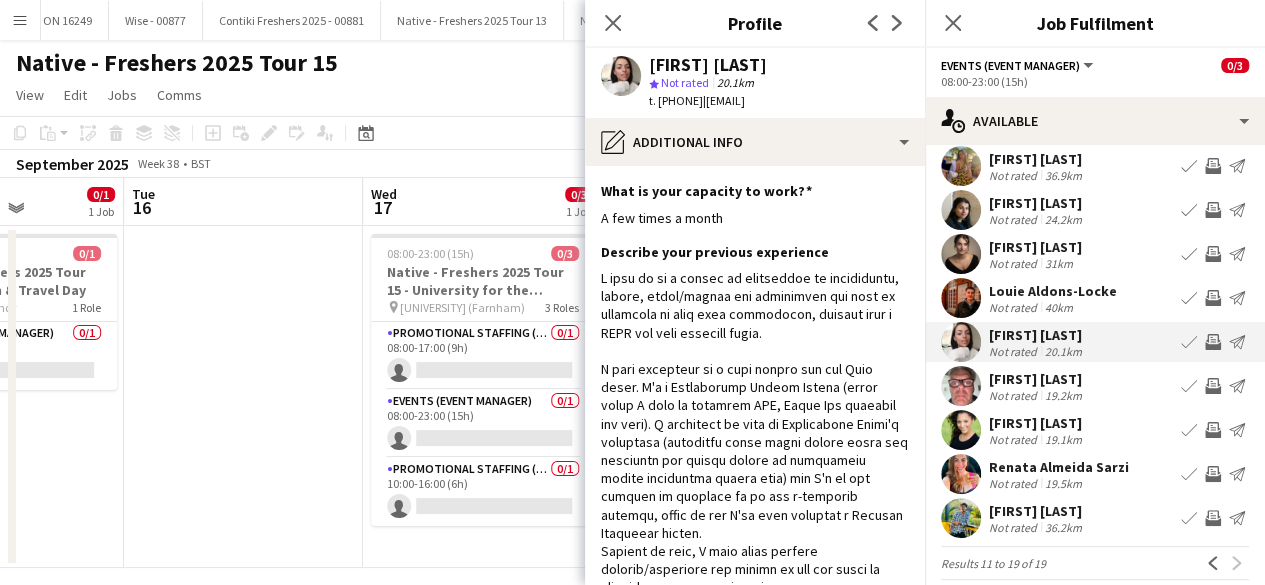 click at bounding box center [961, 474] 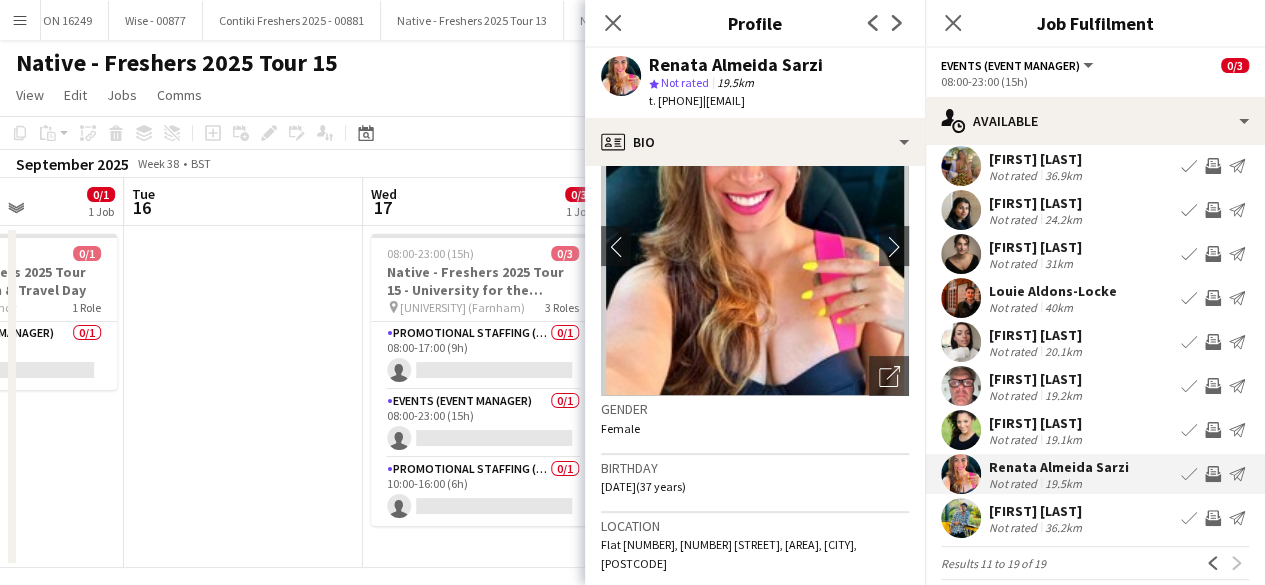 scroll, scrollTop: 85, scrollLeft: 0, axis: vertical 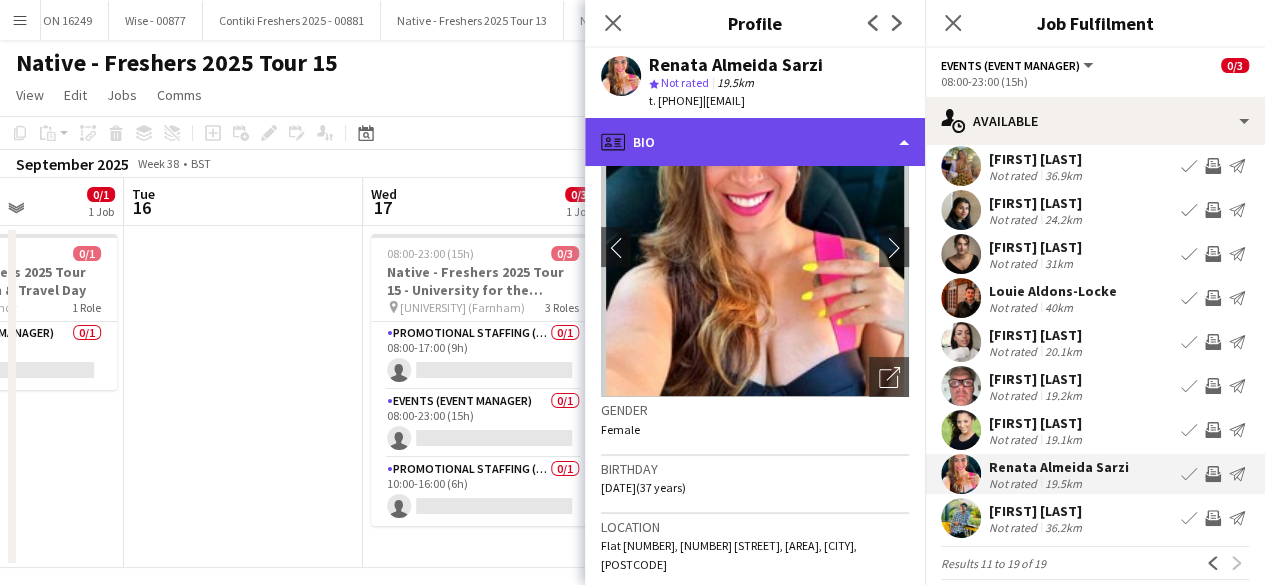 click on "profile
Bio" 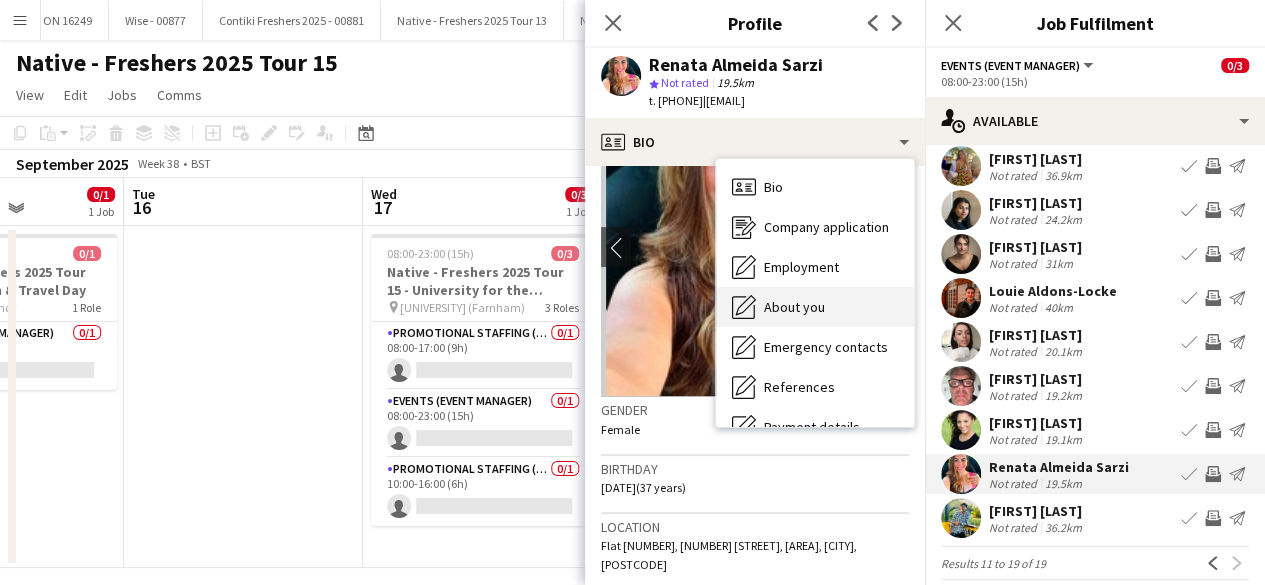 click on "About you
About you" at bounding box center (815, 307) 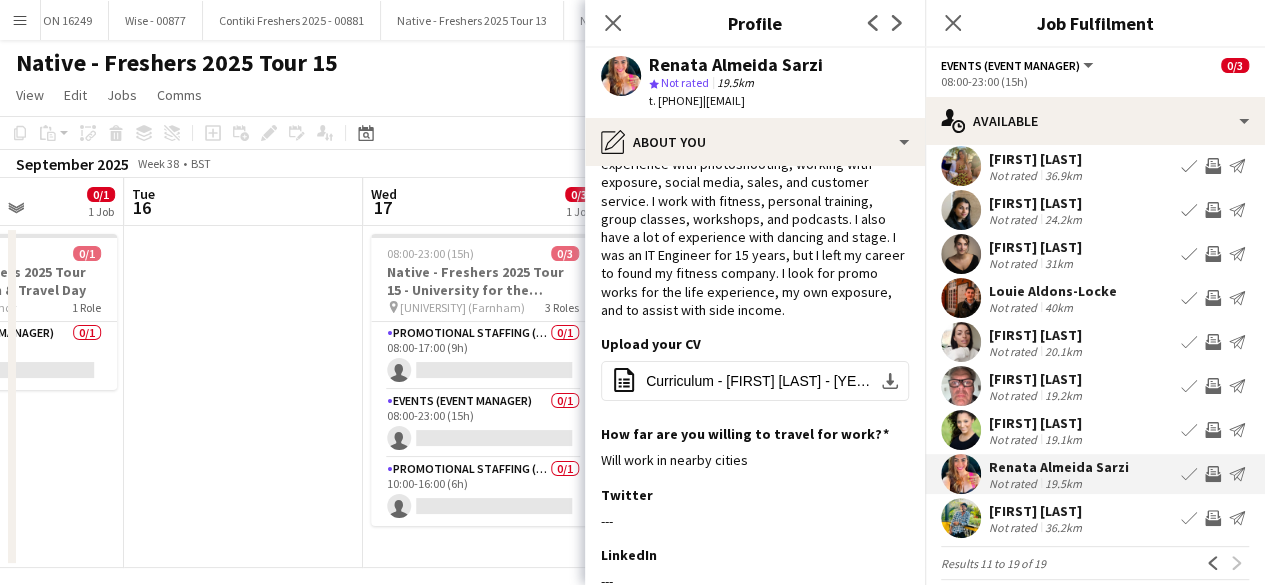 scroll, scrollTop: 120, scrollLeft: 0, axis: vertical 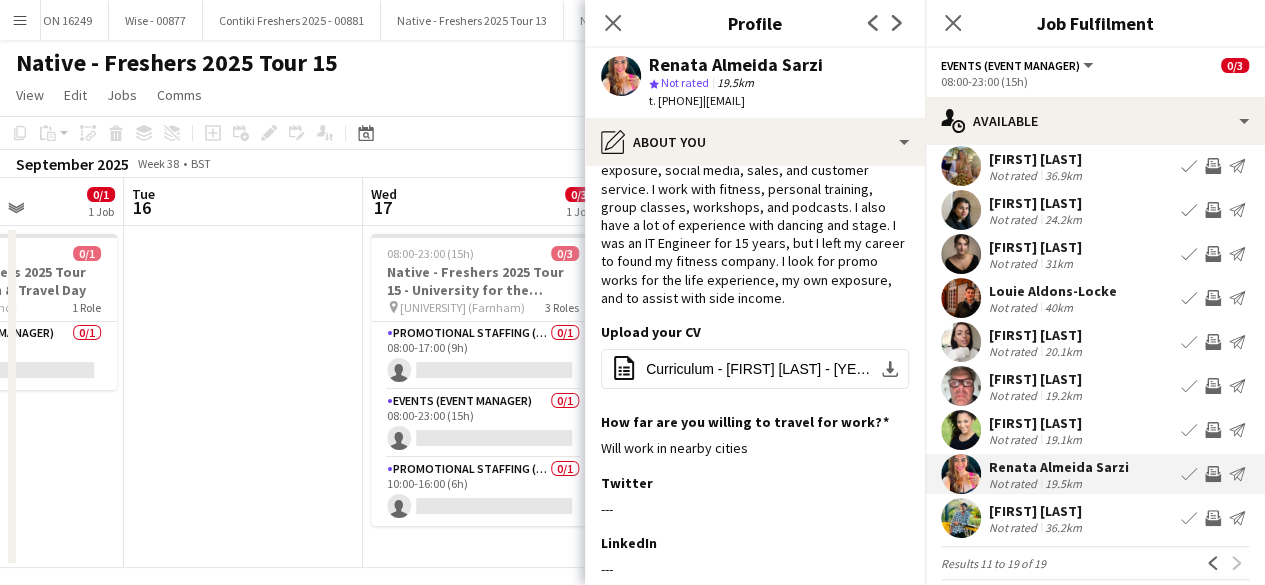 click at bounding box center (961, 518) 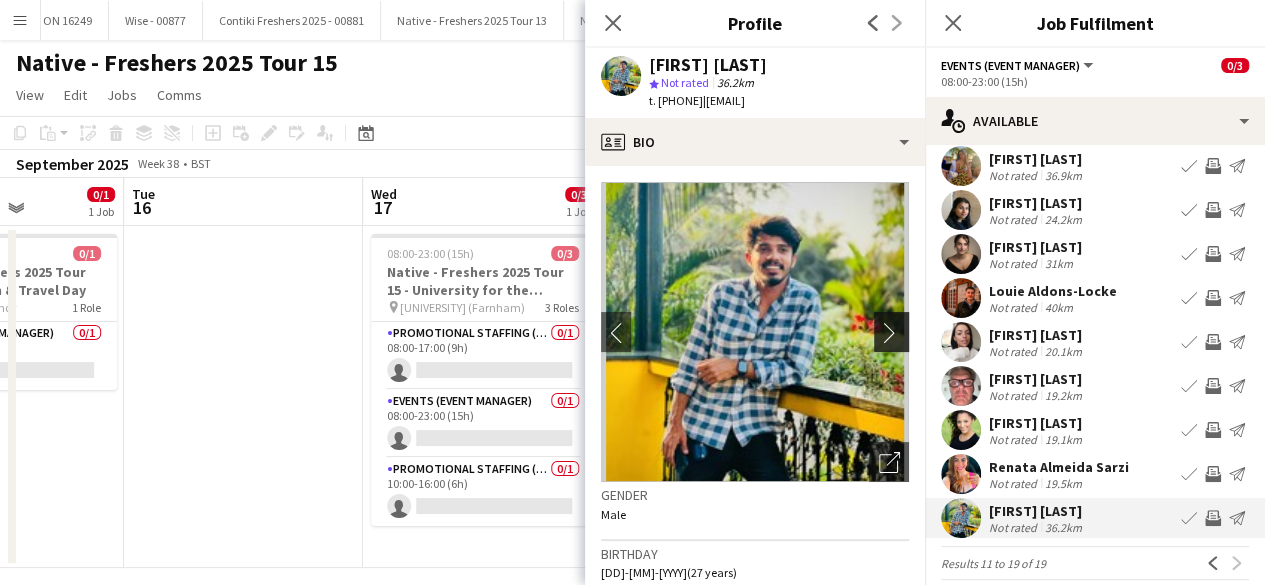 click on "chevron-right" 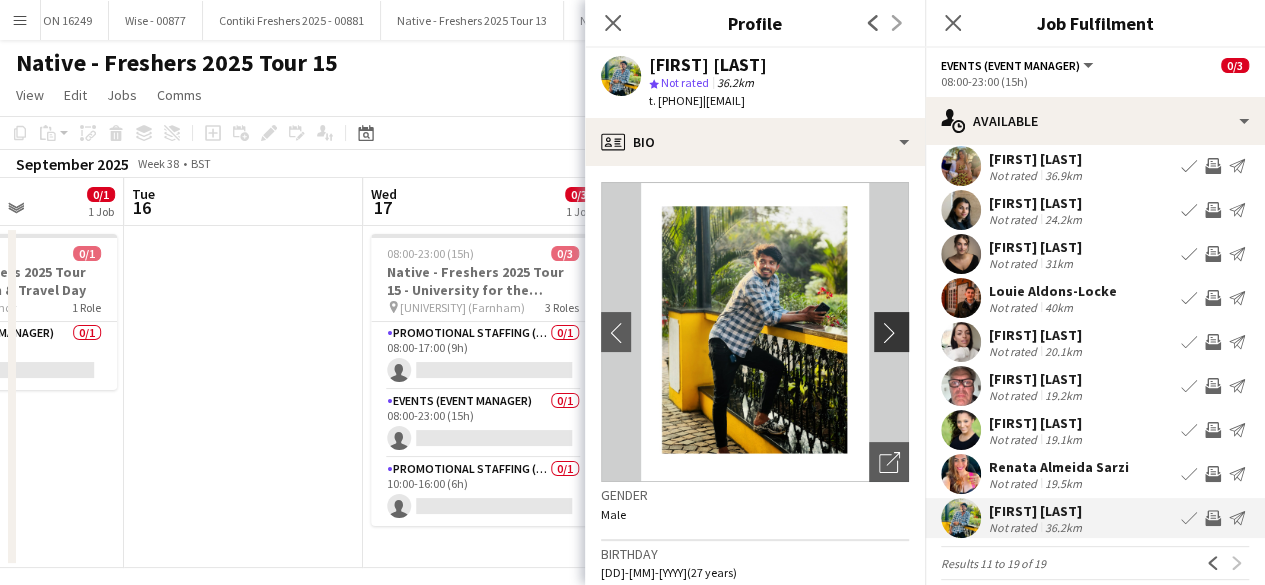 click on "chevron-right" 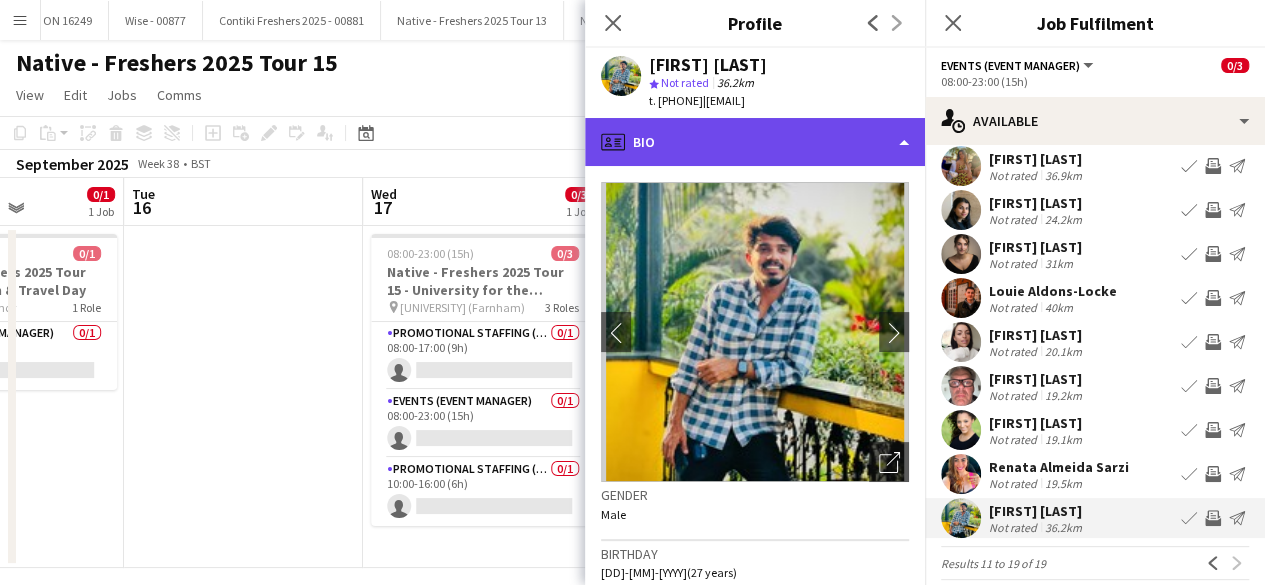 click on "profile
Bio" 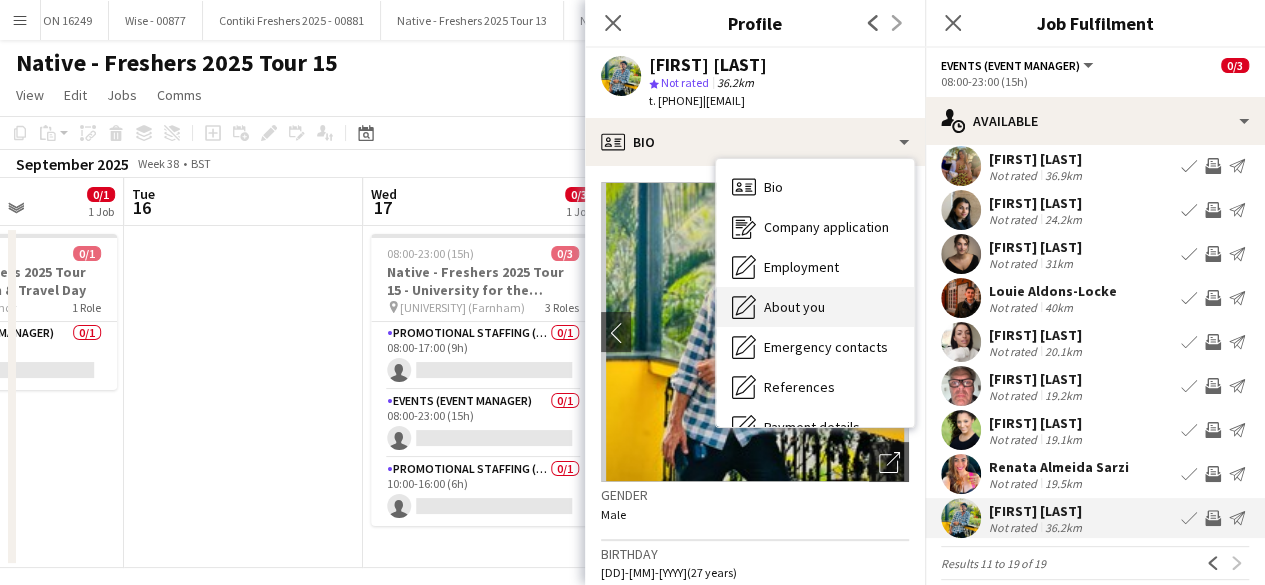 click on "About you" at bounding box center (794, 307) 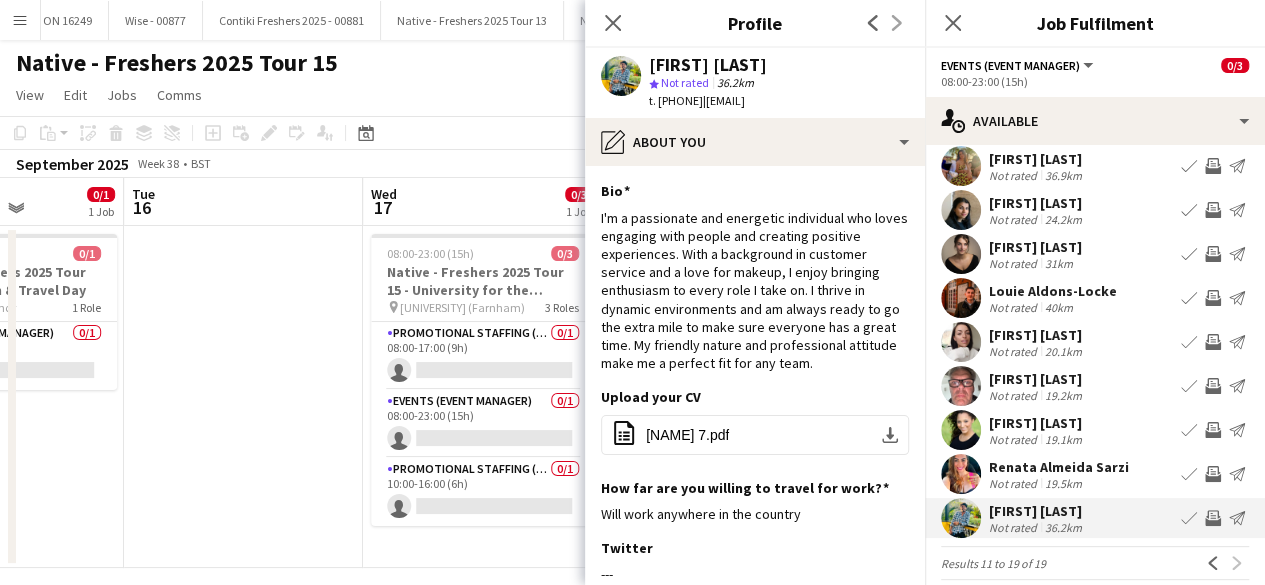 click at bounding box center (961, 386) 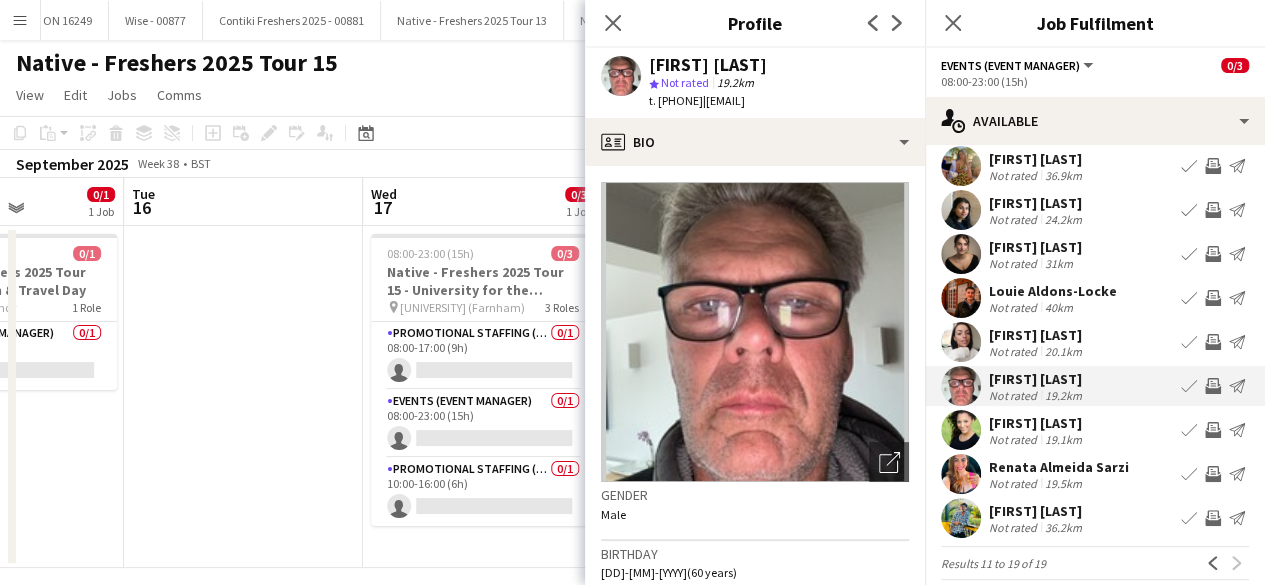 click at bounding box center (961, 298) 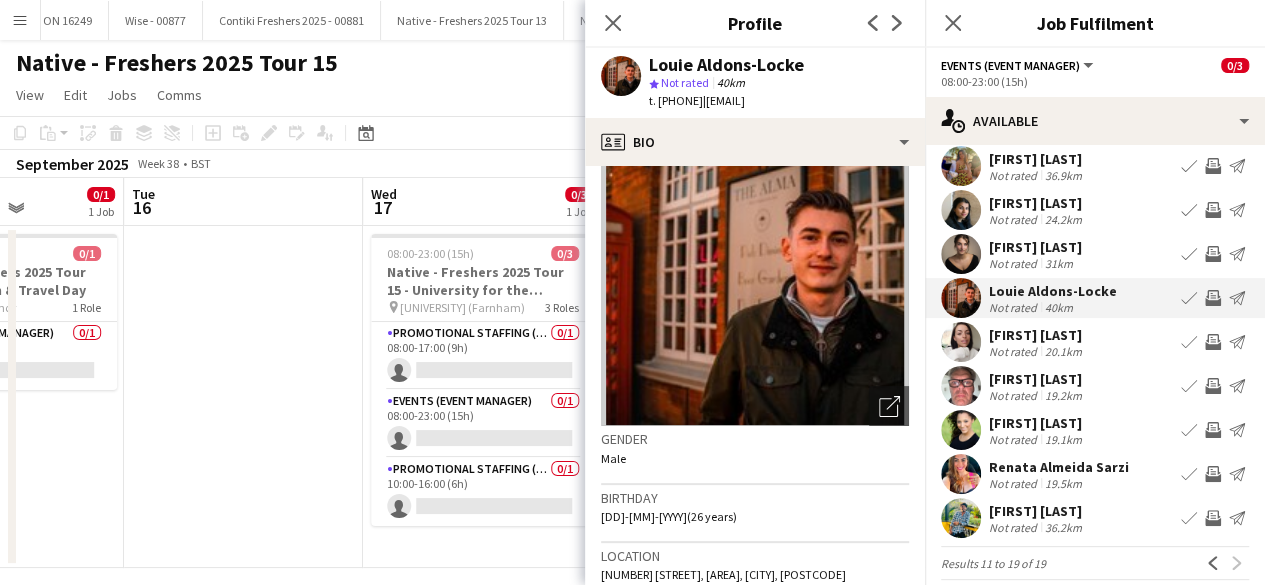 scroll, scrollTop: 0, scrollLeft: 0, axis: both 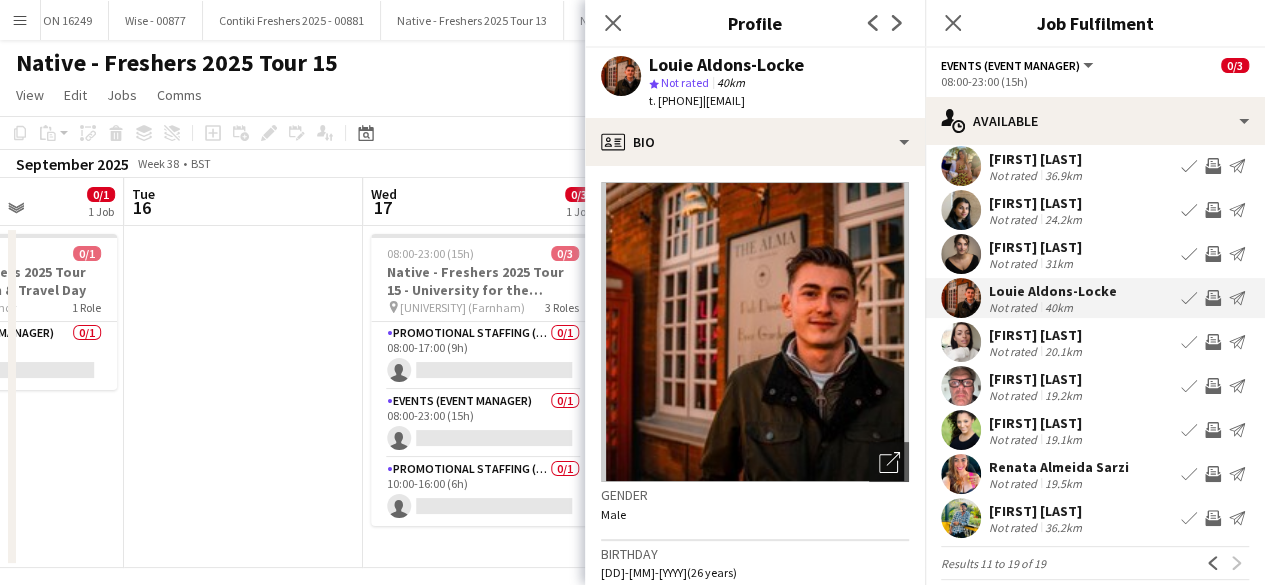 click at bounding box center (961, 254) 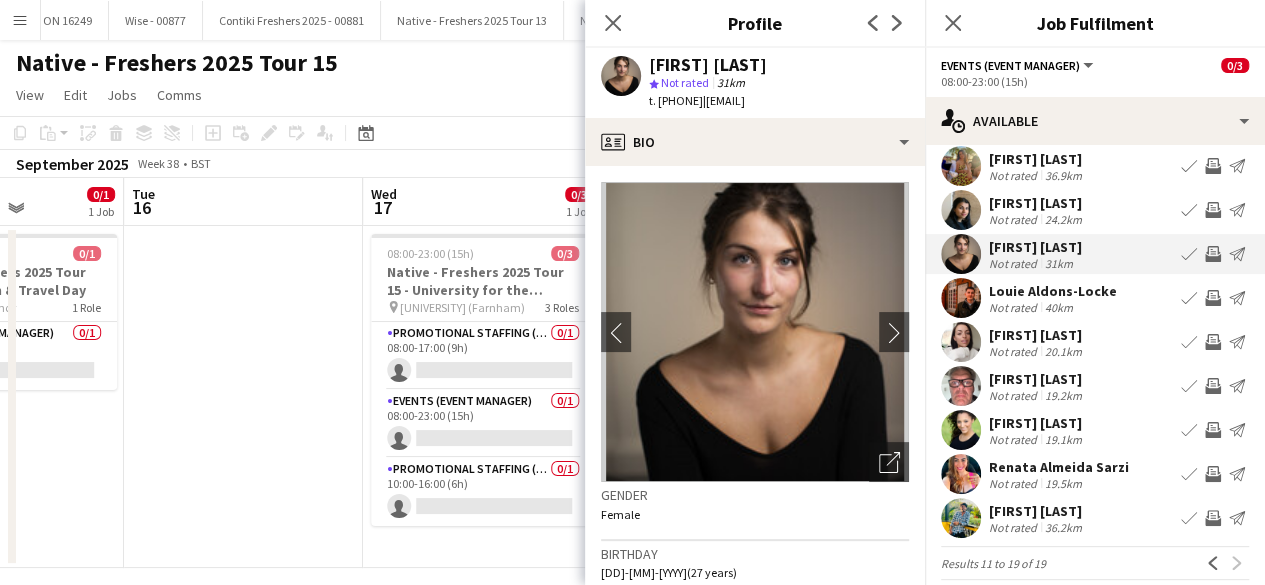 click at bounding box center (961, 210) 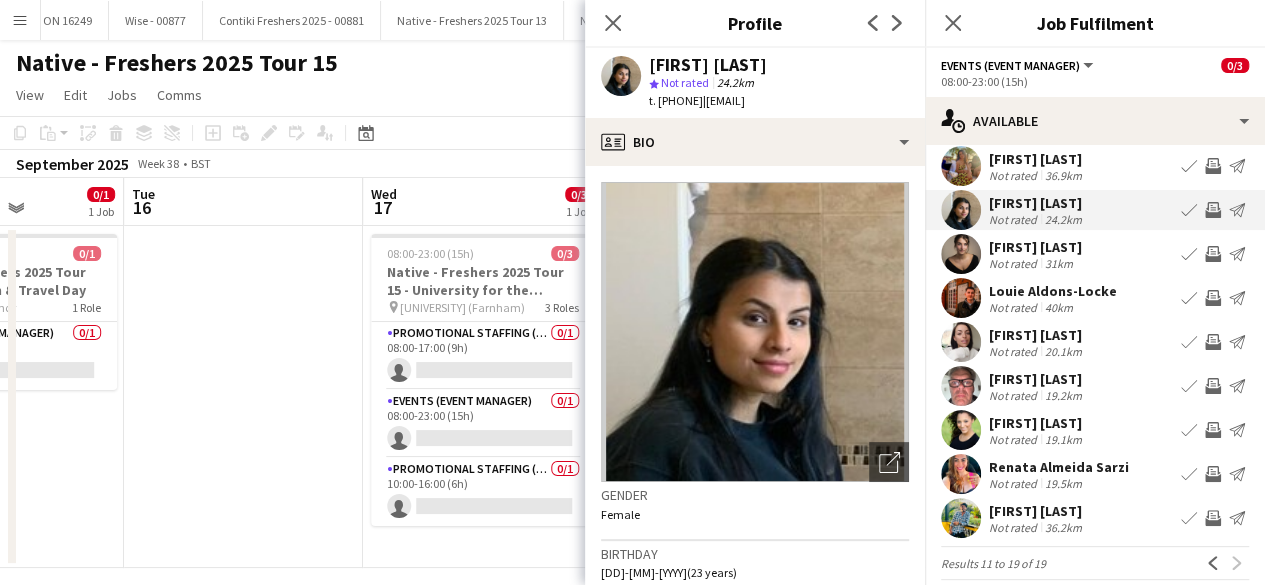click at bounding box center (961, 166) 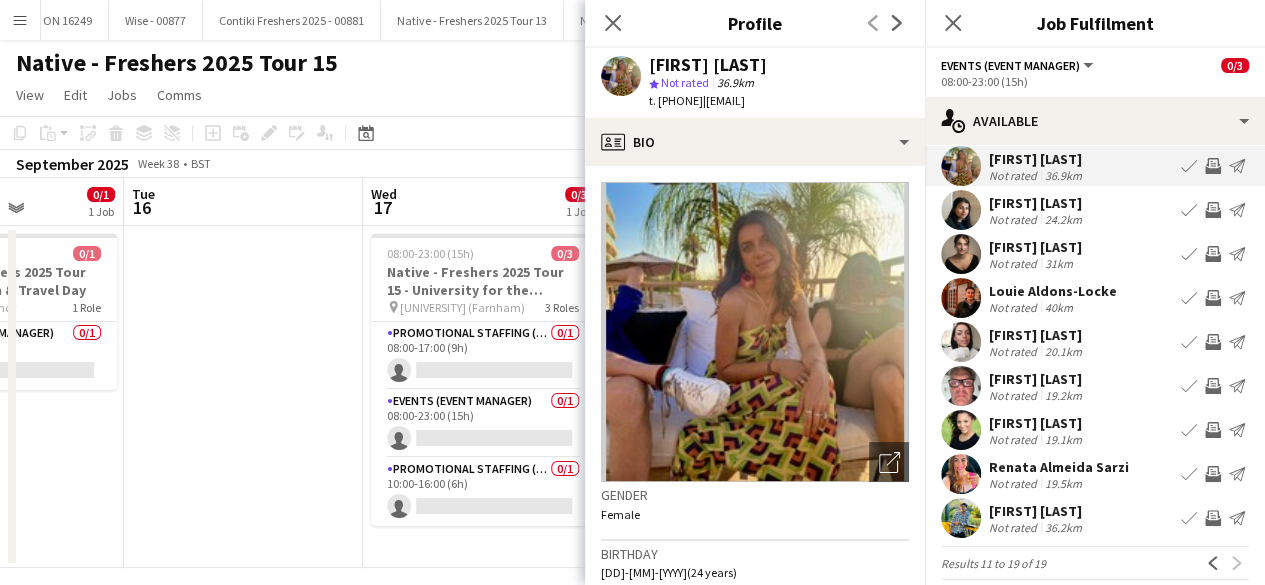 click at bounding box center [961, 430] 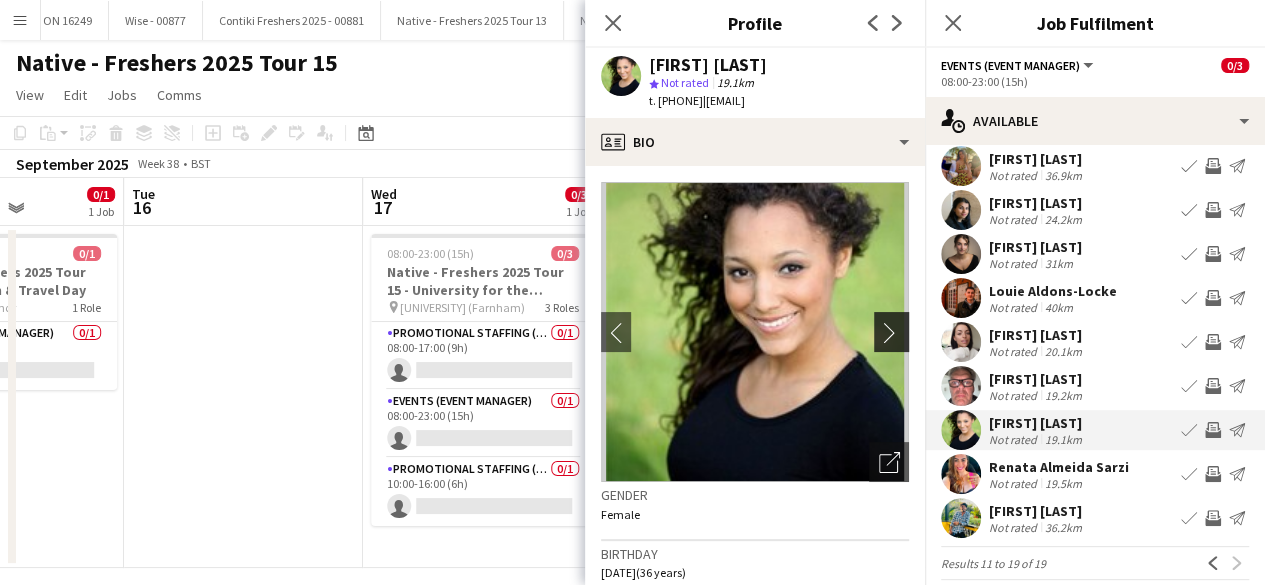 click on "chevron-right" 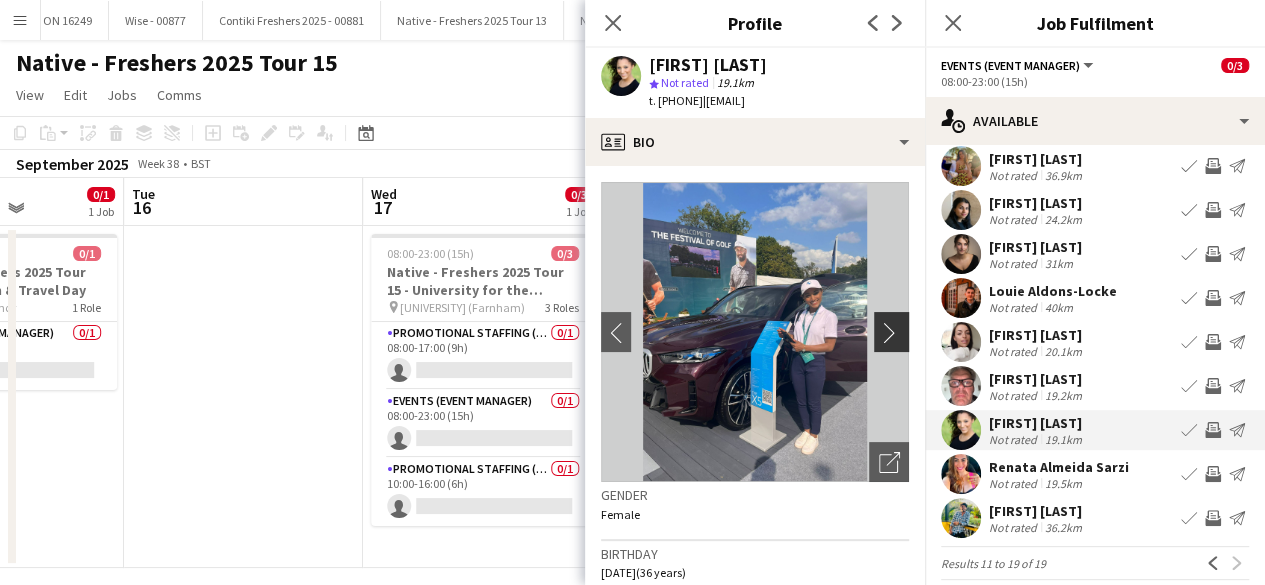 click on "chevron-right" 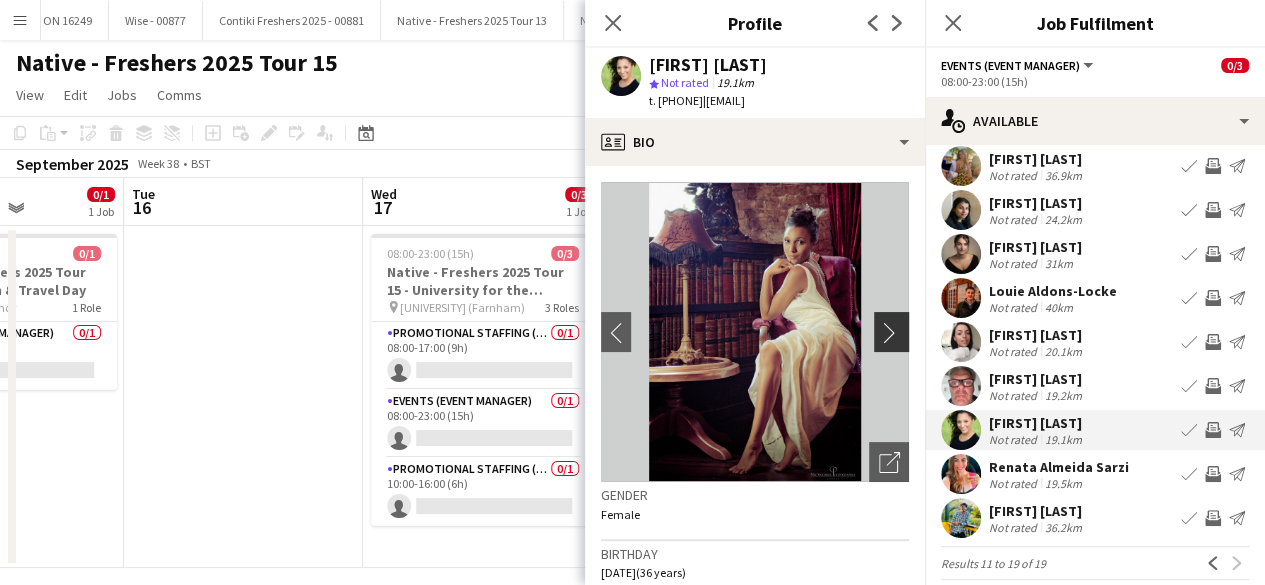 click on "chevron-right" 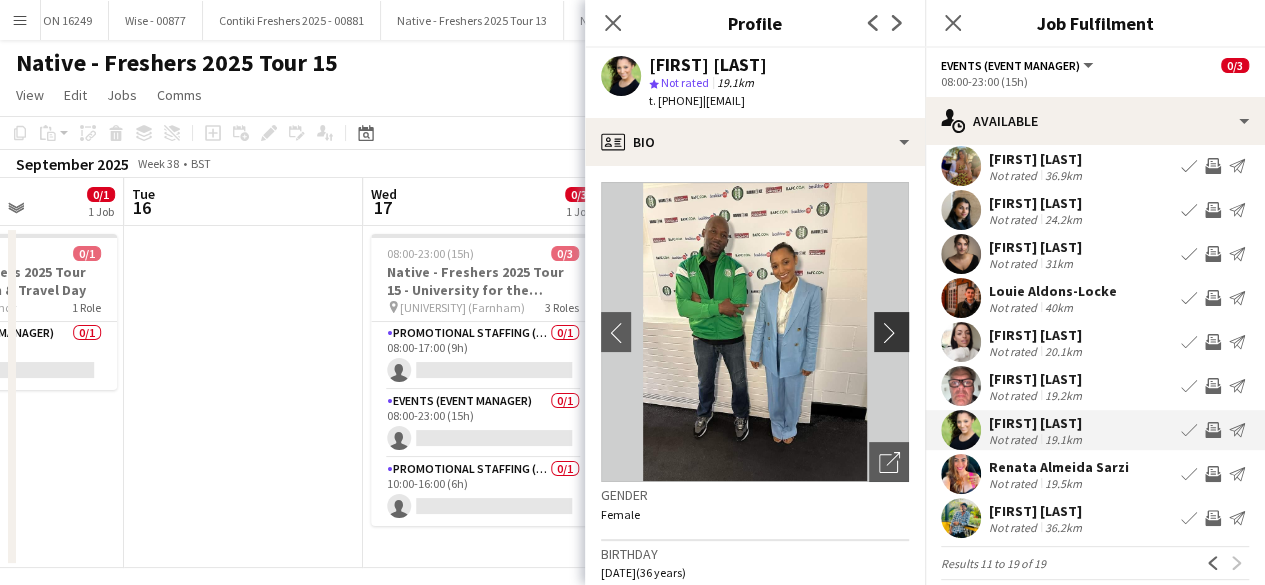 click on "chevron-right" 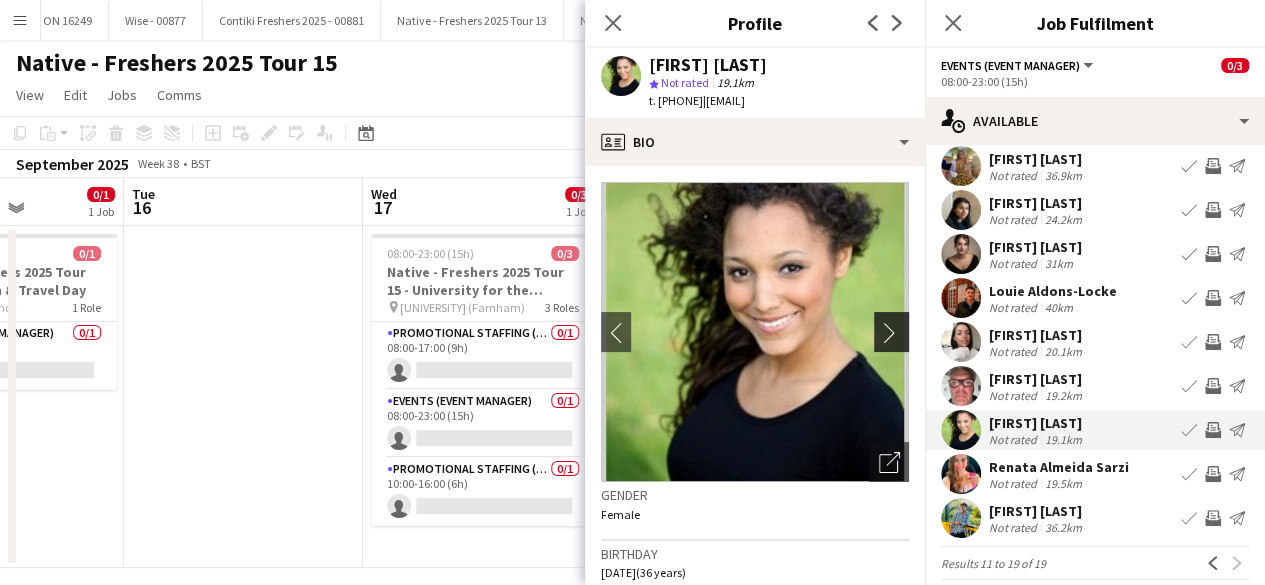 click on "chevron-right" 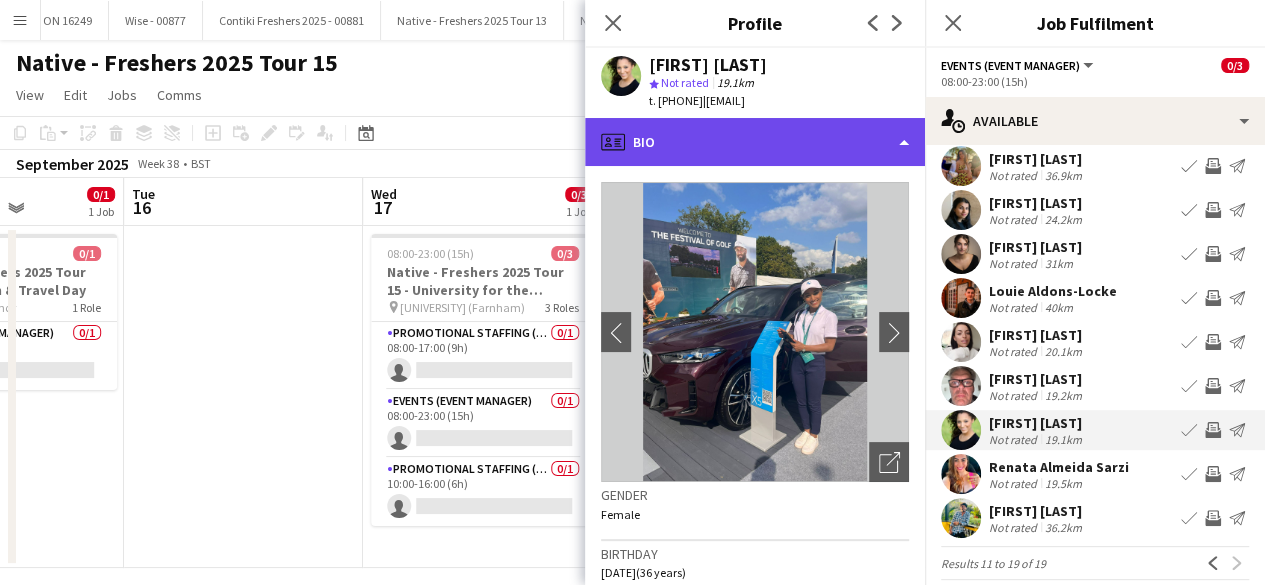 click on "profile
Bio" 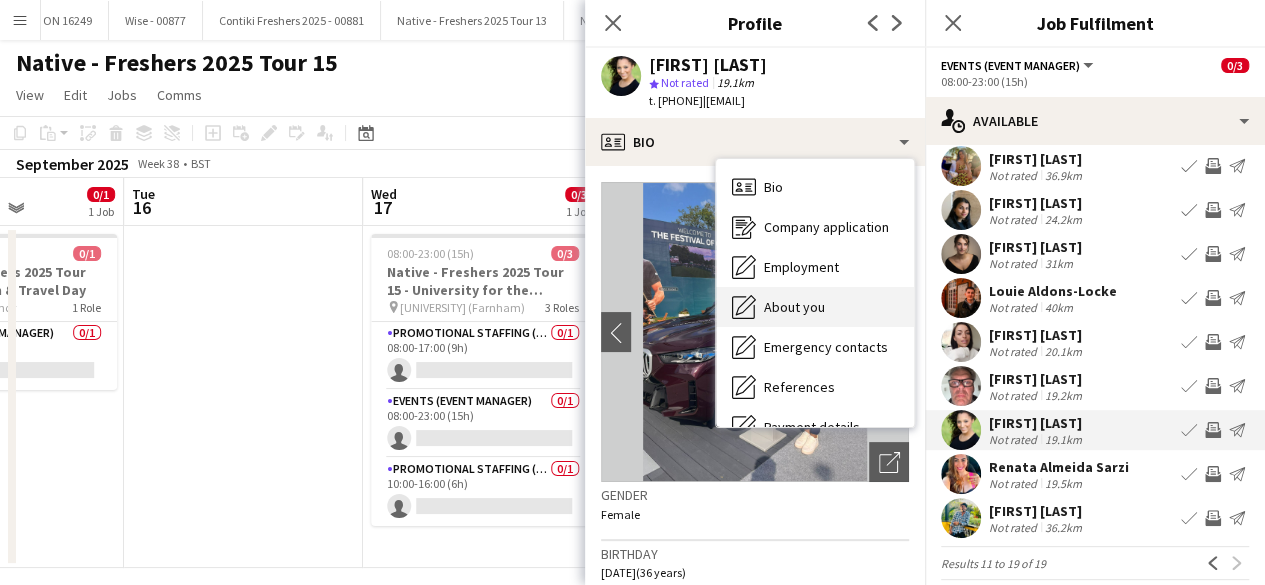 click on "About you" at bounding box center (794, 307) 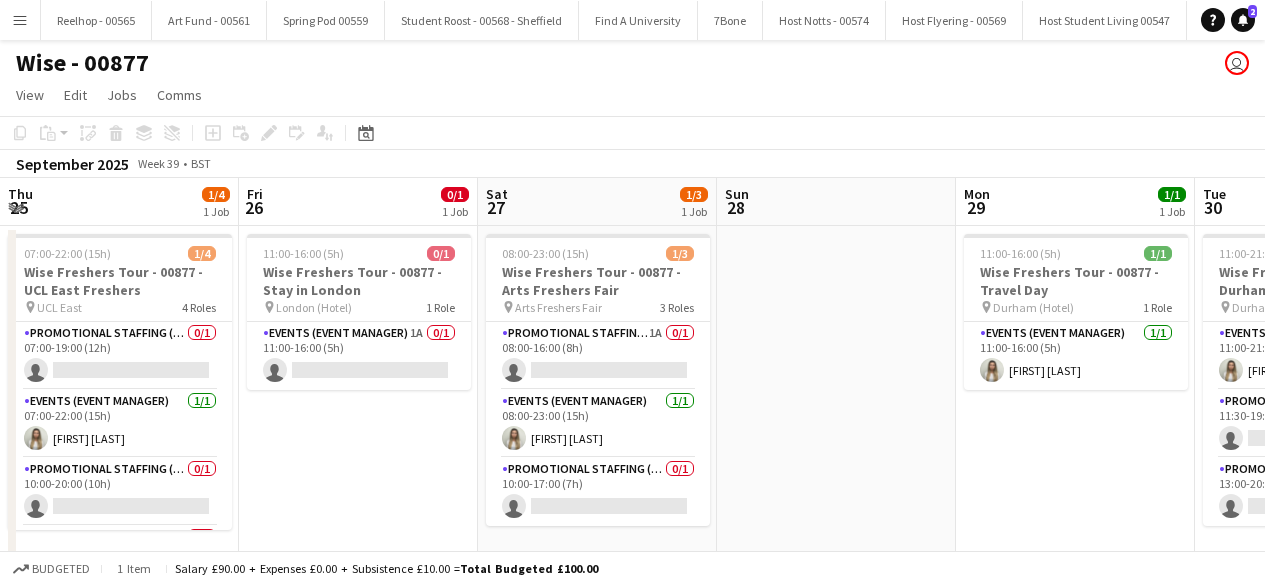 scroll, scrollTop: 0, scrollLeft: 0, axis: both 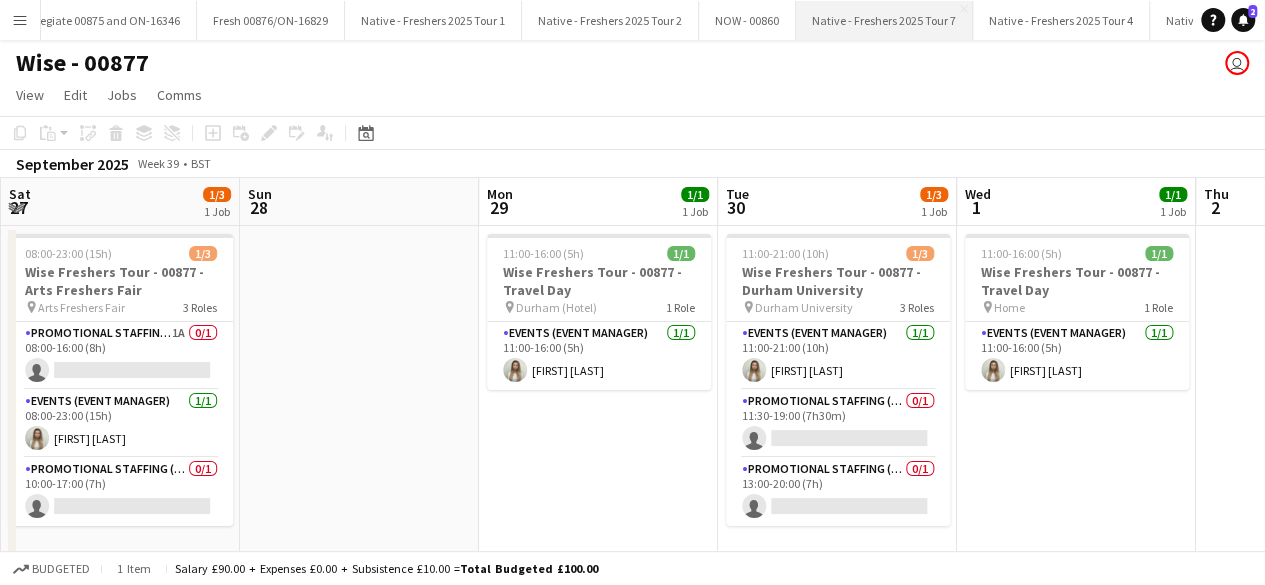 click on "Native - Freshers 2025 Tour 7
Close" at bounding box center [884, 20] 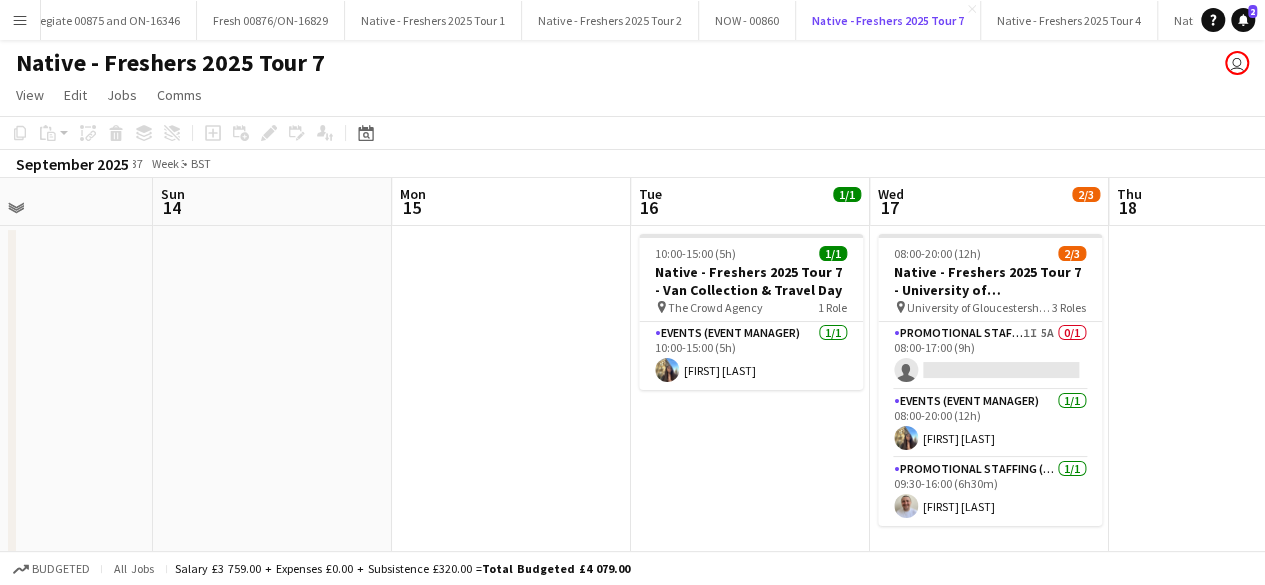 scroll, scrollTop: 0, scrollLeft: 473, axis: horizontal 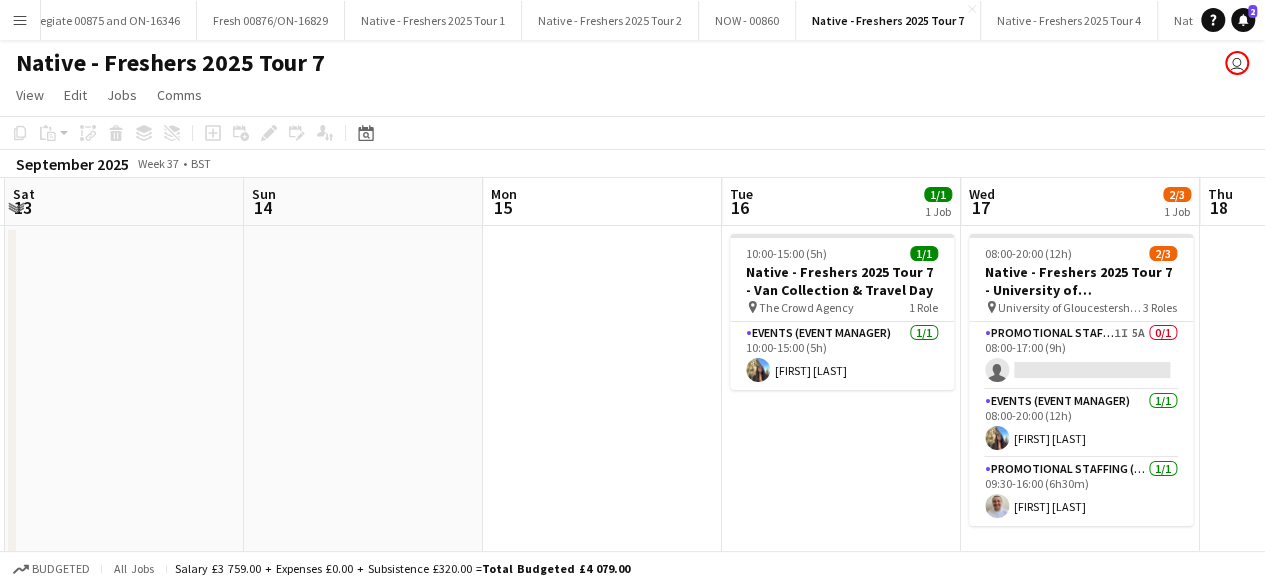 click on "Native - Freshers 2025 Tour 7" 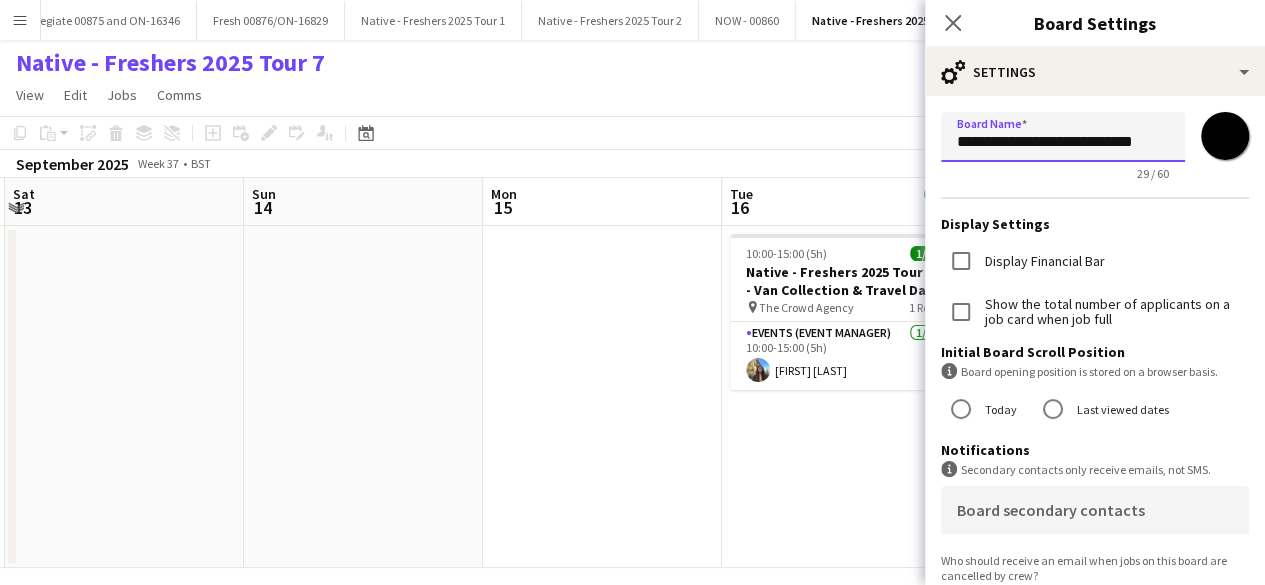 drag, startPoint x: 1152, startPoint y: 146, endPoint x: 876, endPoint y: 154, distance: 276.1159 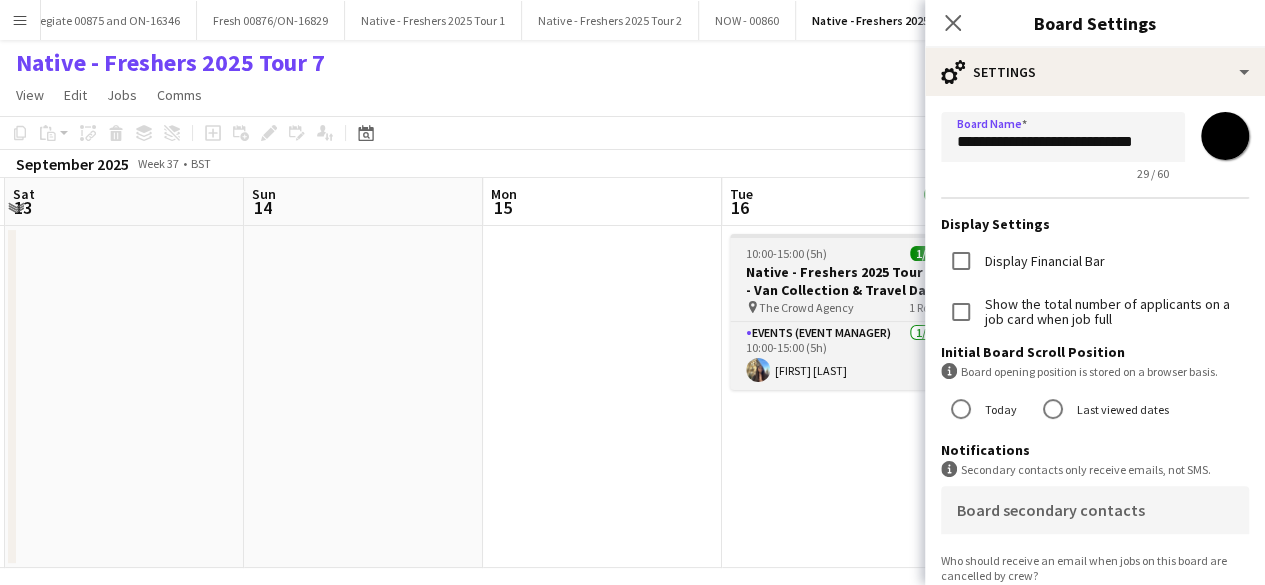 click on "10:00-15:00 (5h)    1/1" at bounding box center (842, 253) 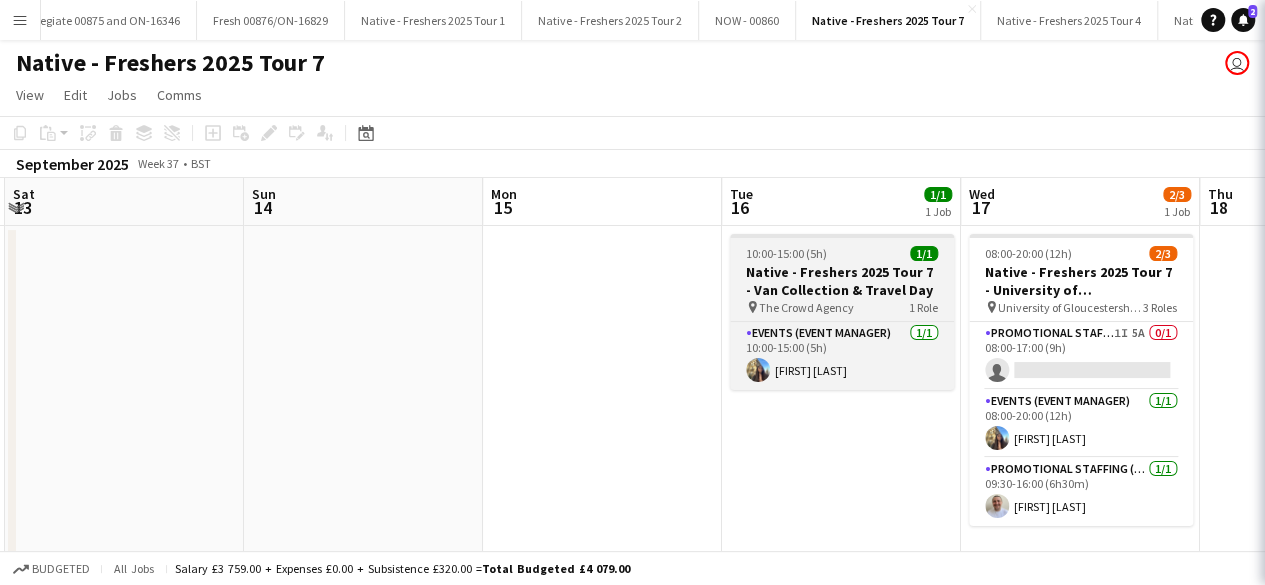 click on "10:00-15:00 (5h)    1/1" at bounding box center (842, 253) 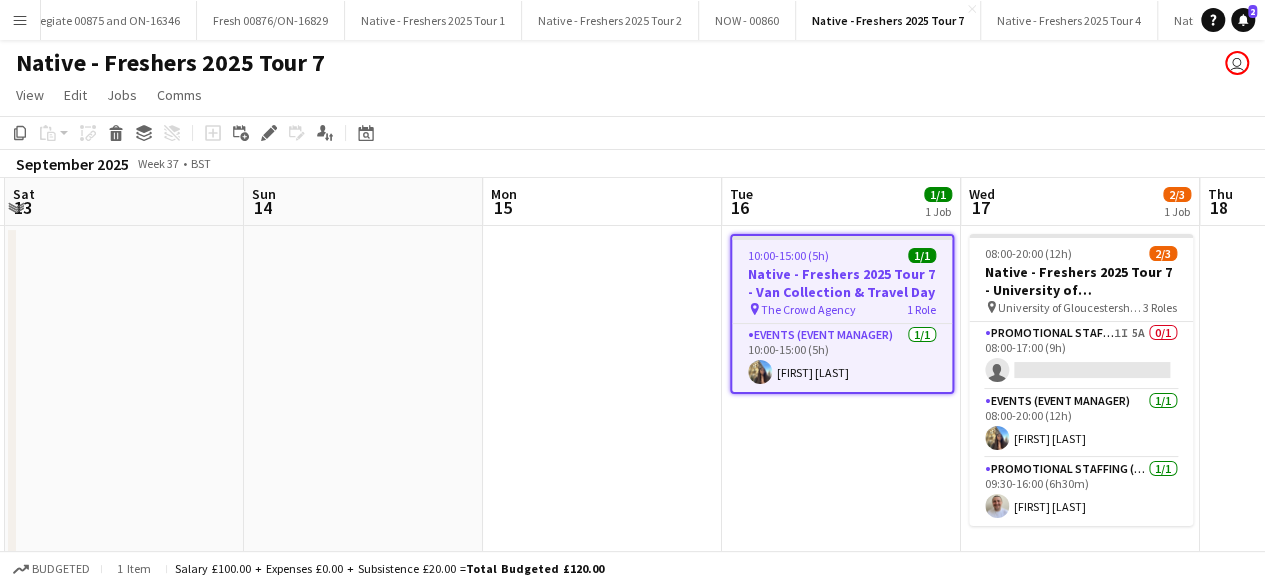 click on "10:00-15:00 (5h)    1/1" at bounding box center (842, 255) 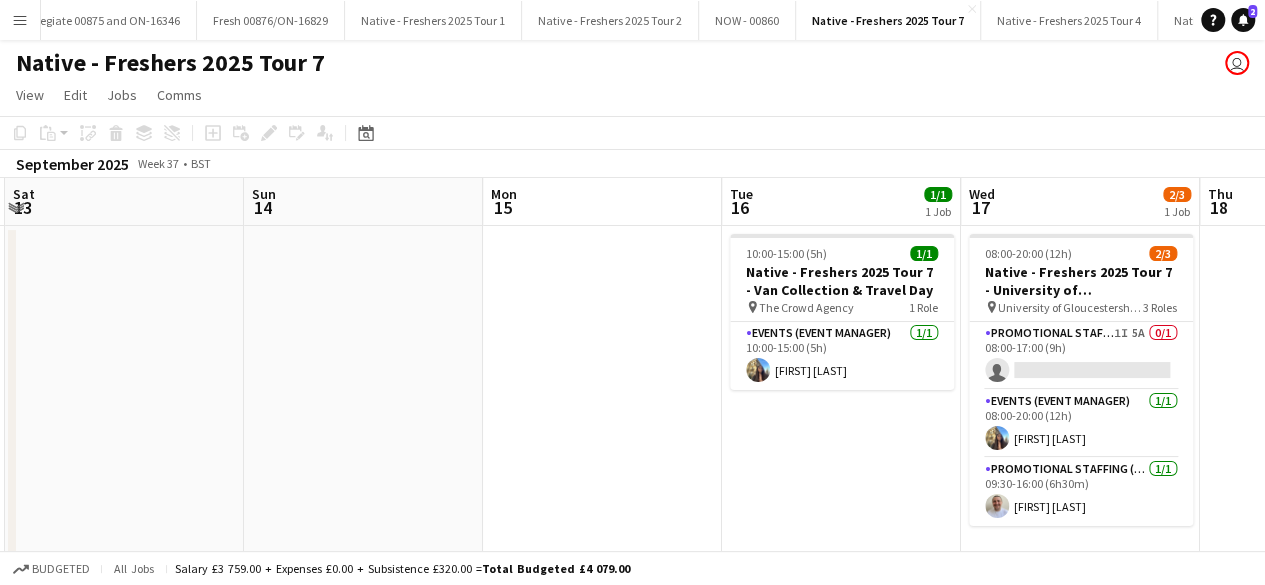 click at bounding box center [602, 397] 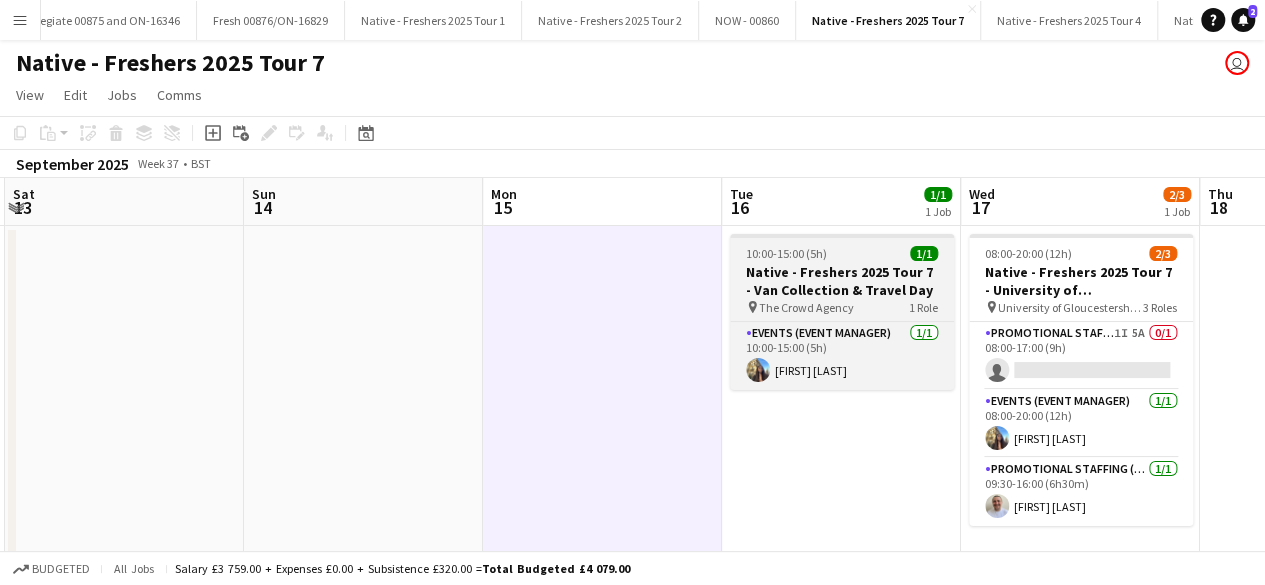 click on "10:00-15:00 (5h)    1/1" at bounding box center [842, 253] 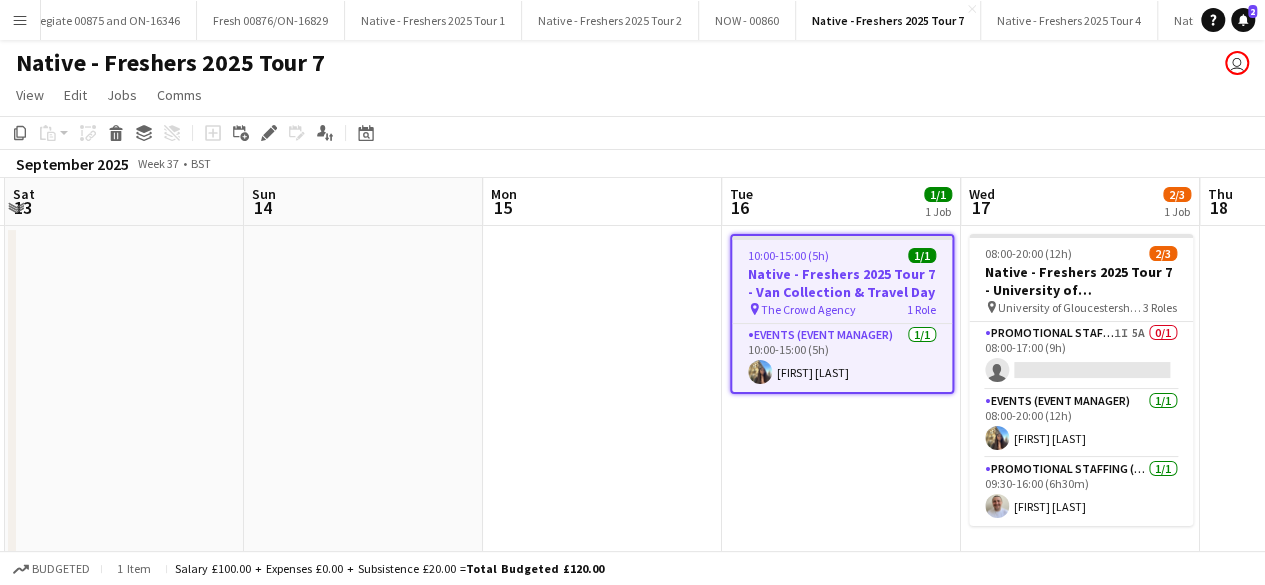 click on "10:00-15:00 (5h)    1/1" at bounding box center [842, 255] 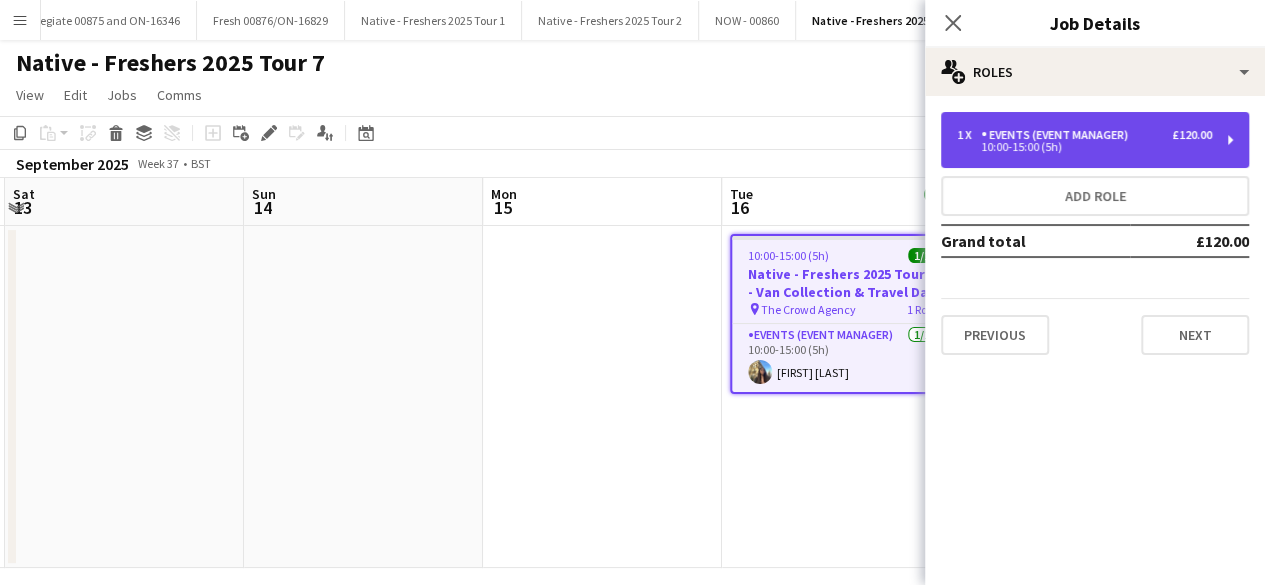 click on "Events (Event Manager)" at bounding box center (1058, 135) 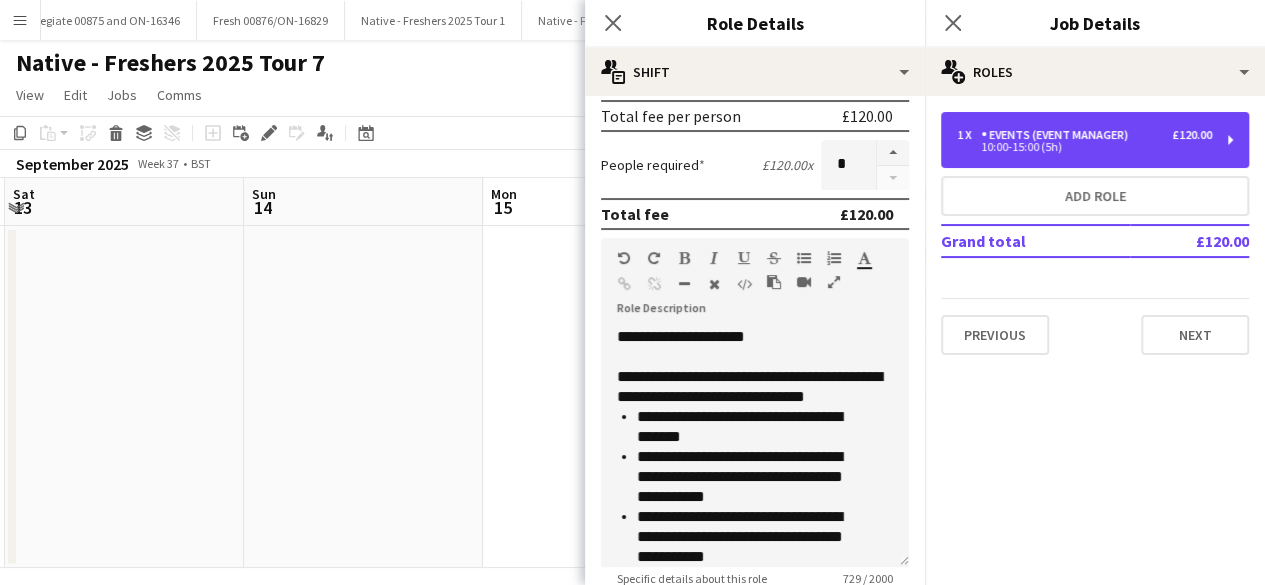 scroll, scrollTop: 365, scrollLeft: 0, axis: vertical 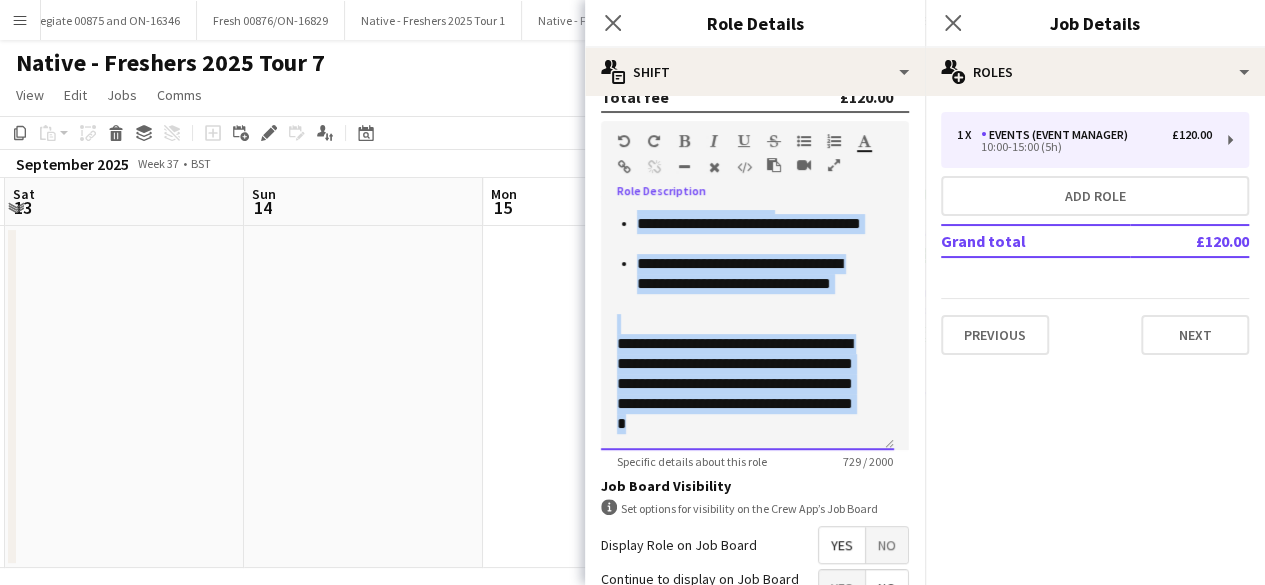 drag, startPoint x: 611, startPoint y: 329, endPoint x: 827, endPoint y: 576, distance: 328.12344 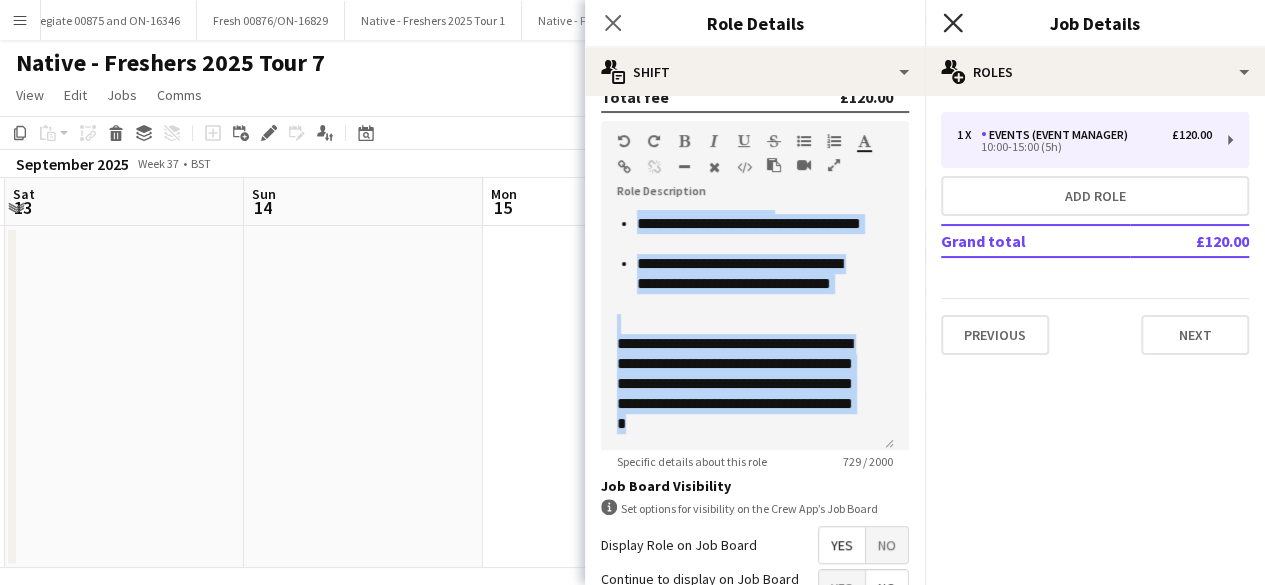 click on "Close pop-in" 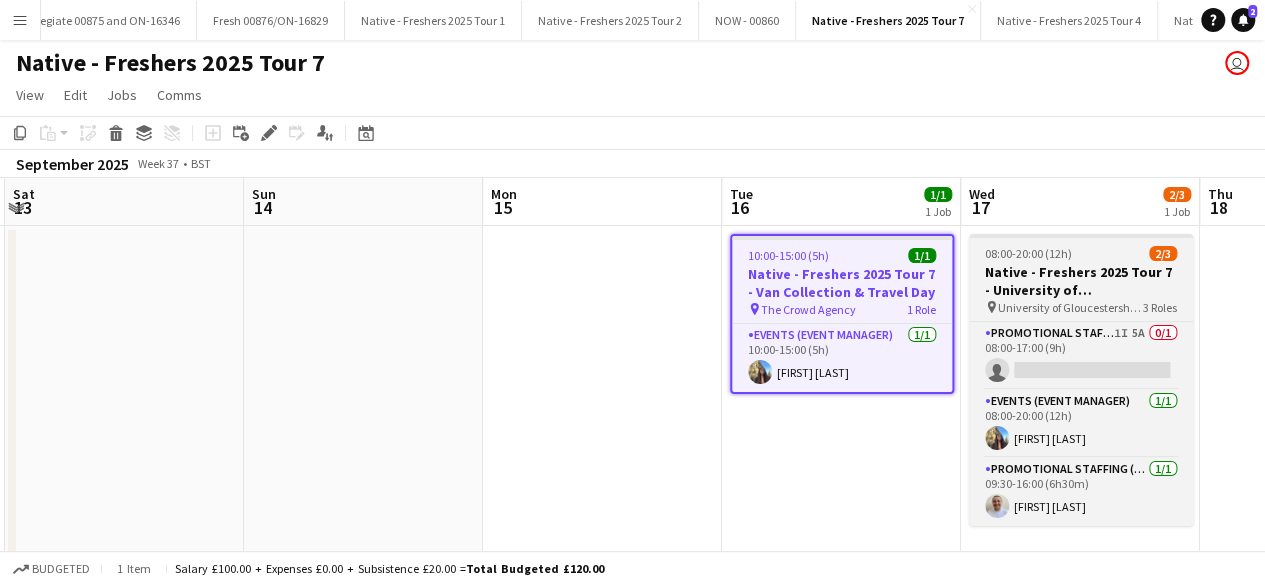 click on "08:00-20:00 (12h)    2/3   Native - Freshers 2025 Tour 7 - University of Gloucestershire
pin
University of Gloucestershire (Oxstalls Campus)   3 Roles   Promotional Staffing (Brand Ambassadors)   1I   5A   0/1   08:00-17:00 (9h)
single-neutral-actions
Events (Event Manager)   1/1   08:00-20:00 (12h)
[FIRST] [LAST]  Promotional Staffing (Brand Ambassadors)   1/1   09:30-16:00 (6h30m)
[FIRST] [LAST]" at bounding box center [1081, 380] 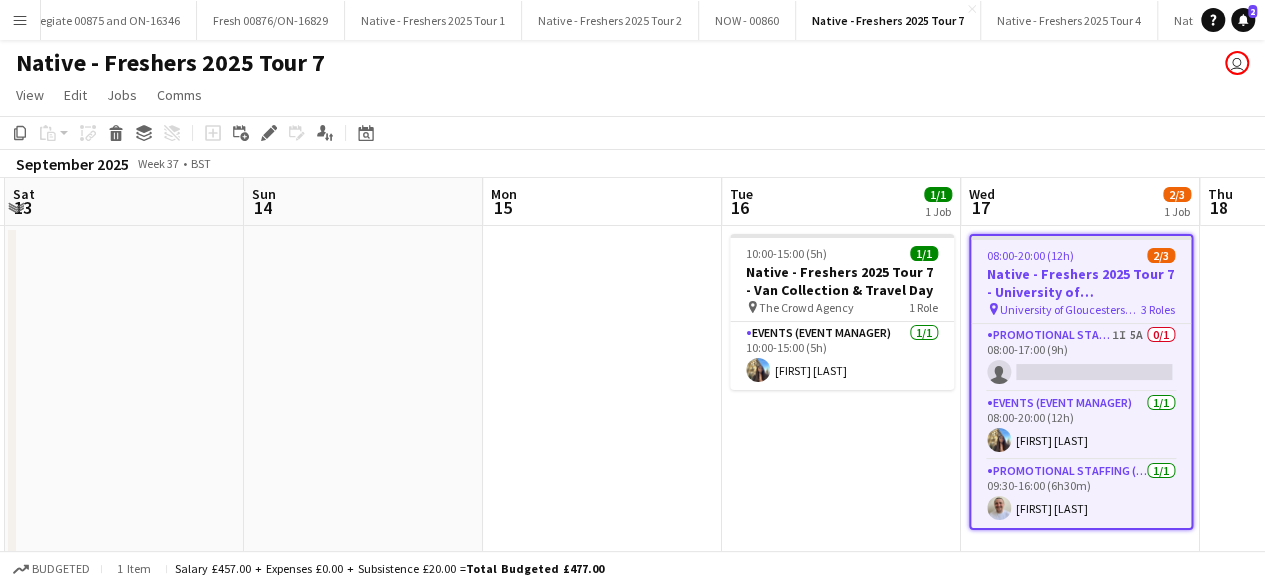 click on "08:00-20:00 (12h)" at bounding box center [1030, 255] 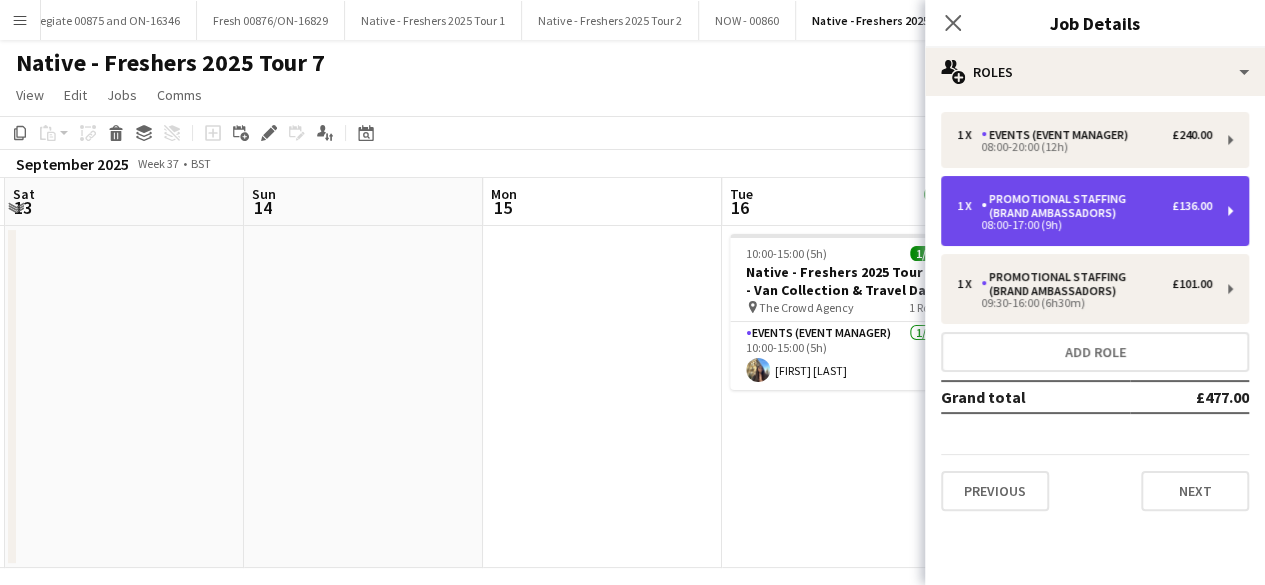 click on "Promotional Staffing (Brand Ambassadors)" at bounding box center (1076, 206) 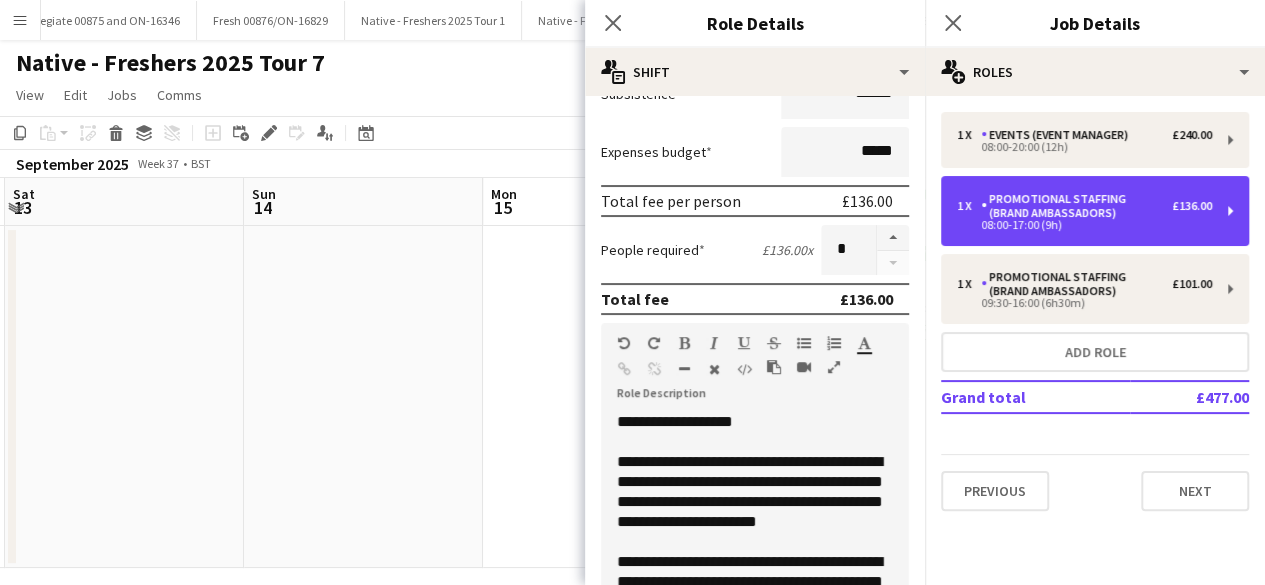 scroll, scrollTop: 374, scrollLeft: 0, axis: vertical 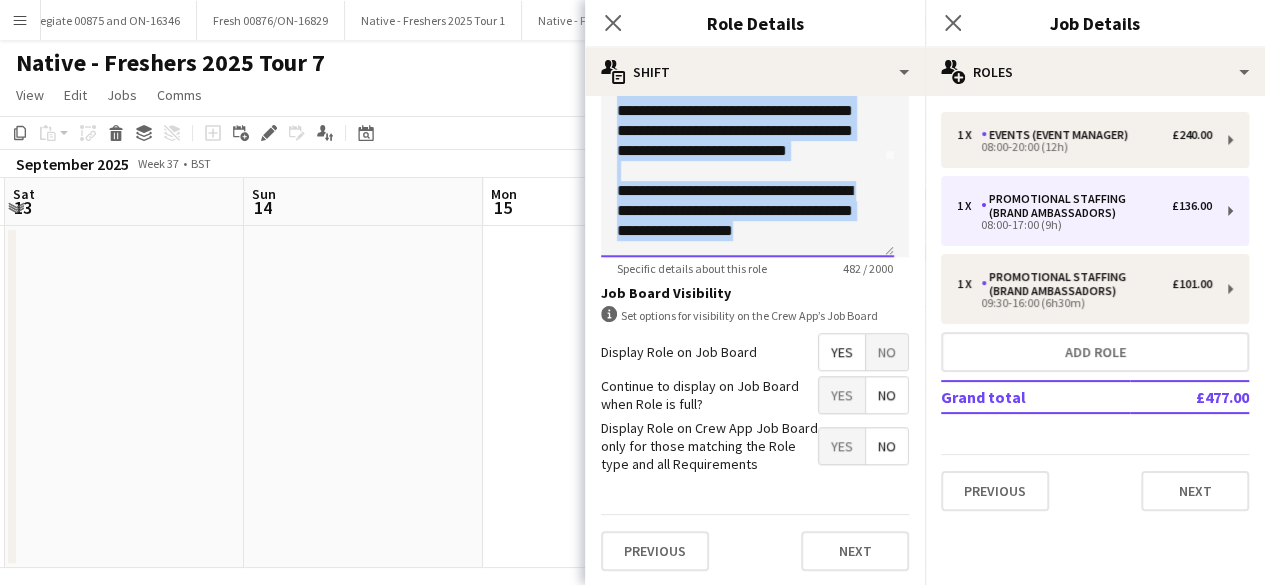 drag, startPoint x: 617, startPoint y: 419, endPoint x: 824, endPoint y: 235, distance: 276.95667 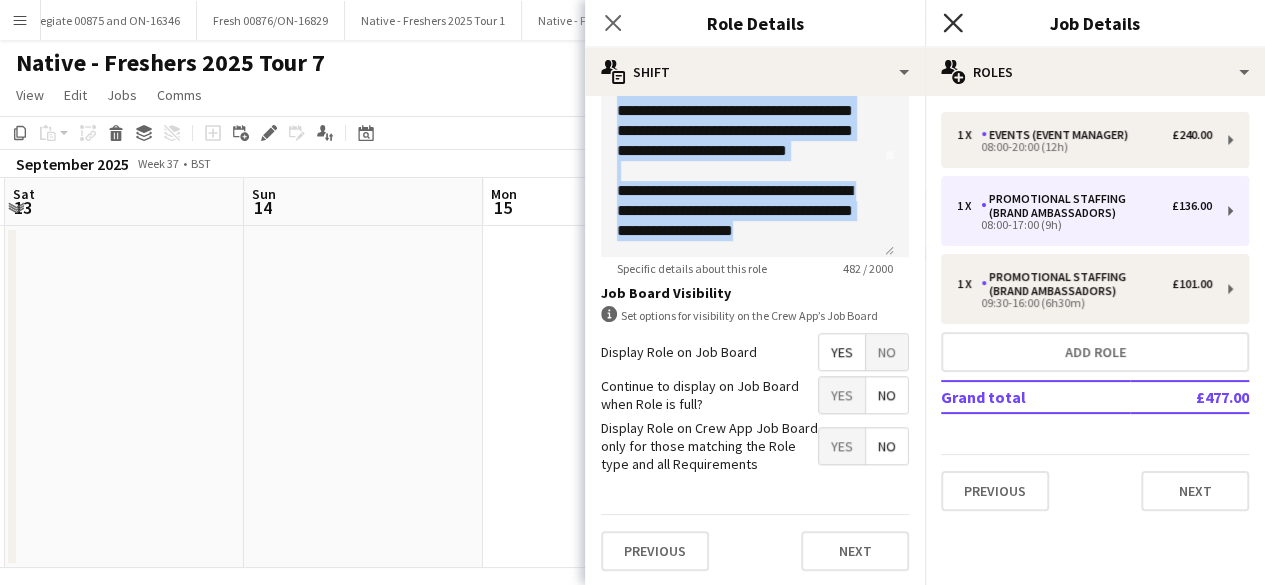 click 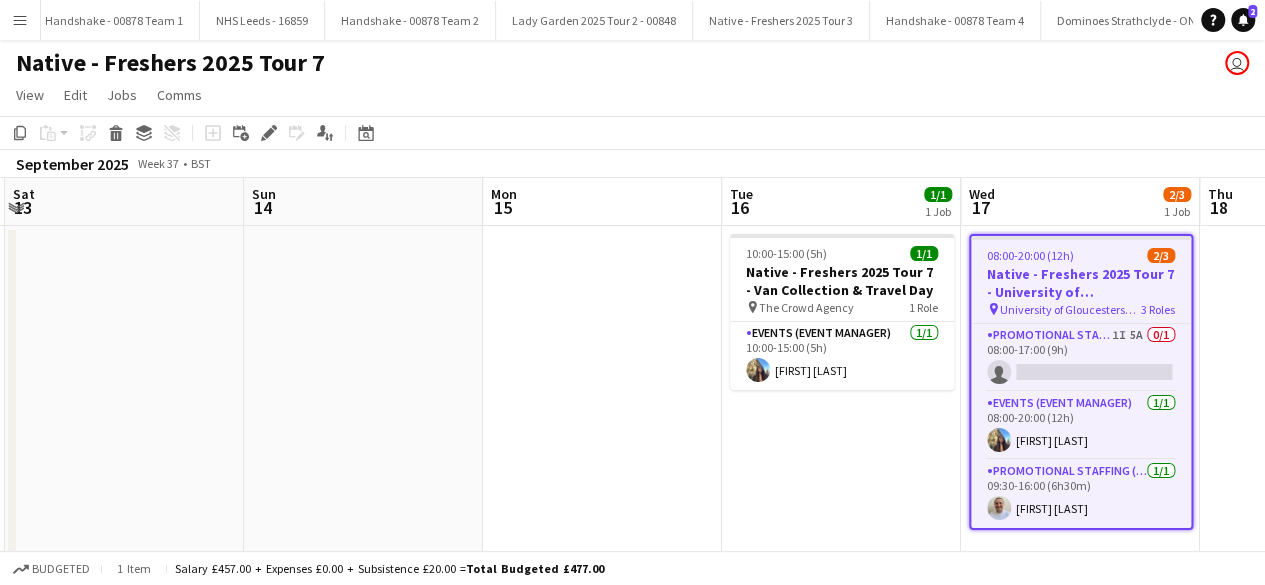 scroll, scrollTop: 0, scrollLeft: 29493, axis: horizontal 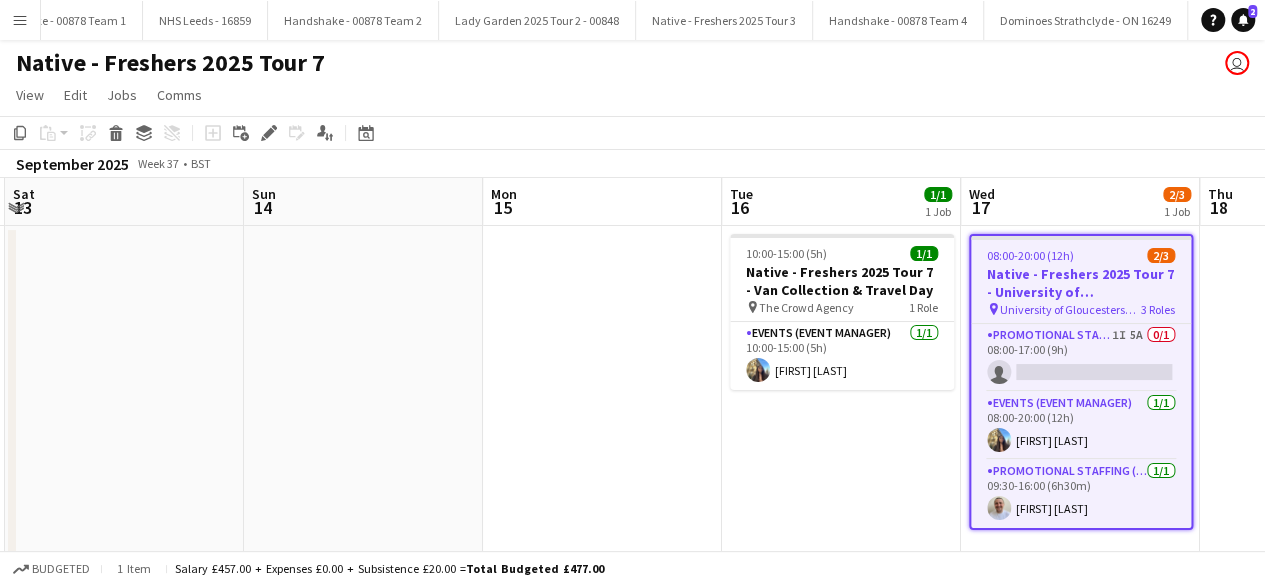 click on "Add" at bounding box center (1472, 20) 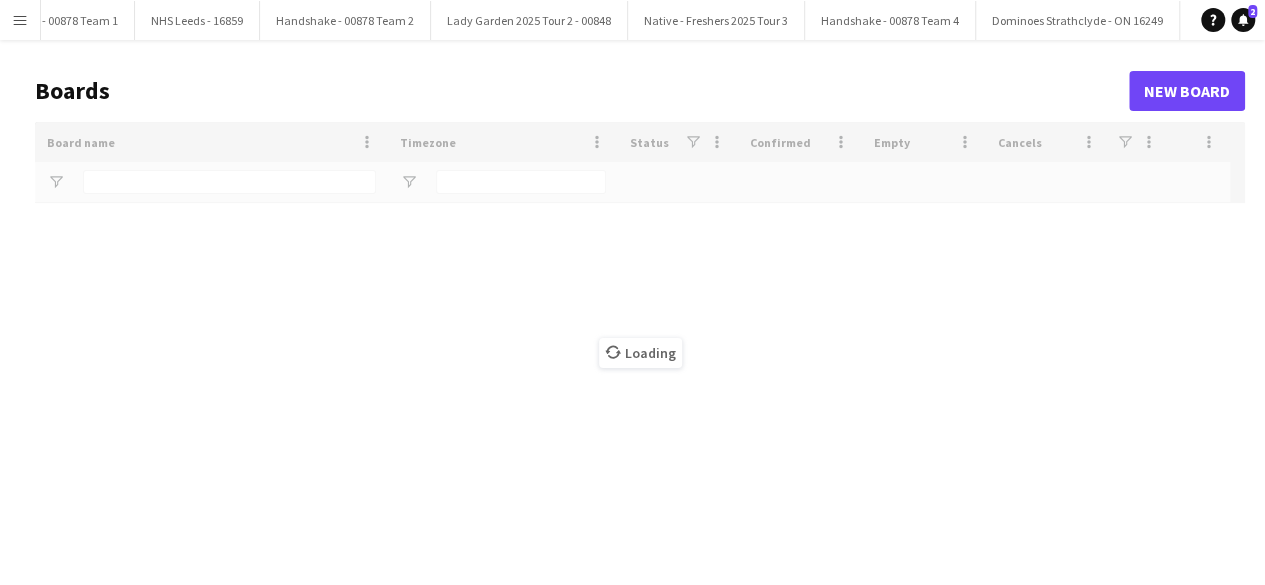 scroll, scrollTop: 0, scrollLeft: 29489, axis: horizontal 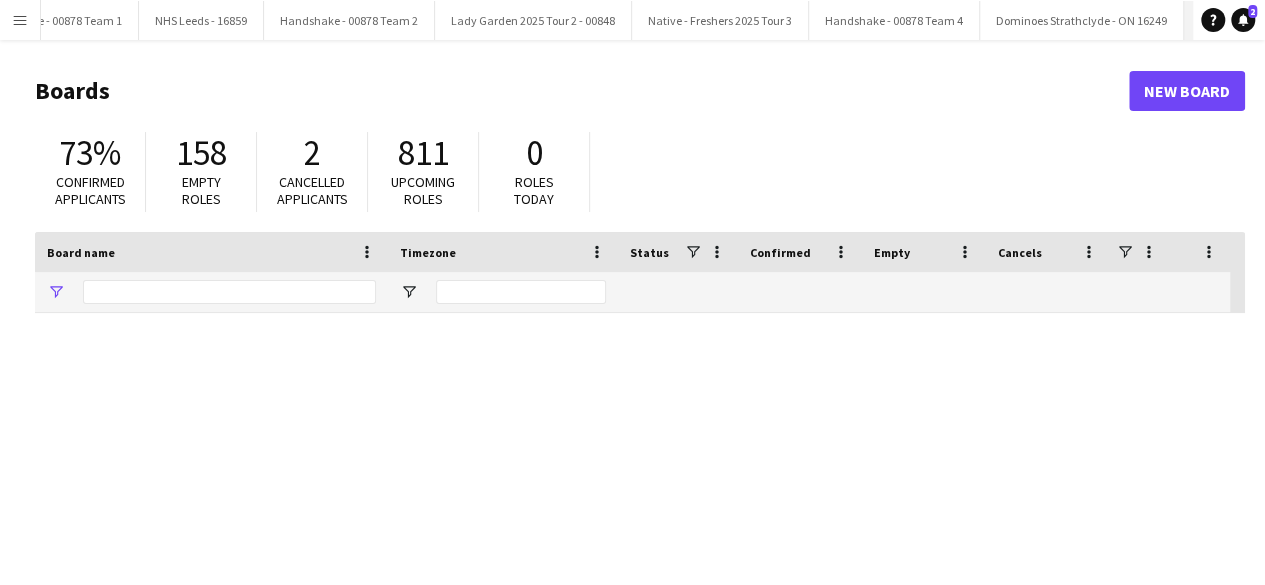 type on "**********" 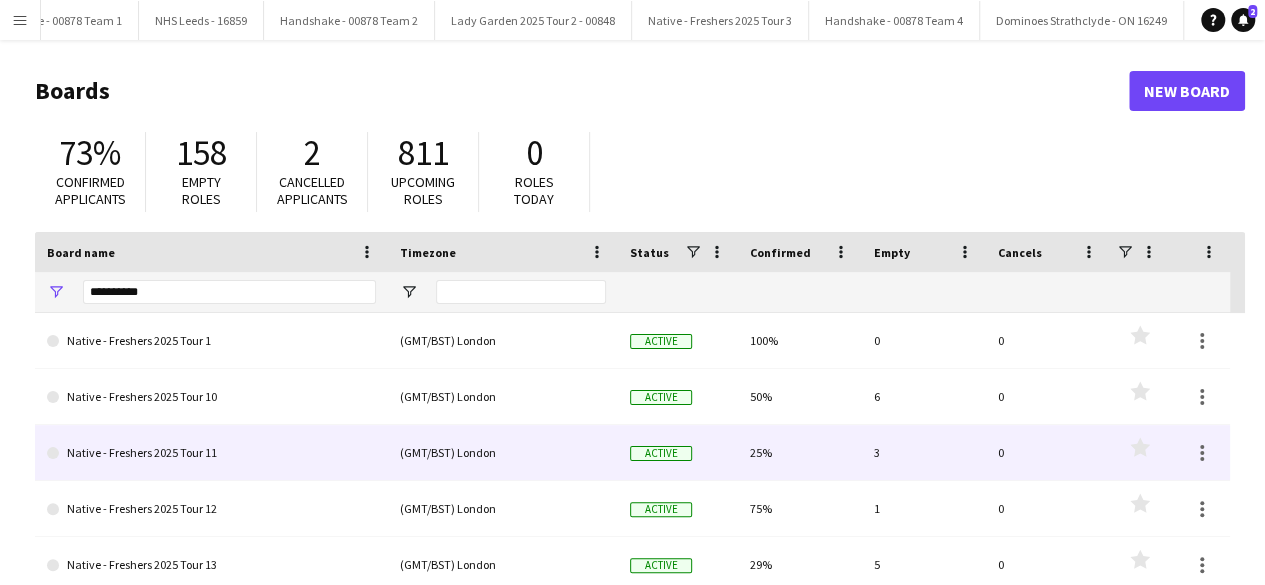 scroll, scrollTop: 118, scrollLeft: 0, axis: vertical 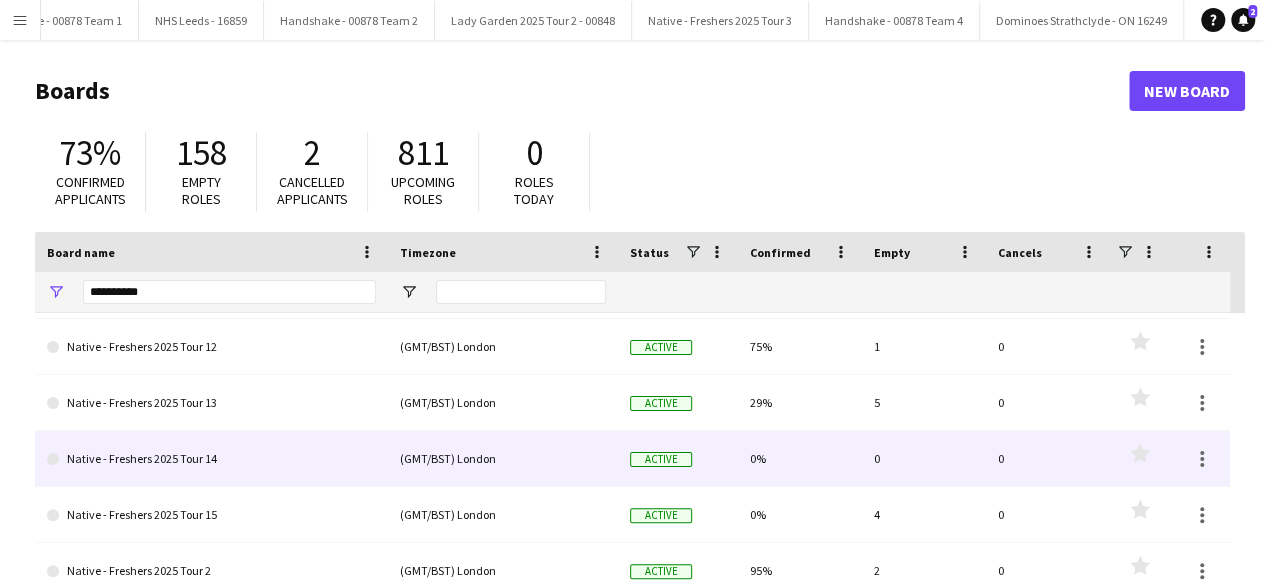 click on "Native - Freshers 2025 Tour 14" 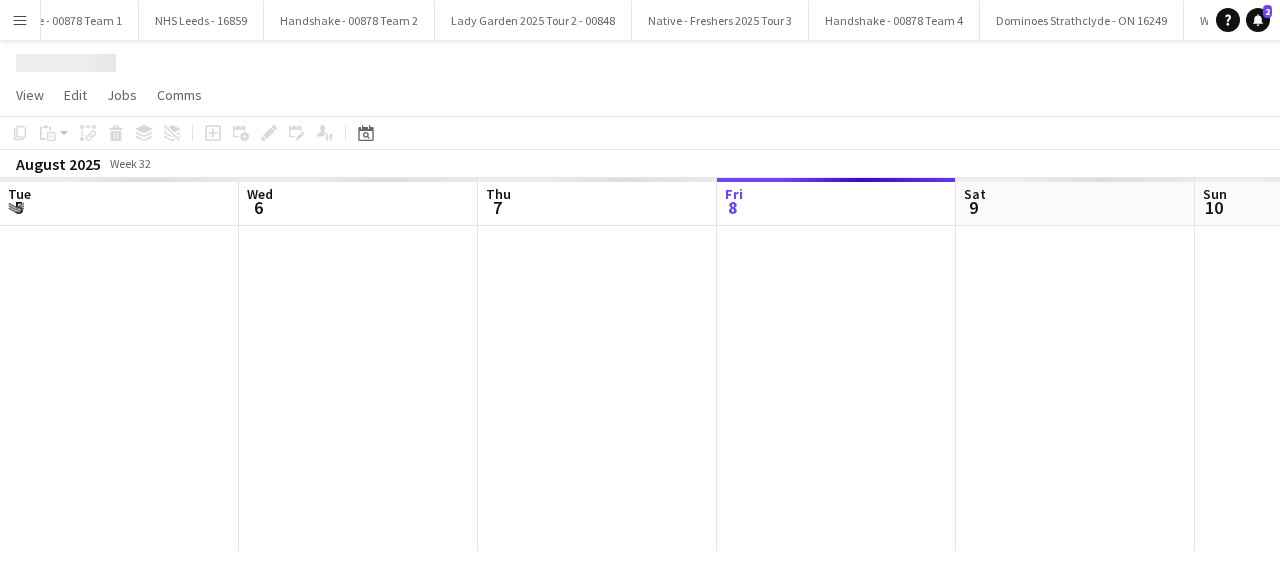 scroll, scrollTop: 0, scrollLeft: 29660, axis: horizontal 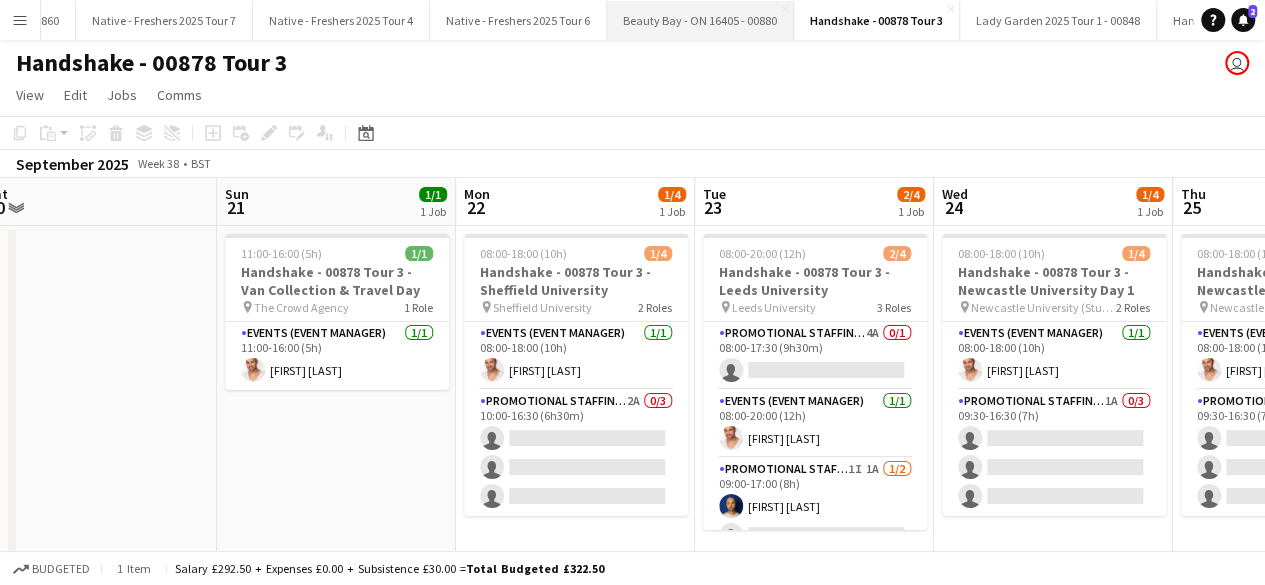 click on "Beauty Bay - [POSTAL_CODE] - [NUMBER]
Close" at bounding box center (700, 20) 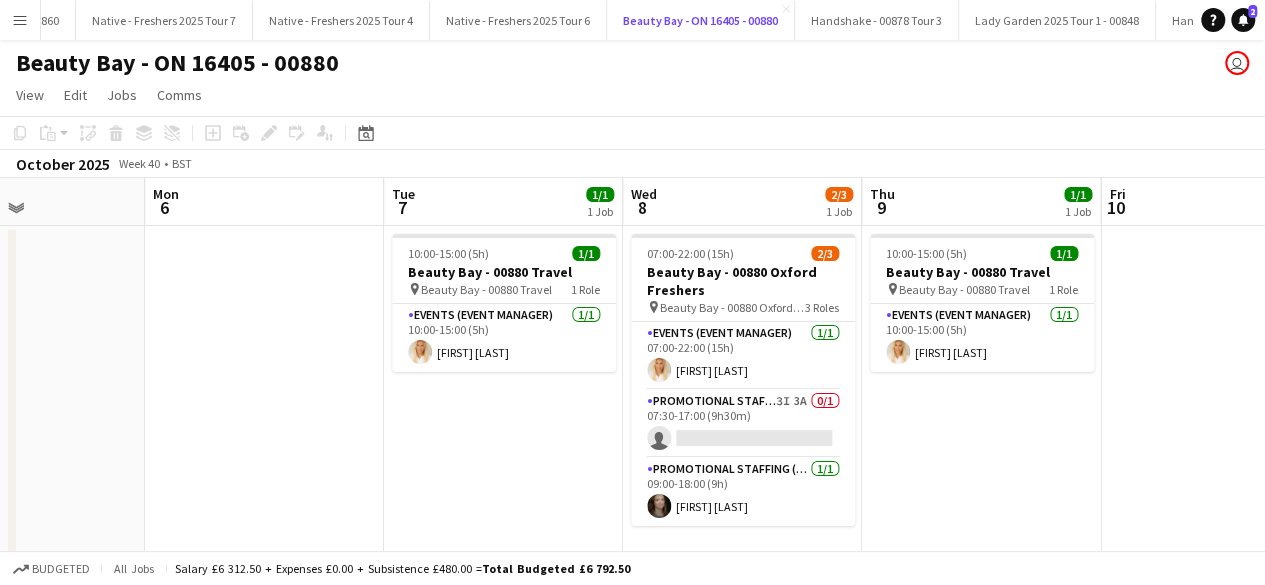 scroll, scrollTop: 0, scrollLeft: 814, axis: horizontal 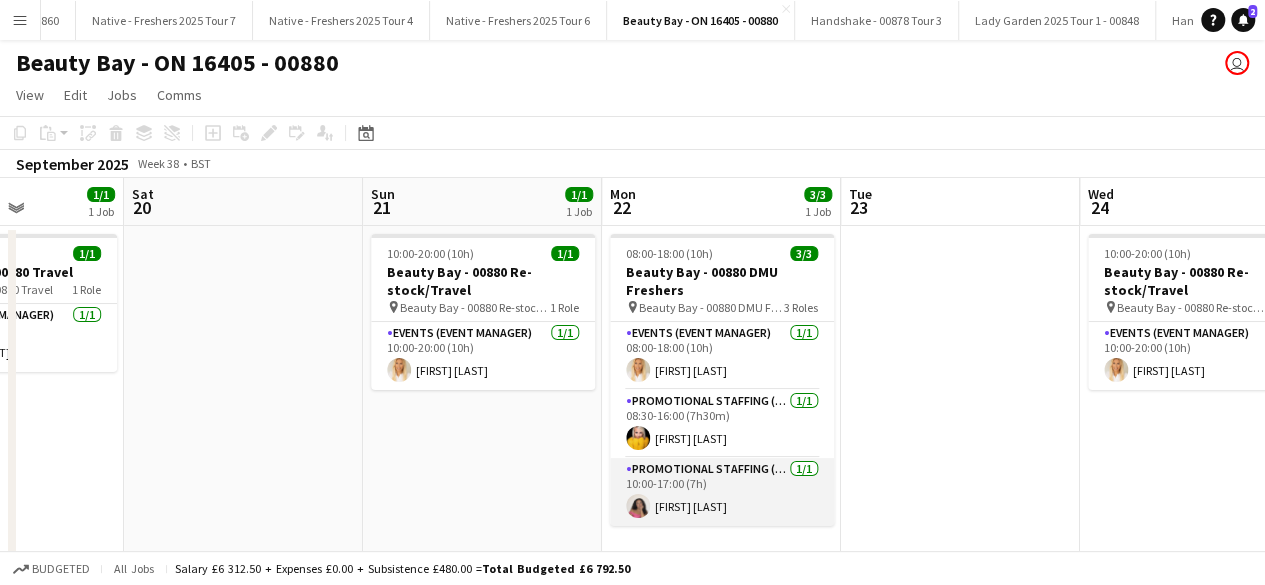 click on "Promotional Staffing (Brand Ambassadors)   1/1   10:00-17:00 (7h)
[FIRST] [LAST]" at bounding box center [722, 492] 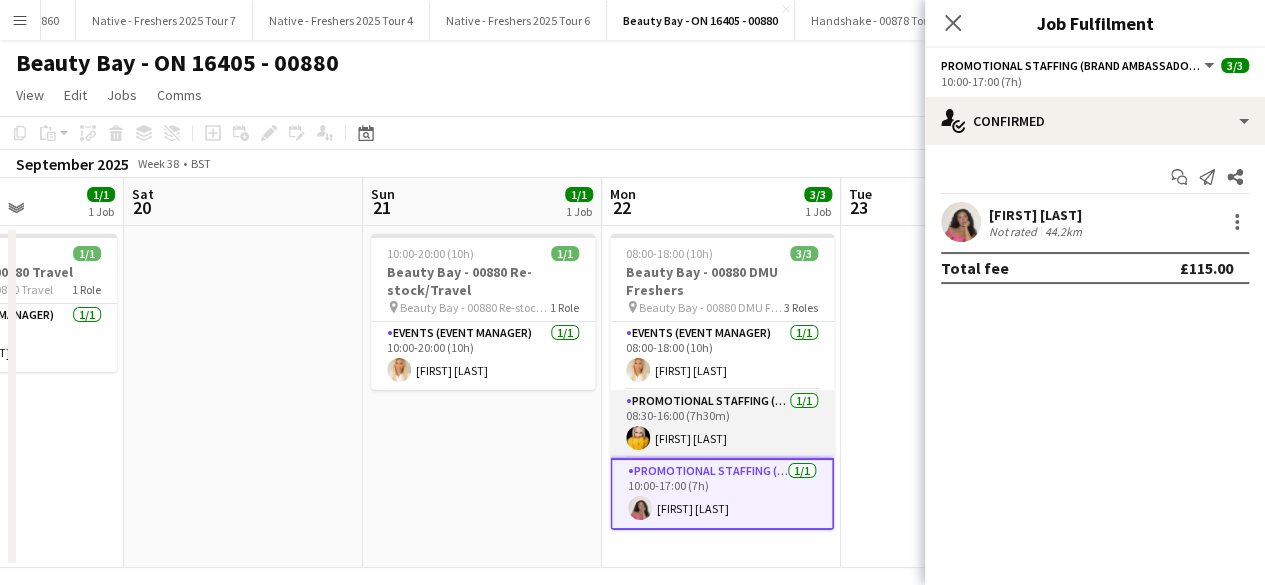 click on "Promotional Staffing (Brand Ambassadors)   1/1   08:30-16:00 (7h30m)
[FIRST] [LAST]" at bounding box center [722, 424] 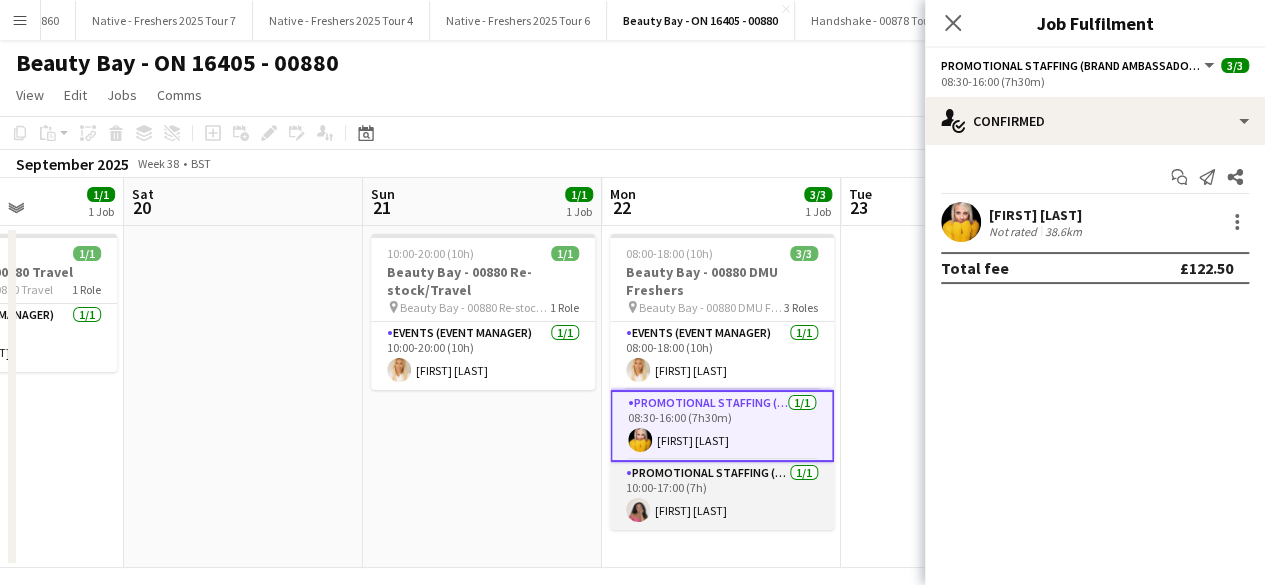 click on "Promotional Staffing (Brand Ambassadors)   1/1   10:00-17:00 (7h)
[FIRST] [LAST]" at bounding box center (722, 496) 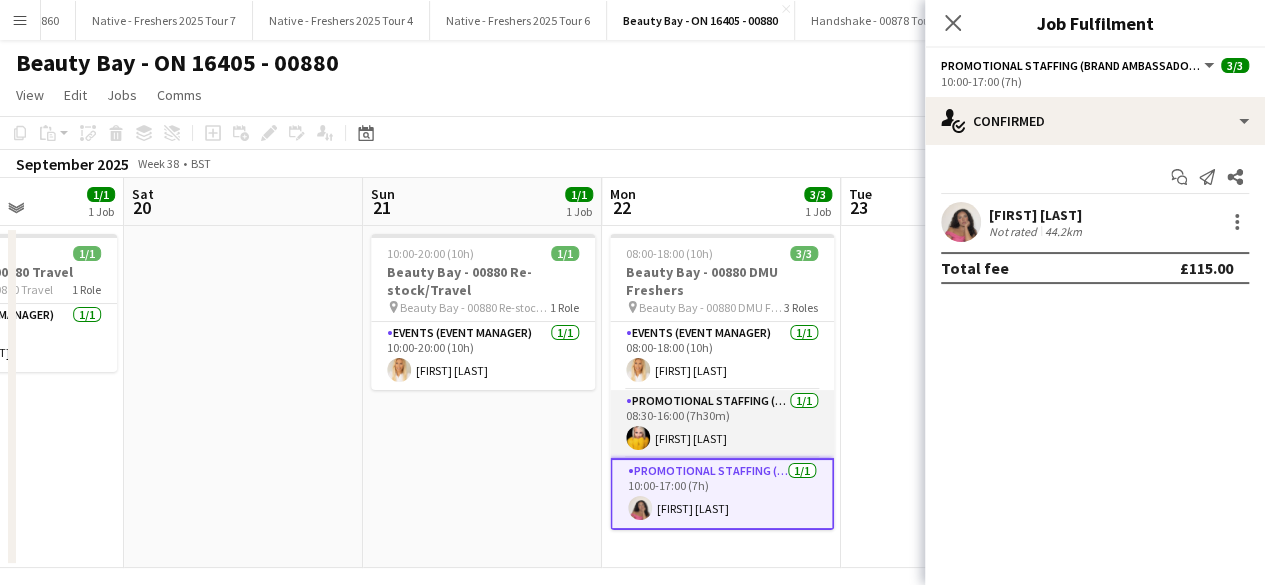 click on "Promotional Staffing (Brand Ambassadors)   1/1   08:30-16:00 (7h30m)
[FIRST] [LAST]" at bounding box center (722, 424) 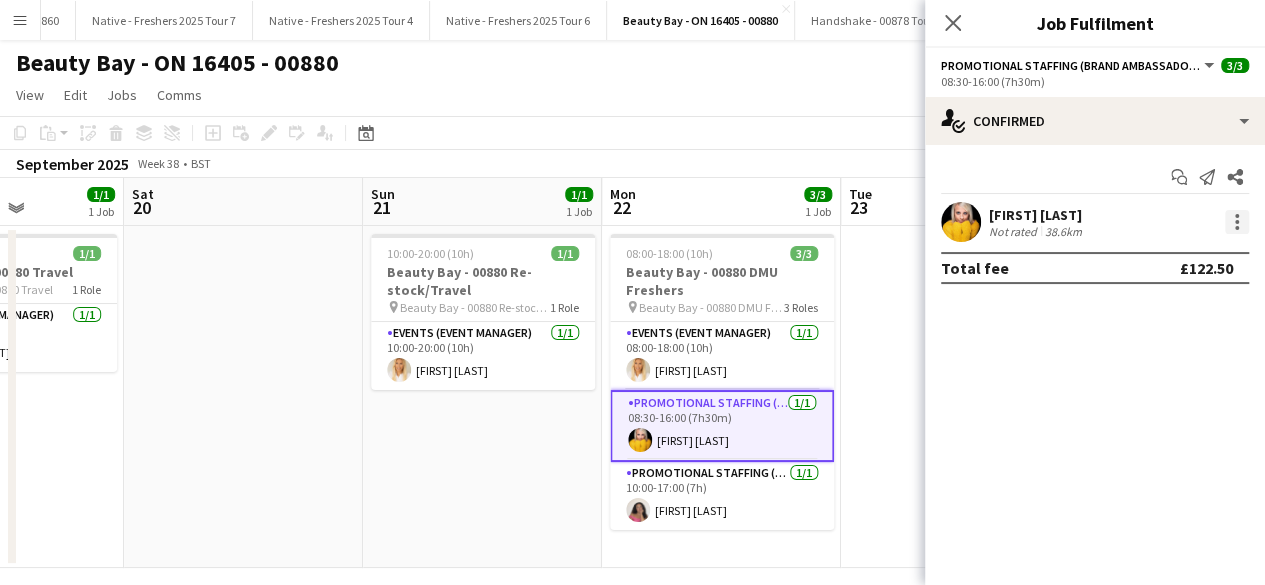 click at bounding box center [1237, 216] 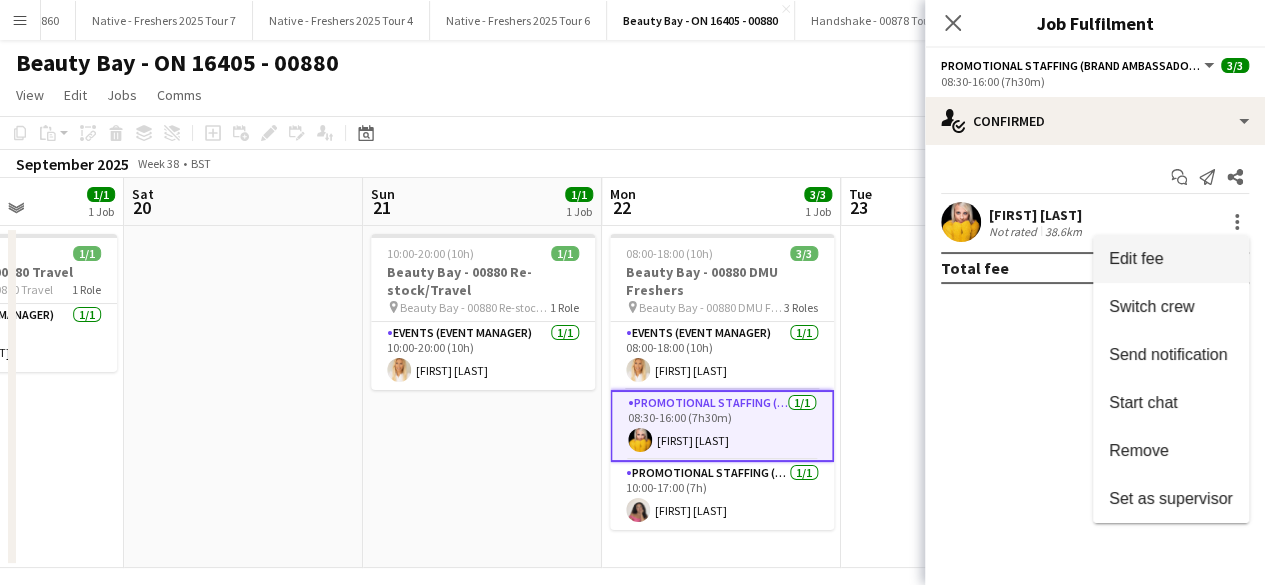 click on "Edit fee" at bounding box center [1171, 259] 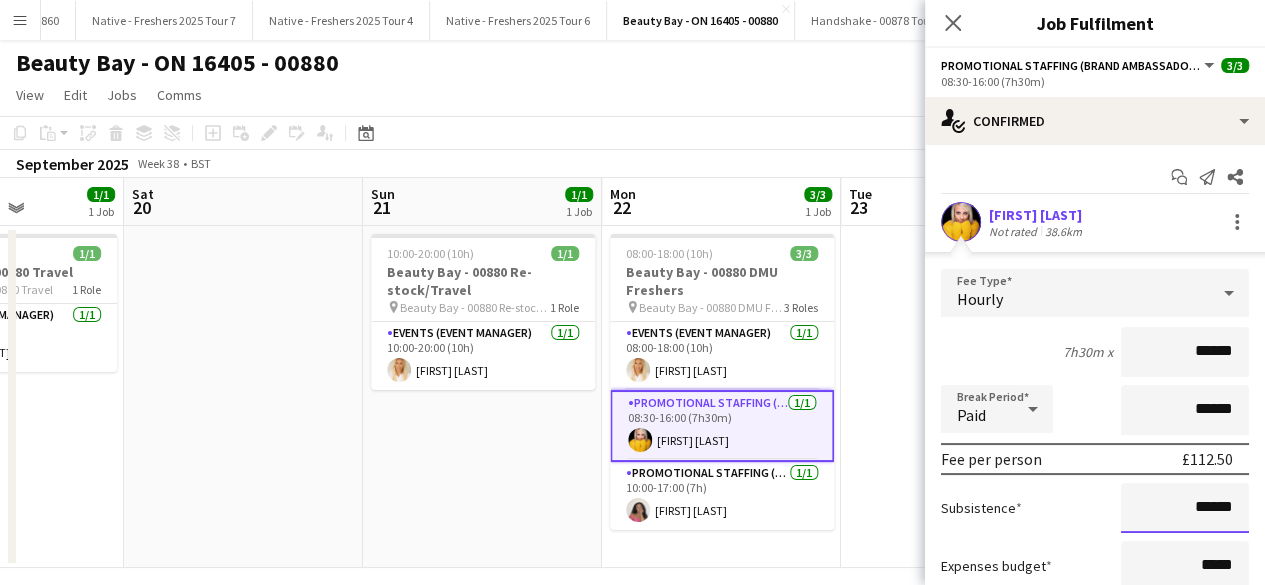 click on "******" at bounding box center (1185, 508) 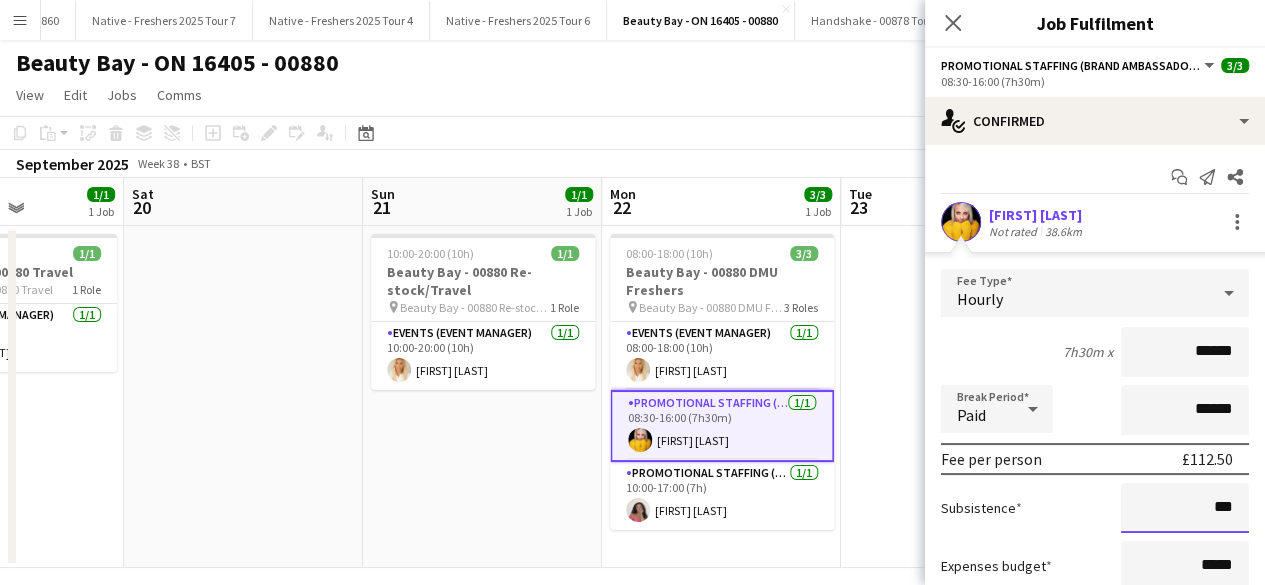 type on "**" 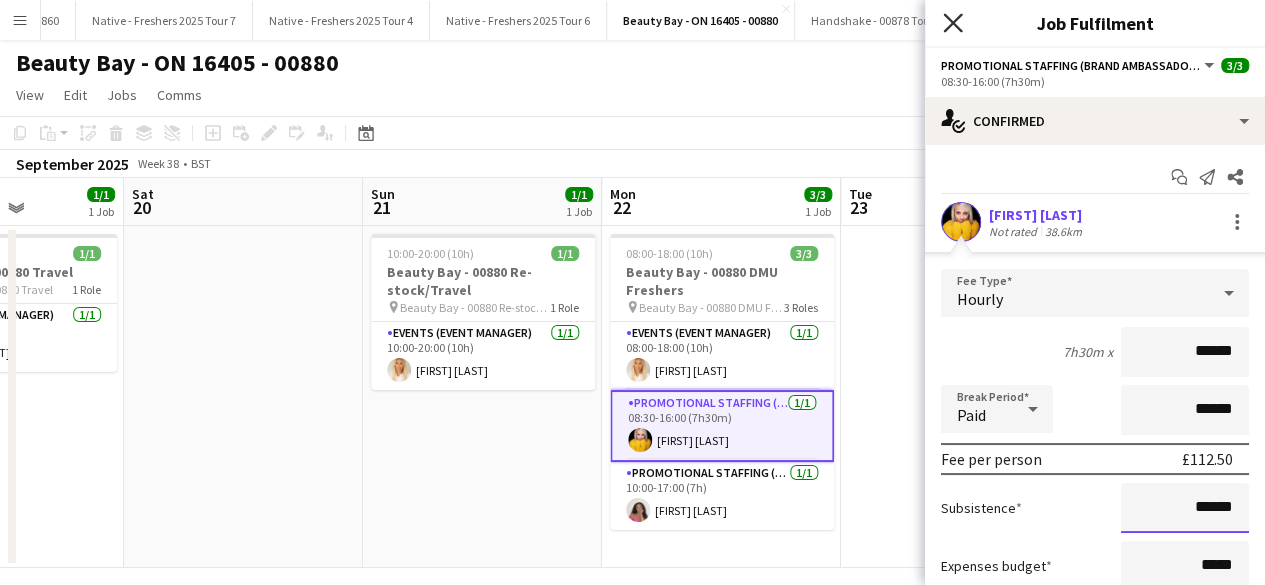 type on "******" 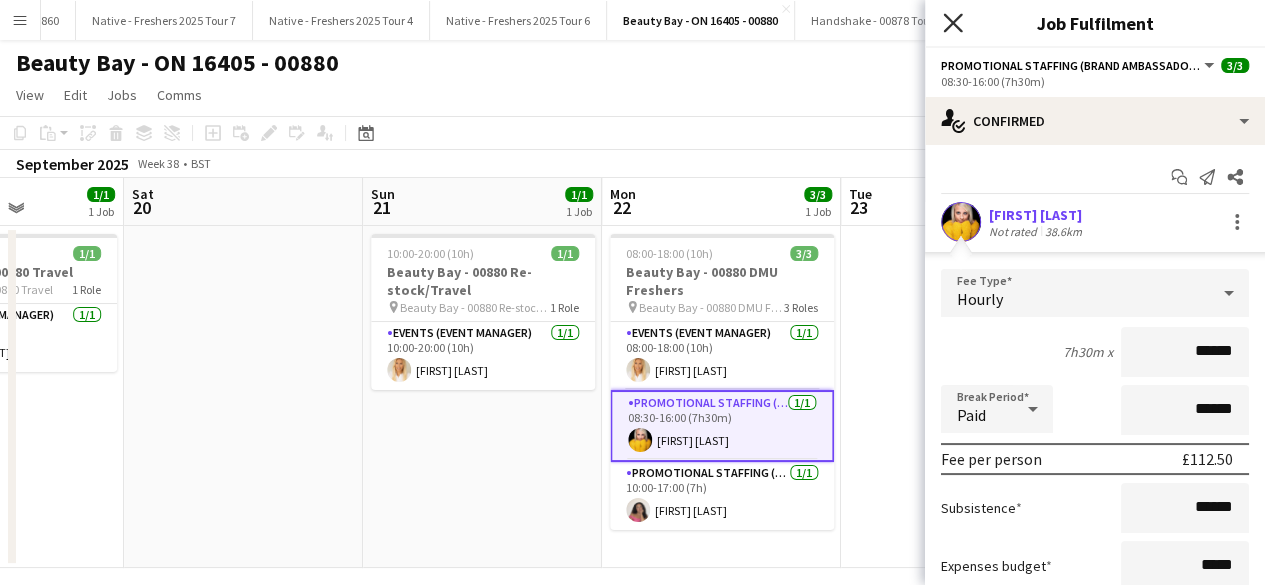 click 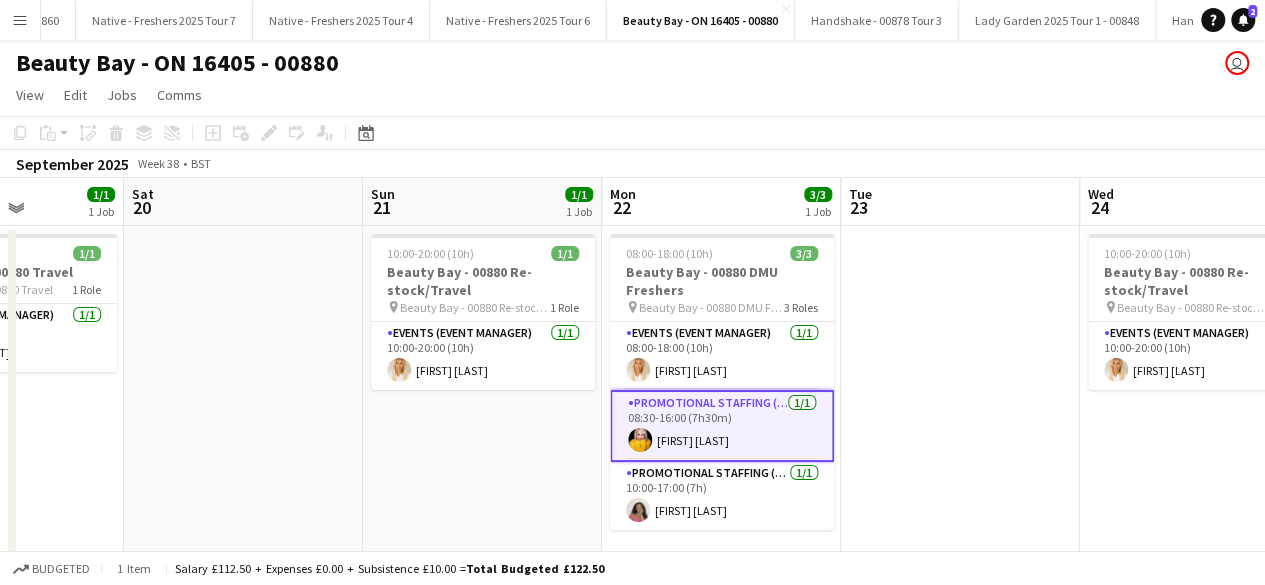 click at bounding box center (960, 397) 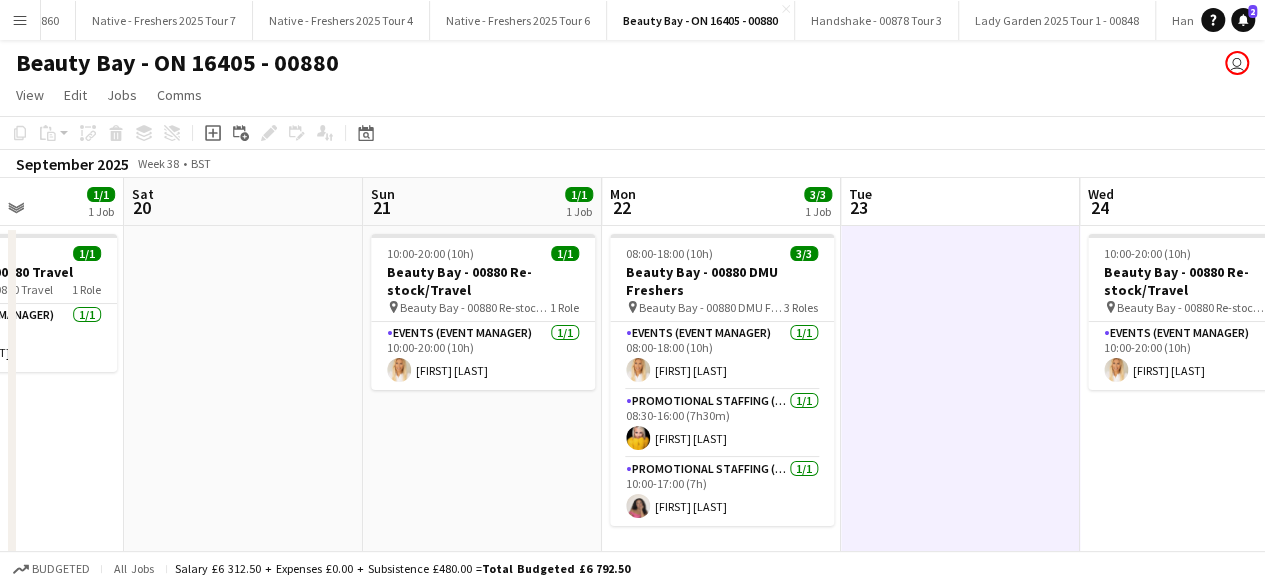 click at bounding box center [960, 397] 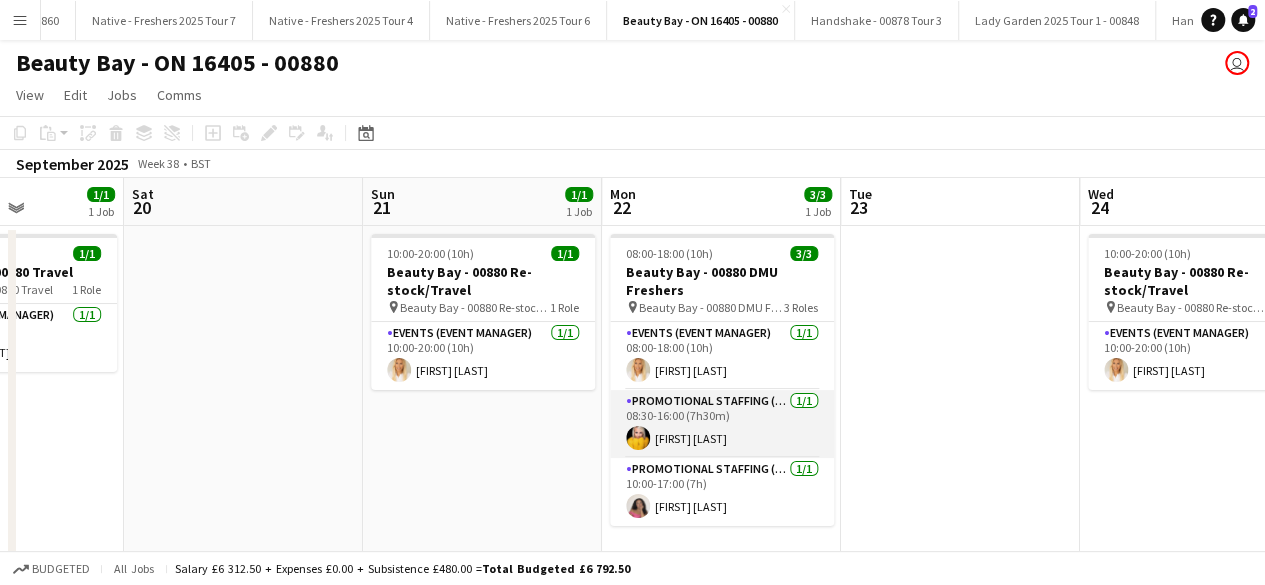click on "Promotional Staffing (Brand Ambassadors)   1/1   08:30-16:00 (7h30m)
[FIRST] [LAST]" at bounding box center (722, 424) 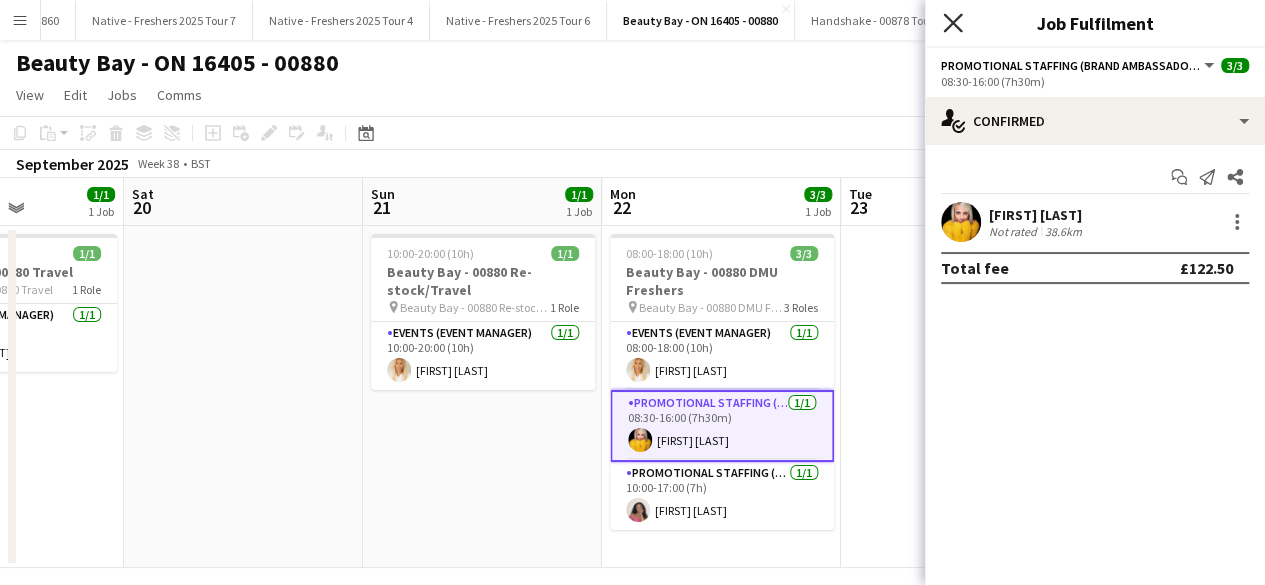 click on "Close pop-in" 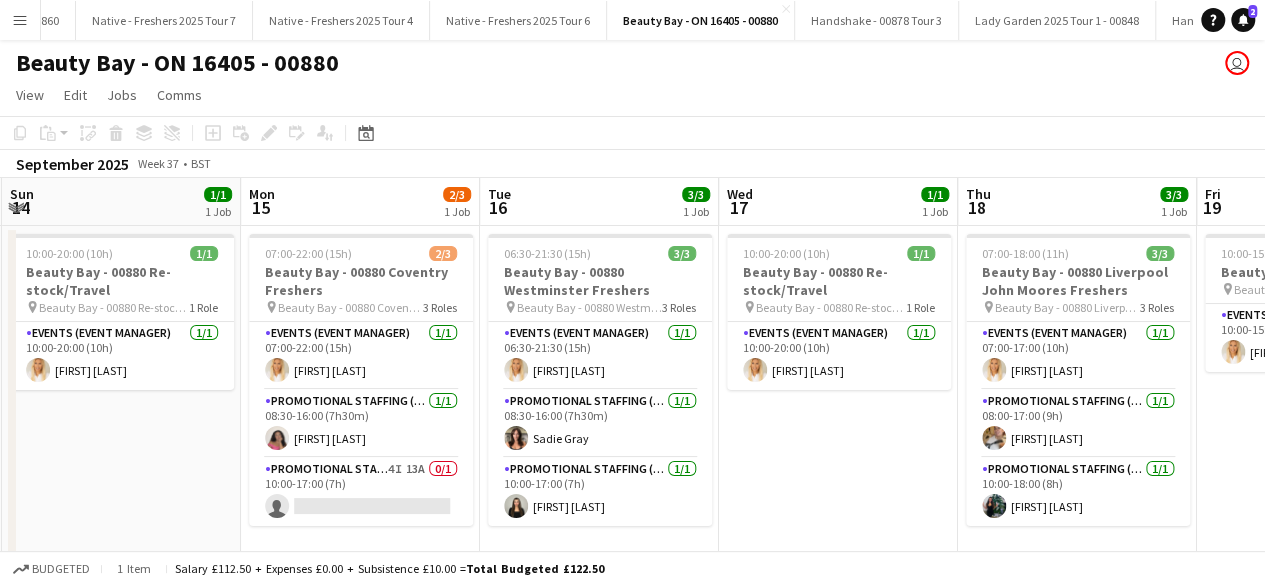 scroll, scrollTop: 0, scrollLeft: 430, axis: horizontal 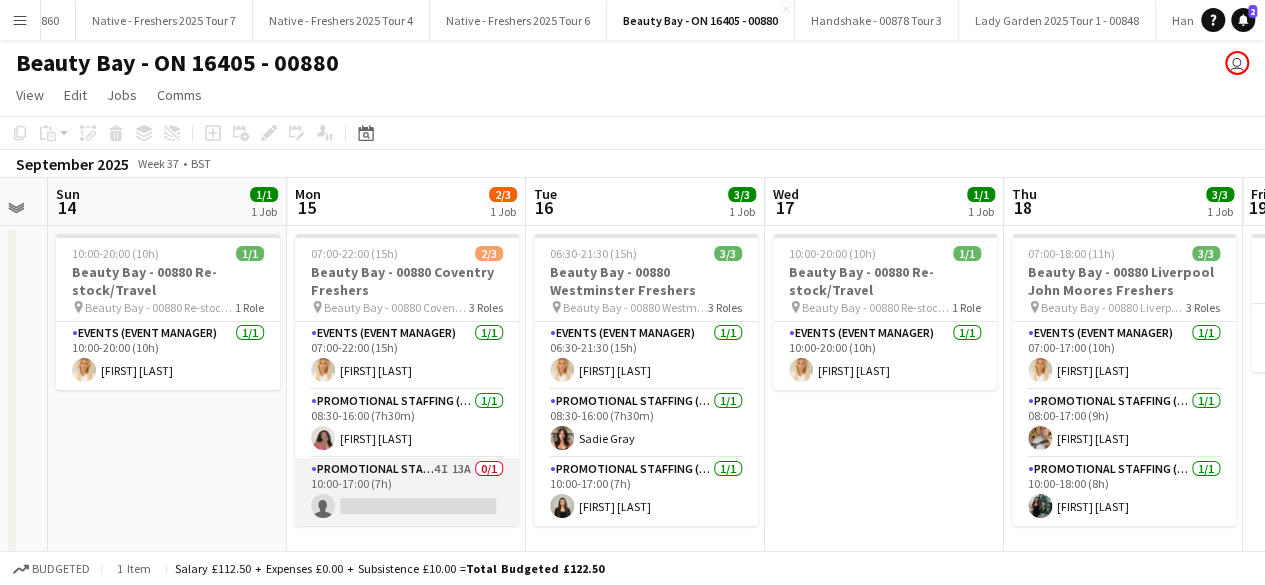 click on "Promotional Staffing (Brand Ambassadors)   4I   13A   0/1   10:00-17:00 (7h)
single-neutral-actions" at bounding box center [407, 492] 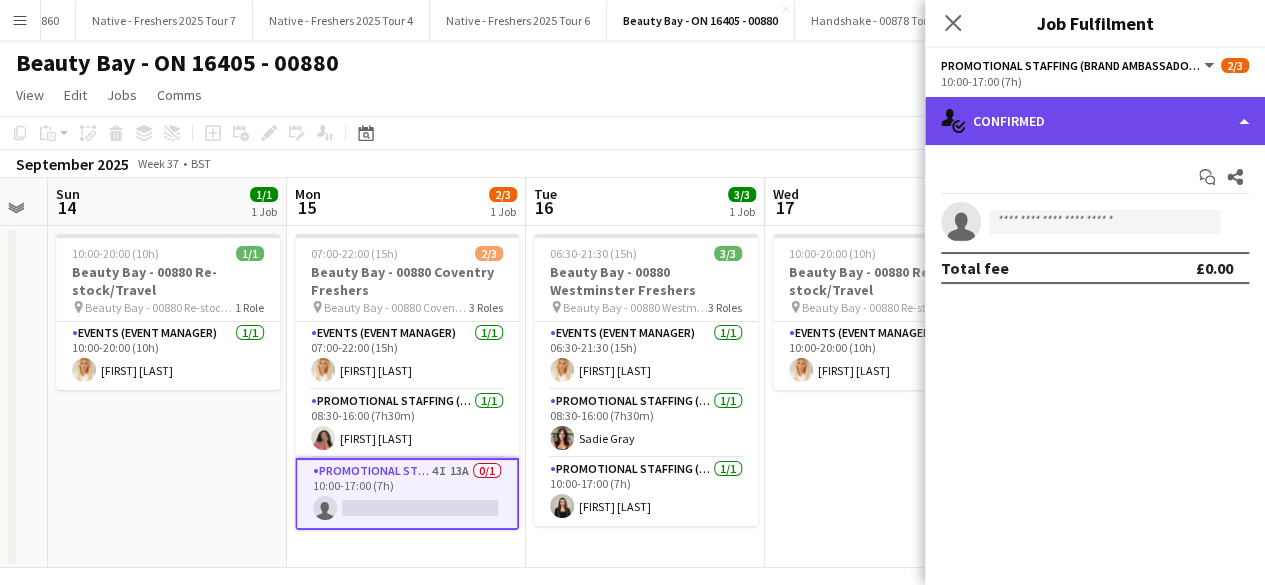 click on "single-neutral-actions-check-2
Confirmed" 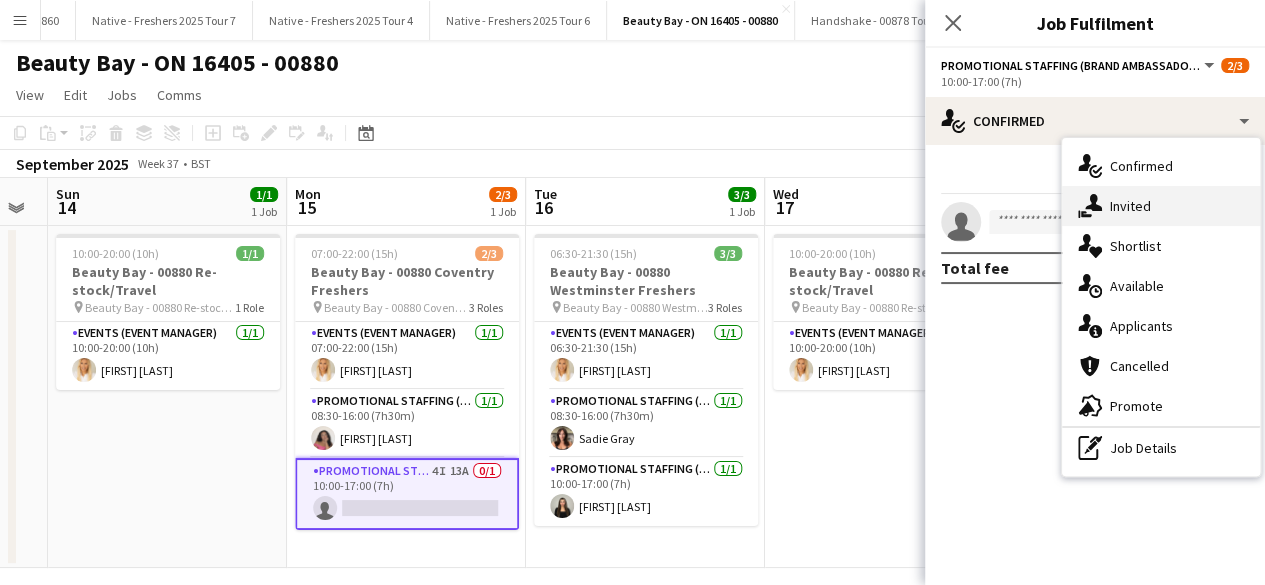 click on "single-neutral-actions-share-1
Invited" at bounding box center (1161, 206) 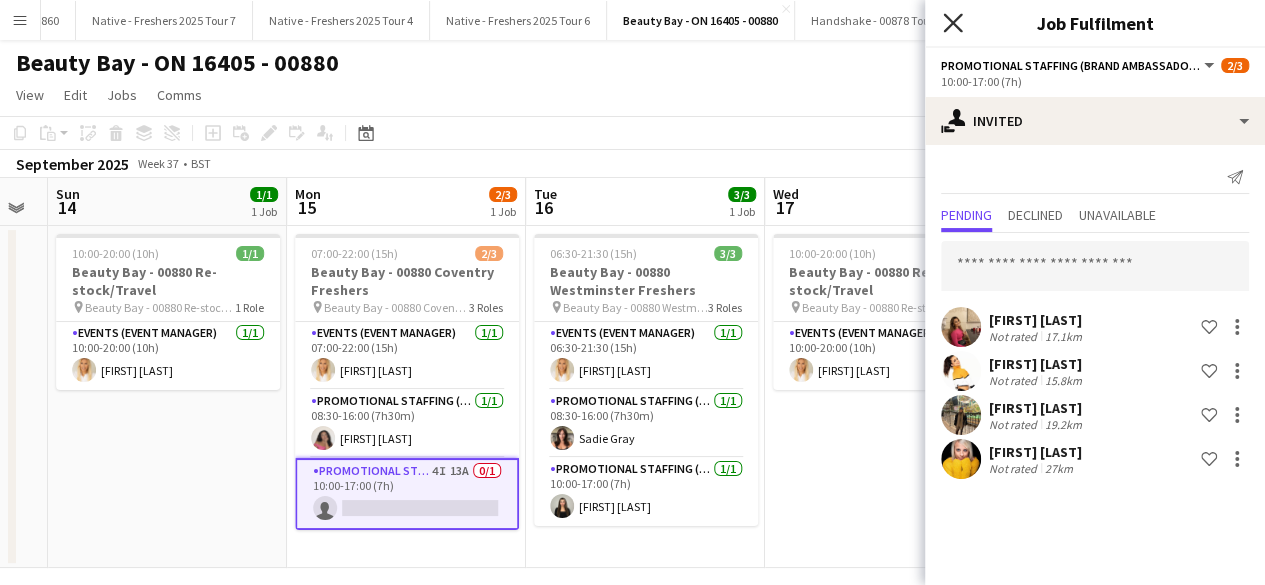 click 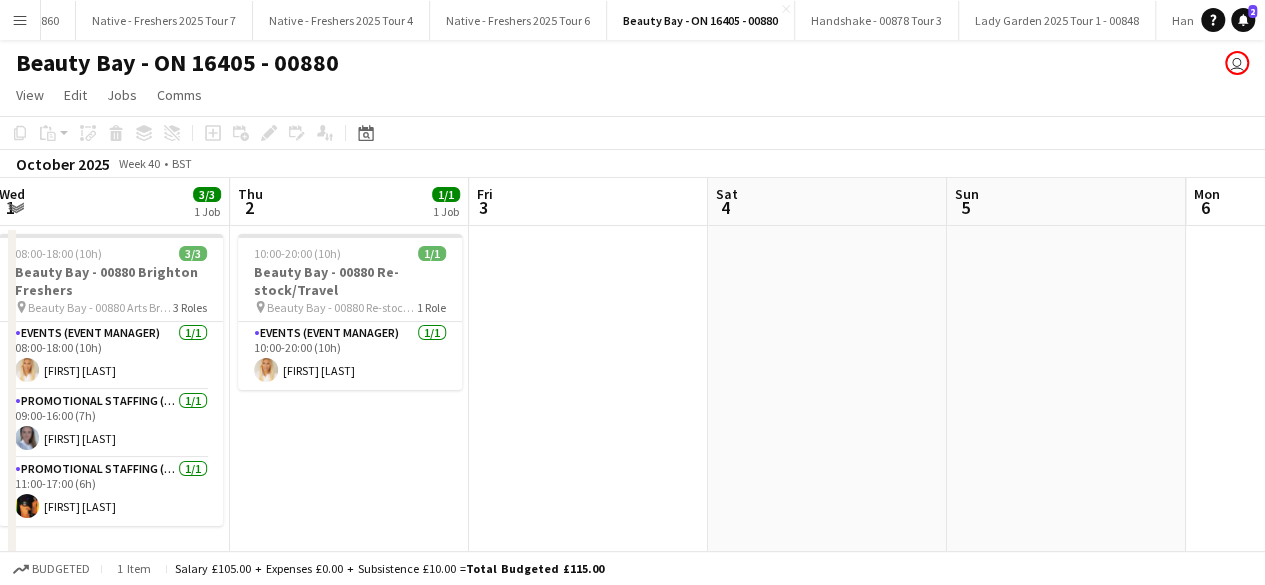 scroll, scrollTop: 0, scrollLeft: 530, axis: horizontal 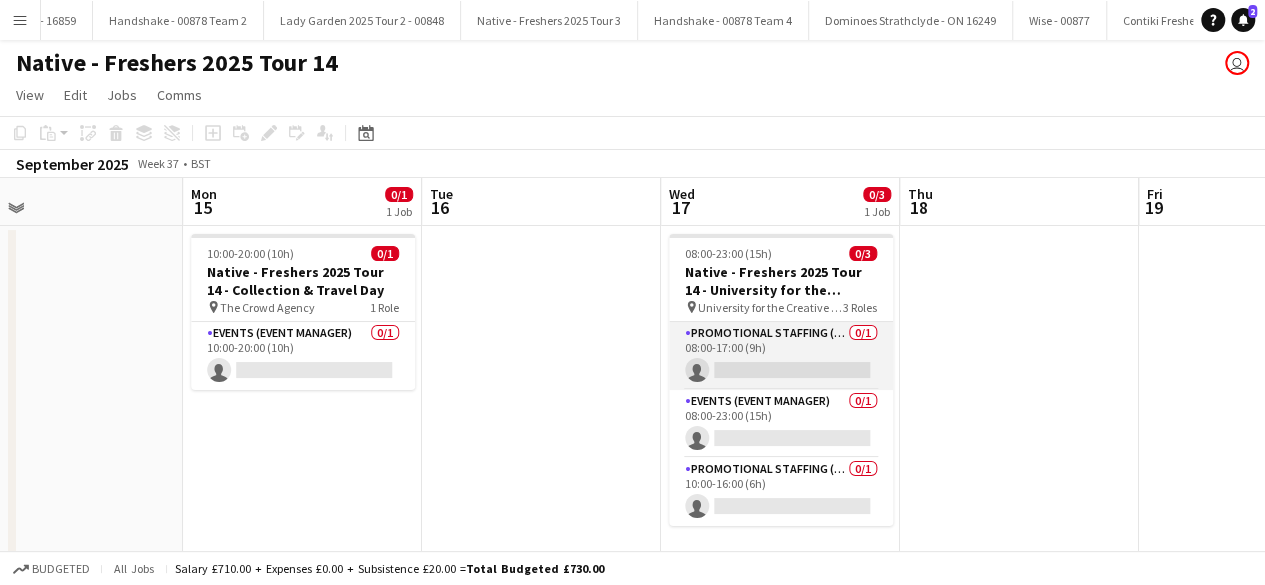 click on "Promotional Staffing (Brand Ambassadors)   0/1   08:00-17:00 (9h)
single-neutral-actions" at bounding box center [781, 356] 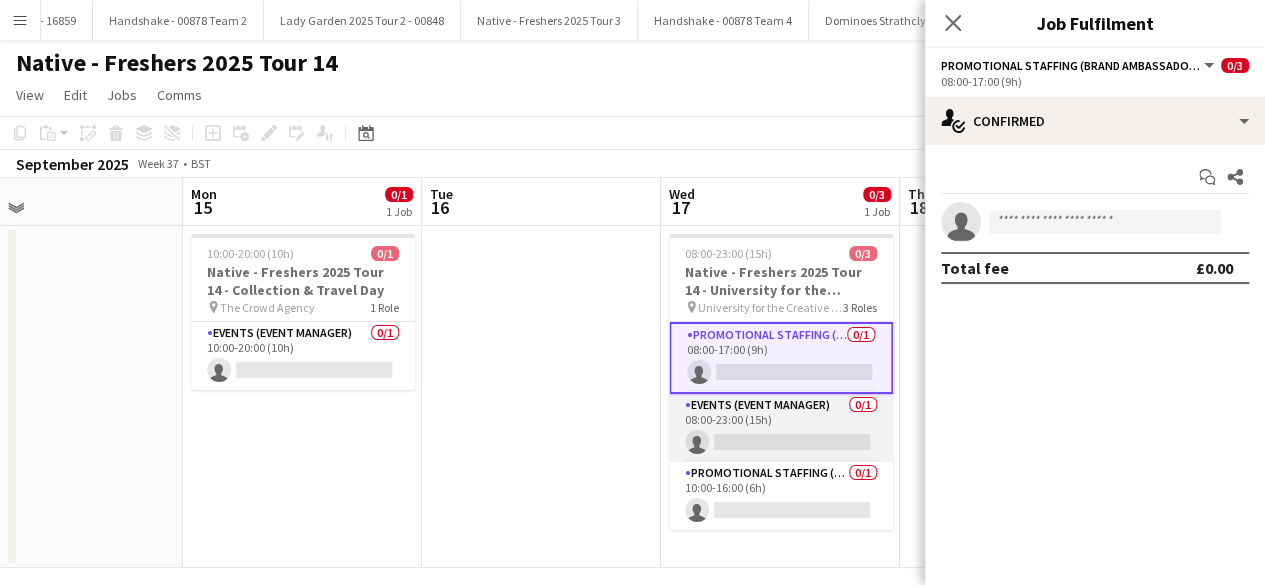 click on "Events (Event Manager)   0/1   08:00-23:00 (15h)
single-neutral-actions" at bounding box center (781, 428) 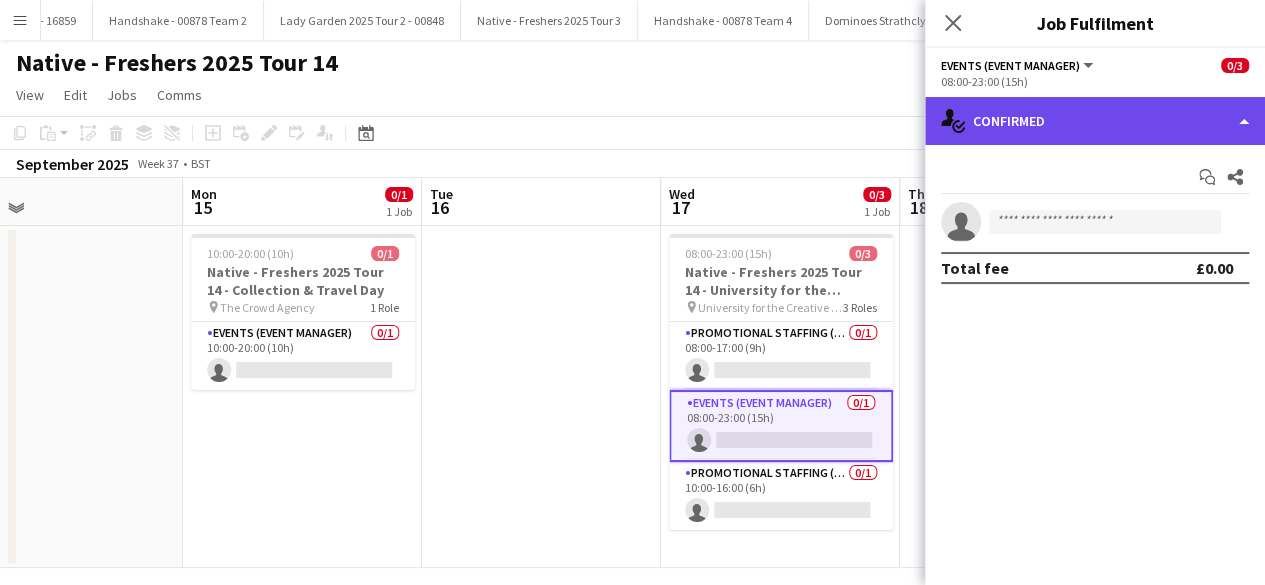 click on "single-neutral-actions-check-2
Confirmed" 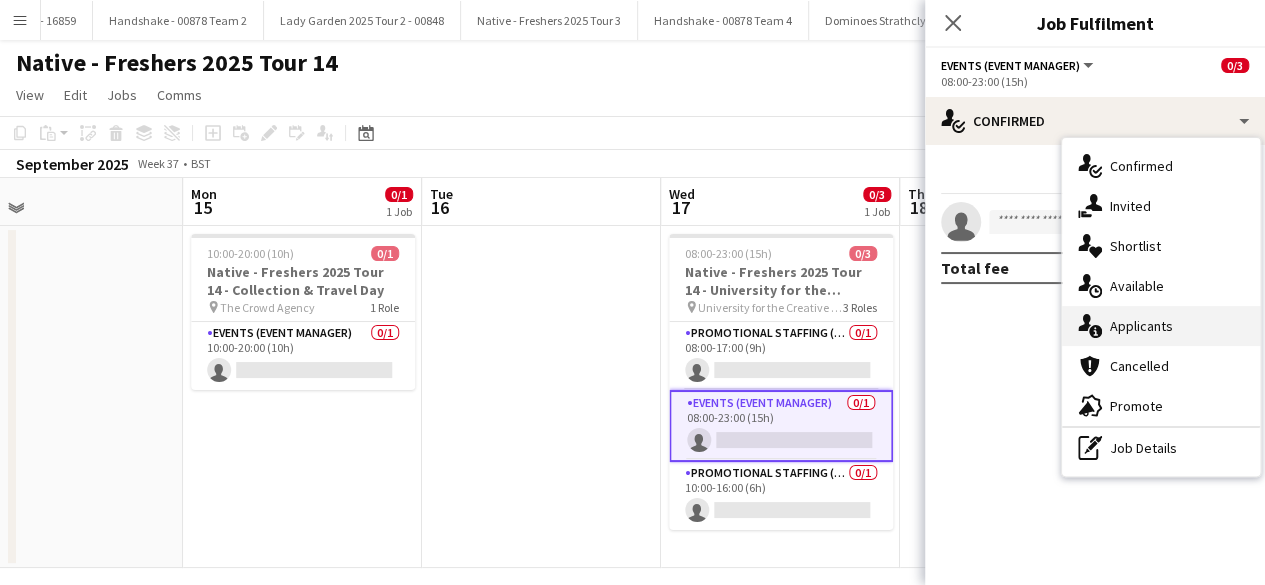 click on "single-neutral-actions-information
Applicants" at bounding box center (1161, 326) 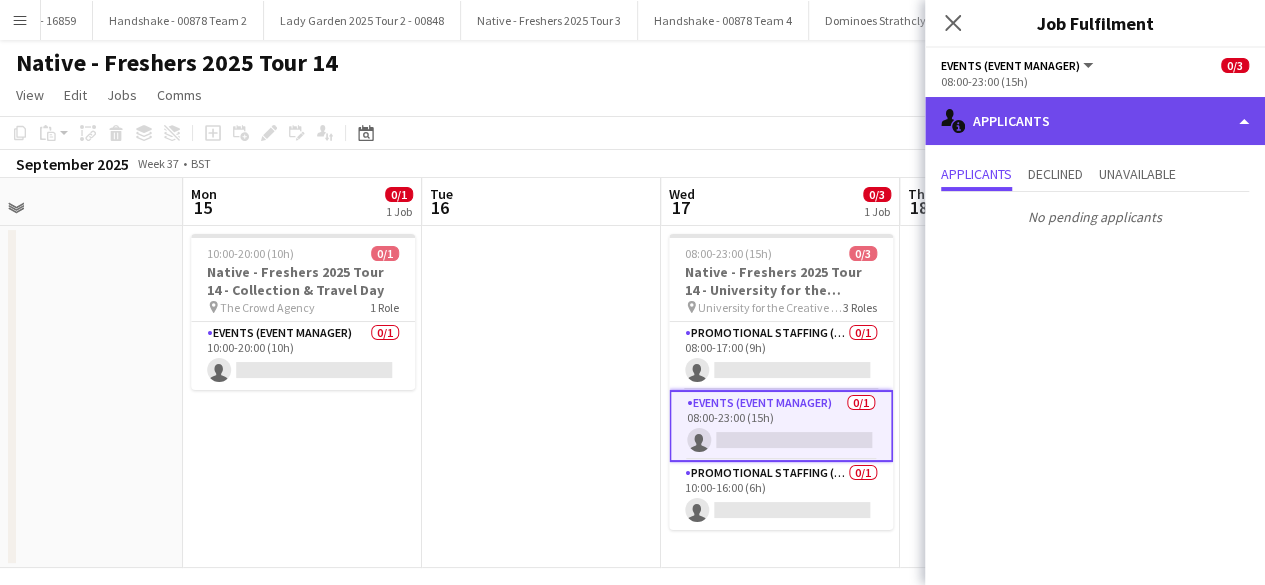 click on "single-neutral-actions-information
Applicants" 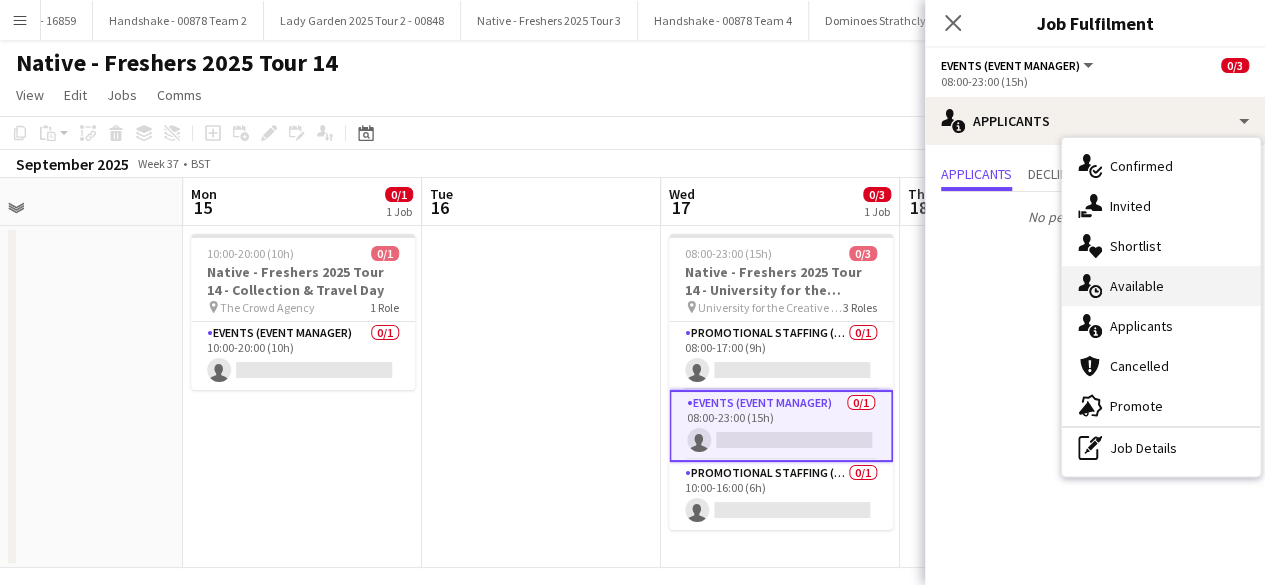 click on "single-neutral-actions-upload
Available" at bounding box center [1161, 286] 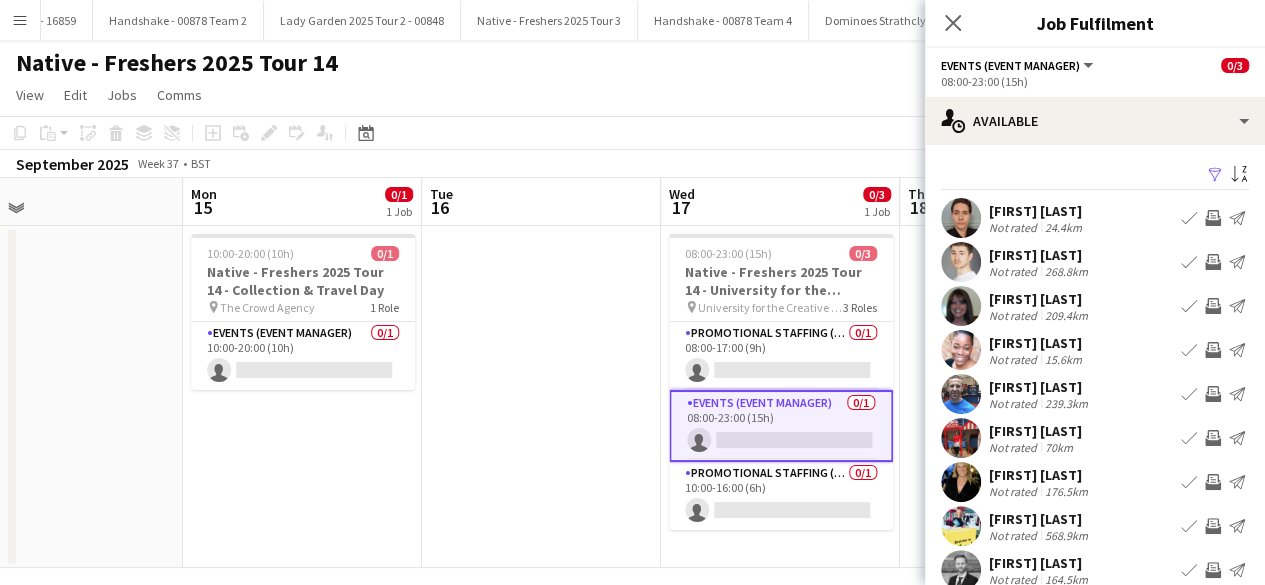 click on "Filter" at bounding box center [1215, 175] 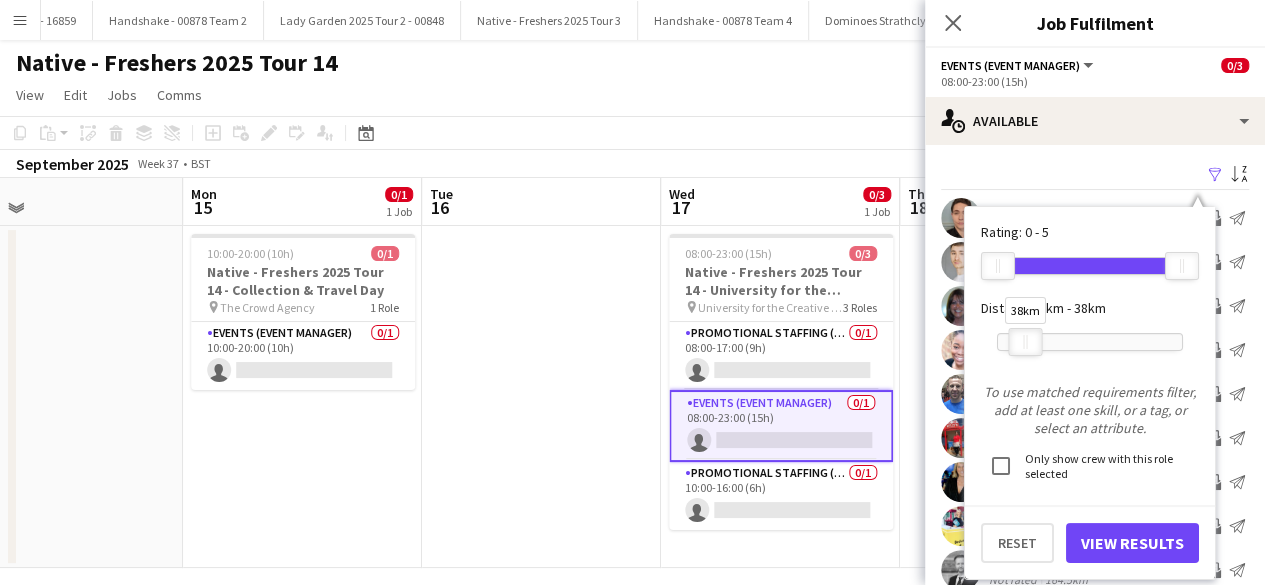 drag, startPoint x: 1176, startPoint y: 342, endPoint x: 1019, endPoint y: 341, distance: 157.00319 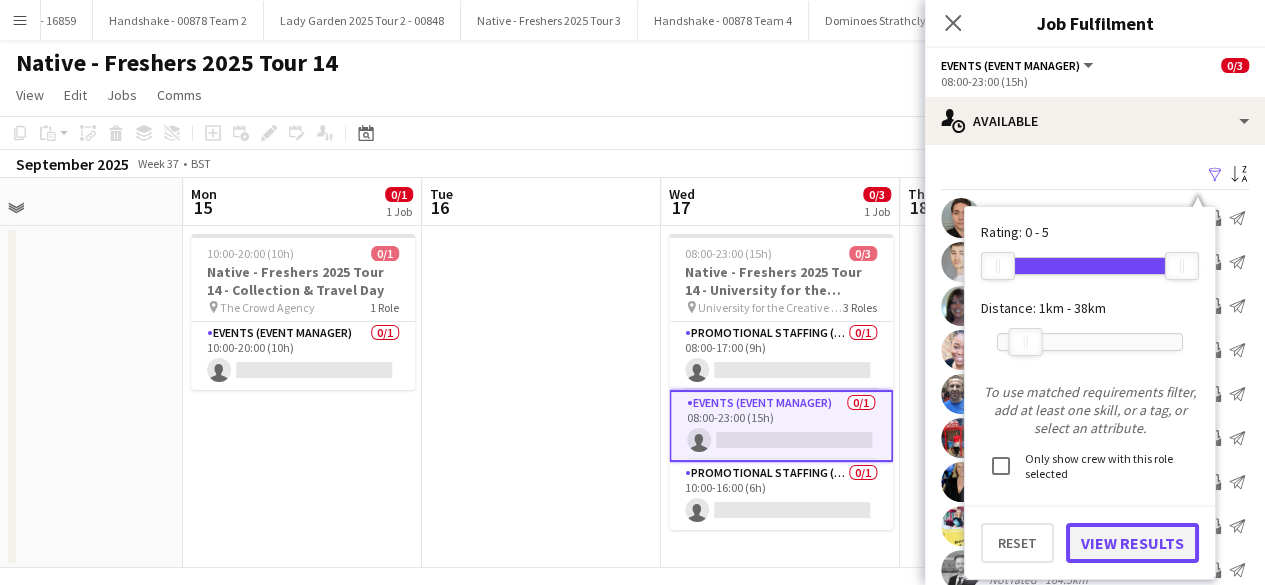 click on "View Results" at bounding box center [1132, 543] 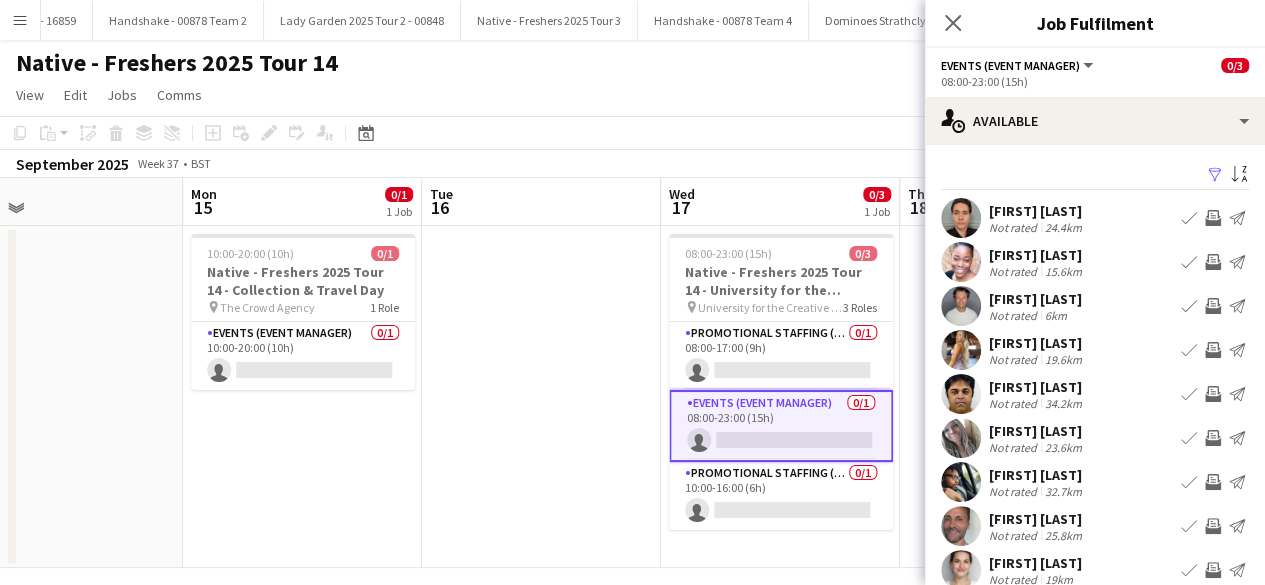 click at bounding box center [961, 218] 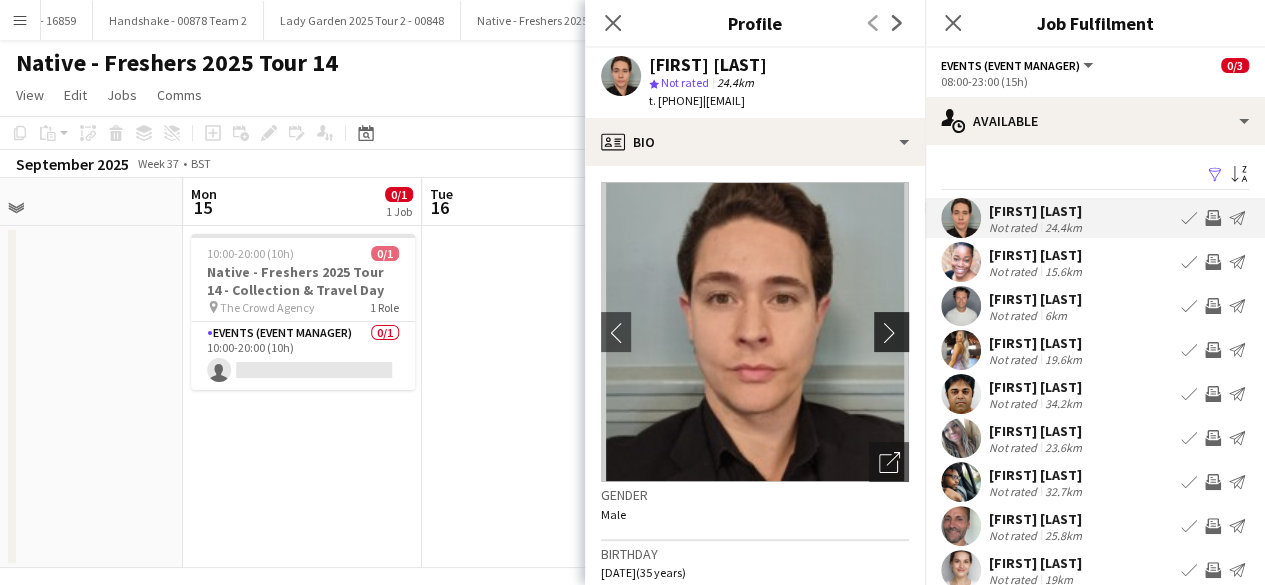 click on "chevron-right" 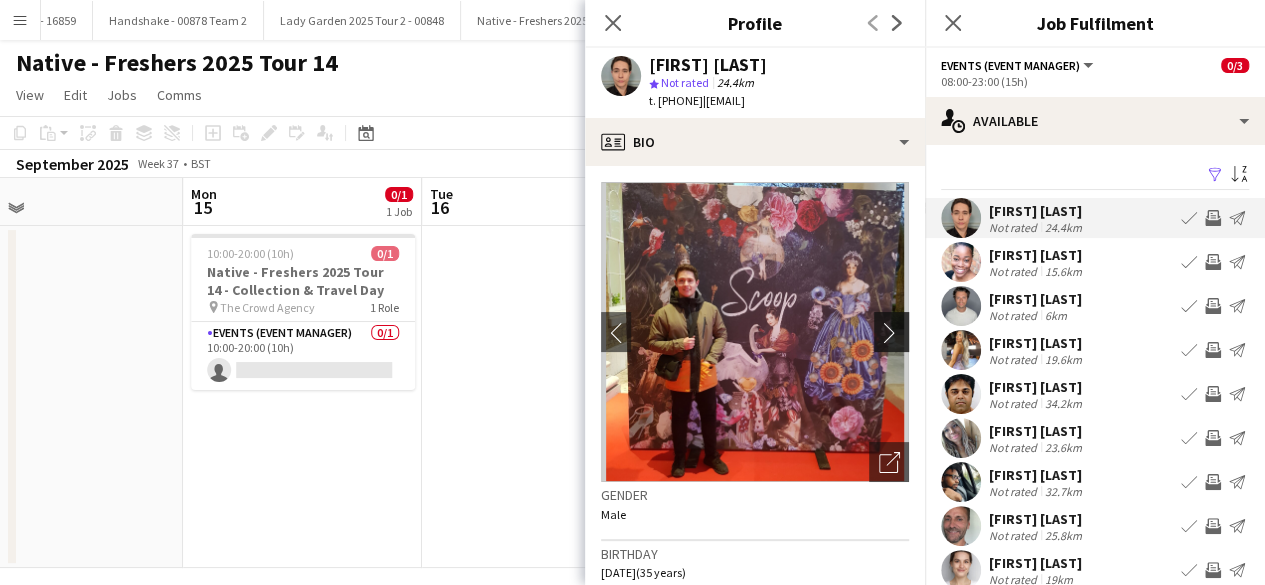 click on "chevron-right" 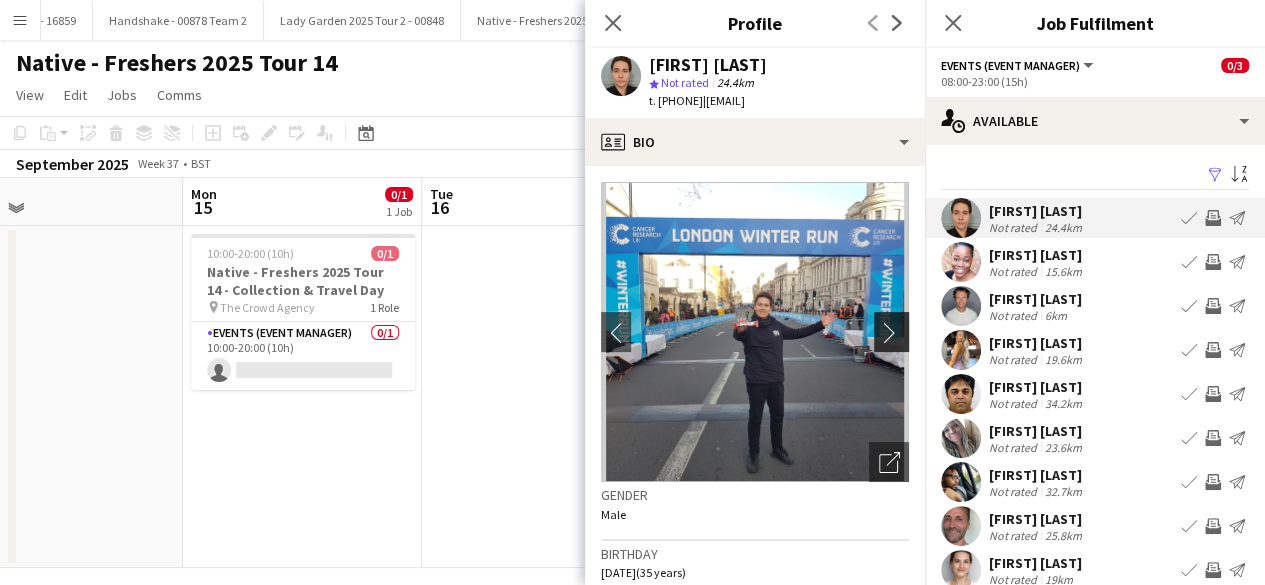 click on "chevron-right" 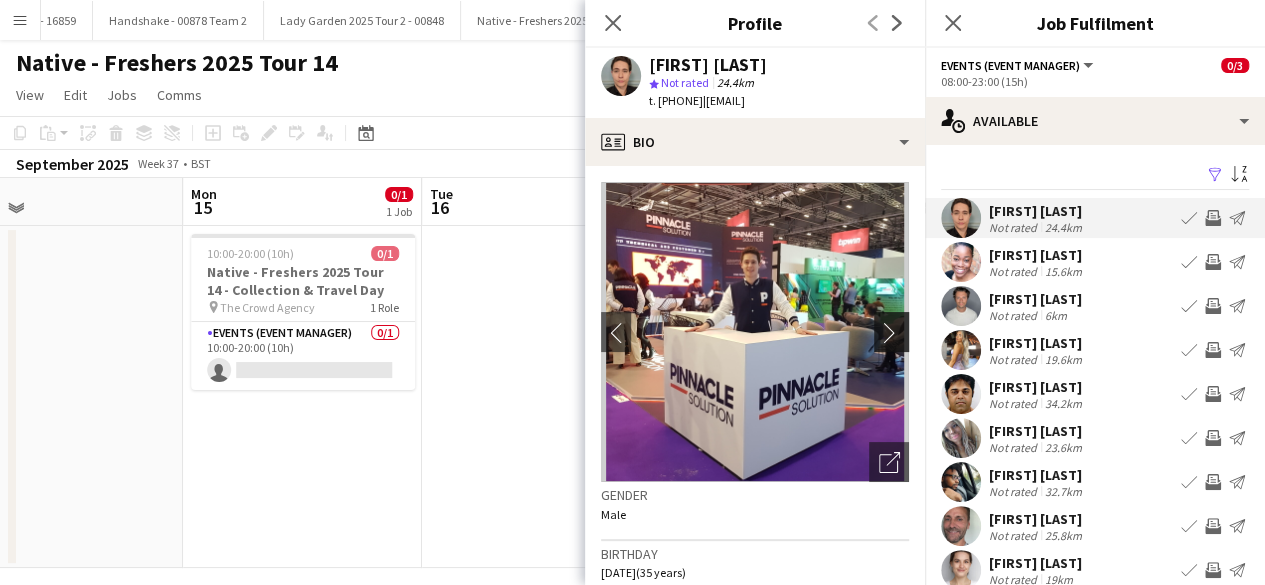 click on "chevron-right" 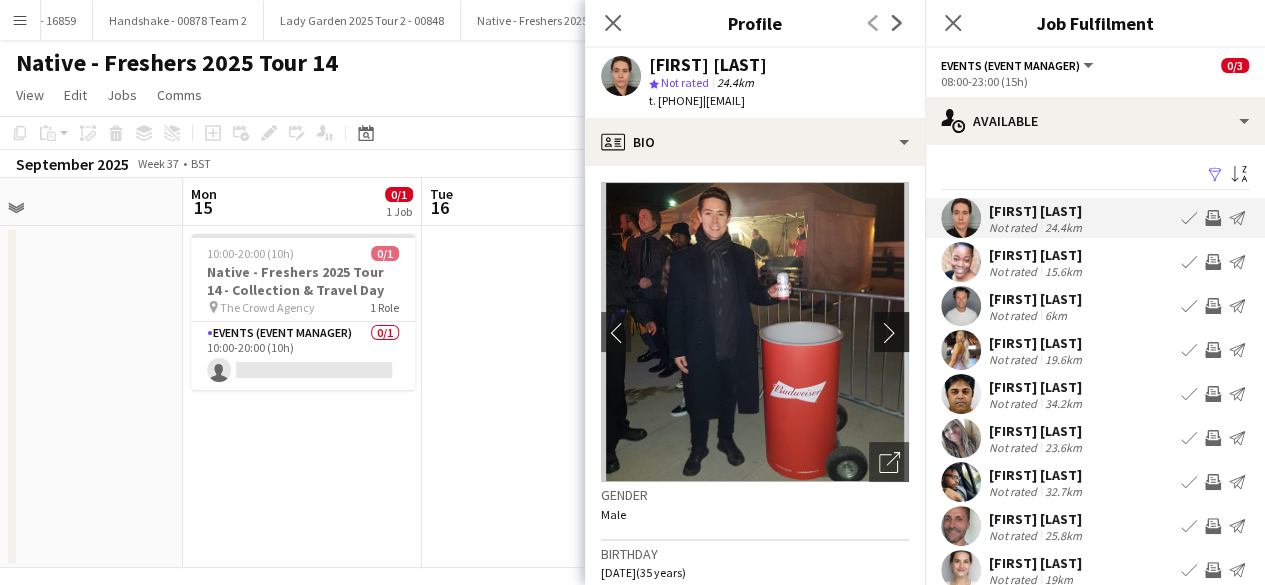 click on "chevron-right" 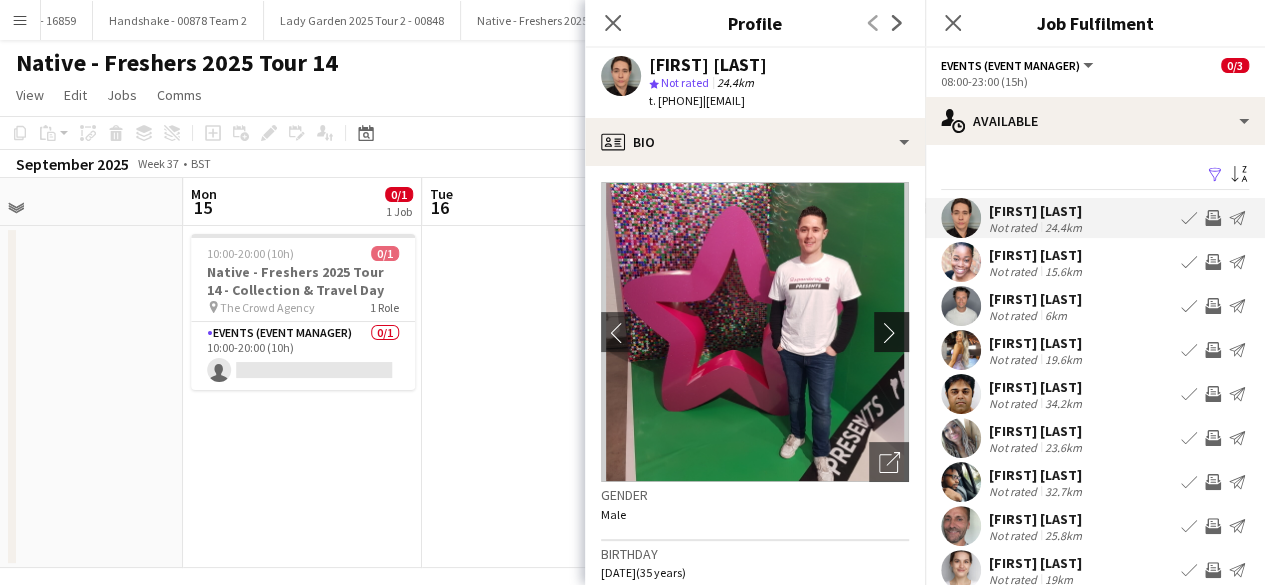 click on "chevron-right" 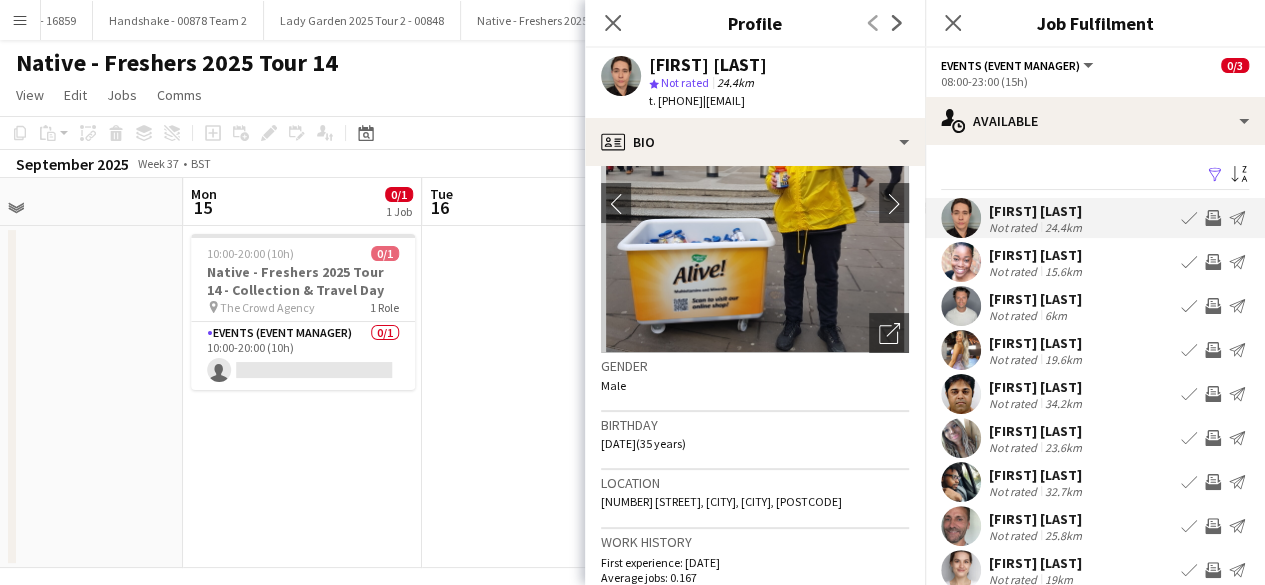 scroll, scrollTop: 0, scrollLeft: 0, axis: both 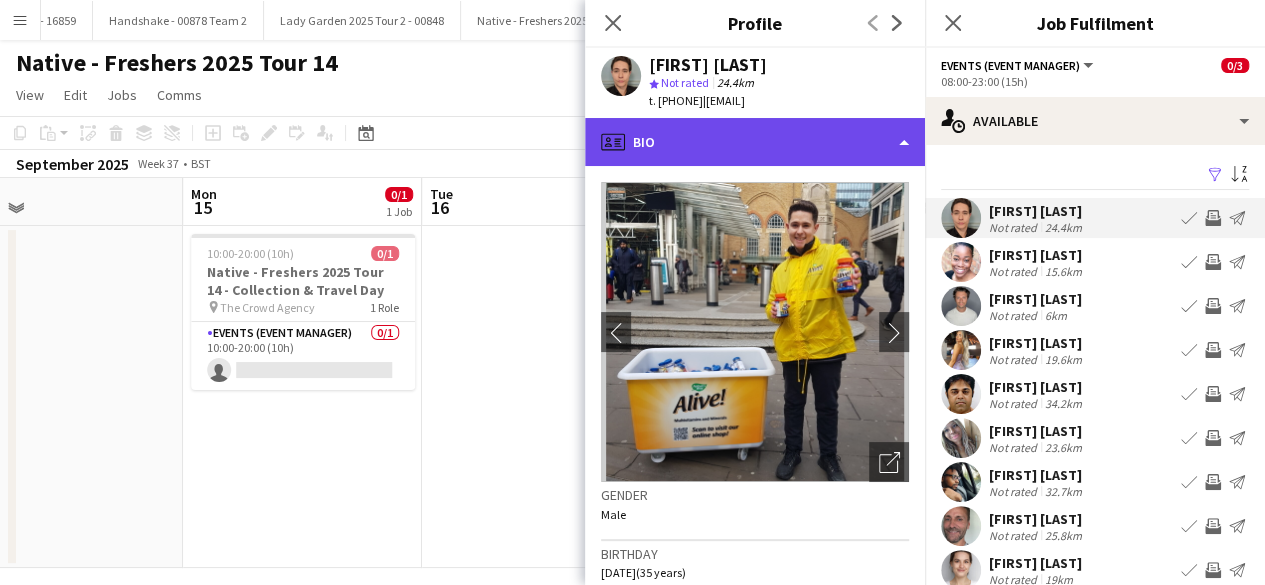 click on "profile
Bio" 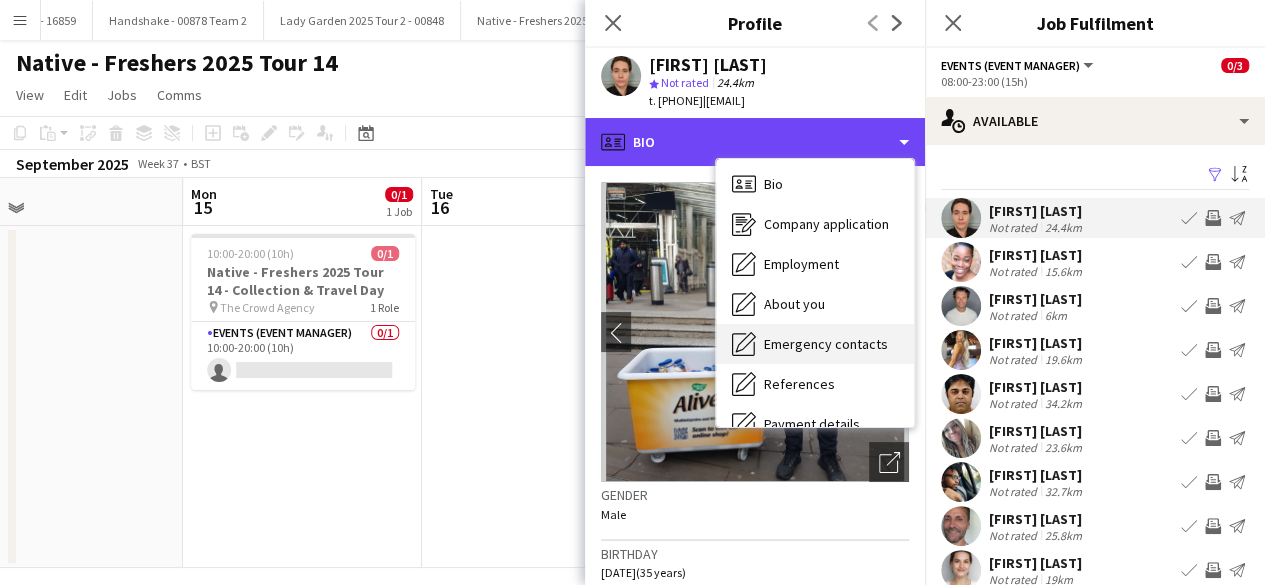 scroll, scrollTop: 0, scrollLeft: 0, axis: both 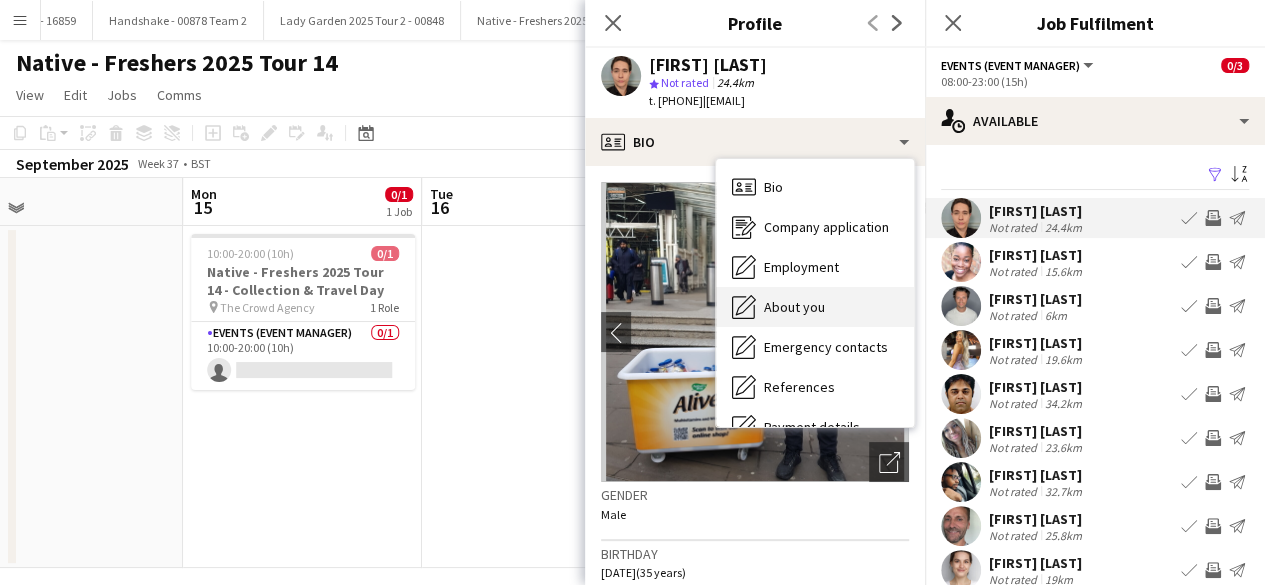 click on "About you" at bounding box center (794, 307) 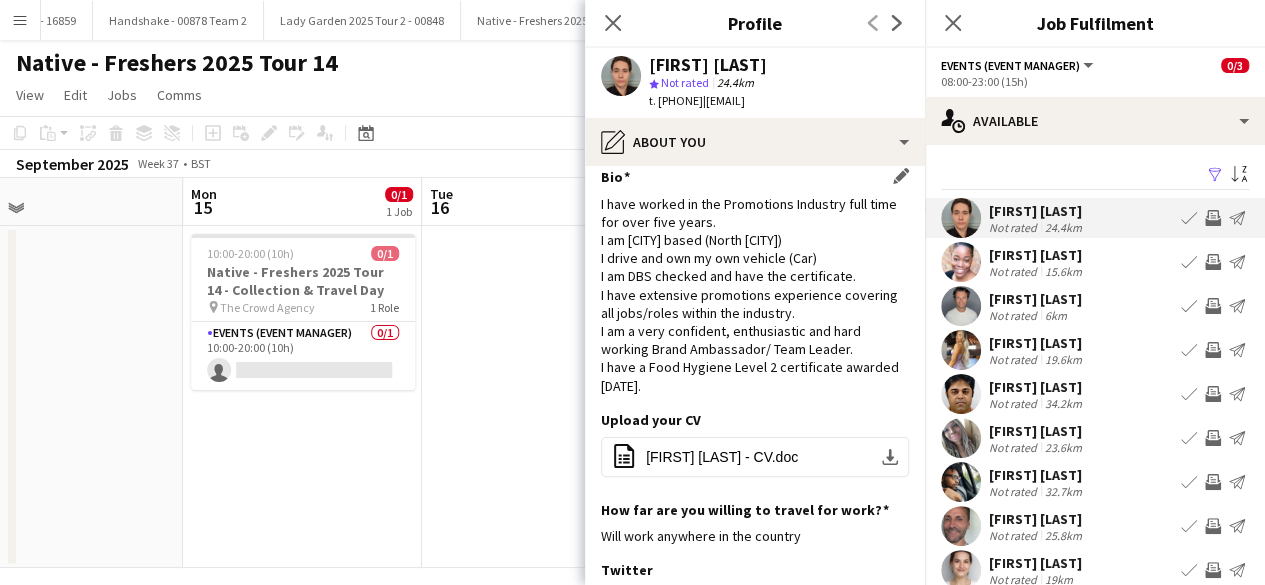scroll, scrollTop: 0, scrollLeft: 0, axis: both 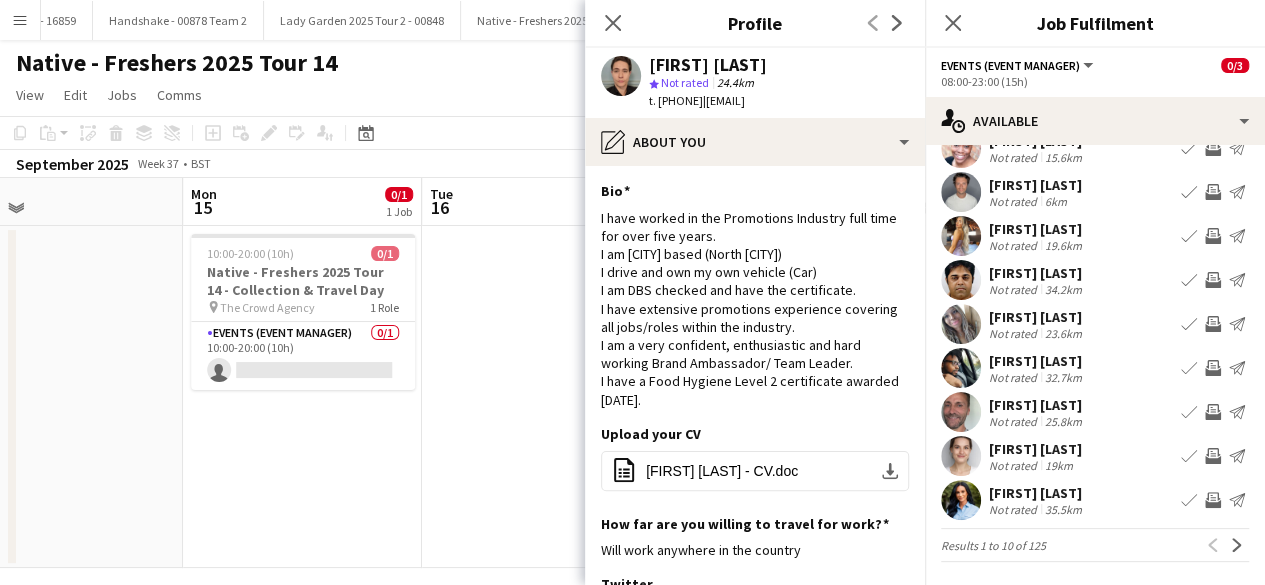 click at bounding box center (961, 412) 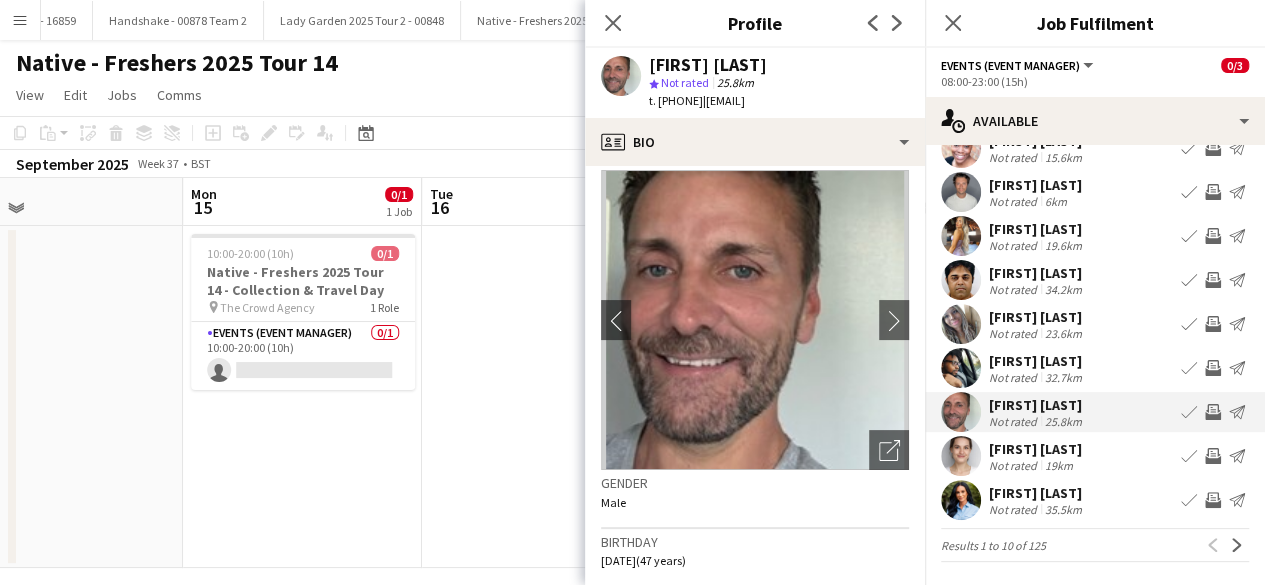 scroll, scrollTop: 11, scrollLeft: 0, axis: vertical 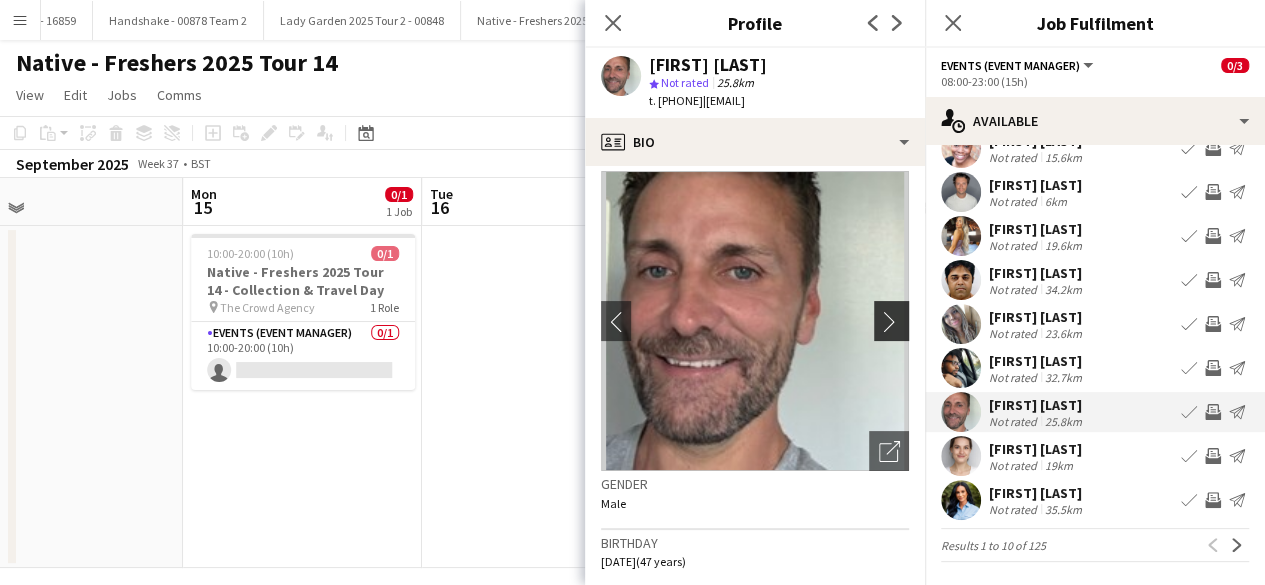 click on "chevron-right" 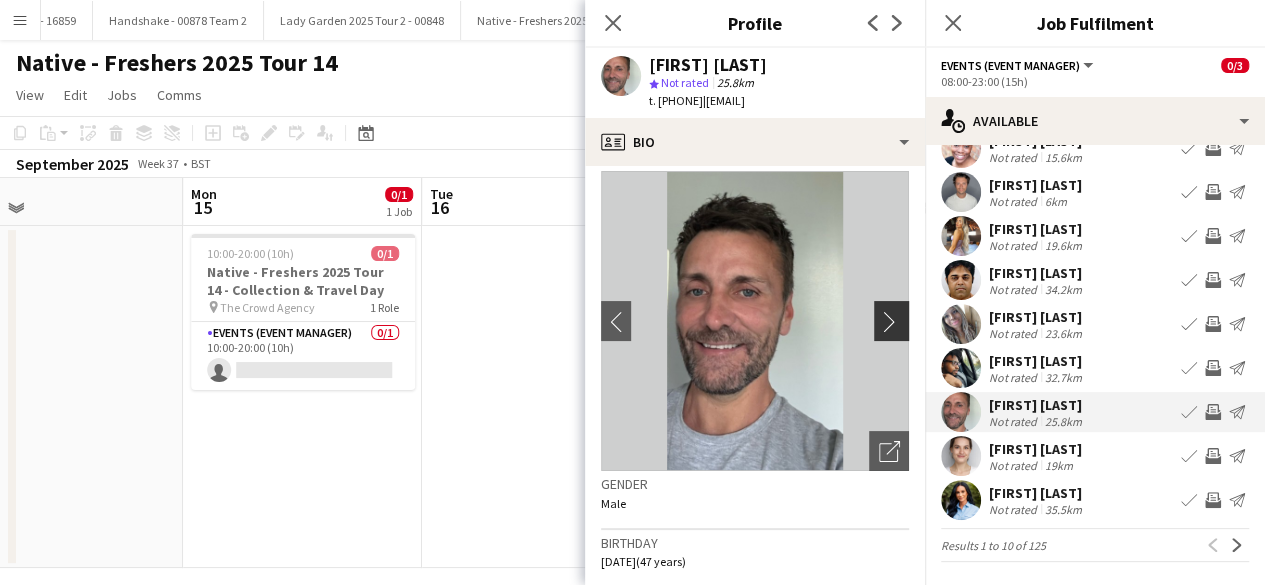 click on "chevron-right" 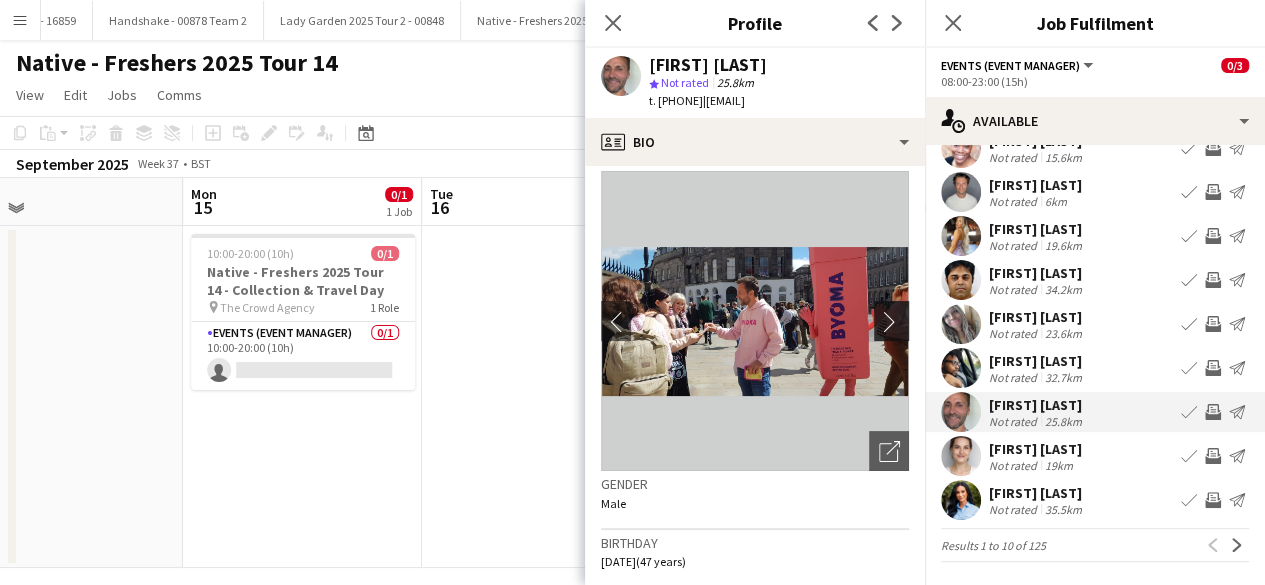 click on "chevron-right" 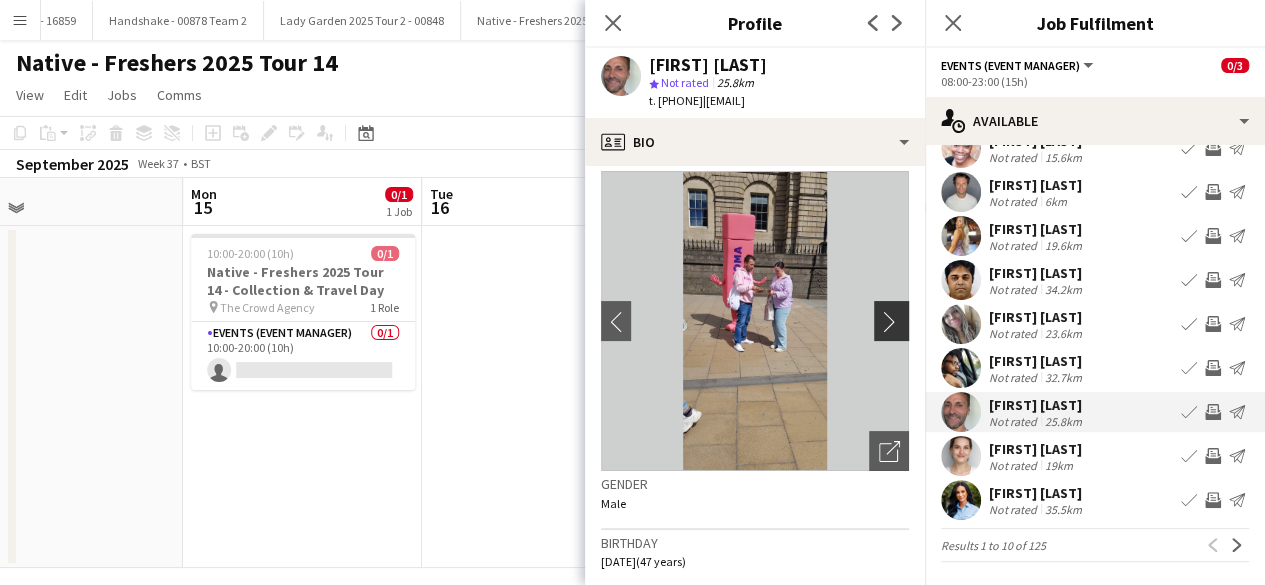 click on "chevron-right" 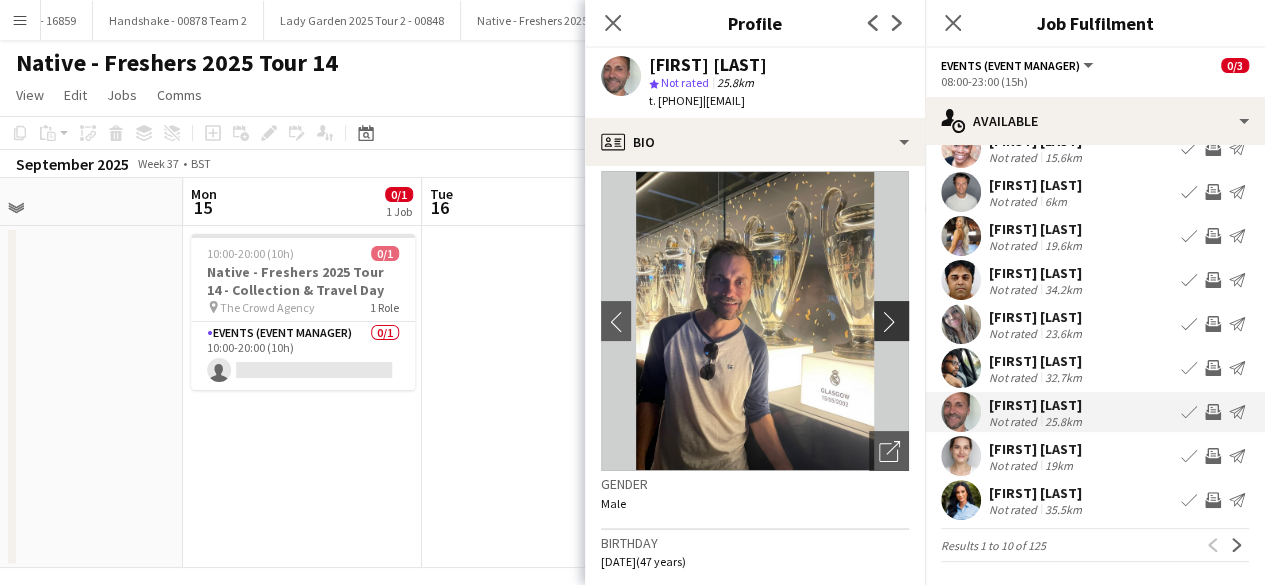 click on "chevron-right" 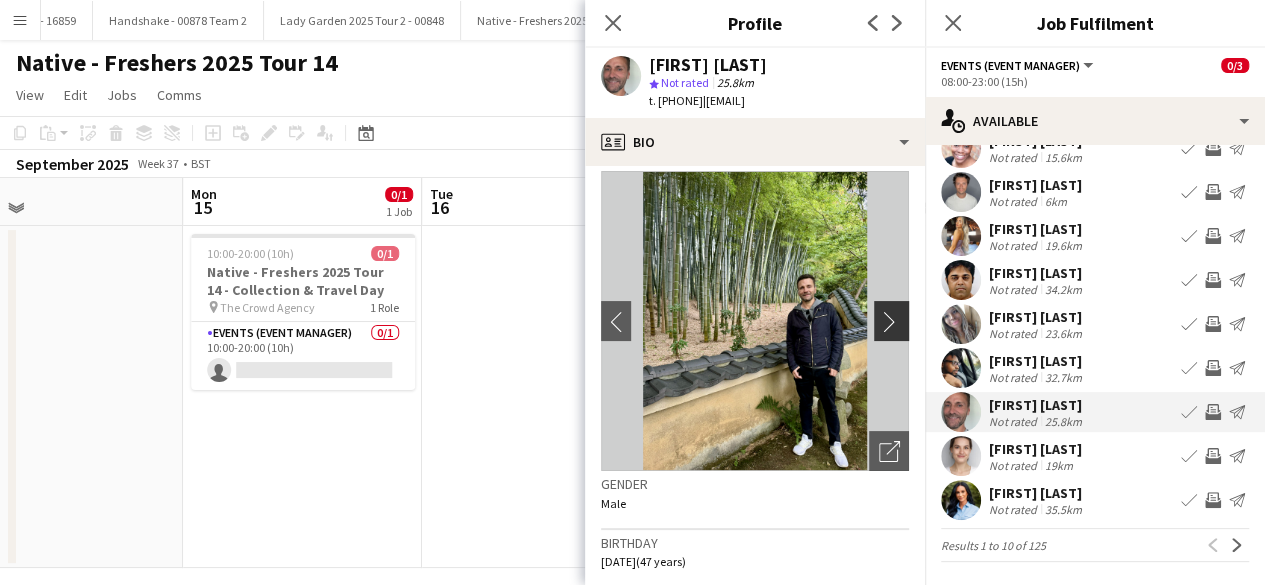 click on "chevron-right" 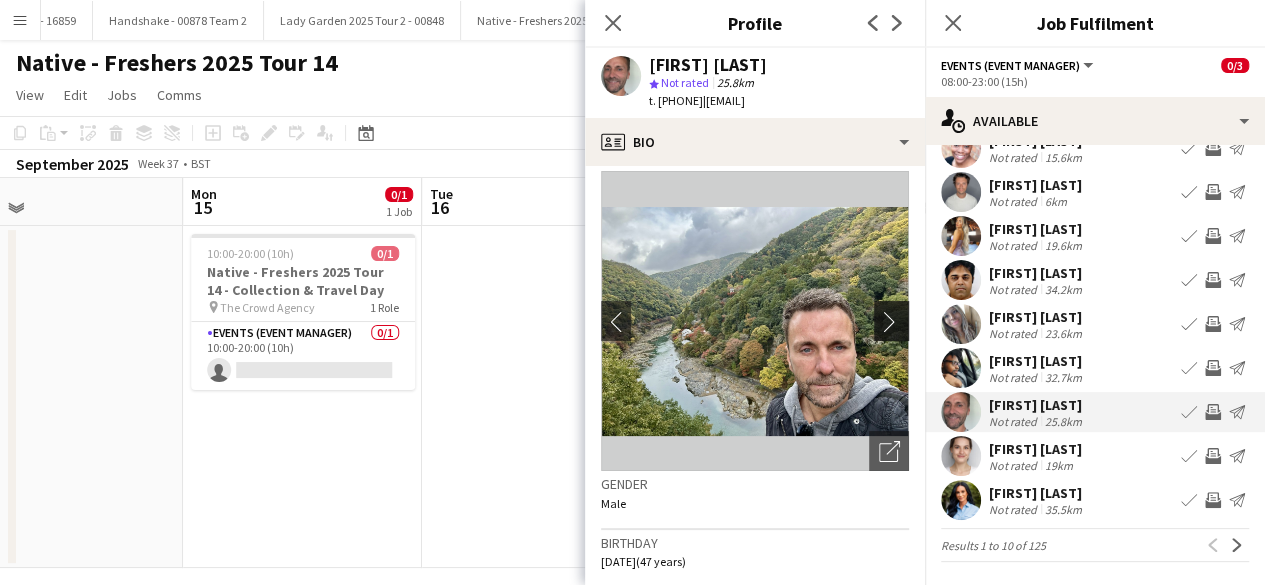 click on "chevron-right" 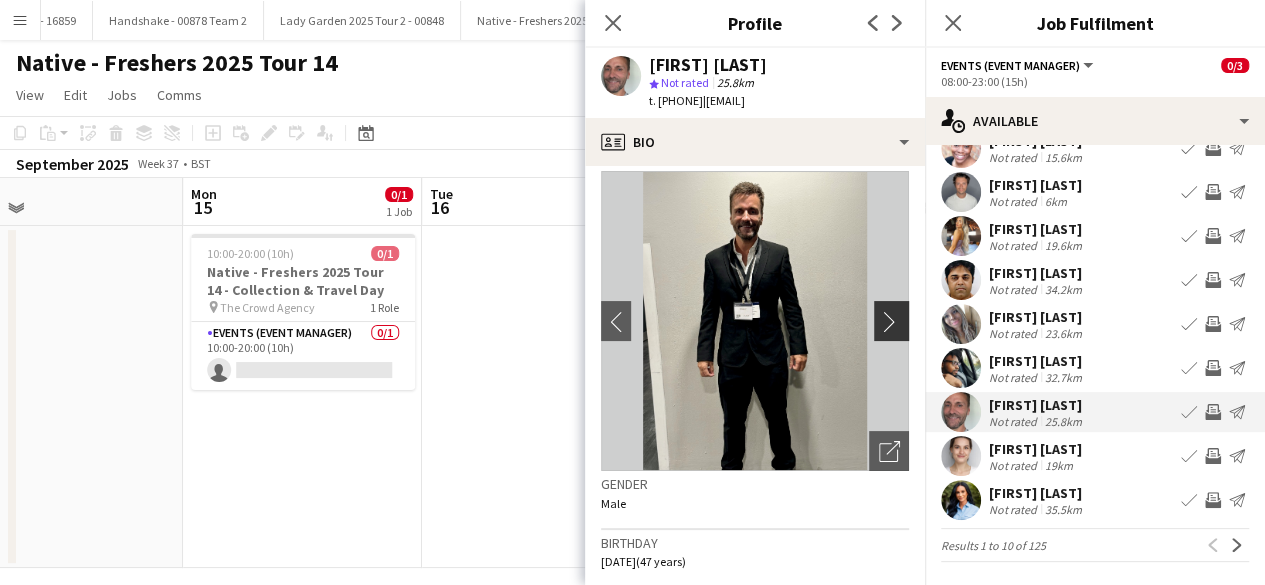 click on "chevron-right" 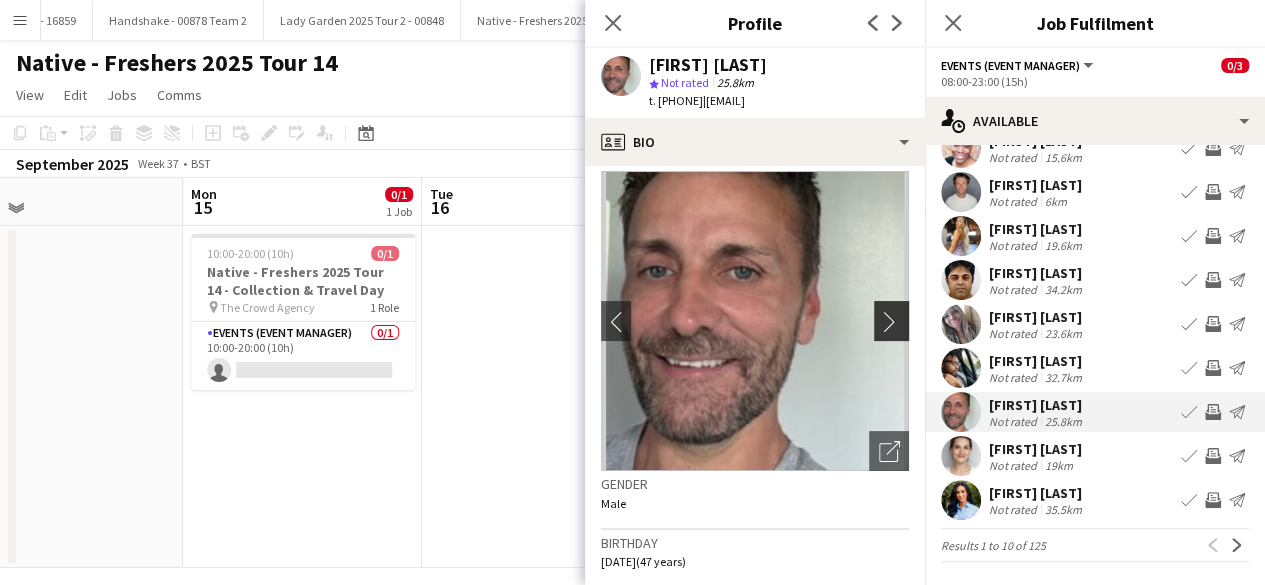 click on "chevron-right" 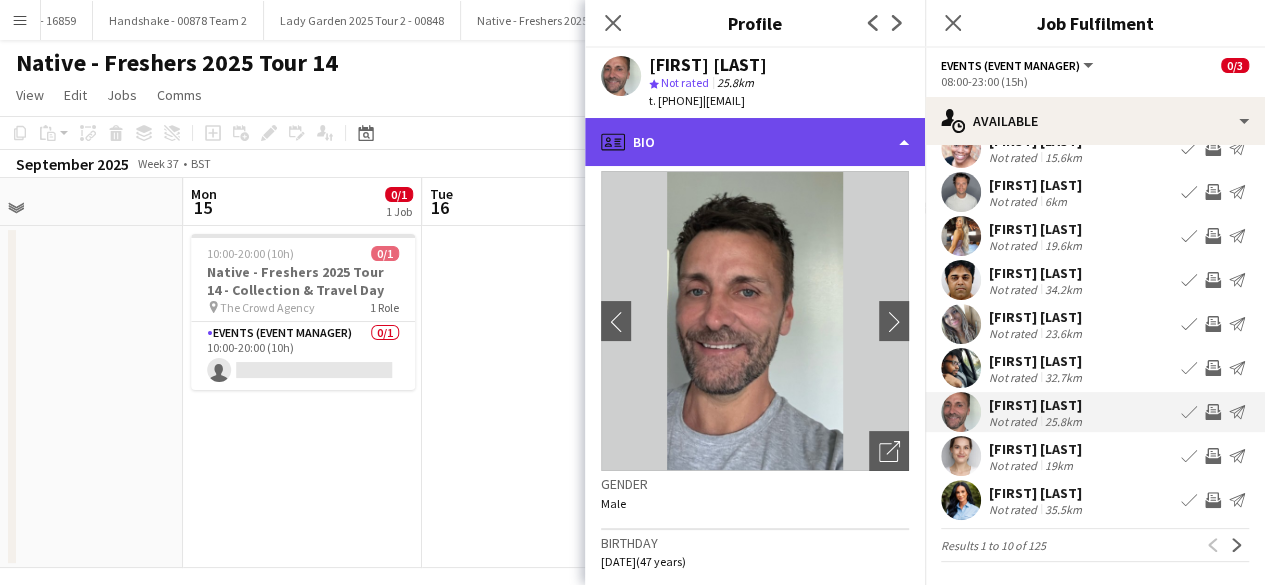 click on "profile
Bio" 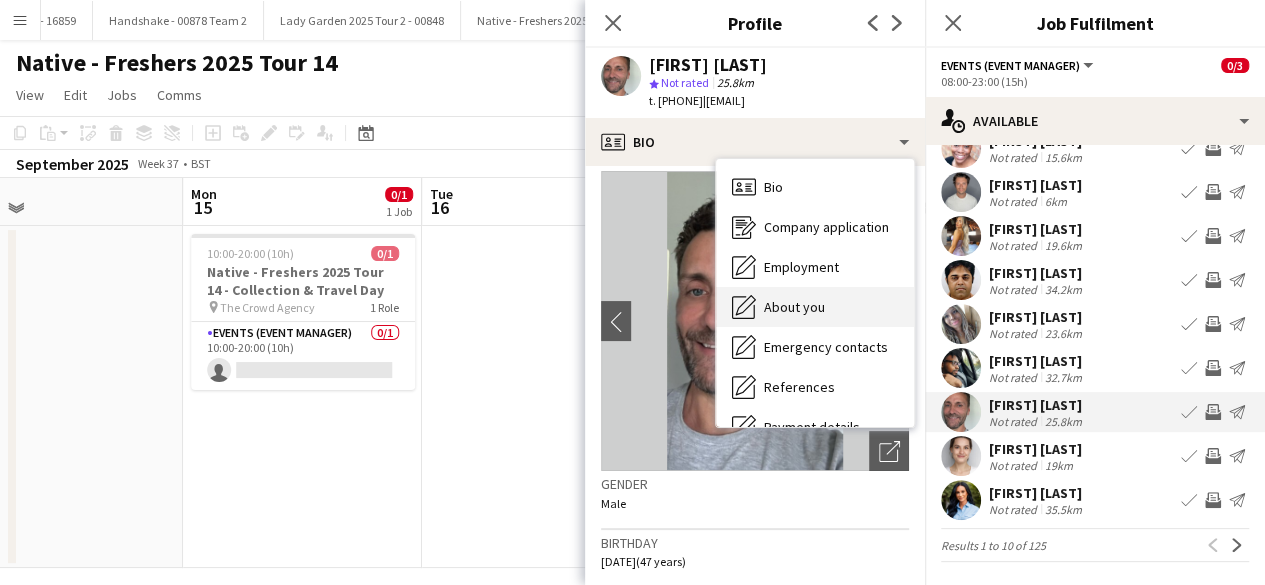 click on "About you" at bounding box center (794, 307) 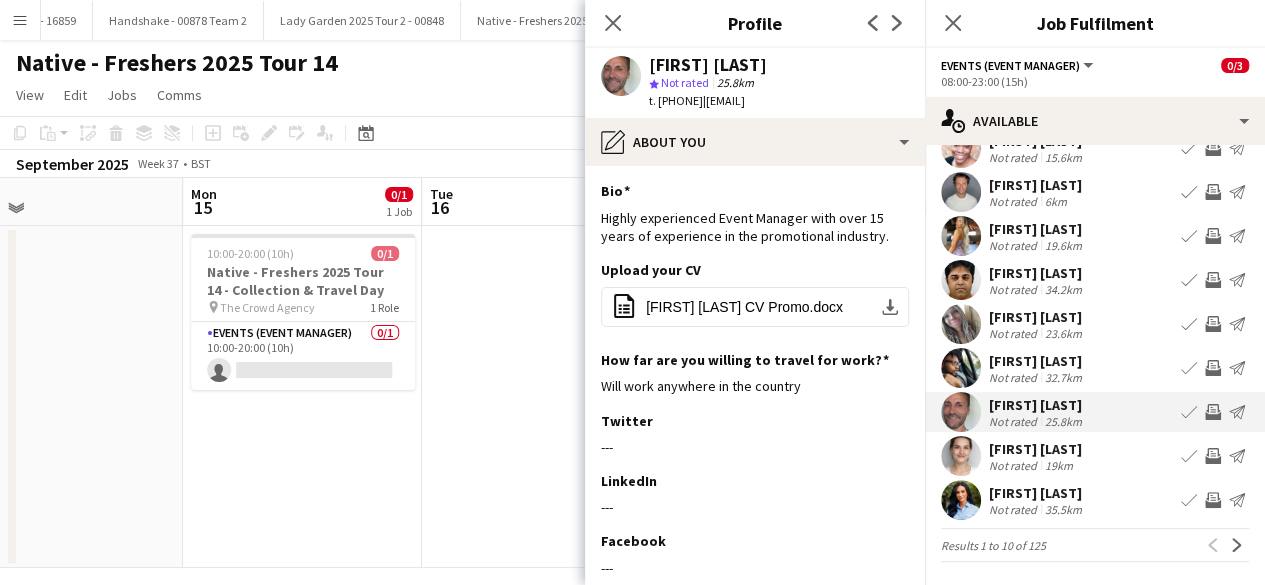 scroll, scrollTop: 16, scrollLeft: 0, axis: vertical 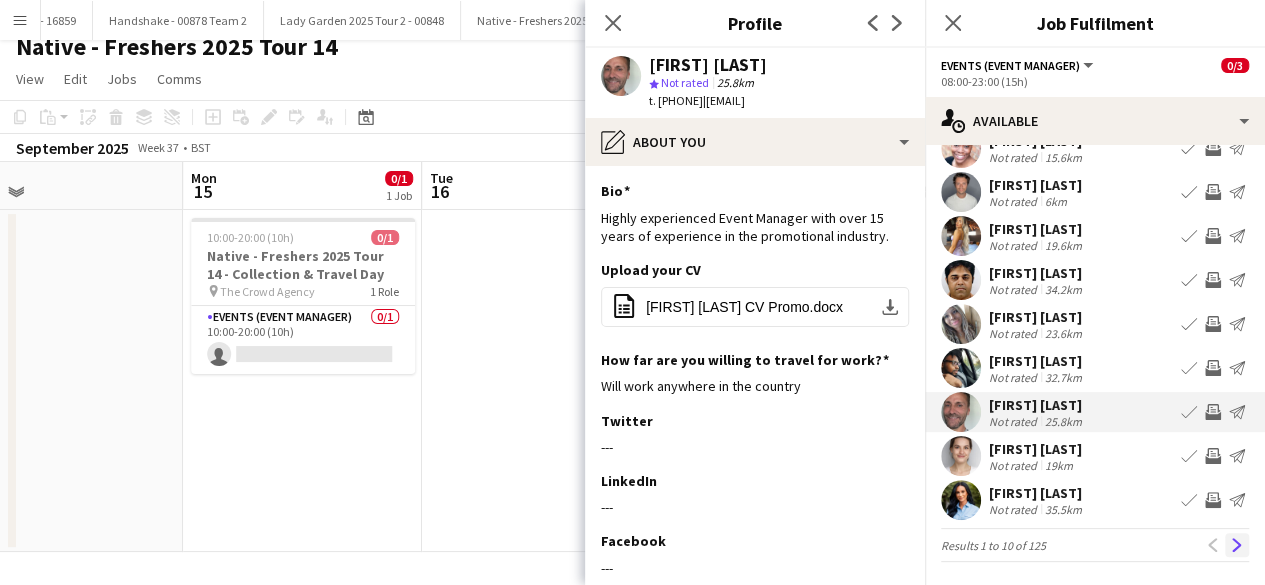 click on "Next" 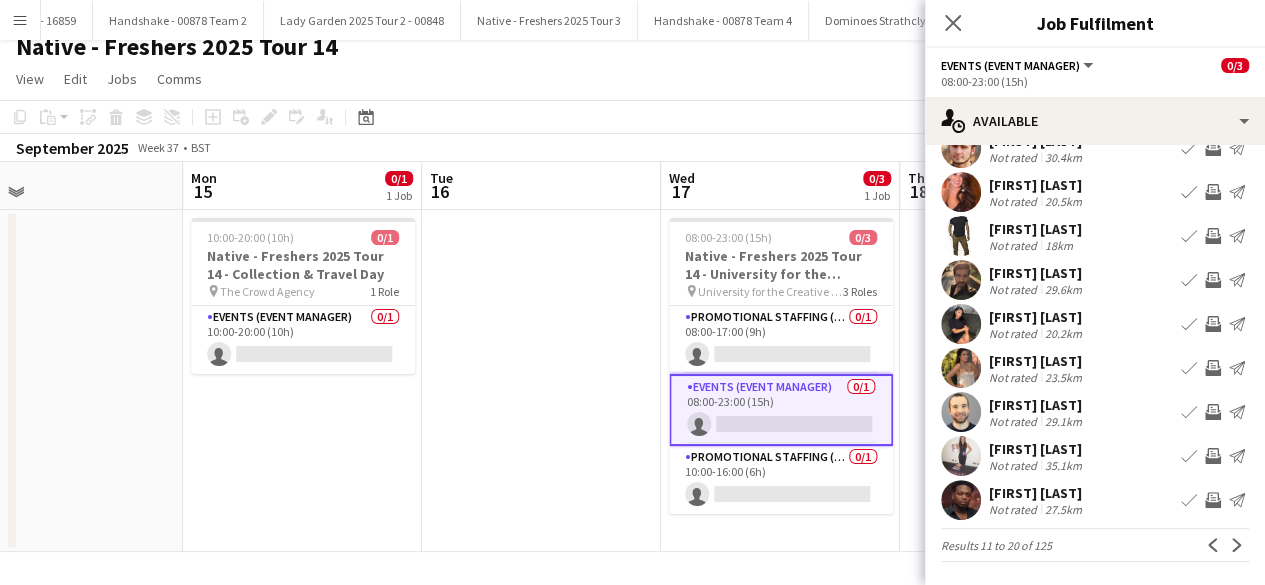 scroll, scrollTop: 114, scrollLeft: 0, axis: vertical 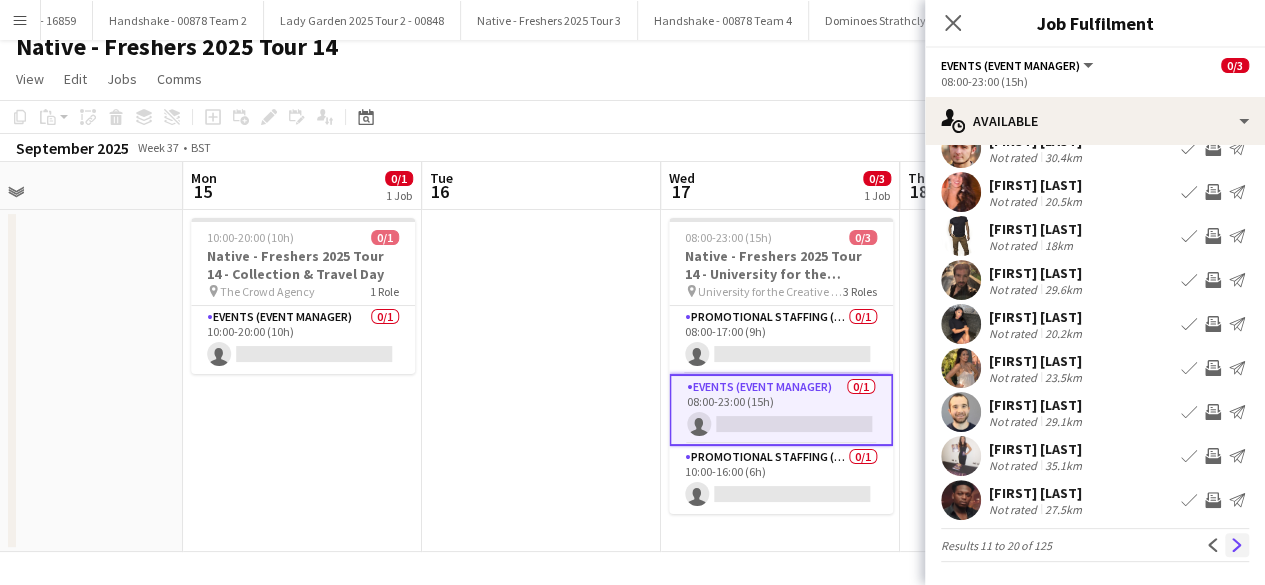 click on "Next" 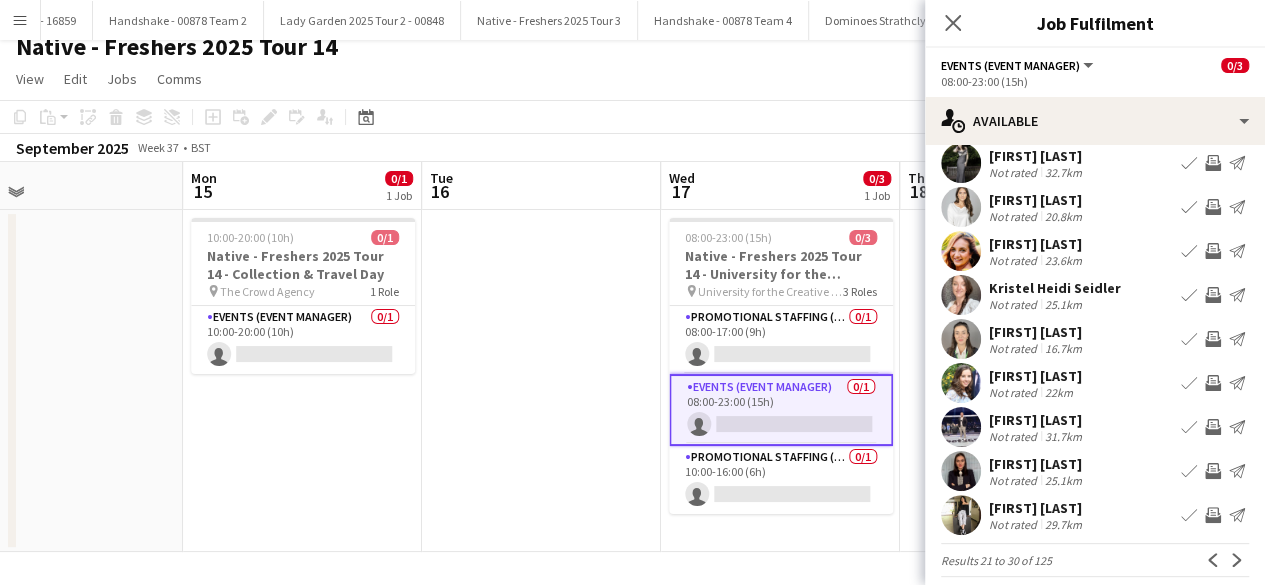 scroll, scrollTop: 98, scrollLeft: 0, axis: vertical 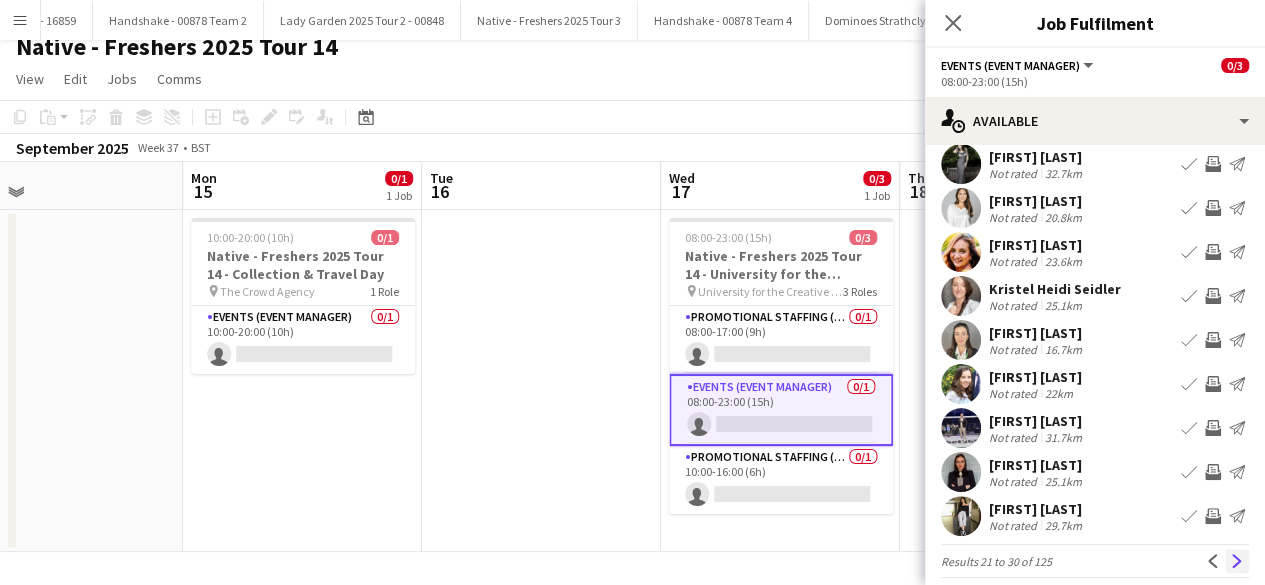 click on "Next" 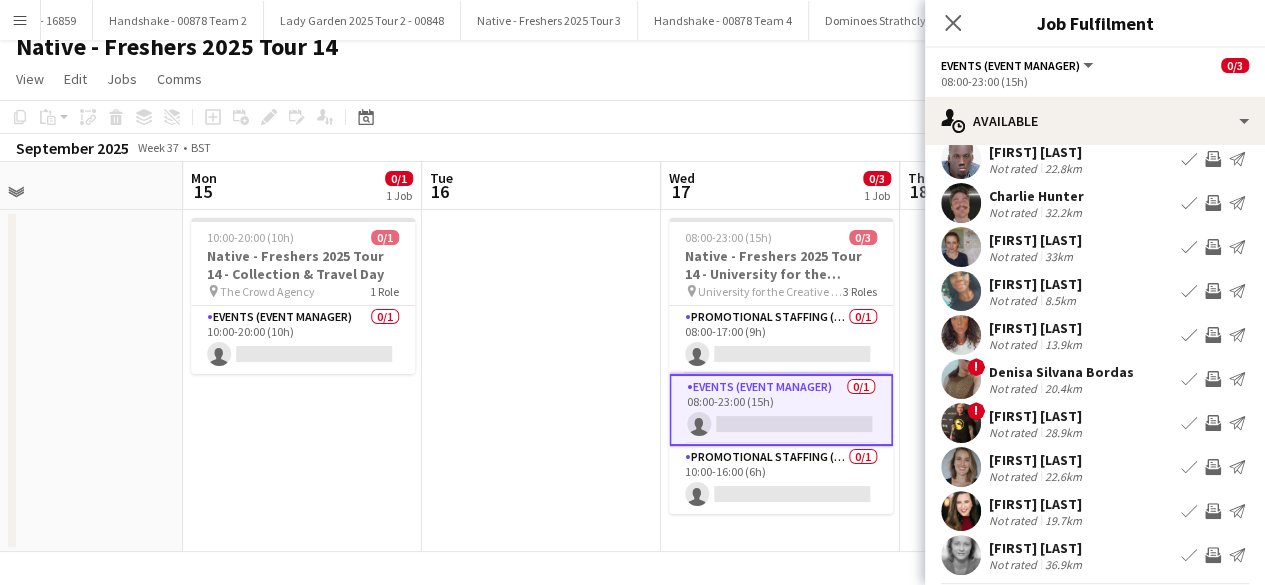 scroll, scrollTop: 114, scrollLeft: 0, axis: vertical 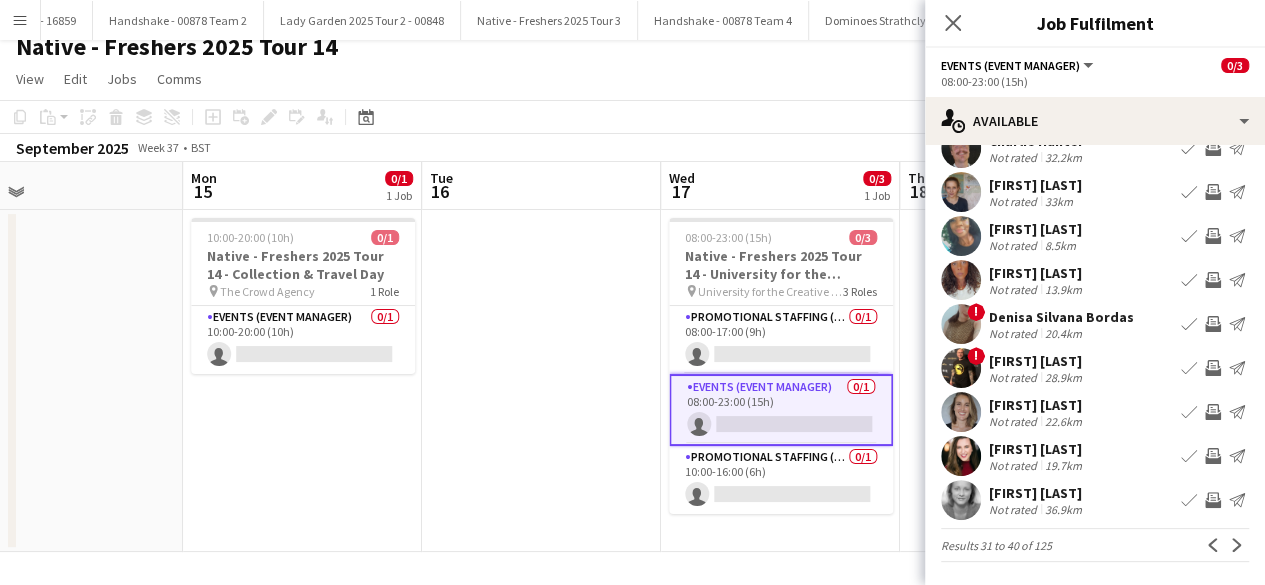 click at bounding box center (961, 412) 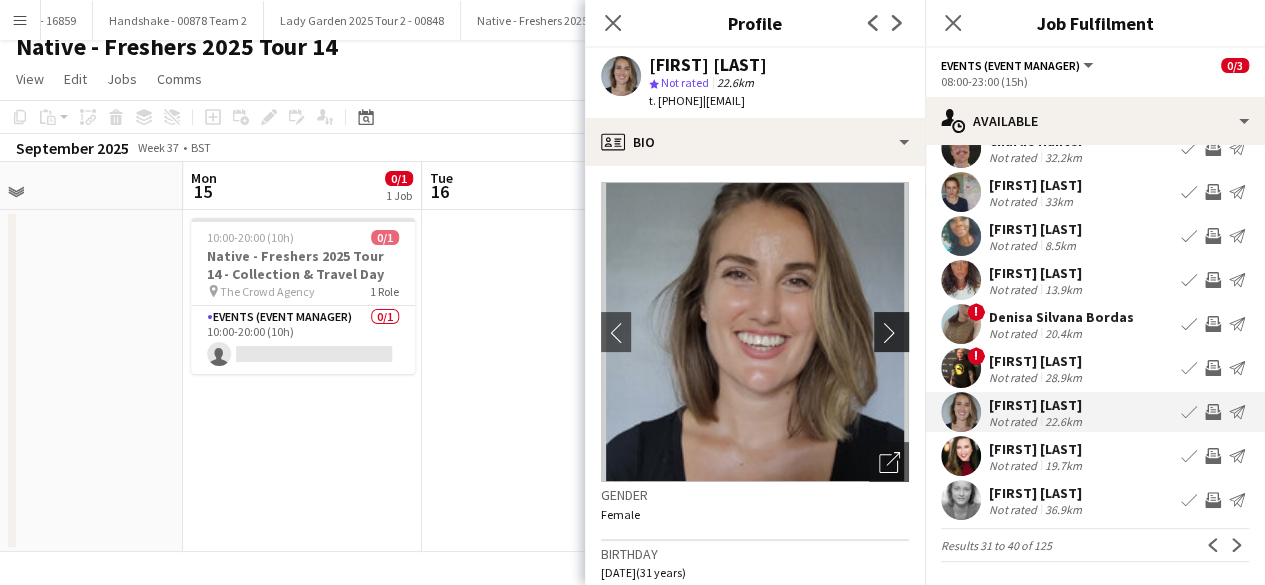 click on "chevron-right" 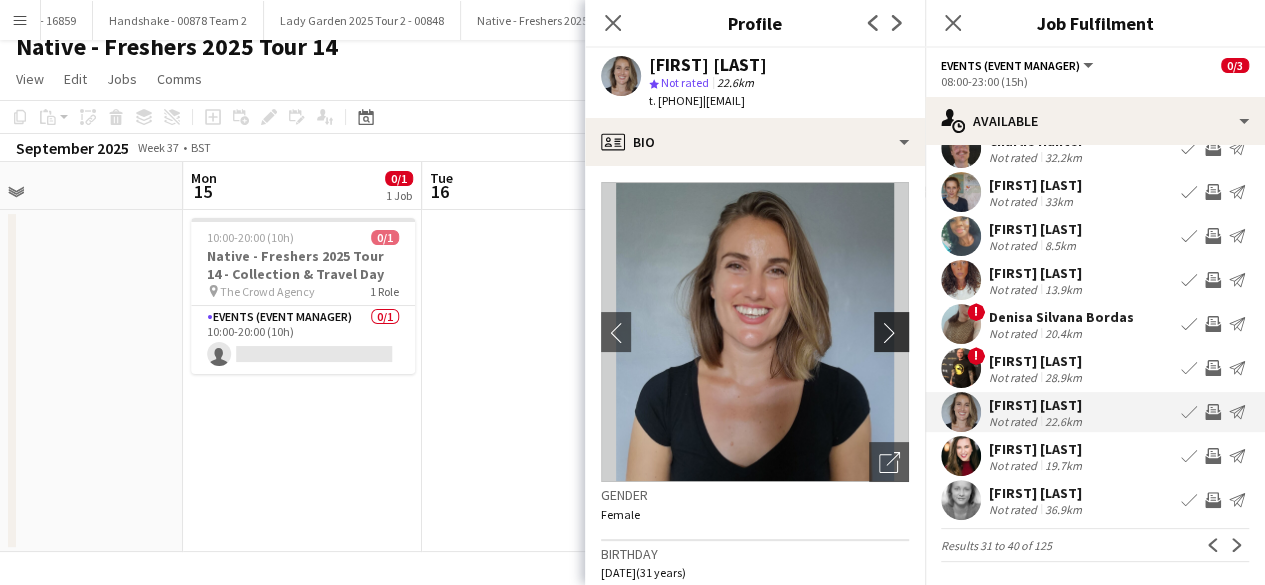 click on "chevron-right" 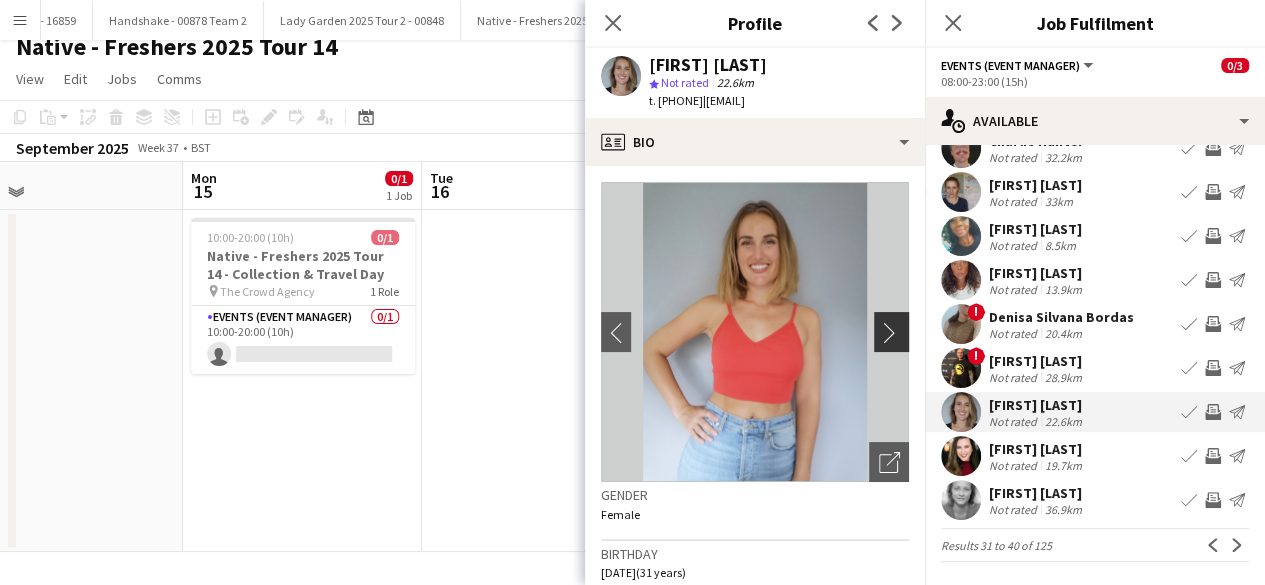 click on "chevron-right" 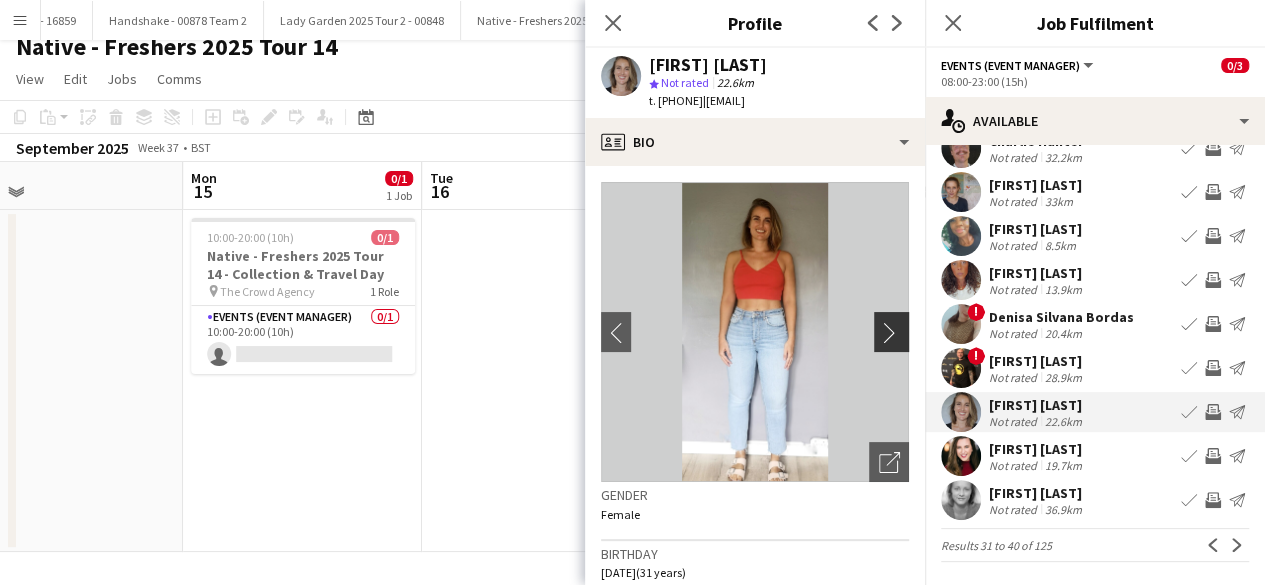 click on "chevron-right" 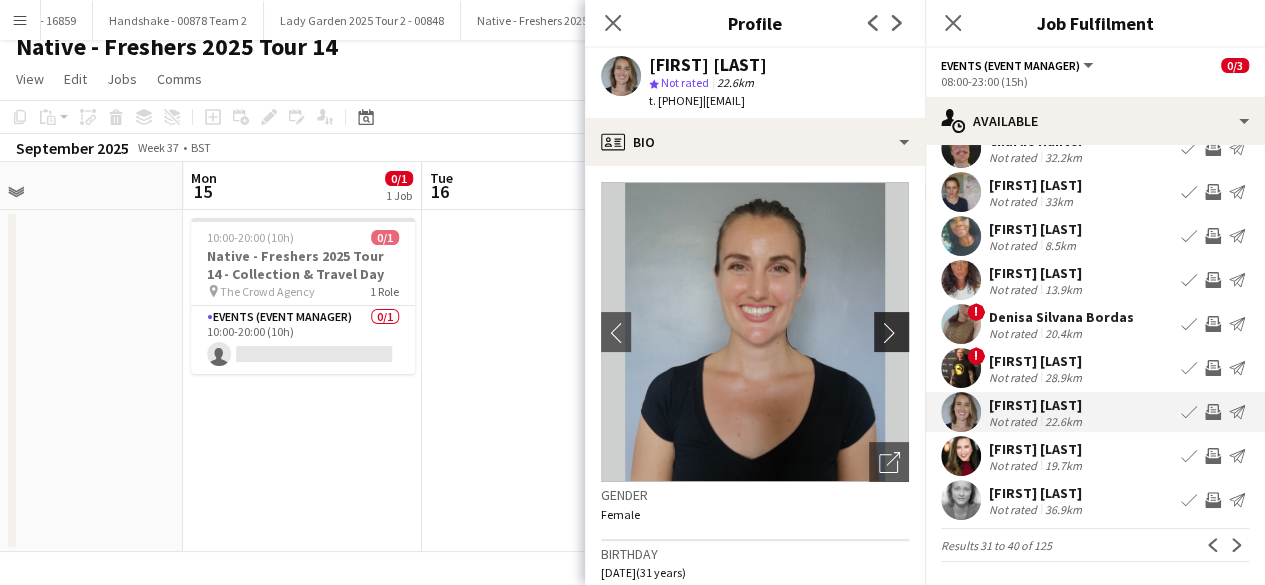 click on "chevron-right" 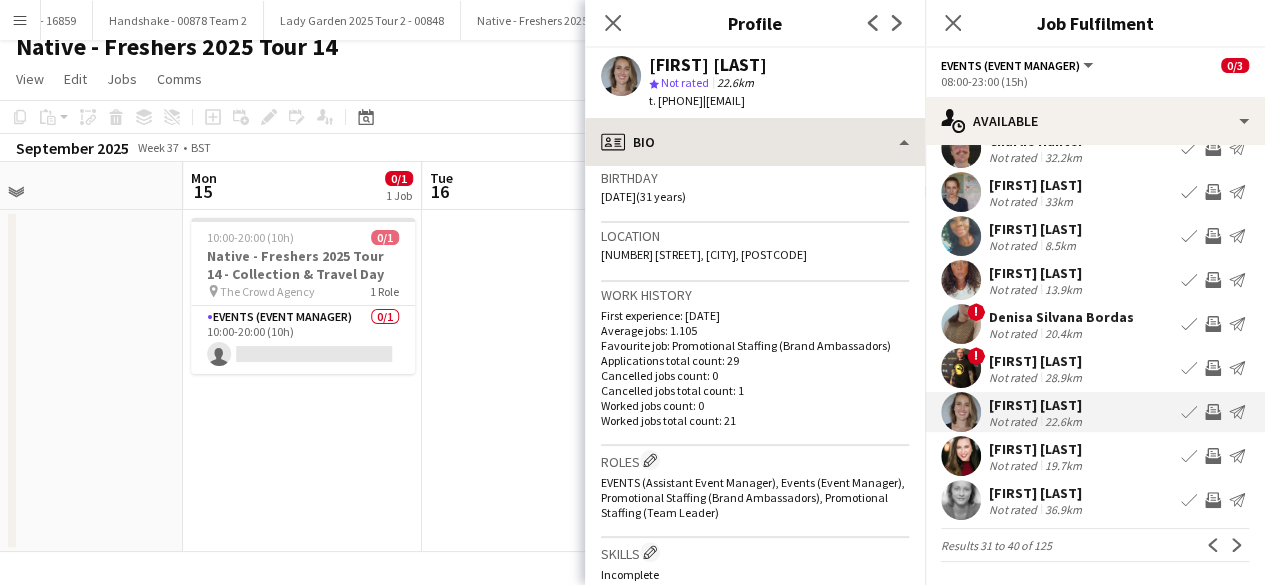 scroll, scrollTop: 378, scrollLeft: 0, axis: vertical 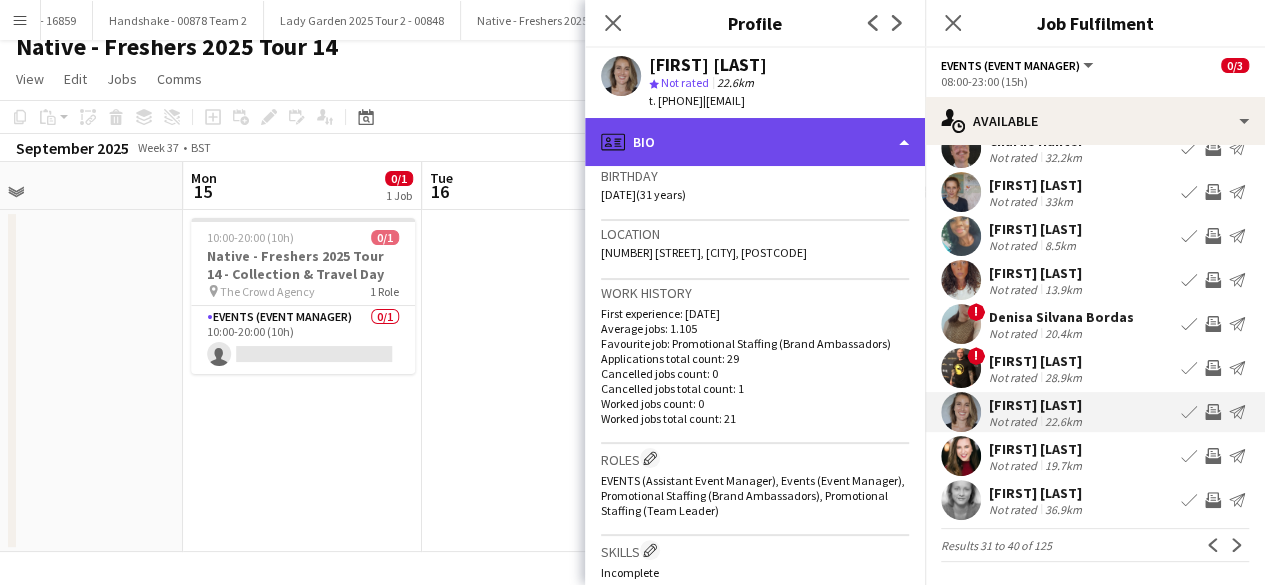 click on "profile
Bio" 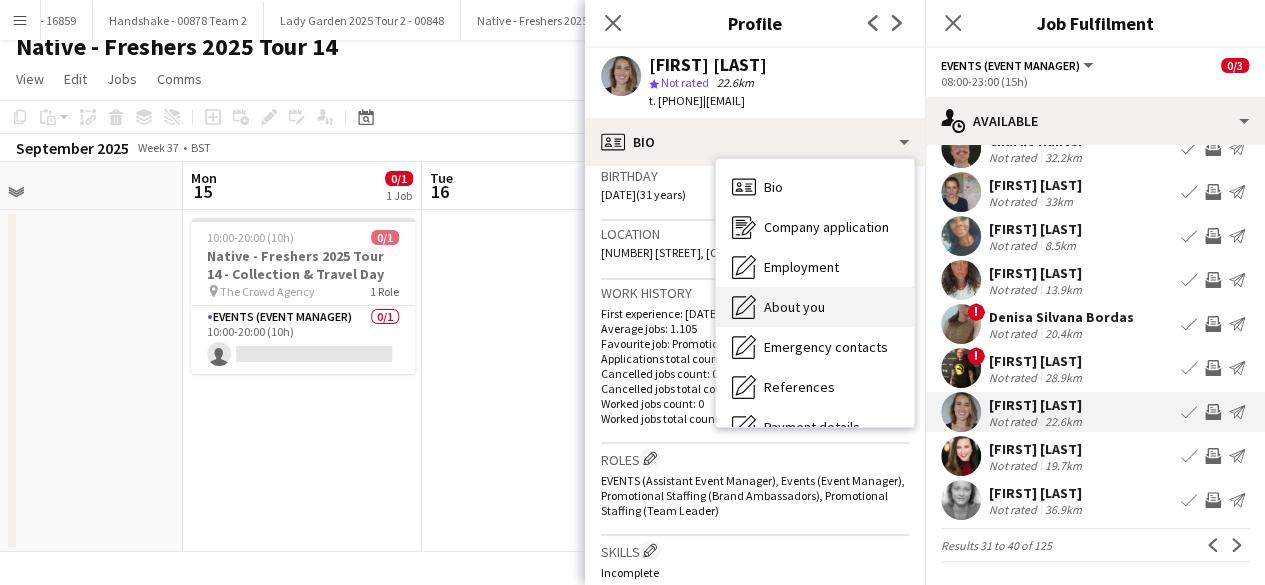 click on "About you" at bounding box center [794, 307] 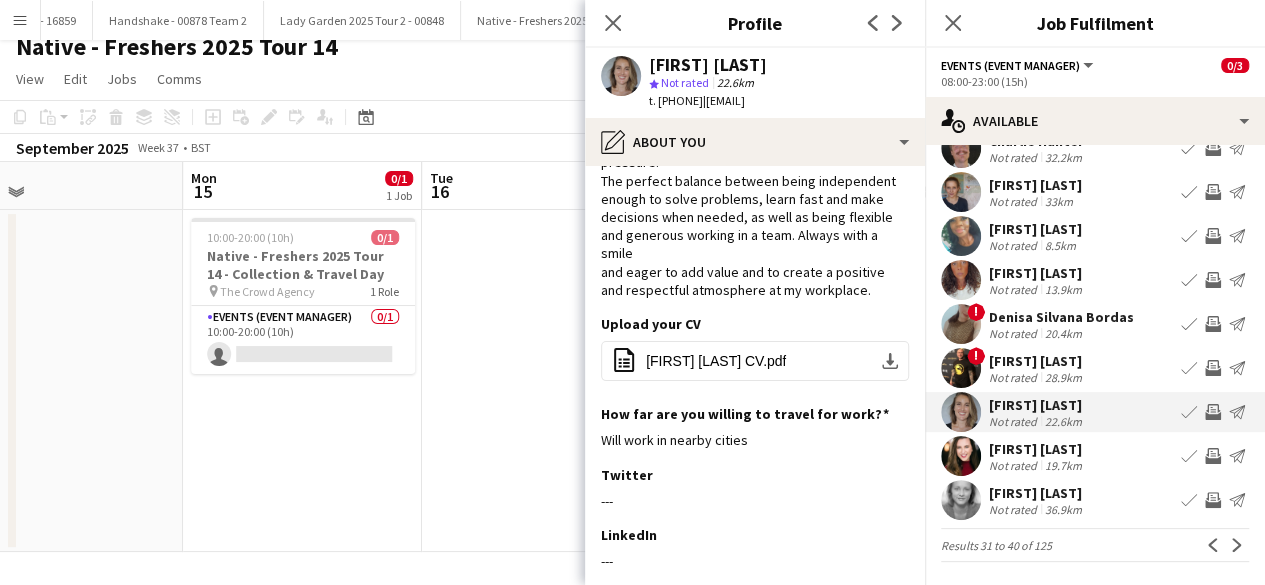 scroll, scrollTop: 0, scrollLeft: 0, axis: both 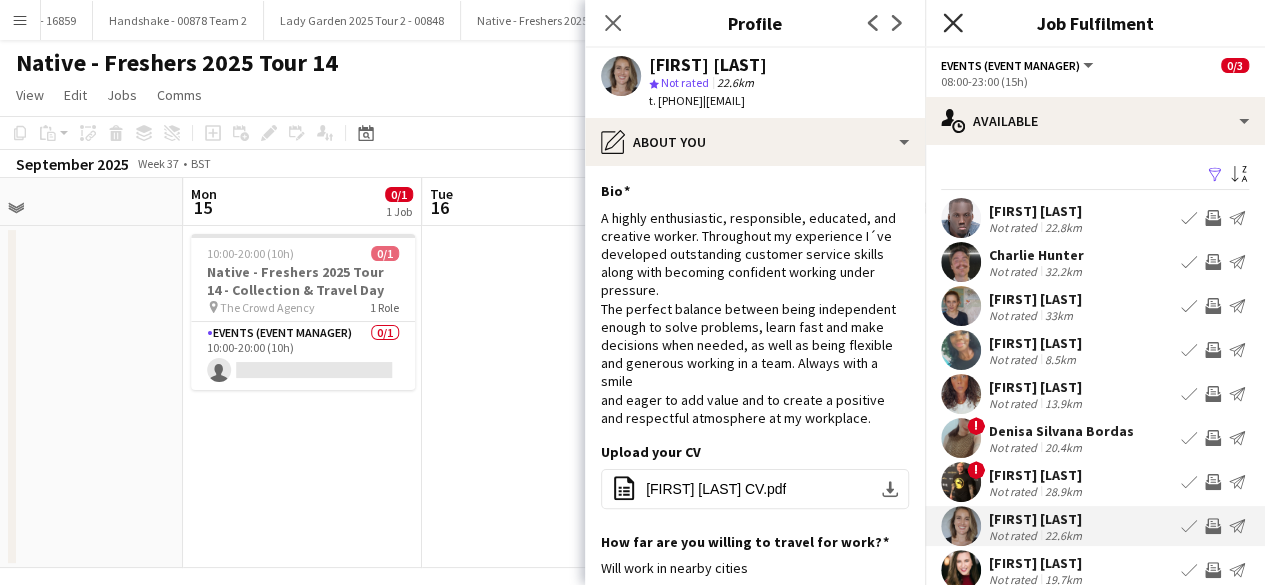 click 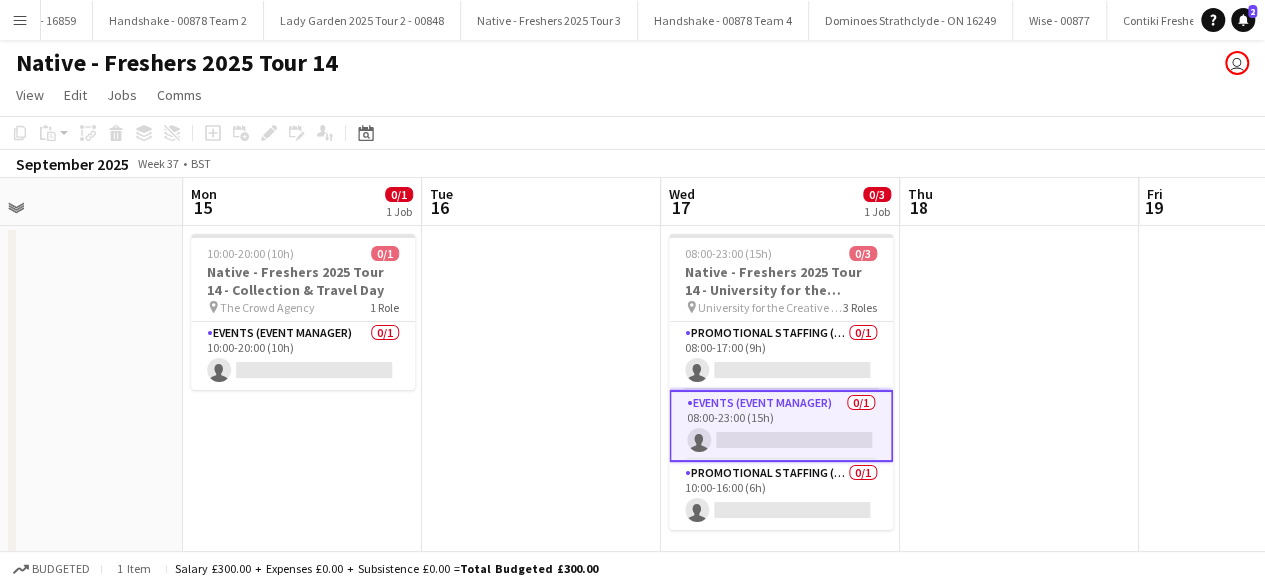click at bounding box center [541, 397] 